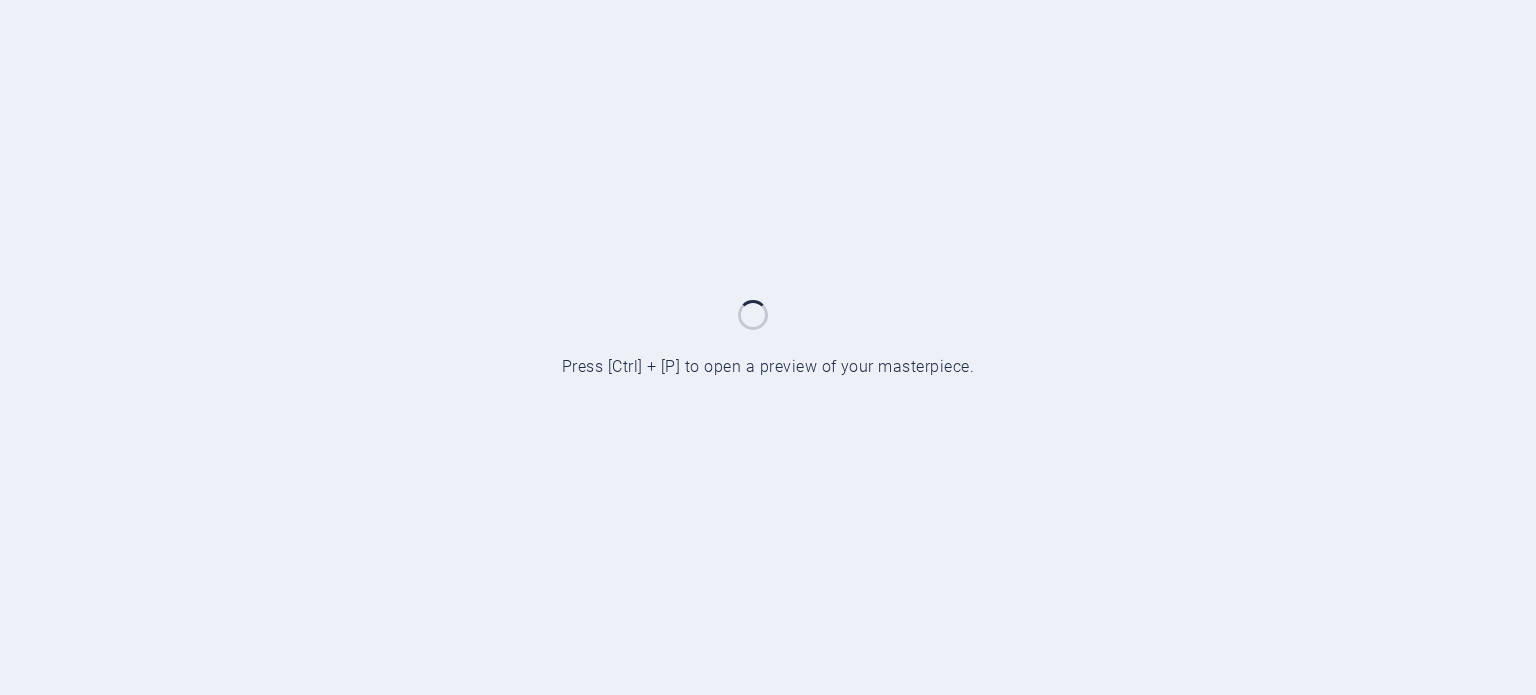 scroll, scrollTop: 0, scrollLeft: 0, axis: both 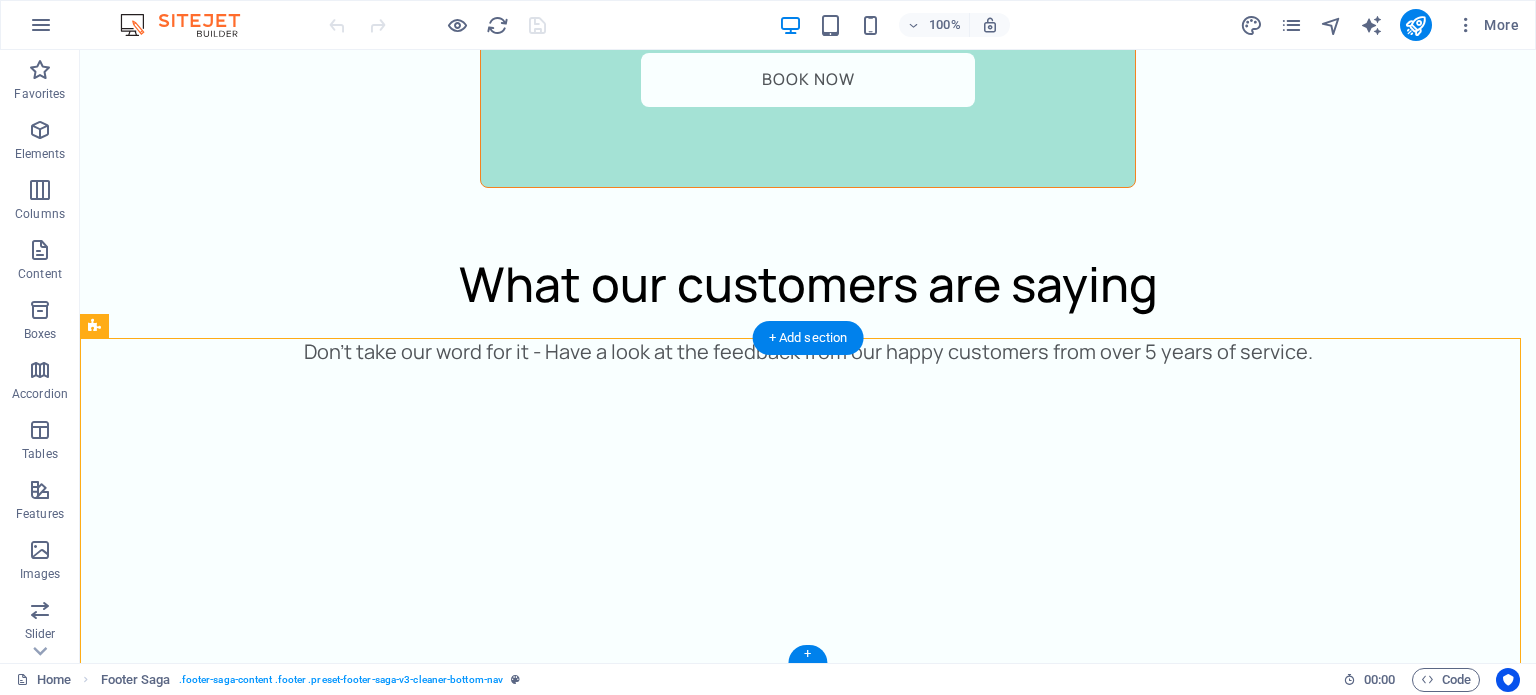 drag, startPoint x: 1002, startPoint y: 395, endPoint x: 261, endPoint y: 479, distance: 745.7459 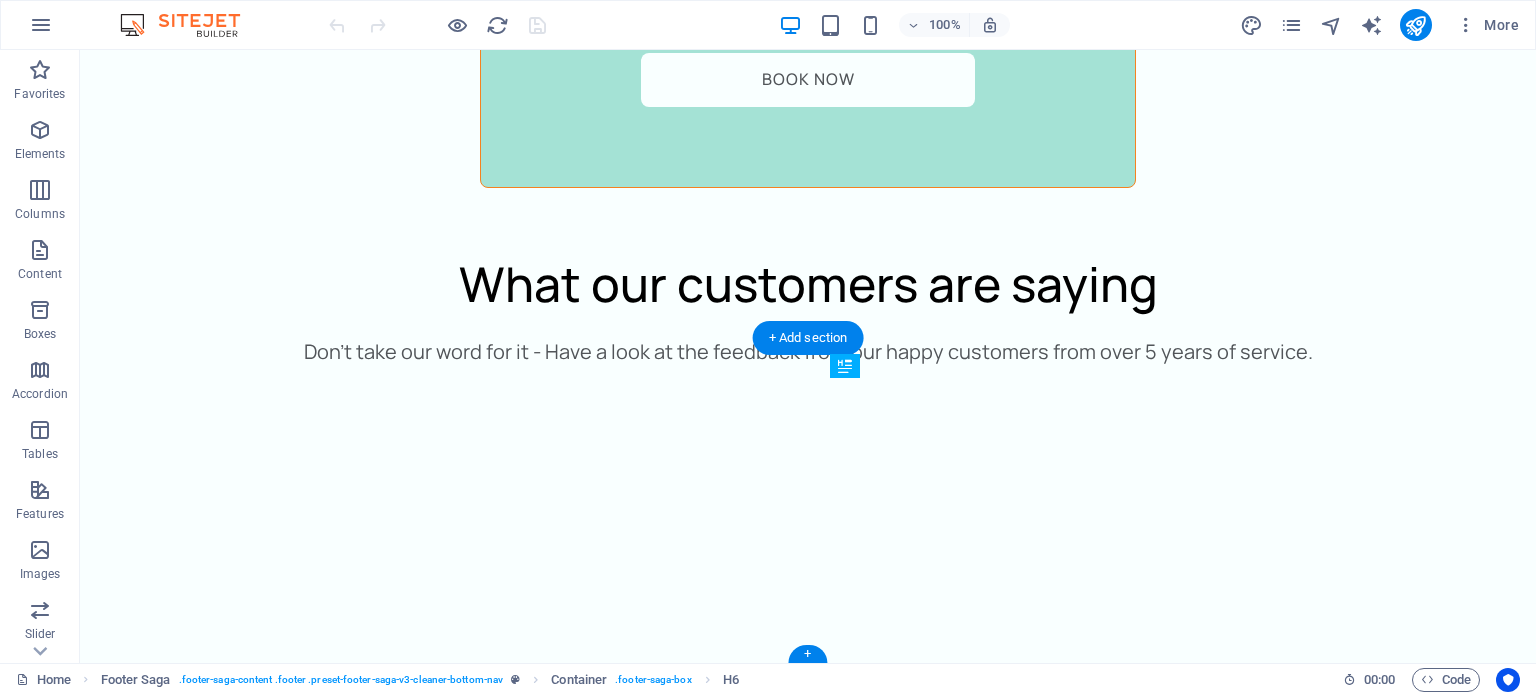 drag, startPoint x: 916, startPoint y: 393, endPoint x: 889, endPoint y: 390, distance: 27.166155 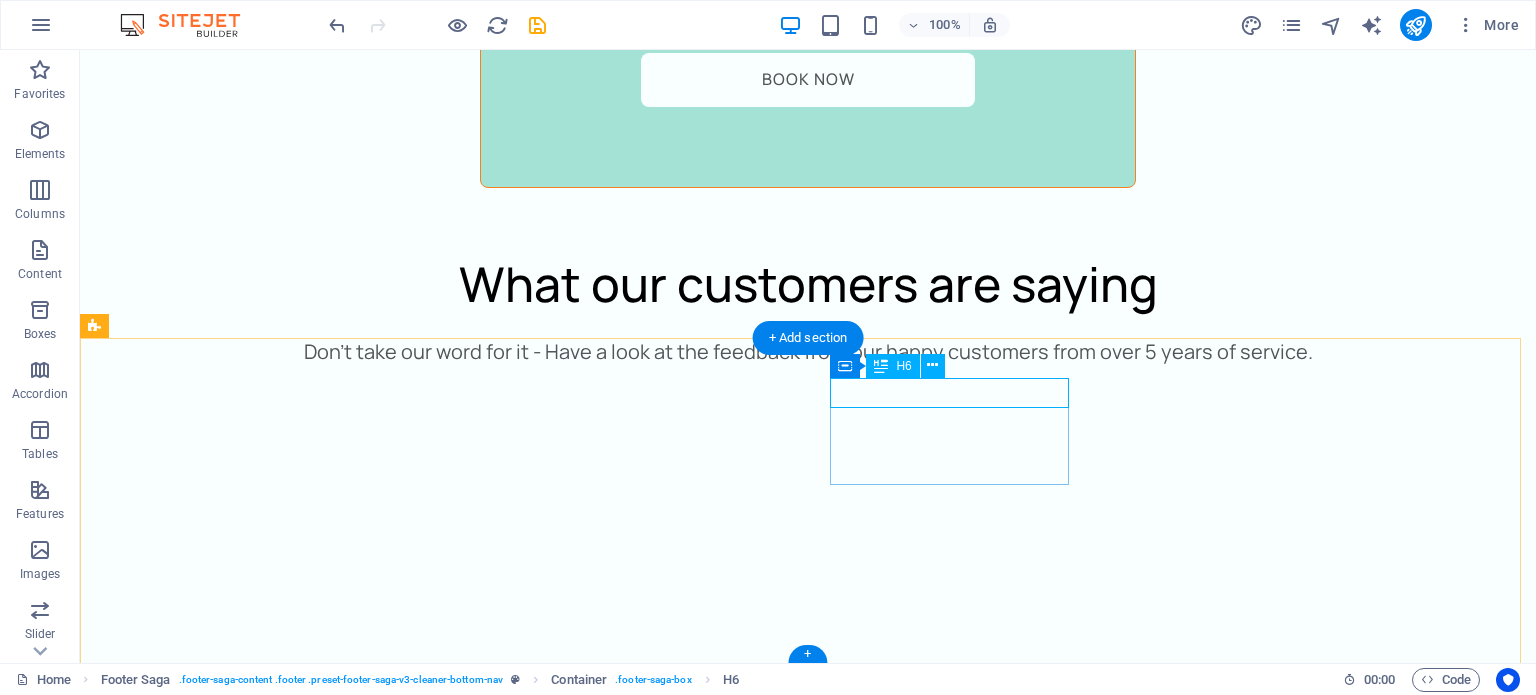 click on "Contact us" at bounding box center [223, 12811] 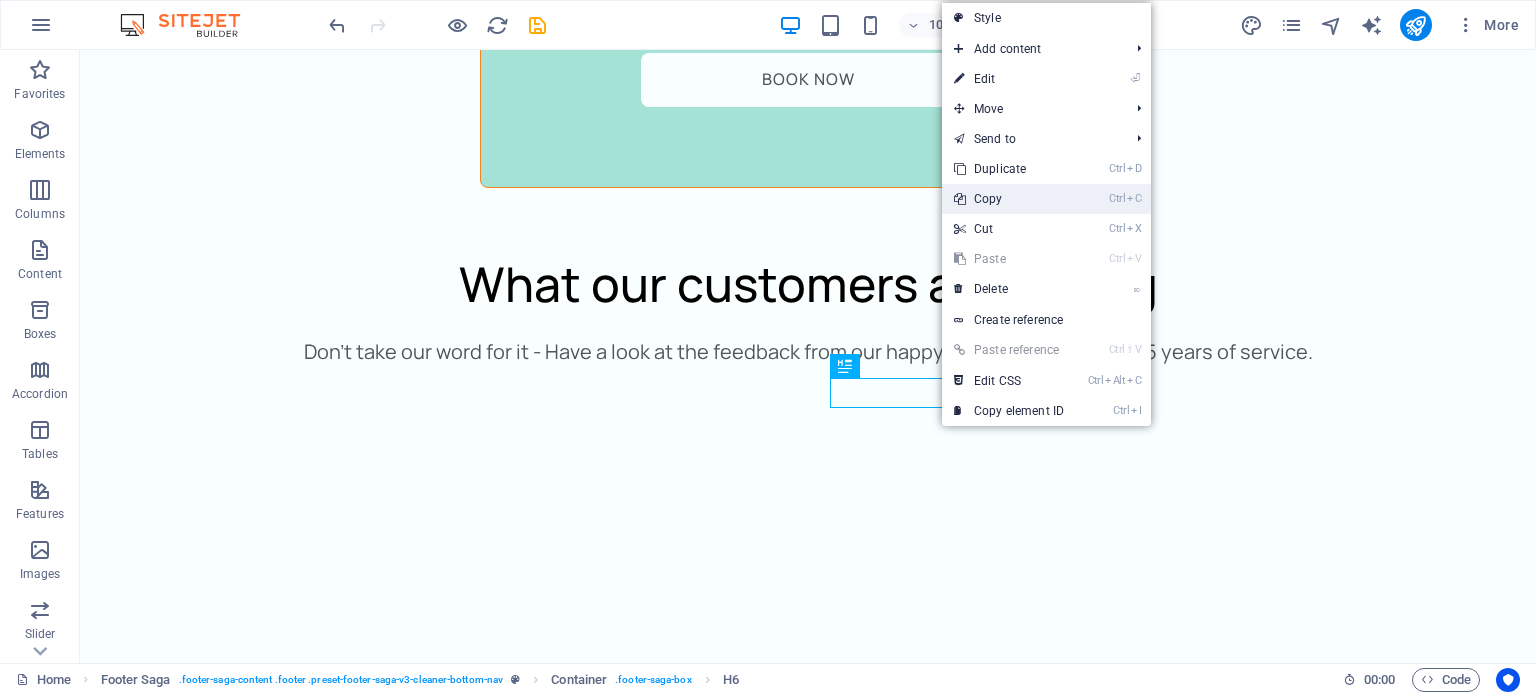click on "Ctrl C  Copy" at bounding box center [1009, 199] 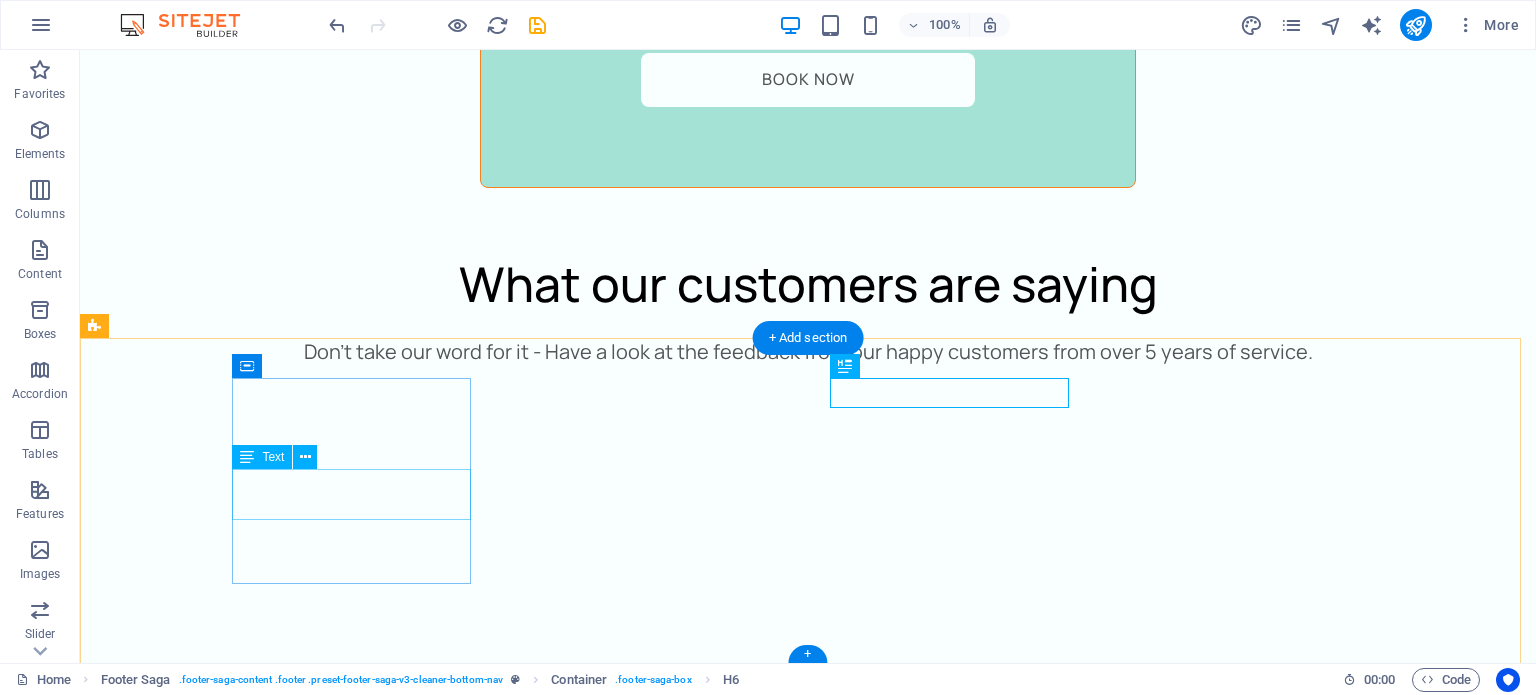 click on "Providing home cleaning  services for over five years" at bounding box center (223, 12358) 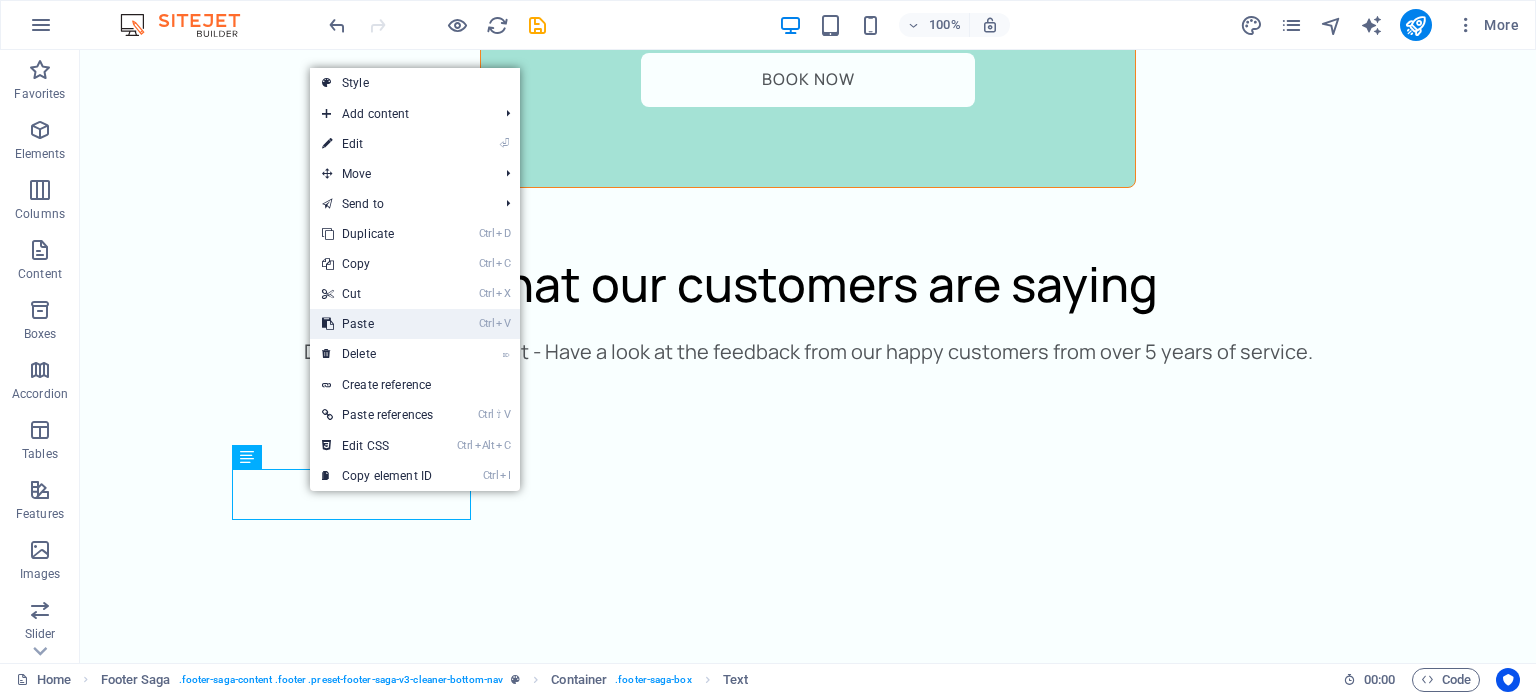 click on "Ctrl V  Paste" at bounding box center [377, 324] 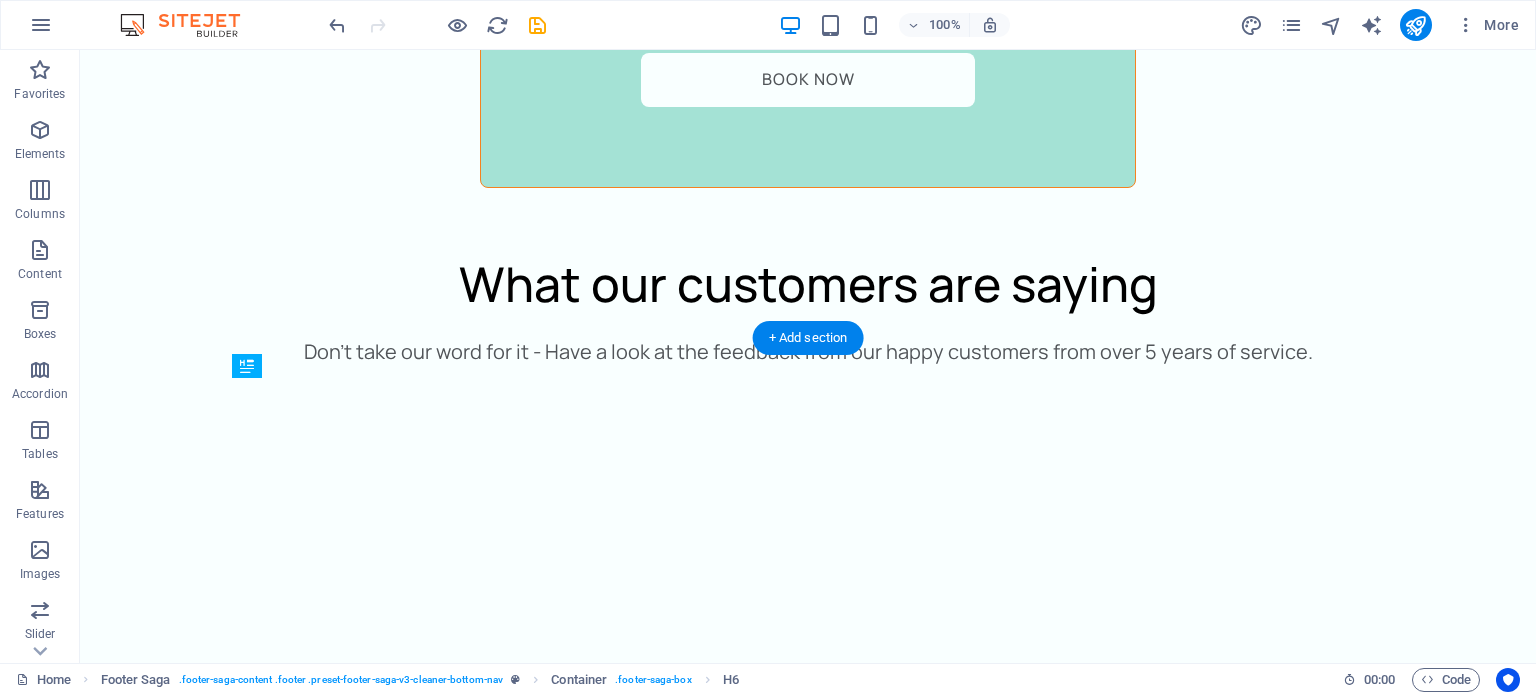drag, startPoint x: 372, startPoint y: 529, endPoint x: 245, endPoint y: 466, distance: 141.76741 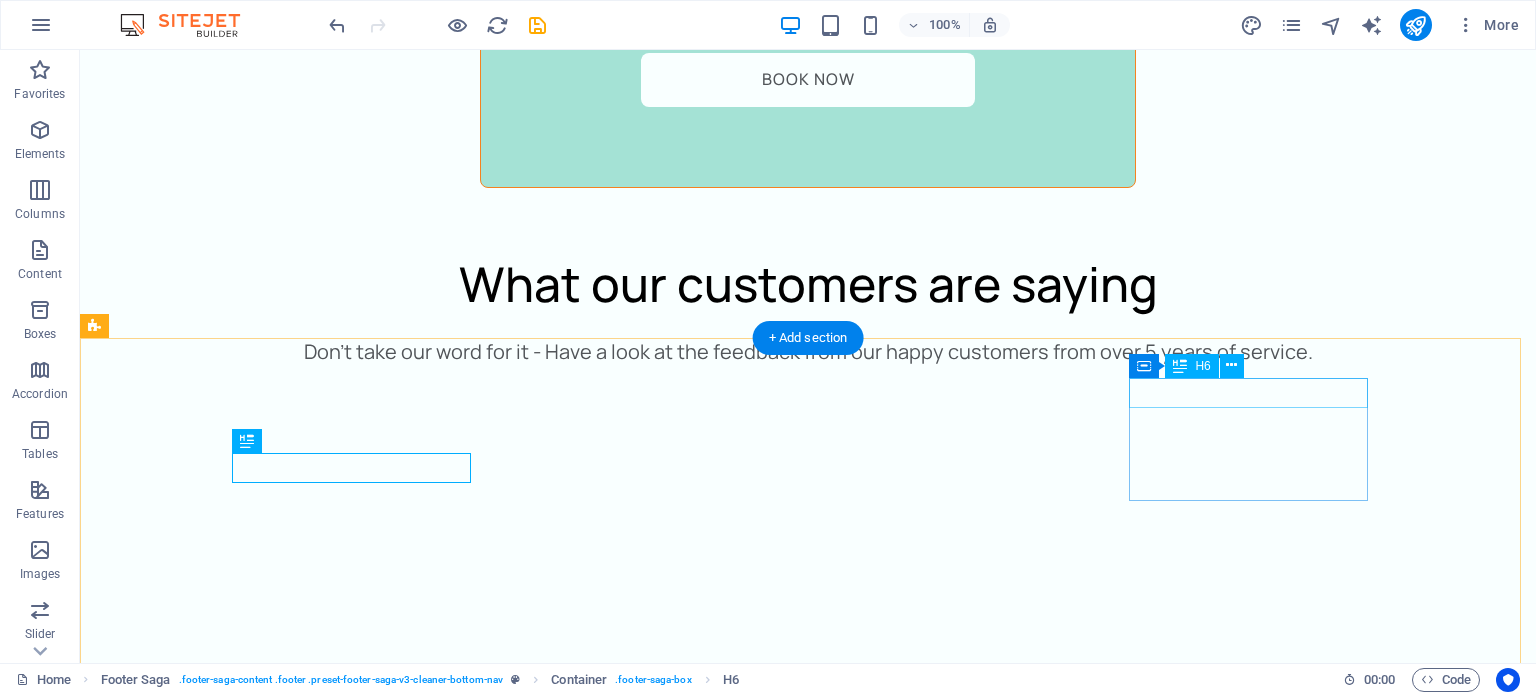 click on "Office" at bounding box center (223, 13029) 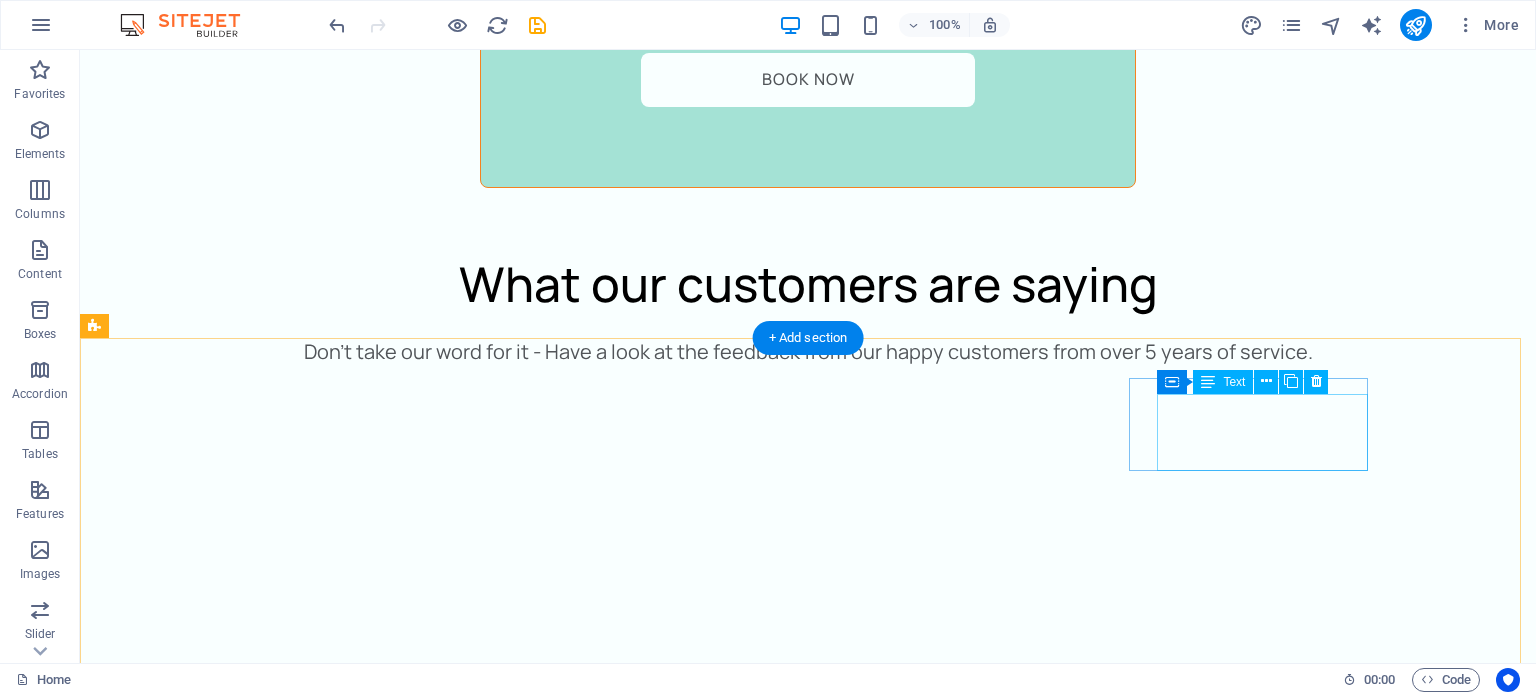 click on "Street
Berlin
12345" at bounding box center [223, 13096] 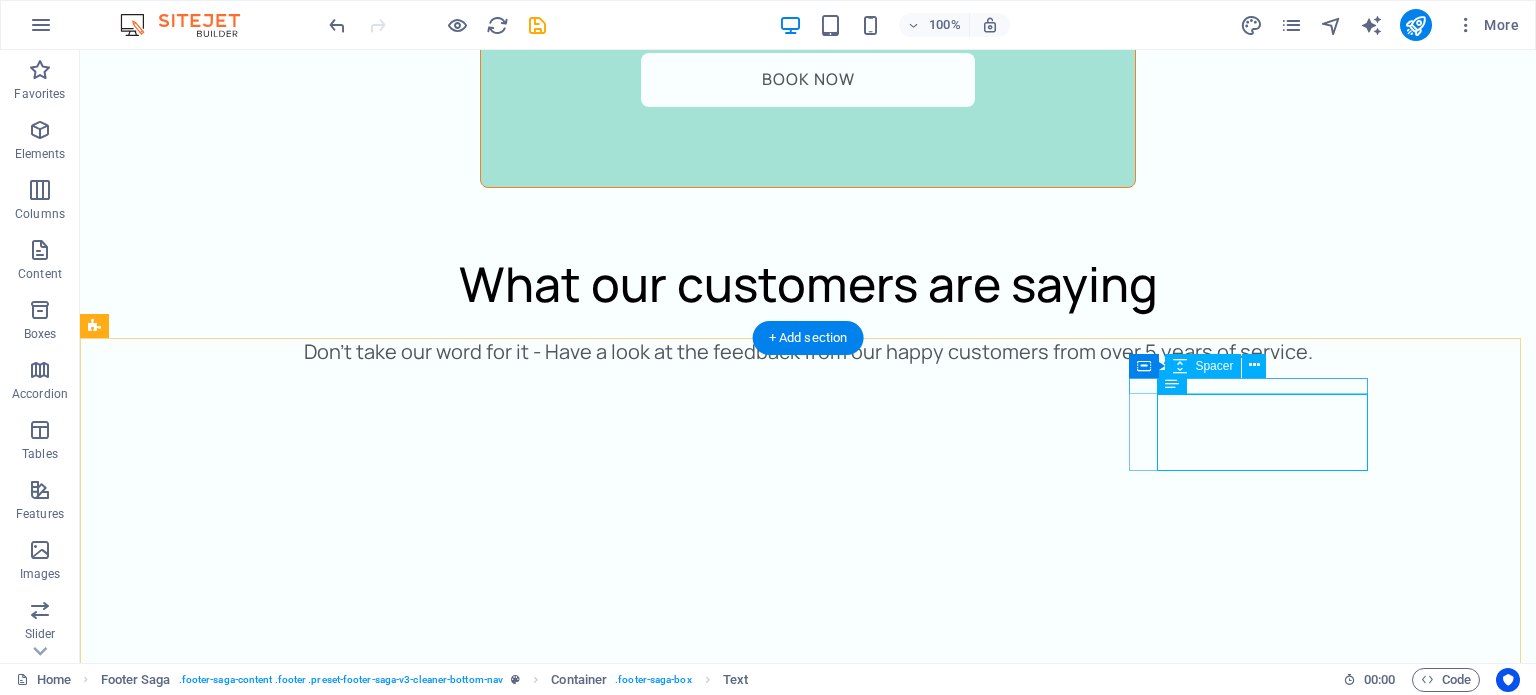 click at bounding box center (223, 13022) 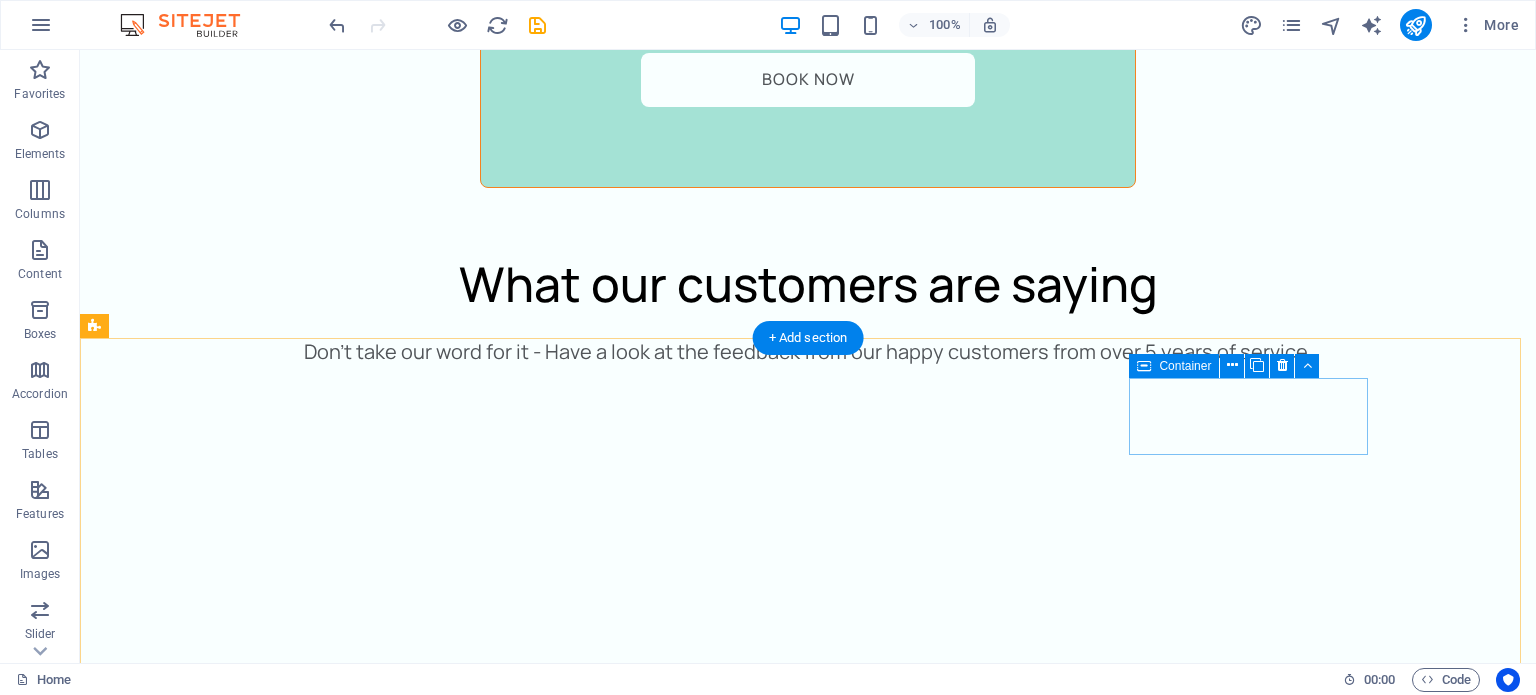 click on "Street
Berlin
12345" at bounding box center [223, 13066] 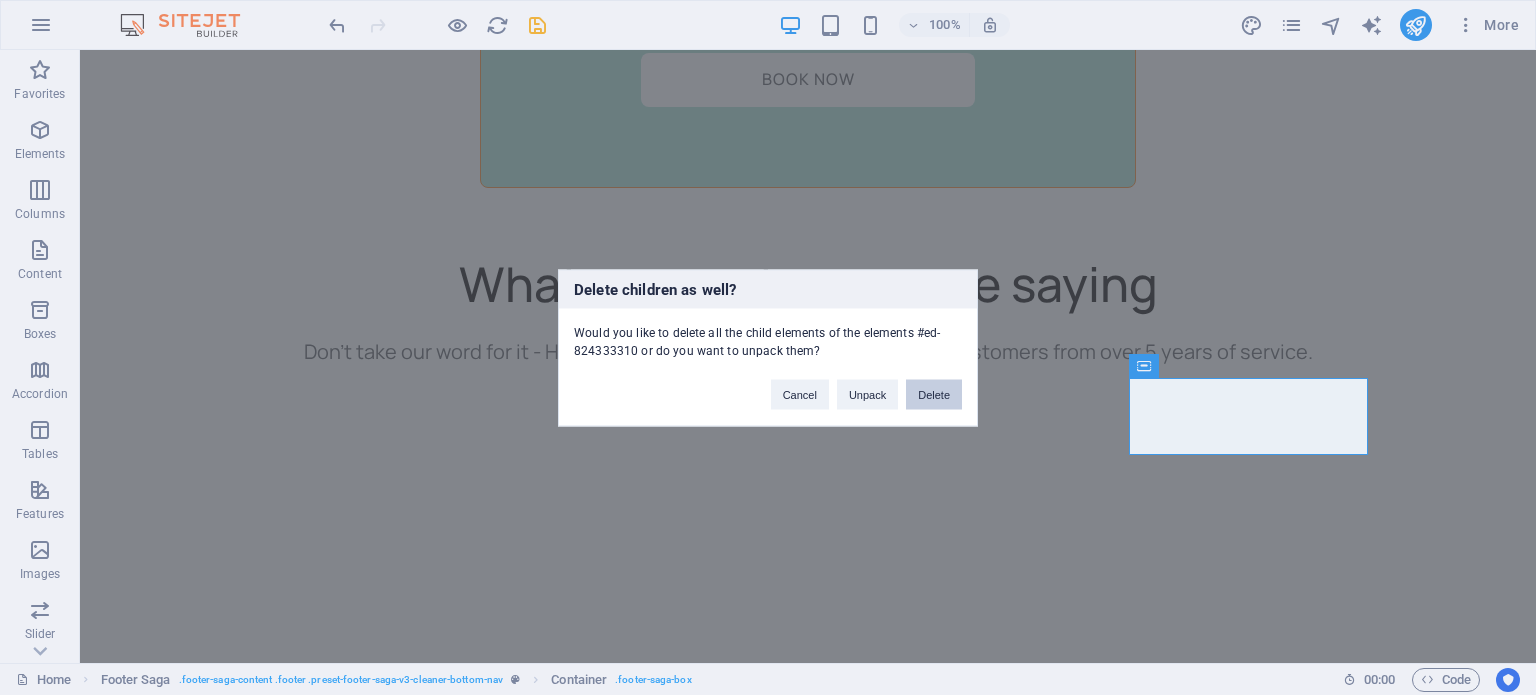 click on "Delete" at bounding box center [934, 394] 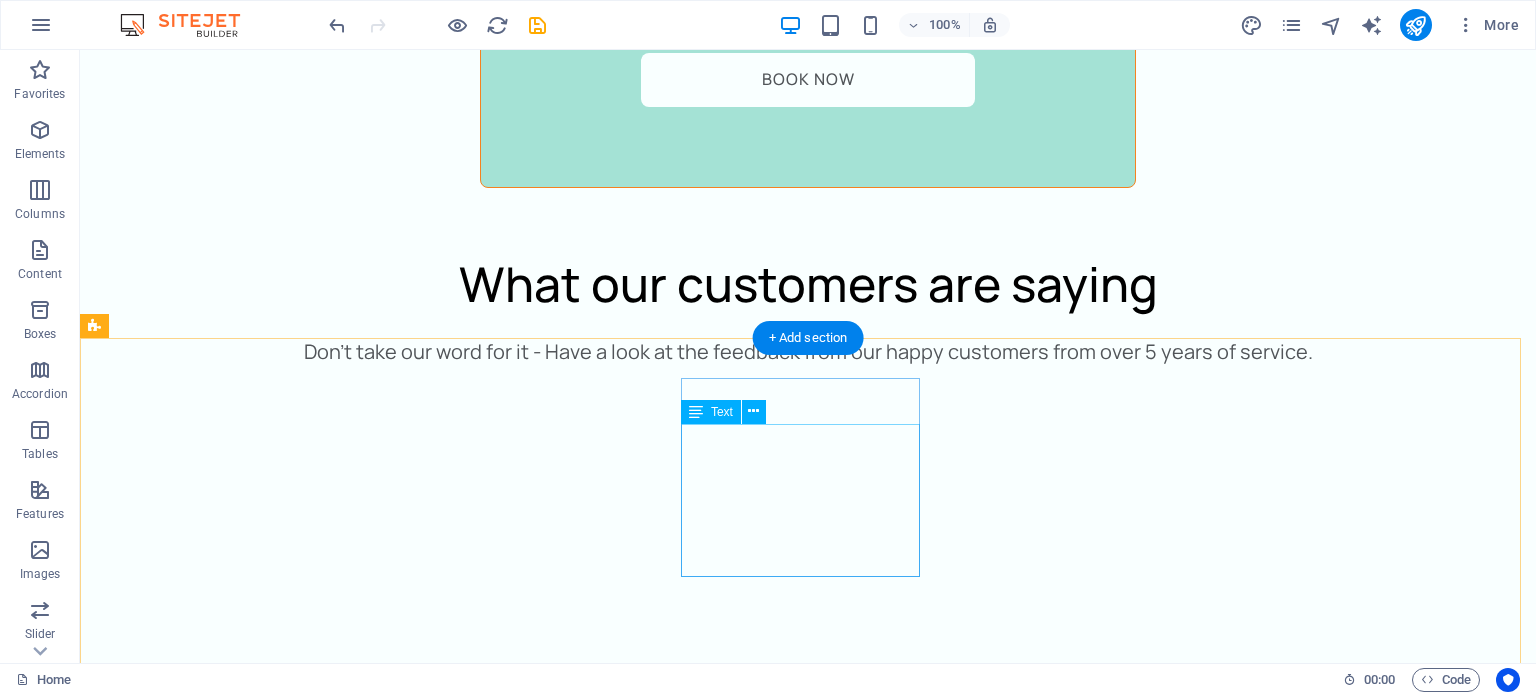 click on "Home Cleaning Commercial Cleaning Window Cleaning Carpet Cleaning Laundry Service Furniture Sanitizing" at bounding box center (223, 12719) 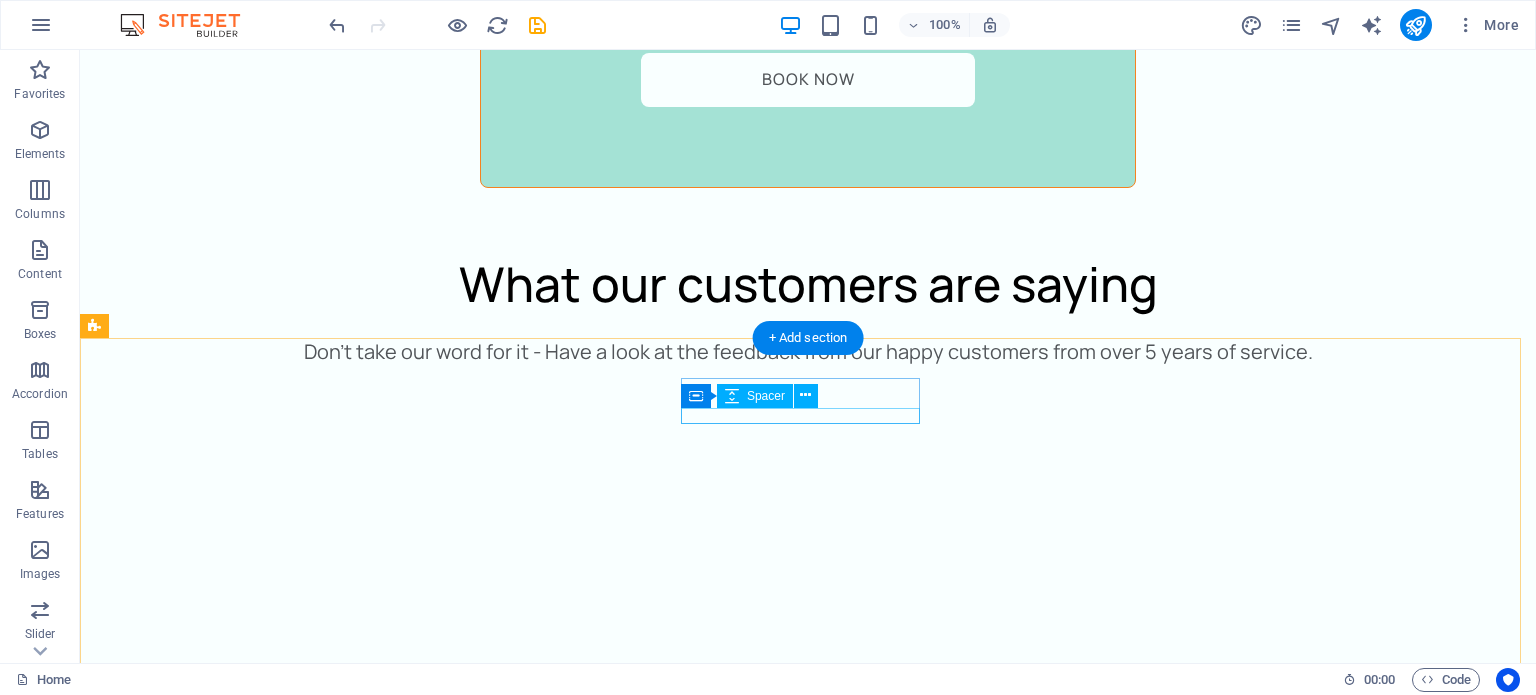 click at bounding box center (223, 12634) 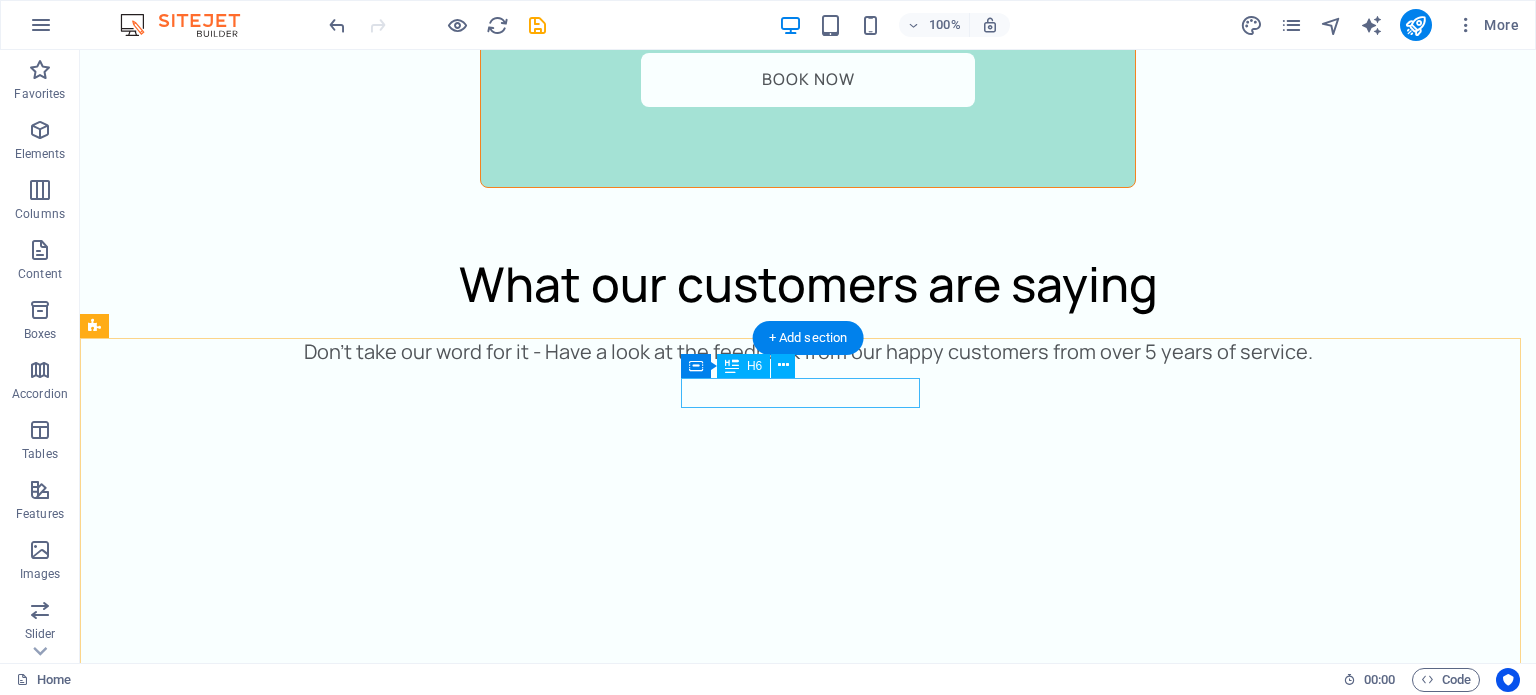 click on "Top Services" at bounding box center (223, 12611) 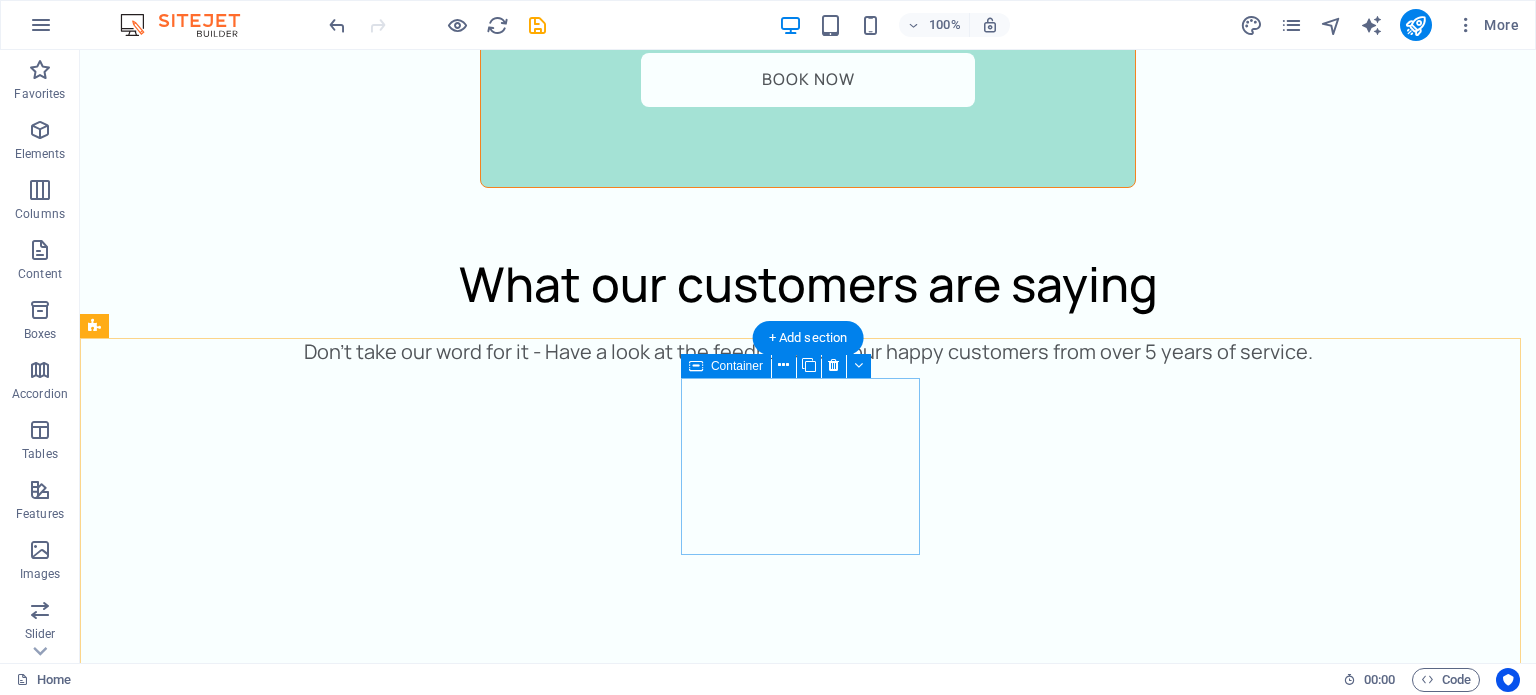 click on "Drop content here or  Add elements  Paste clipboard" at bounding box center [223, 12685] 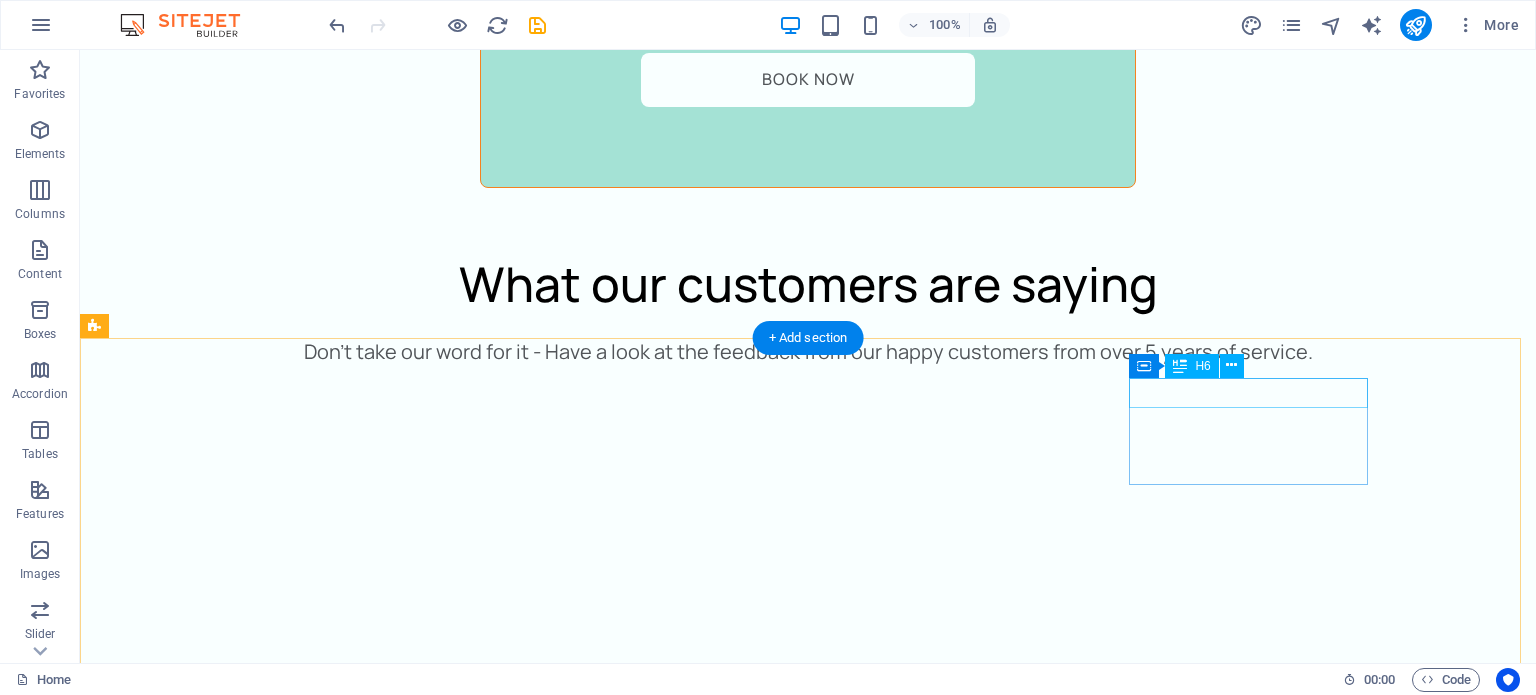 click on "Contact us" at bounding box center [223, 12611] 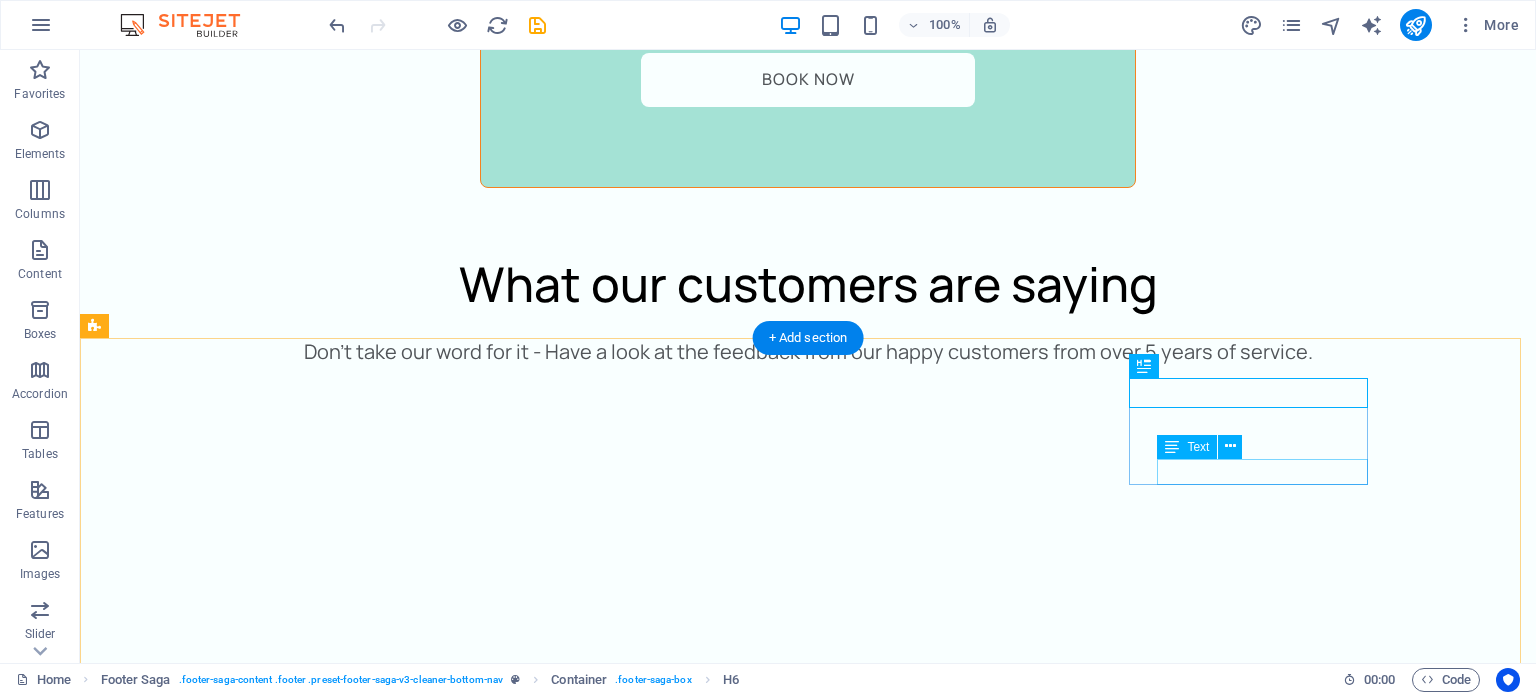 click on "cleaner@example.com" at bounding box center [223, 12742] 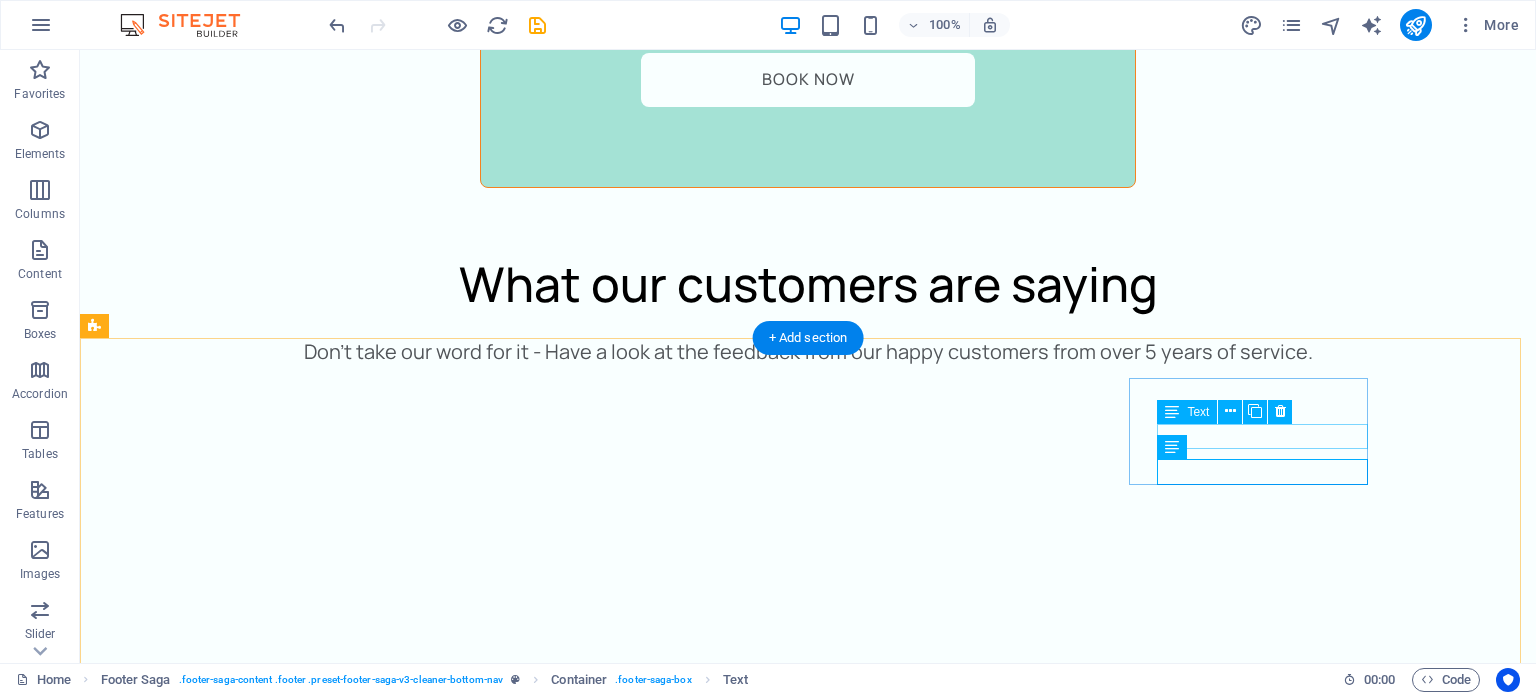 click on "+392 164 673 783" at bounding box center [223, 12683] 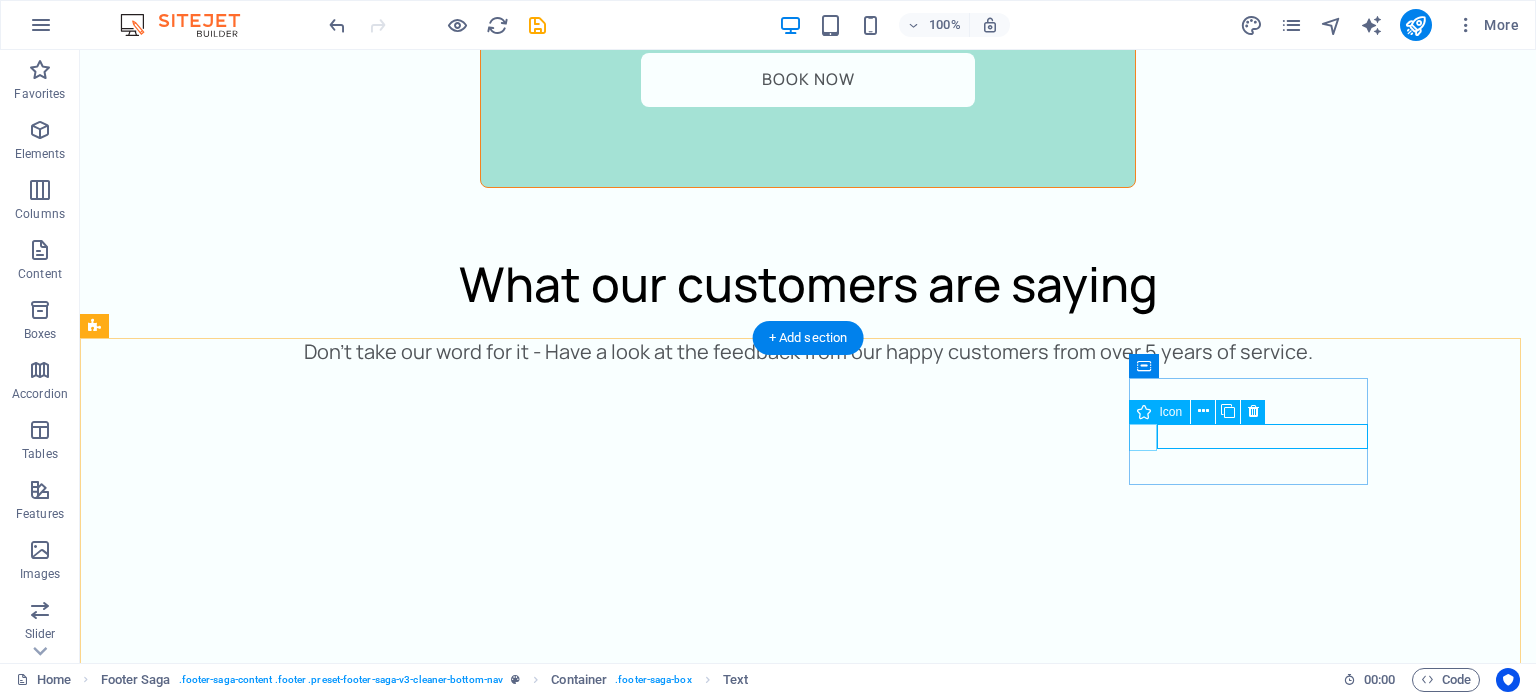 click at bounding box center [223, 12656] 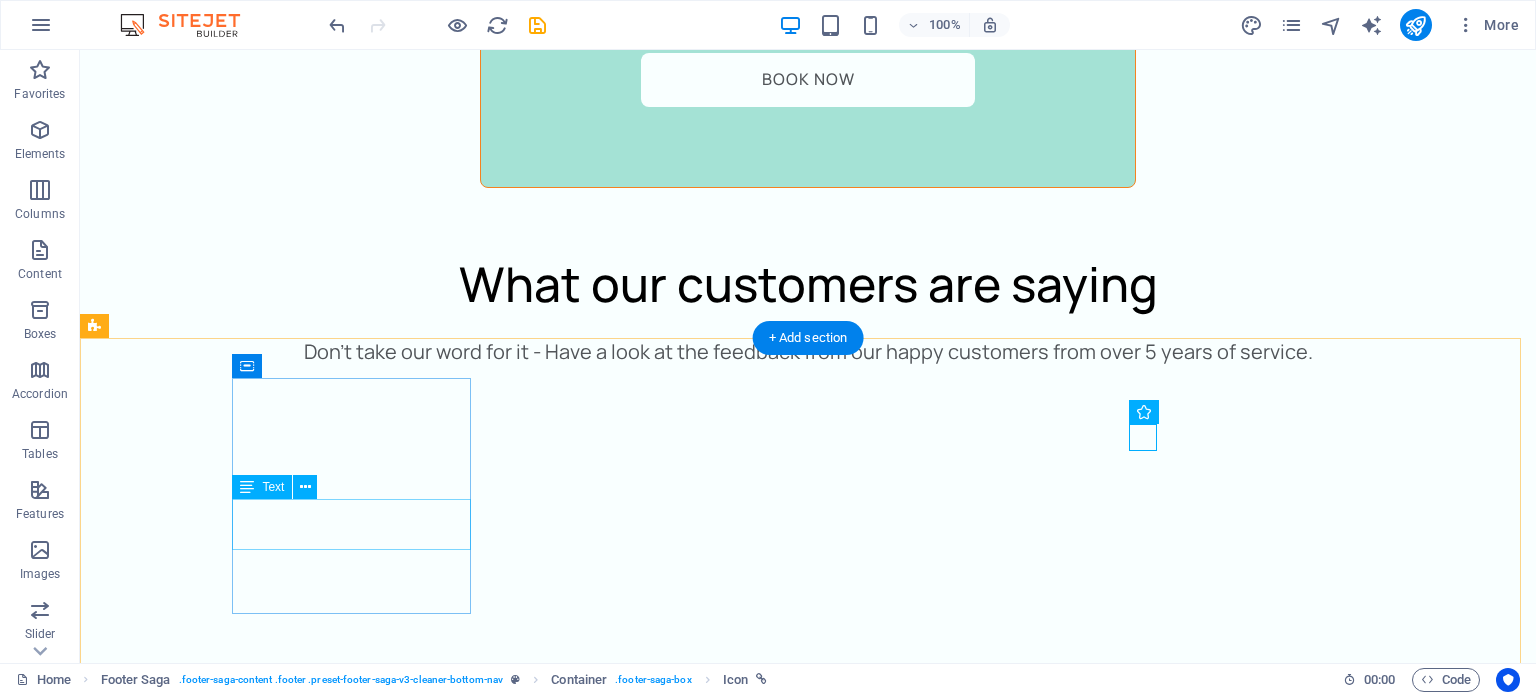 click on "Providing home cleaning  services for over five years" at bounding box center (223, 12388) 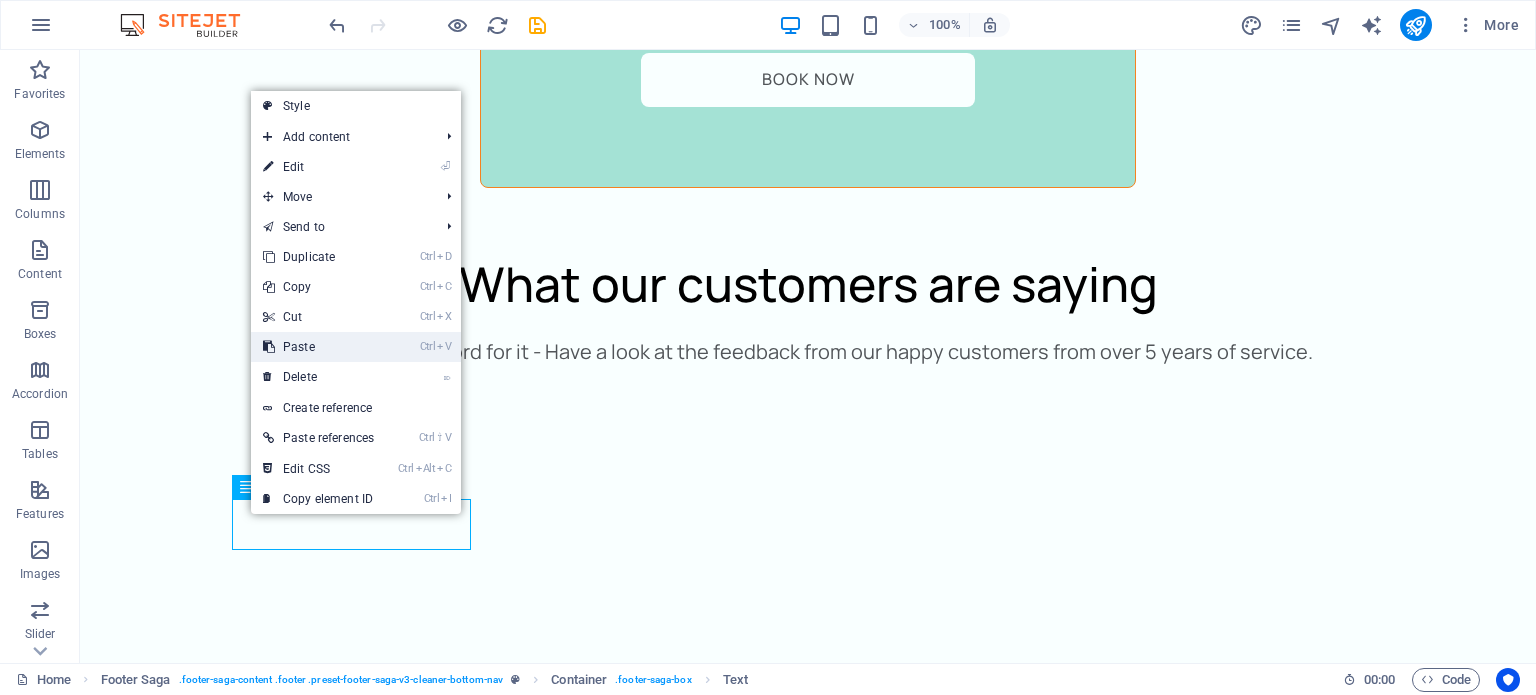 click on "Ctrl V  Paste" at bounding box center [318, 347] 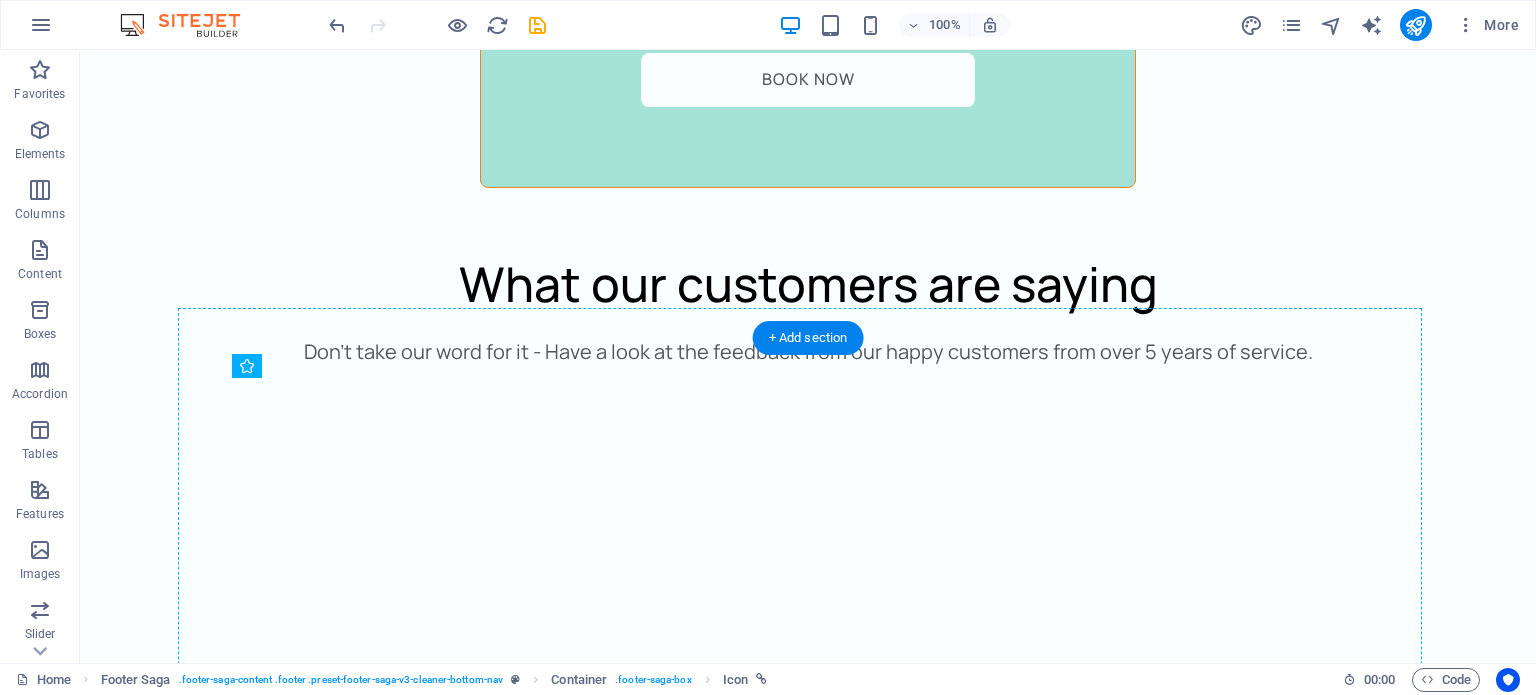 drag, startPoint x: 456, startPoint y: 517, endPoint x: 236, endPoint y: 527, distance: 220.22716 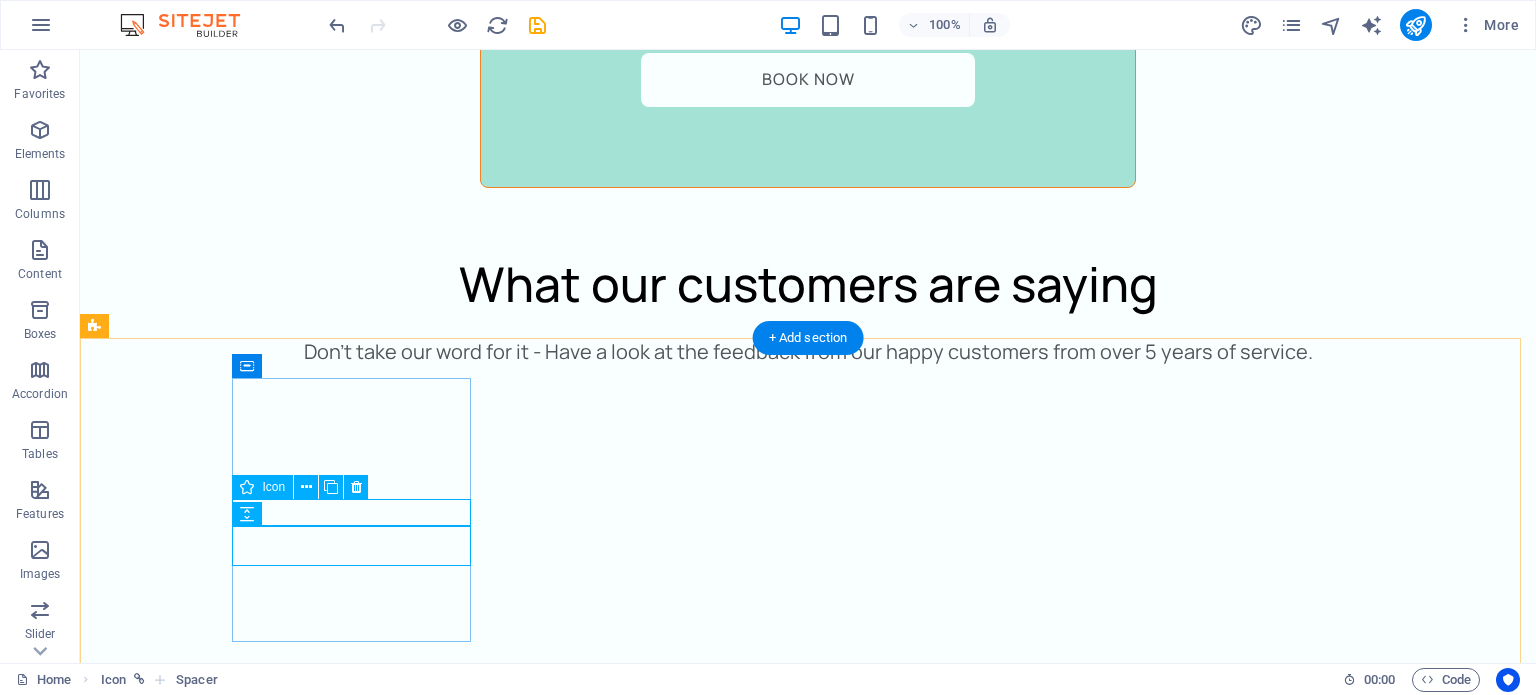 click at bounding box center [223, 12377] 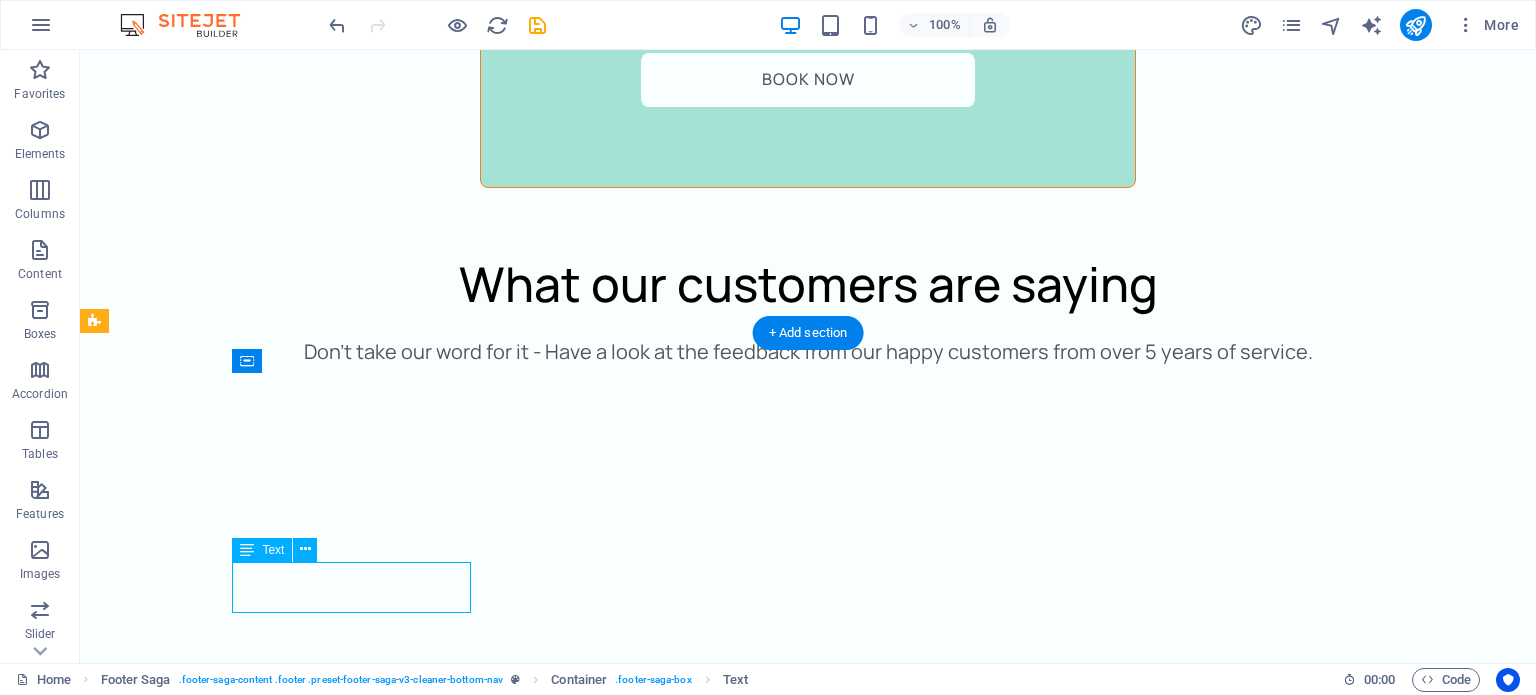 scroll, scrollTop: 5584, scrollLeft: 0, axis: vertical 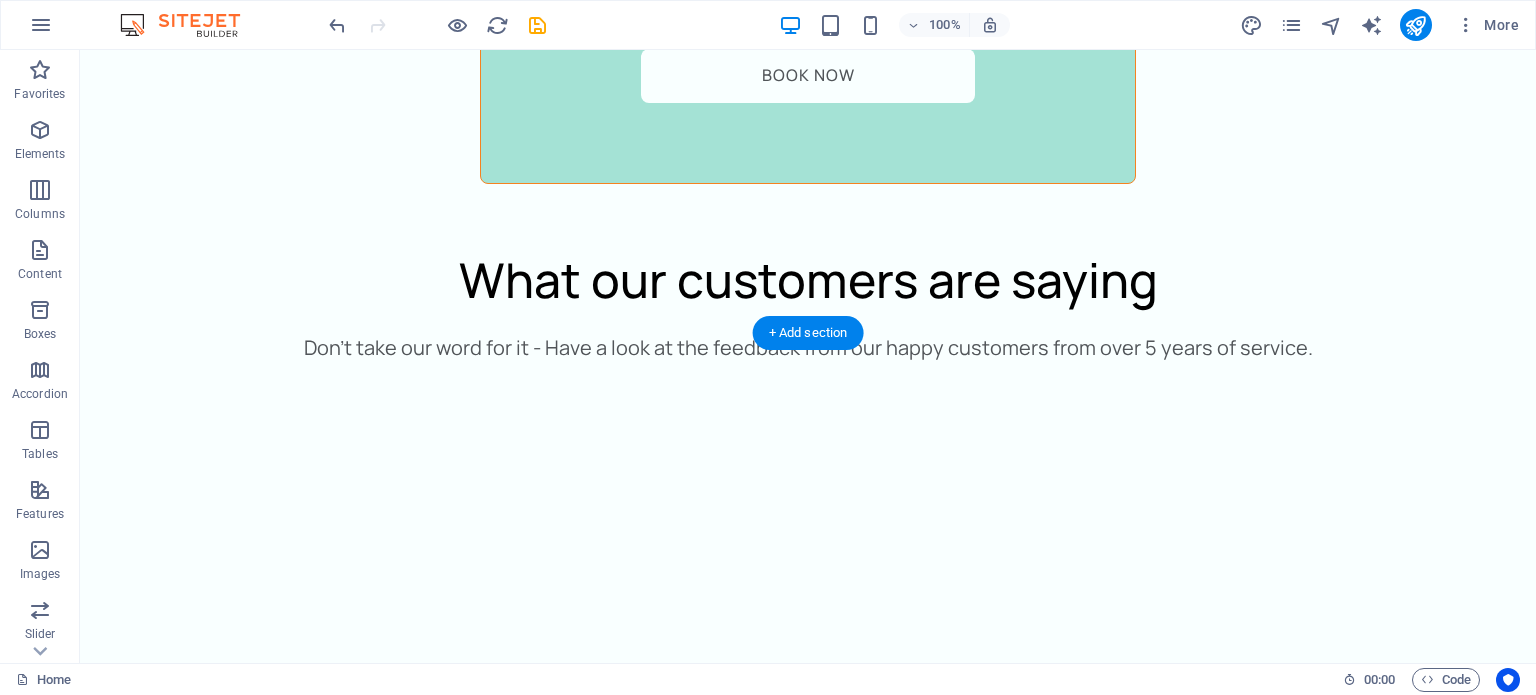 drag, startPoint x: 344, startPoint y: 591, endPoint x: 316, endPoint y: 482, distance: 112.53888 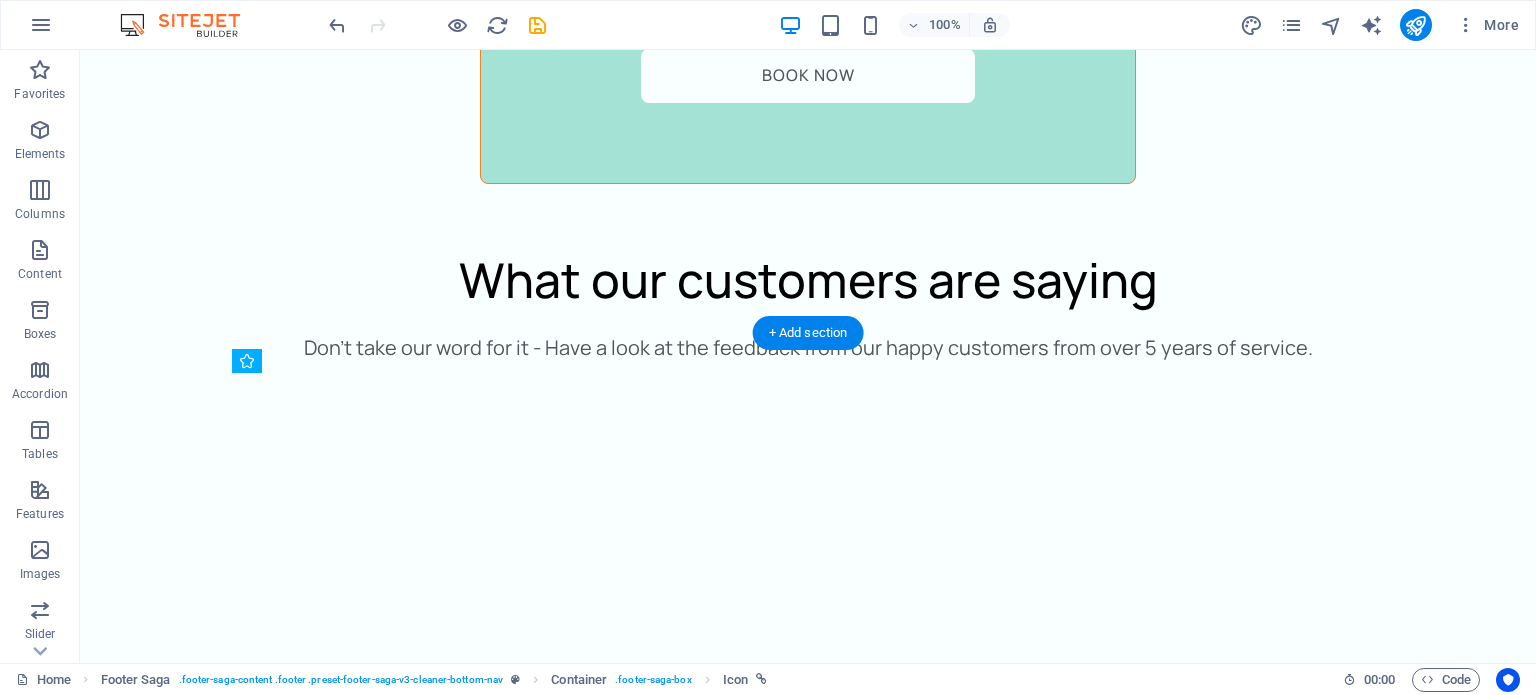 drag, startPoint x: 241, startPoint y: 556, endPoint x: 256, endPoint y: 499, distance: 58.940647 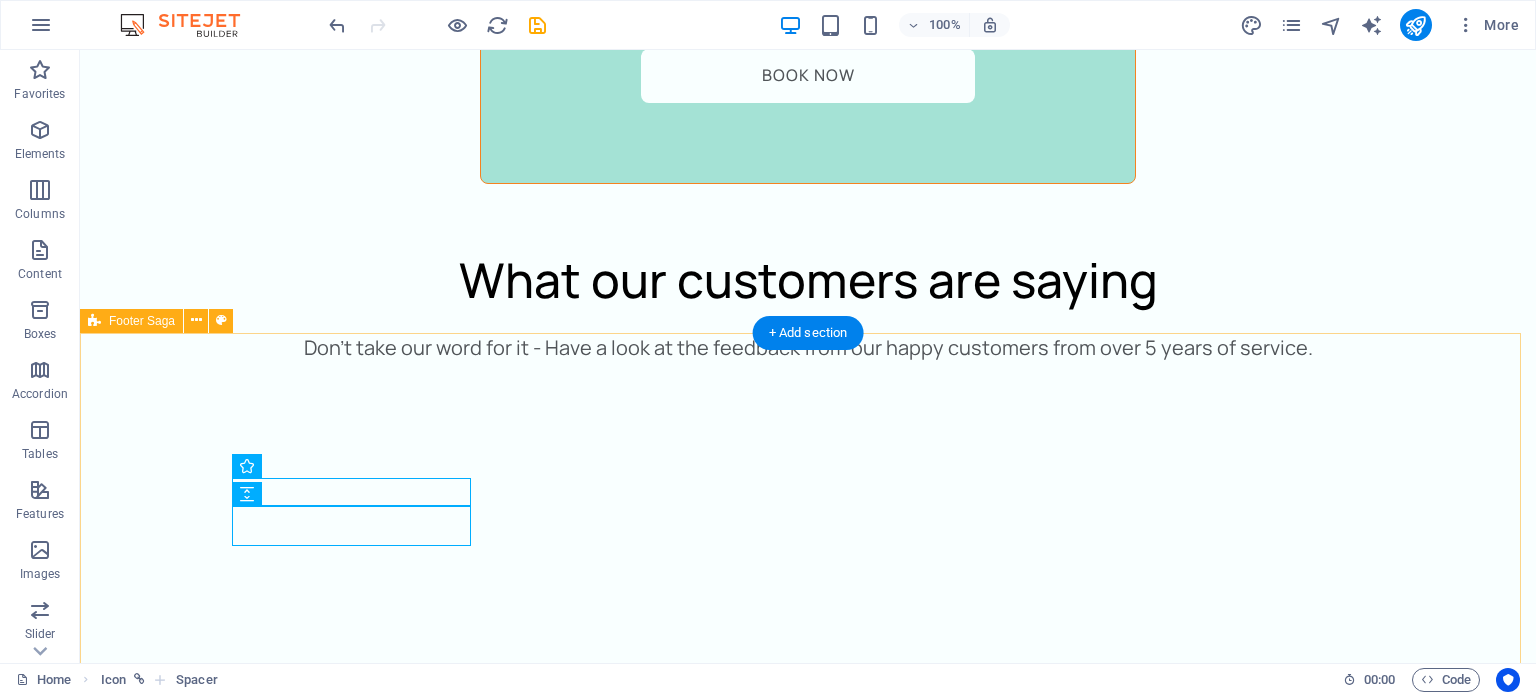 click on "Contact us Providing home cleaning  services for over five years Contact us +392 164 673 783 cleaner@example.com Privacy Policy   Legal Notice All Rights Reserved" at bounding box center [808, 12528] 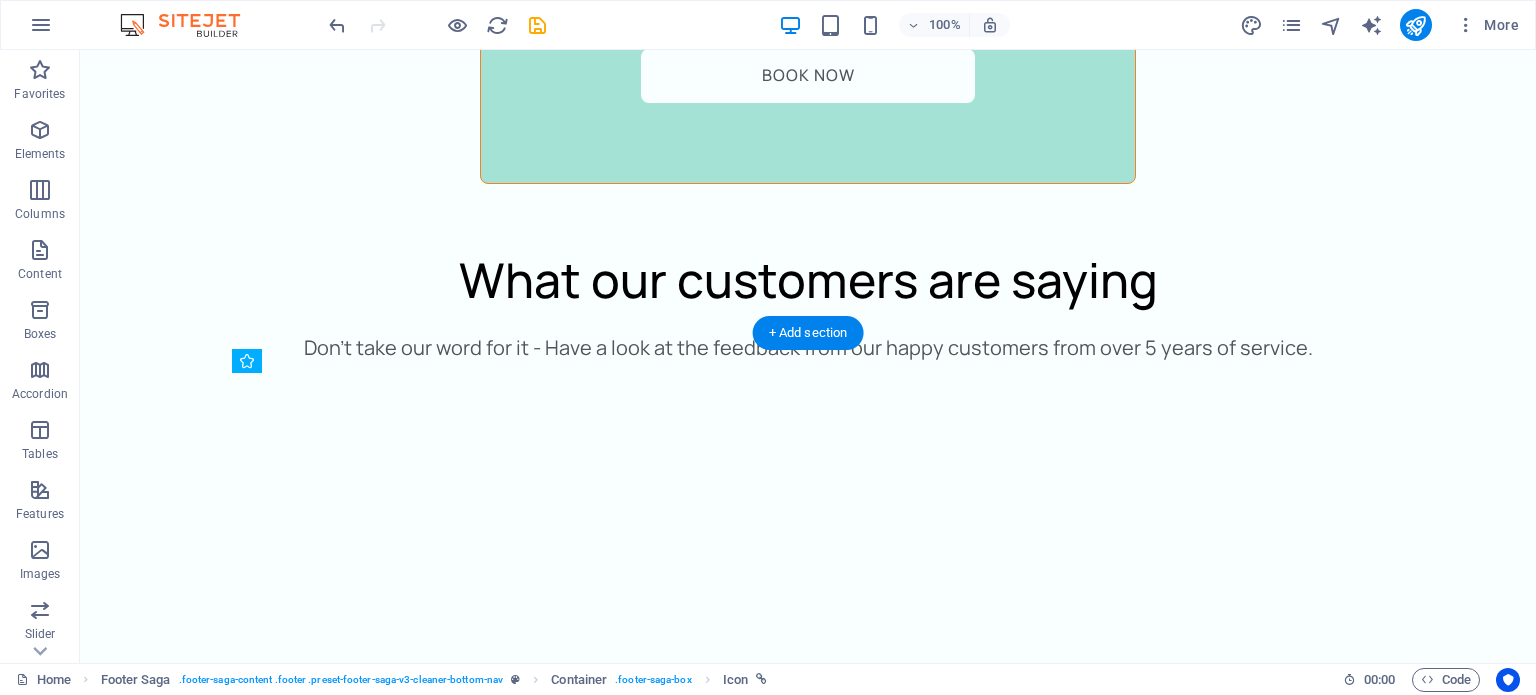 drag, startPoint x: 408, startPoint y: 496, endPoint x: 409, endPoint y: 506, distance: 10.049875 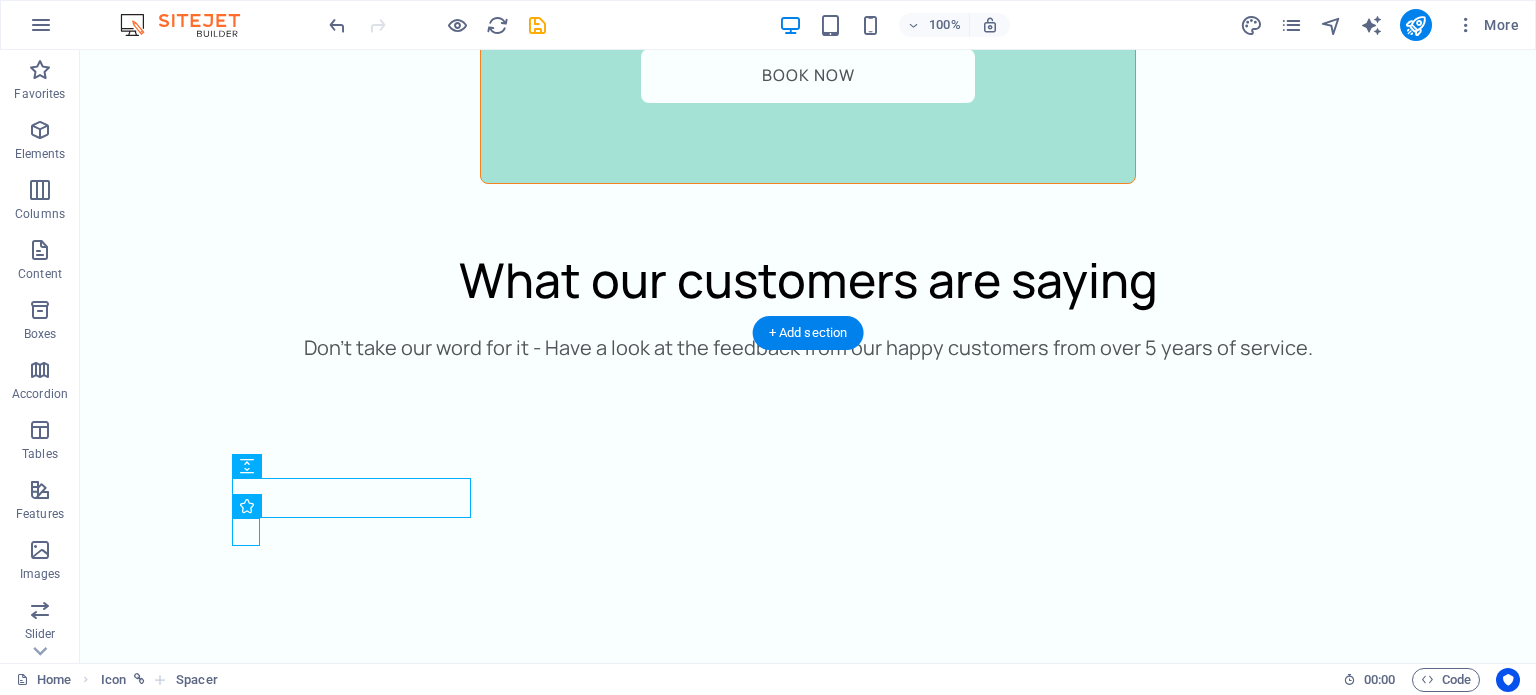 drag, startPoint x: 238, startPoint y: 533, endPoint x: 349, endPoint y: 551, distance: 112.44999 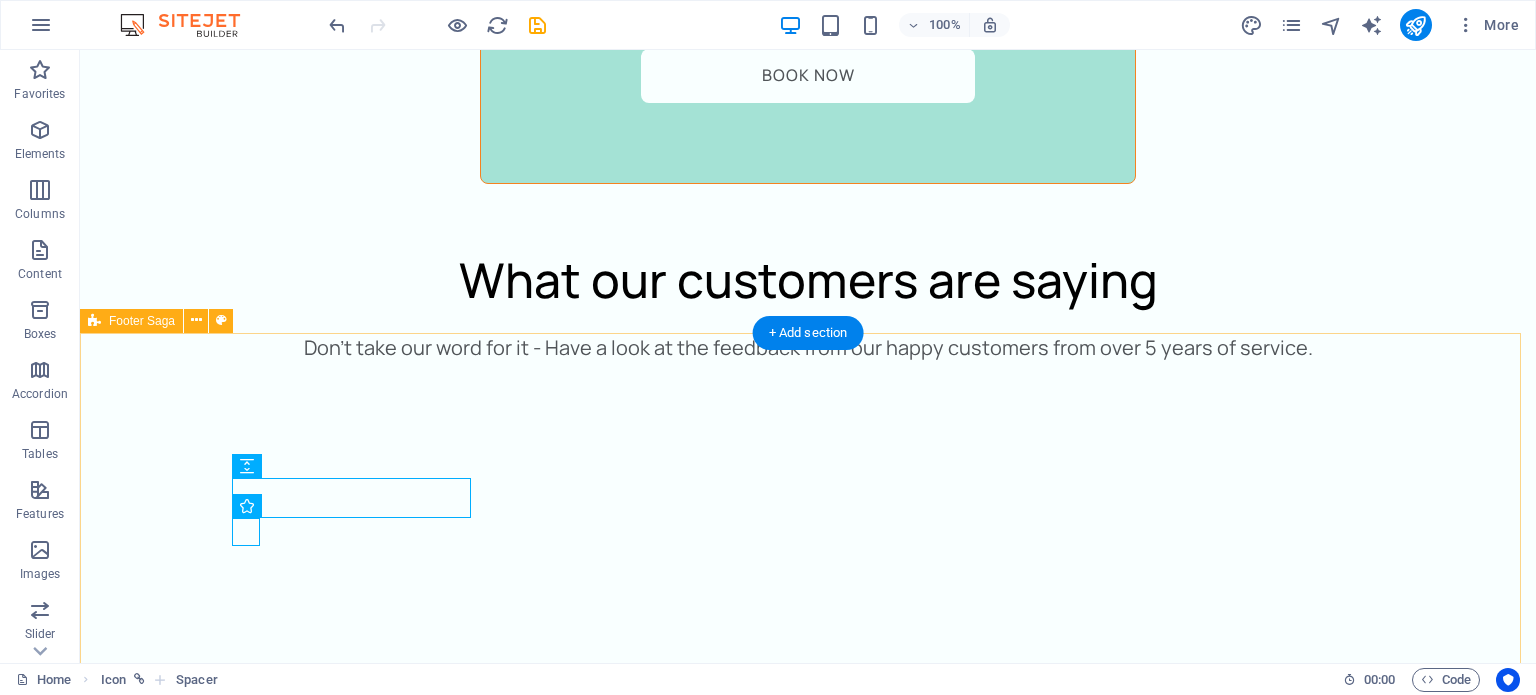 click on "Contact us Providing home cleaning  services for over five years Contact us +392 164 673 783 cleaner@example.com Privacy Policy   Legal Notice All Rights Reserved" at bounding box center [808, 12528] 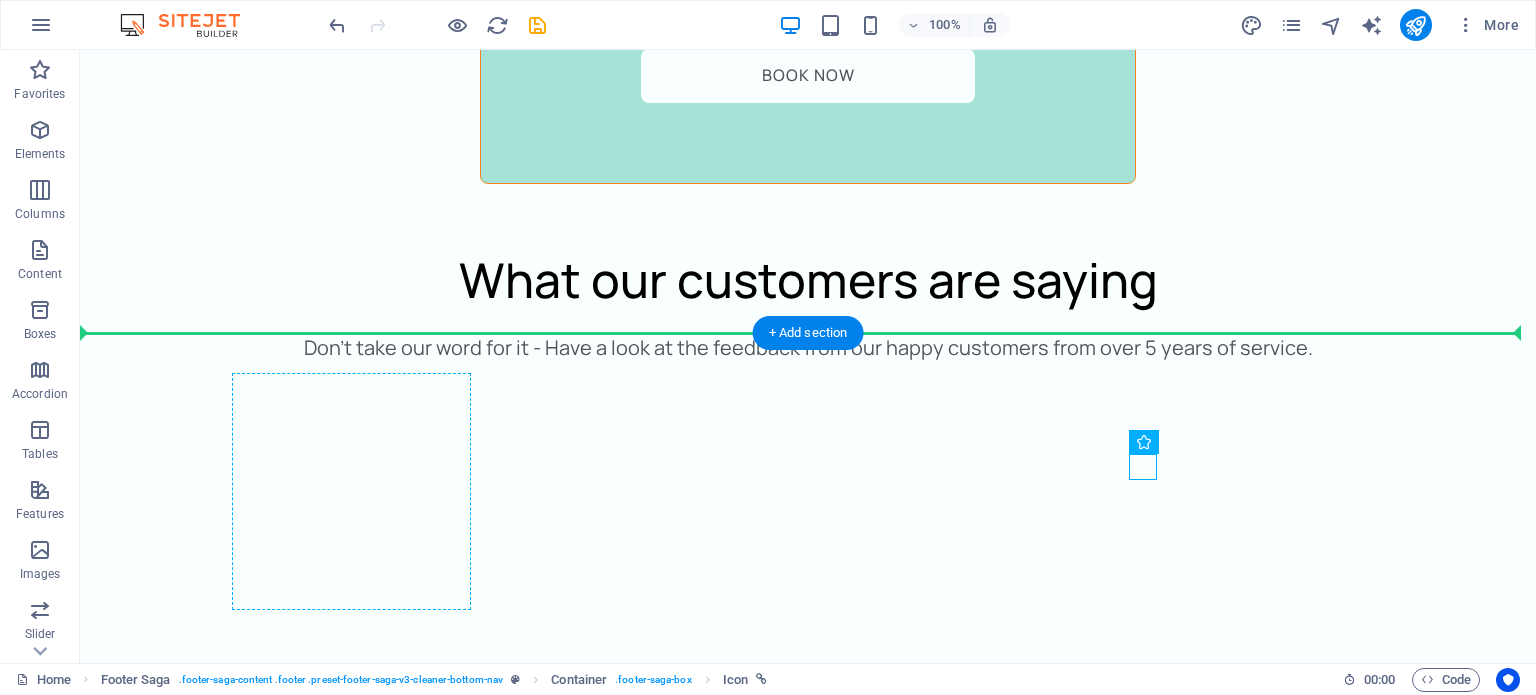 drag, startPoint x: 1140, startPoint y: 461, endPoint x: 244, endPoint y: 494, distance: 896.6075 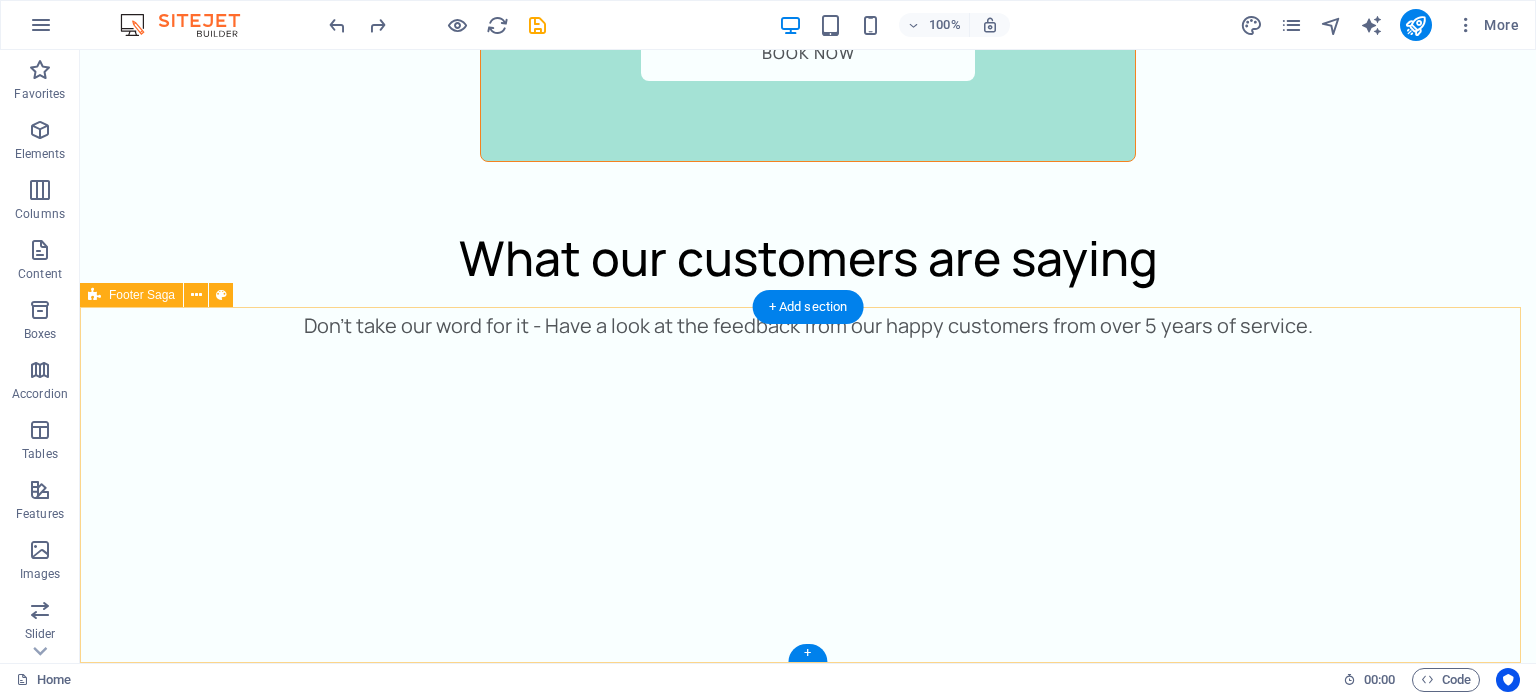 scroll, scrollTop: 5610, scrollLeft: 0, axis: vertical 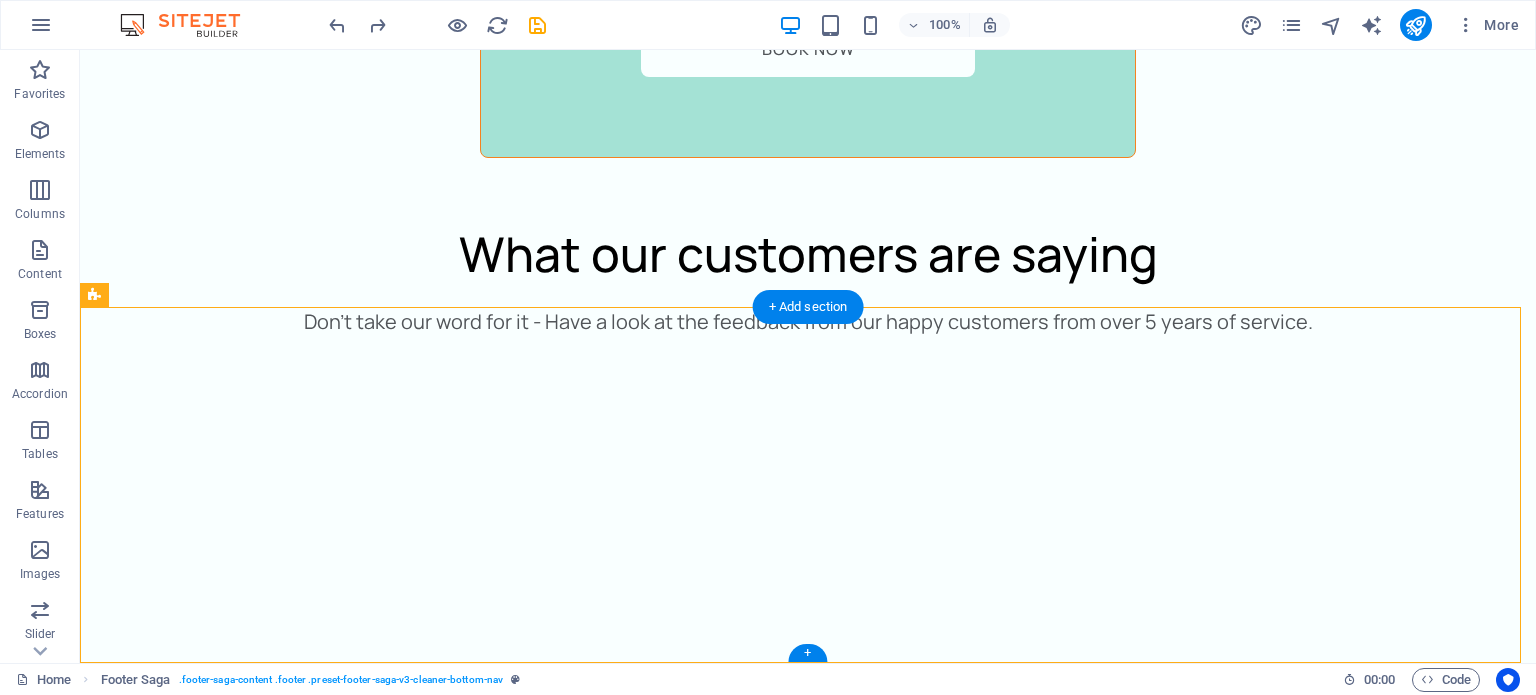 drag, startPoint x: 244, startPoint y: 503, endPoint x: 256, endPoint y: 462, distance: 42.72002 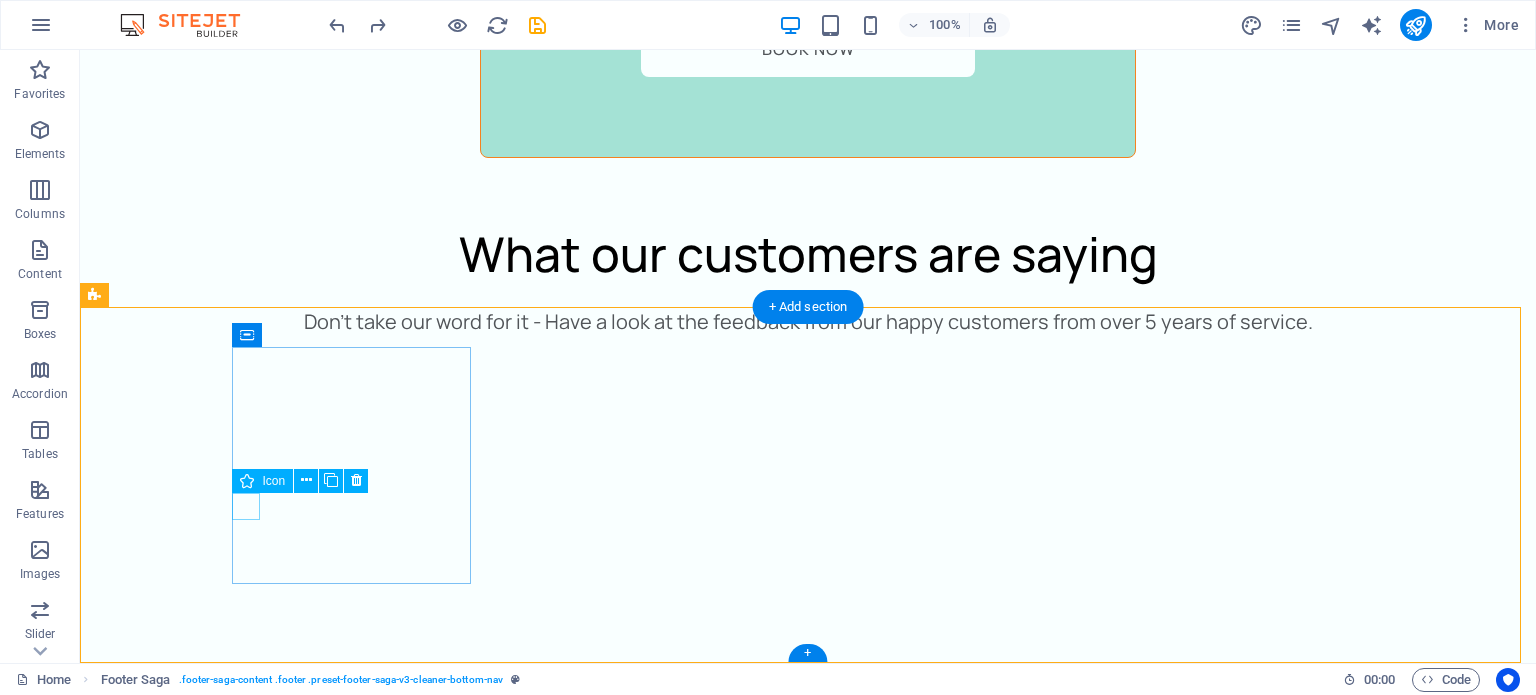 click at bounding box center [223, 12371] 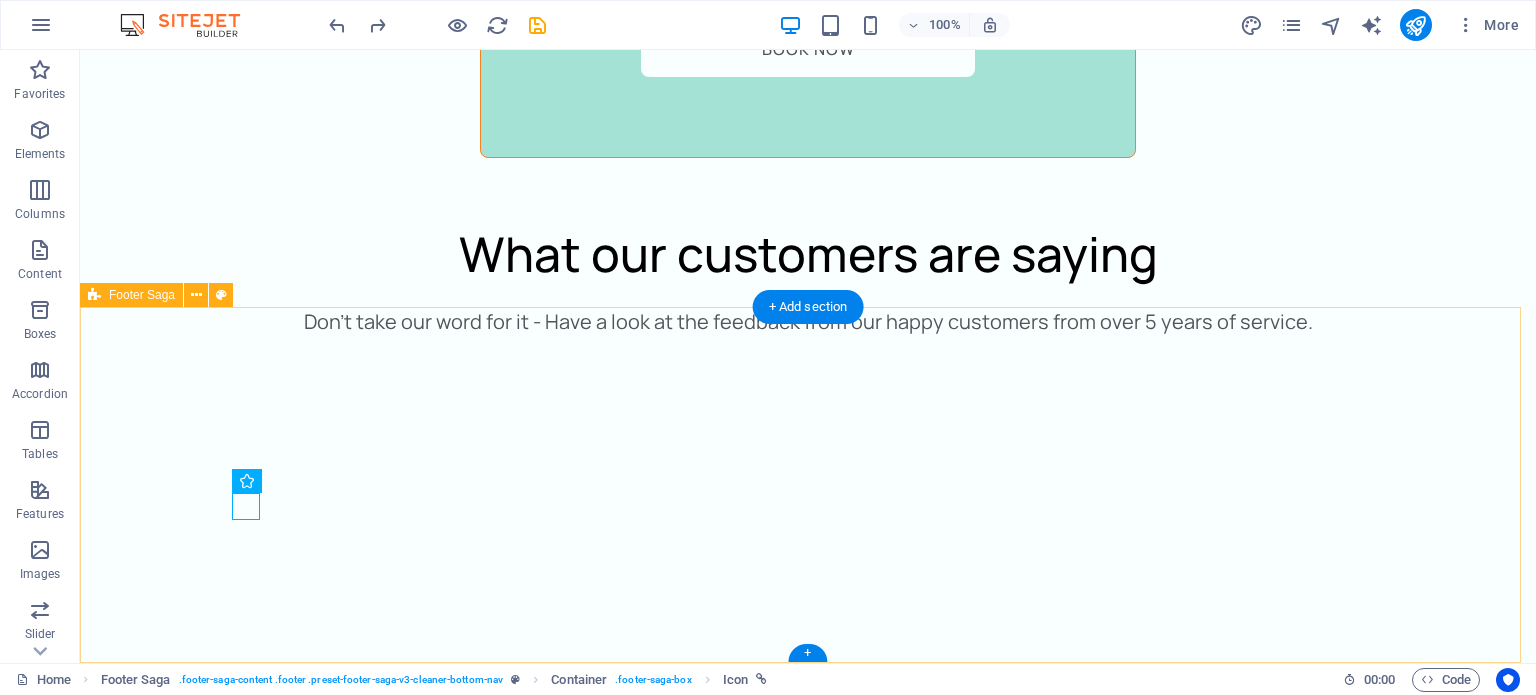 click on "Contact us Providing home cleaning  services for over five years Contact us +392 164 673 783 cleaner@example.com Privacy Policy   Legal Notice All Rights Reserved" at bounding box center [808, 12502] 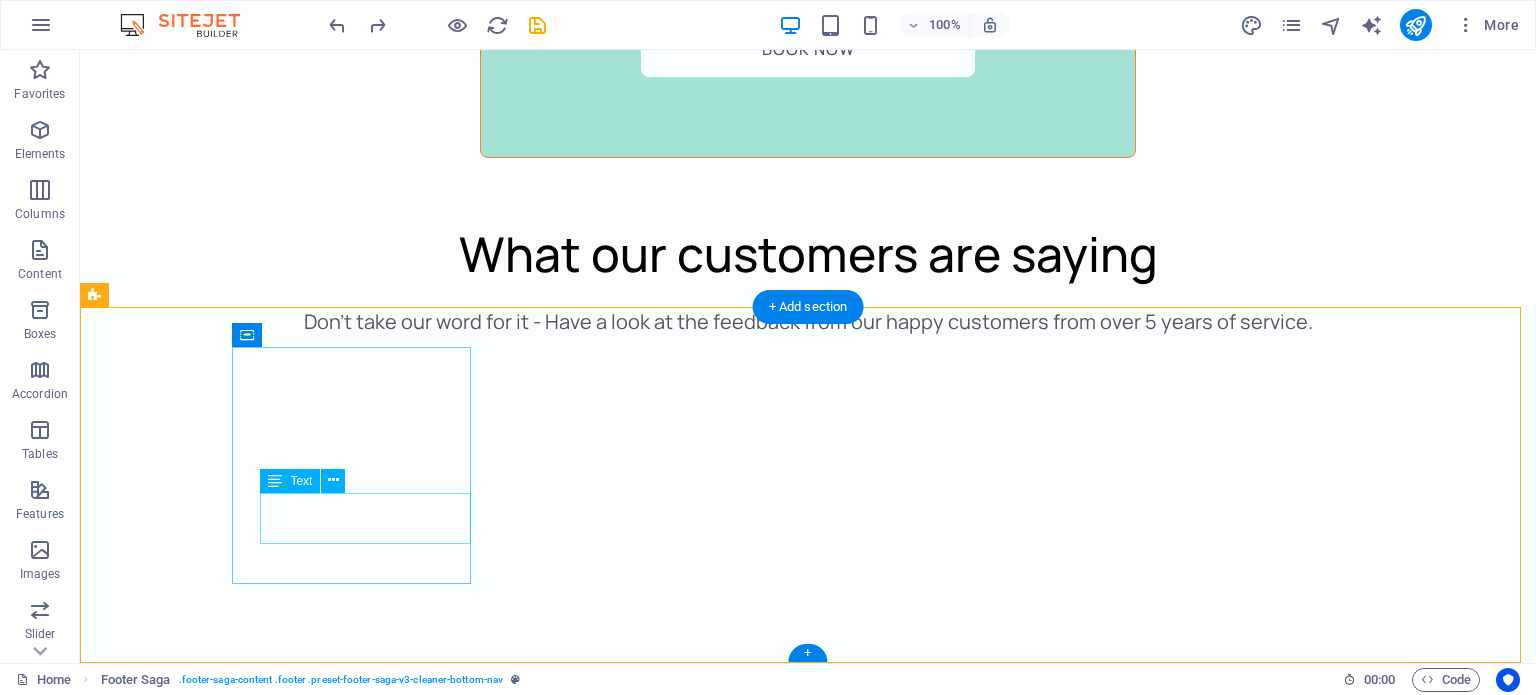 click on "Providing home cleaning  services for over five years" at bounding box center [223, 12409] 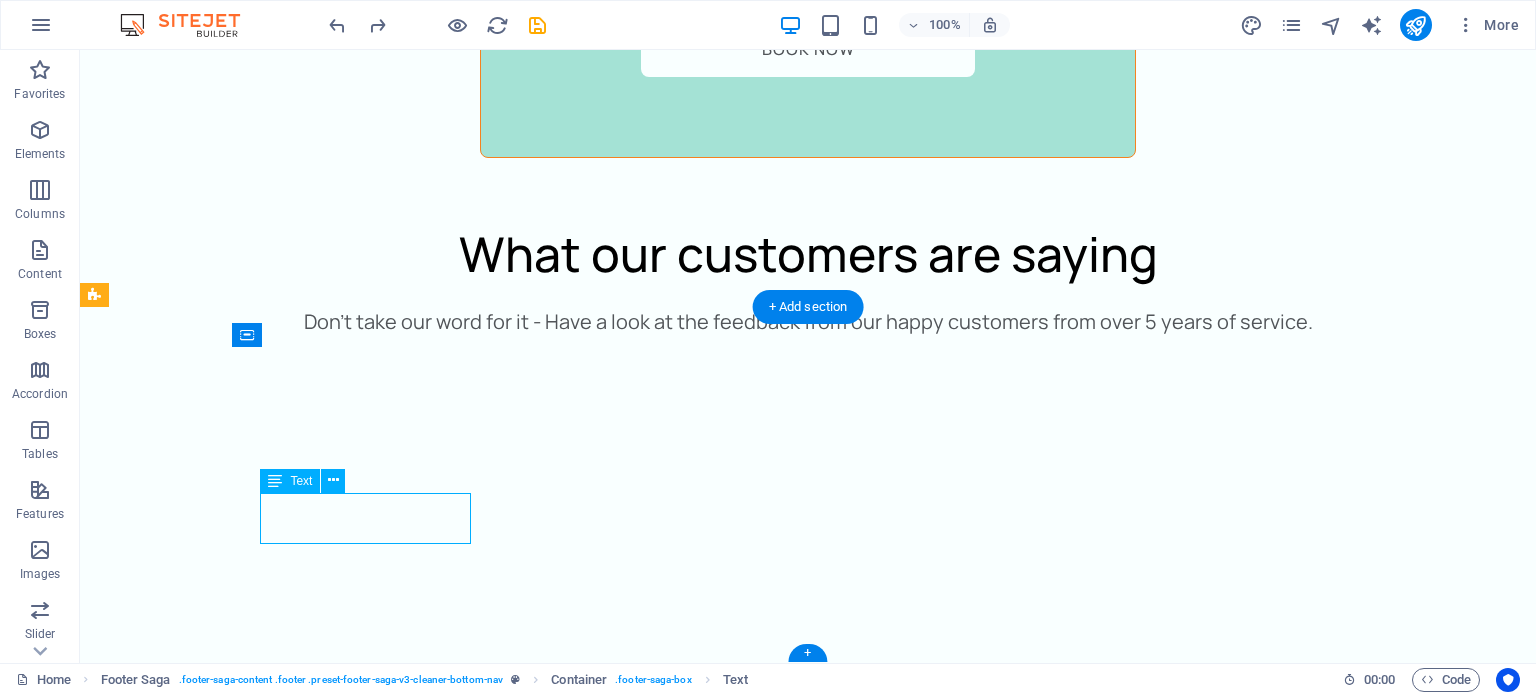 click on "Providing home cleaning  services for over five years" at bounding box center (223, 12409) 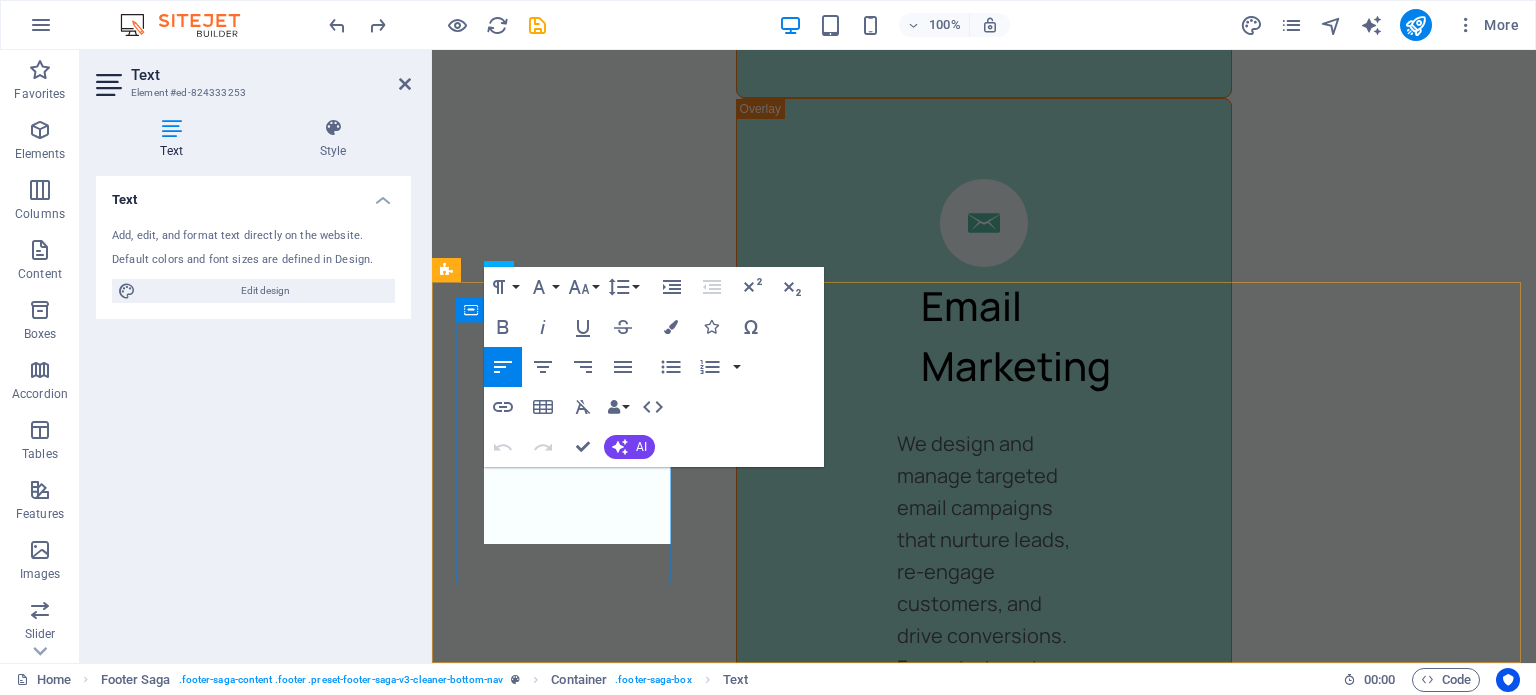 scroll, scrollTop: 6725, scrollLeft: 0, axis: vertical 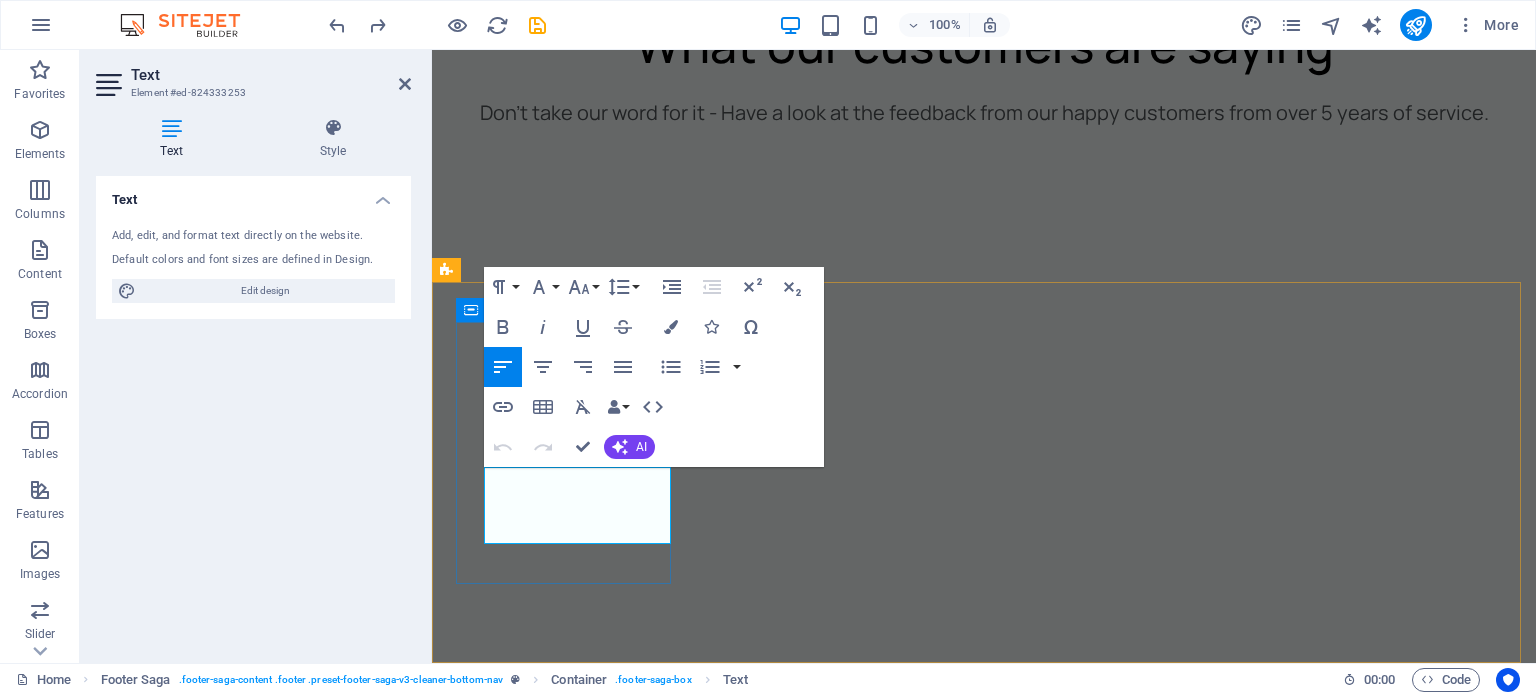 click on "Providing home cleaning" at bounding box center [565, 13369] 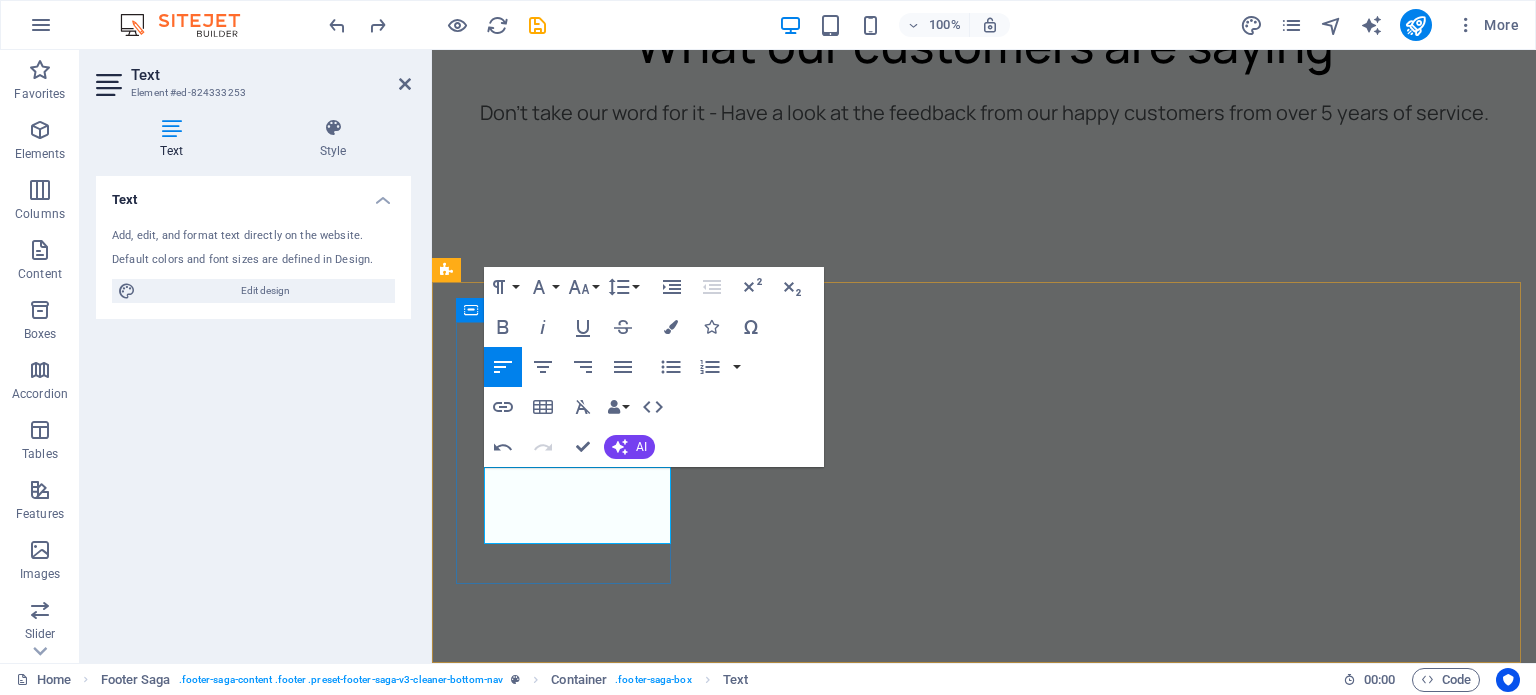 click on "Provid-ing home cleaning" at bounding box center (565, 13369) 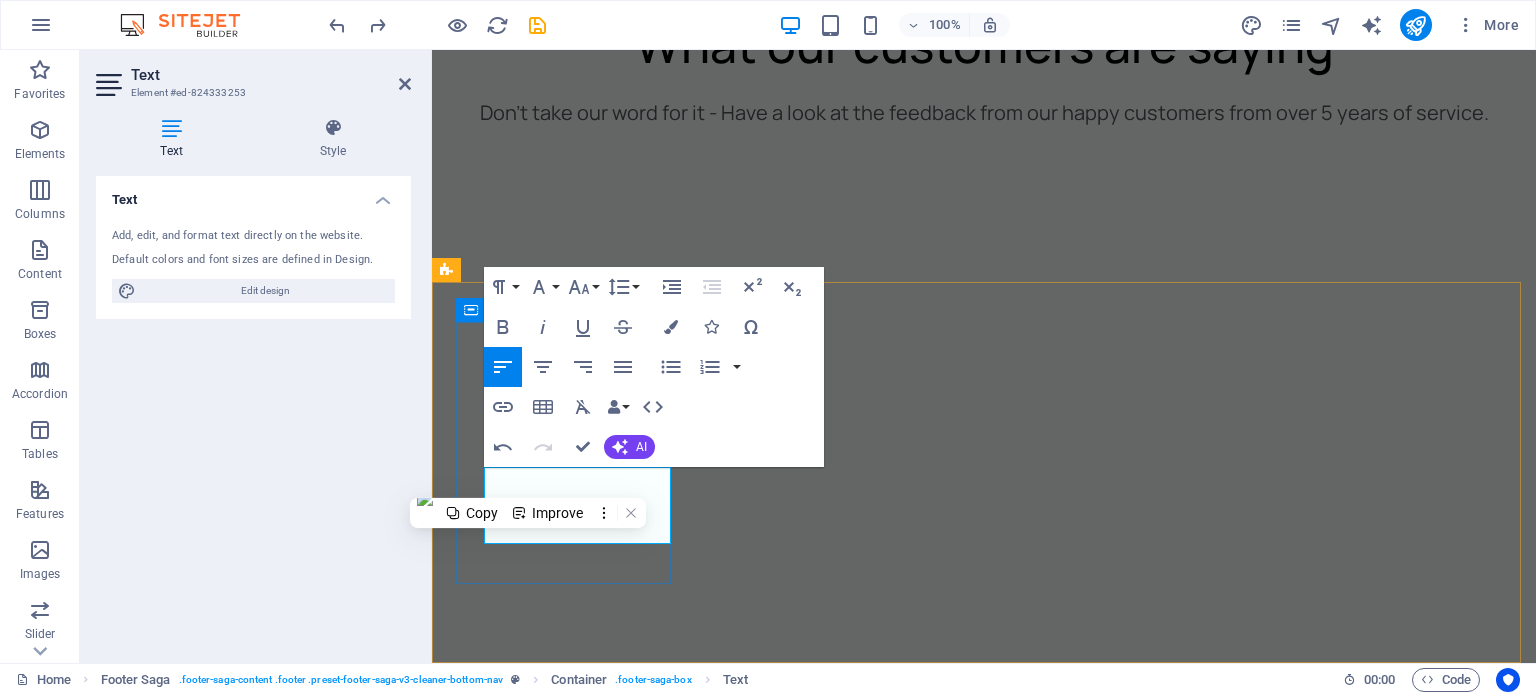 click on "Provid-ing home cleaning" at bounding box center (565, 13369) 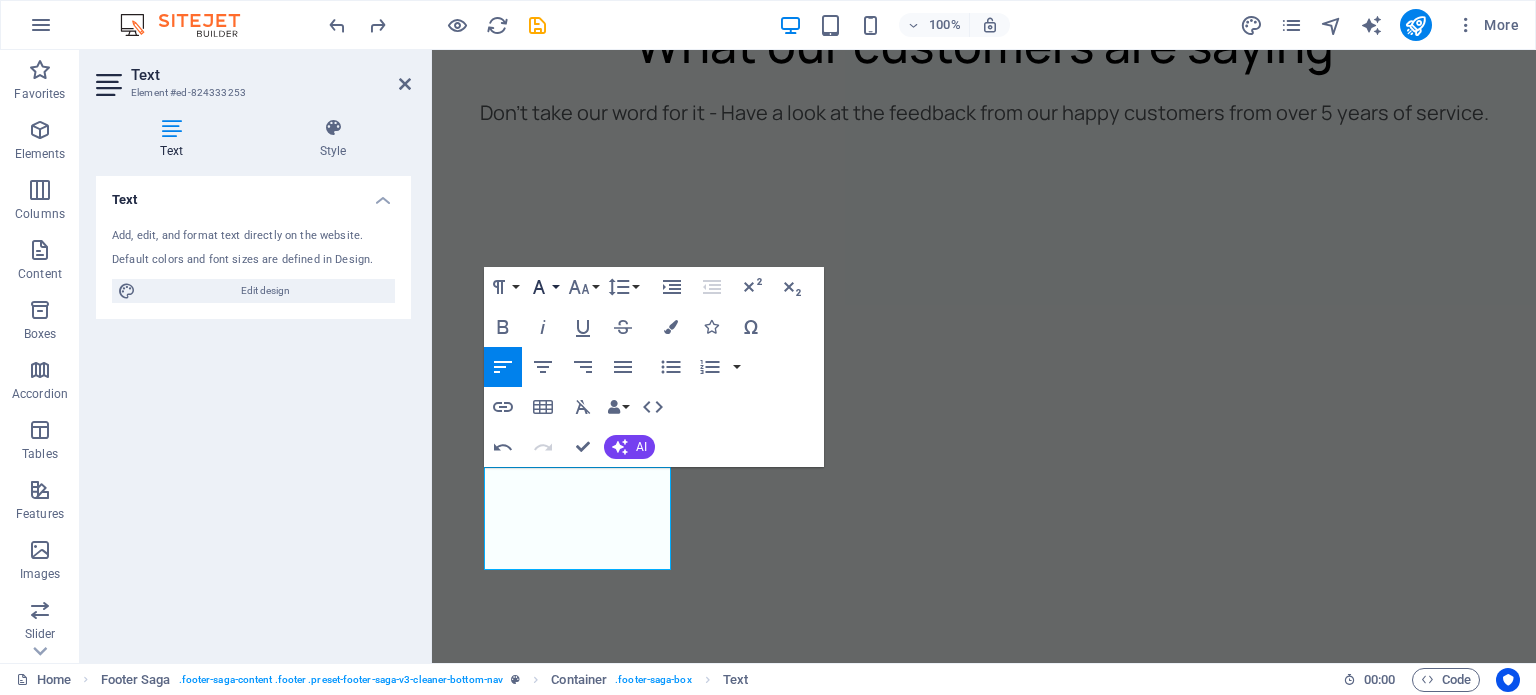 click 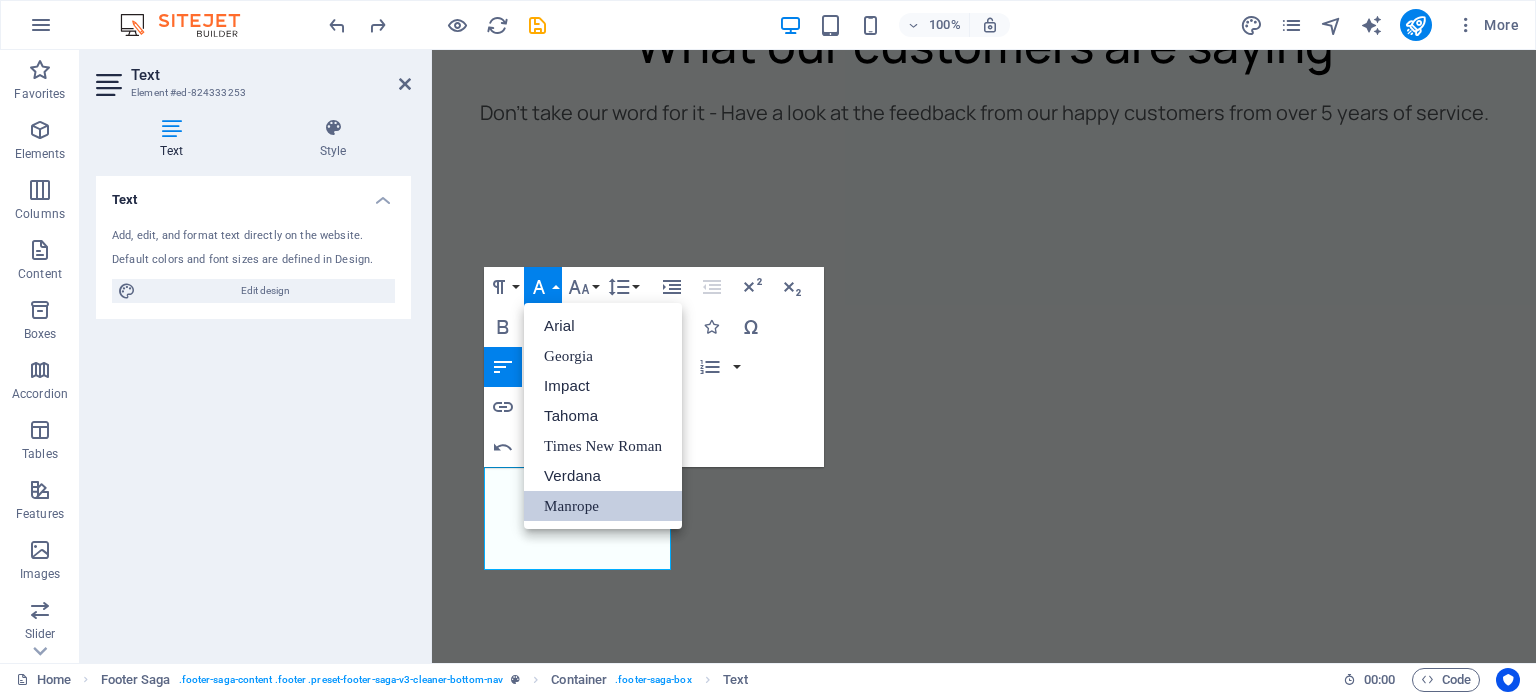 scroll, scrollTop: 0, scrollLeft: 0, axis: both 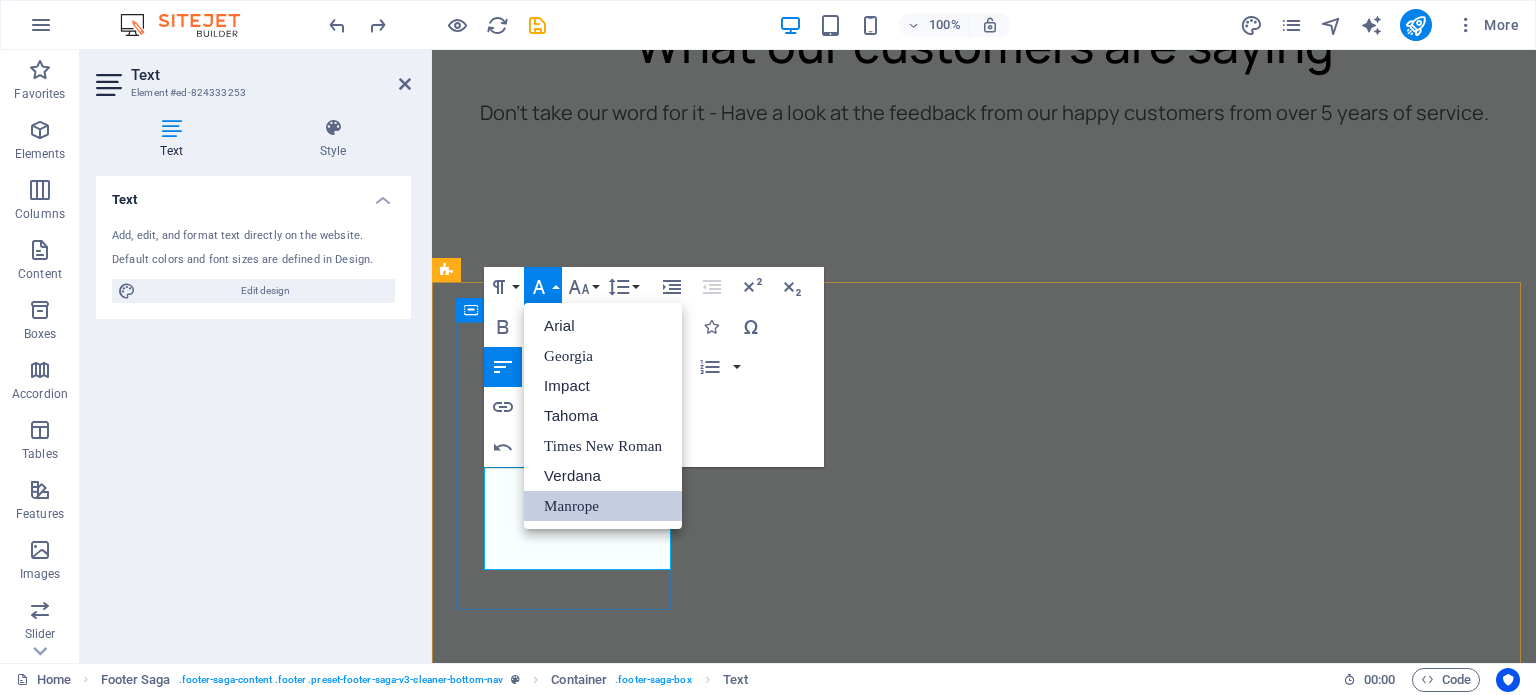 click on "services for over five years" at bounding box center (565, 13420) 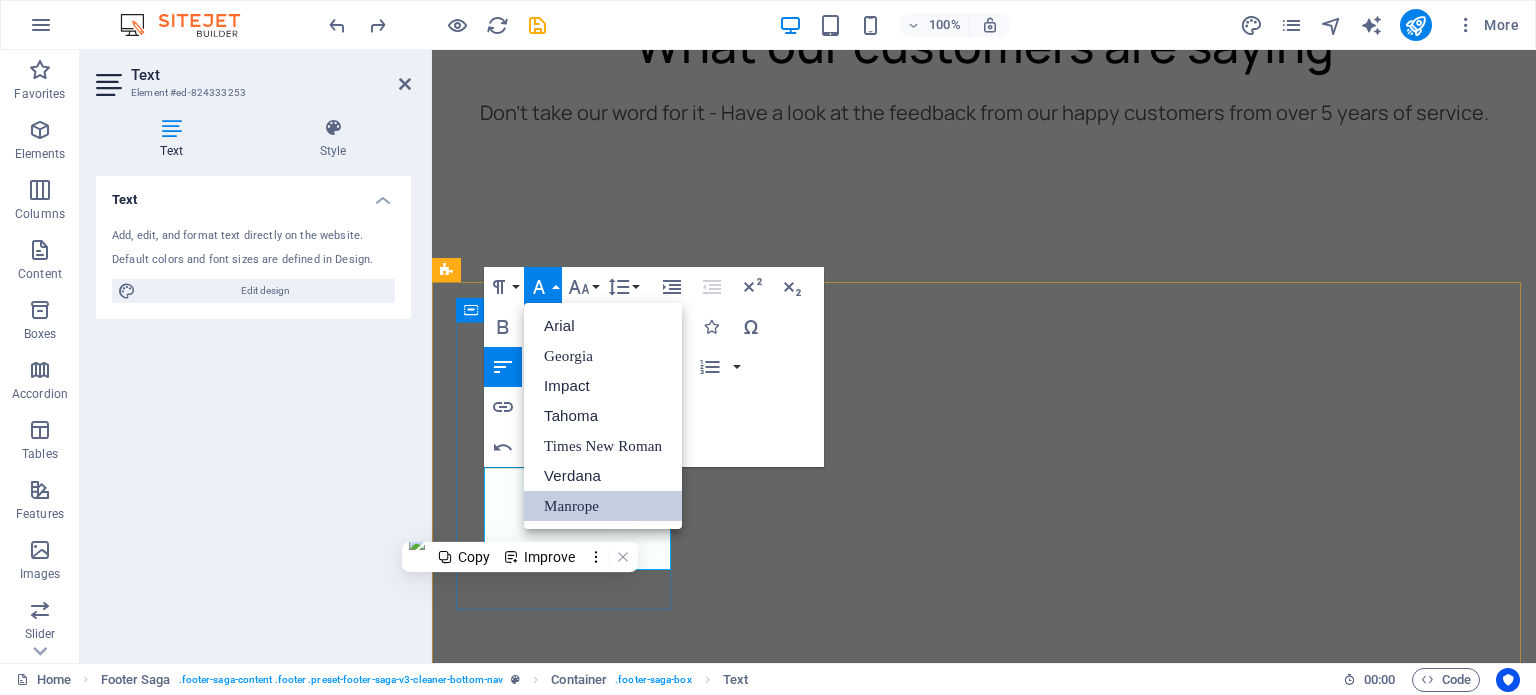 click on "services for over five years" at bounding box center (565, 13420) 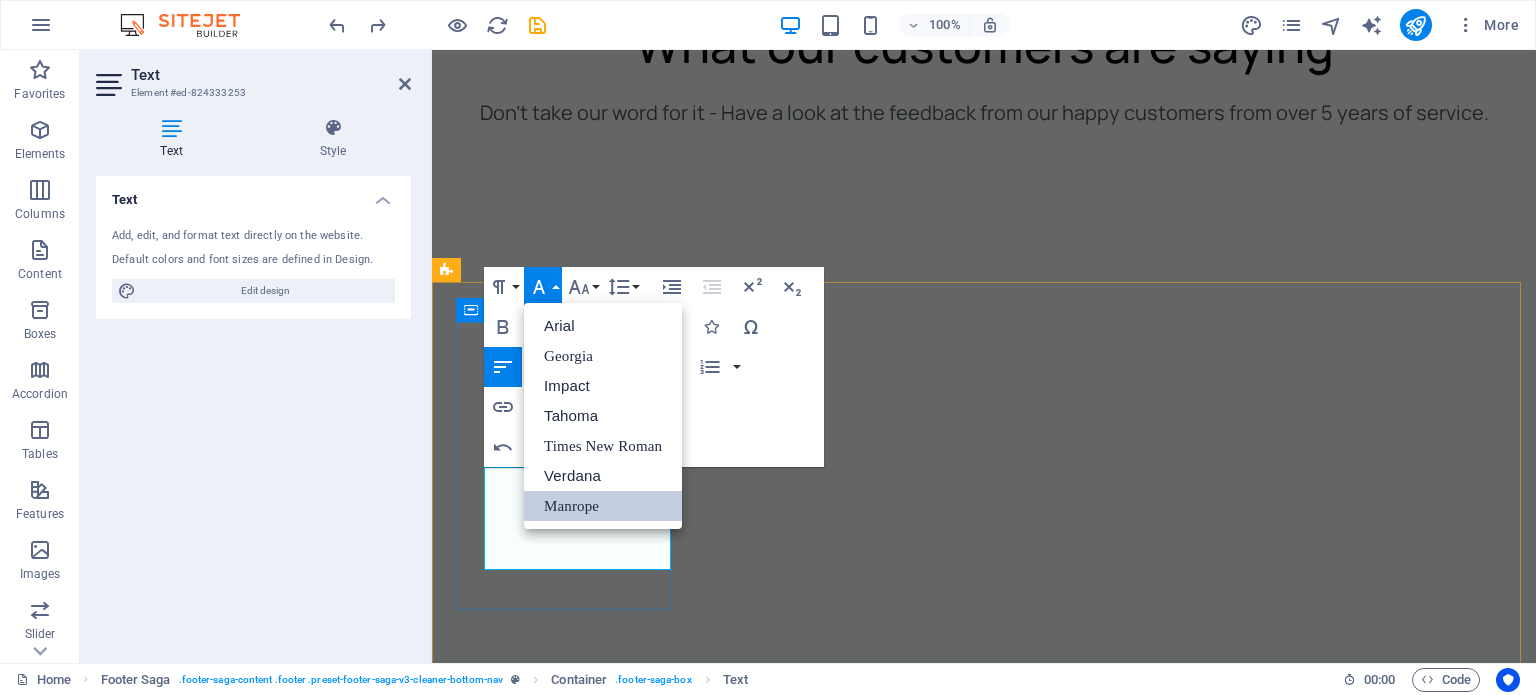 click on "services for over five years" at bounding box center (565, 13420) 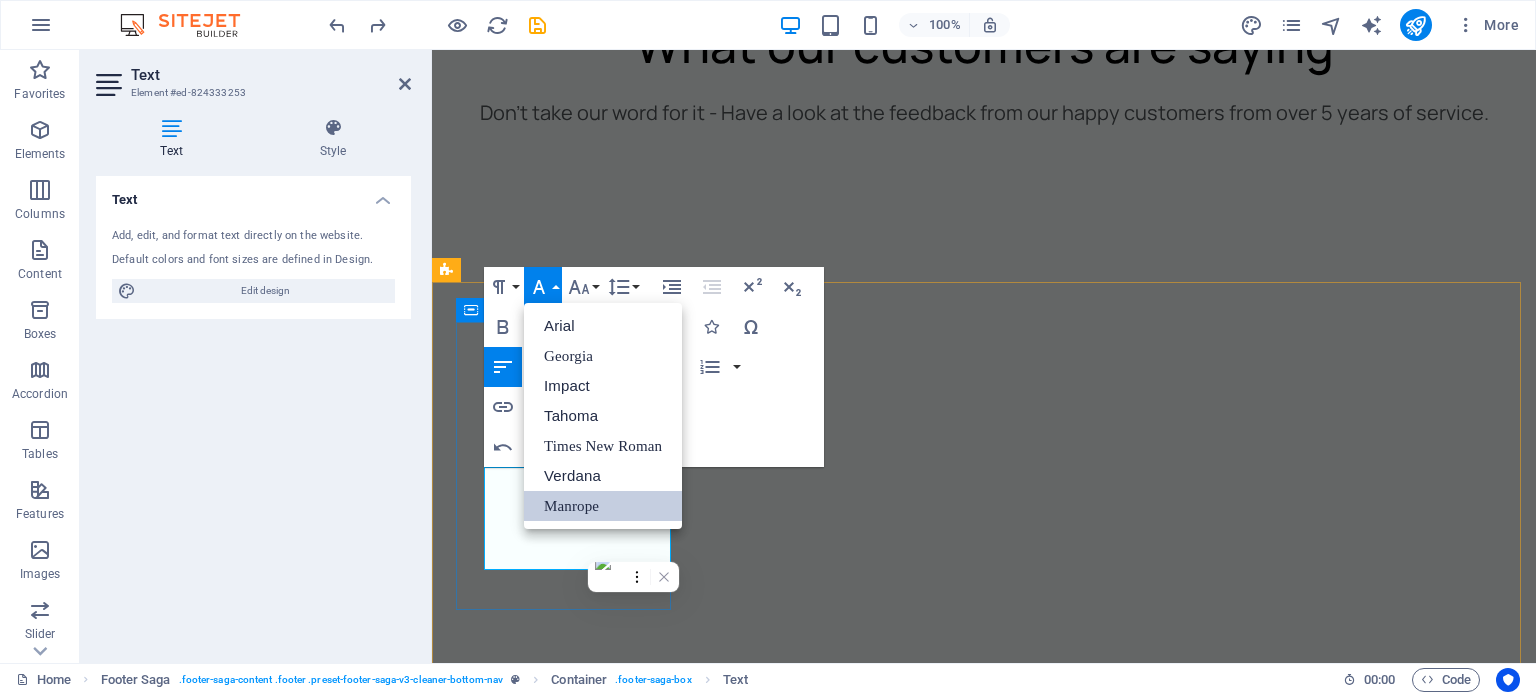 click on "services for over five years" at bounding box center (565, 13420) 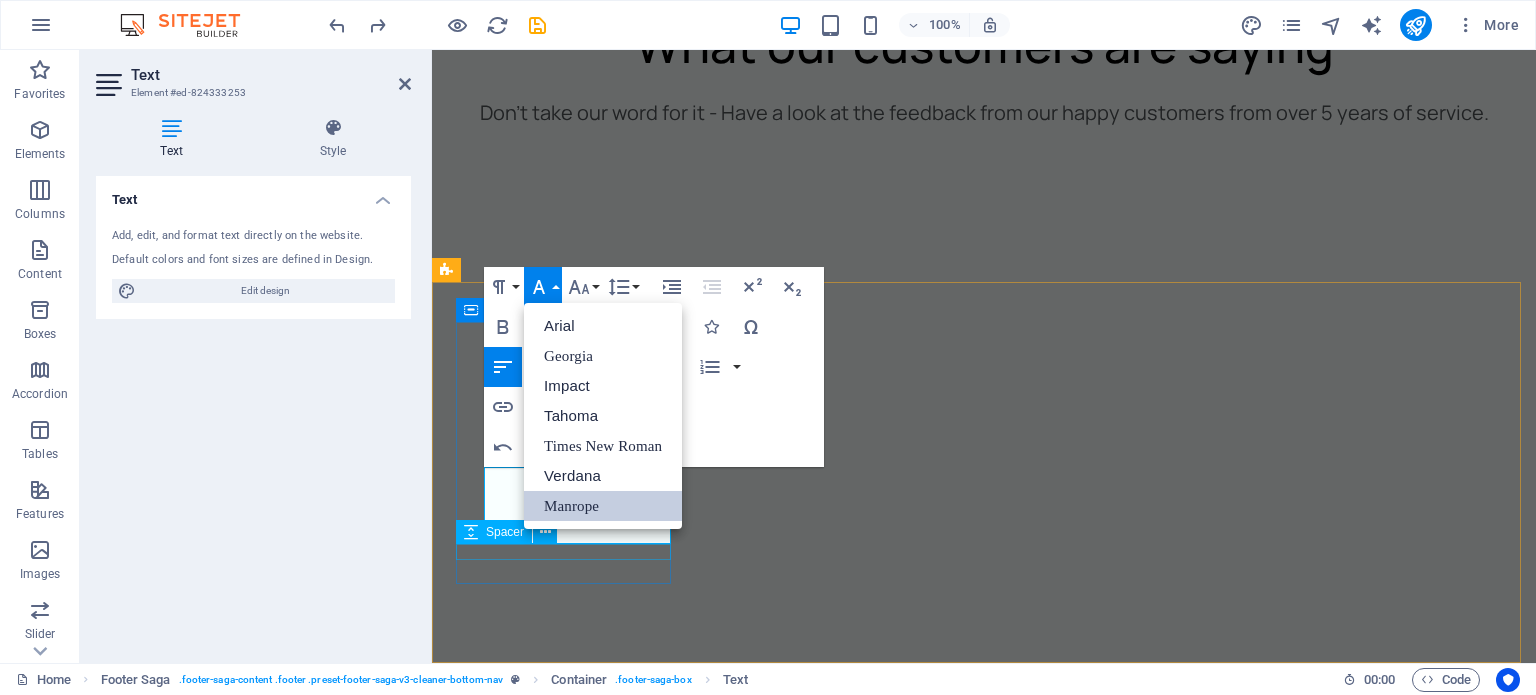 scroll, scrollTop: 6700, scrollLeft: 0, axis: vertical 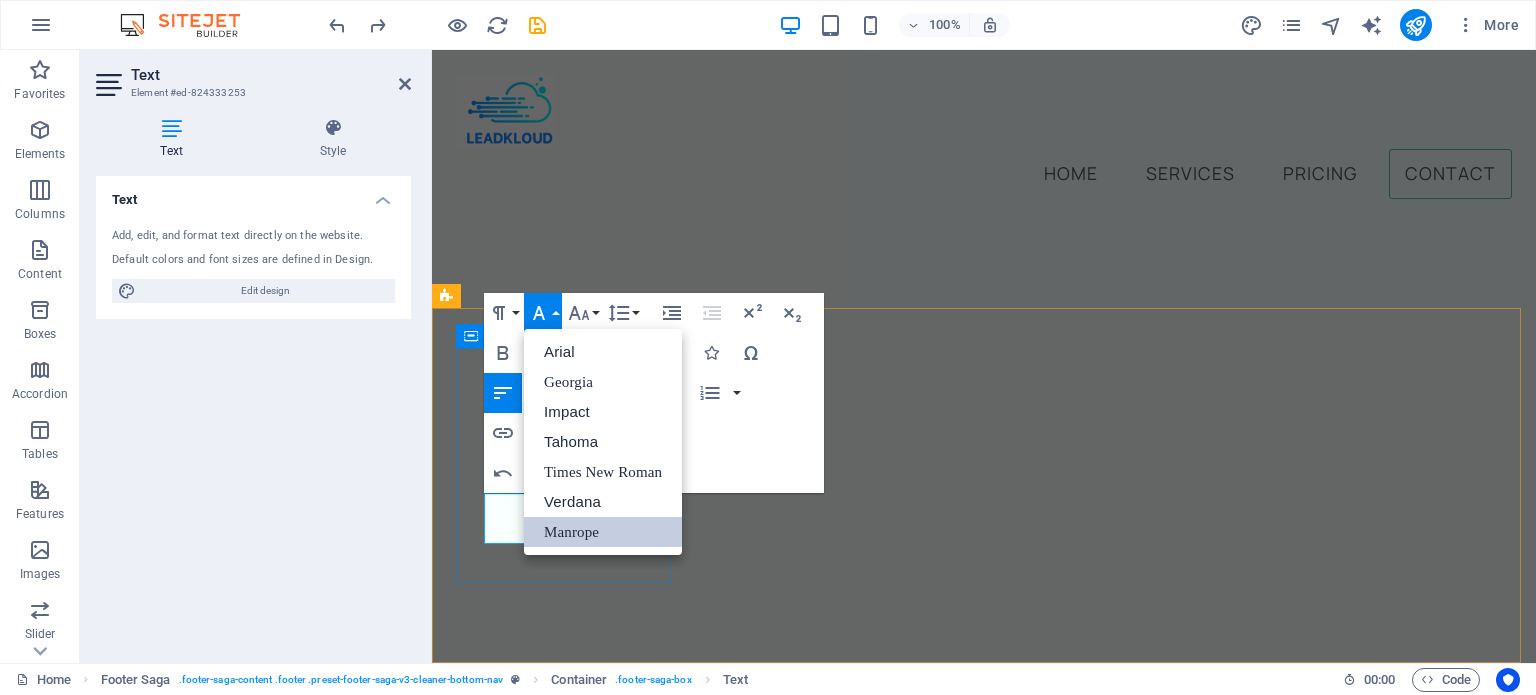 click on "Provid-i000qqqng home cleaning" at bounding box center [565, 13357] 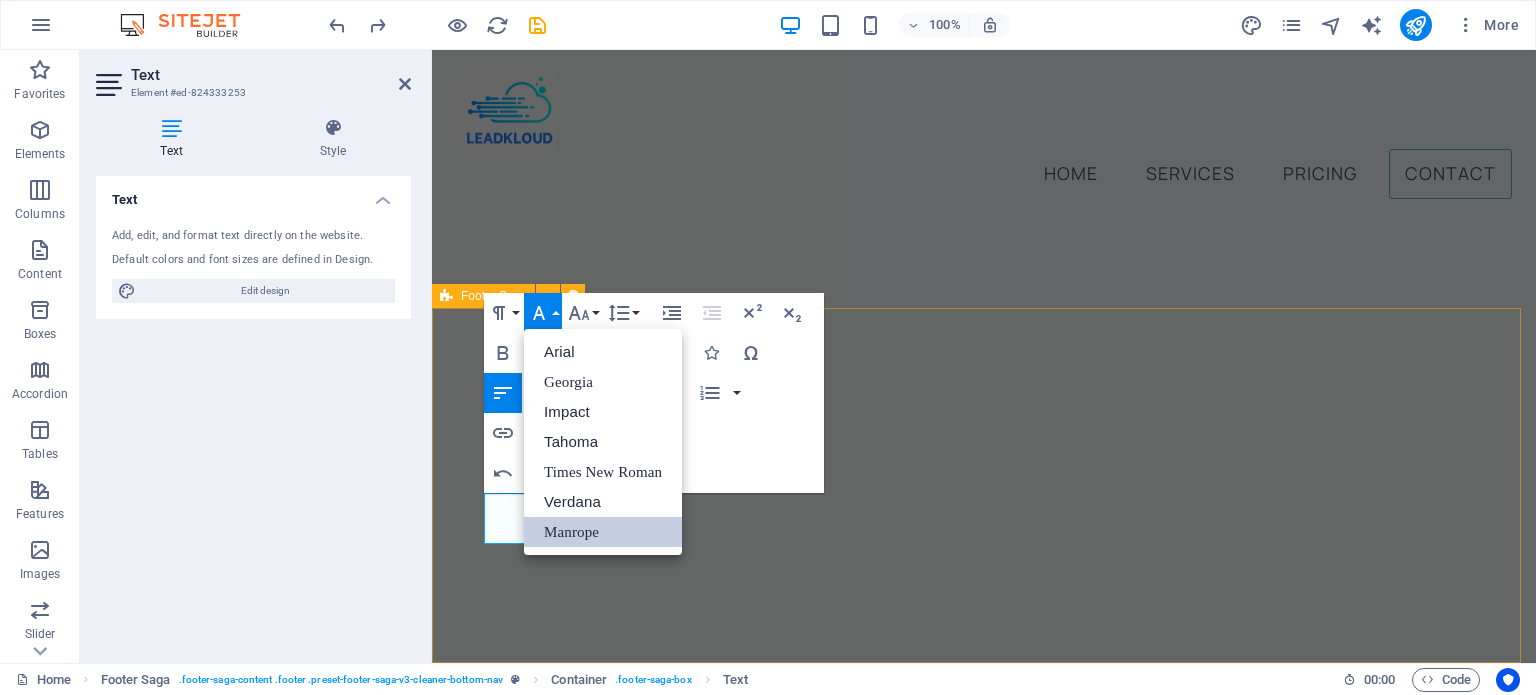 click on "Contact us Provid-i000qqqng home cleaning  Contact us +392 164 673 783 cleaner@example.com Privacy Policy   Legal Notice All Rights Reserved" at bounding box center [984, 13449] 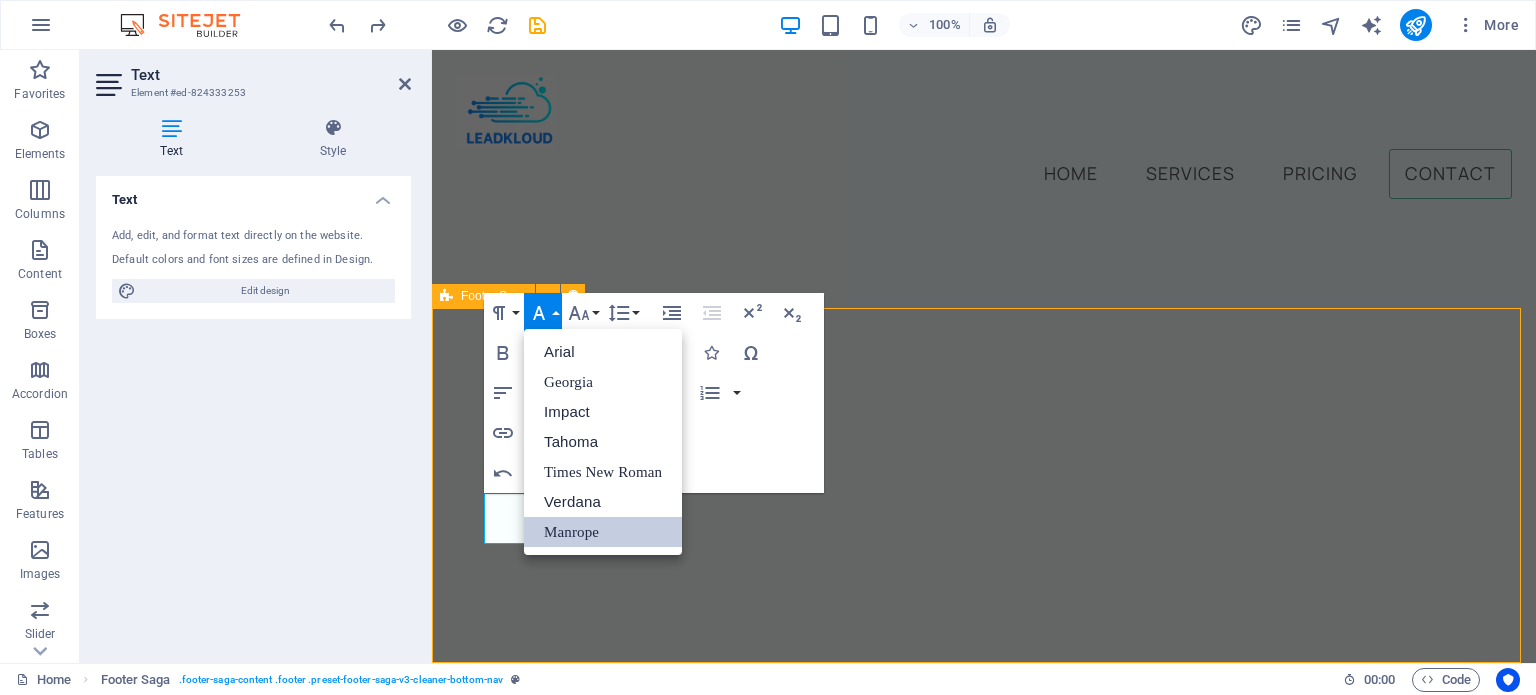 scroll, scrollTop: 5534, scrollLeft: 0, axis: vertical 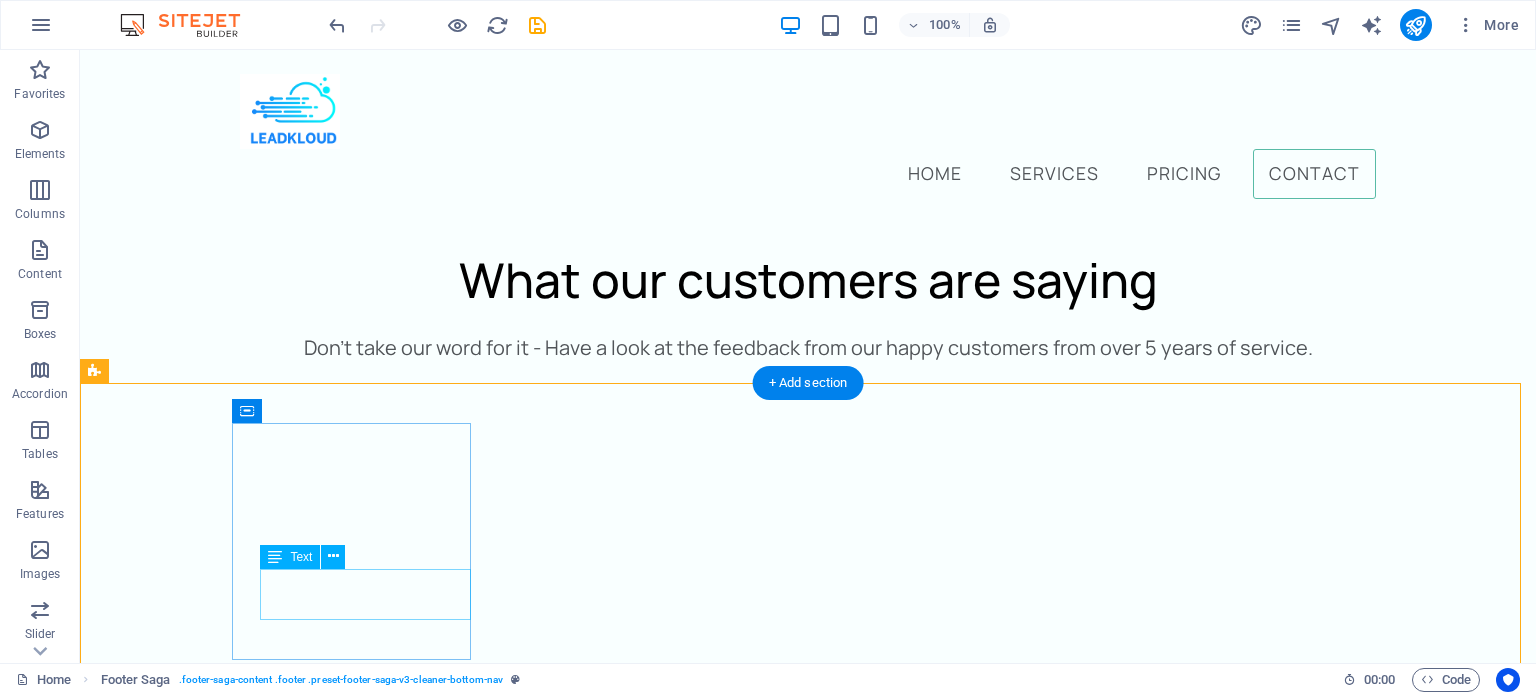 click on "Provid-i000qqqng home cleaning" at bounding box center [223, 12436] 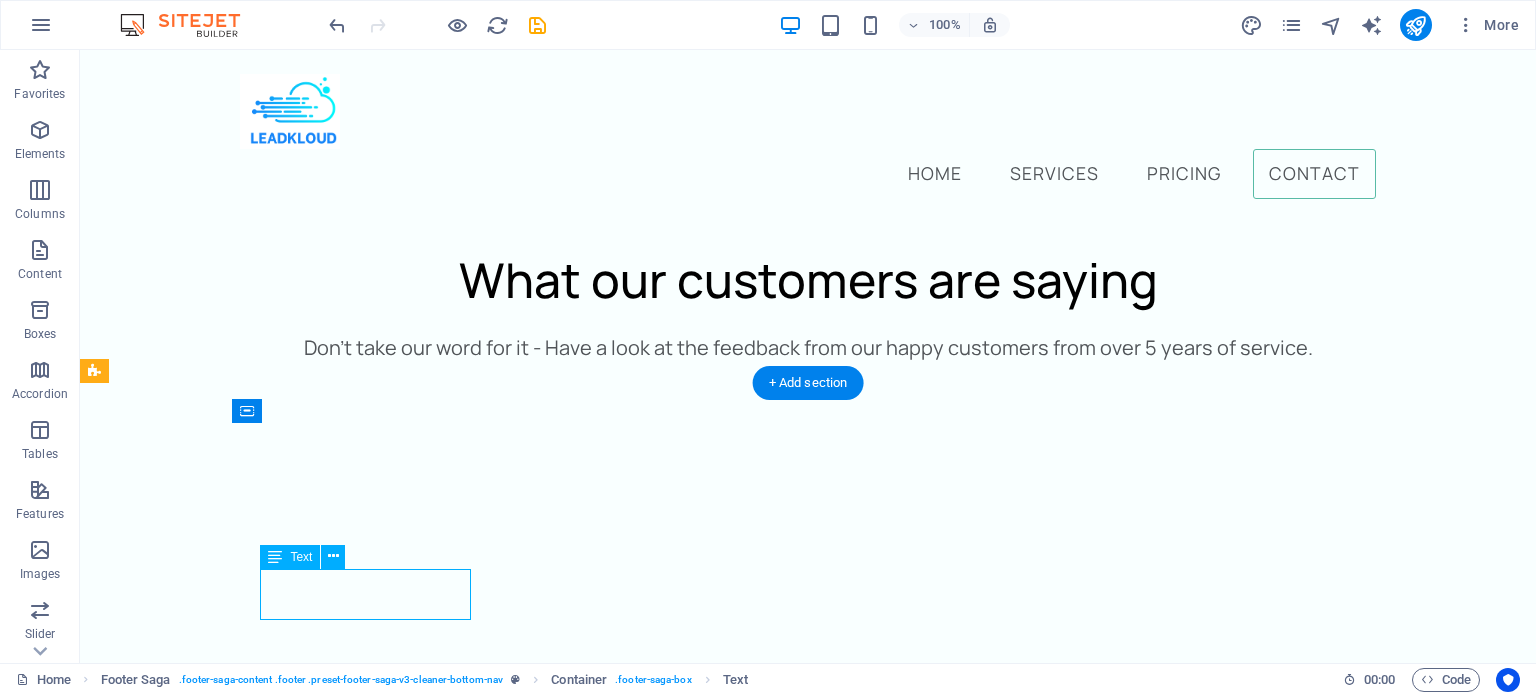 click on "Provid-i000qqqng home cleaning" at bounding box center (223, 12436) 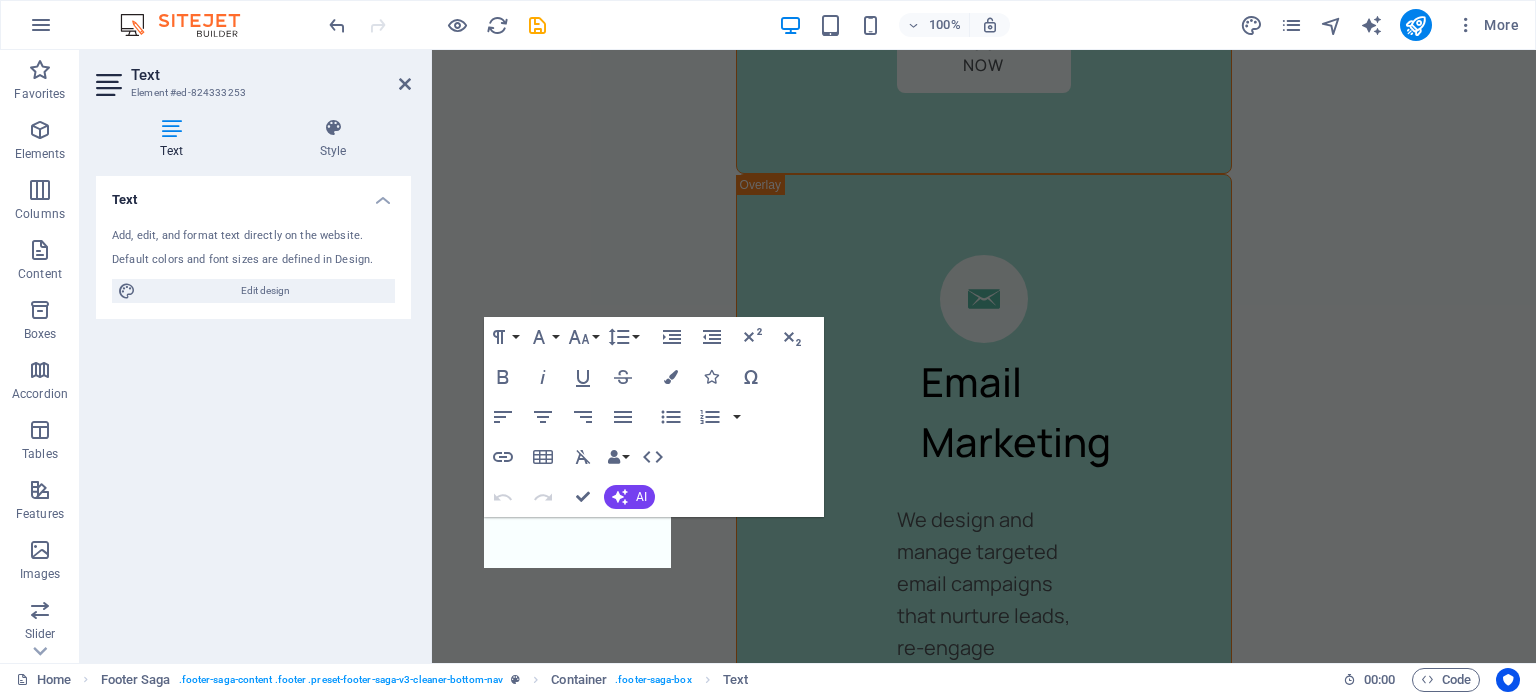 scroll, scrollTop: 6676, scrollLeft: 0, axis: vertical 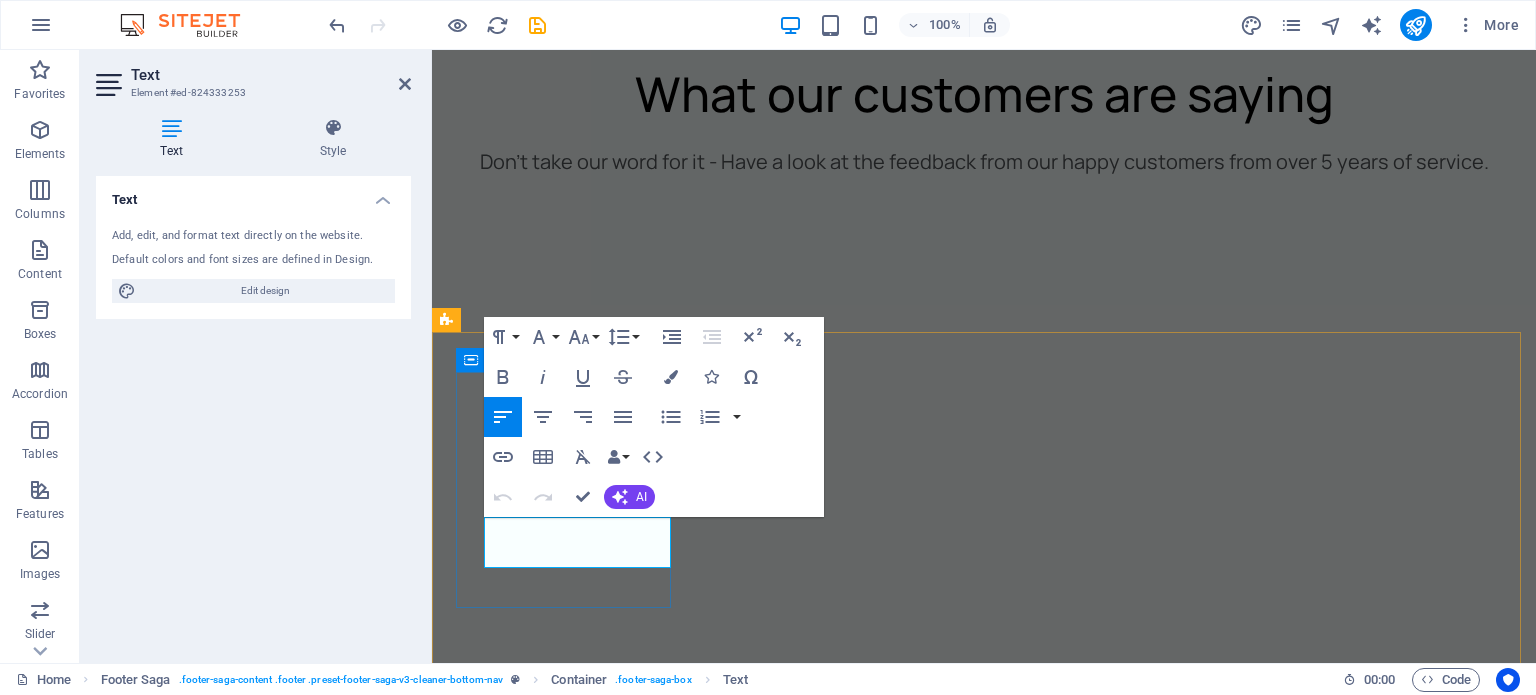 click on "Provid-i000qqqng home cleaning" at bounding box center [565, 13430] 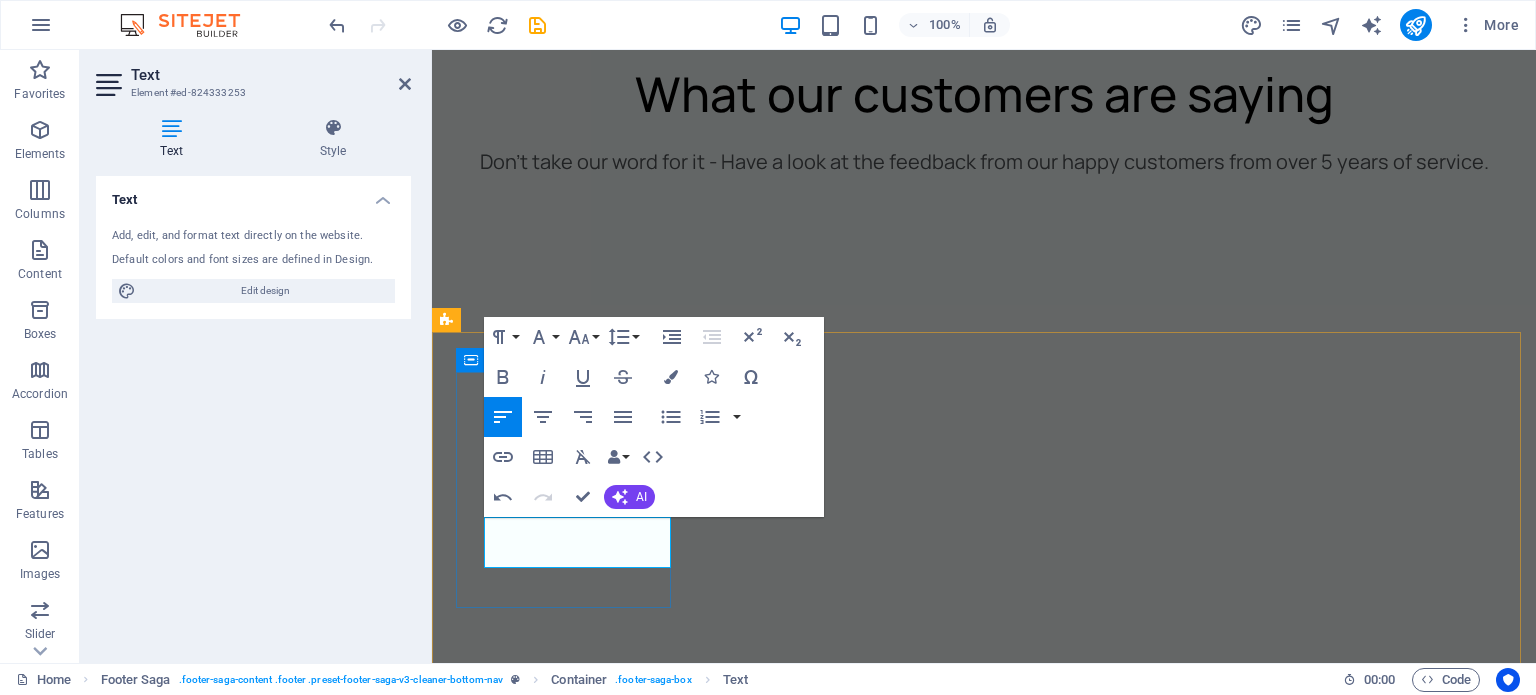 click on "Prov011id-i000qqqng home cleaning" at bounding box center [565, 13430] 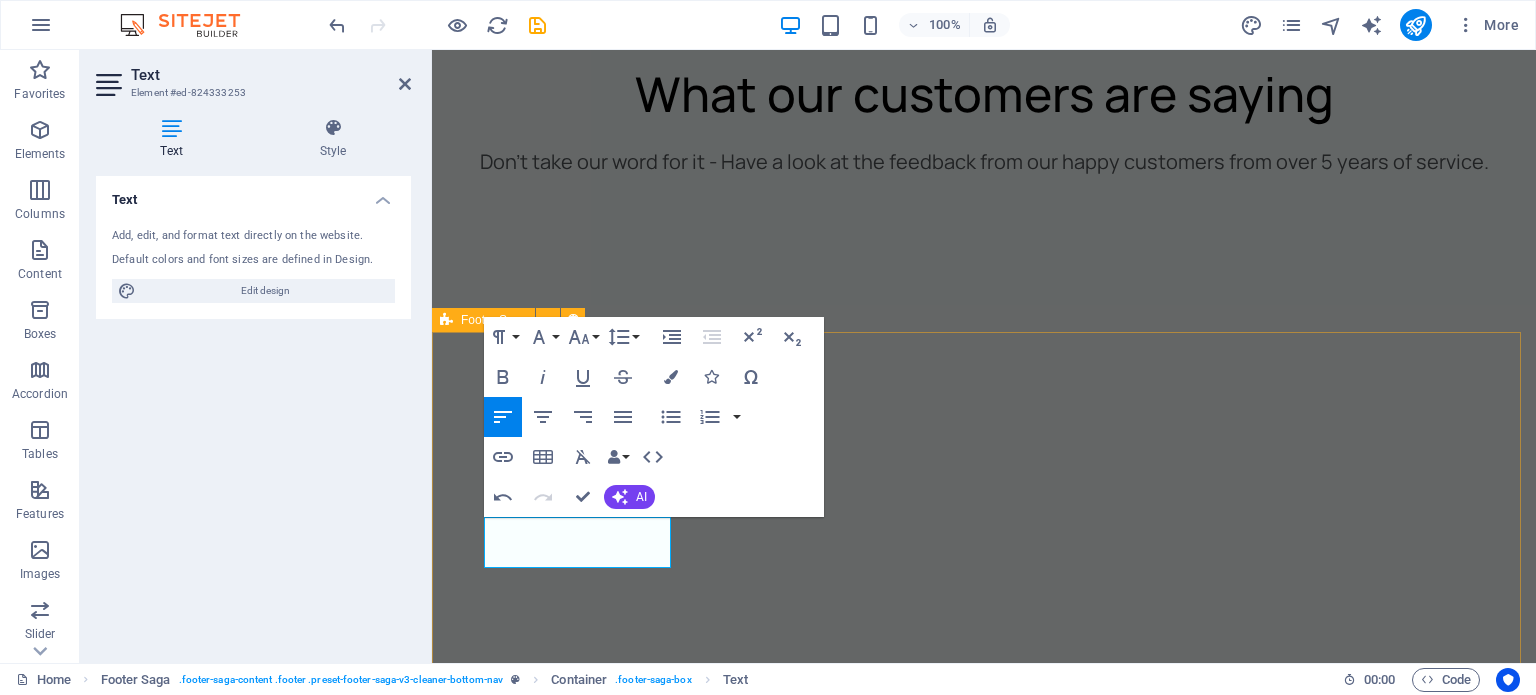 click on "Contact us Prov011id-i000qqqng hocleaning  Contact us +392 164 673 783 cleaner@example.com Privacy Policy   Legal Notice All Rights Reserved" at bounding box center (984, 13523) 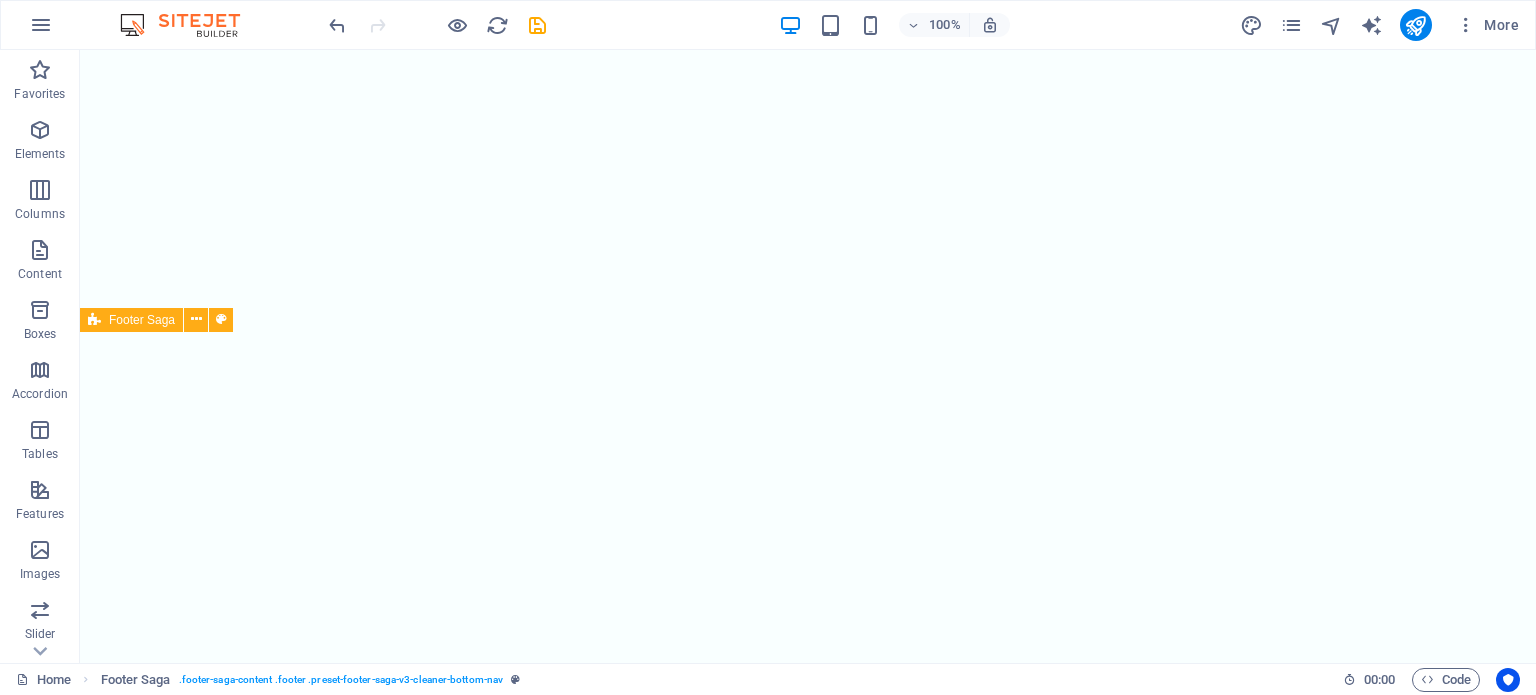 scroll, scrollTop: 5586, scrollLeft: 0, axis: vertical 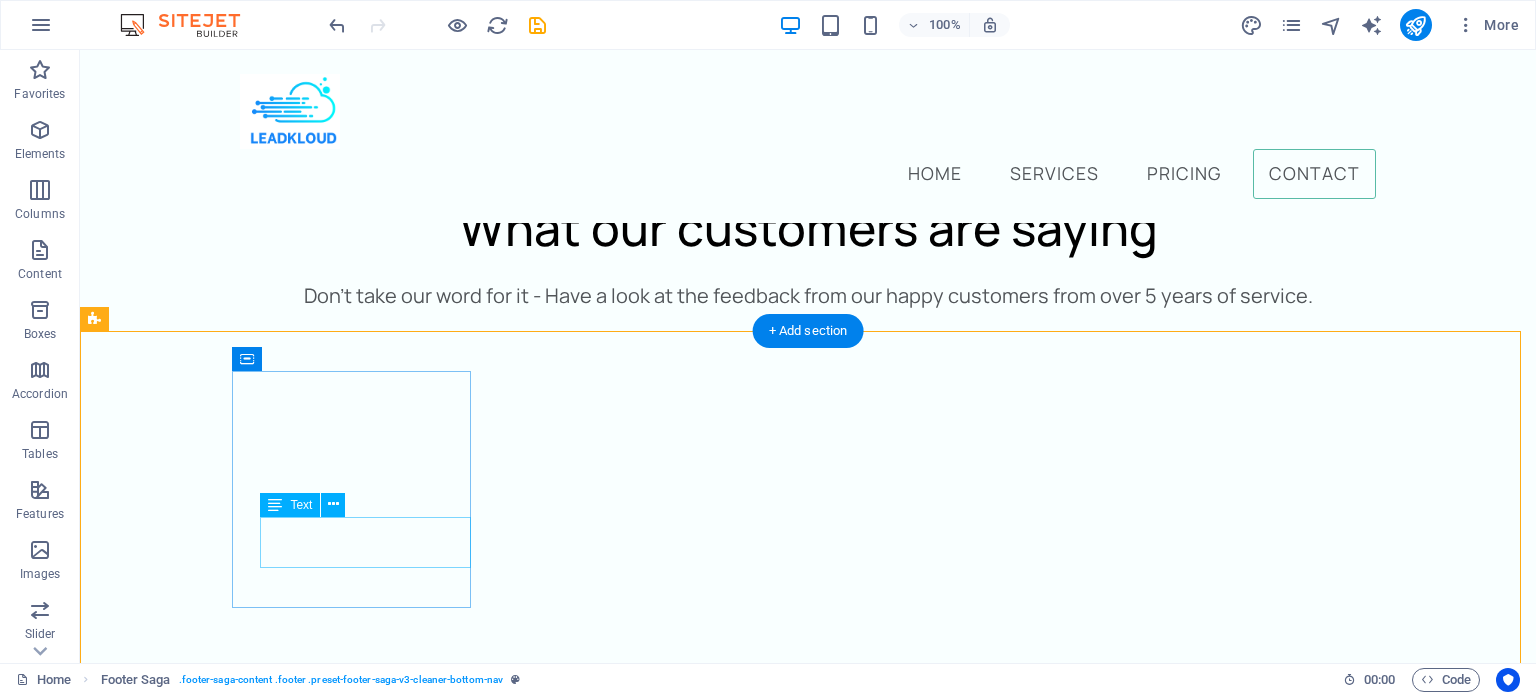 click on "Prov011id-i000qqqng hocleaning" at bounding box center (223, 12384) 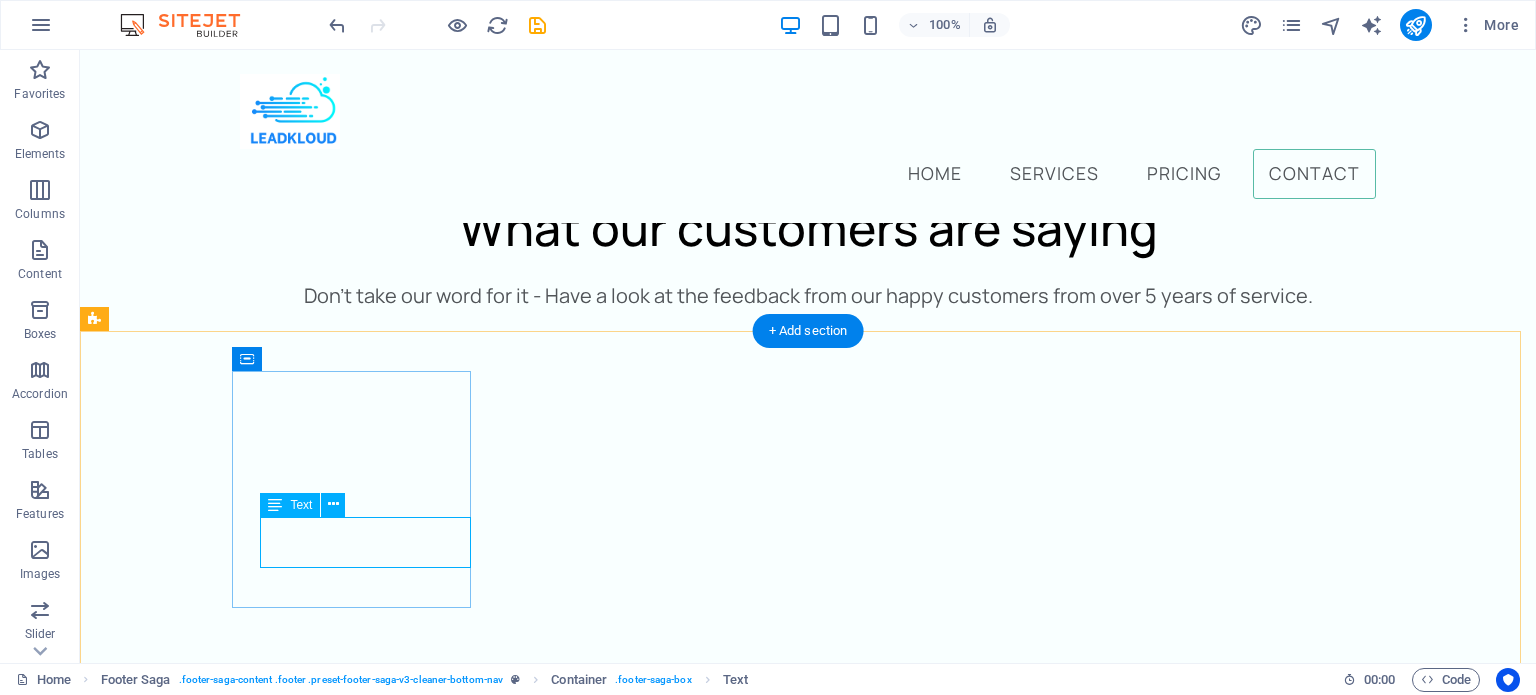 click on "Prov011id-i000qqqng hocleaning" at bounding box center (223, 12384) 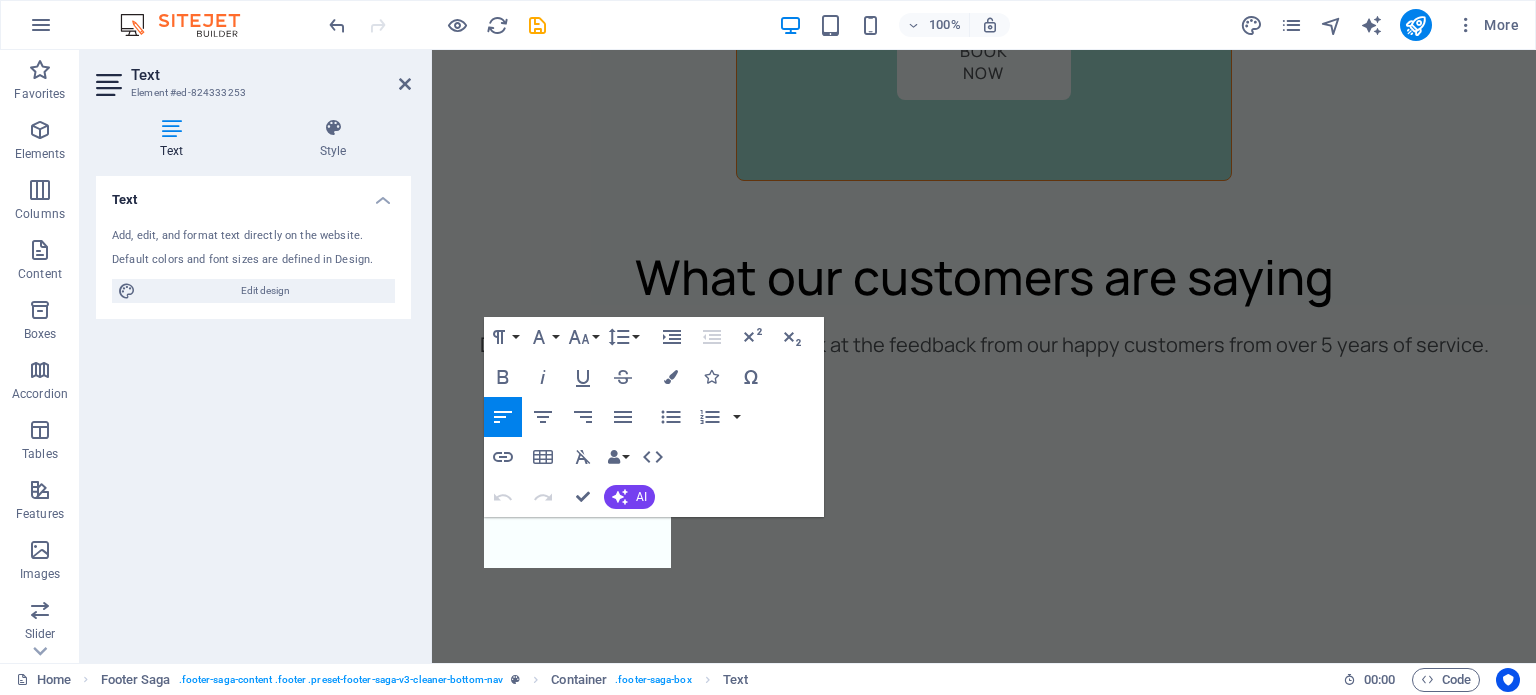 scroll, scrollTop: 6676, scrollLeft: 0, axis: vertical 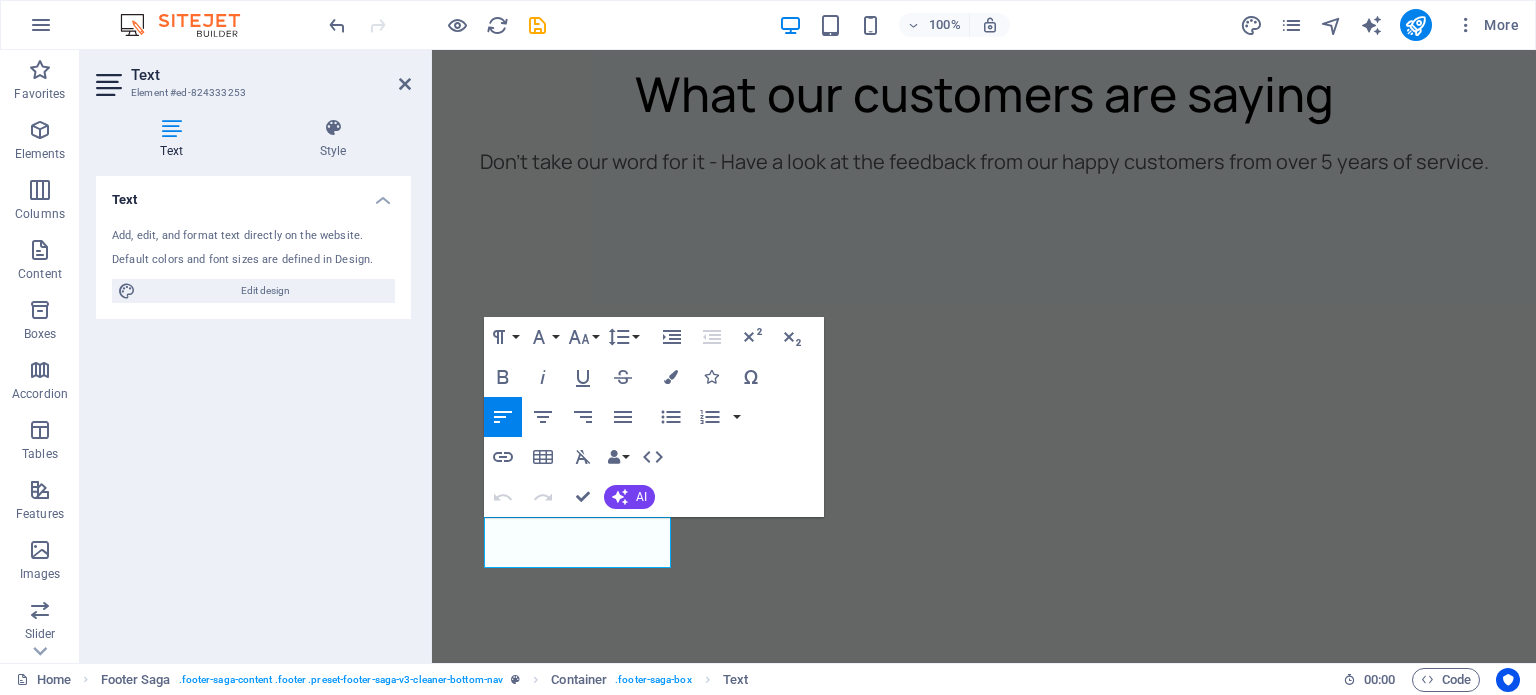 click at bounding box center (171, 128) 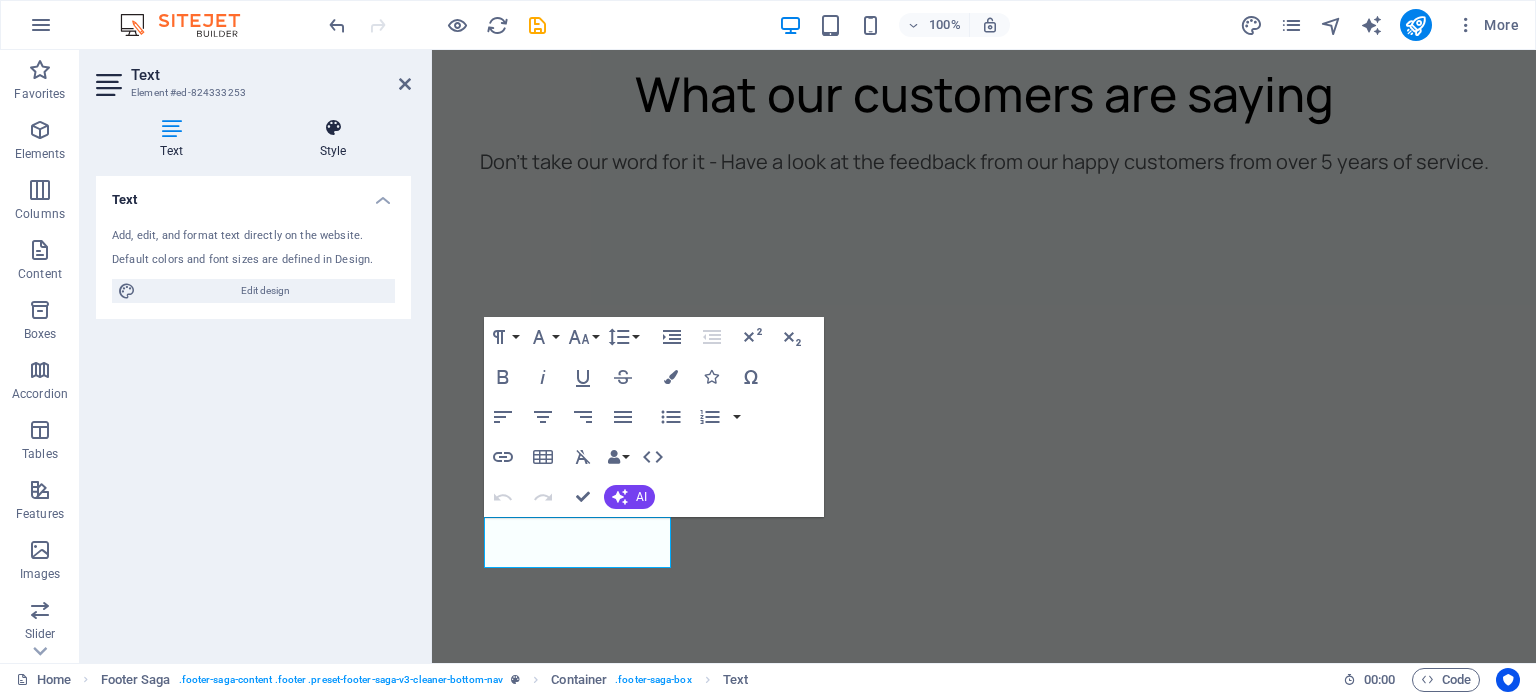 click at bounding box center [333, 128] 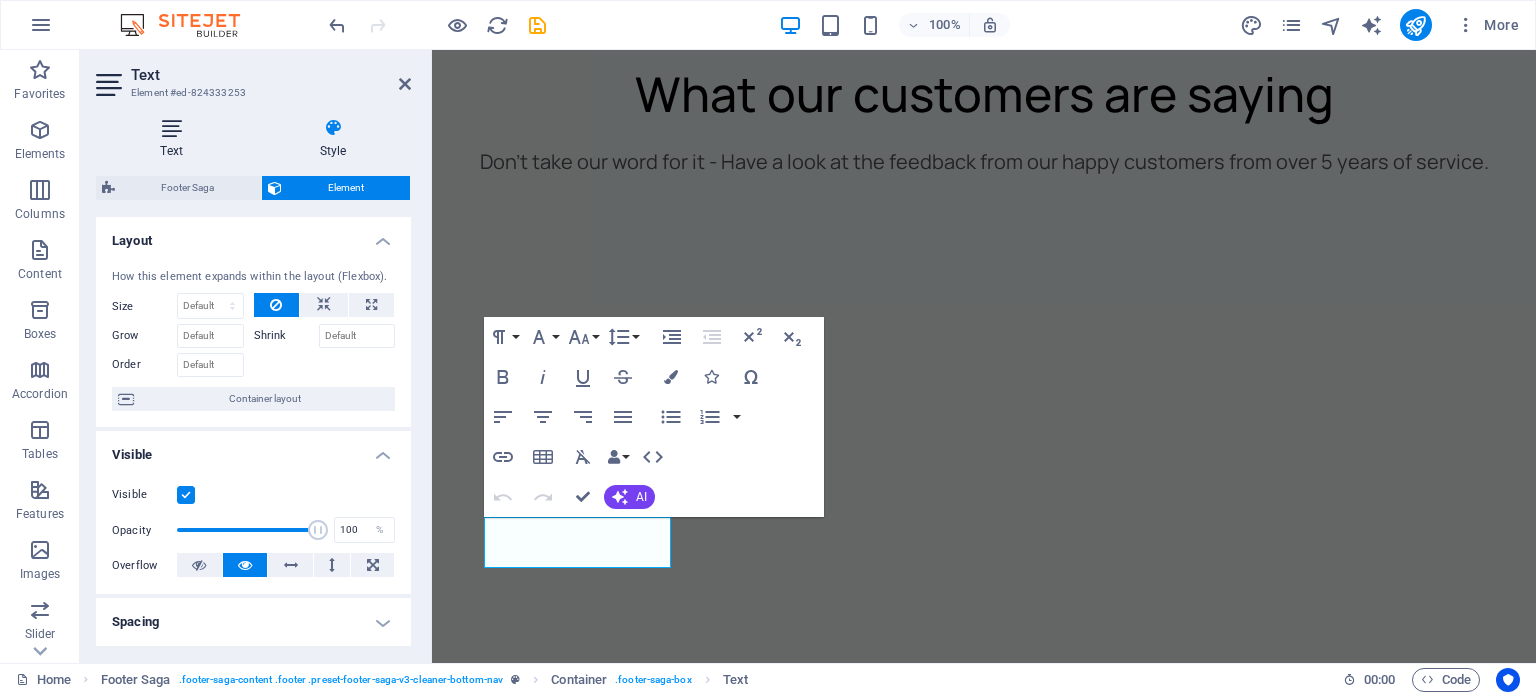 click at bounding box center (171, 128) 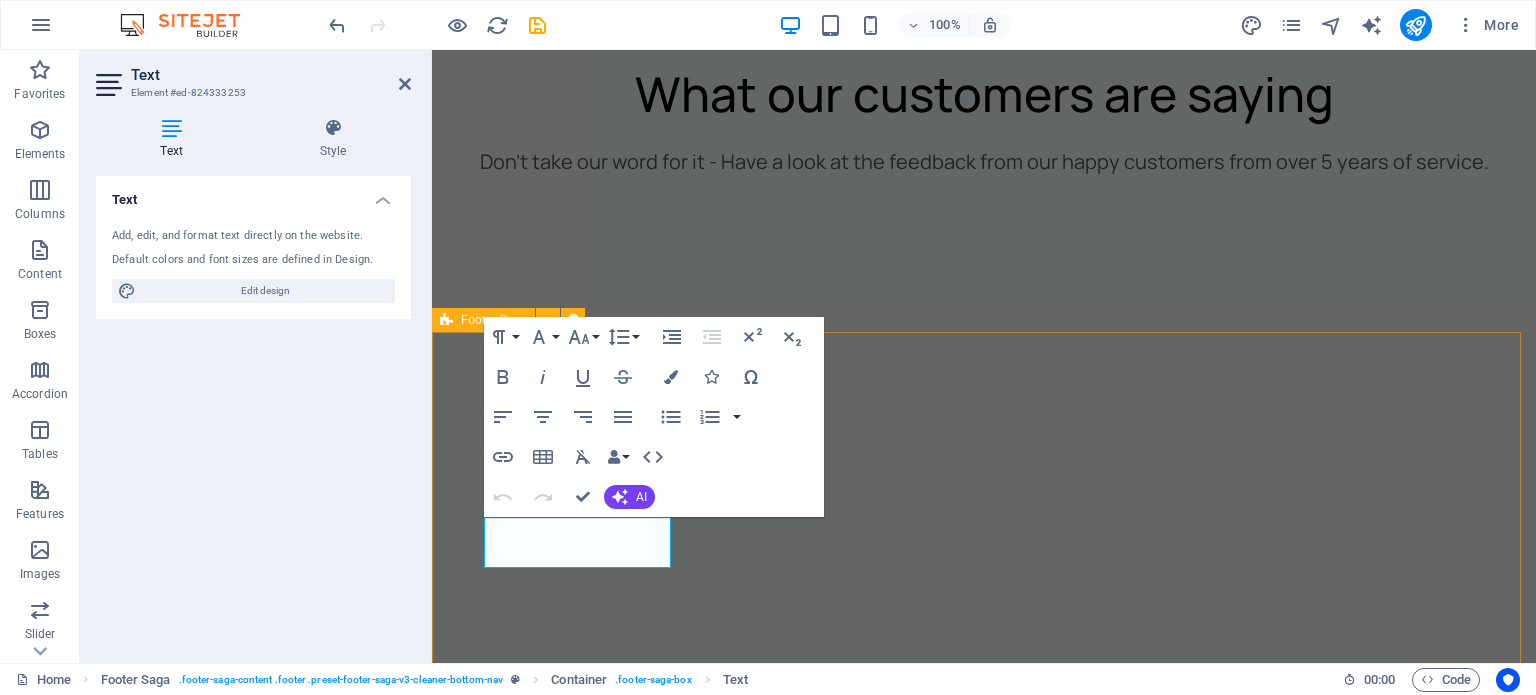 click on "Contact us Prov011id-i000qqqng hocleaning  Contact us +392 164 673 783 cleaner@example.com Privacy Policy   Legal Notice All Rights Reserved" at bounding box center [984, 13523] 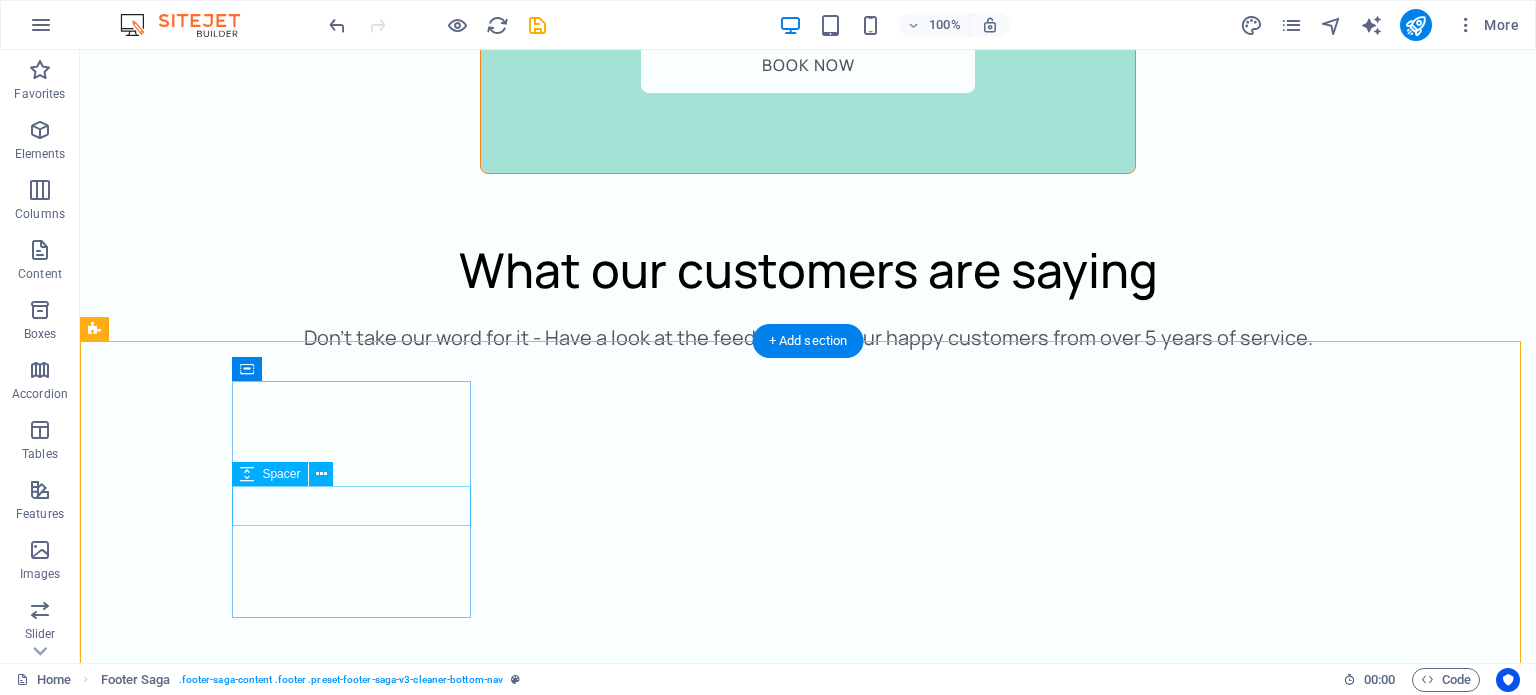 scroll, scrollTop: 5610, scrollLeft: 0, axis: vertical 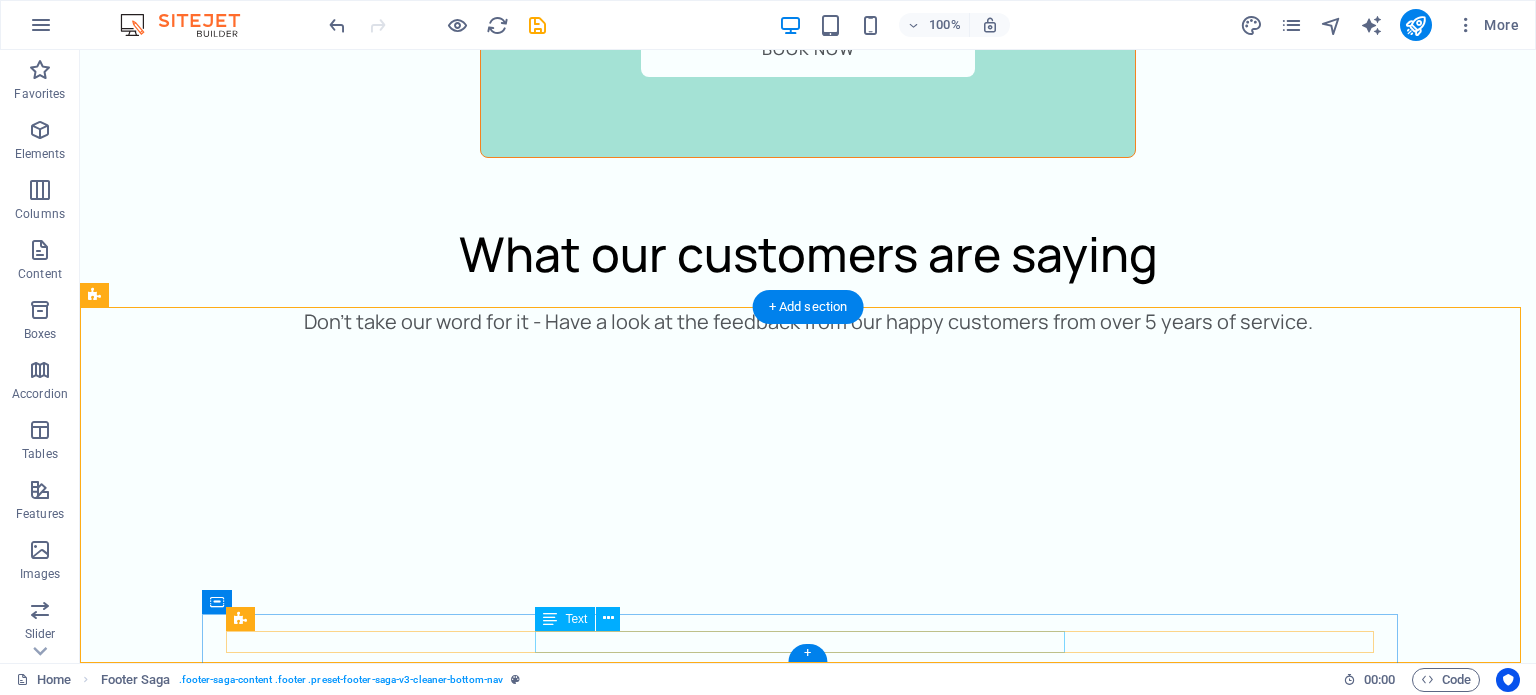 click on "Privacy Policy   Legal Notice All Rights Reserved" at bounding box center (672, 12810) 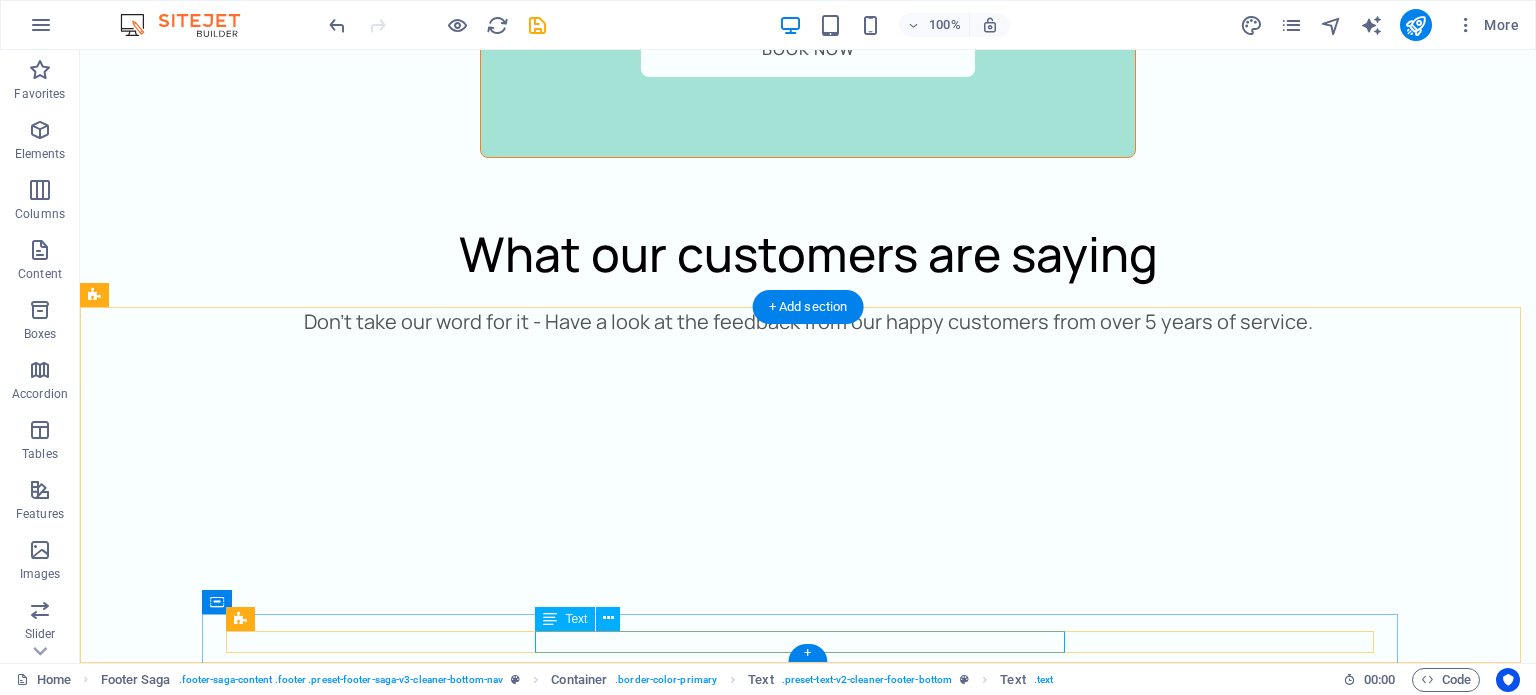 click on "Privacy Policy   Legal Notice All Rights Reserved" at bounding box center [672, 12810] 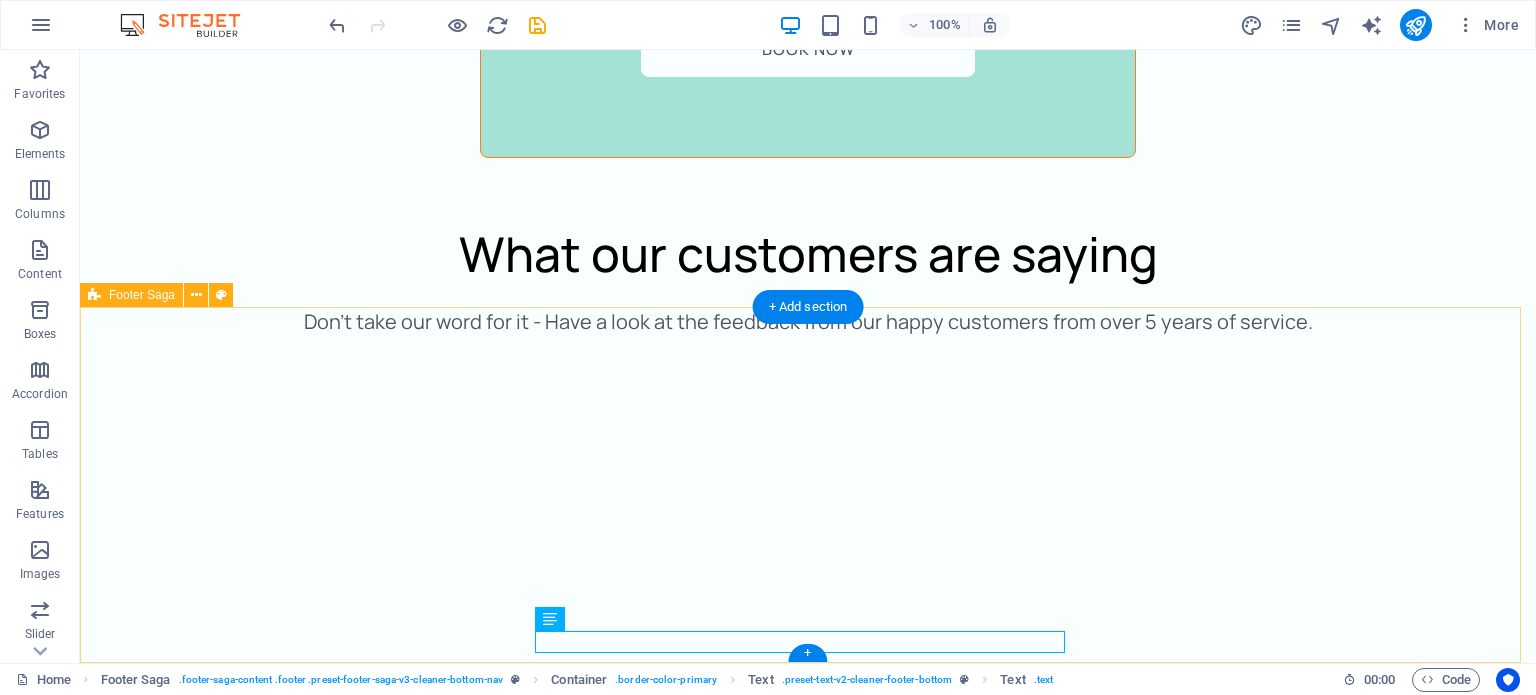 click on "Contact us Prov011id-i000qqqng hocleaning  Contact us +392 164 673 783 cleaner@example.com Privacy Policy   Legal Notice All Rights Reserved" at bounding box center (808, 12502) 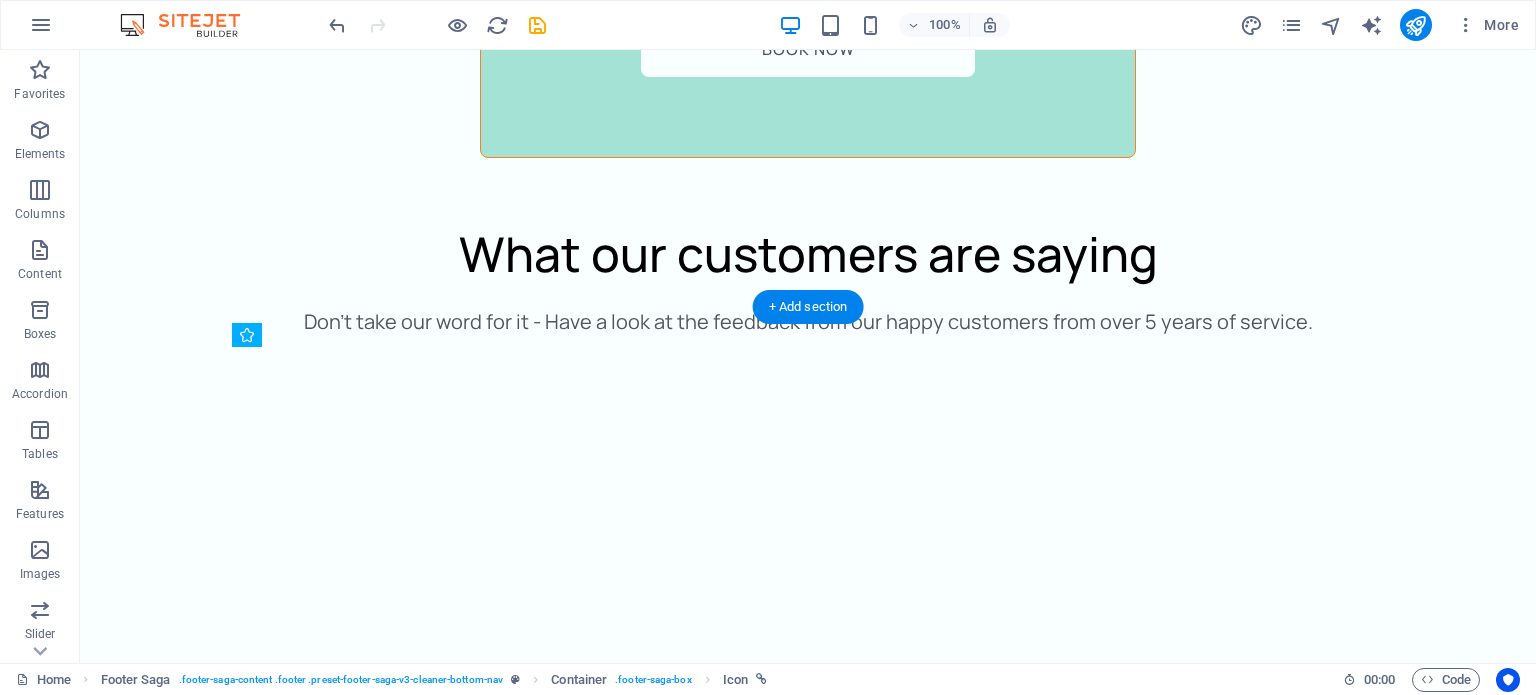 drag, startPoint x: 240, startPoint y: 504, endPoint x: 252, endPoint y: 477, distance: 29.546574 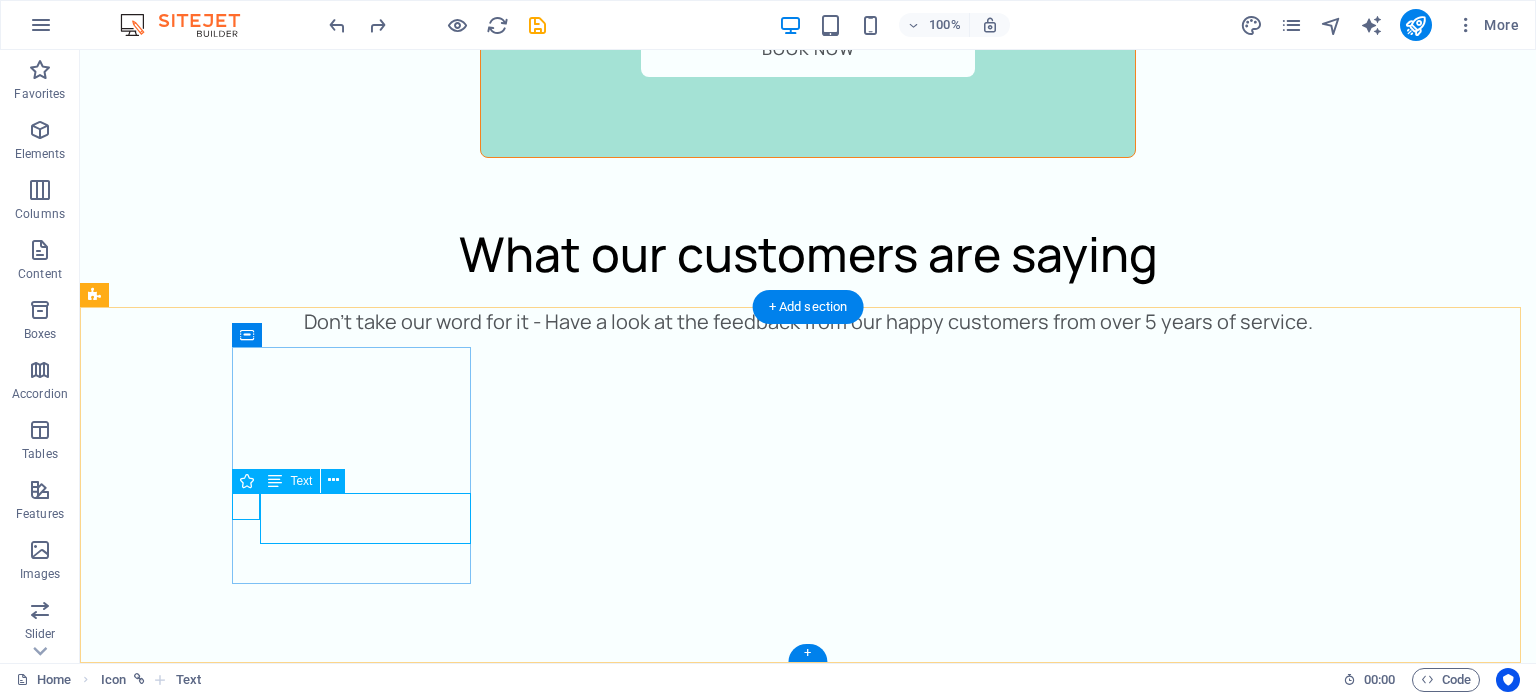 click on "Providing home cleaning  services for over five years" at bounding box center (223, 12409) 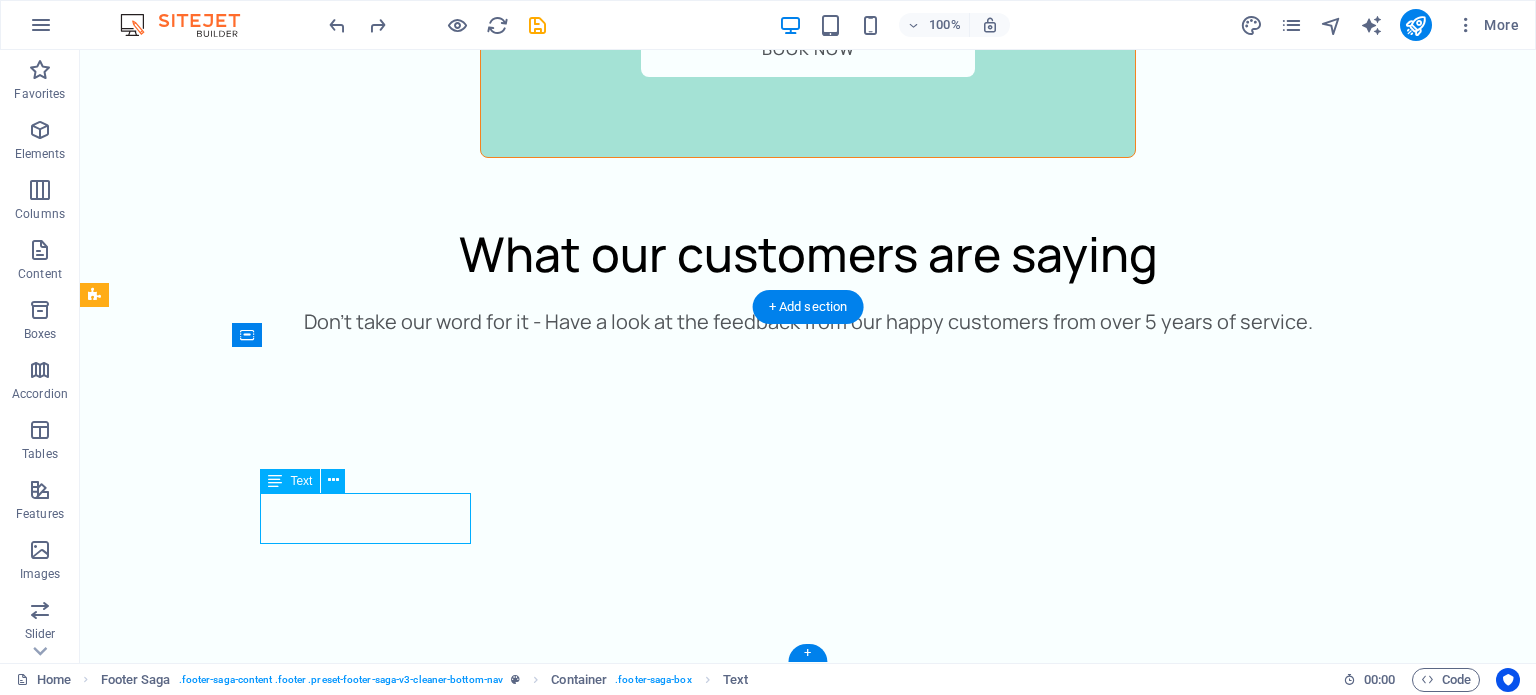 scroll, scrollTop: 5586, scrollLeft: 0, axis: vertical 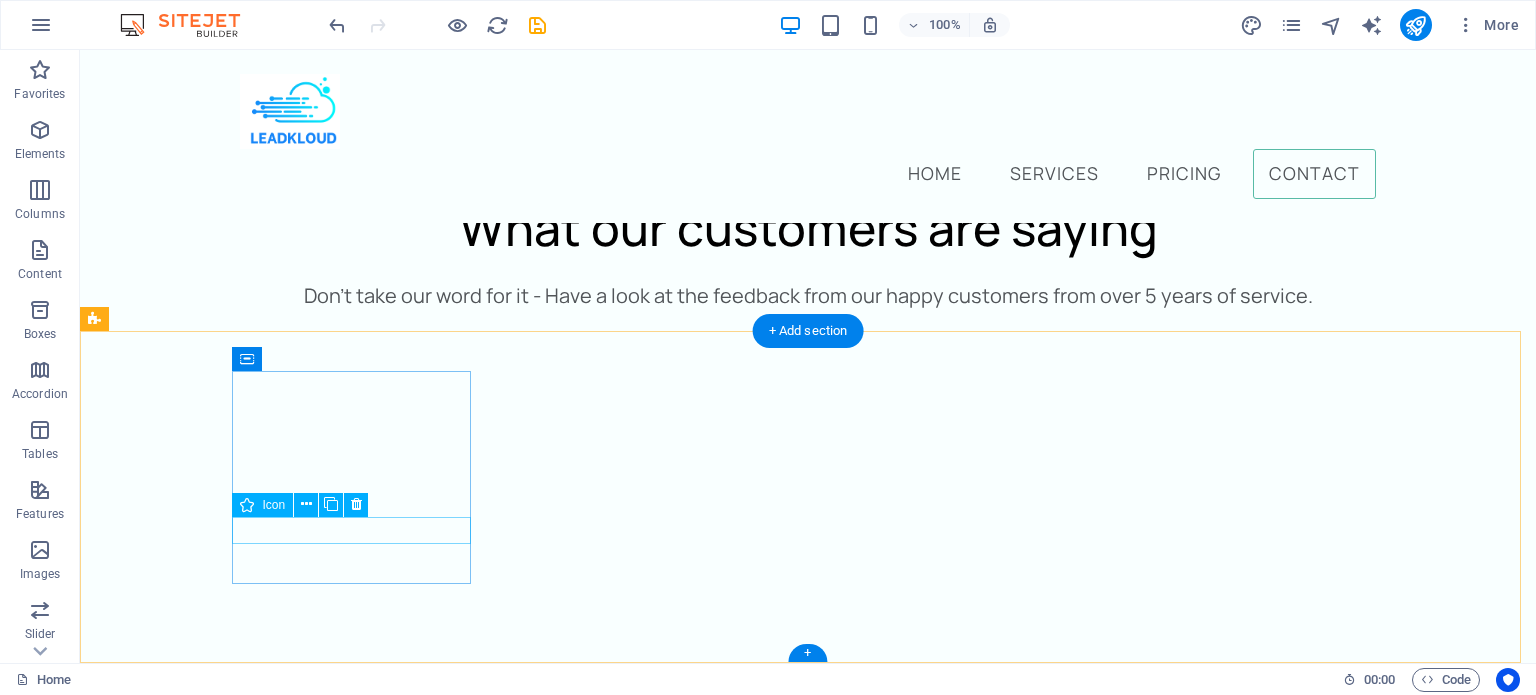 click at bounding box center [223, 12345] 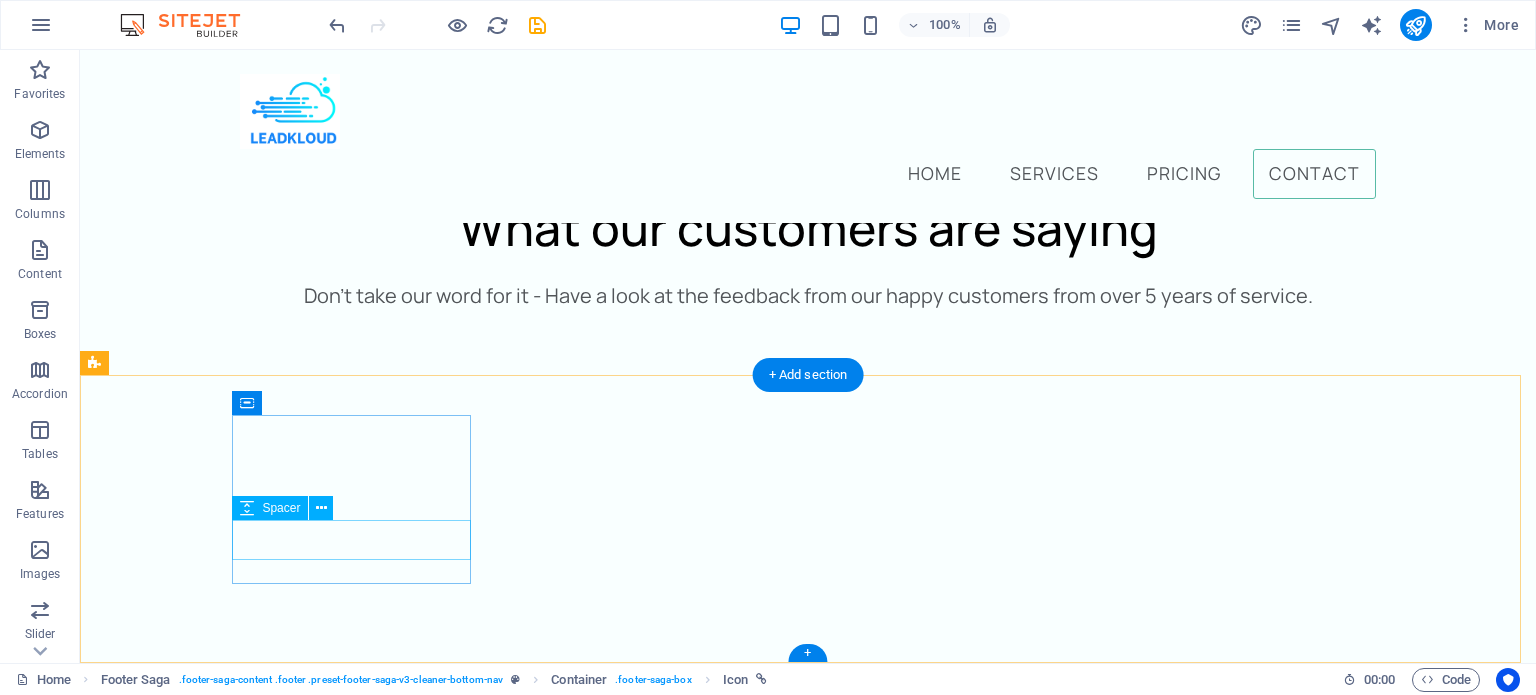 scroll, scrollTop: 5543, scrollLeft: 0, axis: vertical 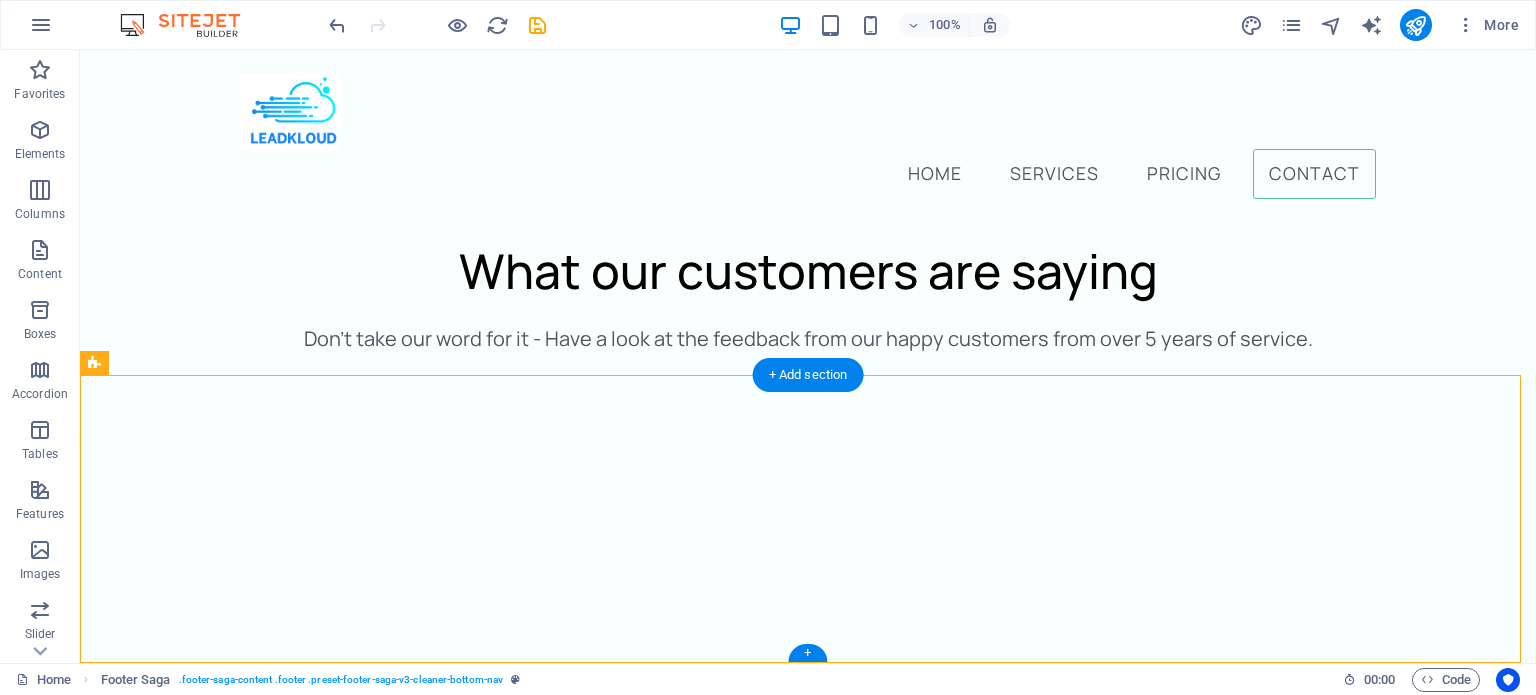 drag, startPoint x: 1256, startPoint y: 479, endPoint x: 1144, endPoint y: 472, distance: 112.21854 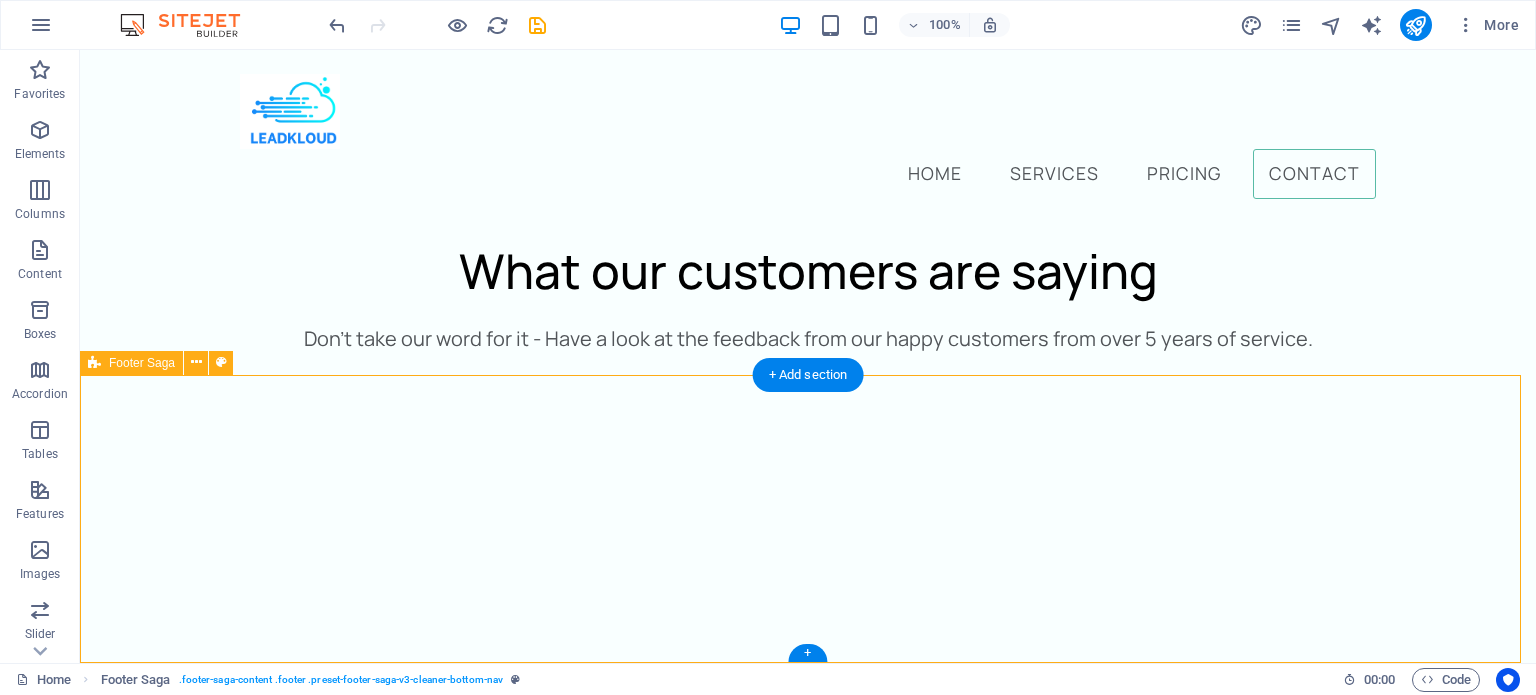 click on "Contact us Contact us +392 164 673 783 cleaner@example.com Privacy Policy   Legal Notice All Rights Reserved" at bounding box center (808, 12471) 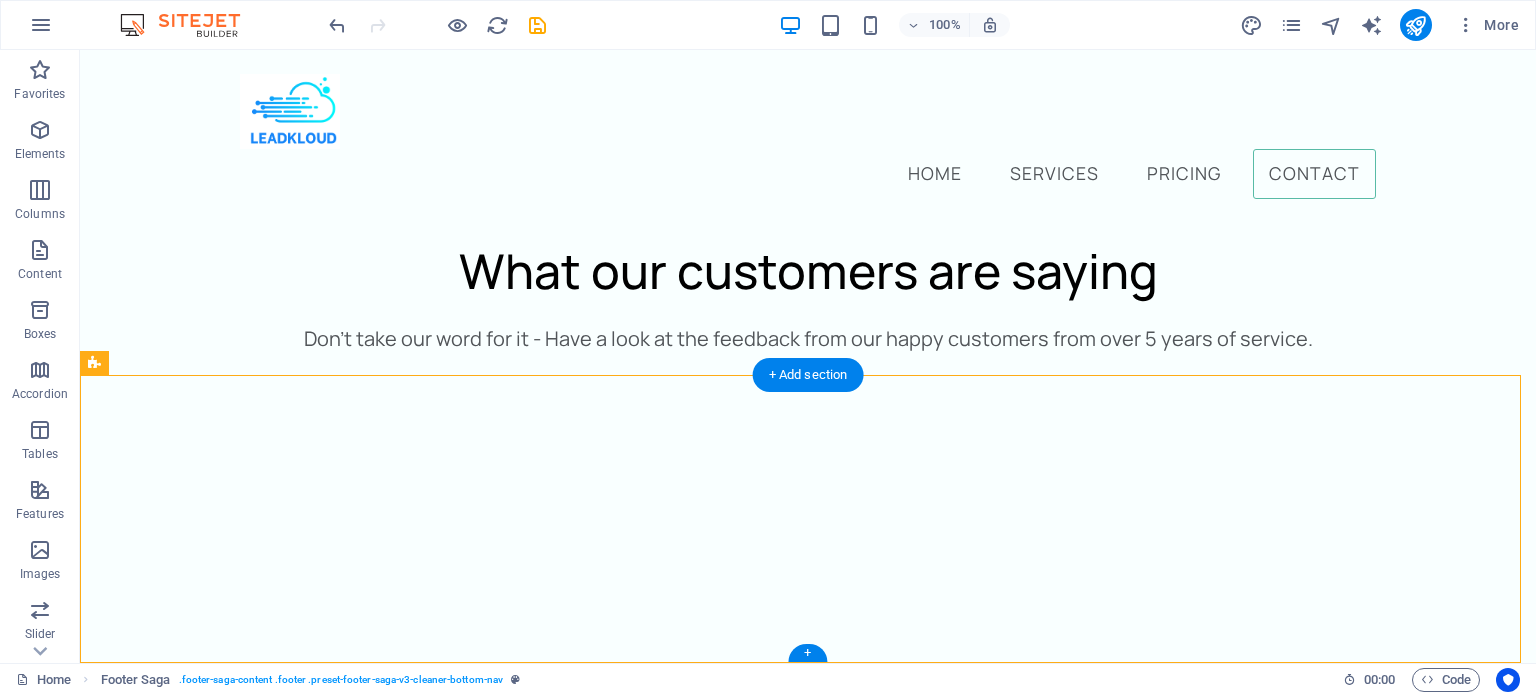 drag, startPoint x: 1412, startPoint y: 475, endPoint x: 1240, endPoint y: 475, distance: 172 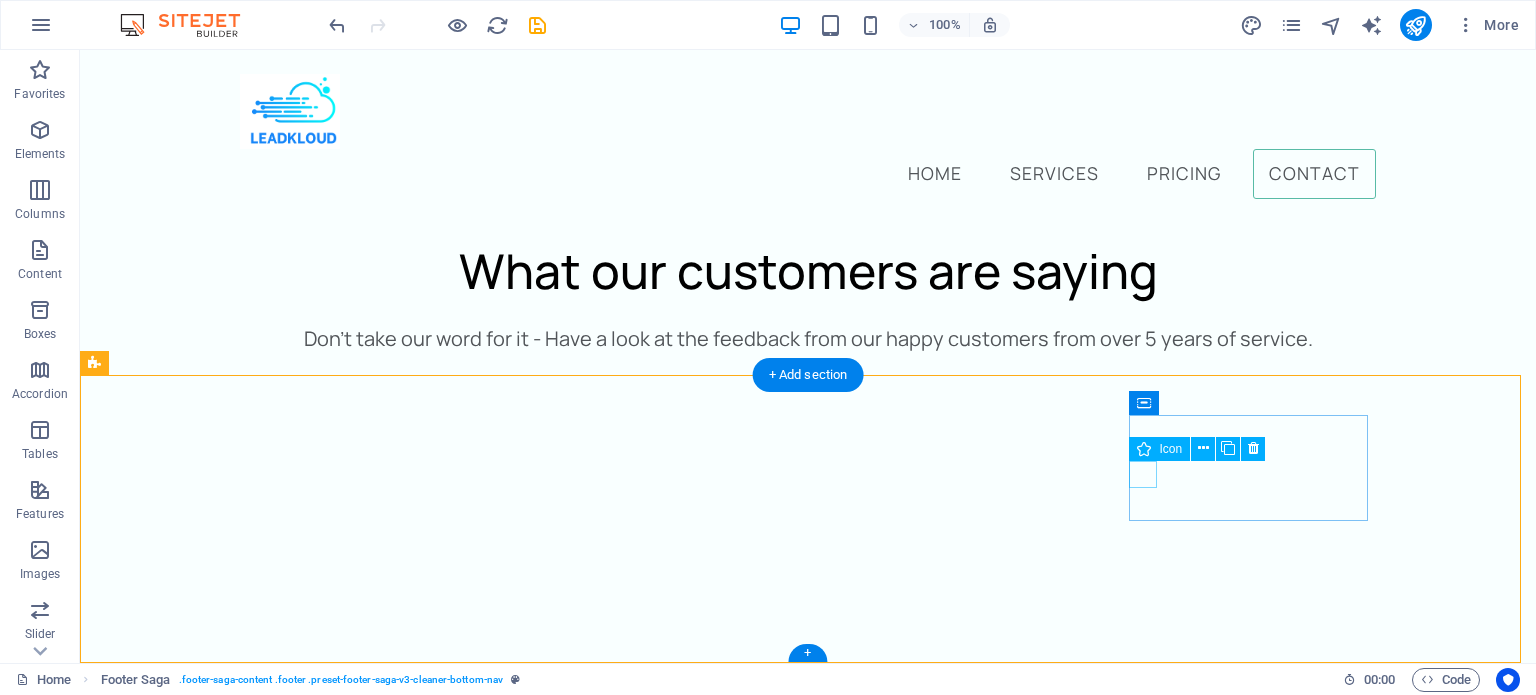 click at bounding box center [223, 12576] 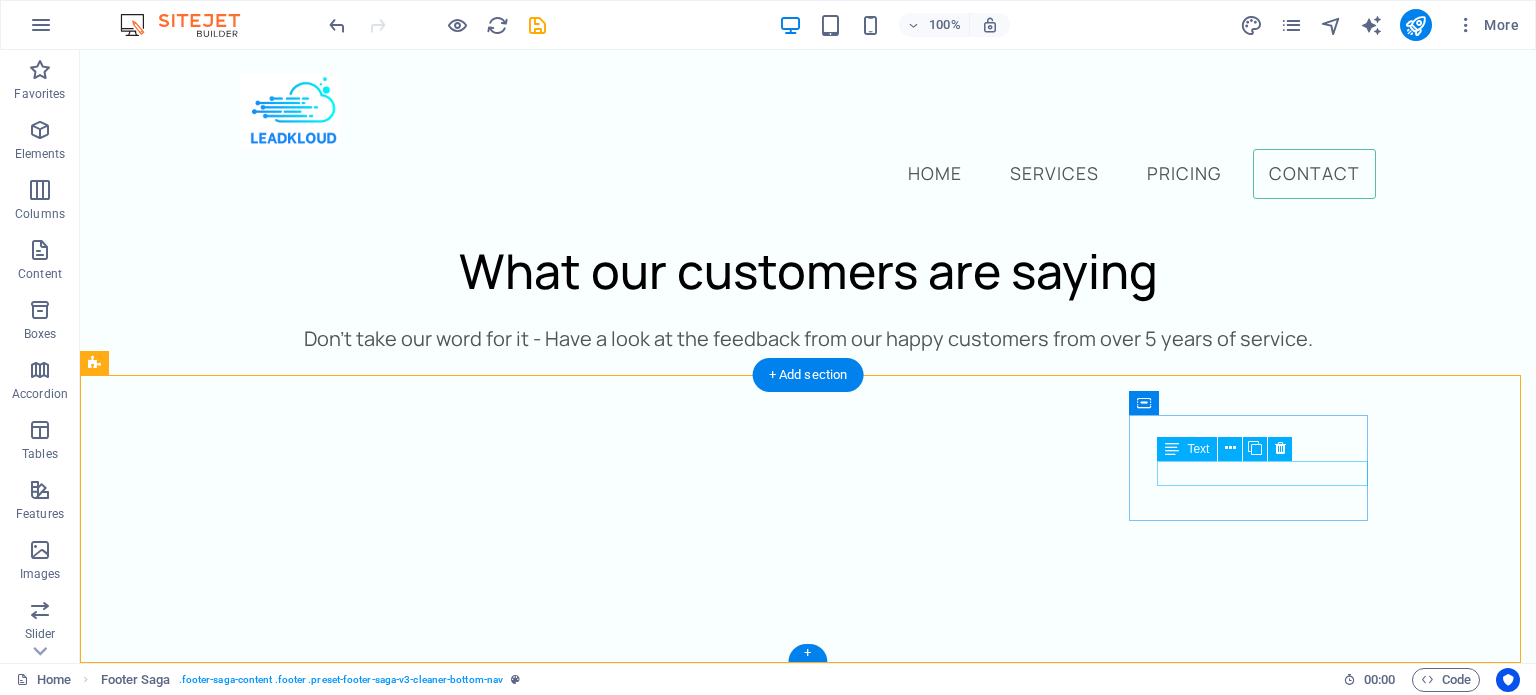 click on "+392 164 673 783" at bounding box center [223, 12603] 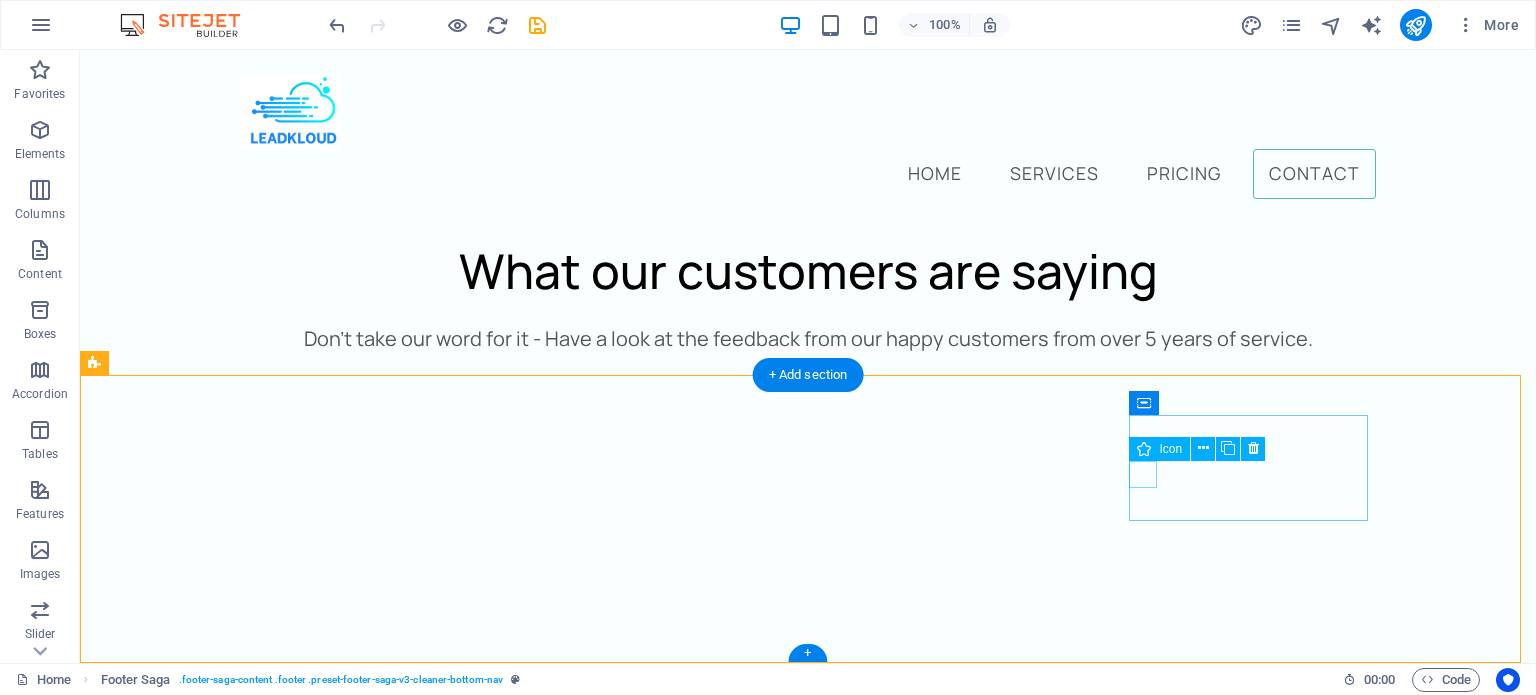click at bounding box center (223, 12576) 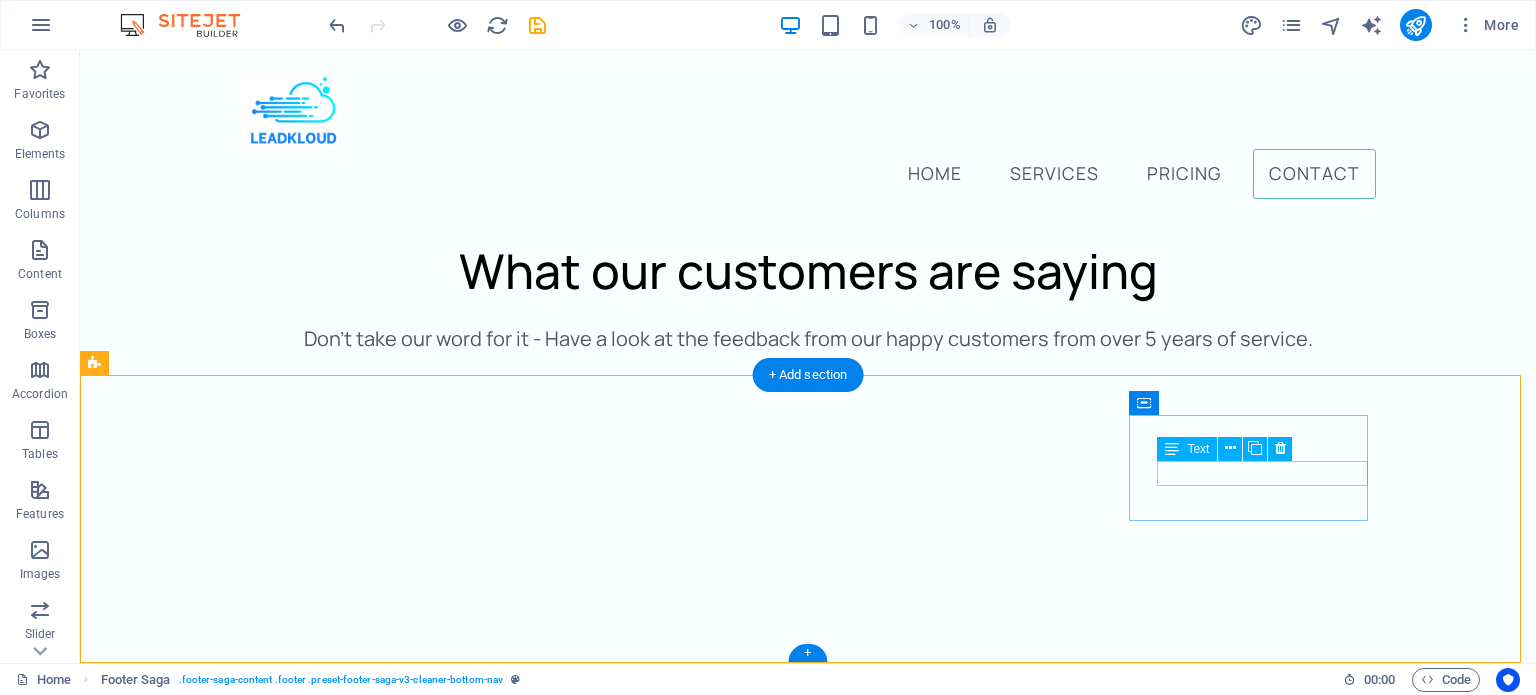 click on "+392 164 673 783" at bounding box center [223, 12603] 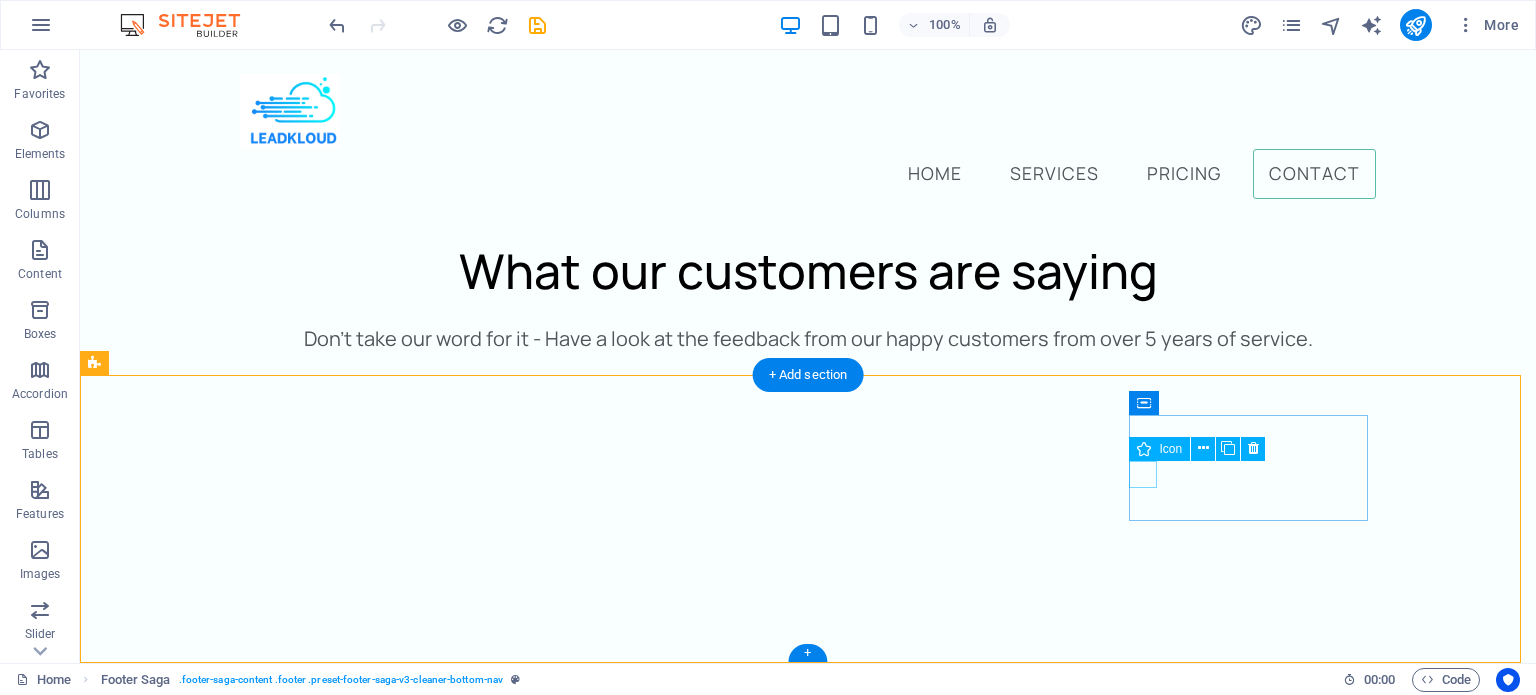 click at bounding box center (223, 12576) 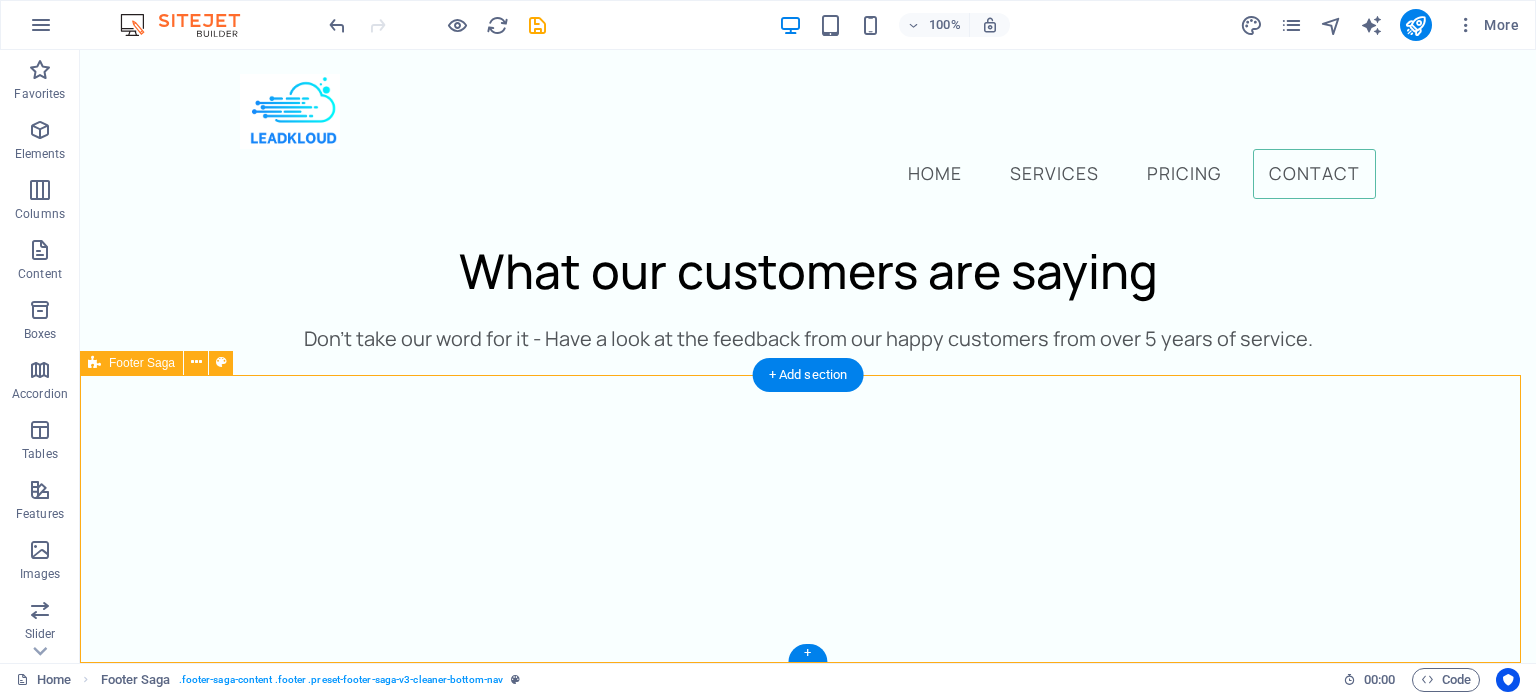 drag, startPoint x: 1382, startPoint y: 467, endPoint x: 1198, endPoint y: 478, distance: 184.3285 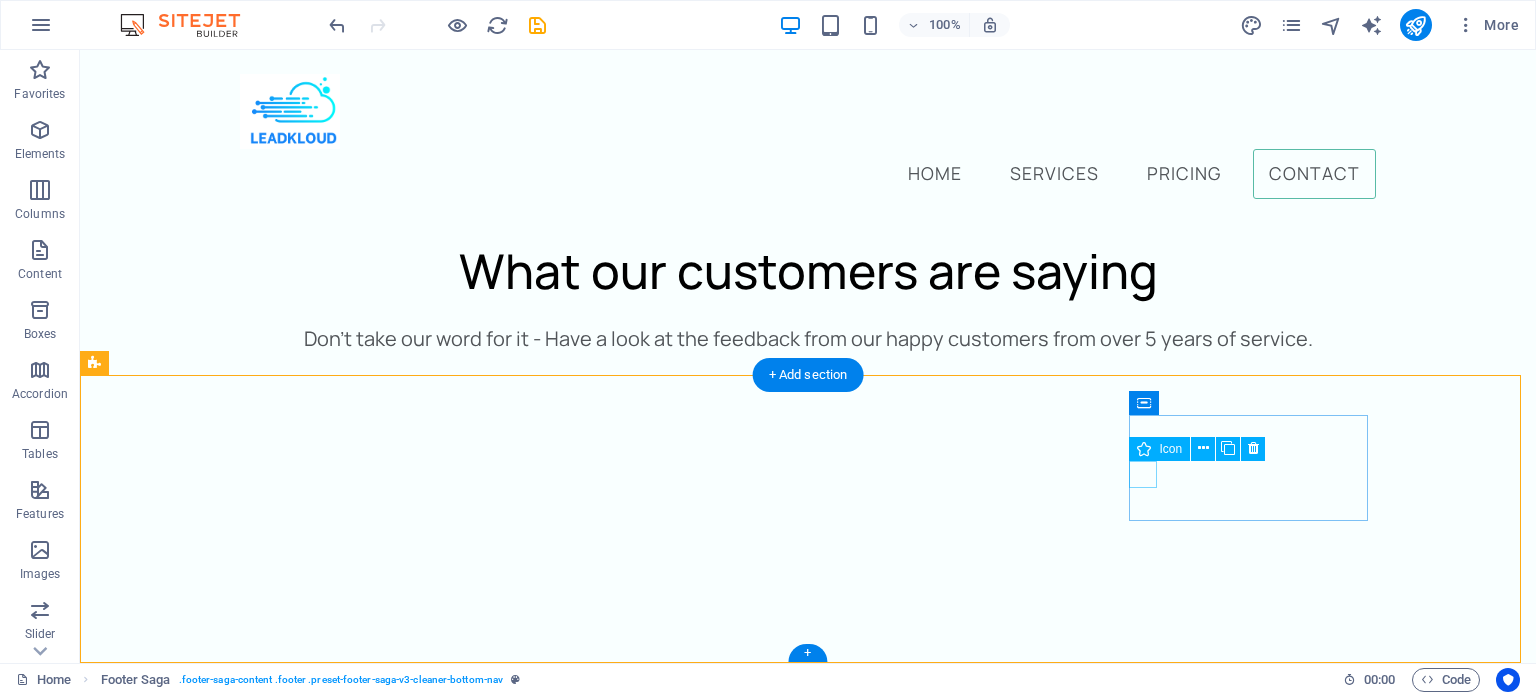 click at bounding box center [223, 12576] 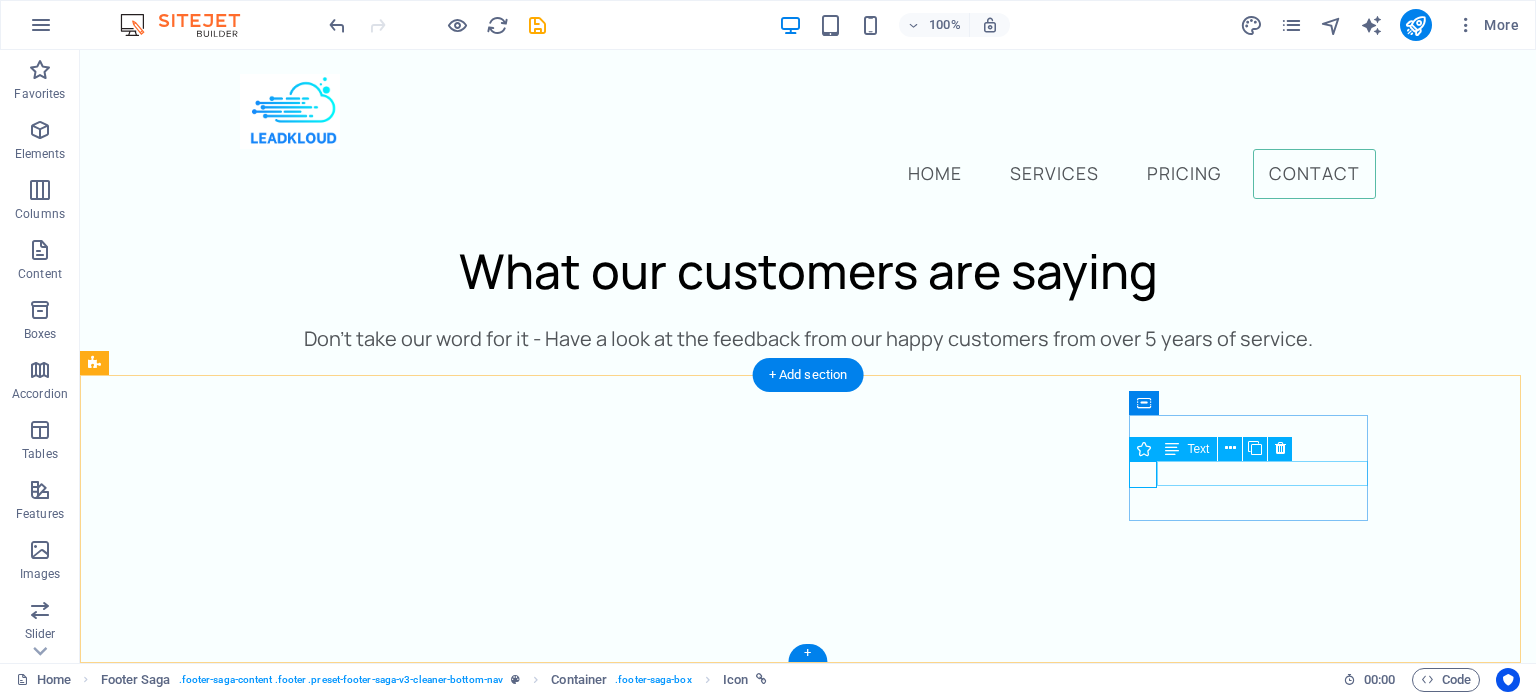 click on "+392 164 673 783" at bounding box center [223, 12603] 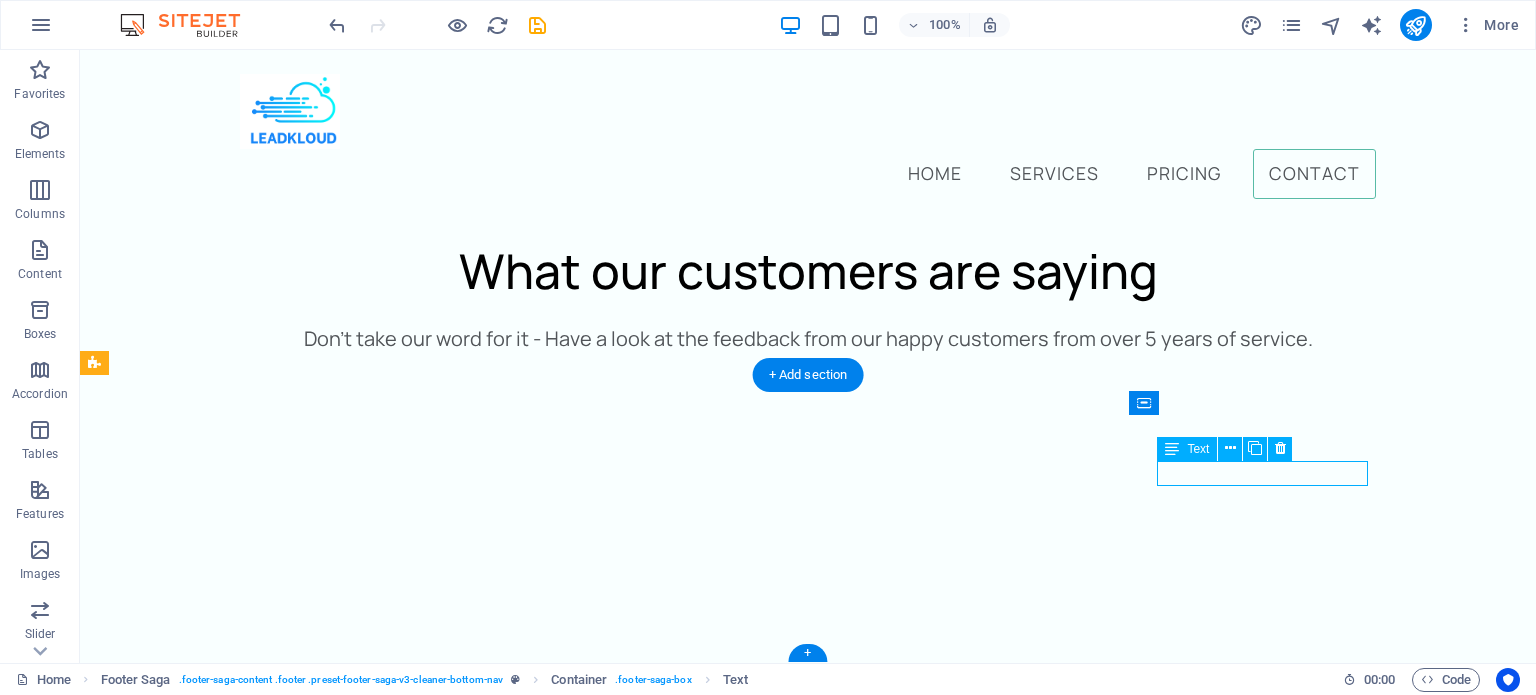 click on "+392 164 673 783" at bounding box center [223, 12603] 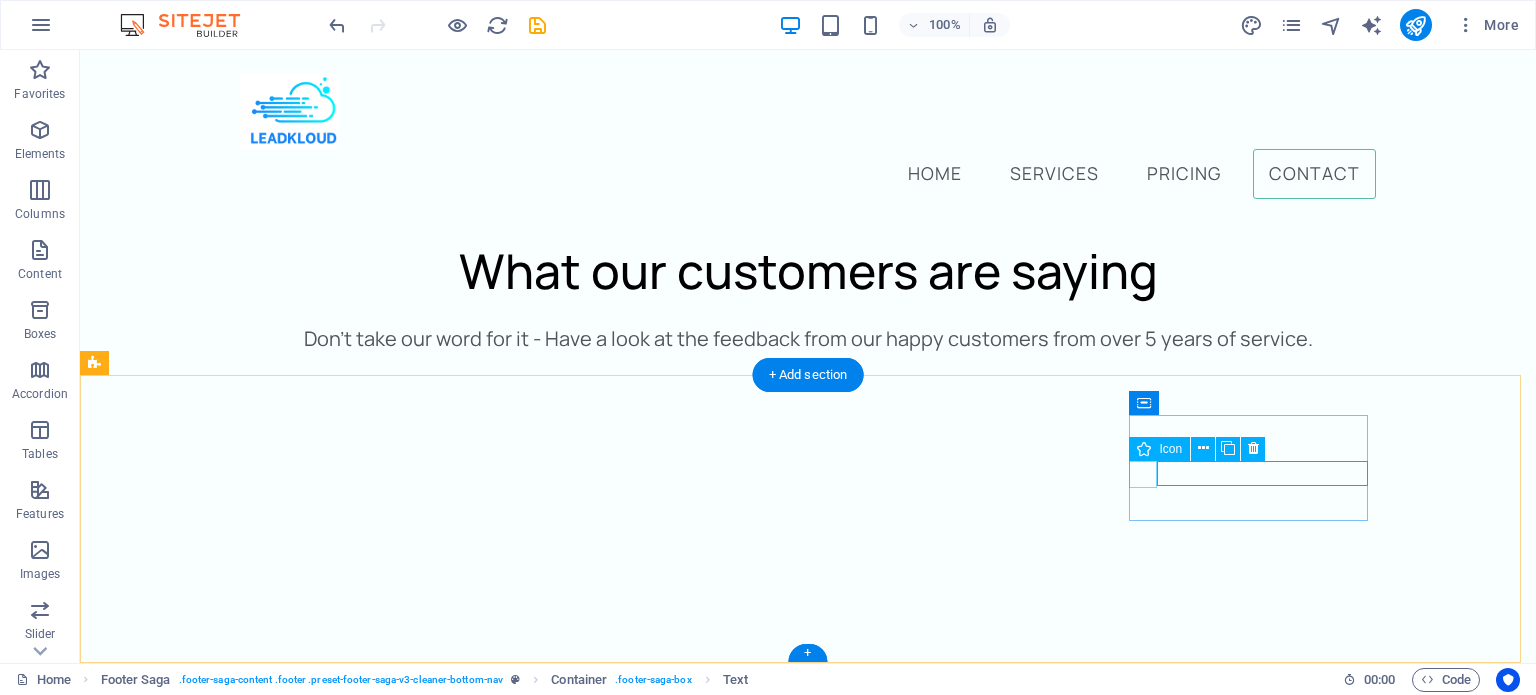 click at bounding box center (223, 12576) 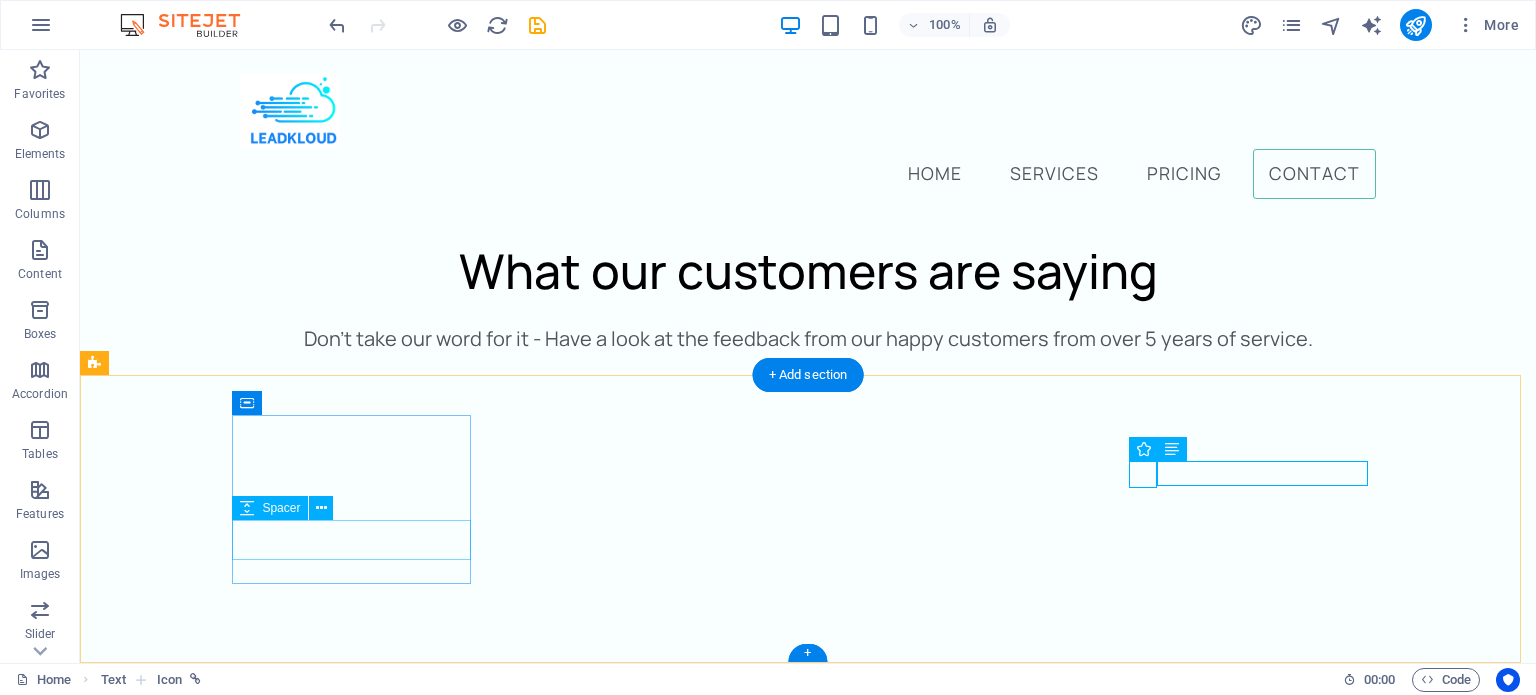 click at bounding box center [223, 12354] 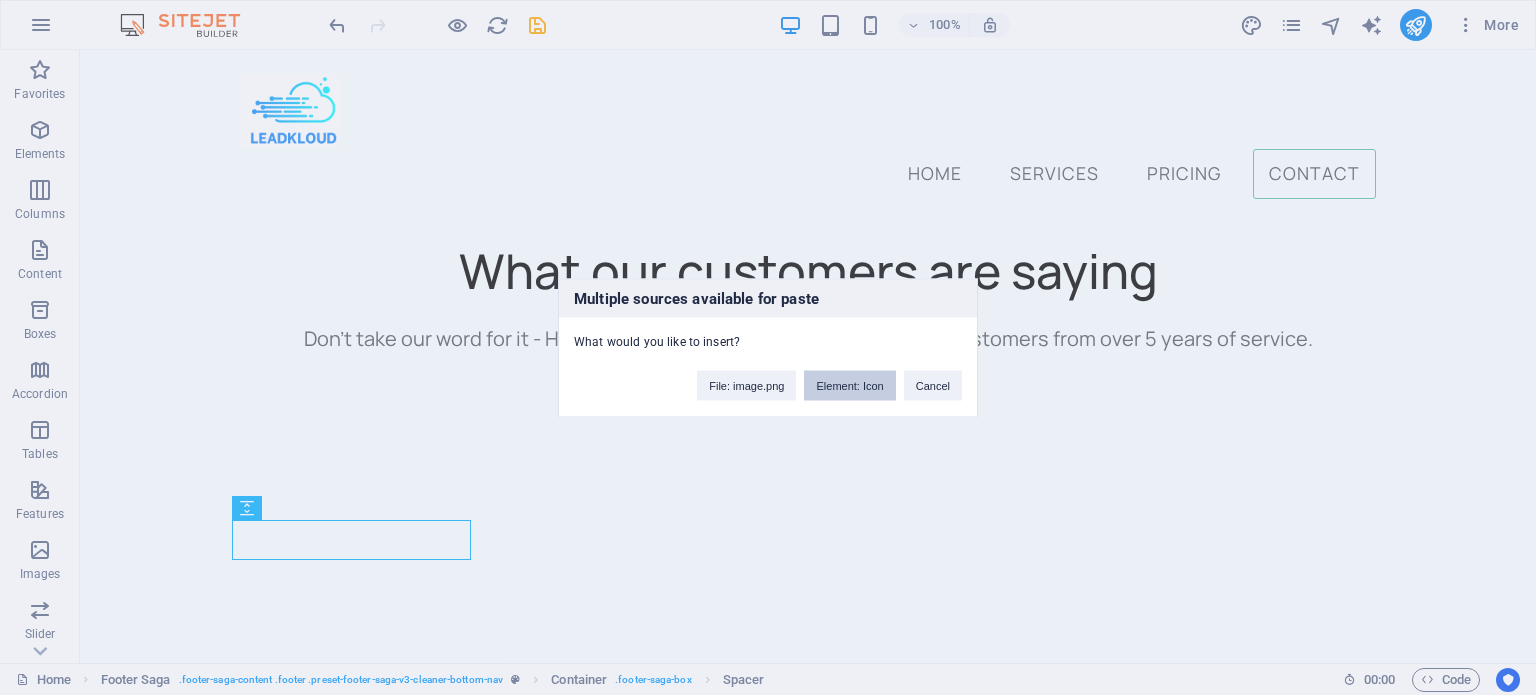click on "Element: Icon" at bounding box center [849, 385] 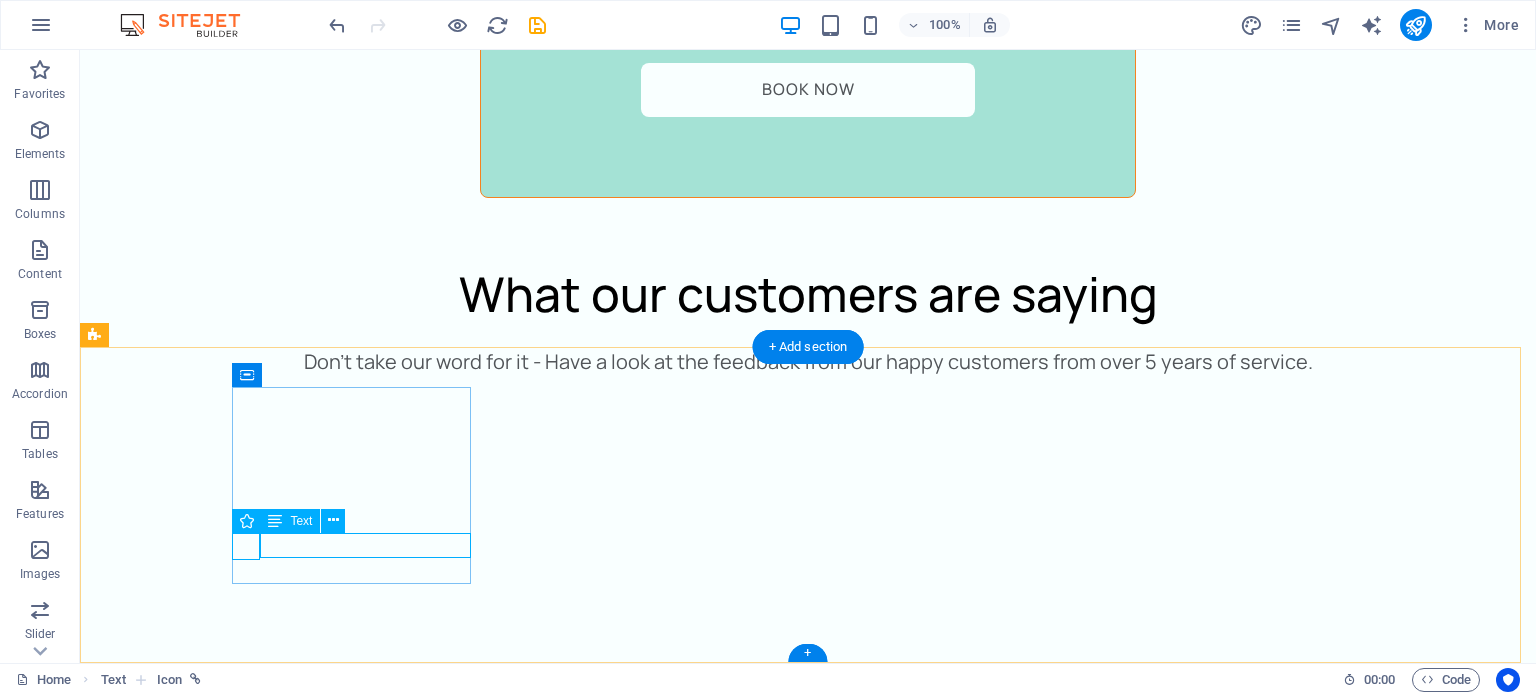 click on "+392 164 673 783" at bounding box center [223, 12437] 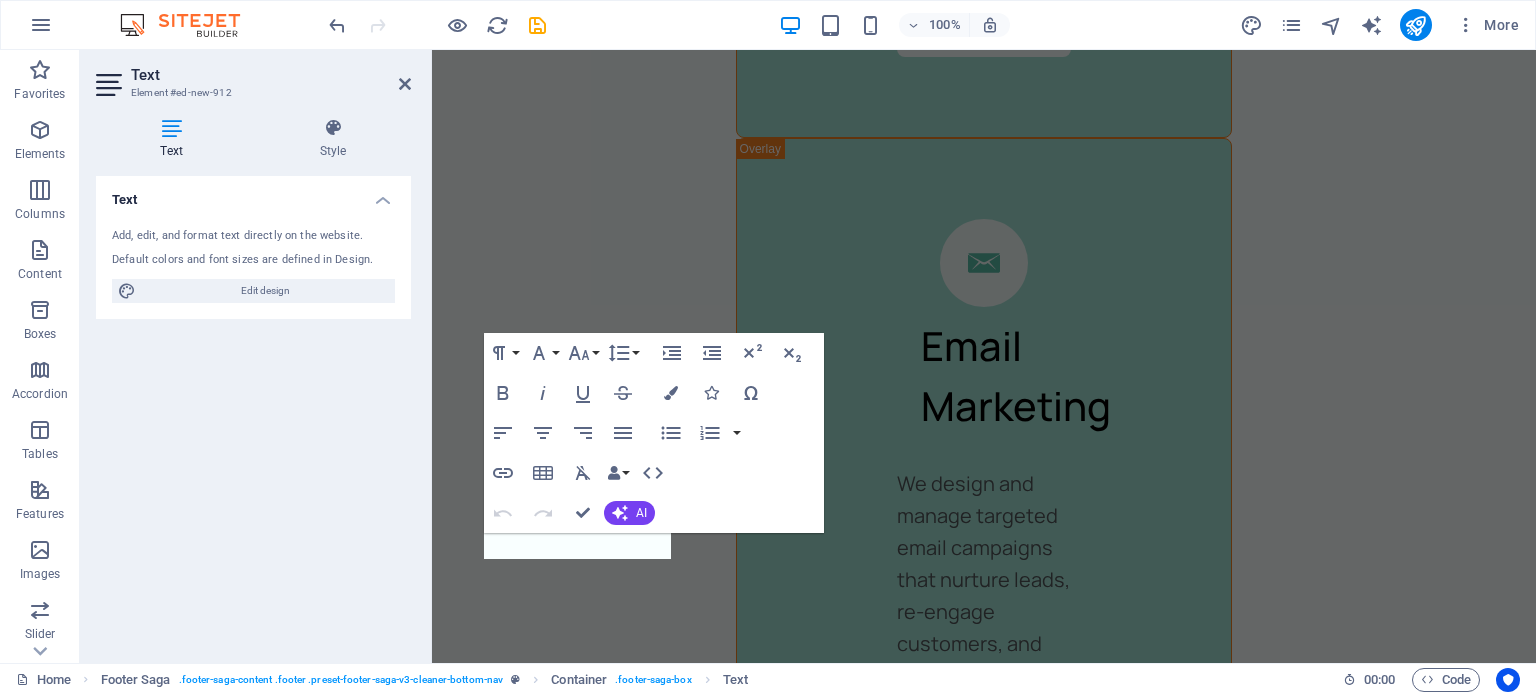 scroll, scrollTop: 6660, scrollLeft: 0, axis: vertical 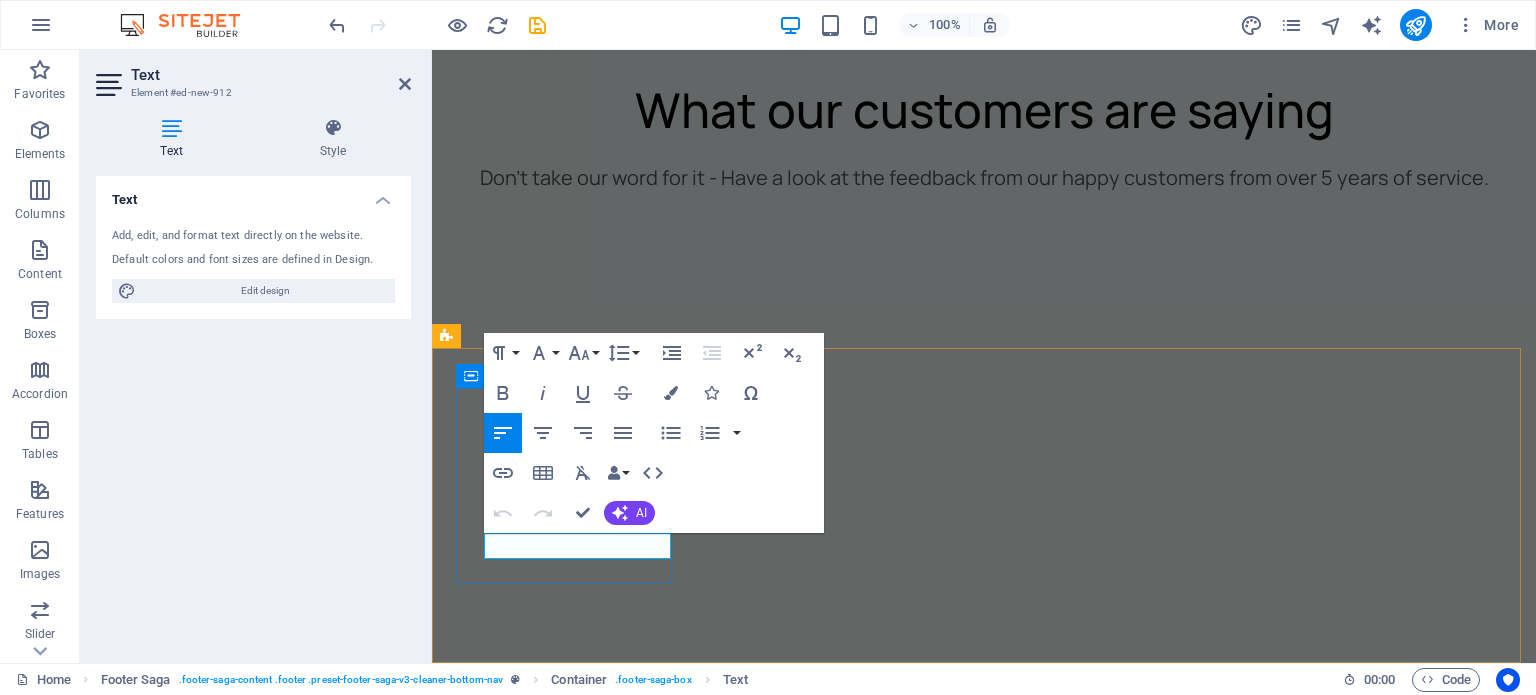 click on "+392 164 673 783" at bounding box center [565, 13434] 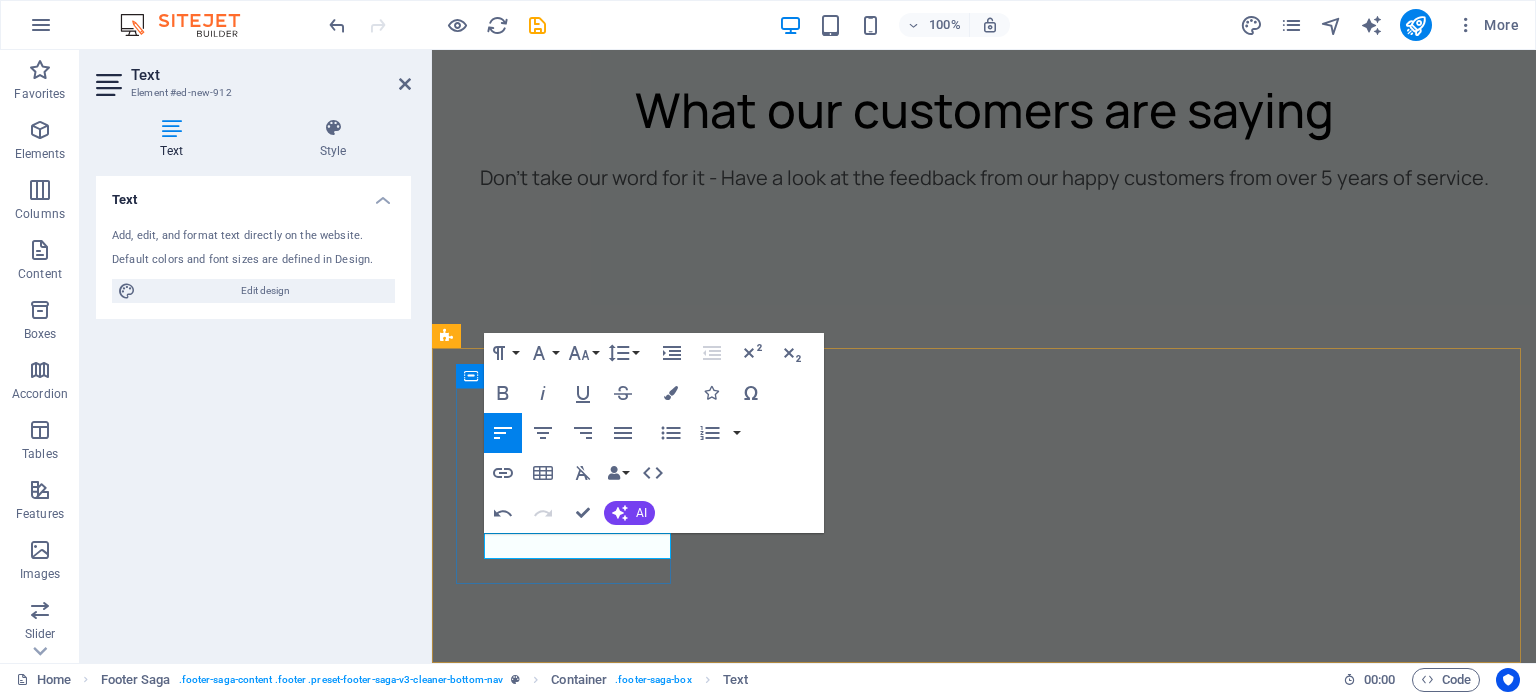 click on "+3092 164 673 783" at bounding box center (565, 13434) 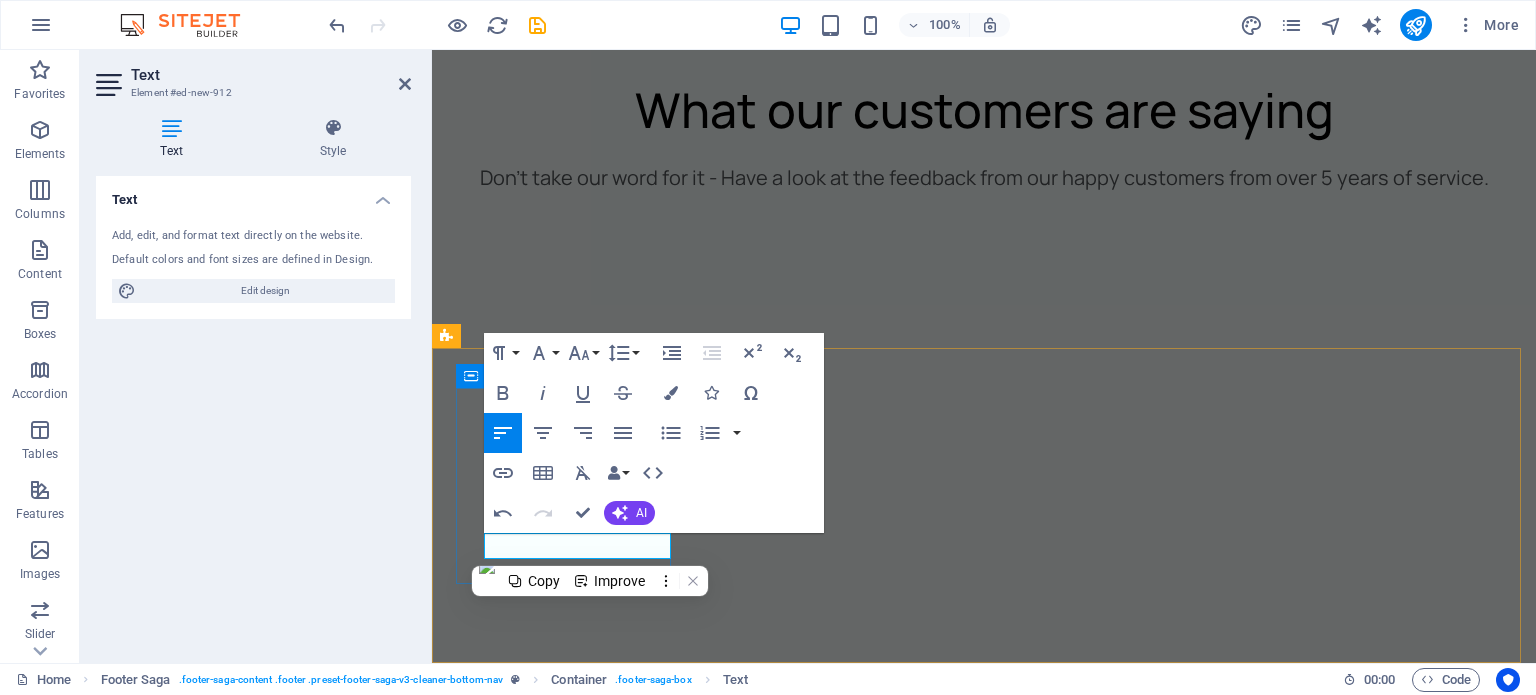click on "+30000092 164 673 783" at bounding box center [565, 13434] 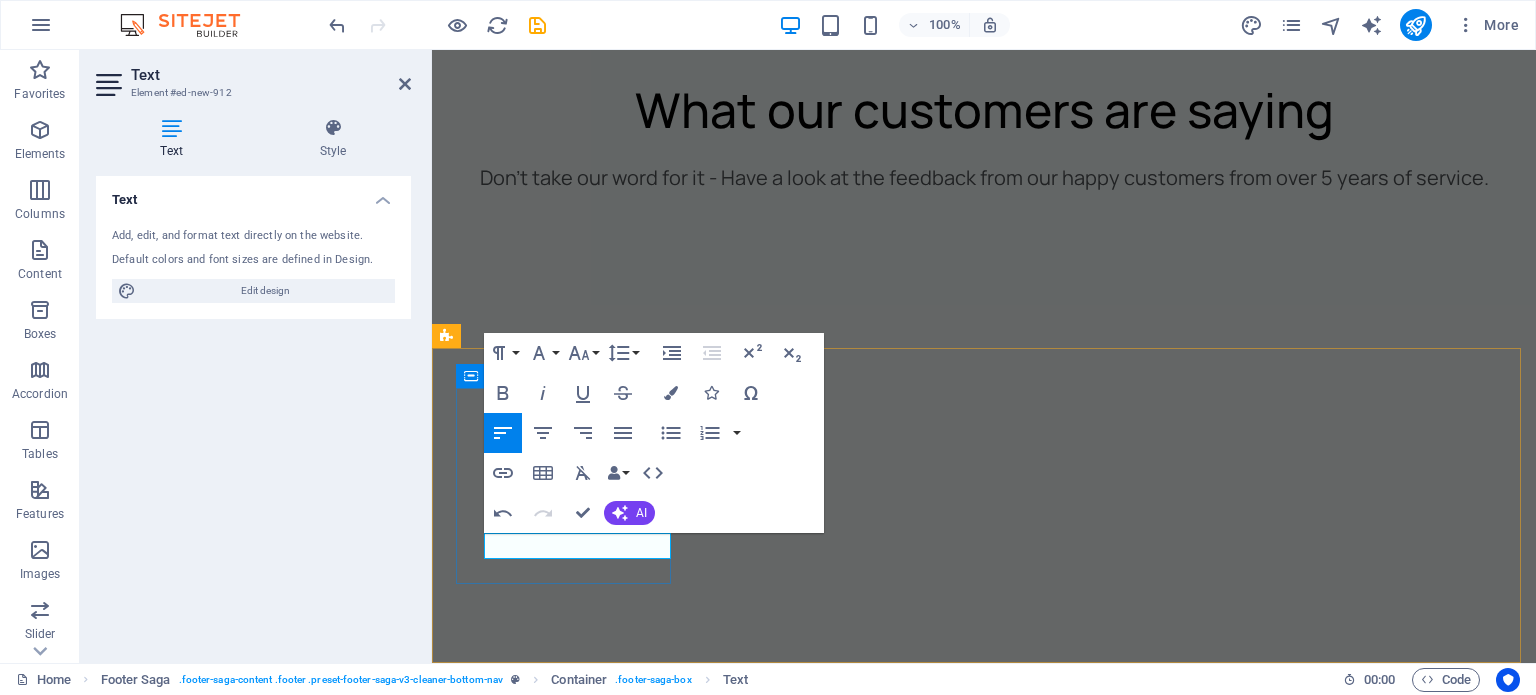 click on "+30000092 164 673 783" at bounding box center [565, 13434] 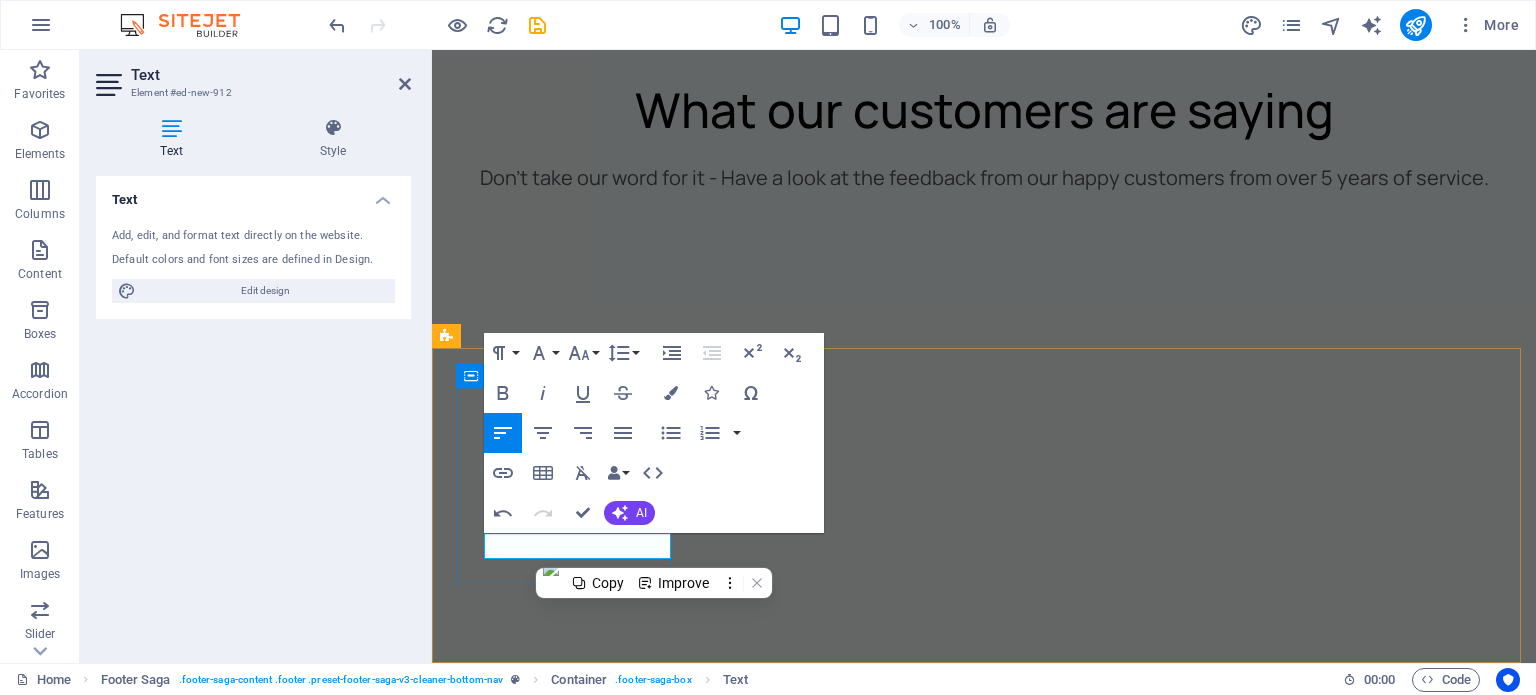 click on "+30000092 164 673 783" at bounding box center [565, 13434] 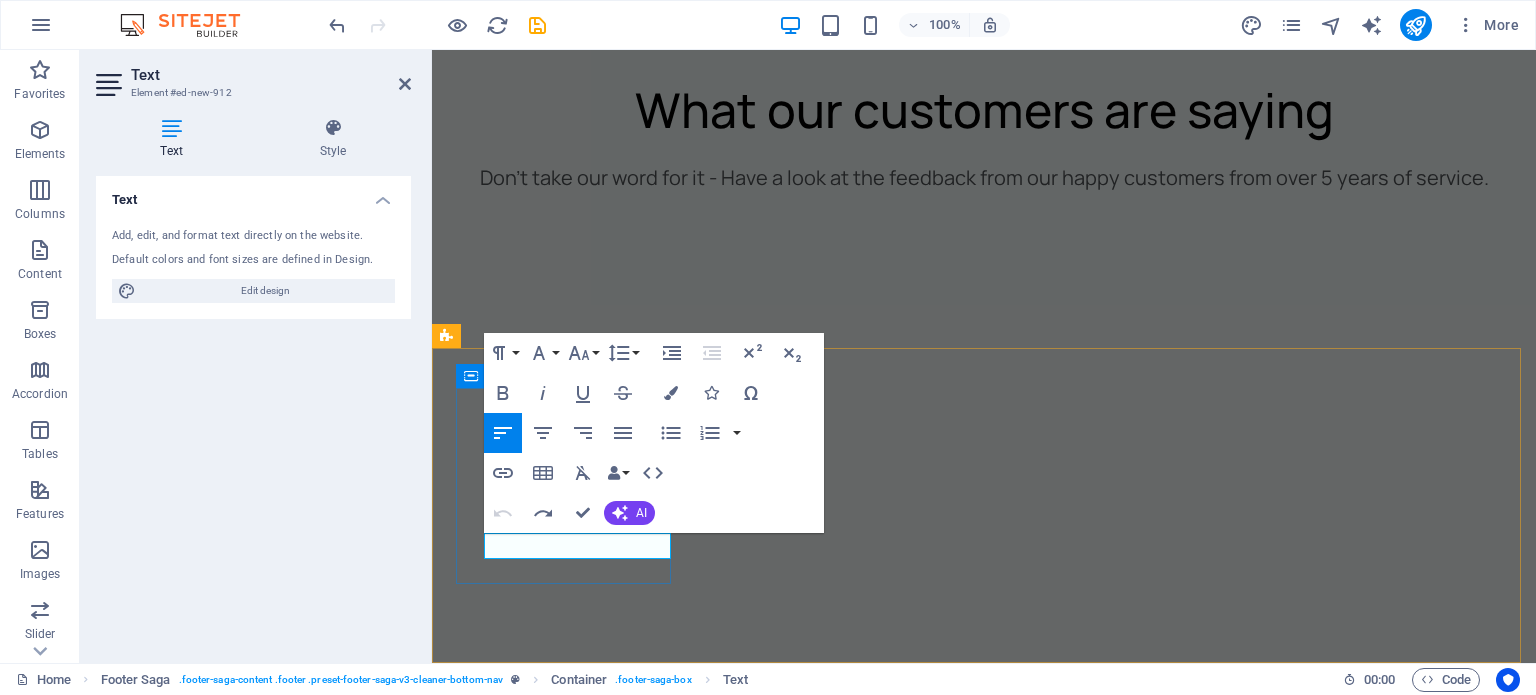 click on "+392 164 673 783" at bounding box center (565, 13434) 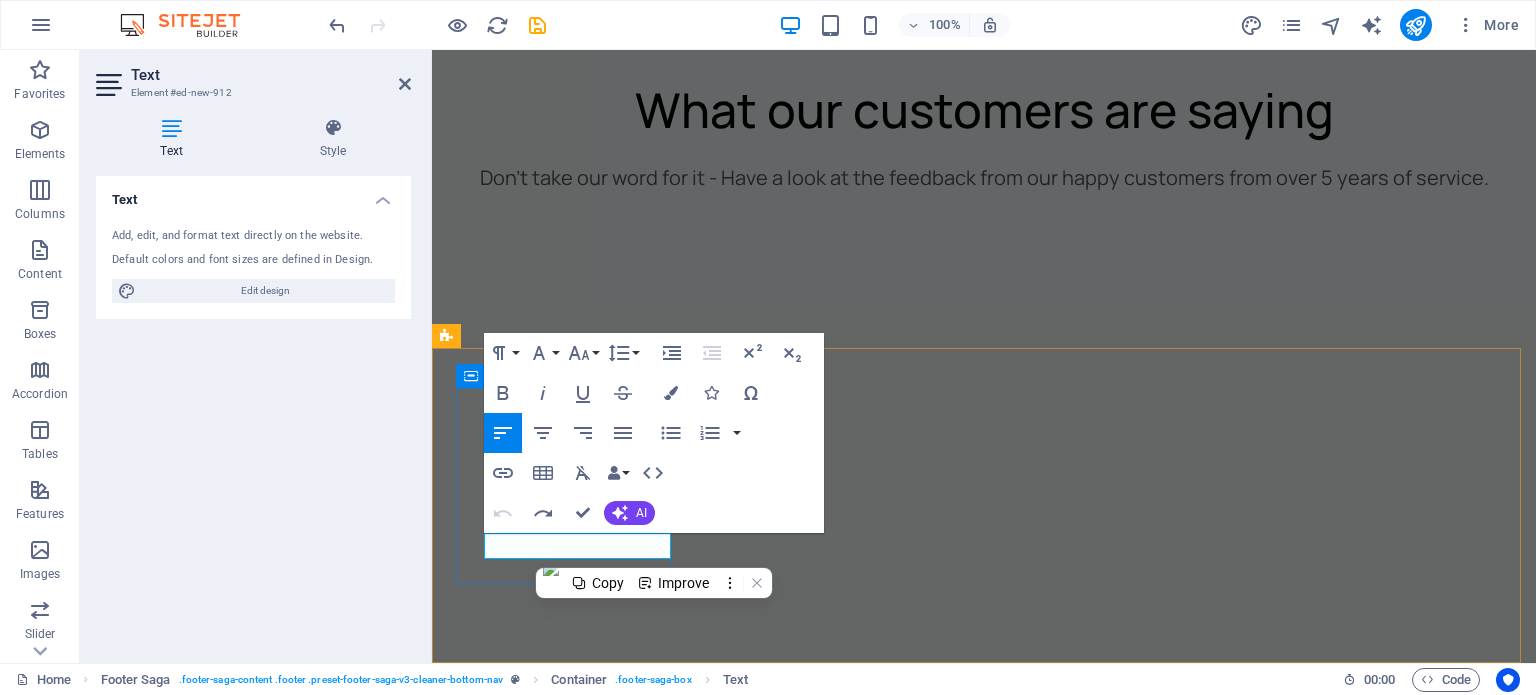 click on "+392 164 673 783" at bounding box center (565, 13434) 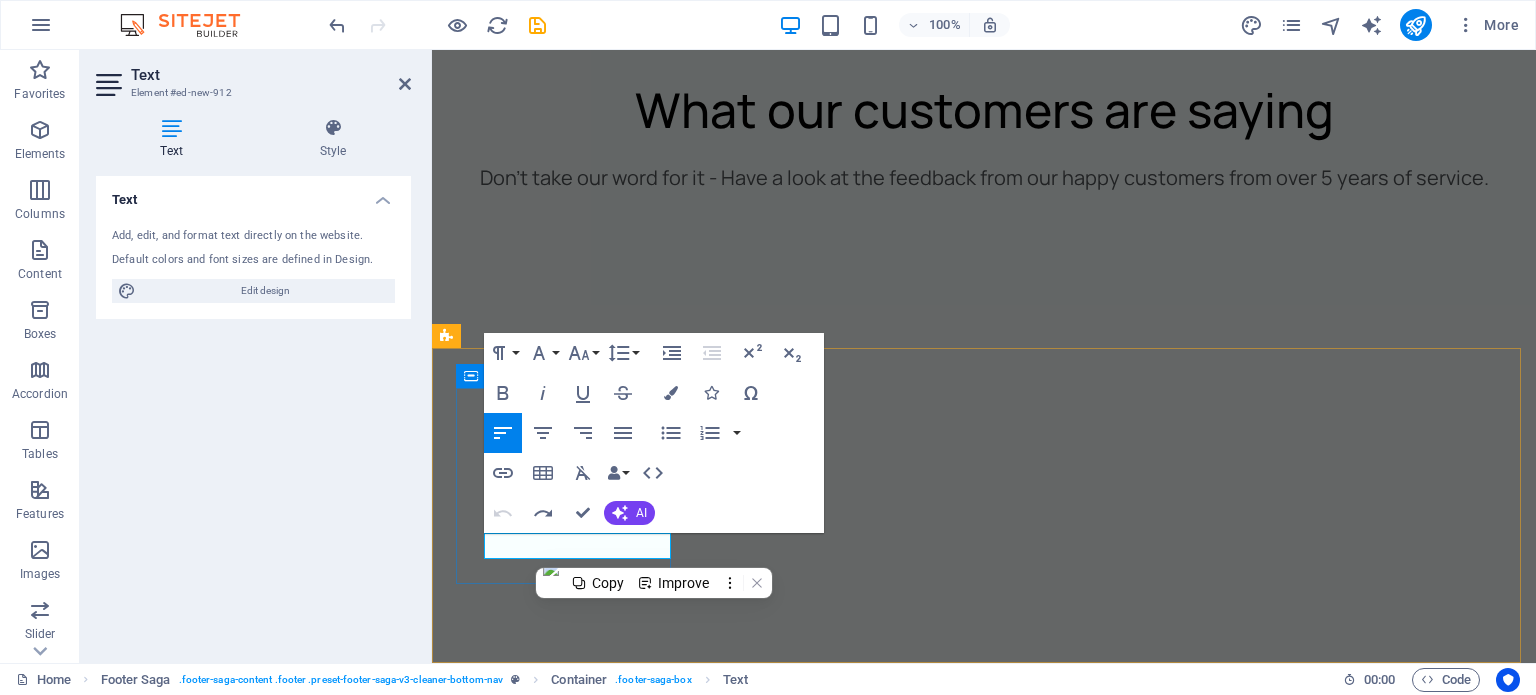 click on "+392 164 673 783" at bounding box center (565, 13434) 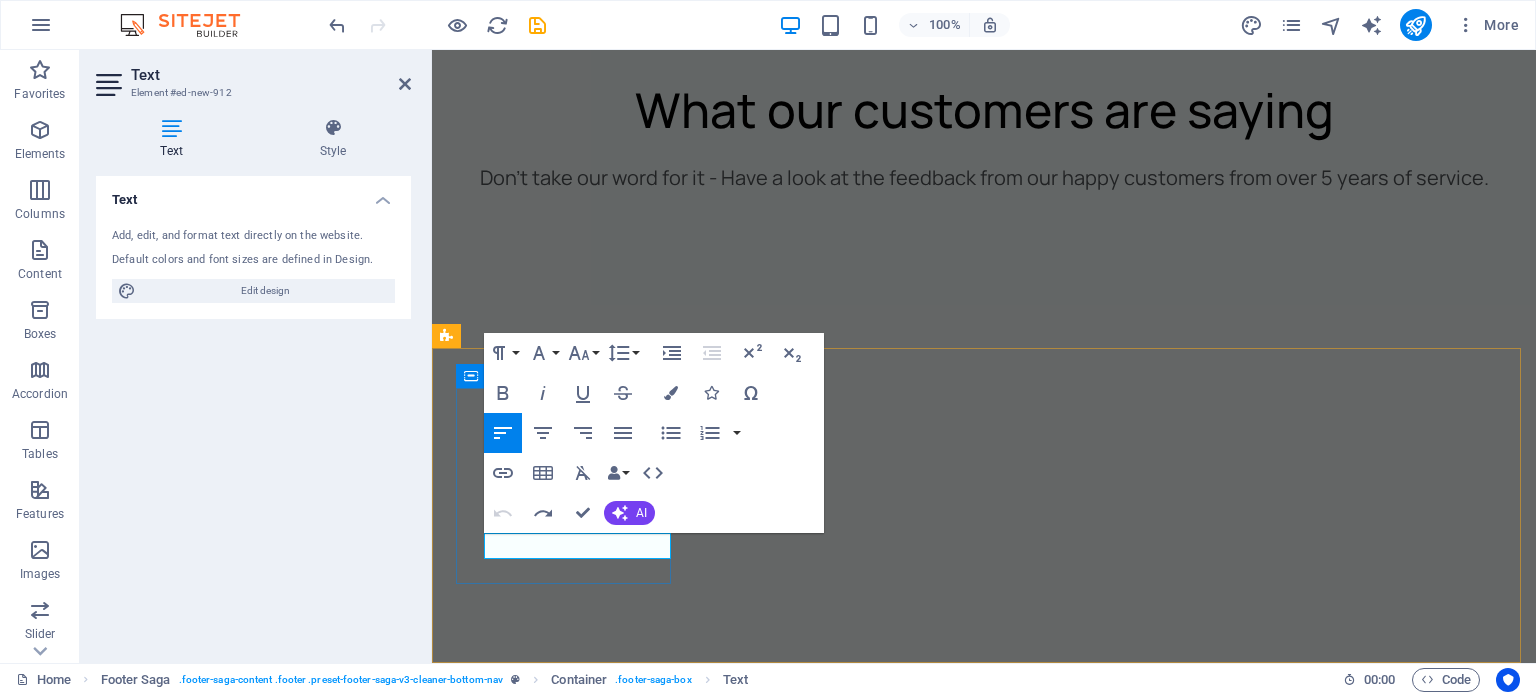 click on "+392 164 673 783" at bounding box center [565, 13434] 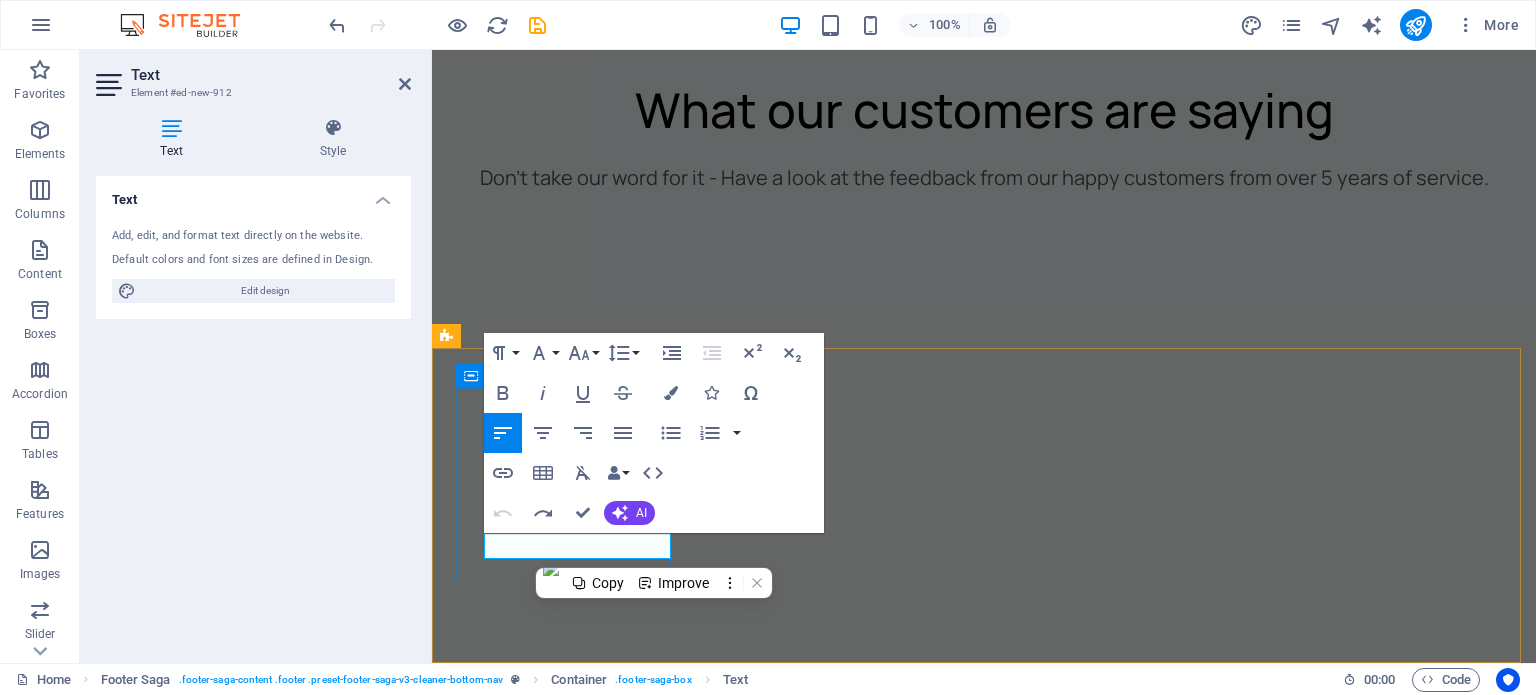 click on "+392 164 673 783" at bounding box center (565, 13434) 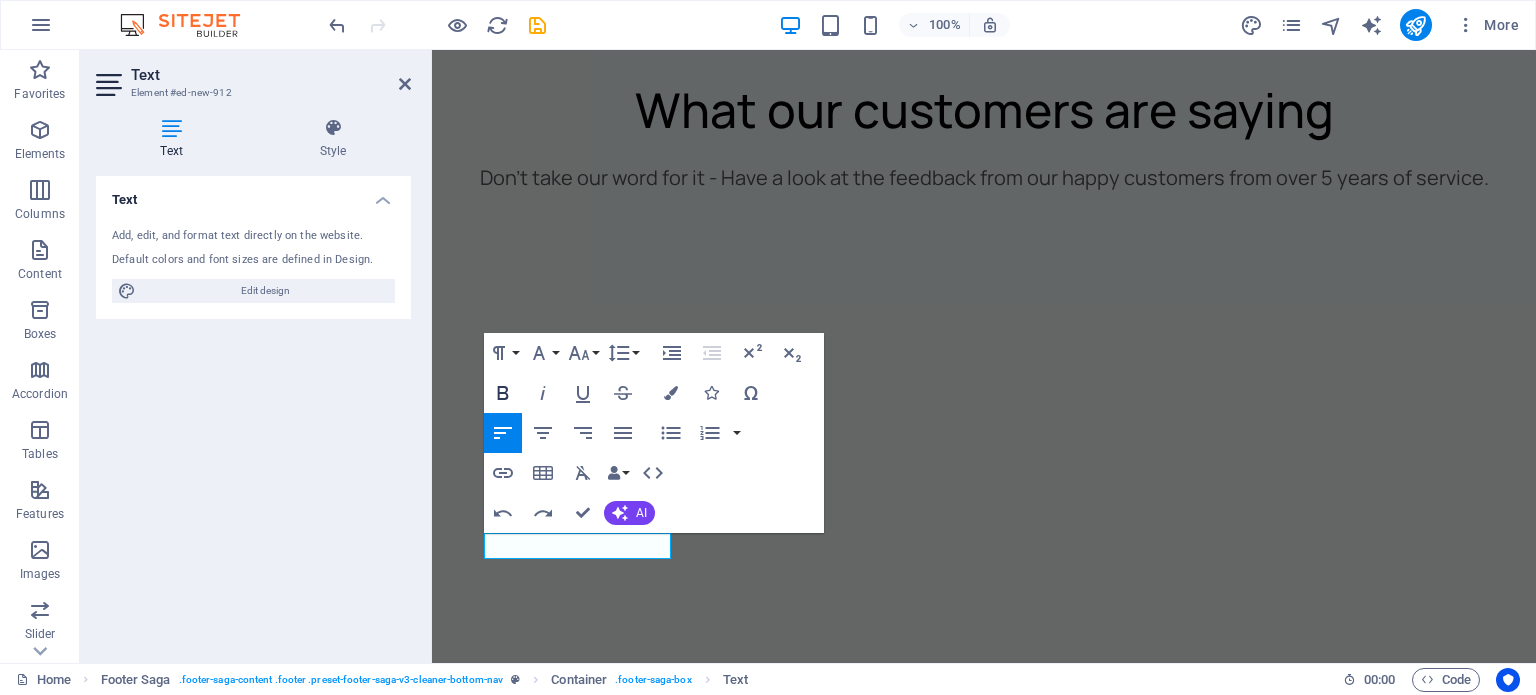 click 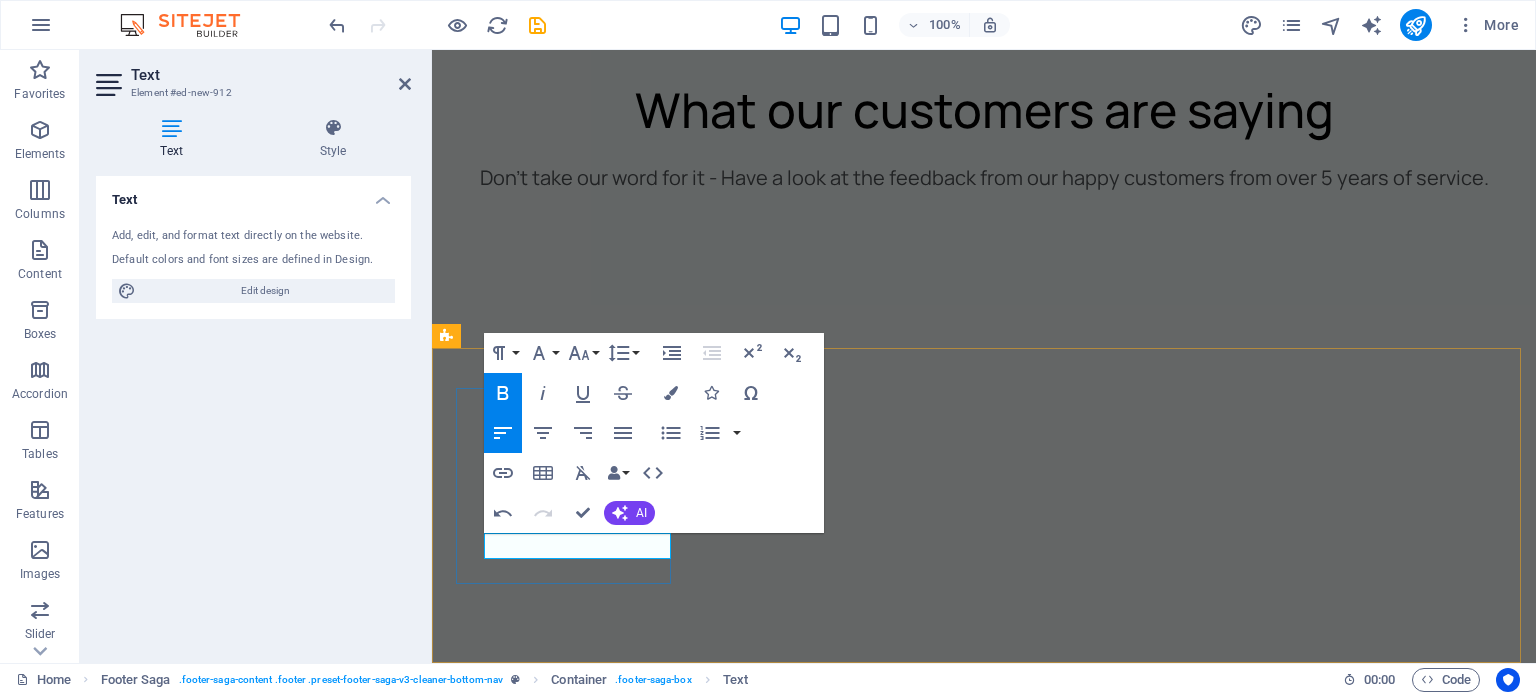 click on "​" at bounding box center [565, 13434] 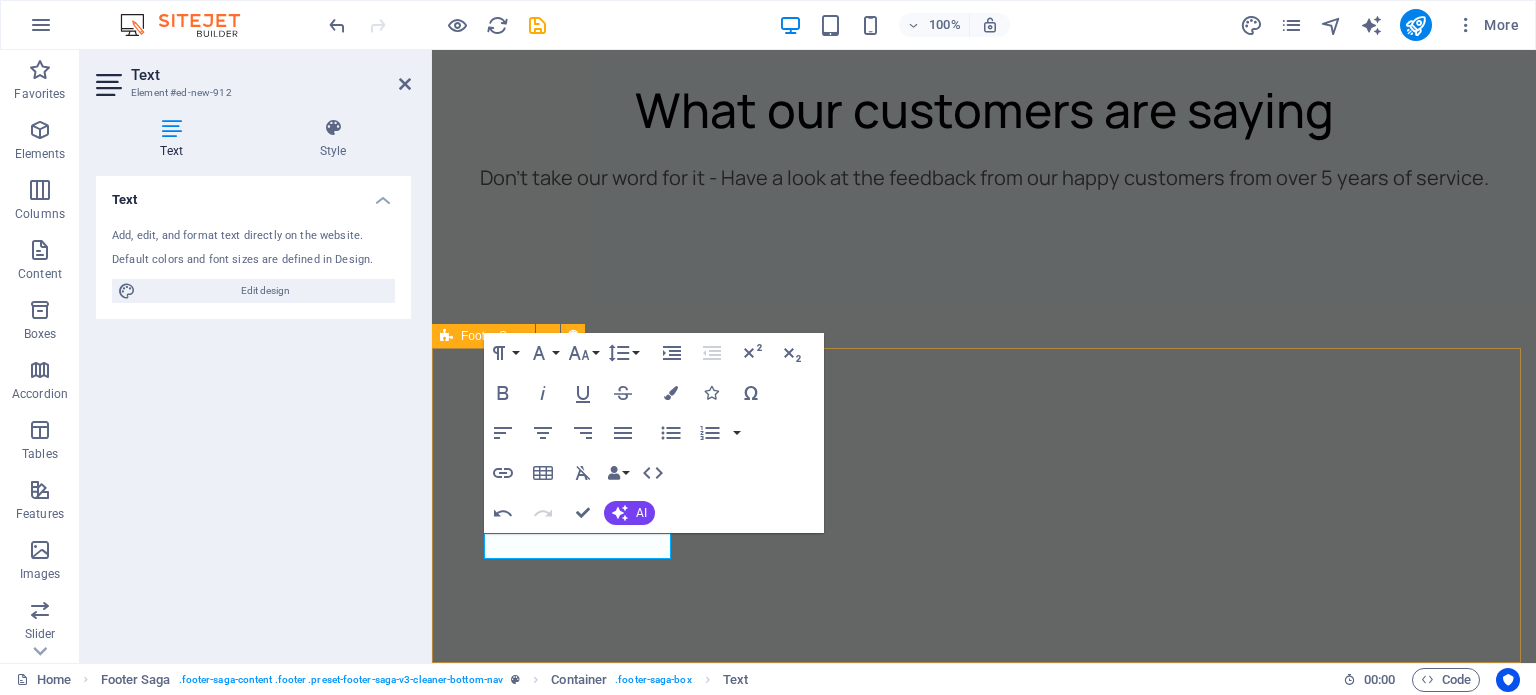 click on "Contact us 01 Contact us +392 164 673 783 cleaner@example.com Privacy Policy   Legal Notice All Rights Reserved" at bounding box center (984, 13518) 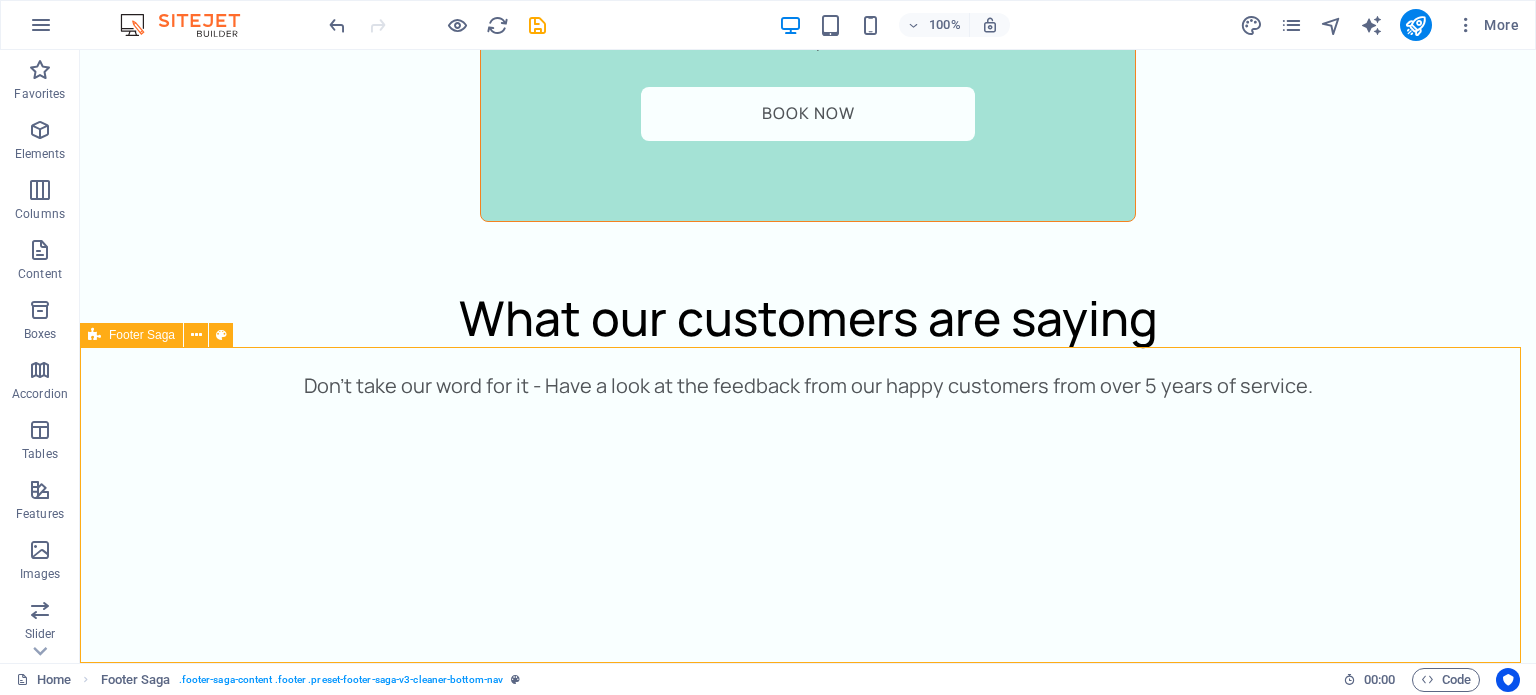 scroll, scrollTop: 5570, scrollLeft: 0, axis: vertical 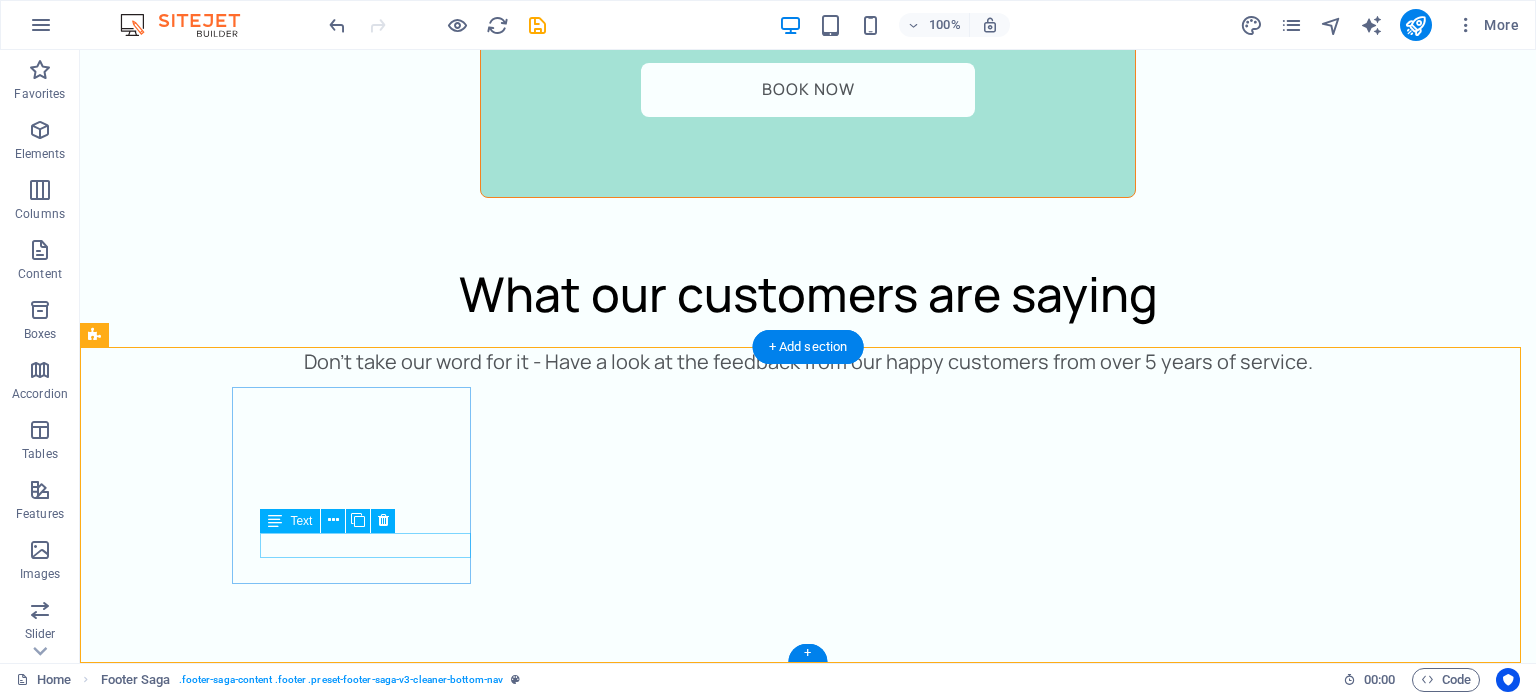 click on "01" at bounding box center [223, 12437] 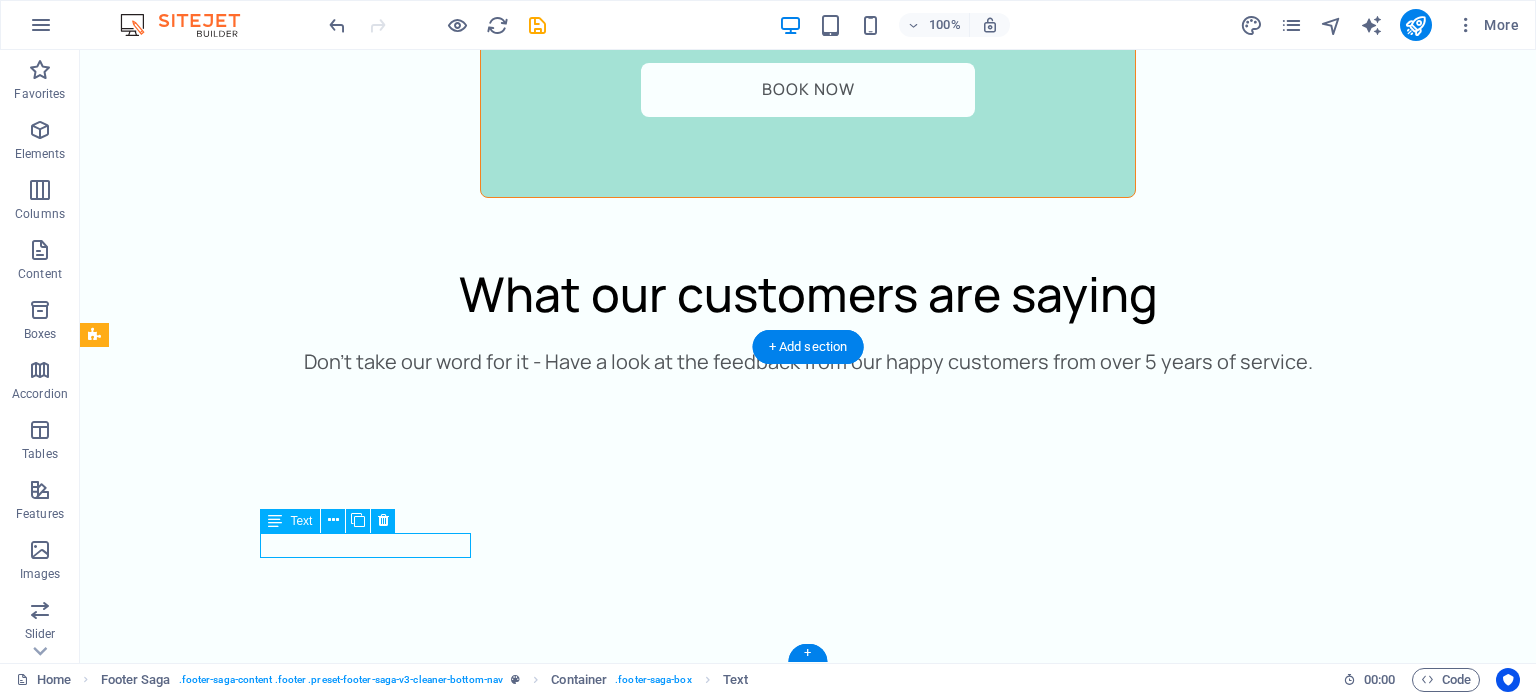 click on "01" at bounding box center (223, 12437) 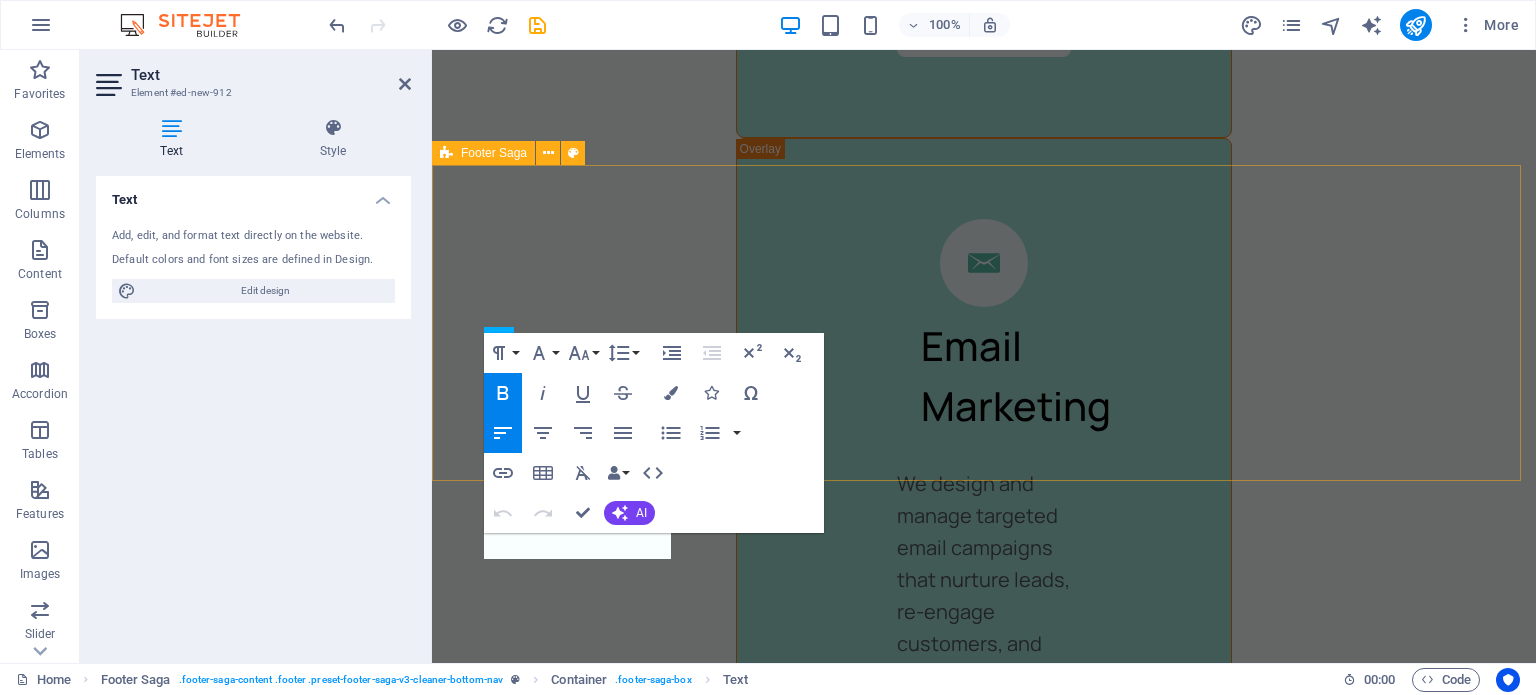 scroll, scrollTop: 6660, scrollLeft: 0, axis: vertical 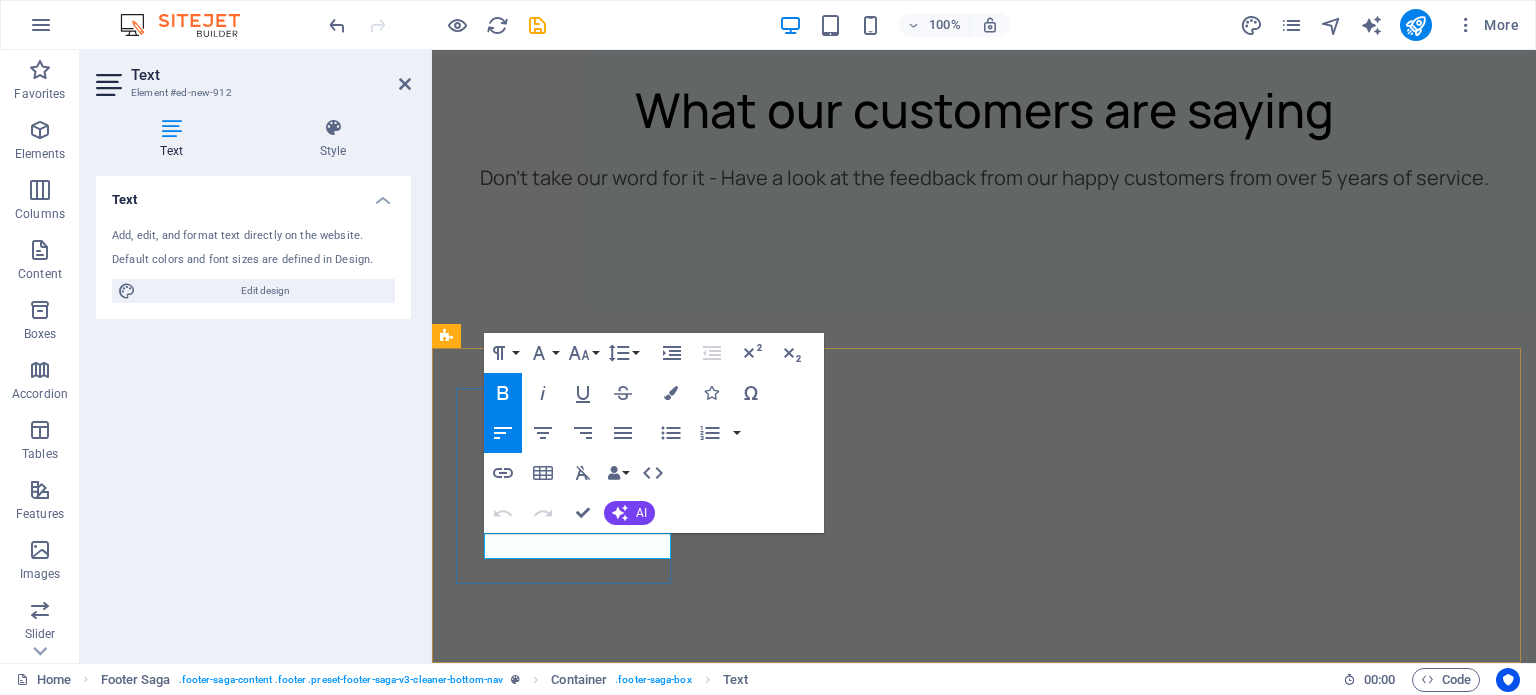 click on "01" at bounding box center [565, 13434] 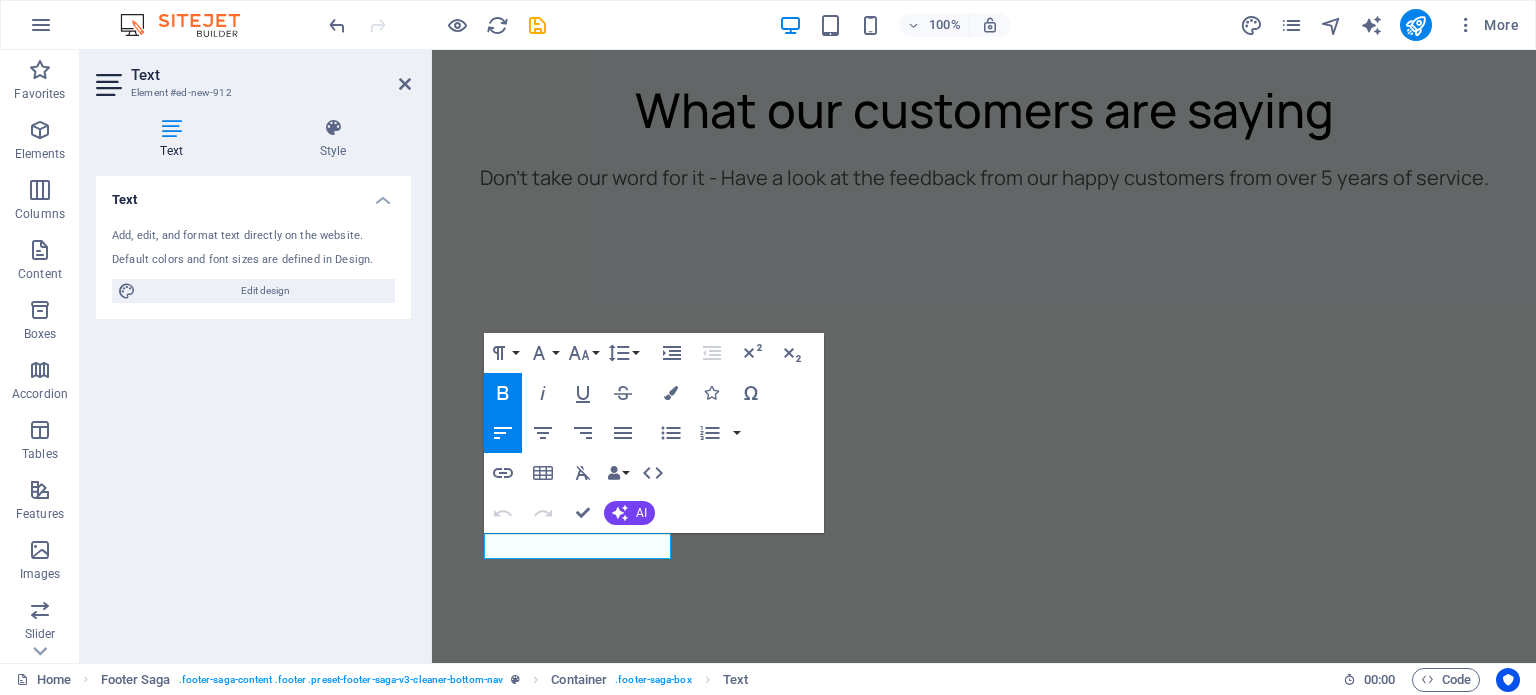 click 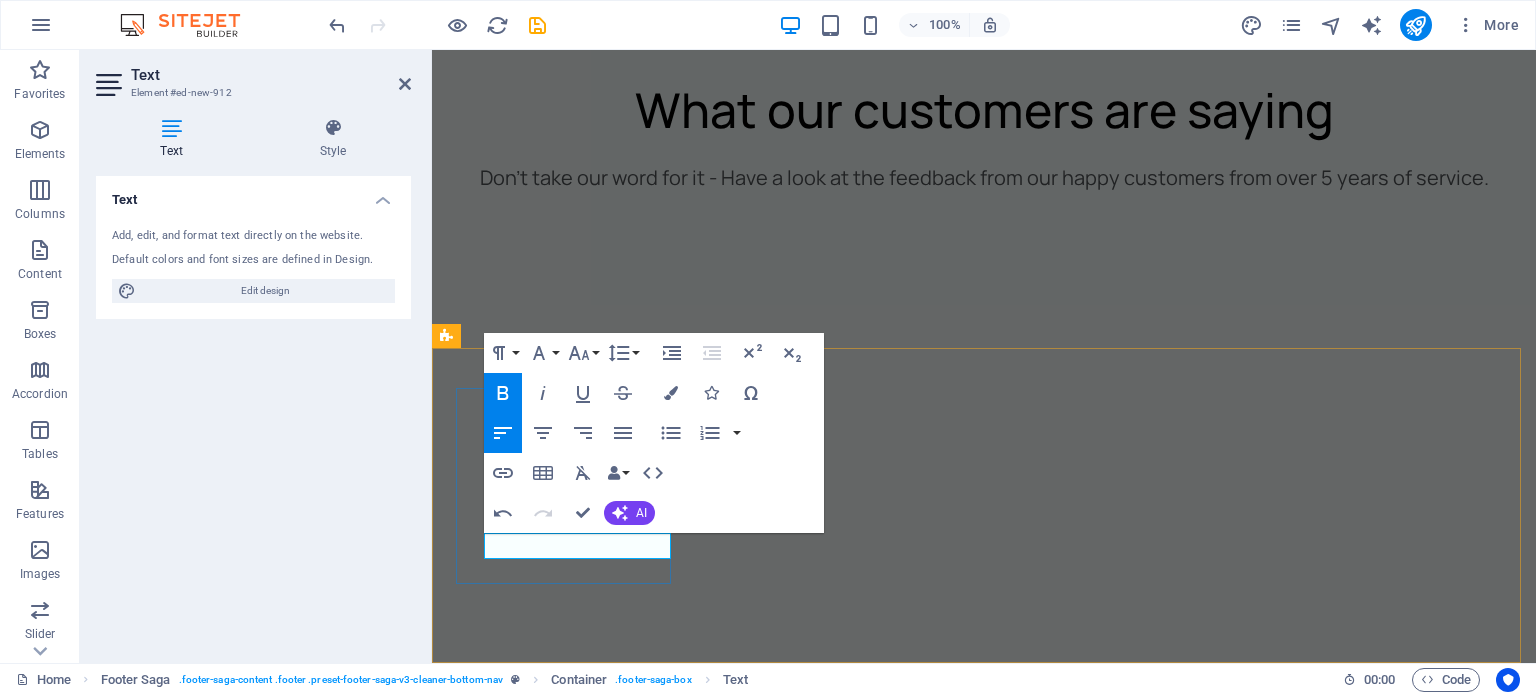 click on "01" at bounding box center (565, 13434) 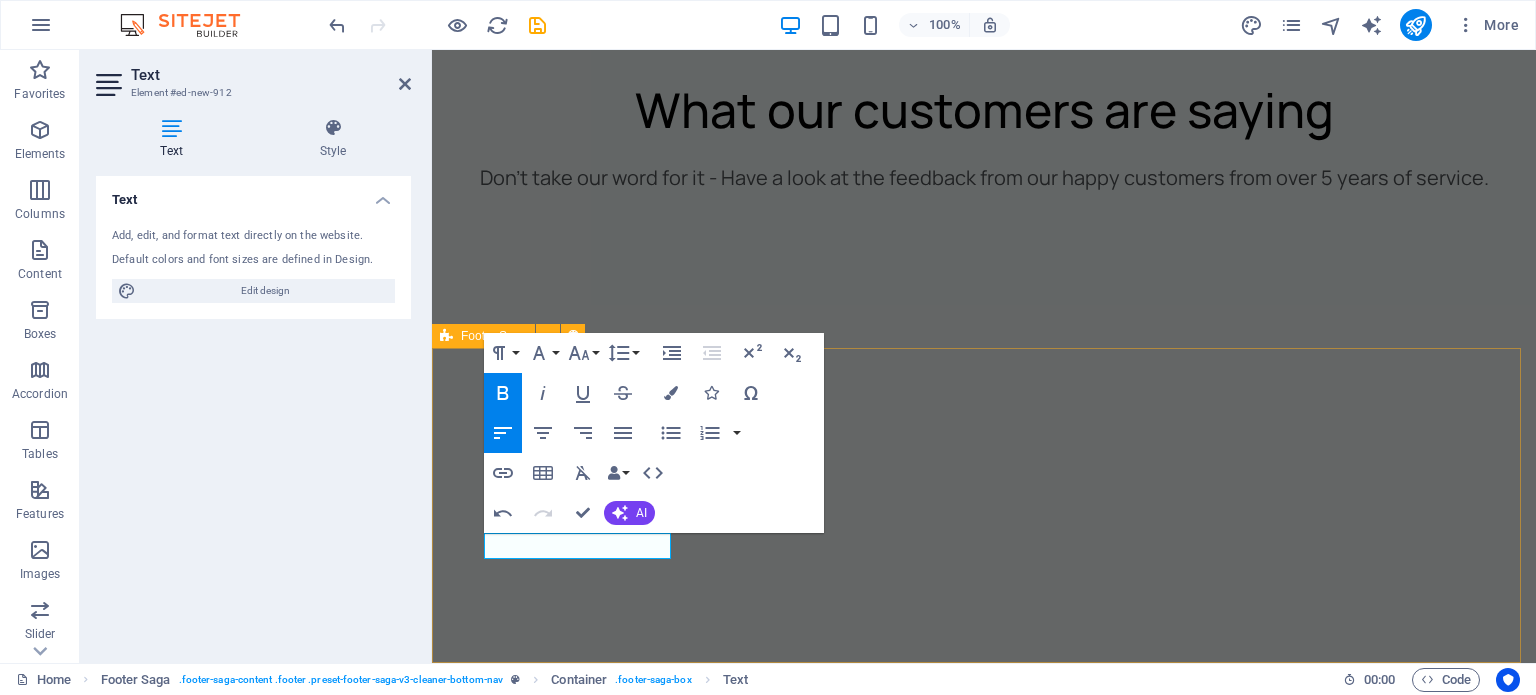 click on "Contact us 0 Contact us +392 164 673 783 cleaner@example.com Privacy Policy   Legal Notice All Rights Reserved" at bounding box center (984, 13518) 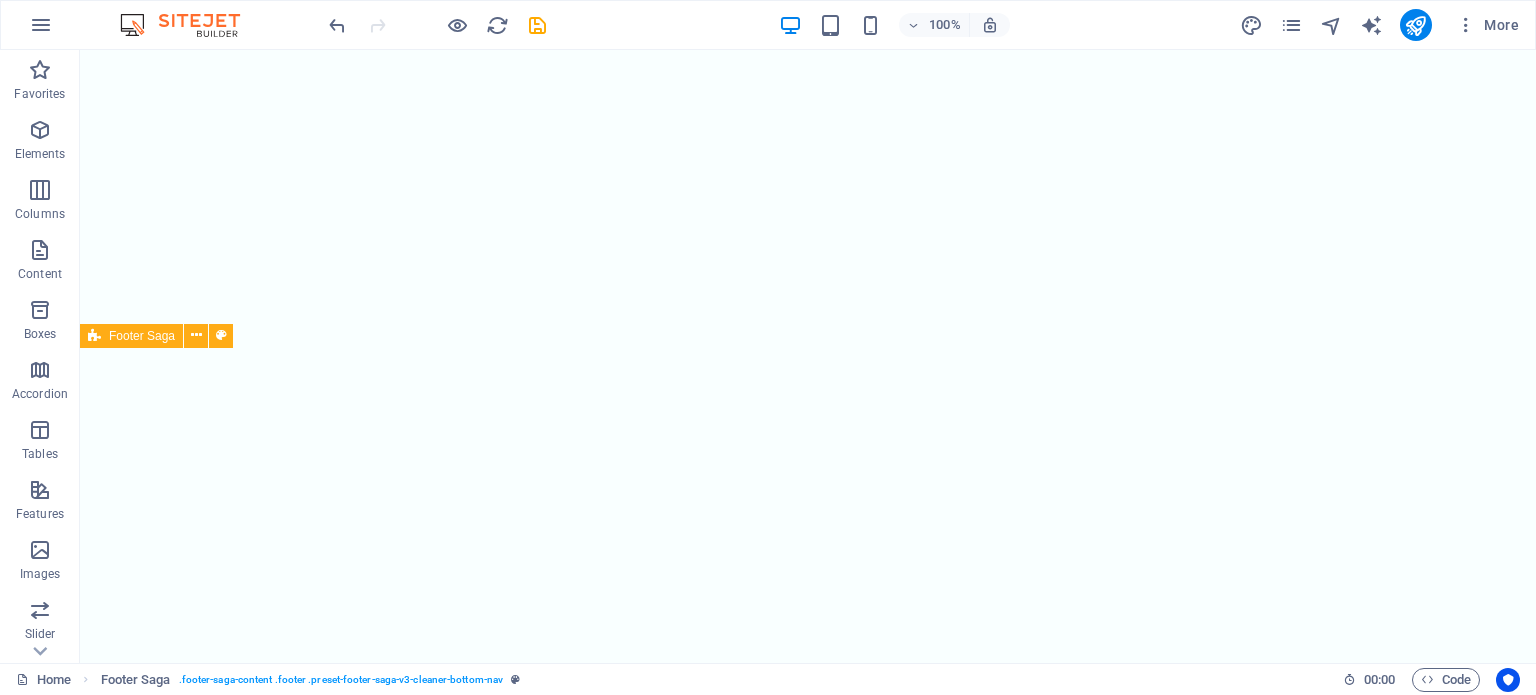 scroll, scrollTop: 5570, scrollLeft: 0, axis: vertical 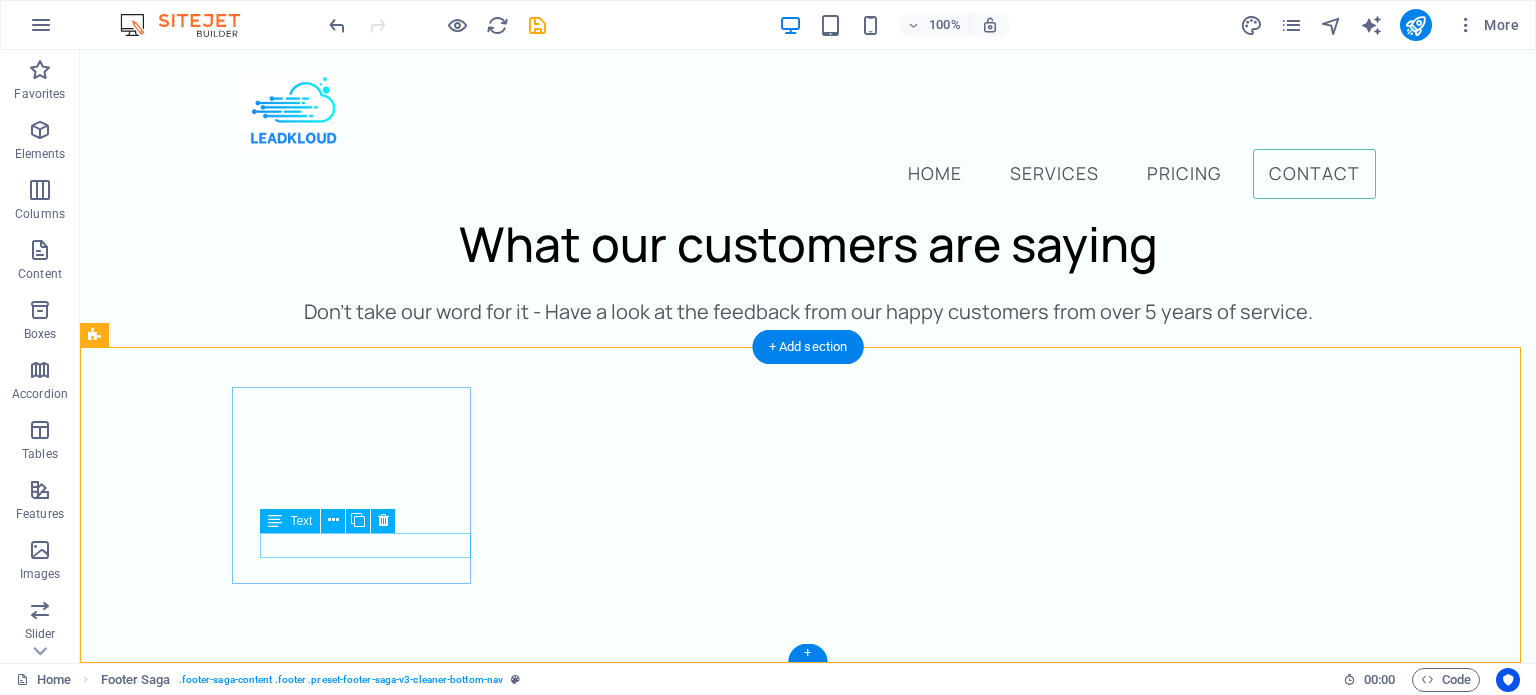 click on "0" at bounding box center [223, 12388] 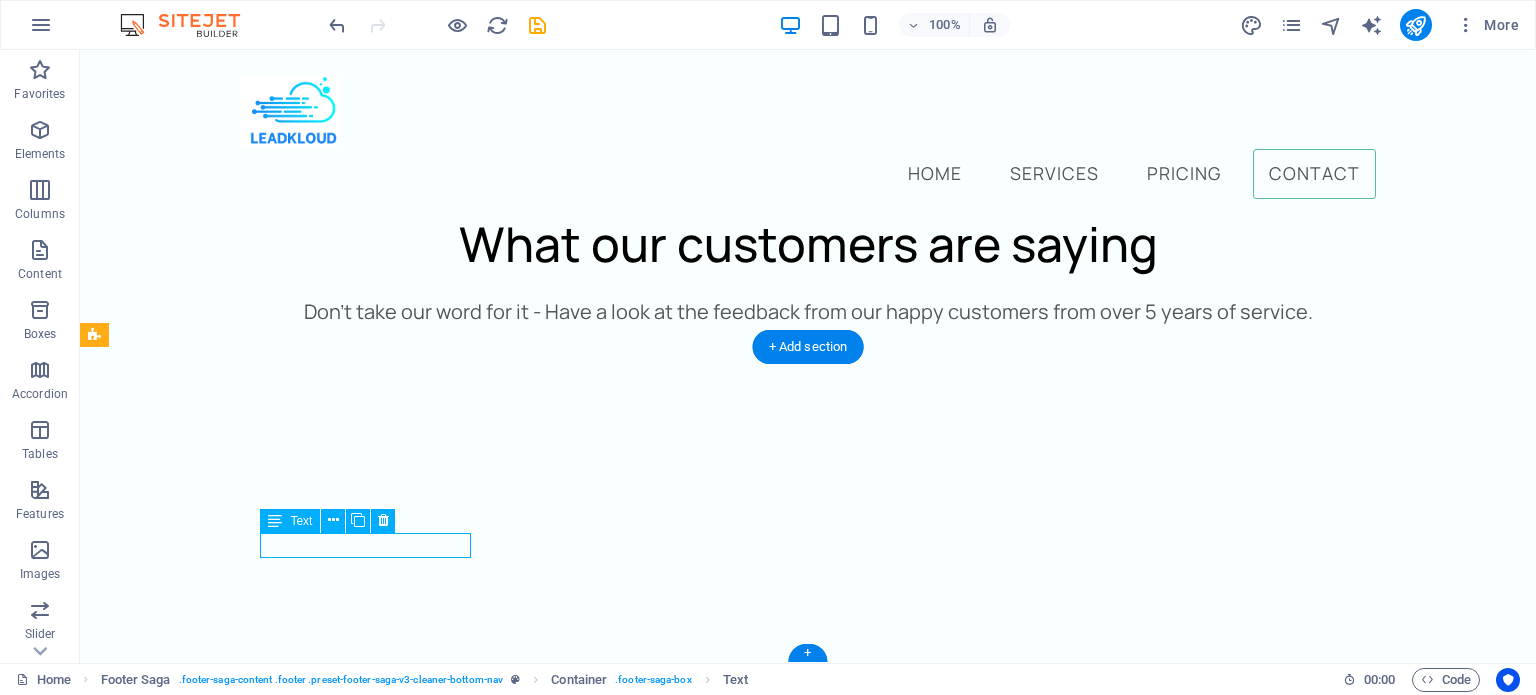 click on "0" at bounding box center (223, 12388) 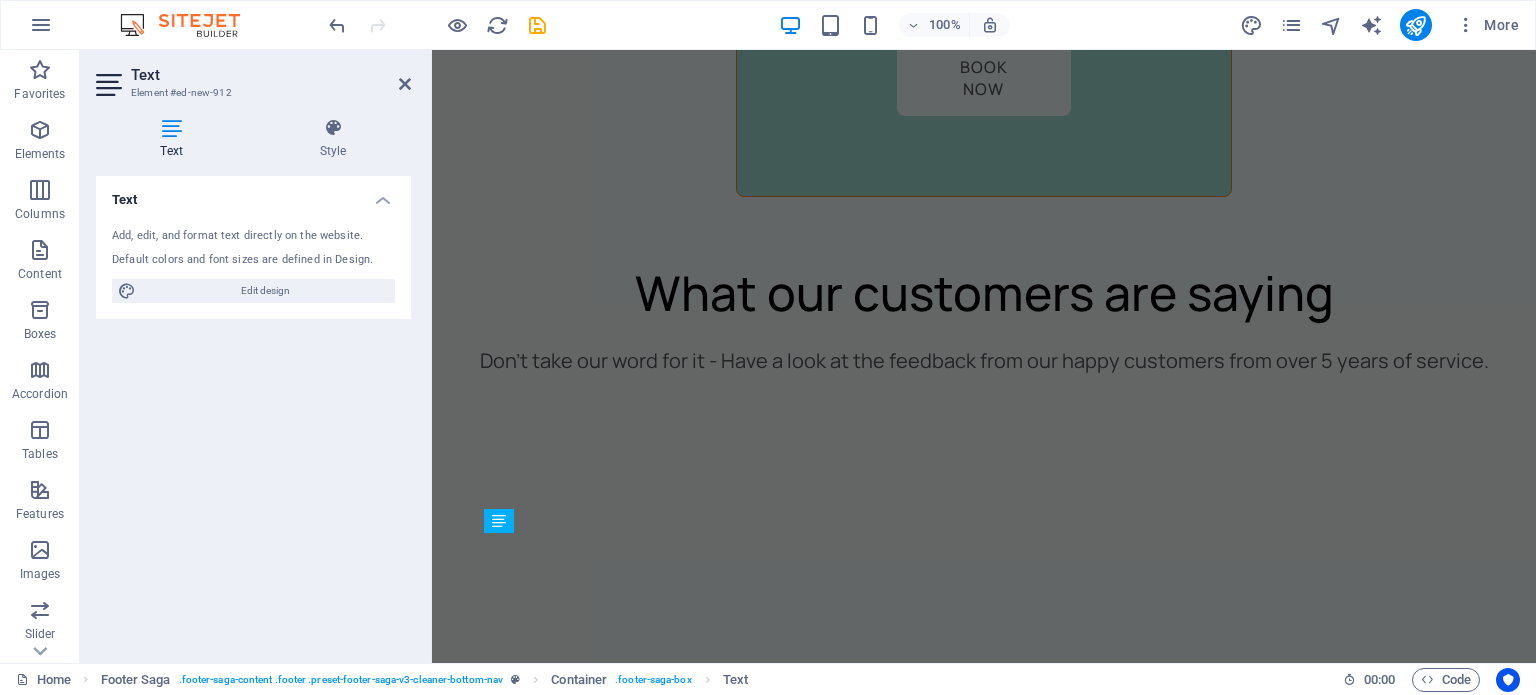 scroll, scrollTop: 6660, scrollLeft: 0, axis: vertical 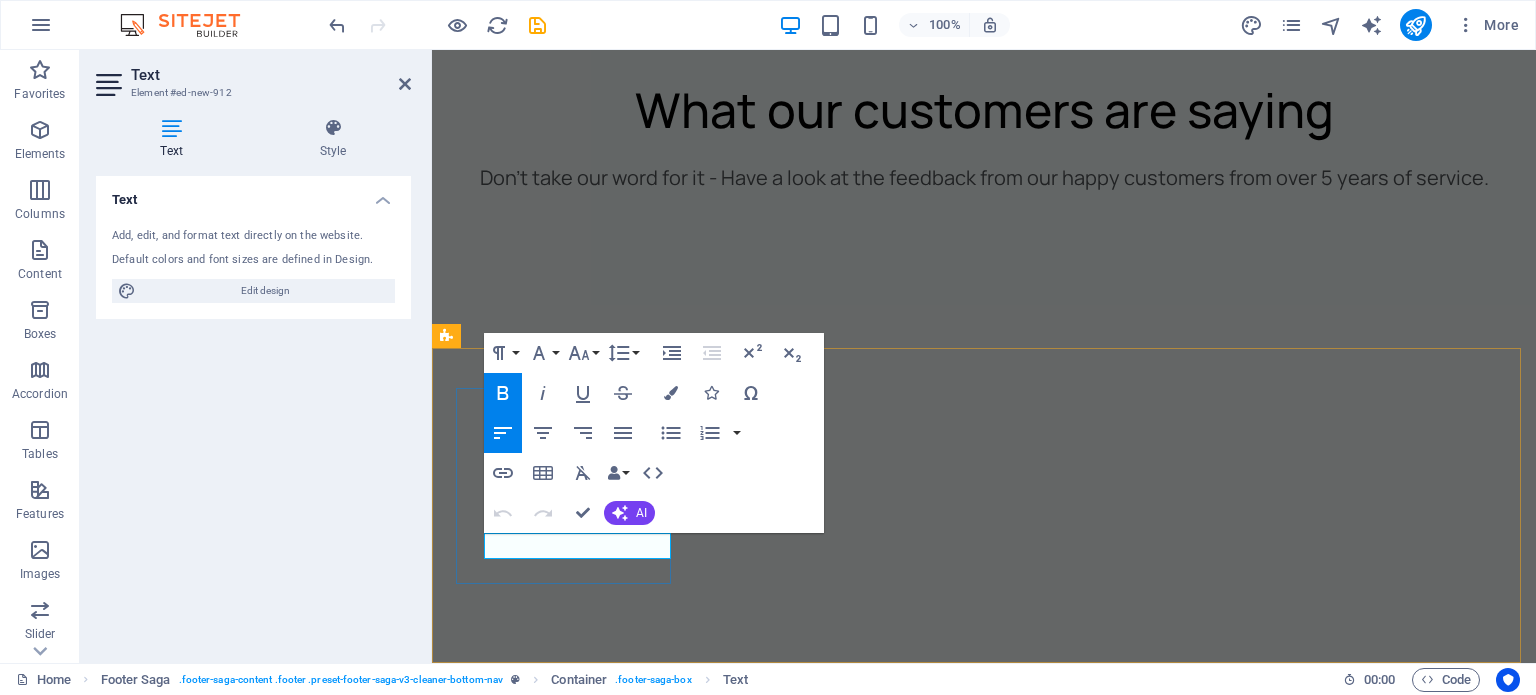 click on "0" at bounding box center (565, 13434) 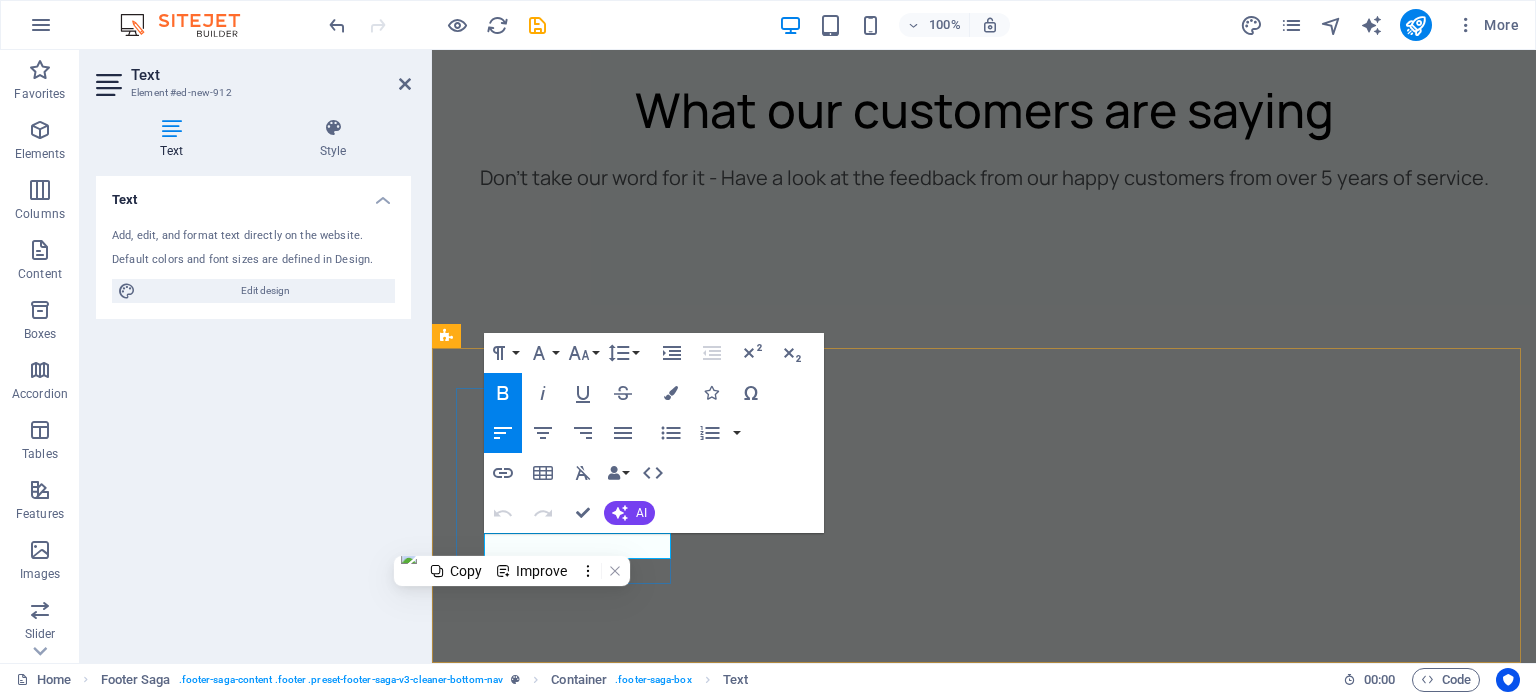 click on "0" at bounding box center [565, 13434] 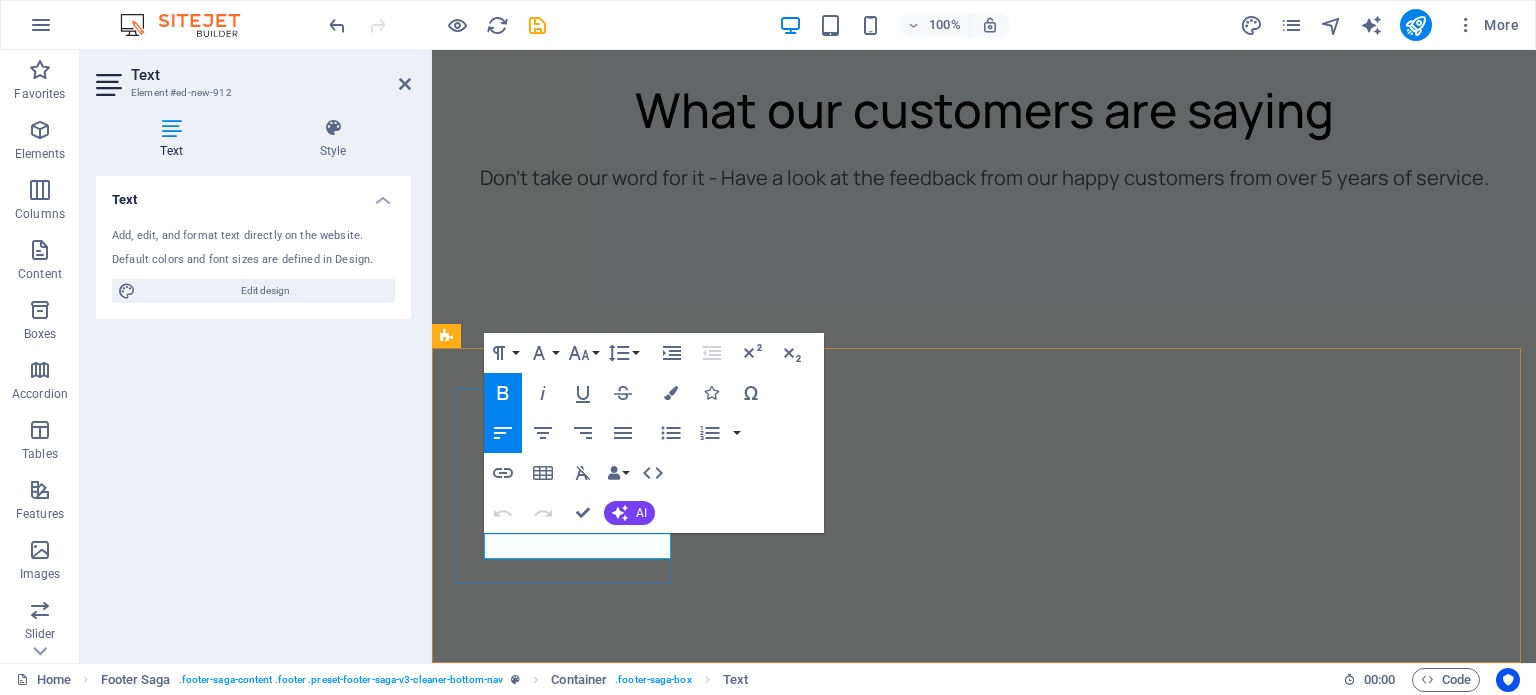 type 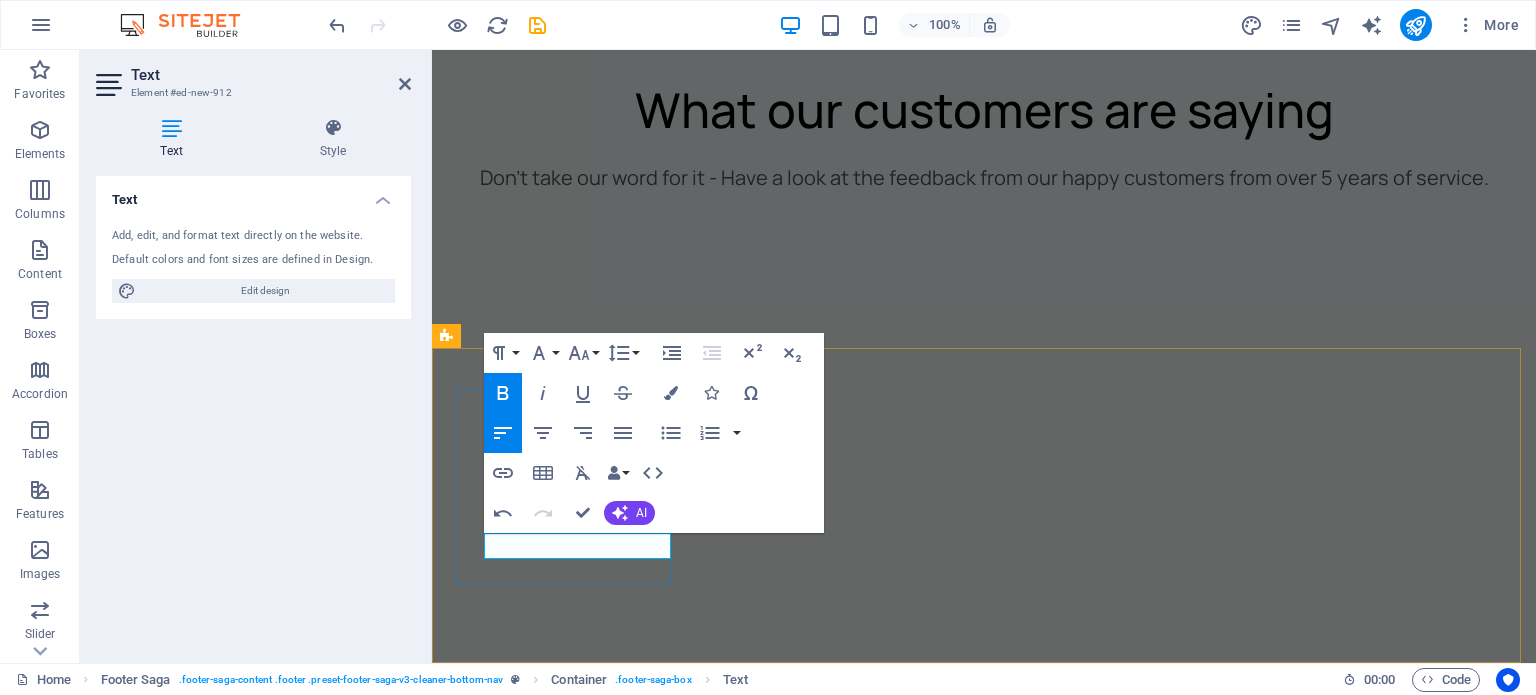 click on "00" at bounding box center [565, 13434] 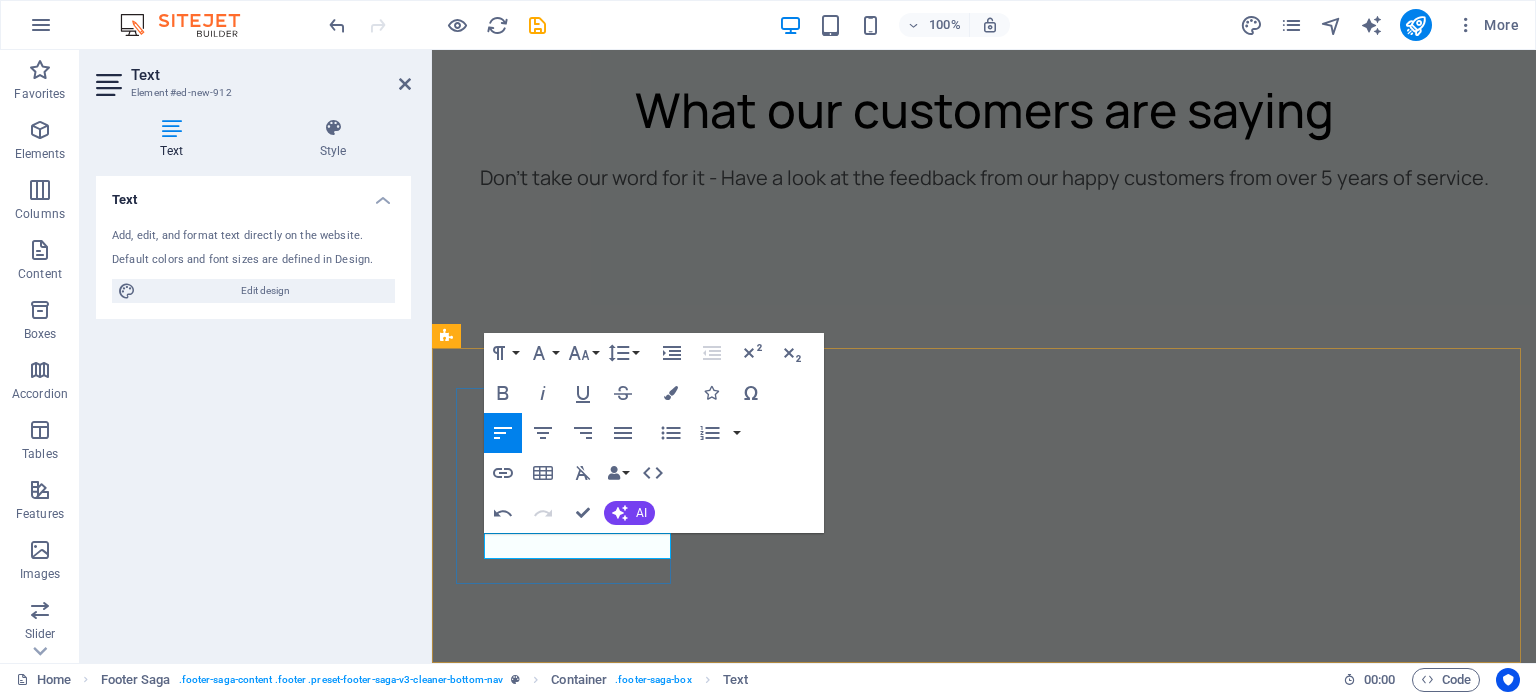 click at bounding box center (565, 13434) 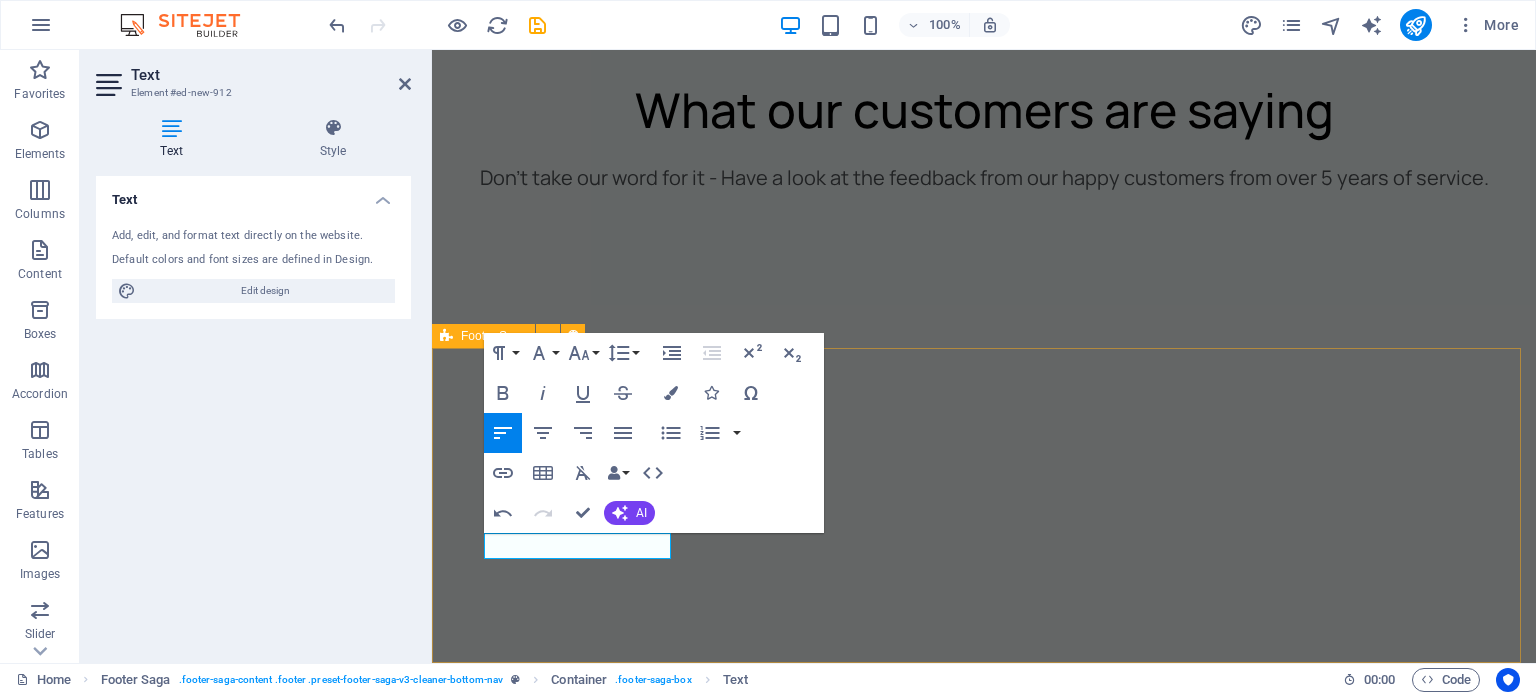 click on "Contact us 1 Contact us +392 164 673 783 cleaner@example.com Privacy Policy   Legal Notice All Rights Reserved" at bounding box center (984, 13518) 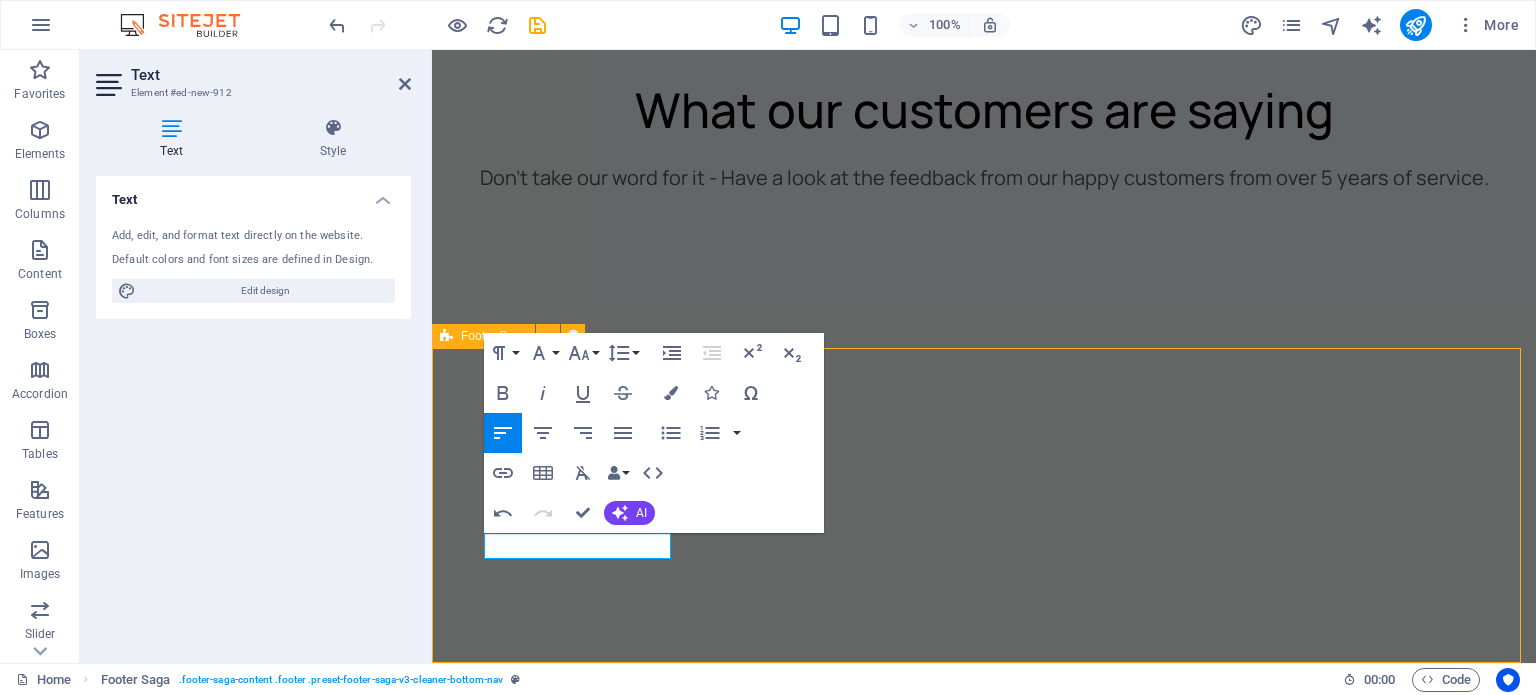 scroll, scrollTop: 5570, scrollLeft: 0, axis: vertical 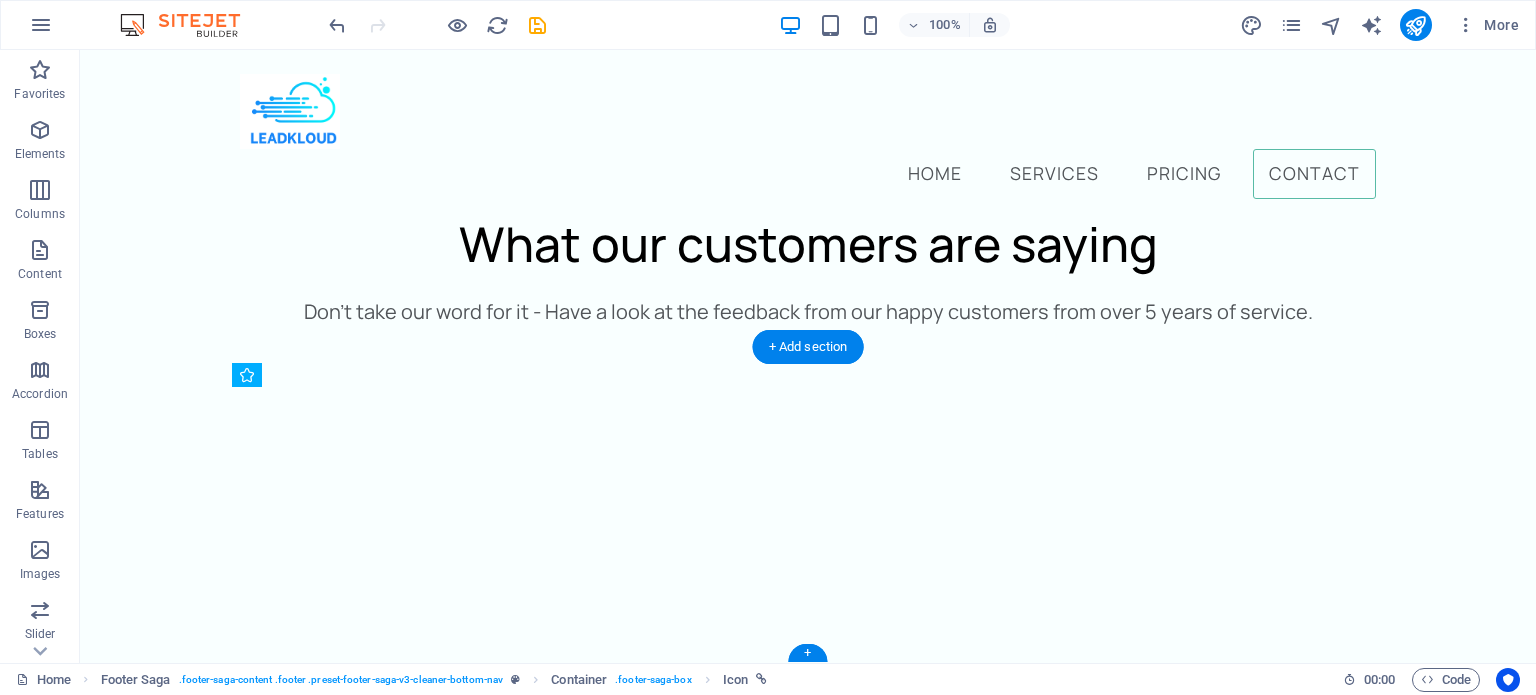drag, startPoint x: 244, startPoint y: 540, endPoint x: 240, endPoint y: 510, distance: 30.265491 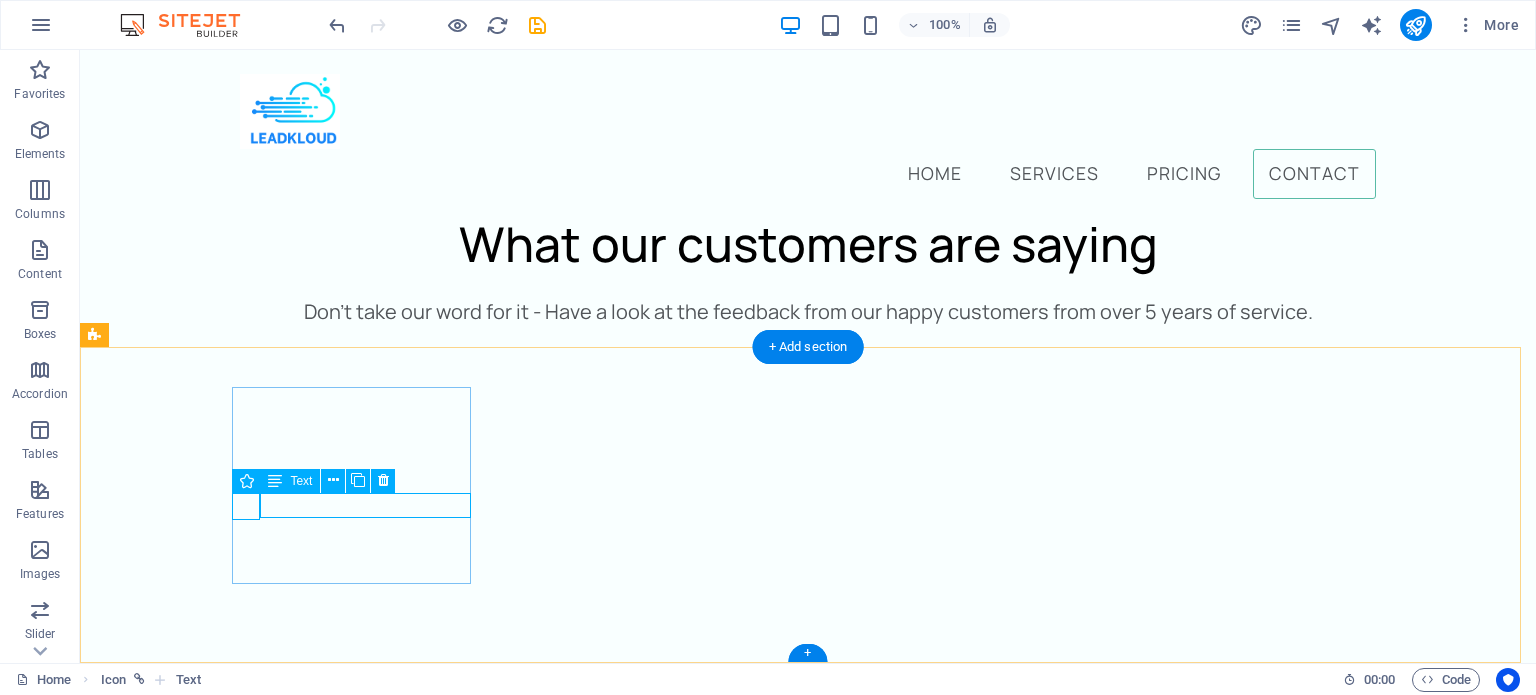 click on "1" at bounding box center [223, 12348] 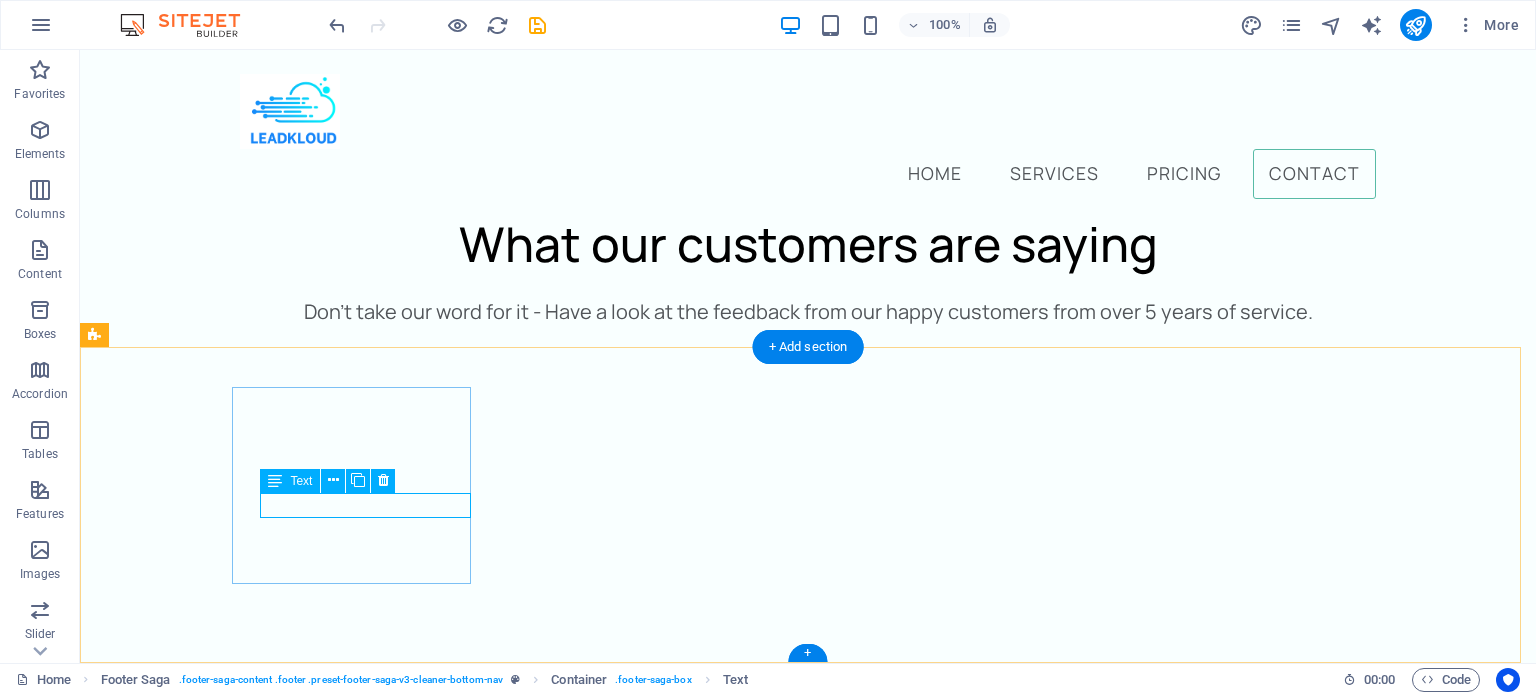 click on "1" at bounding box center [223, 12348] 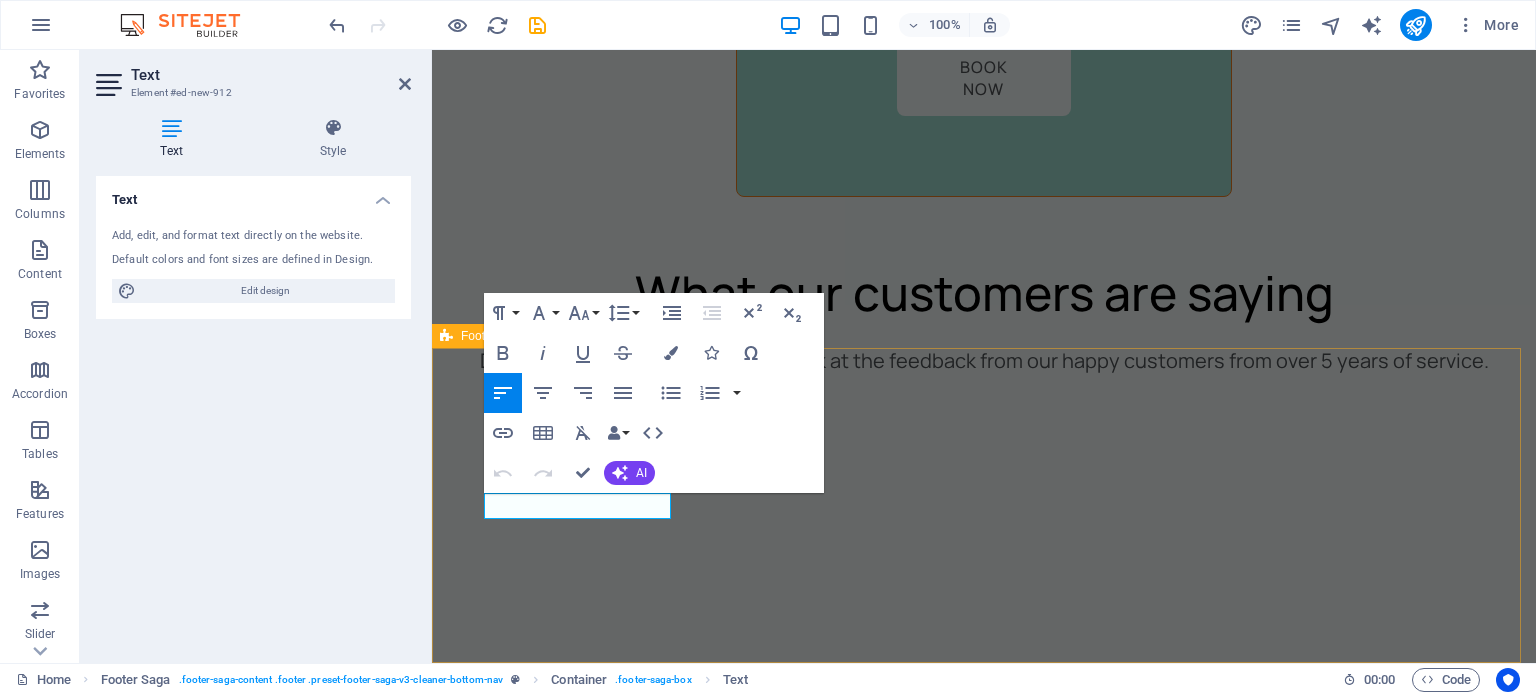 scroll, scrollTop: 6660, scrollLeft: 0, axis: vertical 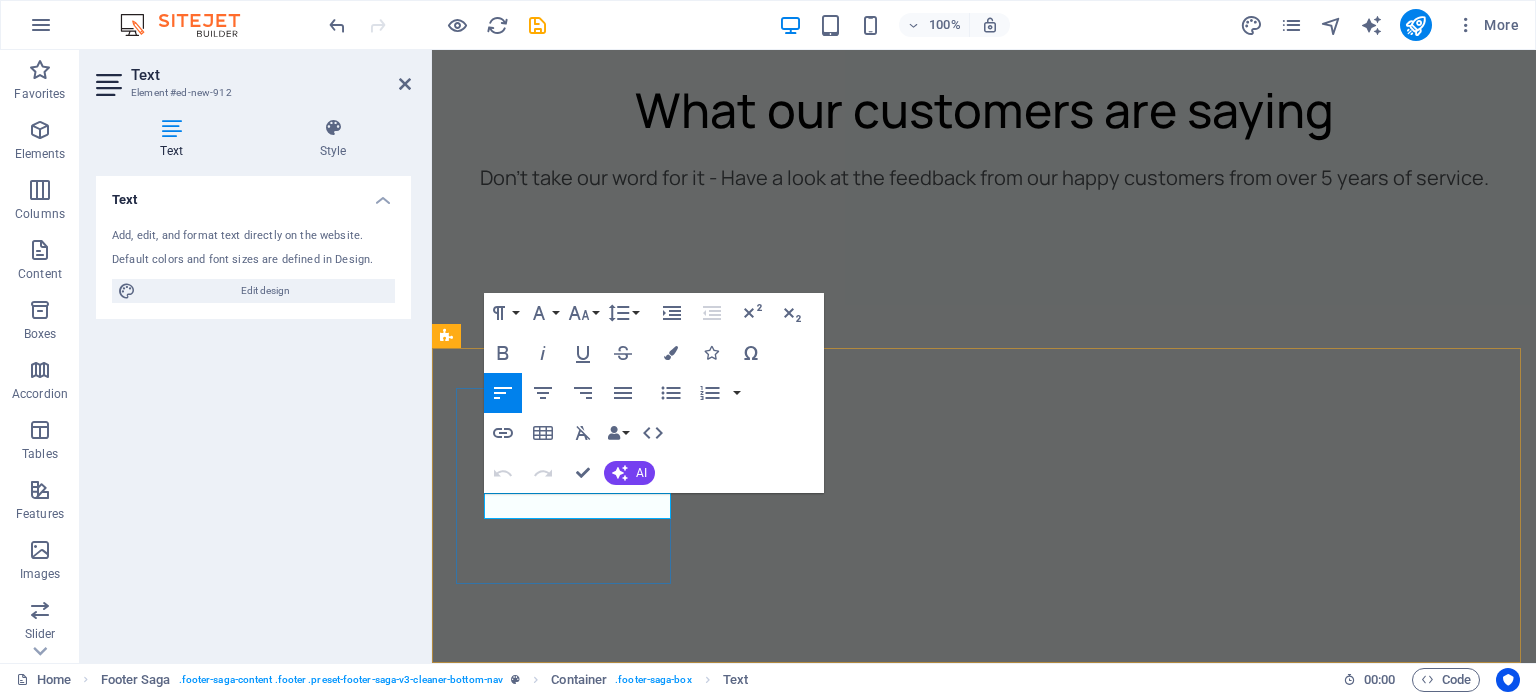 click on "1" at bounding box center [565, 13394] 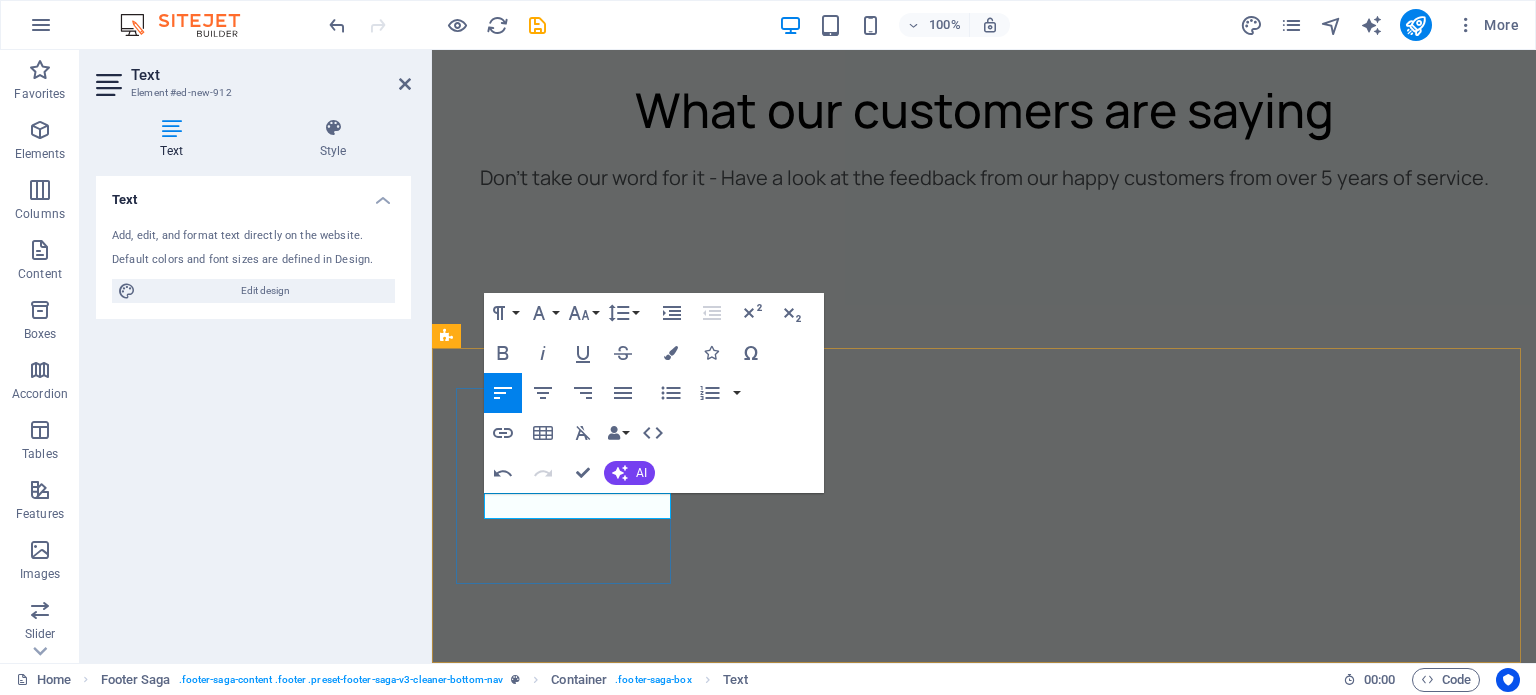 click on "10" at bounding box center [565, 13394] 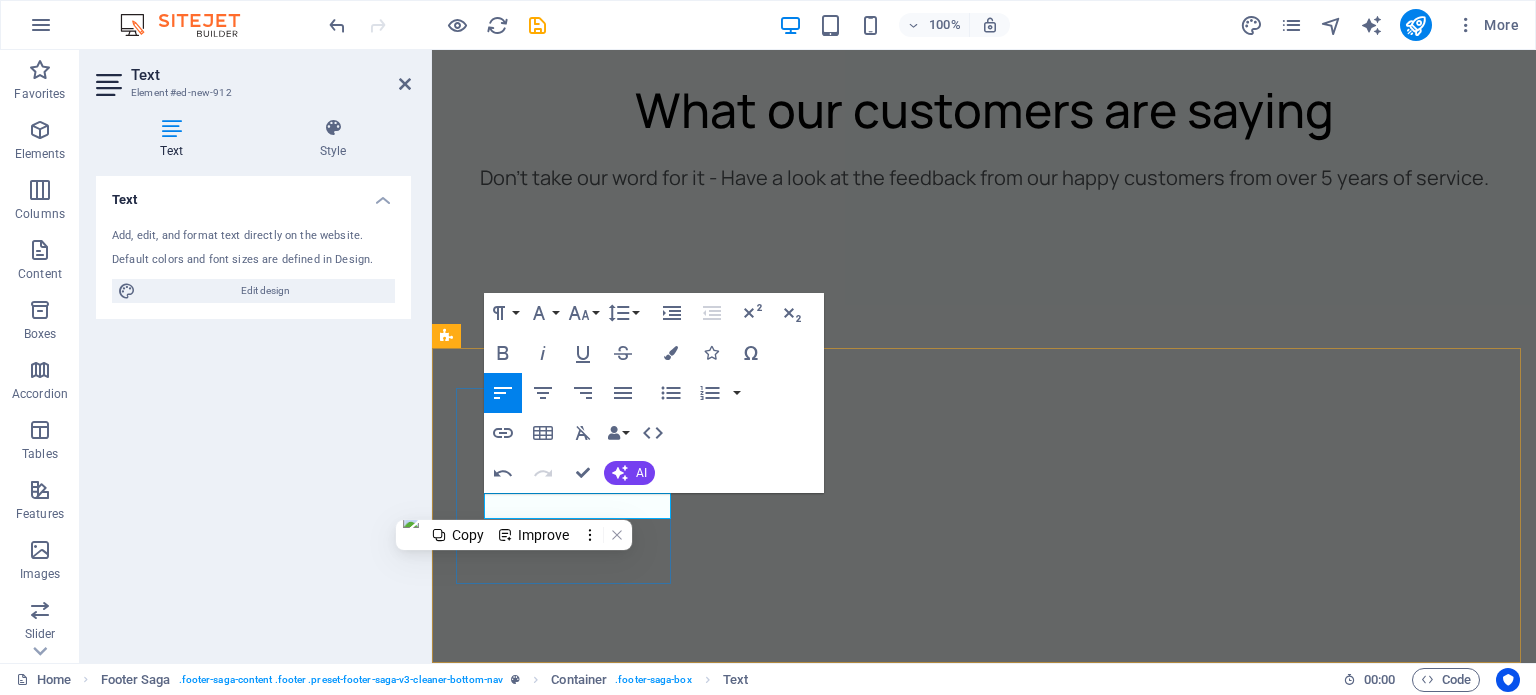 click on "10" at bounding box center [565, 13394] 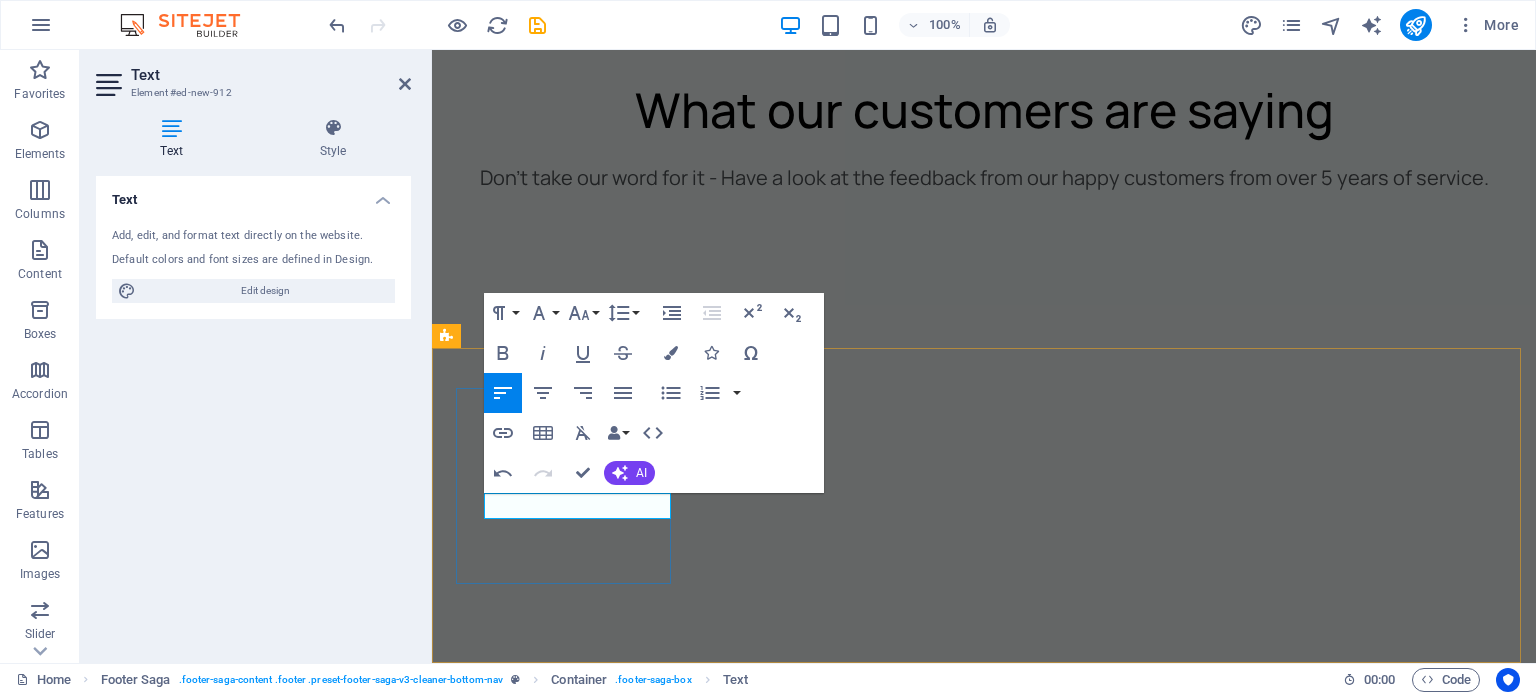 click on "017" at bounding box center (565, 13394) 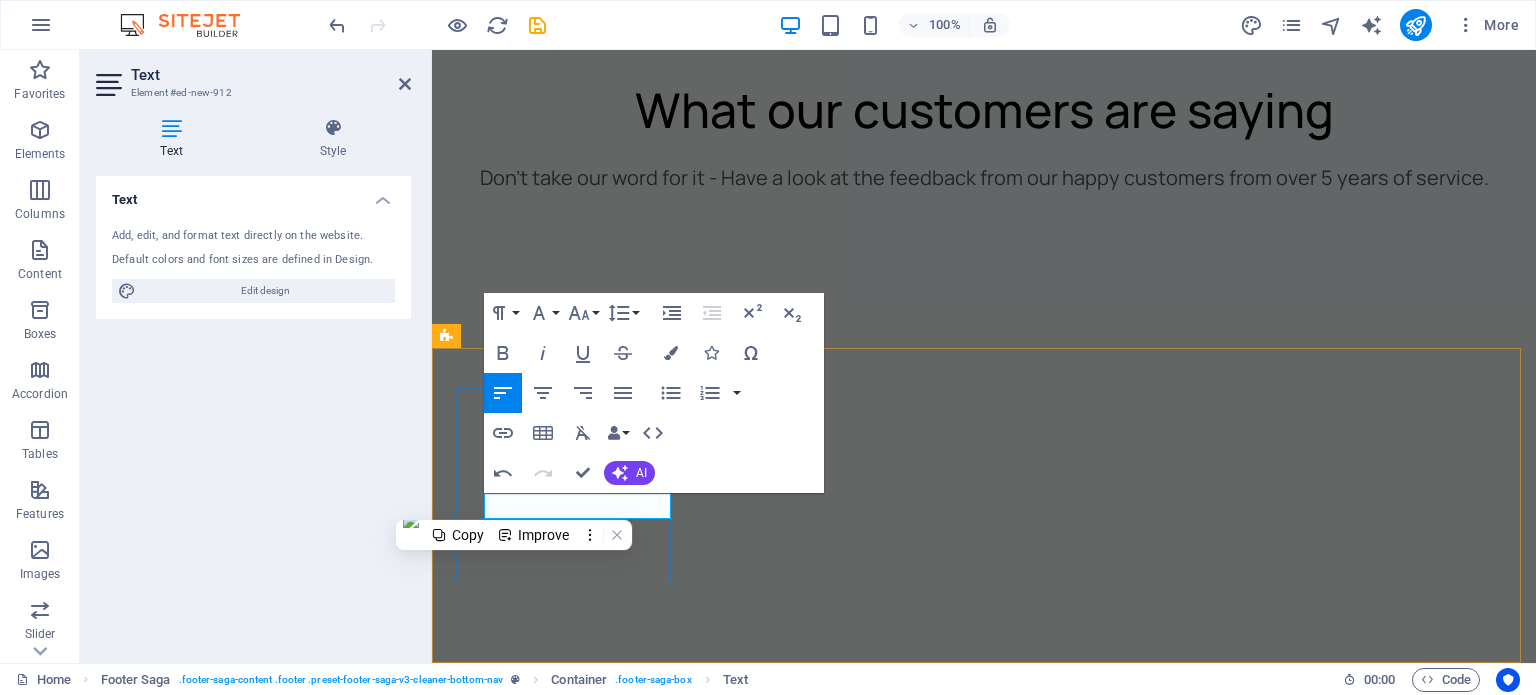 click on "017" at bounding box center (565, 13394) 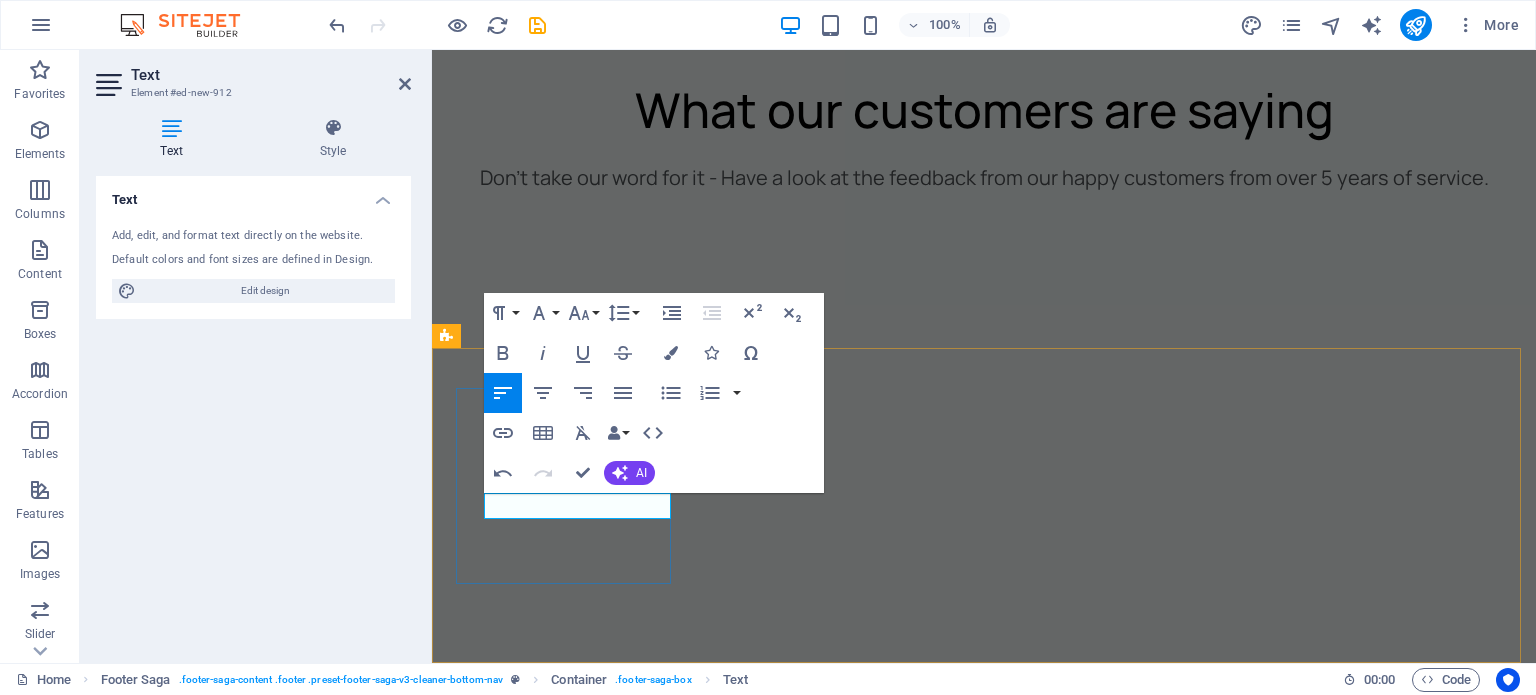 click on "017" at bounding box center [565, 13394] 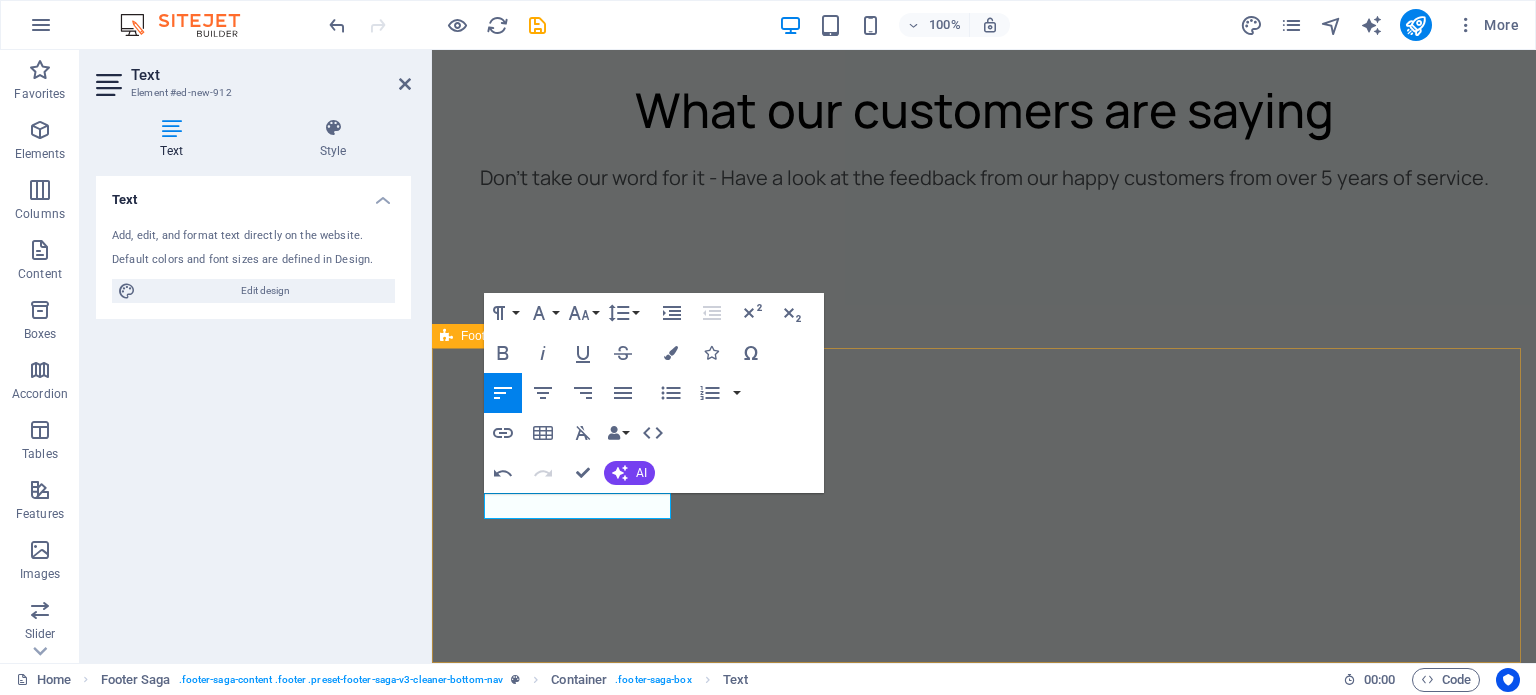 click on "Contact us 017 Contact us +392 164 673 783 cleaner@example.com Privacy Policy   Legal Notice All Rights Reserved" at bounding box center (984, 13518) 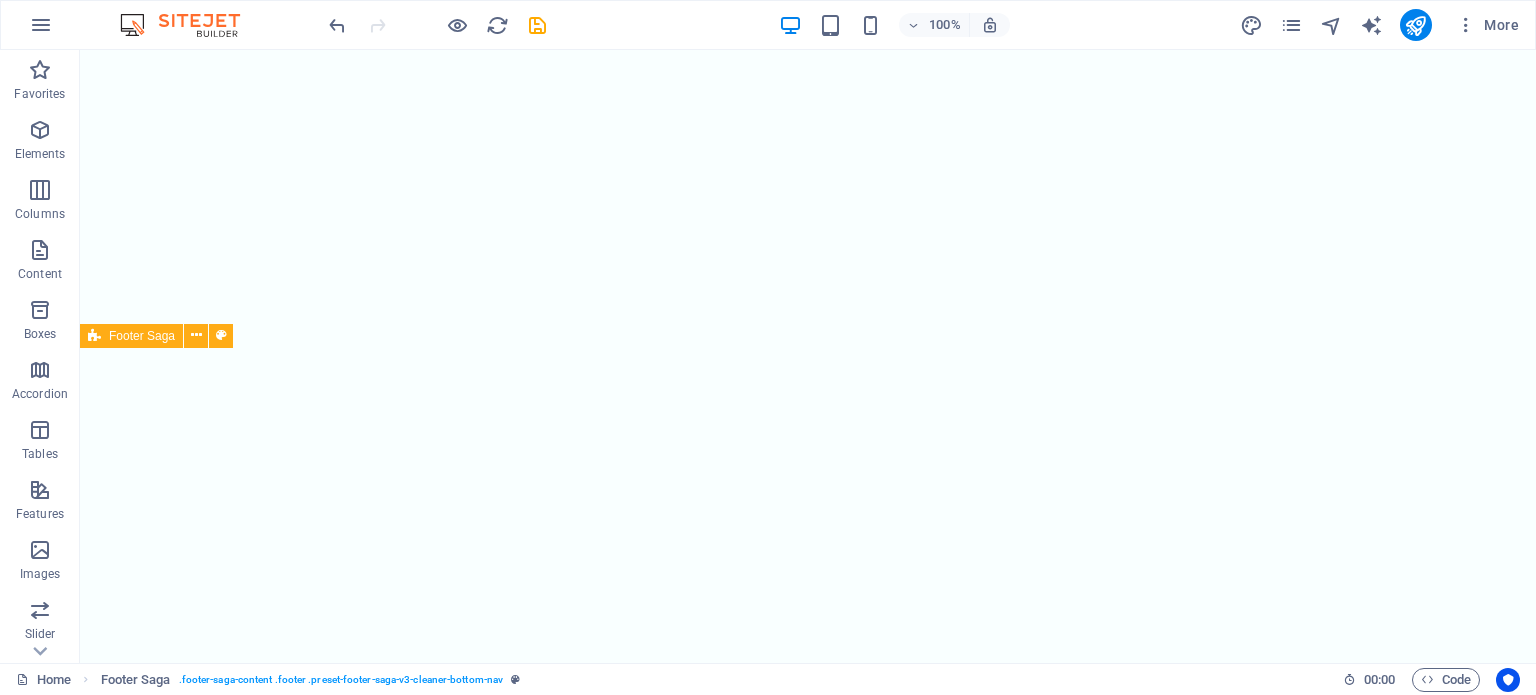 scroll, scrollTop: 5570, scrollLeft: 0, axis: vertical 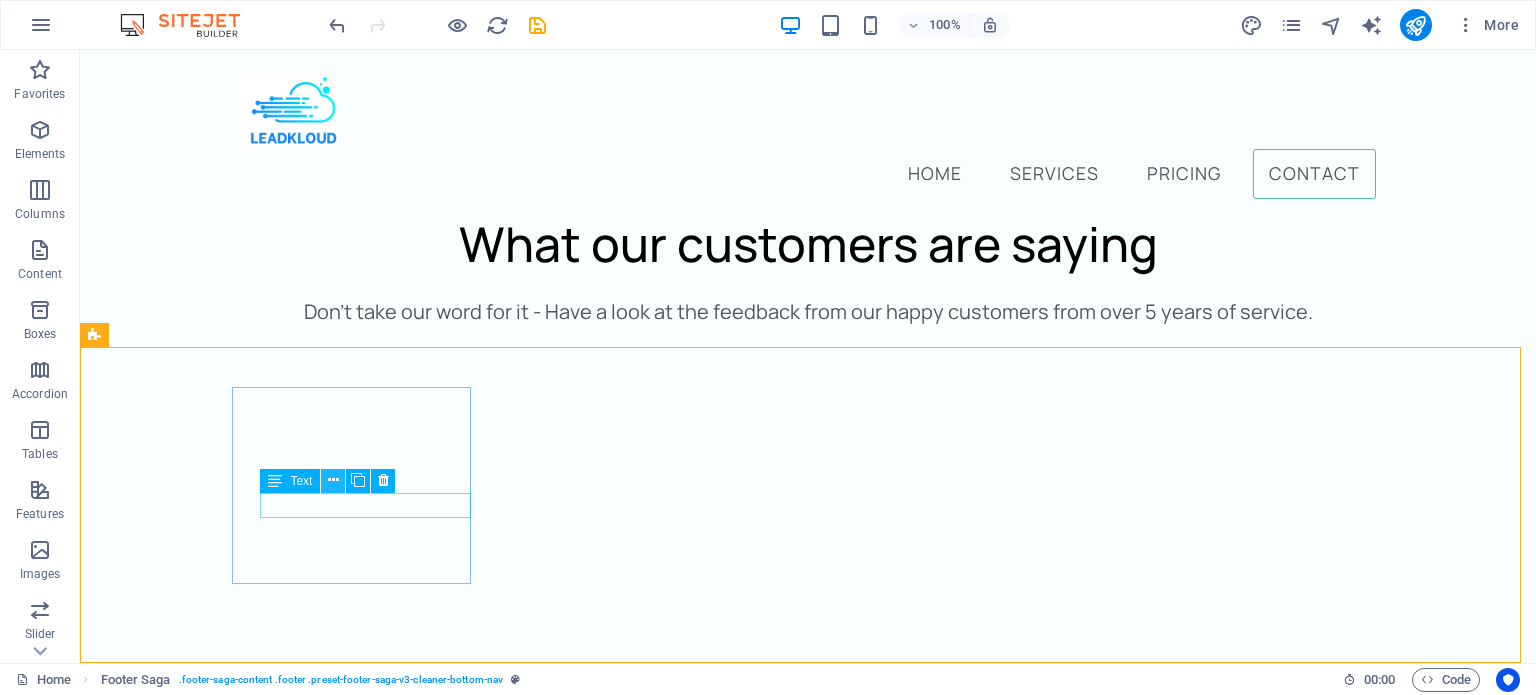 click at bounding box center (333, 480) 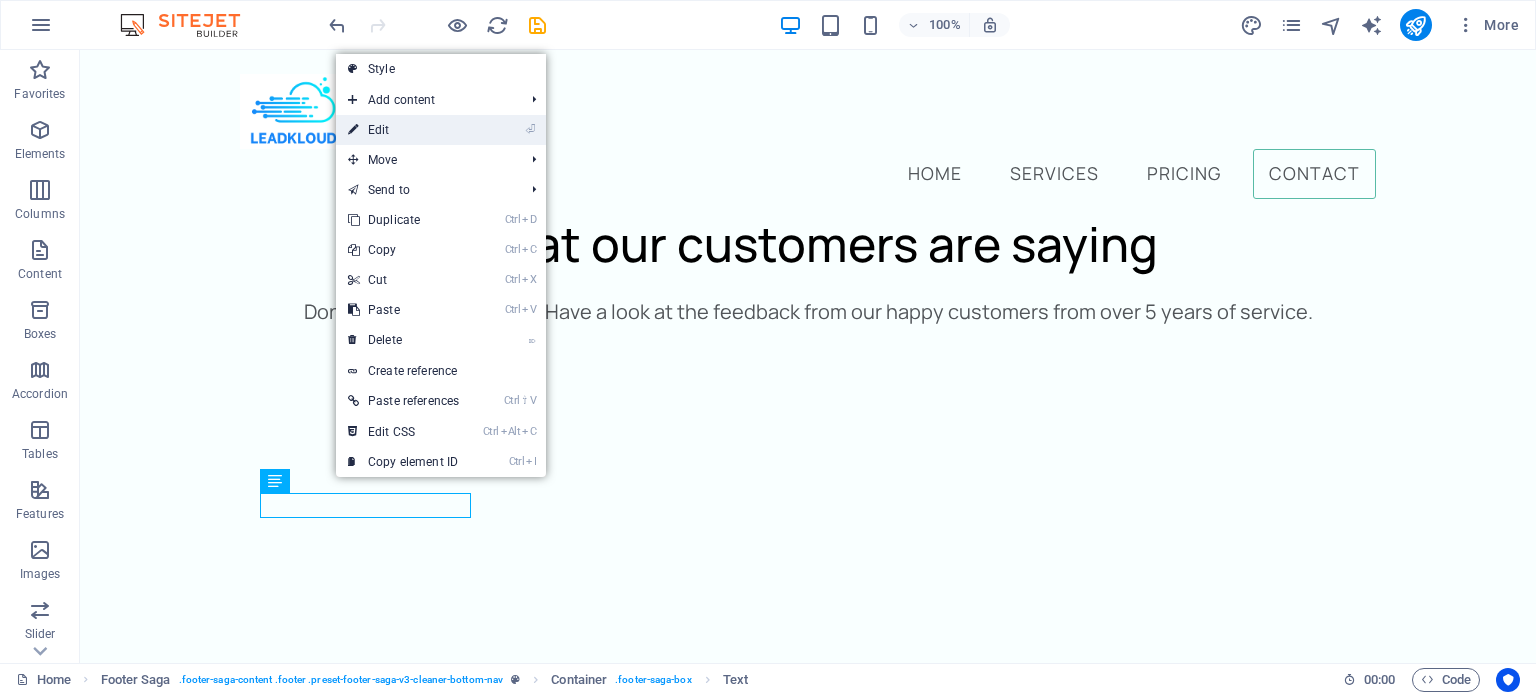 click on "⏎  Edit" at bounding box center [403, 130] 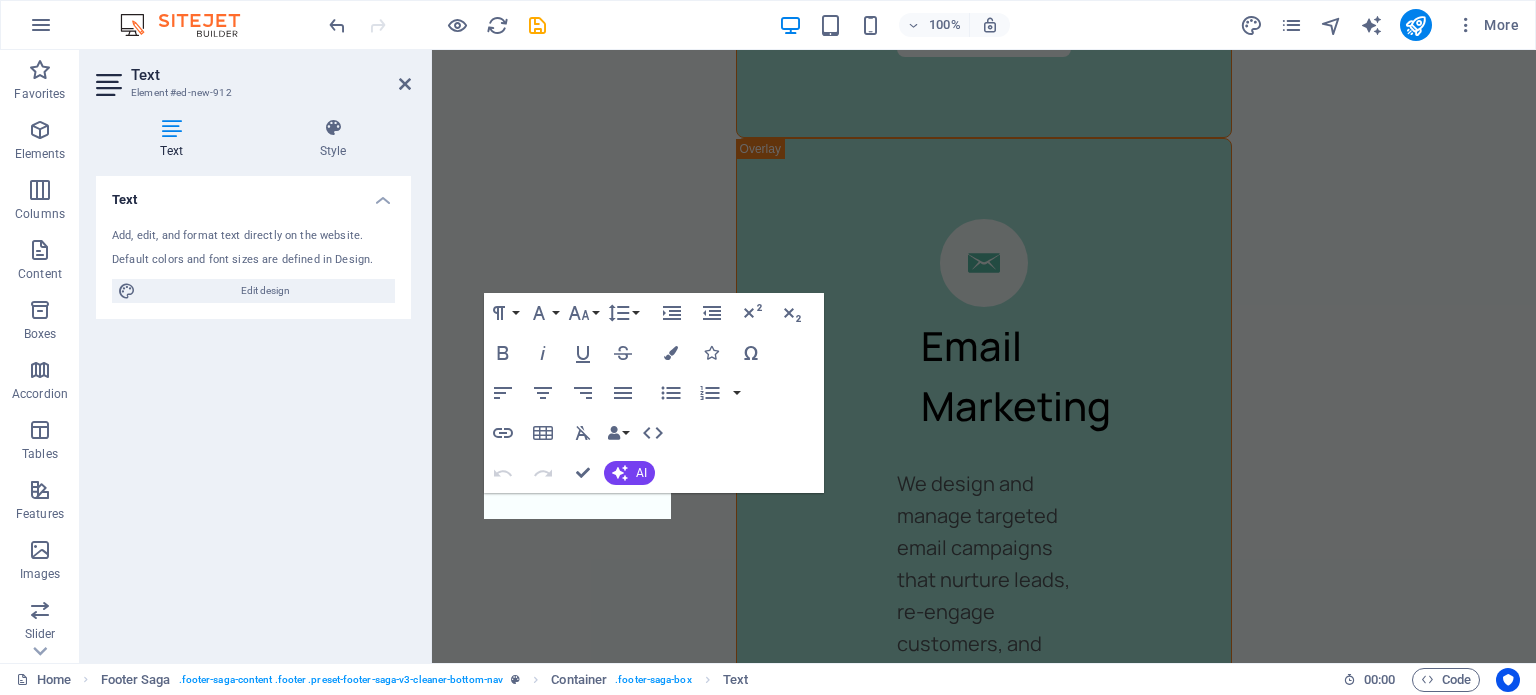 scroll, scrollTop: 6660, scrollLeft: 0, axis: vertical 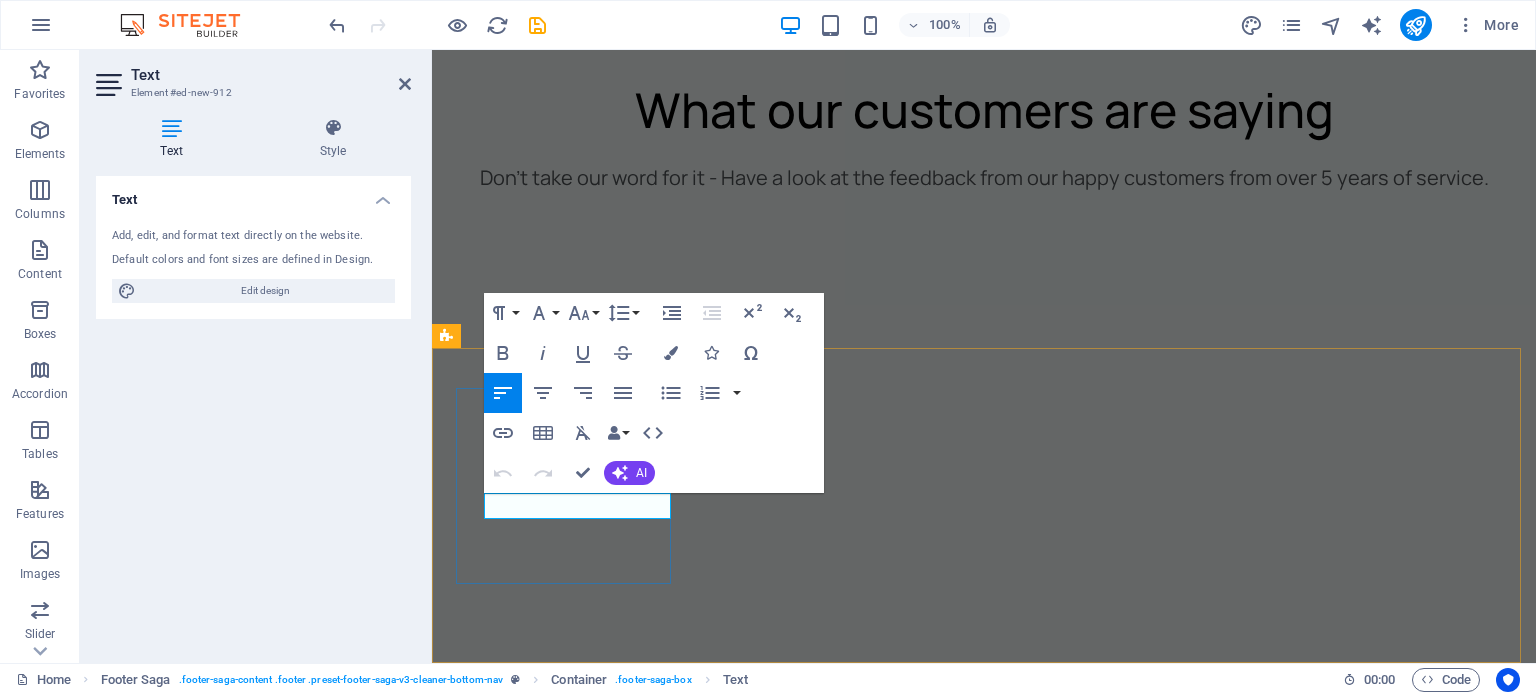 click on "017" at bounding box center (565, 13394) 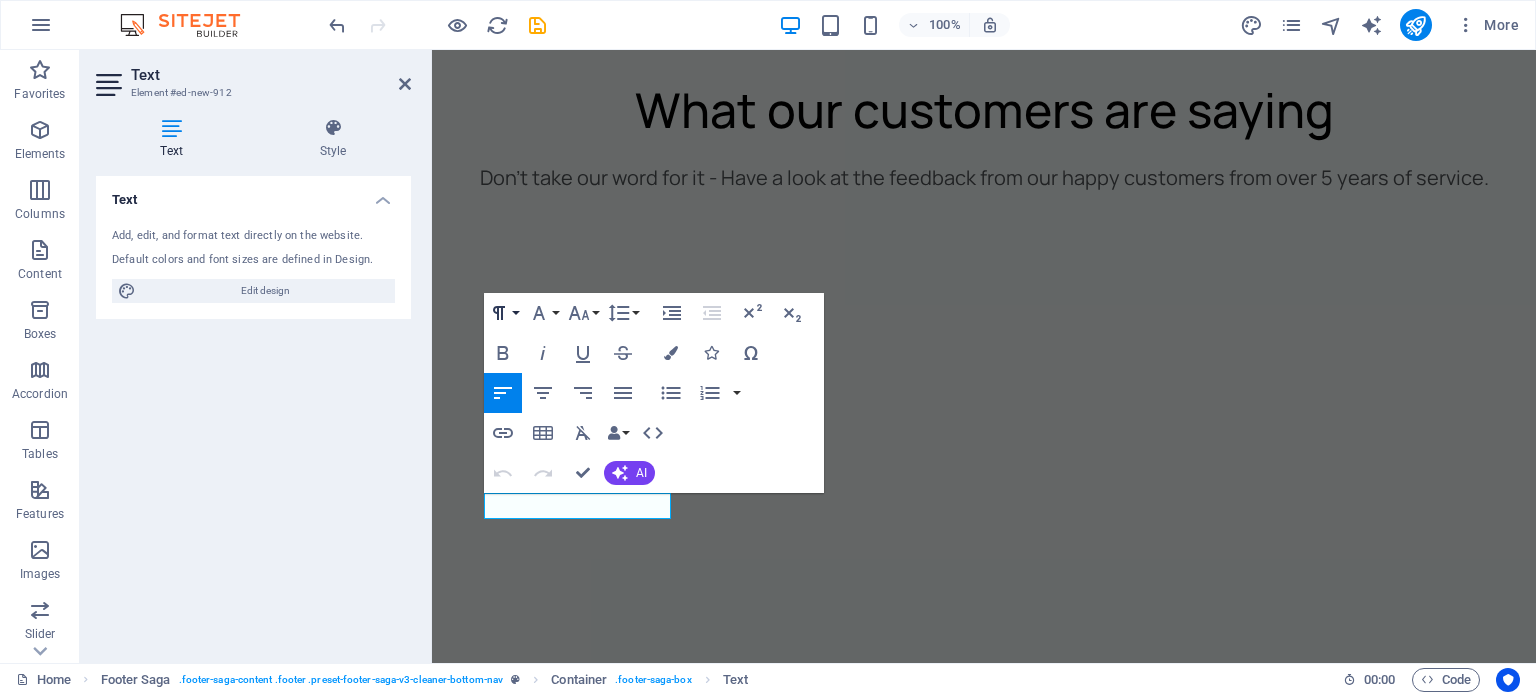 click 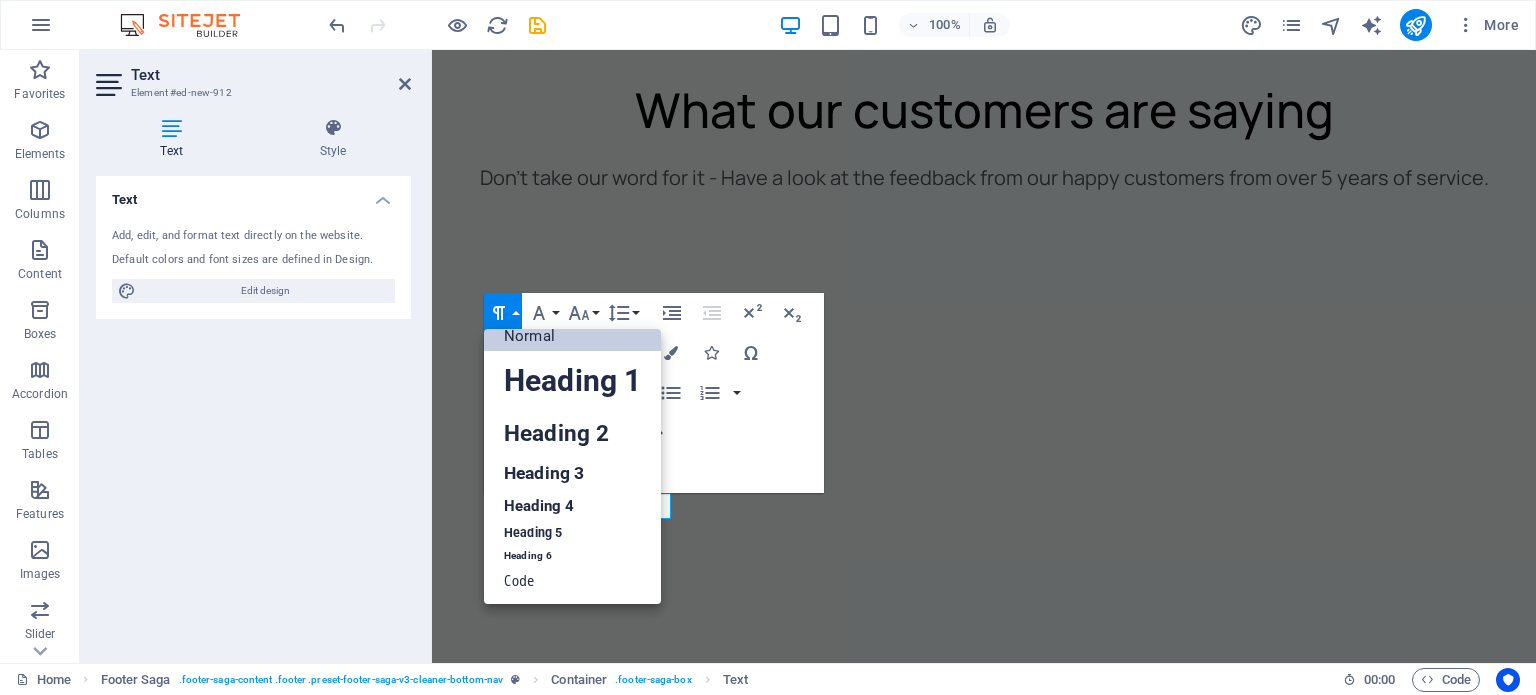 scroll, scrollTop: 16, scrollLeft: 0, axis: vertical 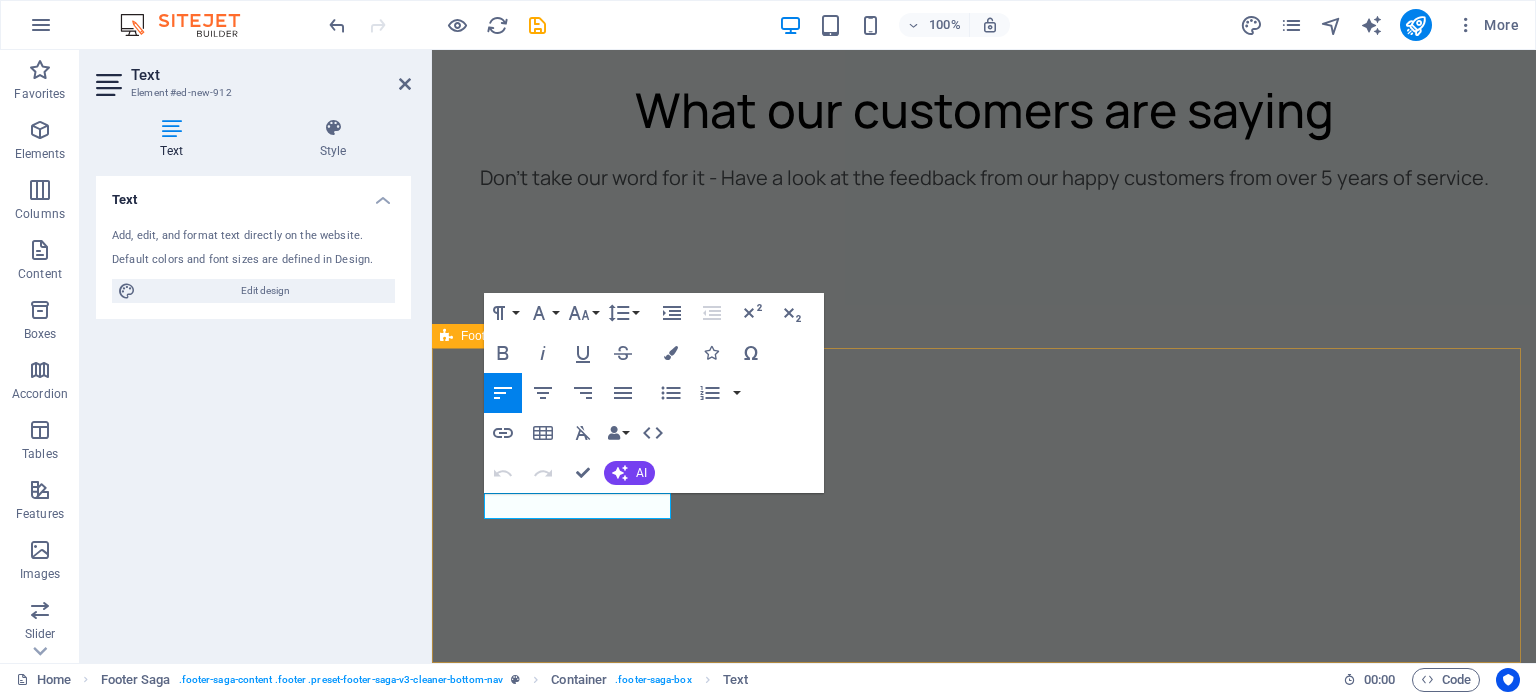 click on "Contact us 017 Contact us +392 164 673 783 cleaner@example.com Privacy Policy   Legal Notice All Rights Reserved" at bounding box center (984, 13518) 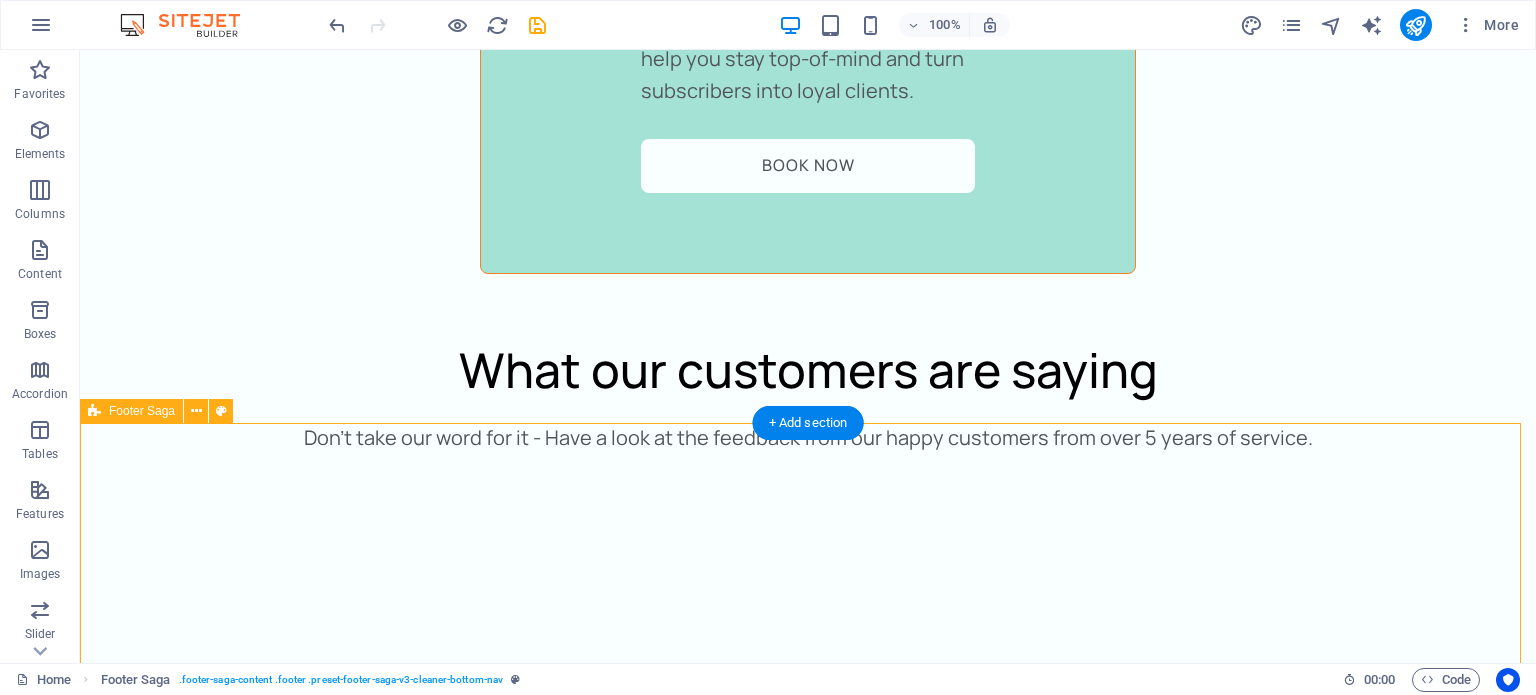 scroll, scrollTop: 5570, scrollLeft: 0, axis: vertical 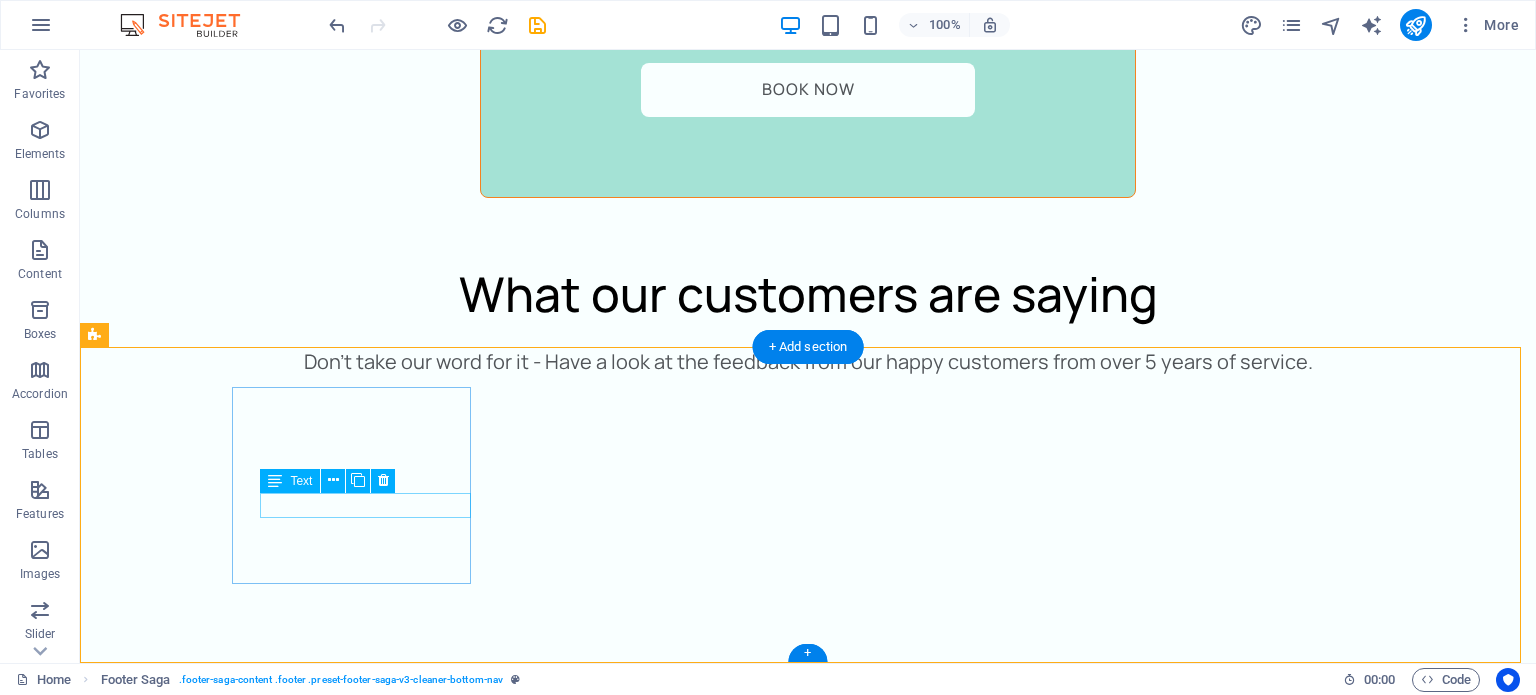 click on "017" at bounding box center (223, 12397) 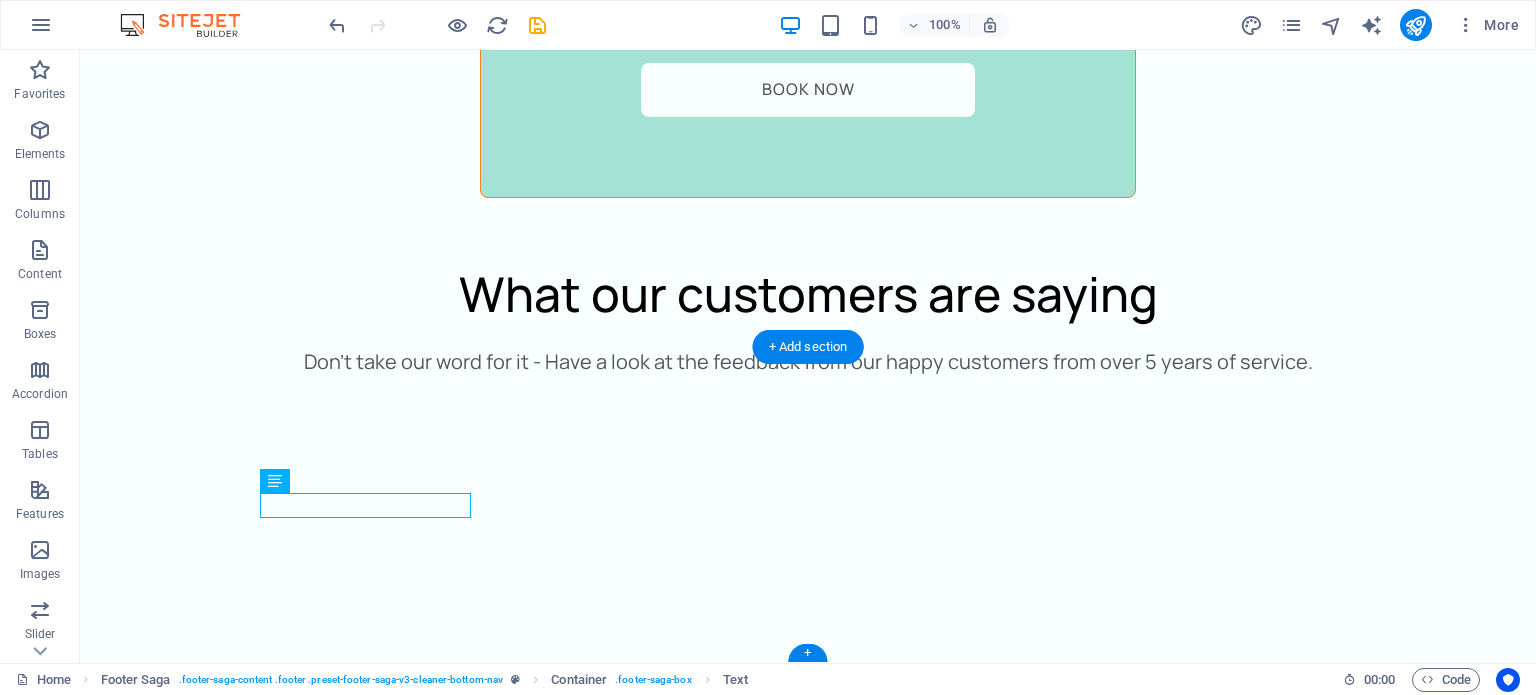 drag, startPoint x: 371, startPoint y: 501, endPoint x: 264, endPoint y: 507, distance: 107.16809 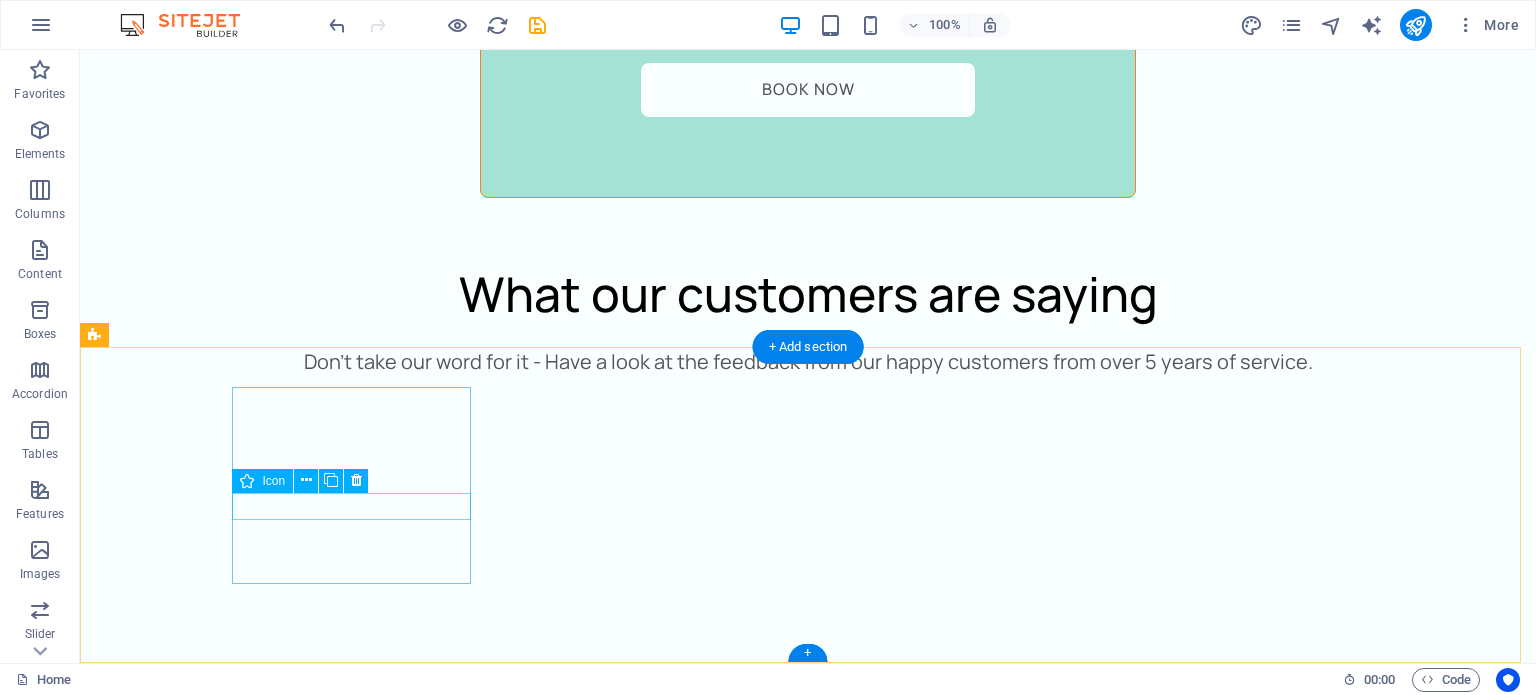 click at bounding box center [223, 12371] 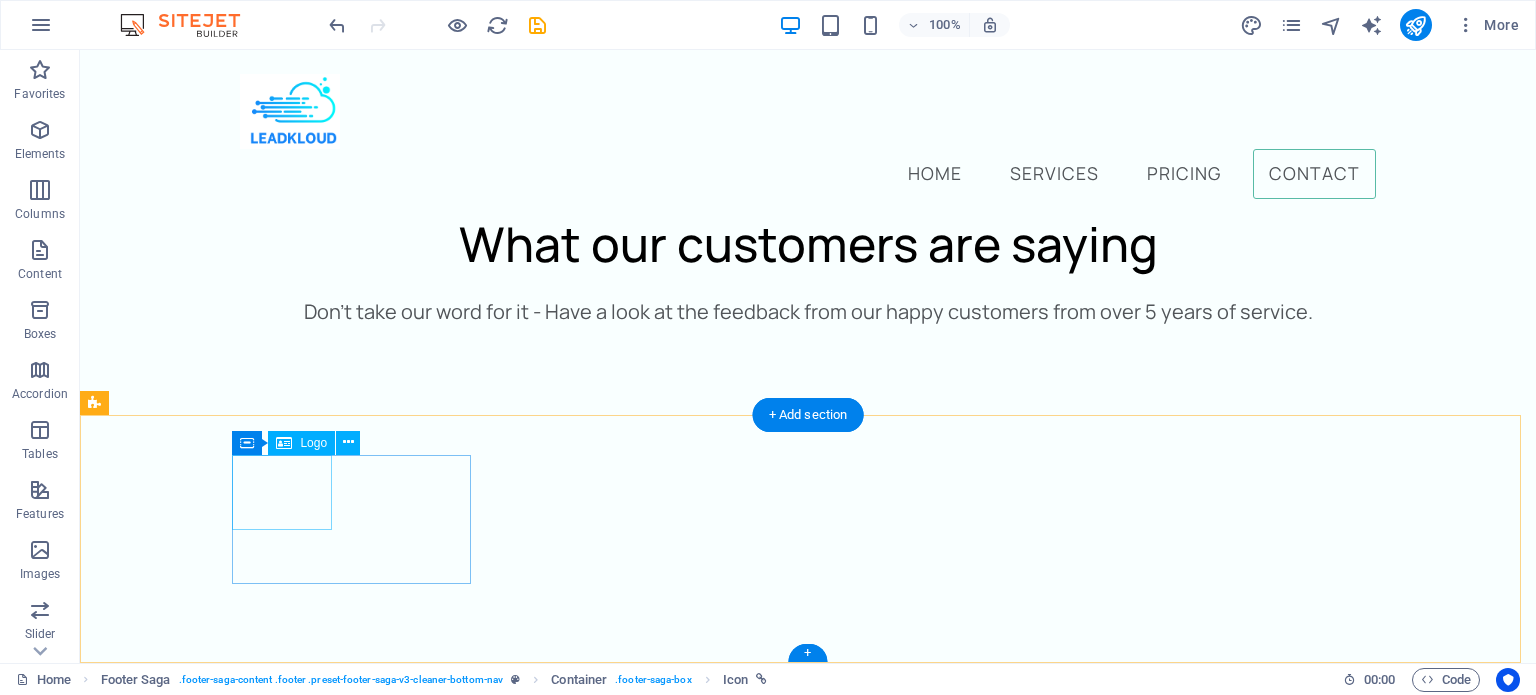 scroll, scrollTop: 5503, scrollLeft: 0, axis: vertical 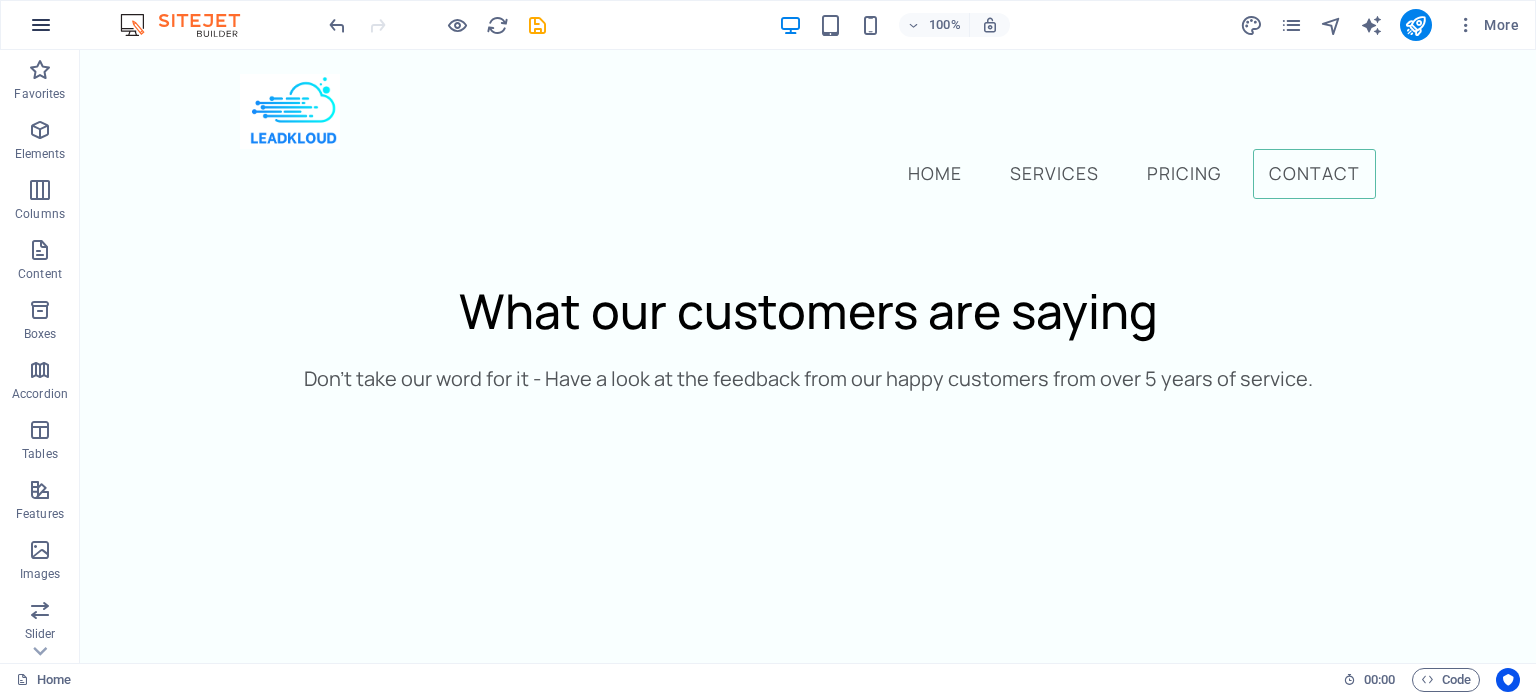 click at bounding box center (41, 25) 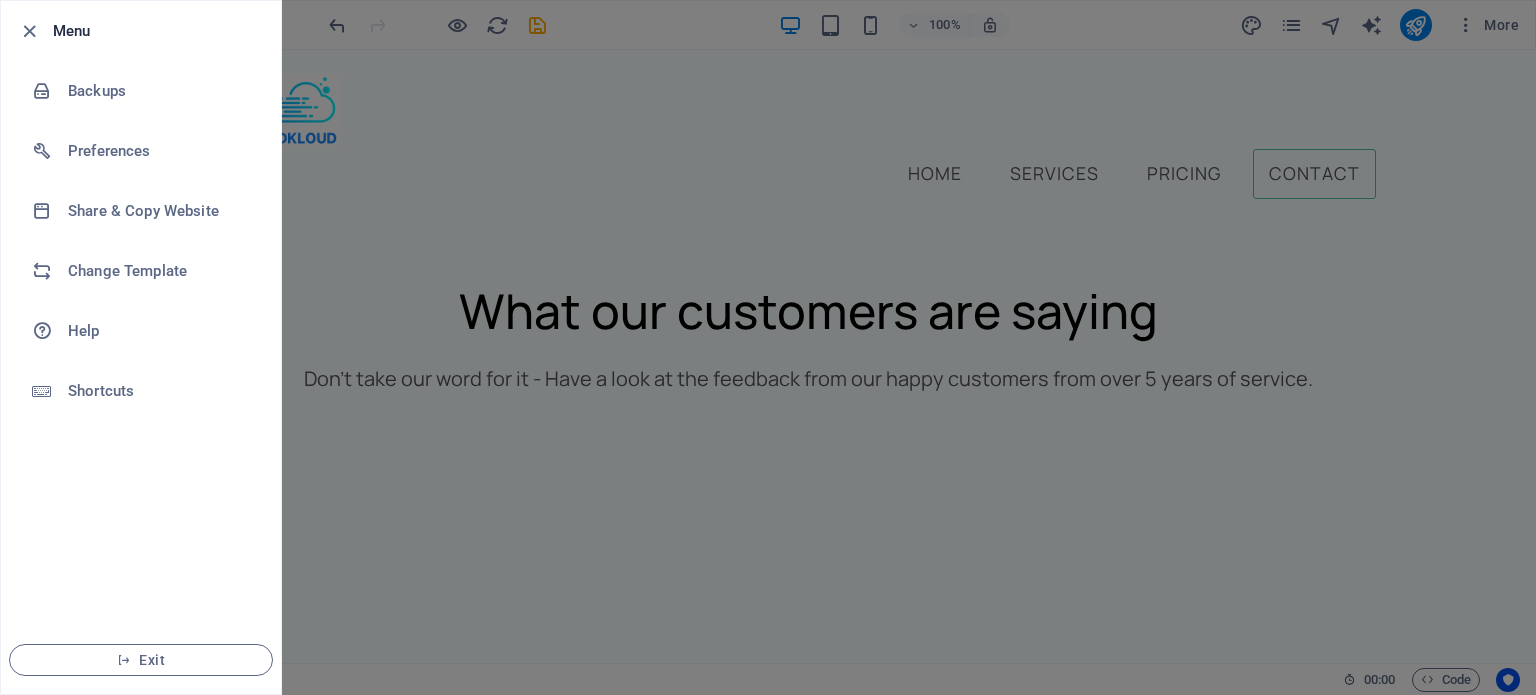 click at bounding box center (768, 347) 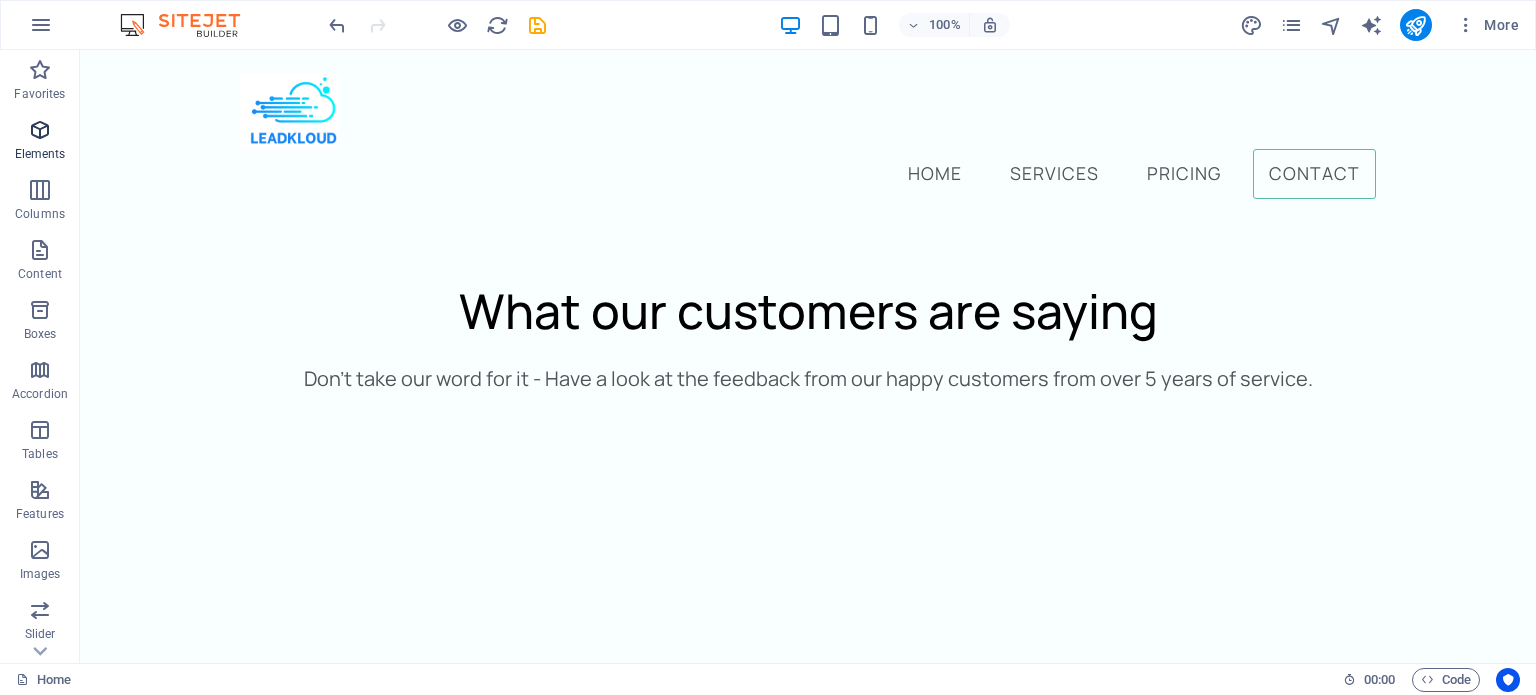 click at bounding box center [40, 130] 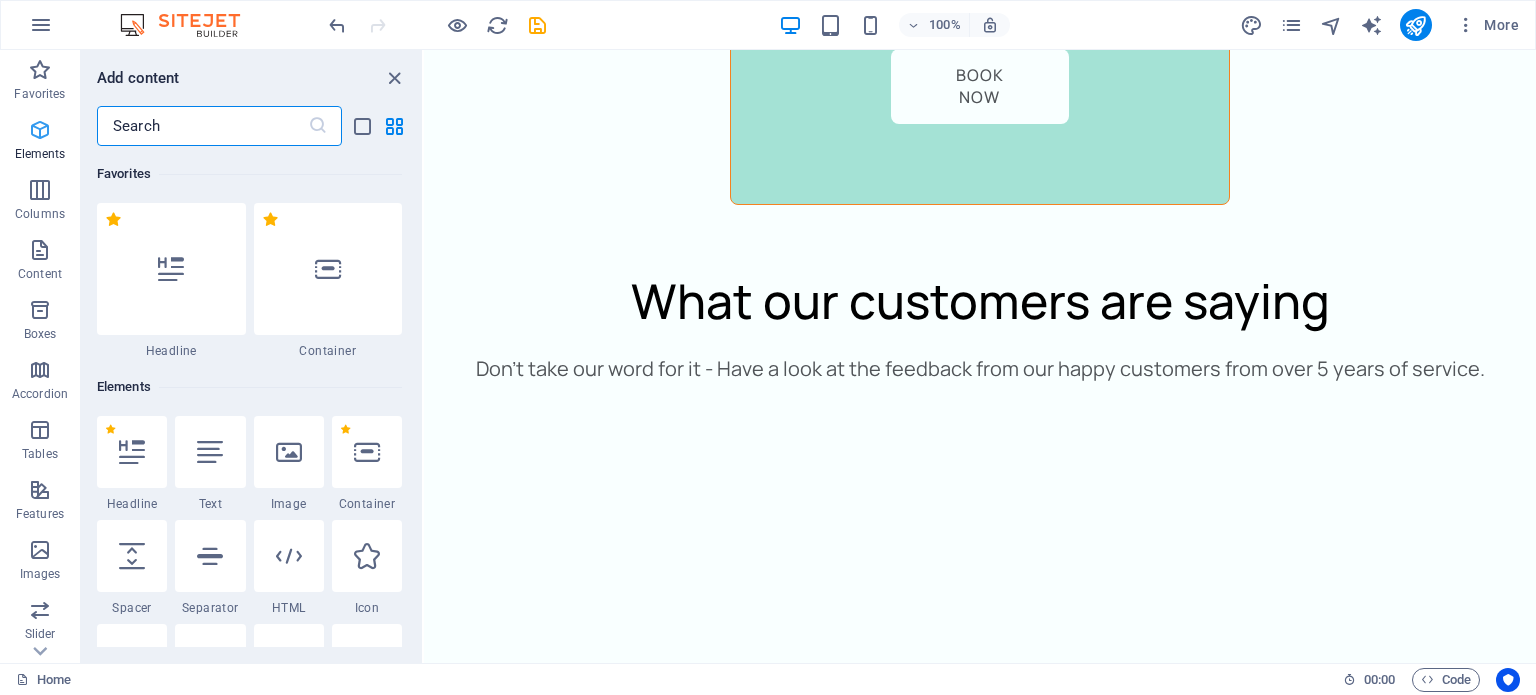 scroll, scrollTop: 6601, scrollLeft: 0, axis: vertical 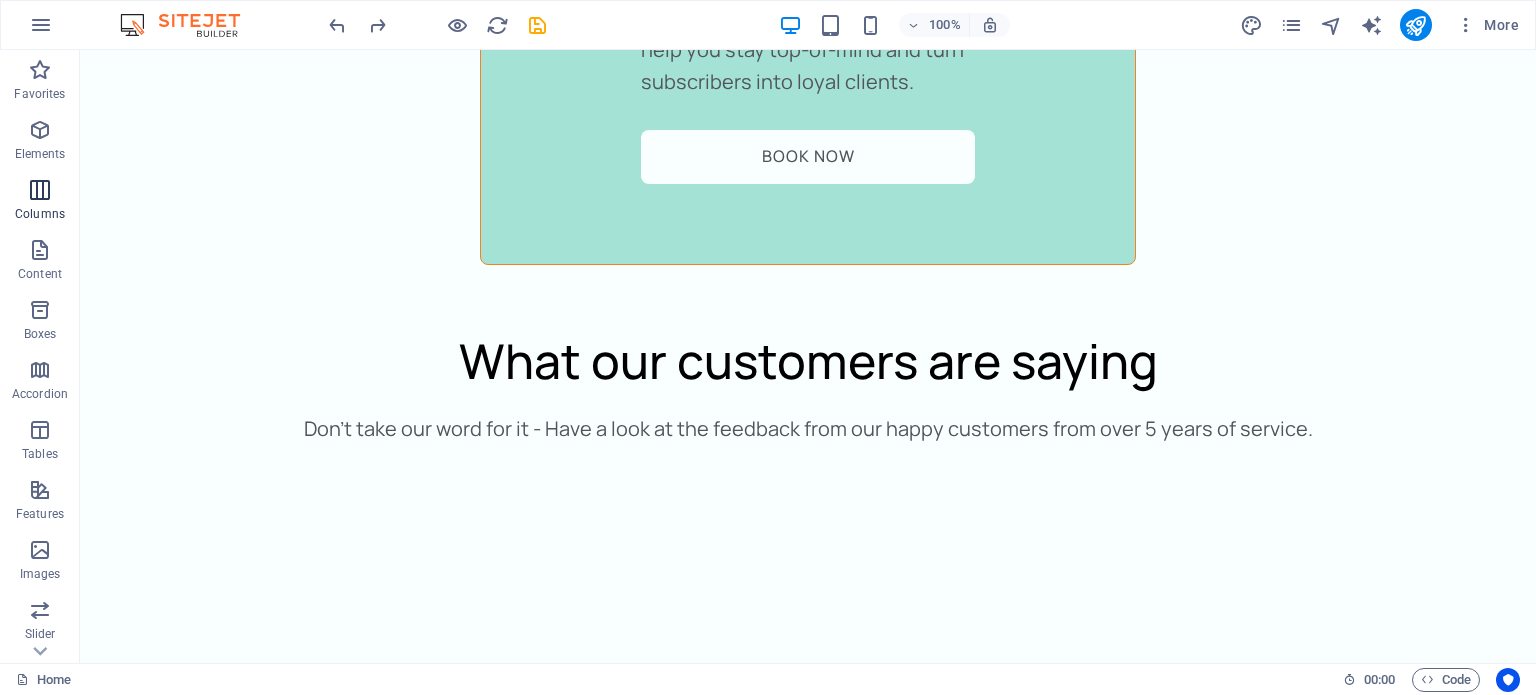 click on "Columns" at bounding box center [40, 202] 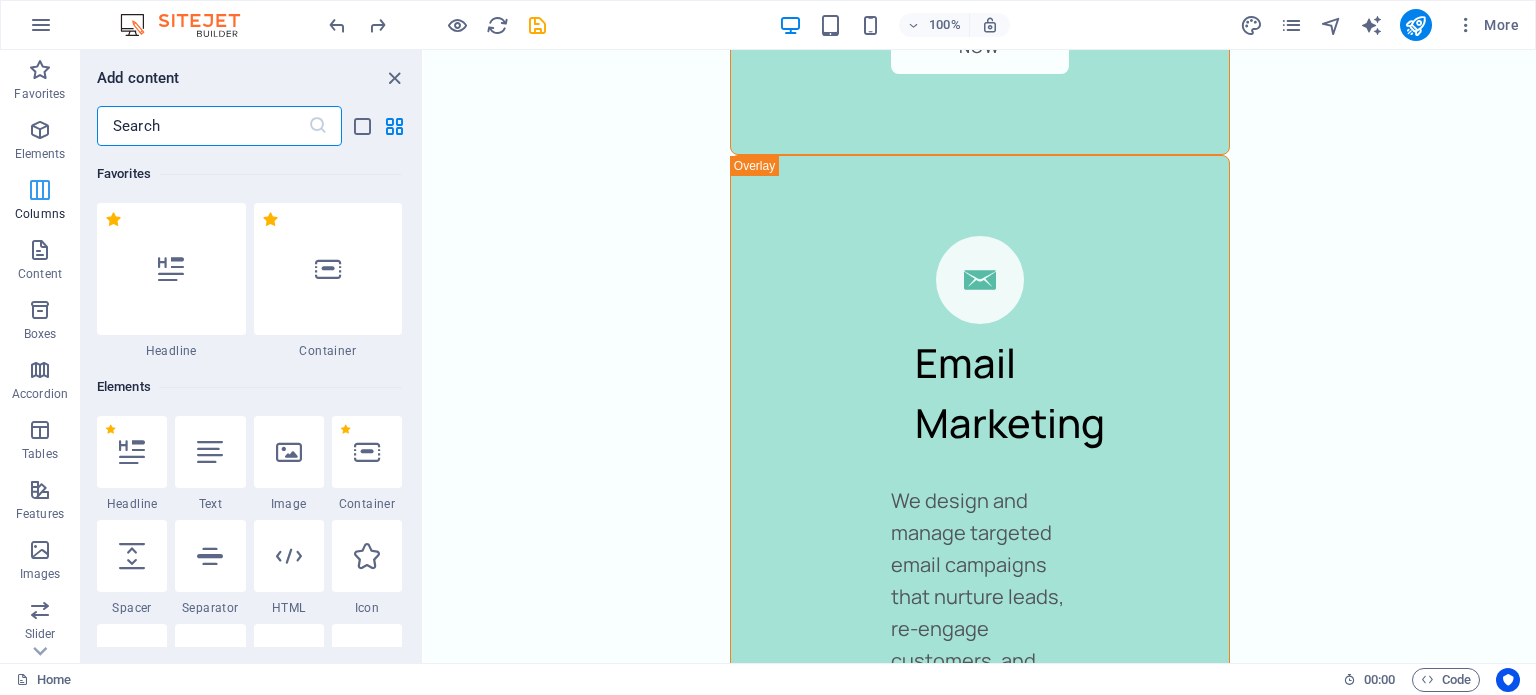 scroll, scrollTop: 6601, scrollLeft: 0, axis: vertical 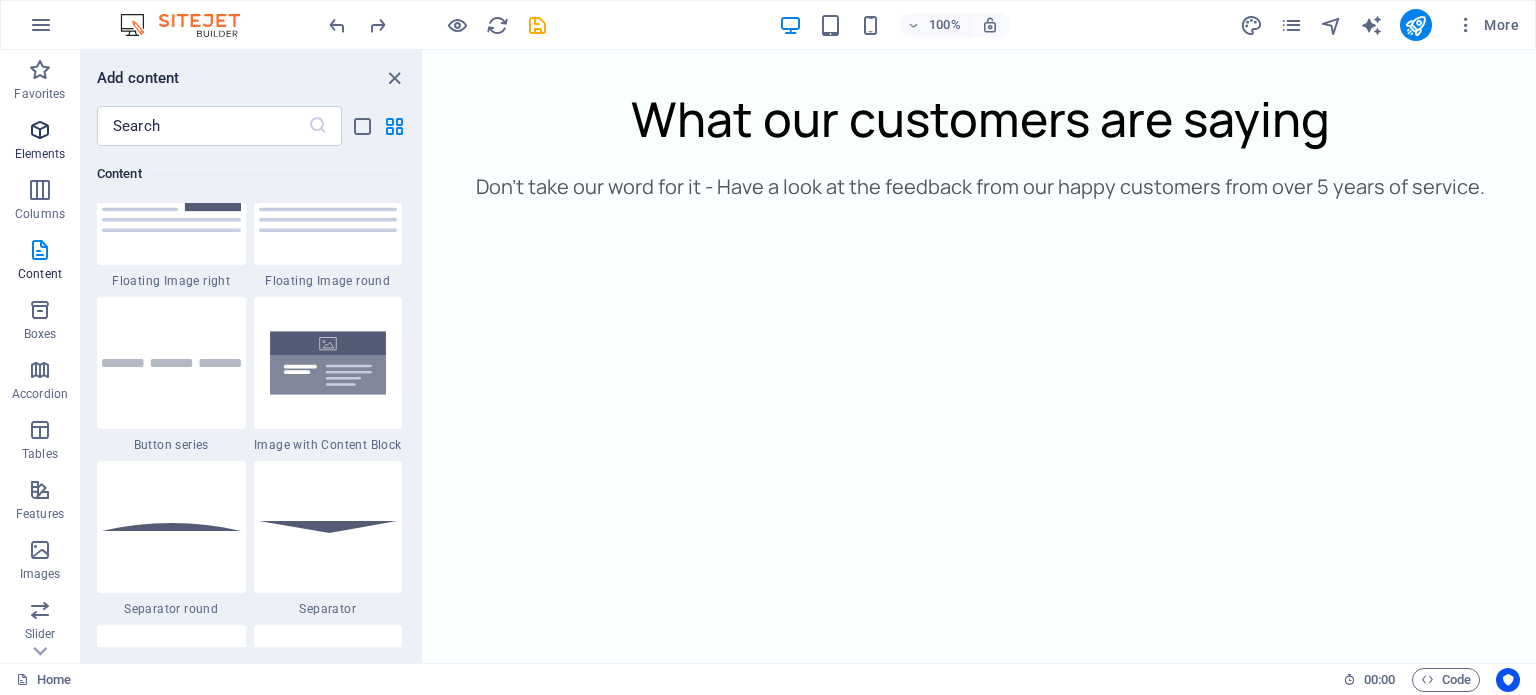 click at bounding box center (40, 130) 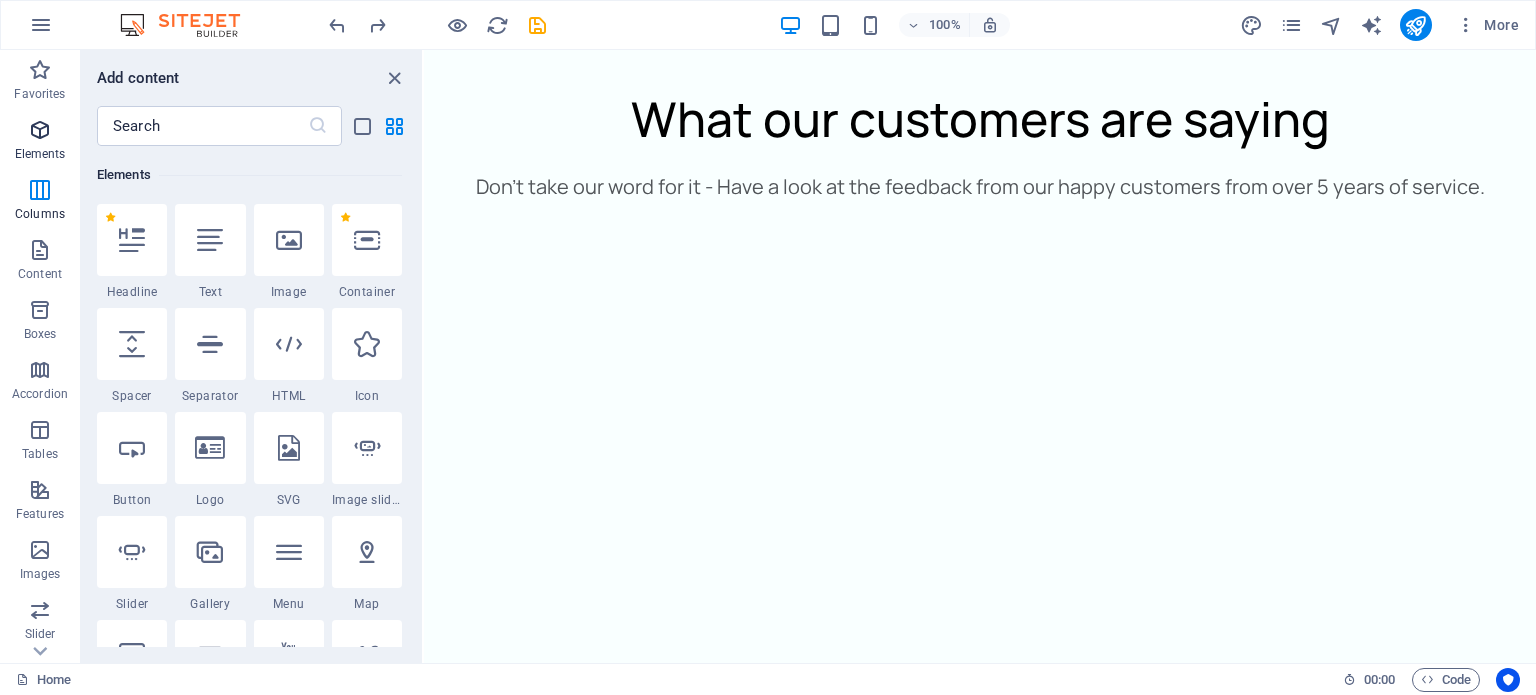 scroll, scrollTop: 212, scrollLeft: 0, axis: vertical 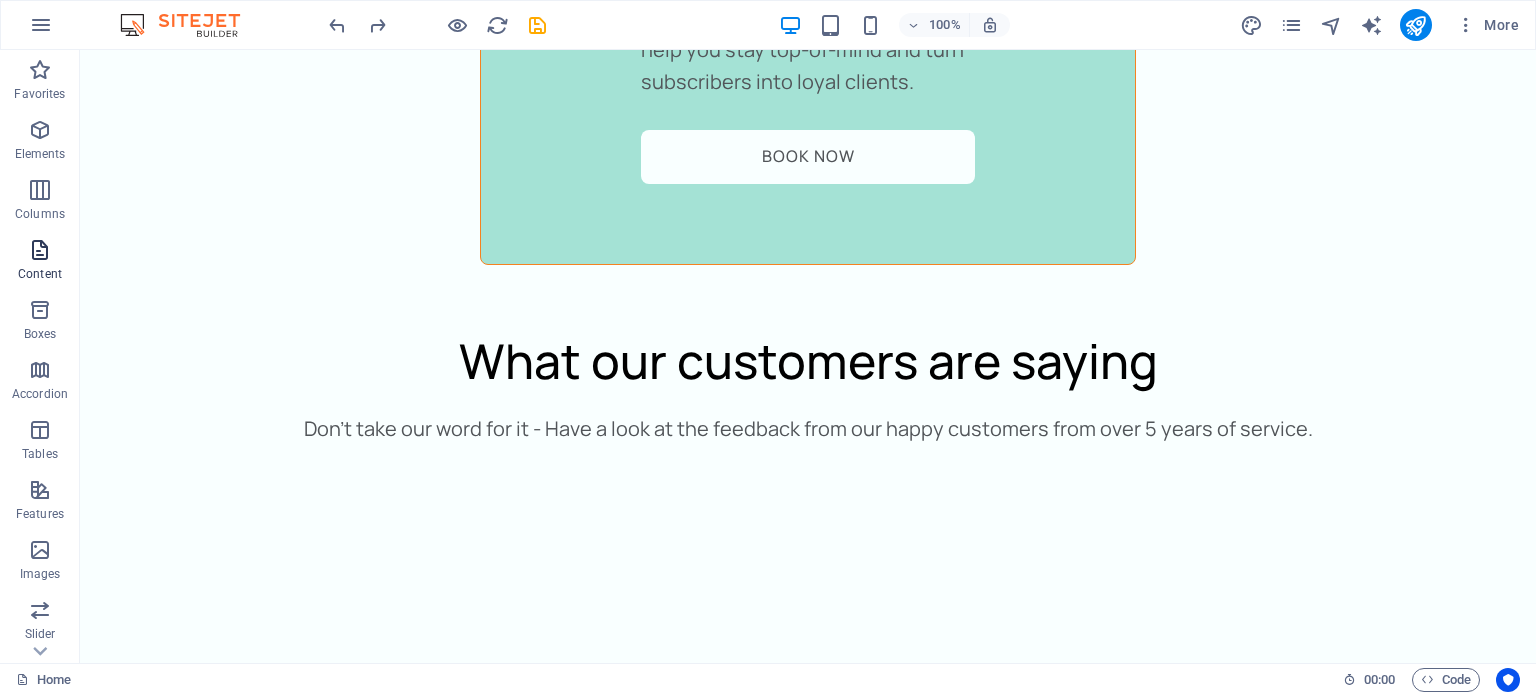 click on "Content" at bounding box center (40, 262) 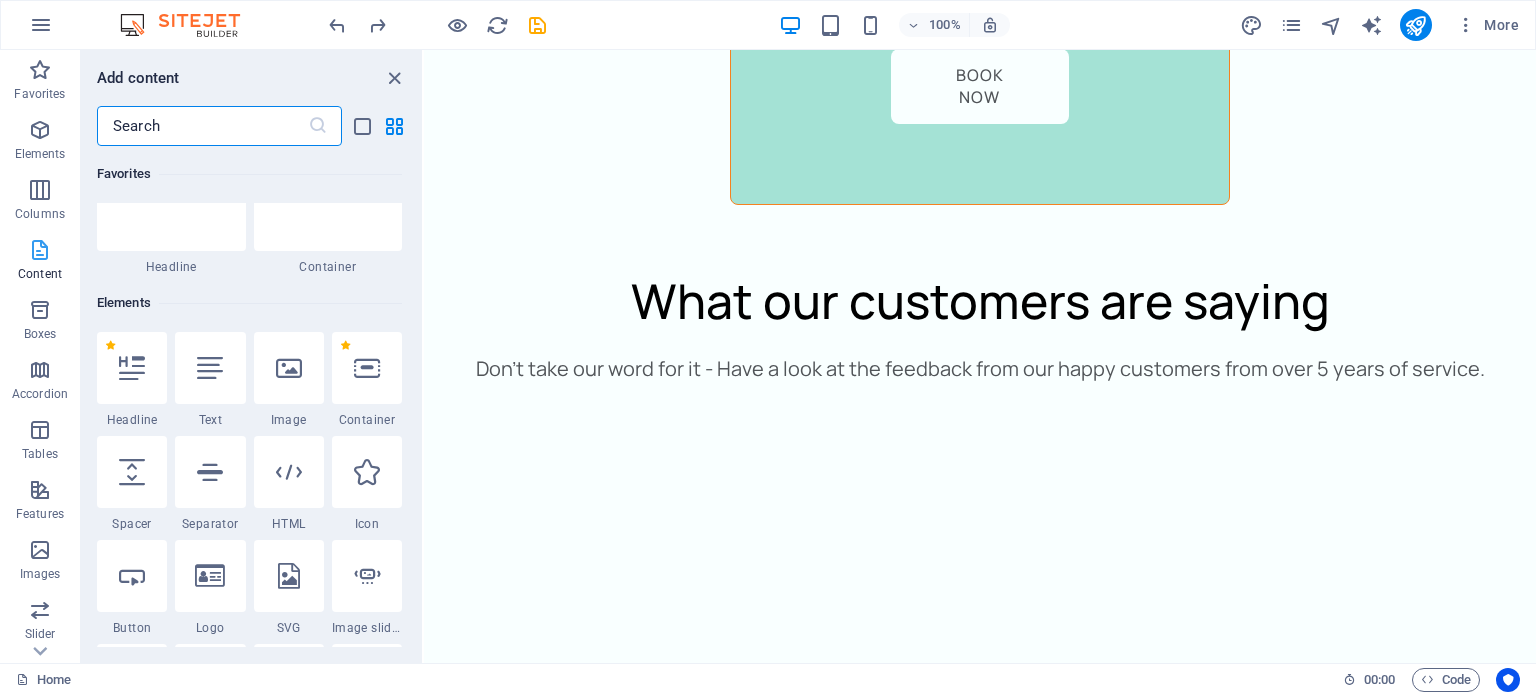 scroll, scrollTop: 6601, scrollLeft: 0, axis: vertical 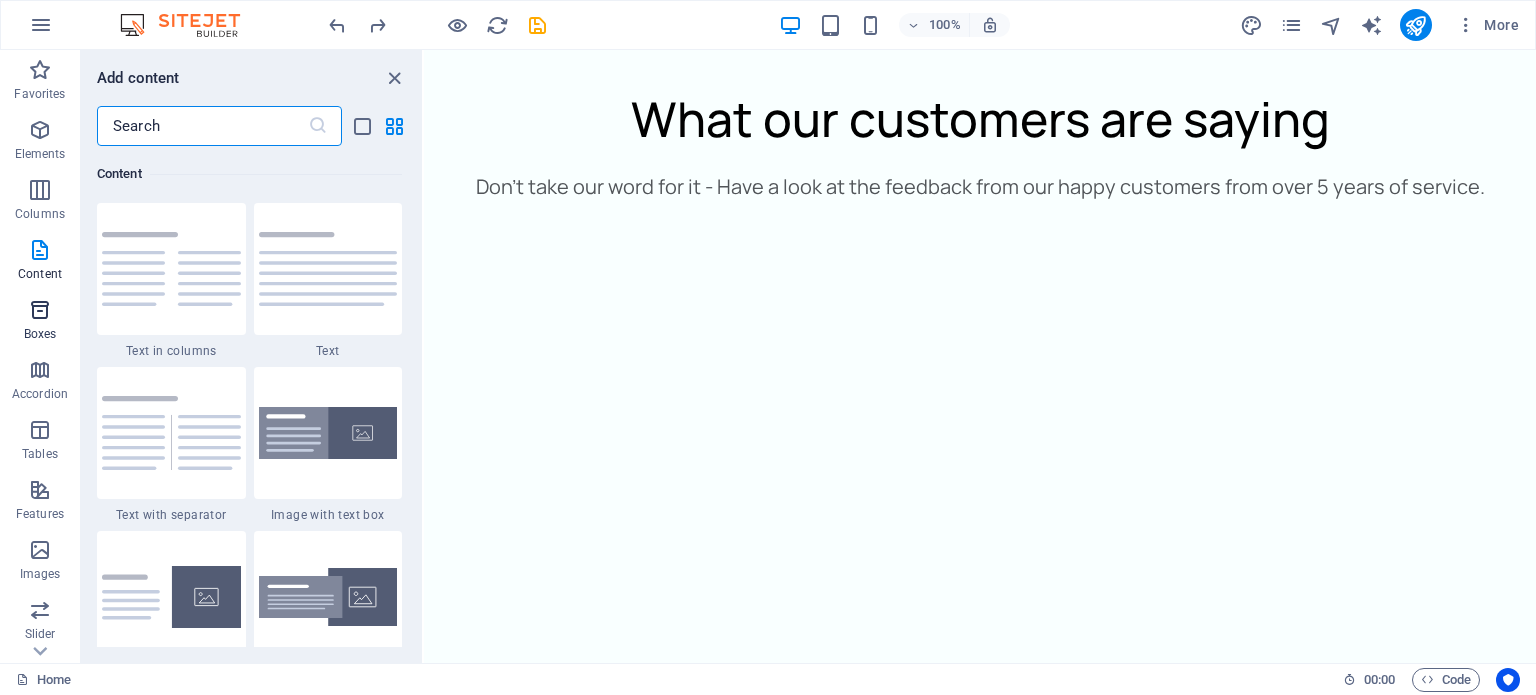 click at bounding box center (40, 310) 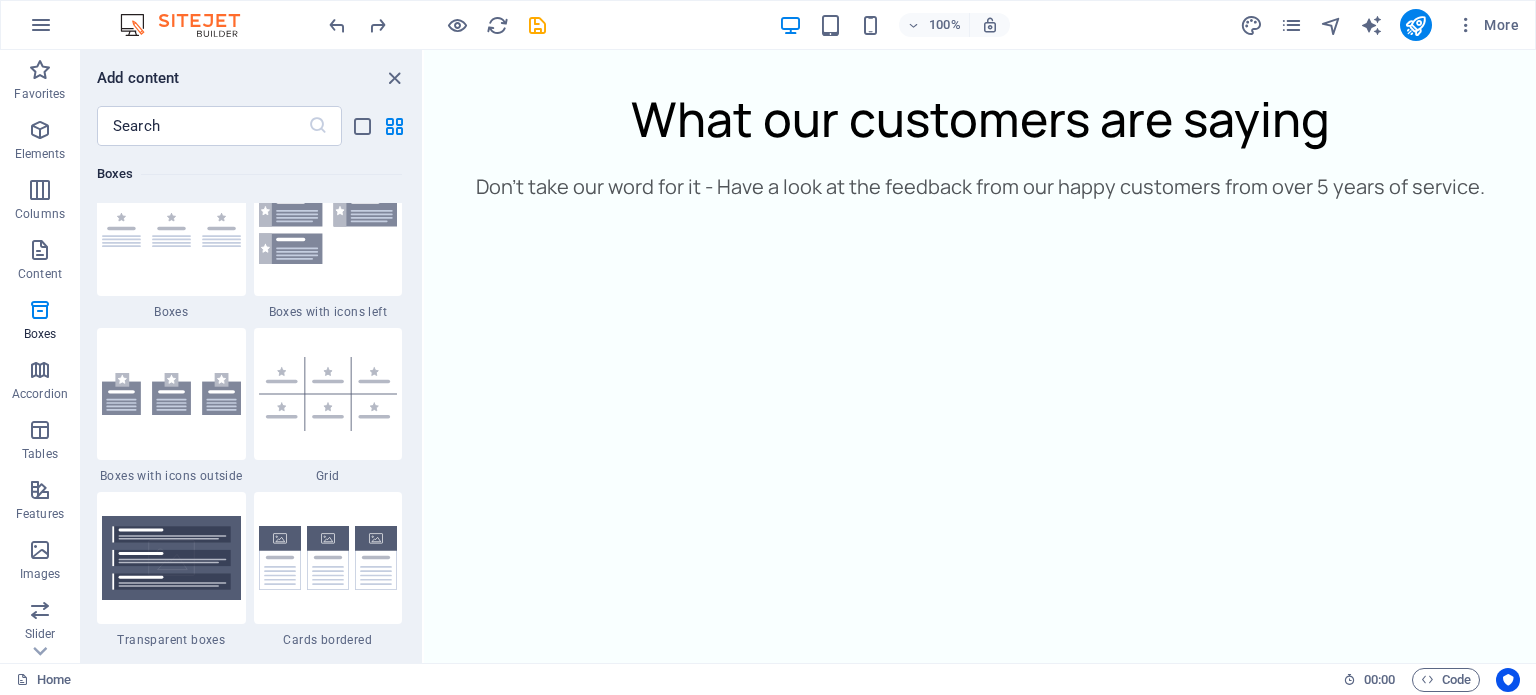 scroll, scrollTop: 5676, scrollLeft: 0, axis: vertical 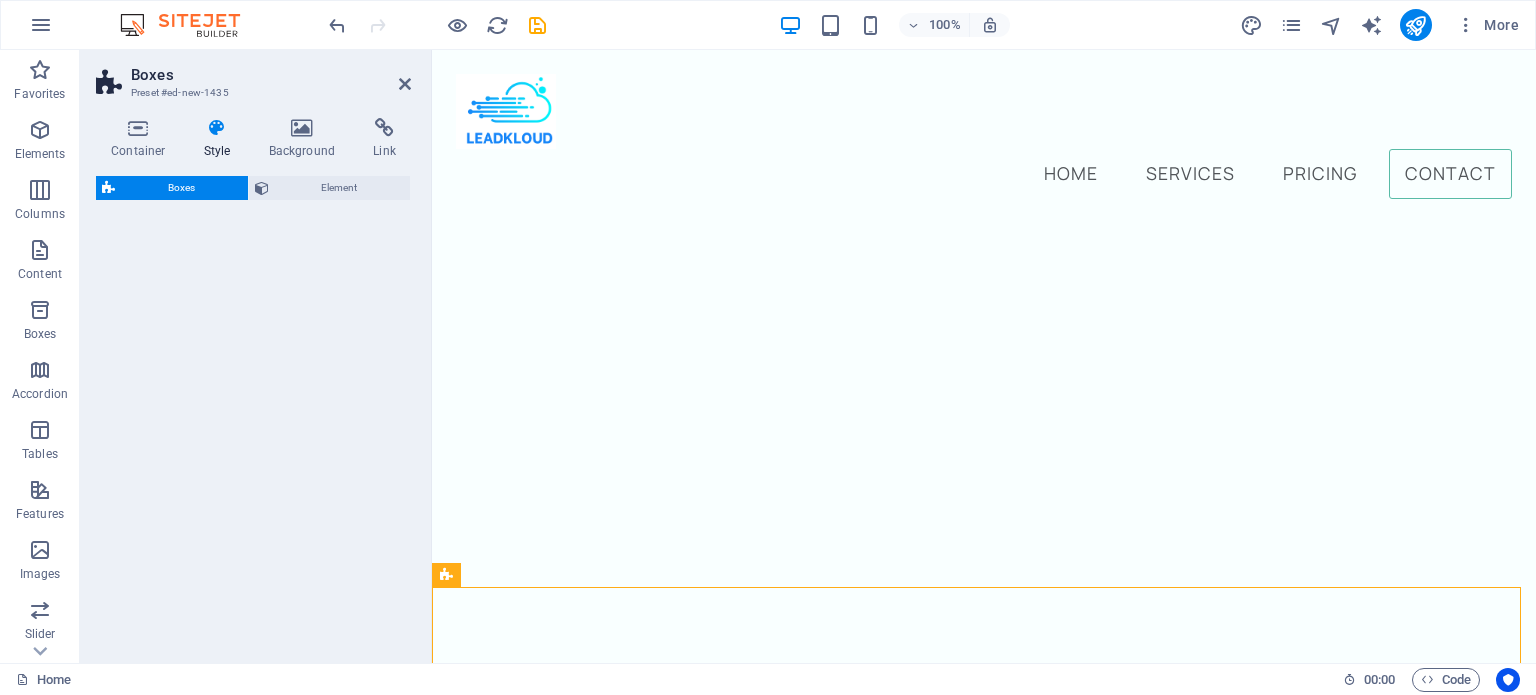 select on "rem" 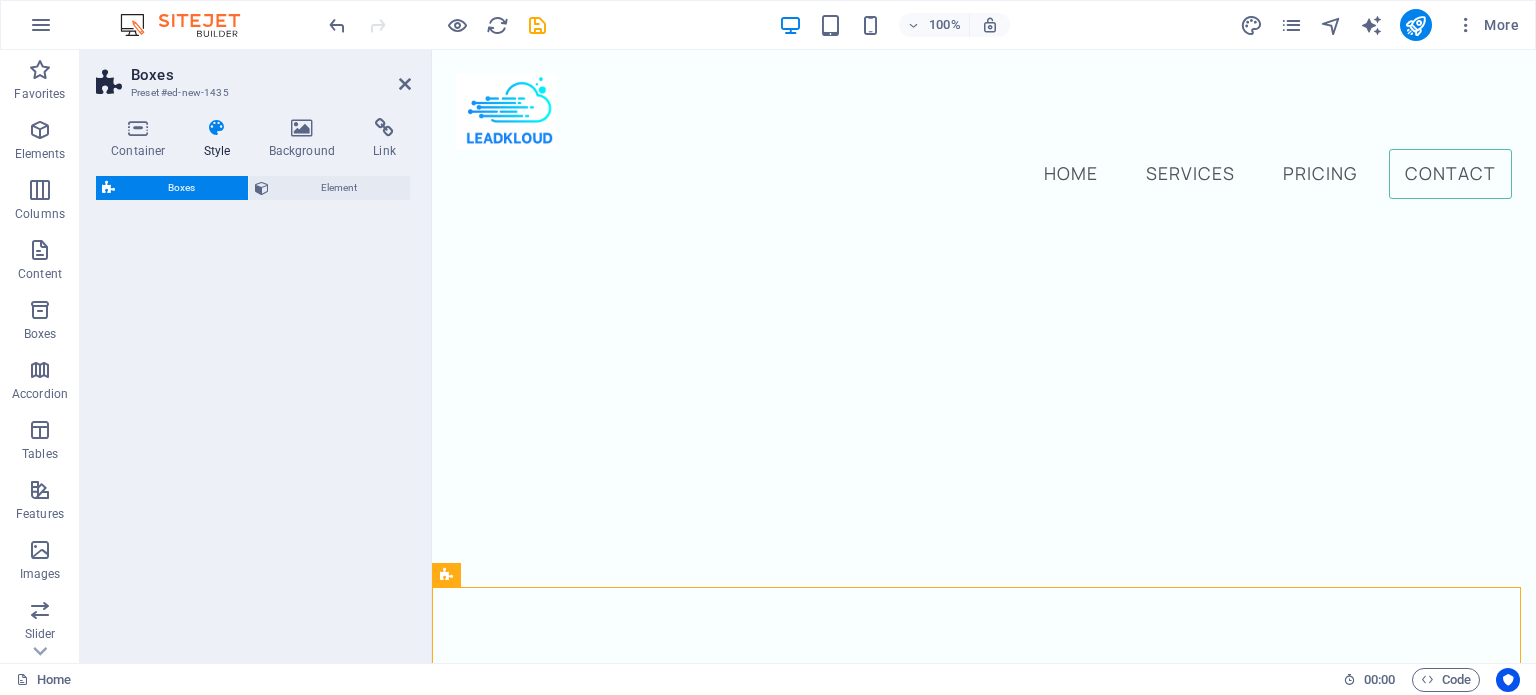 select on "preset-boxes-v3-icons-left" 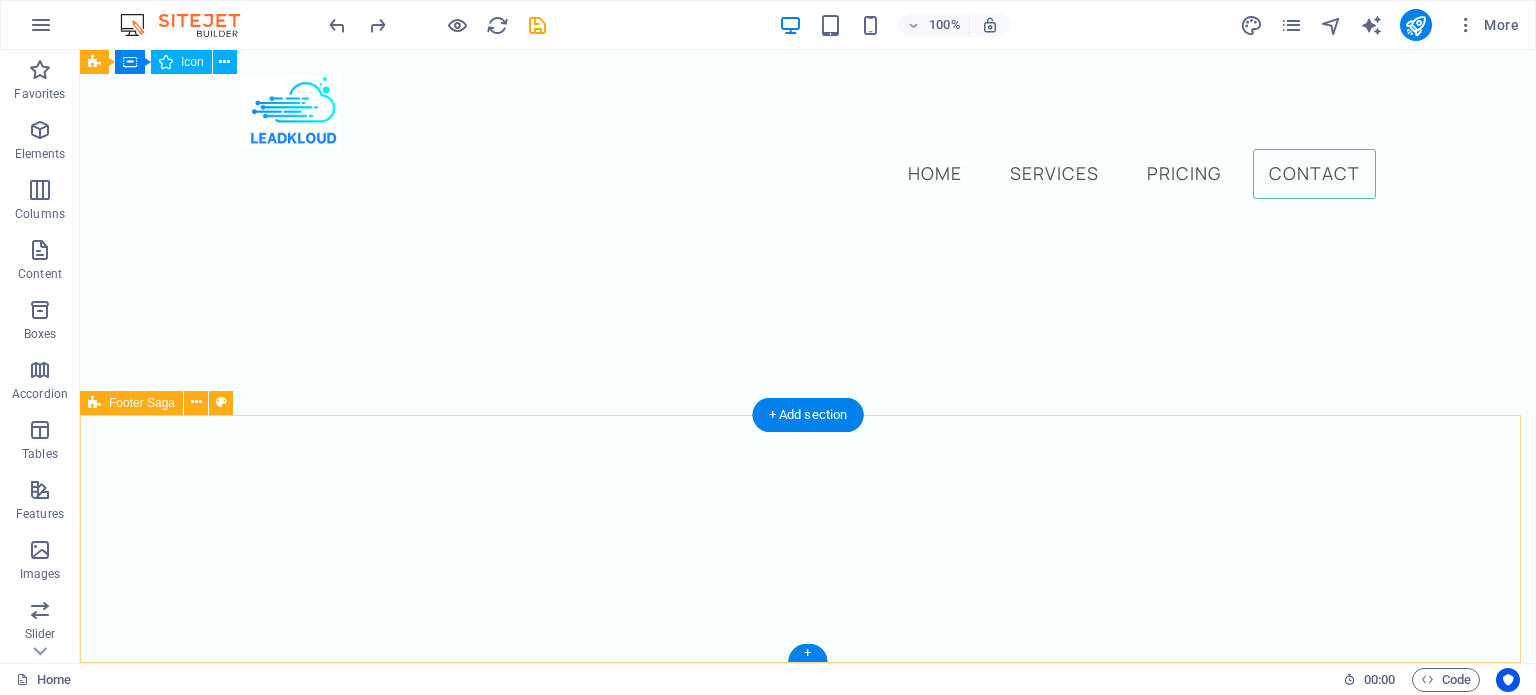 scroll, scrollTop: 5503, scrollLeft: 0, axis: vertical 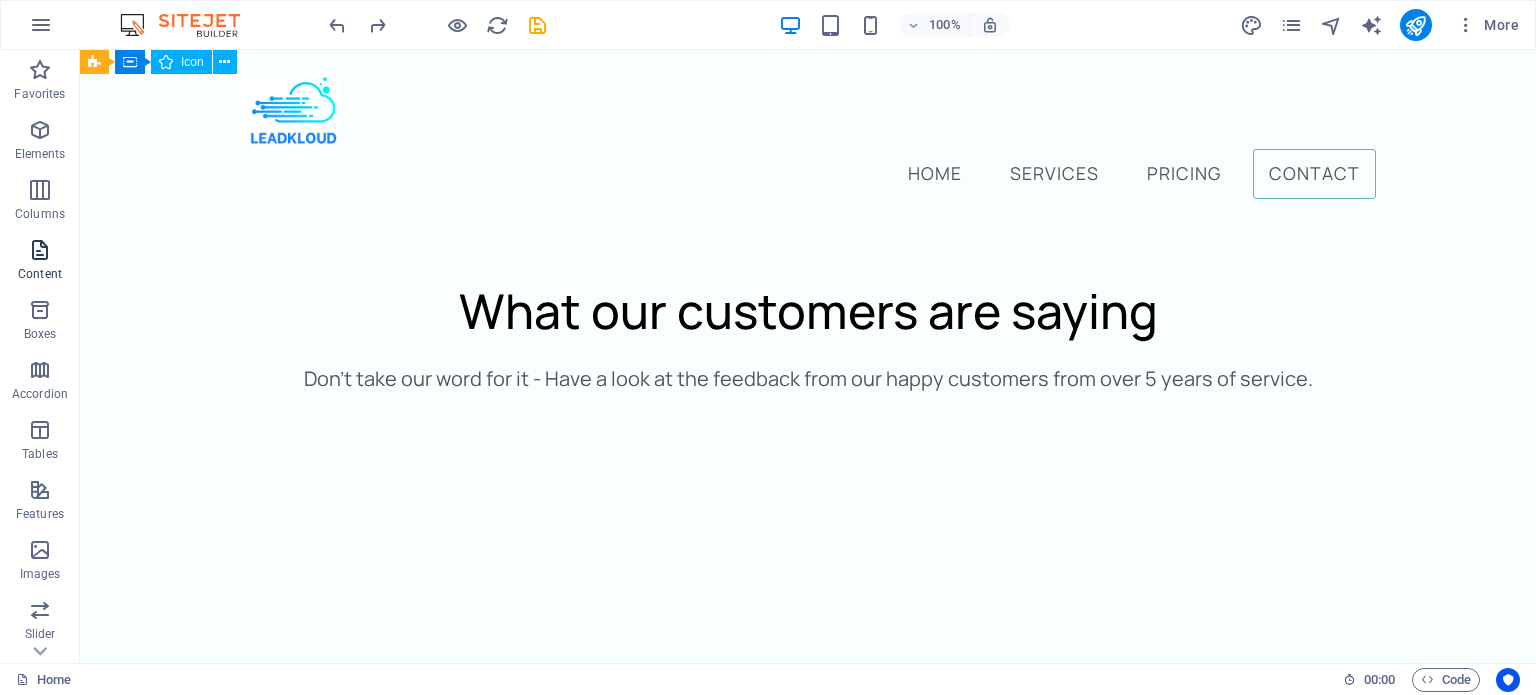 click on "Content" at bounding box center (40, 274) 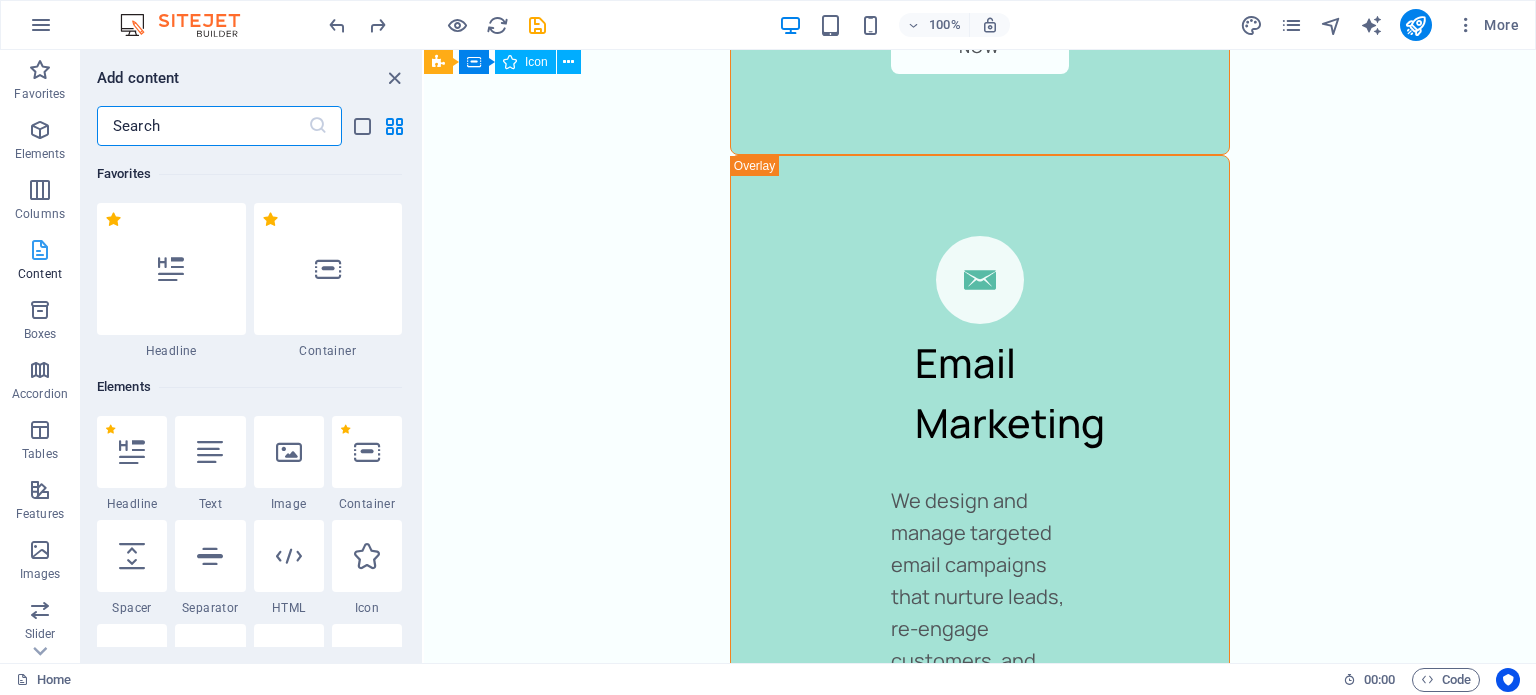 scroll, scrollTop: 6601, scrollLeft: 0, axis: vertical 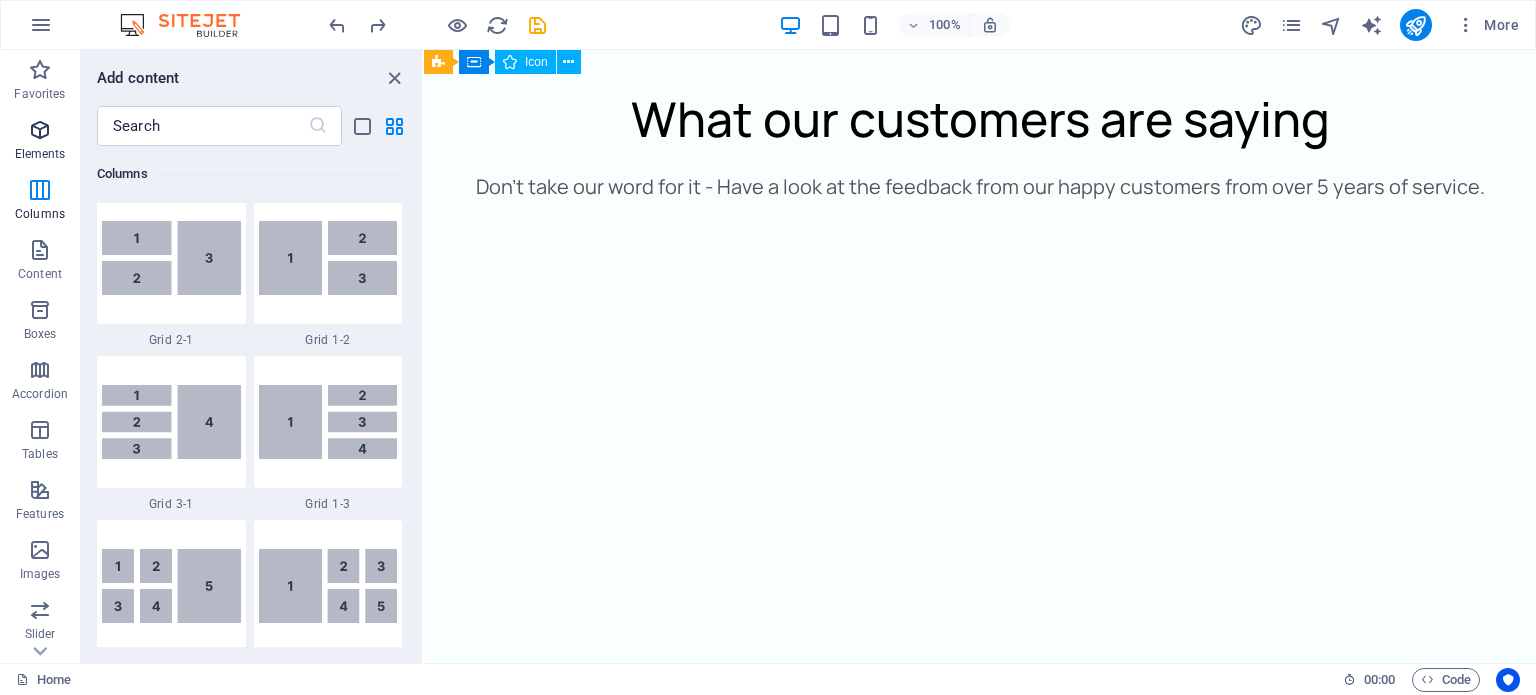 click at bounding box center [40, 130] 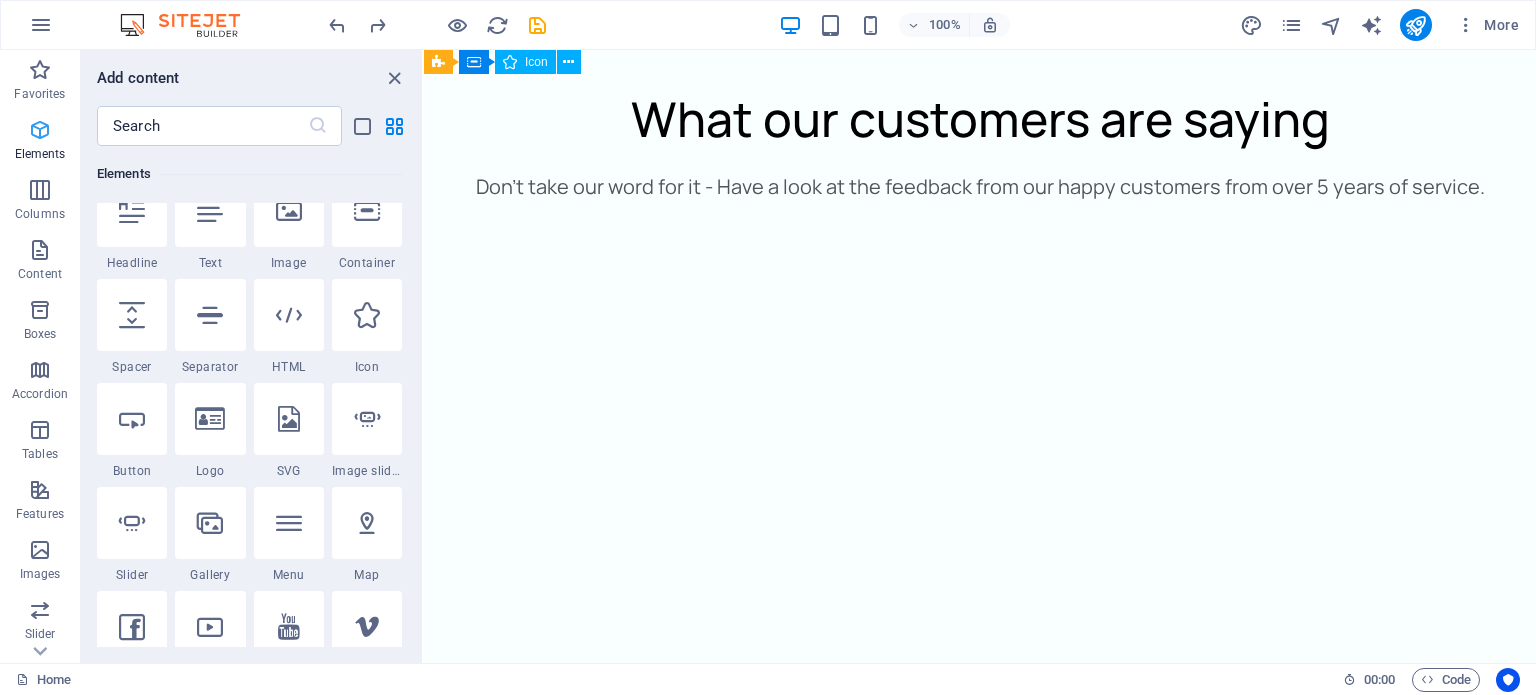 scroll, scrollTop: 212, scrollLeft: 0, axis: vertical 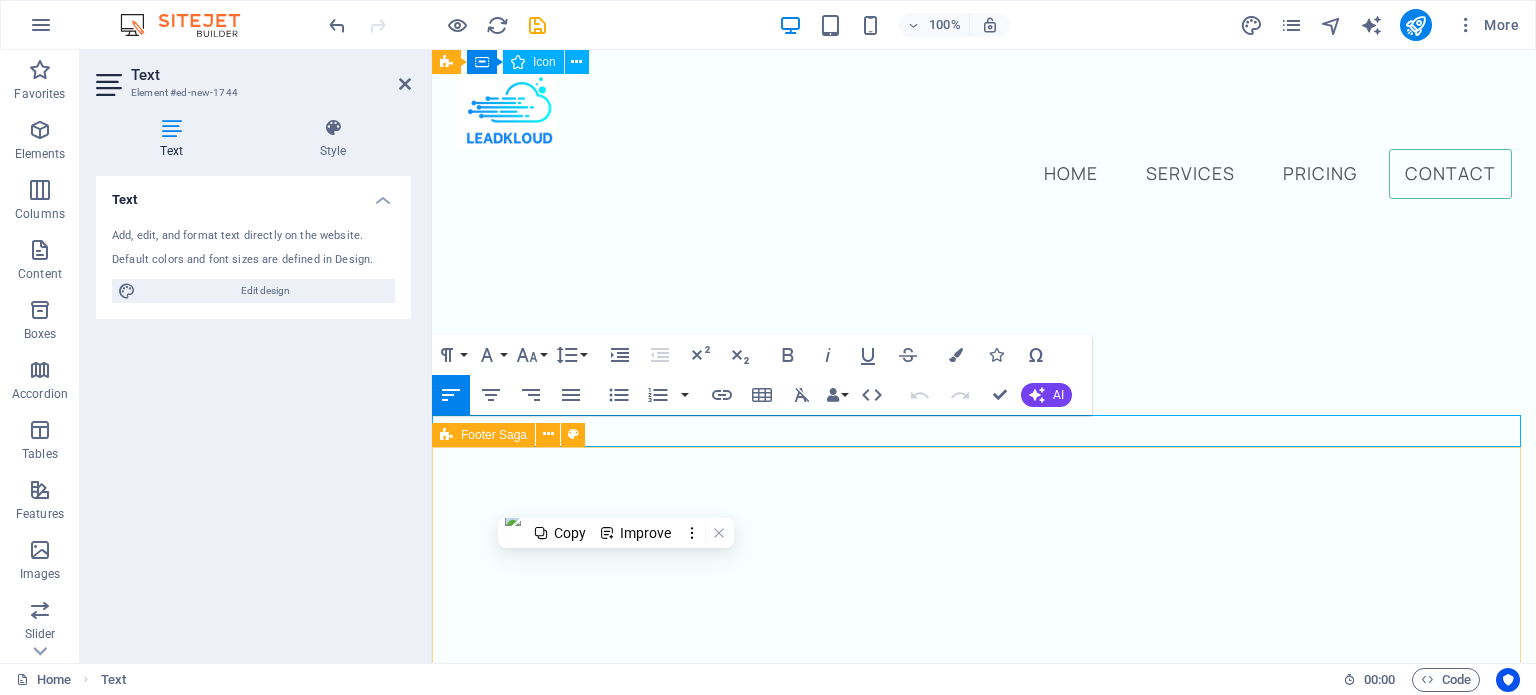 click on "Contact us Contact us +392 164 673 783 cleaner@example.com Privacy Policy   Legal Notice All Rights Reserved" at bounding box center (984, 13521) 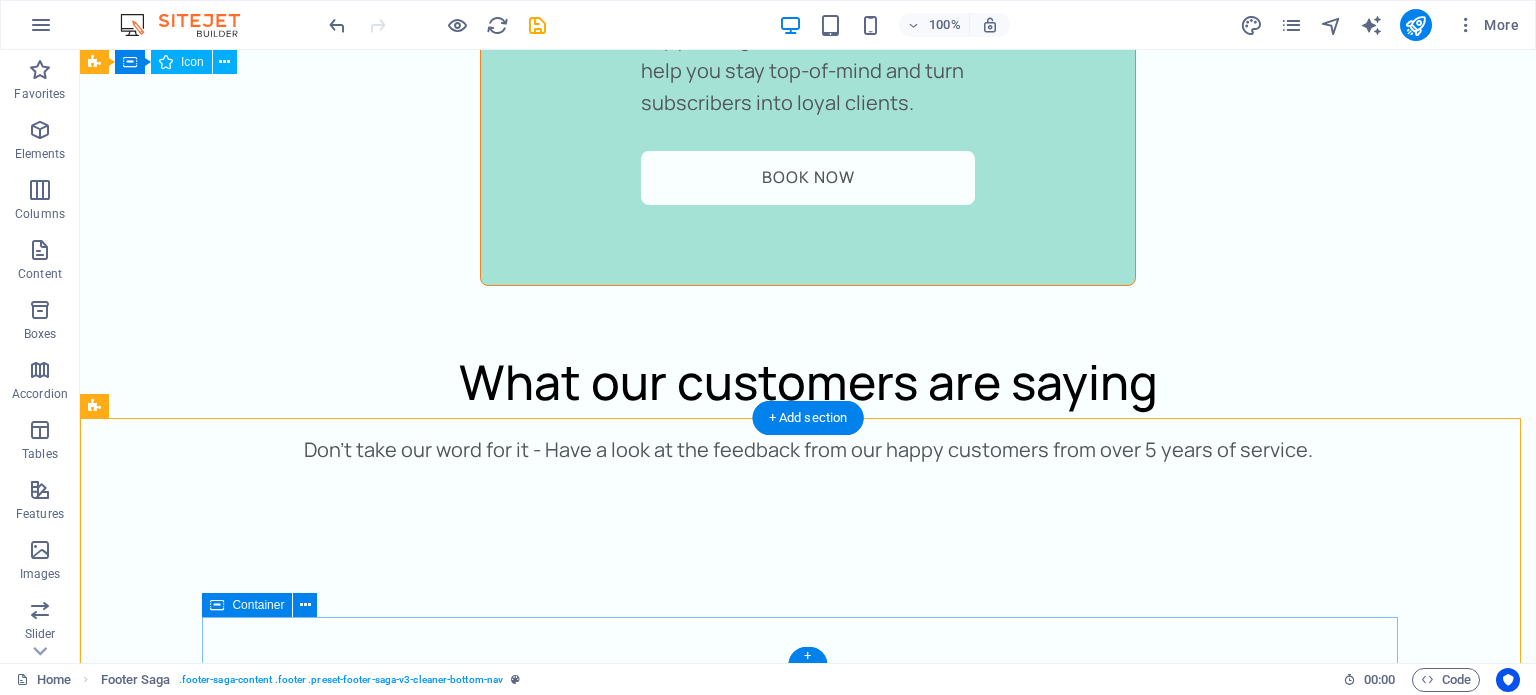 scroll, scrollTop: 5535, scrollLeft: 0, axis: vertical 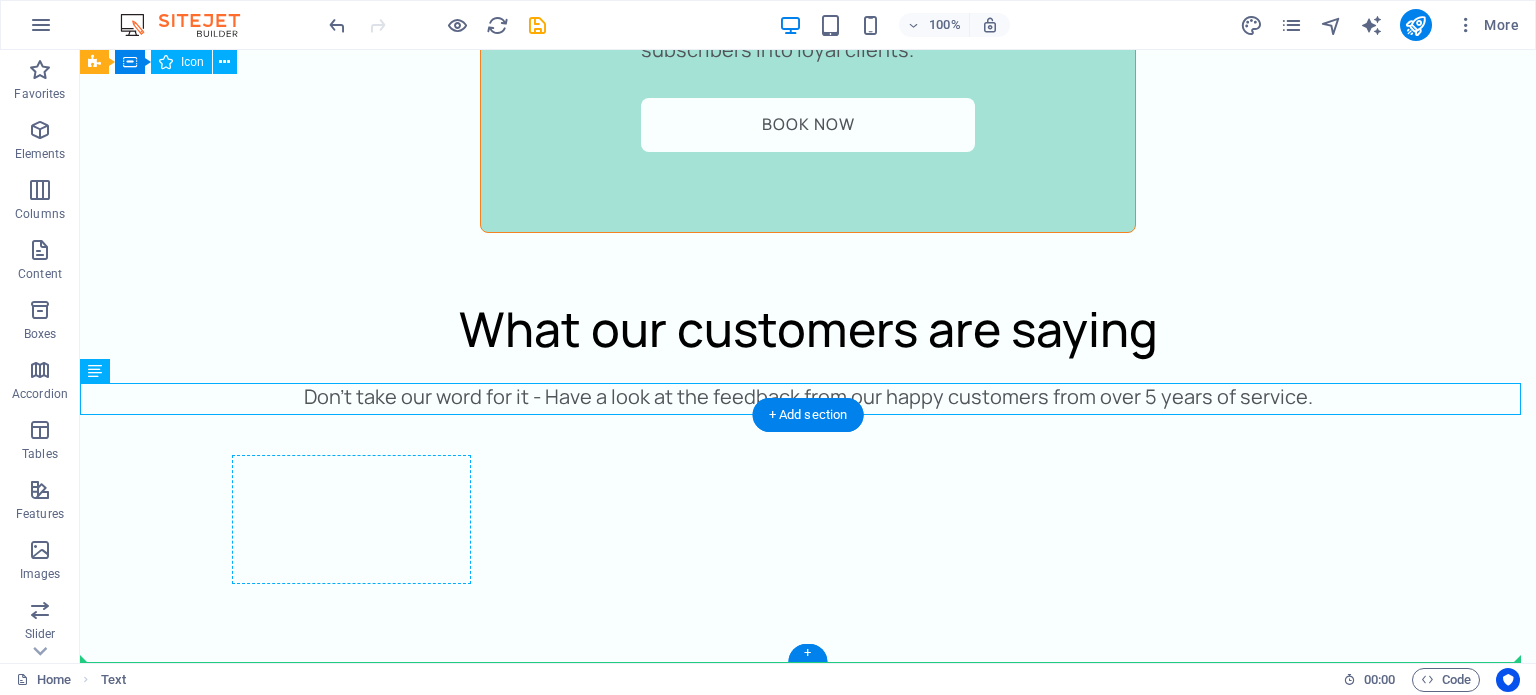drag, startPoint x: 521, startPoint y: 398, endPoint x: 300, endPoint y: 576, distance: 283.7693 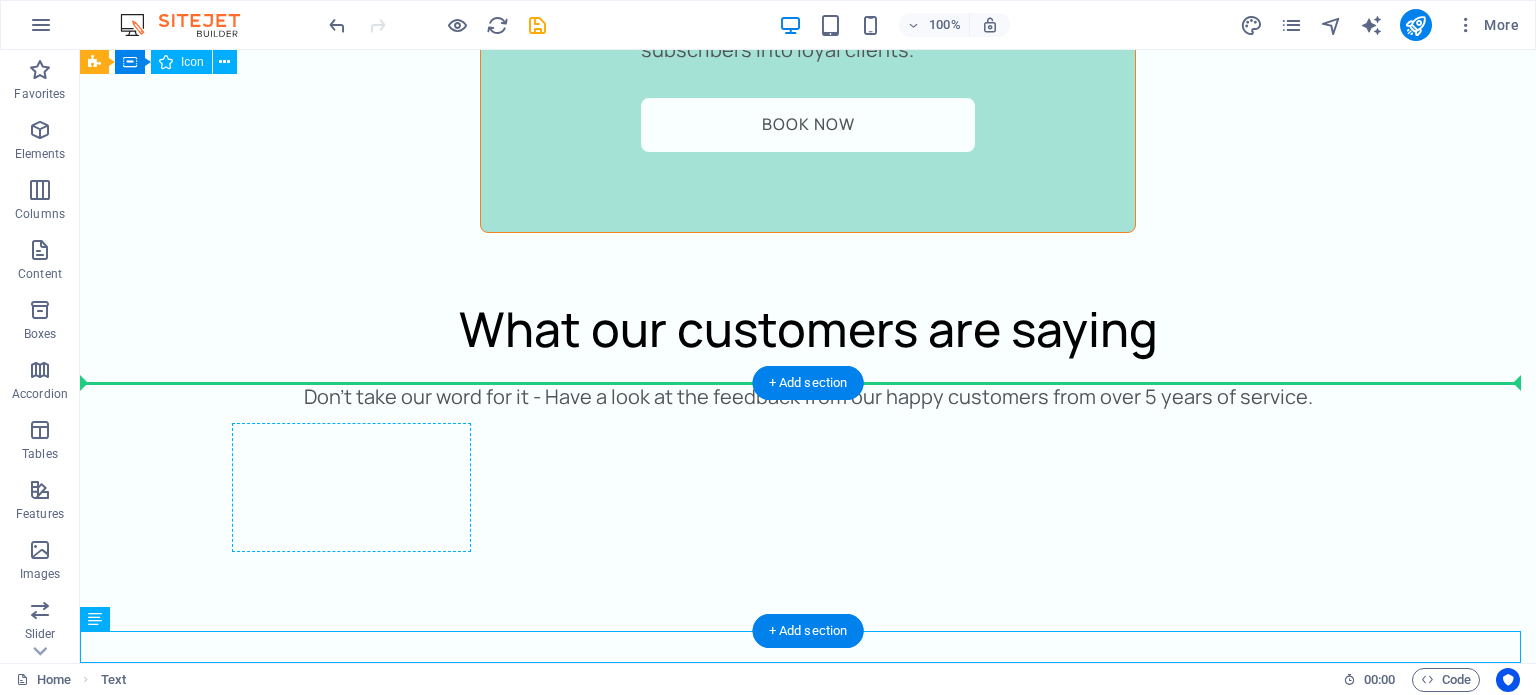drag, startPoint x: 298, startPoint y: 654, endPoint x: 266, endPoint y: 492, distance: 165.13025 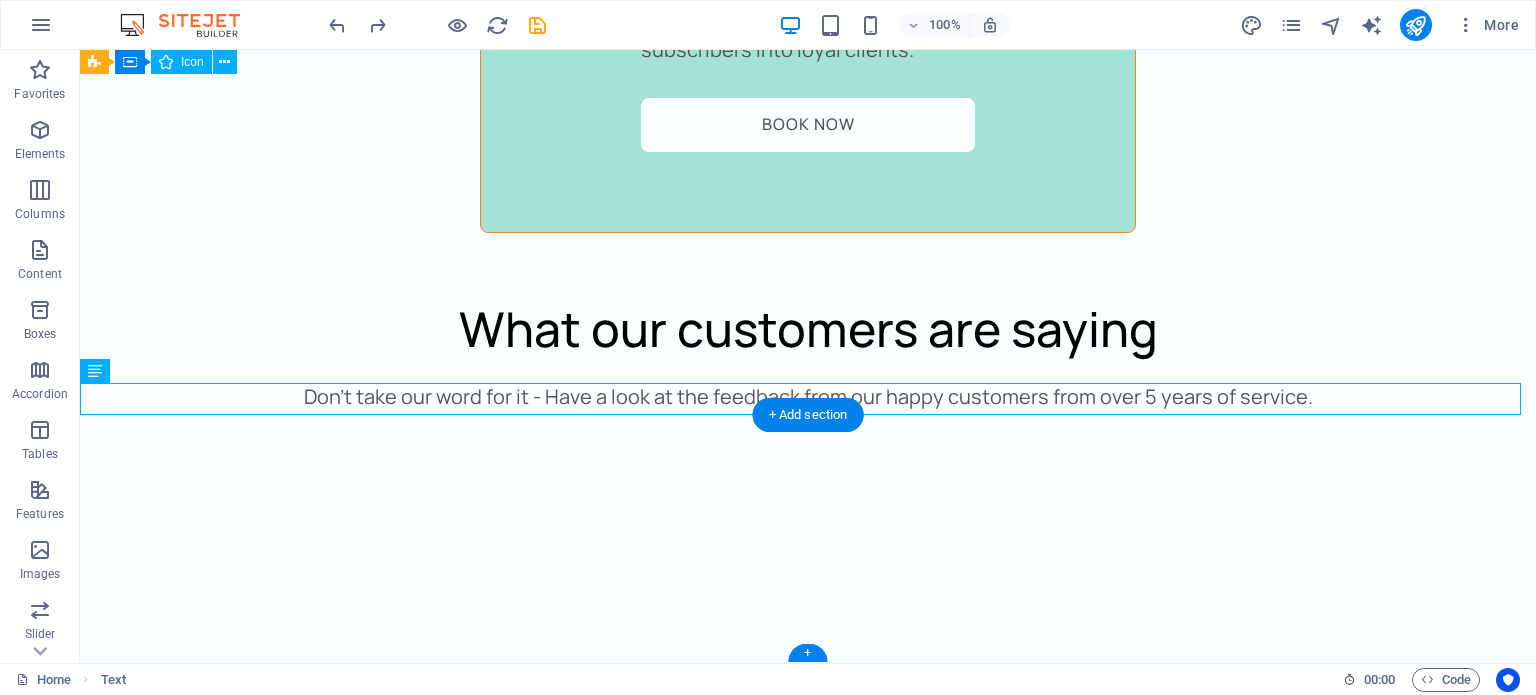 scroll, scrollTop: 5503, scrollLeft: 0, axis: vertical 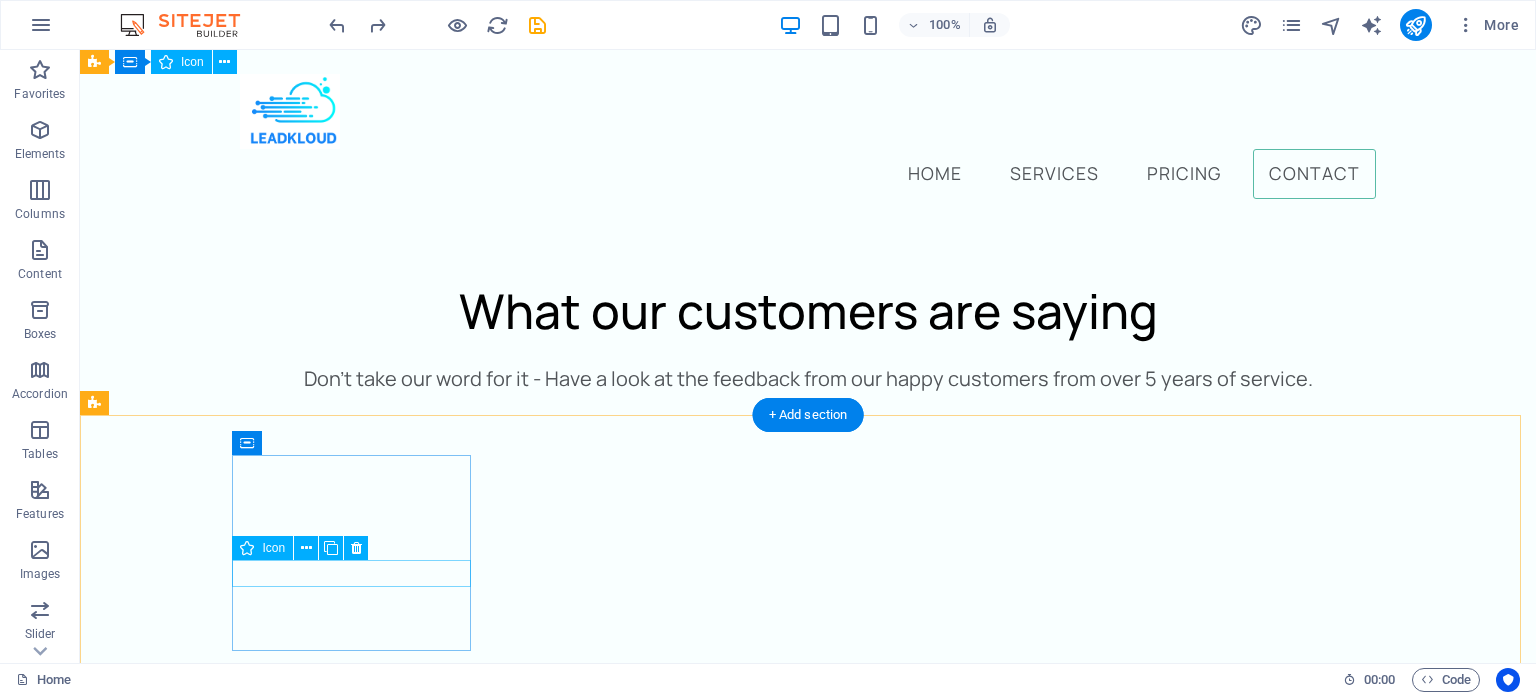 click at bounding box center [223, 12388] 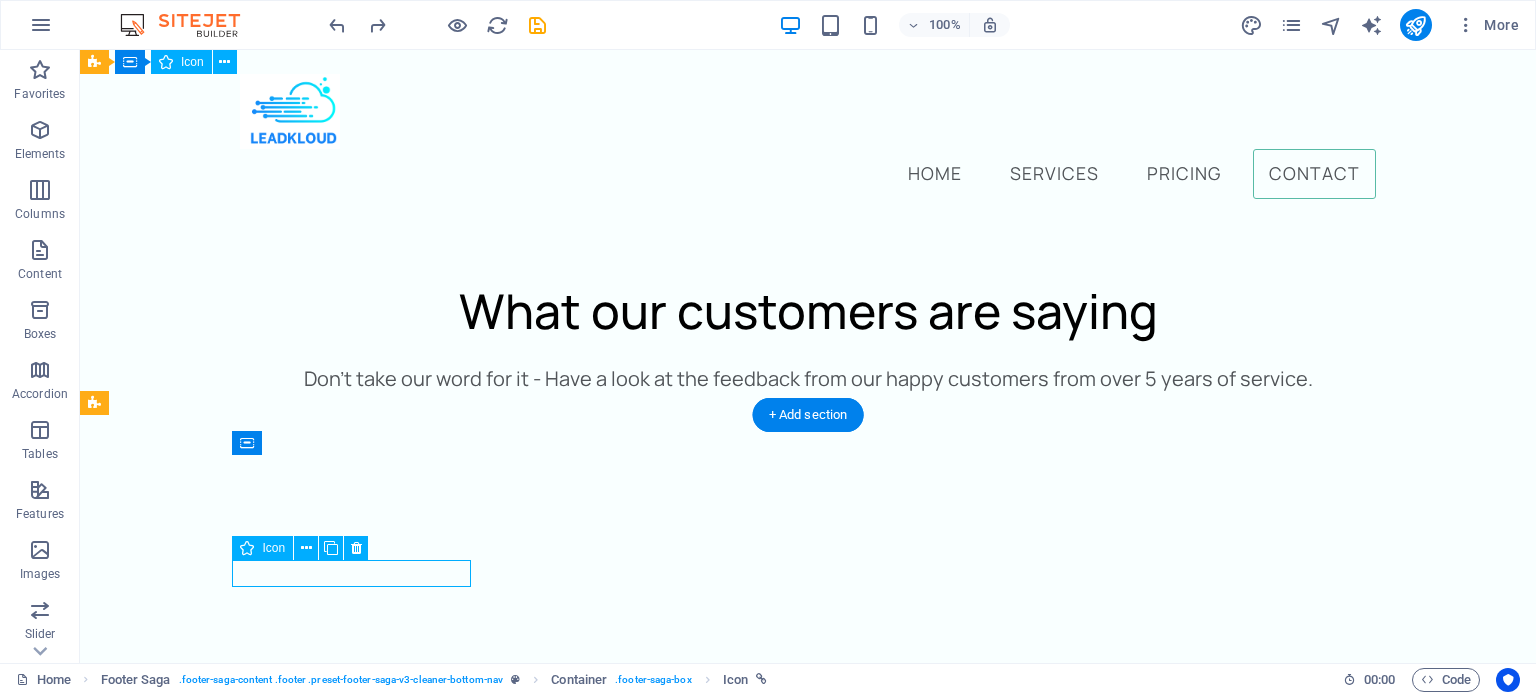 click at bounding box center (223, 12388) 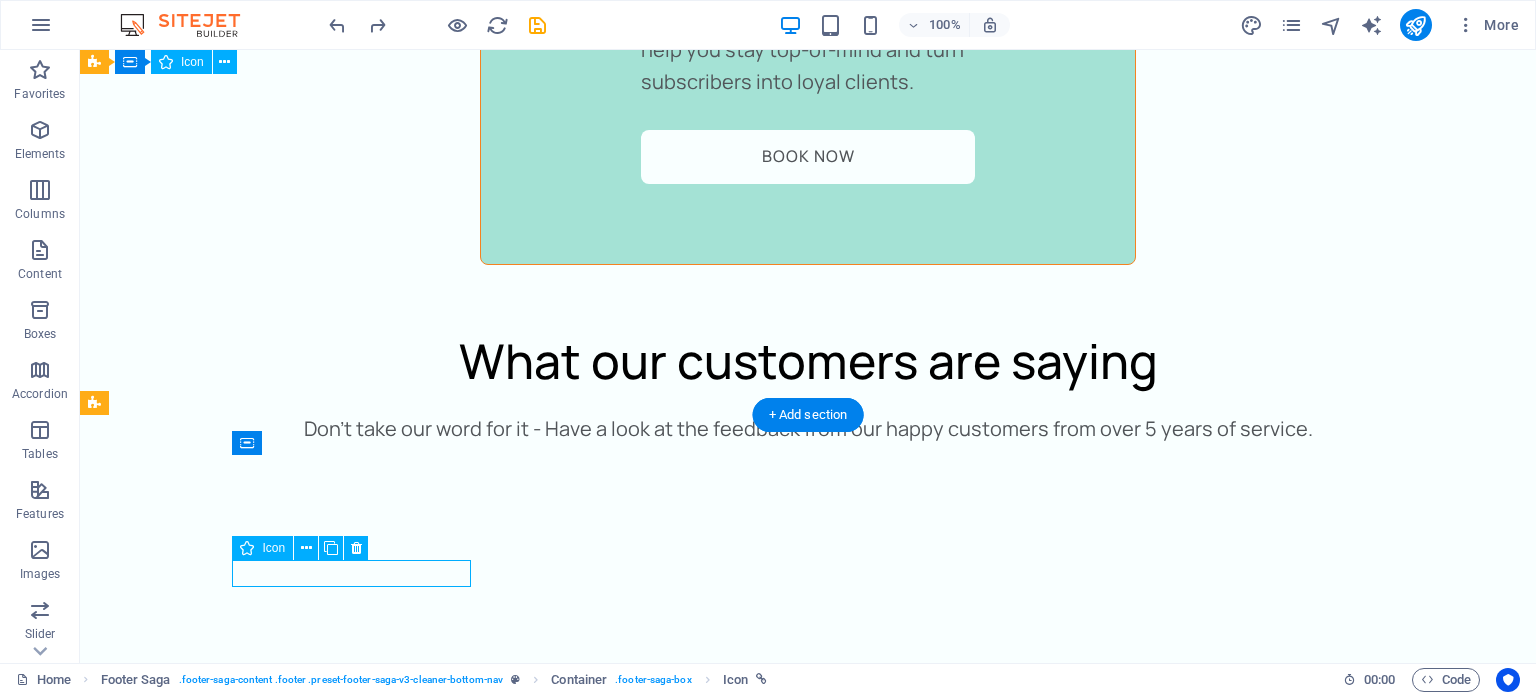 select on "xMidYMid" 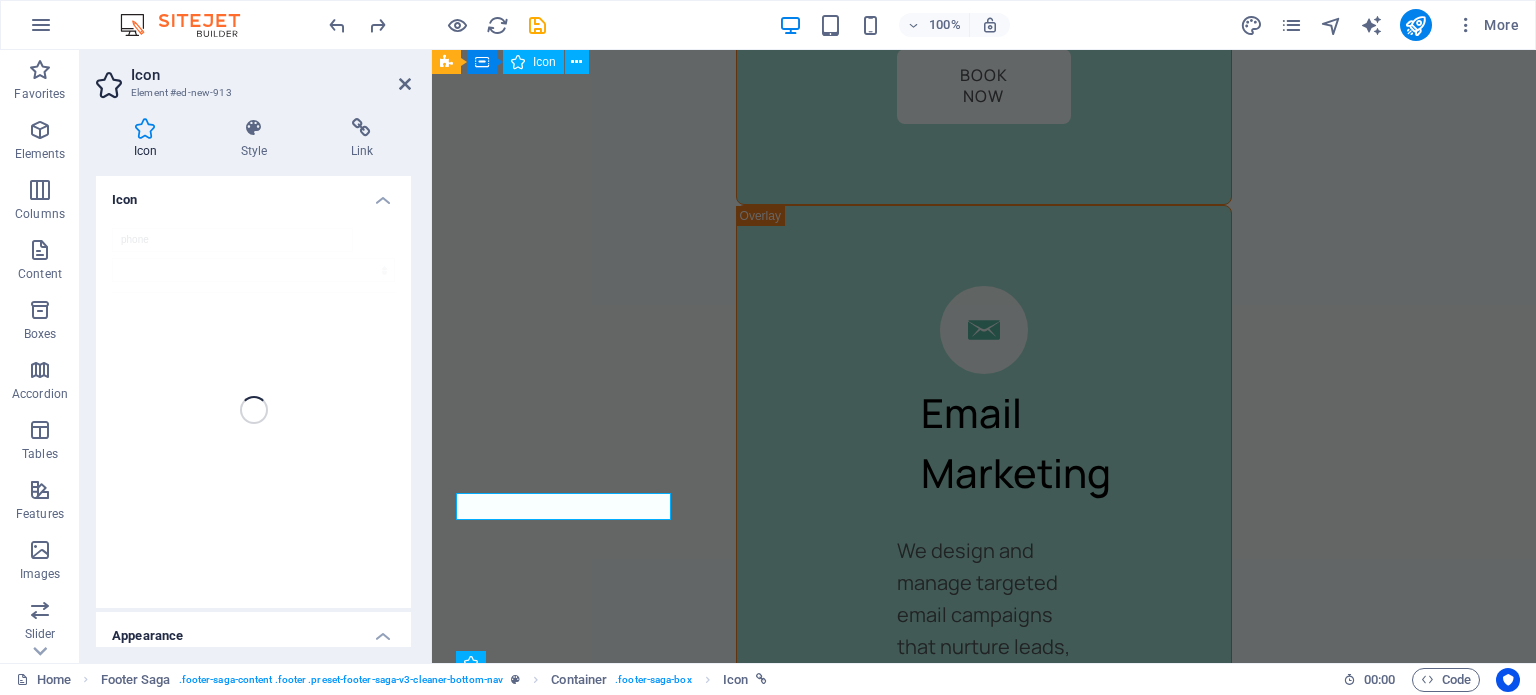 scroll, scrollTop: 6660, scrollLeft: 0, axis: vertical 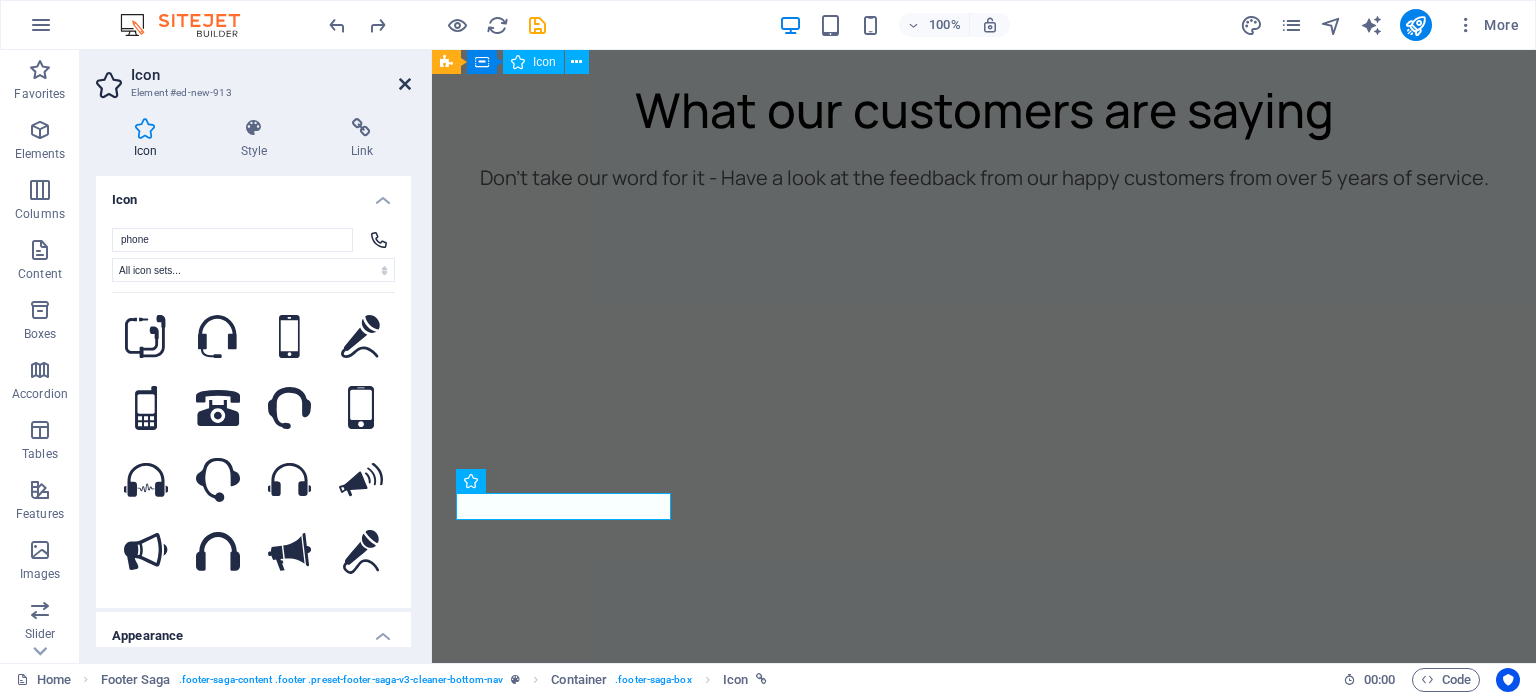 click at bounding box center (405, 84) 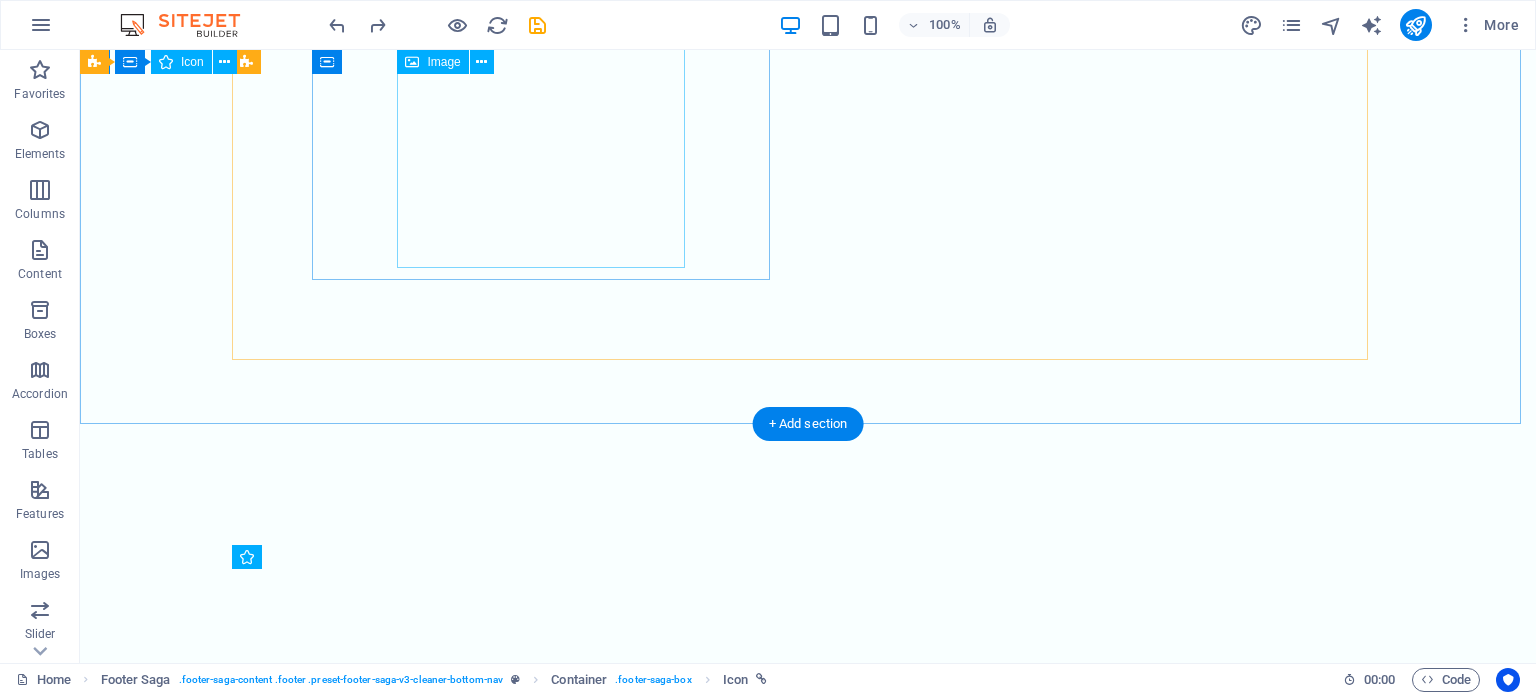 scroll, scrollTop: 5494, scrollLeft: 0, axis: vertical 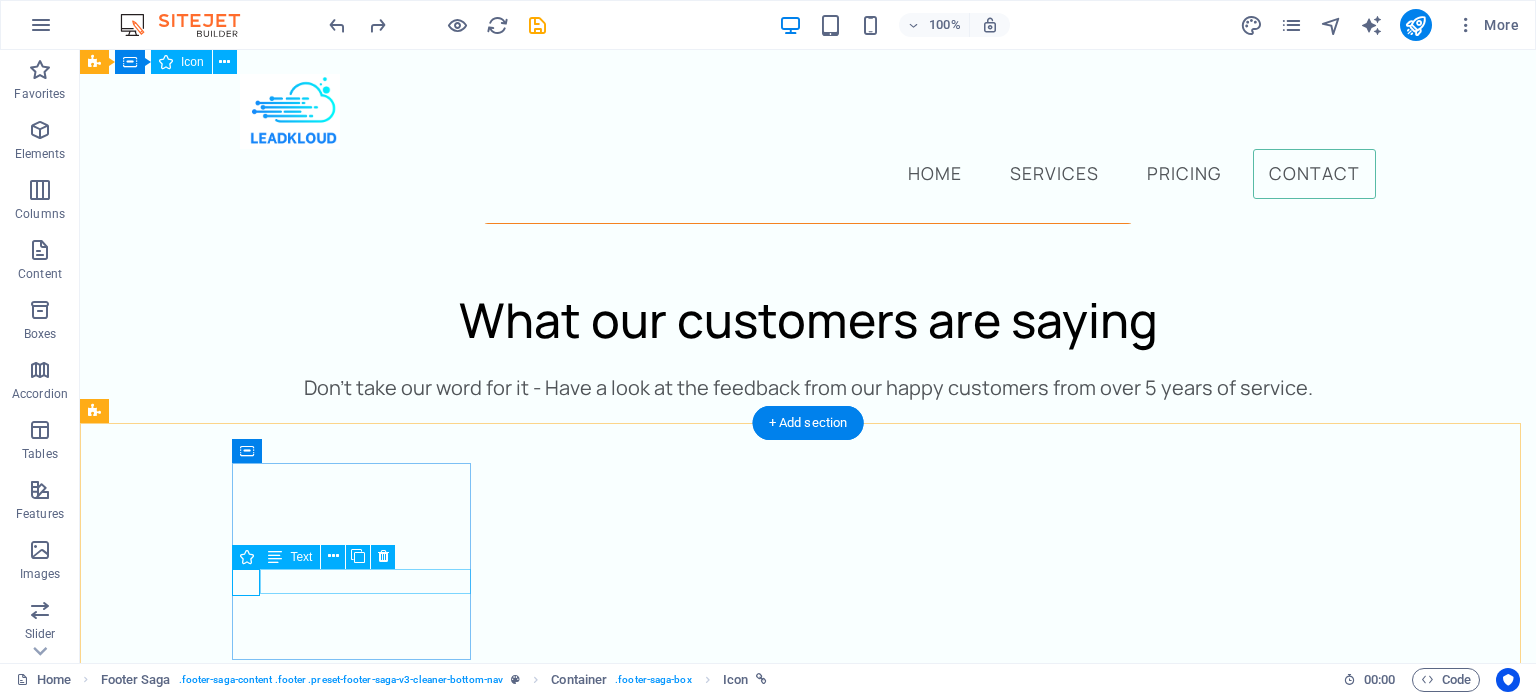 click on "1" at bounding box center (223, 12424) 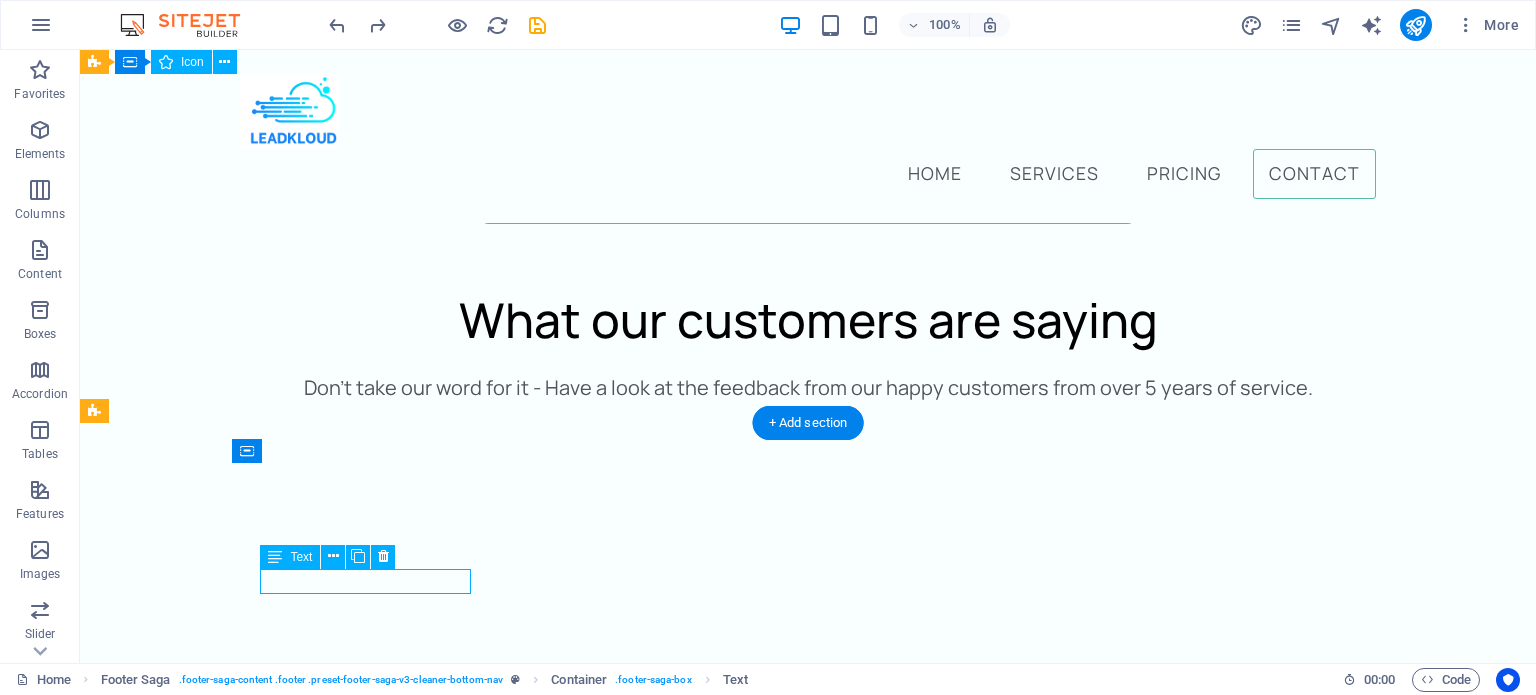 click on "1" at bounding box center (223, 12424) 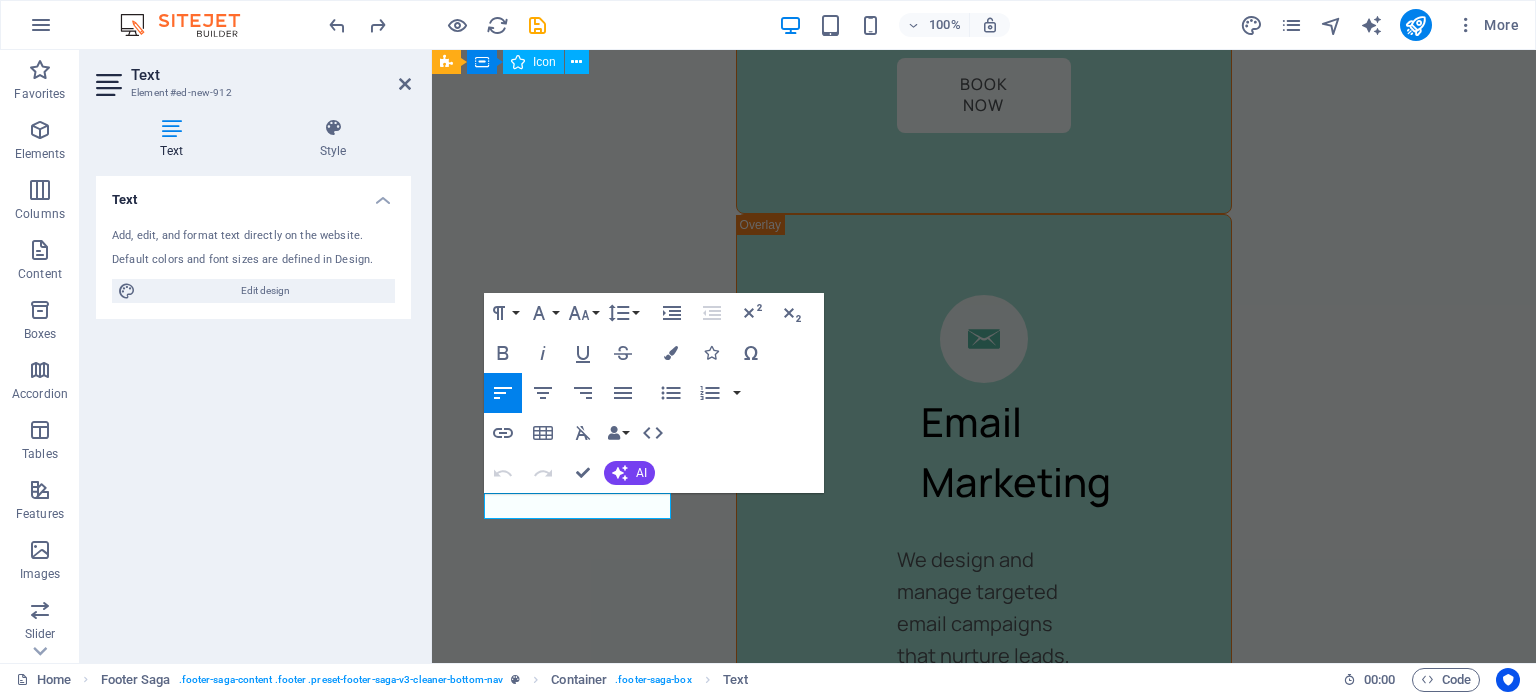 scroll, scrollTop: 6660, scrollLeft: 0, axis: vertical 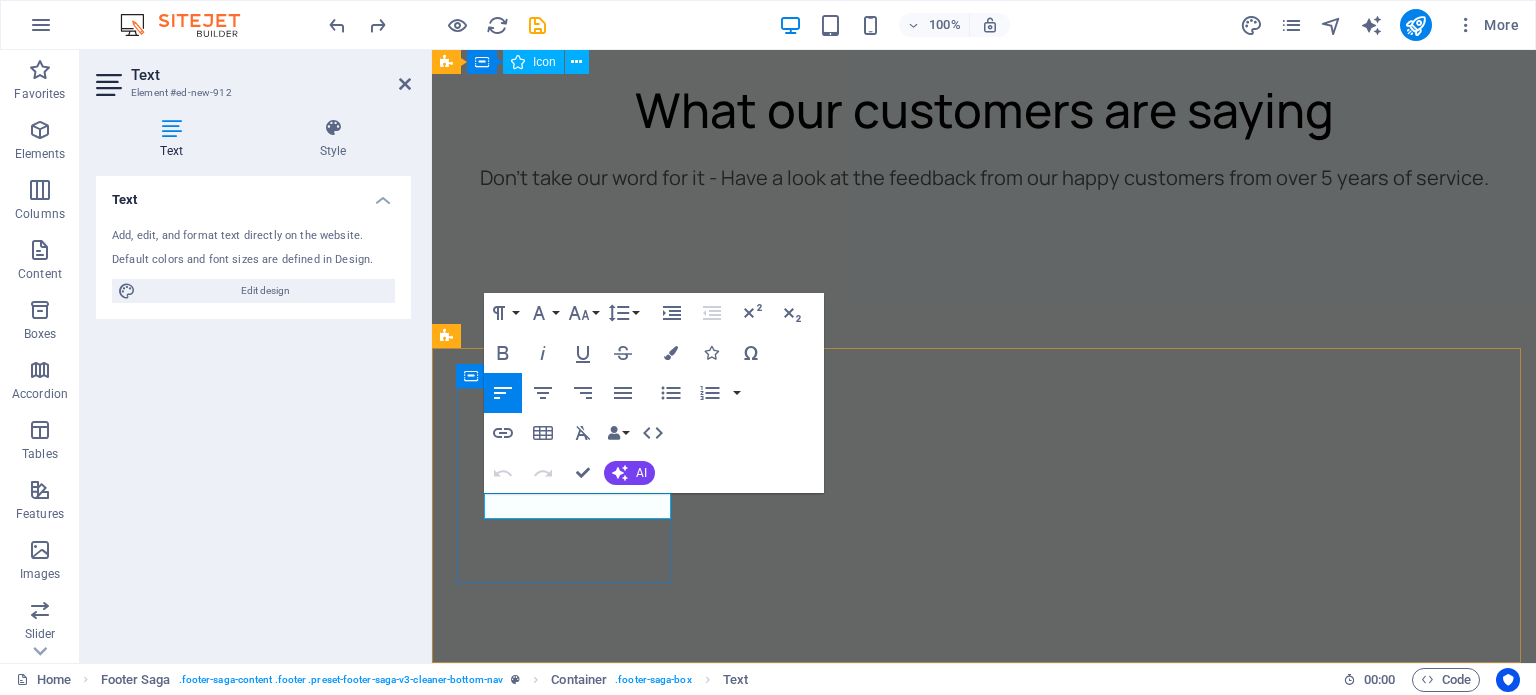 click on "1" at bounding box center [565, 13394] 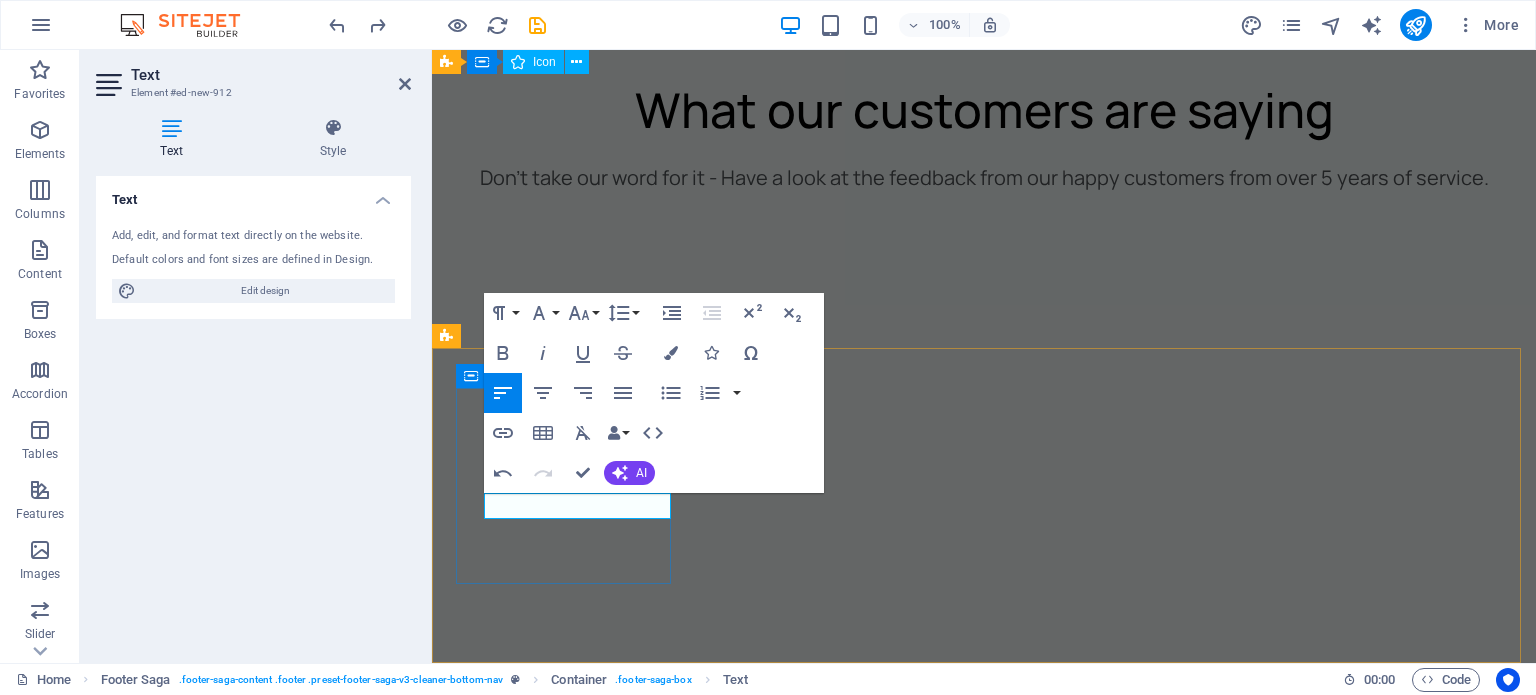 type 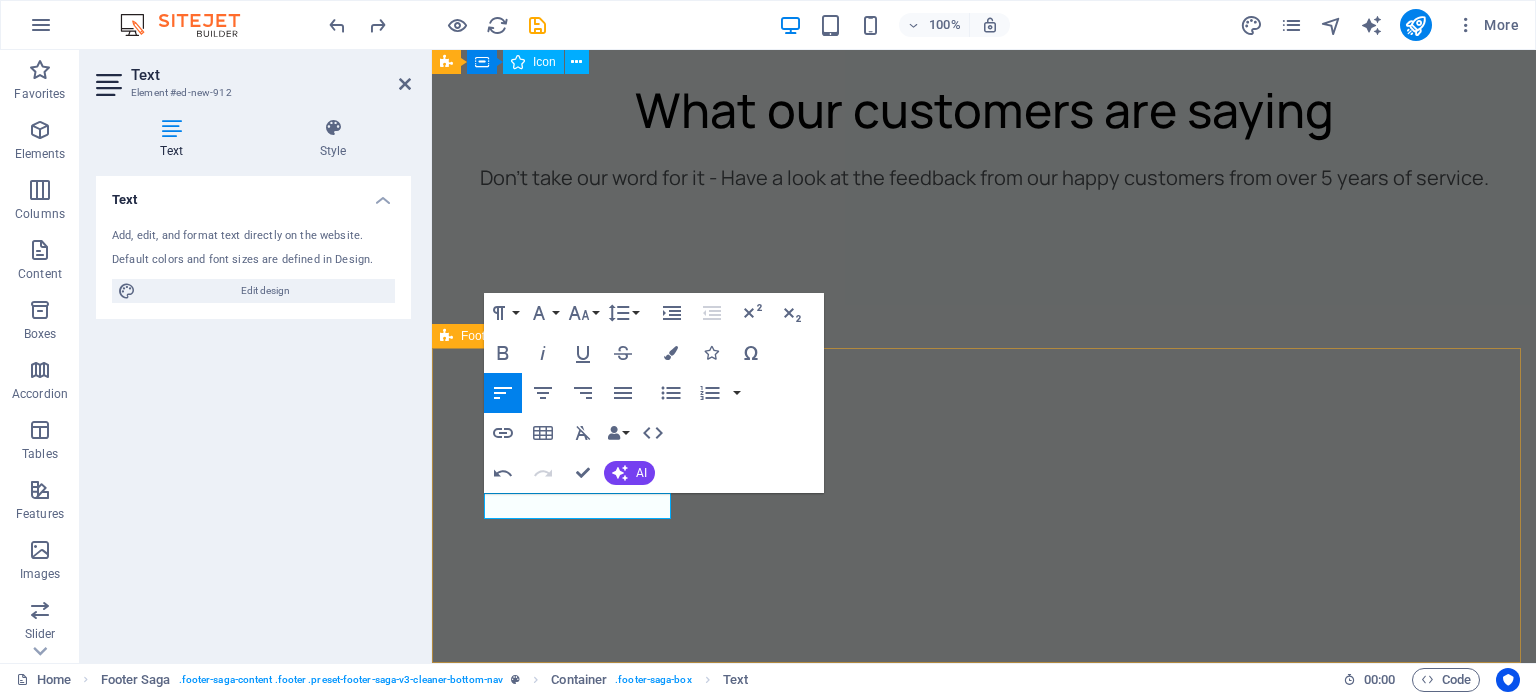 click on "Contact us ​0 Contact us +392 164 673 783 cleaner@example.com Privacy Policy   Legal Notice All Rights Reserved" at bounding box center [984, 13518] 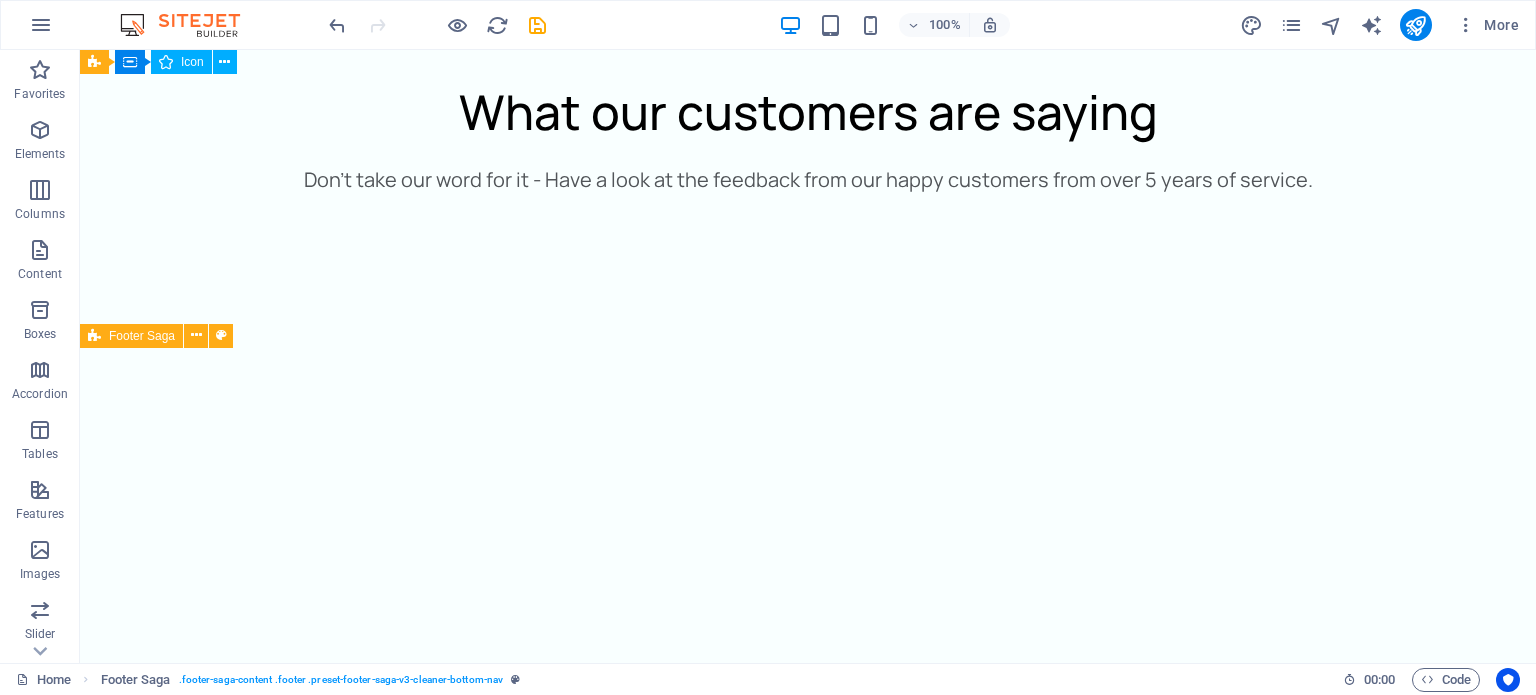 click on "Contact us 0 Contact us +392 164 673 783 cleaner@example.com Privacy Policy   Legal Notice All Rights Reserved" at bounding box center [808, 13569] 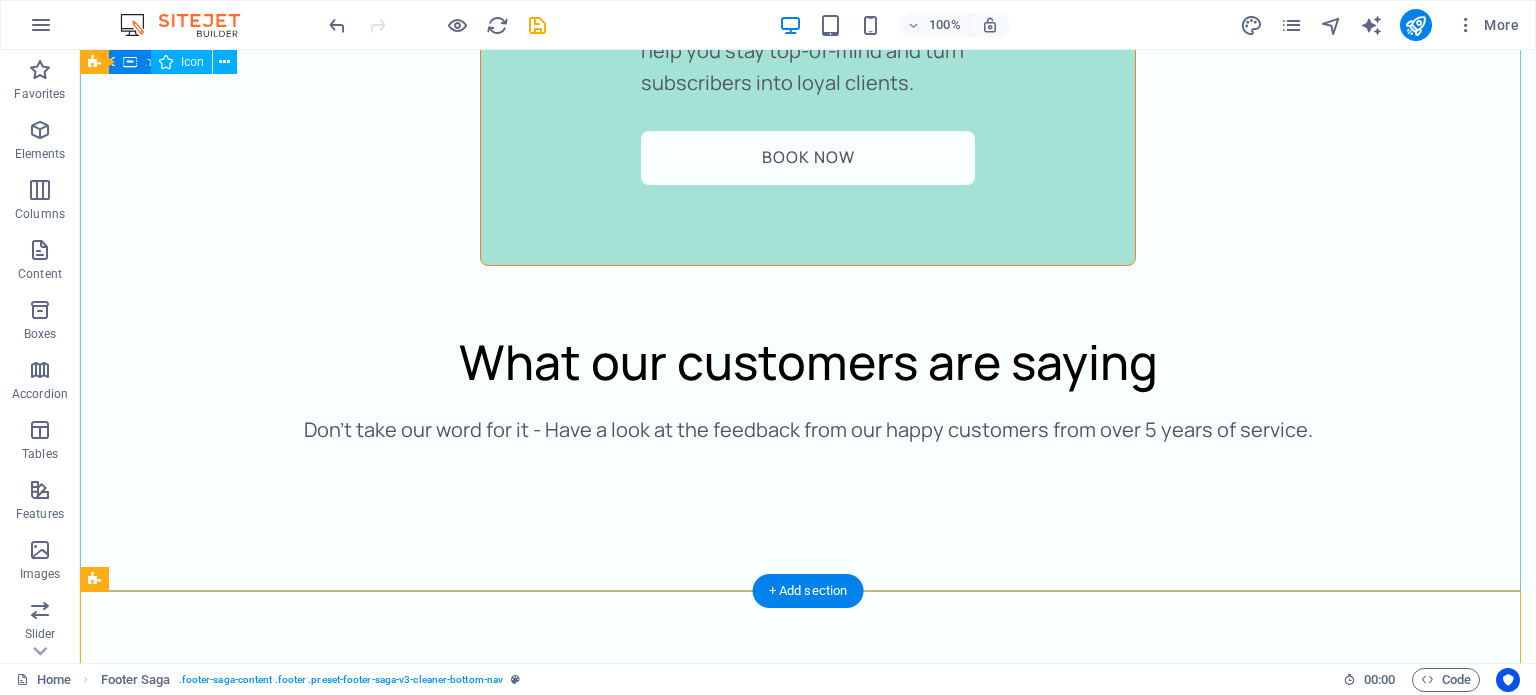scroll, scrollTop: 5570, scrollLeft: 0, axis: vertical 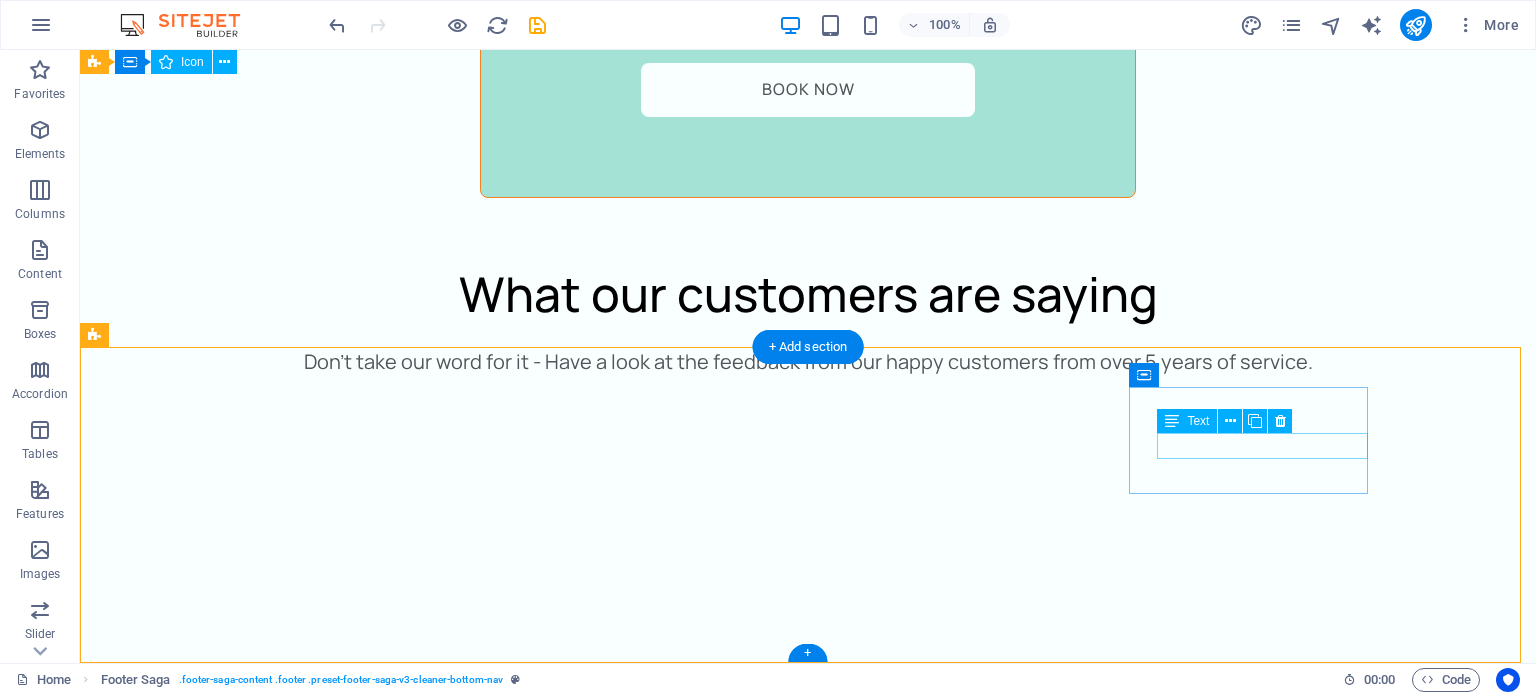 click on "+392 164 673 783" at bounding box center (223, 12679) 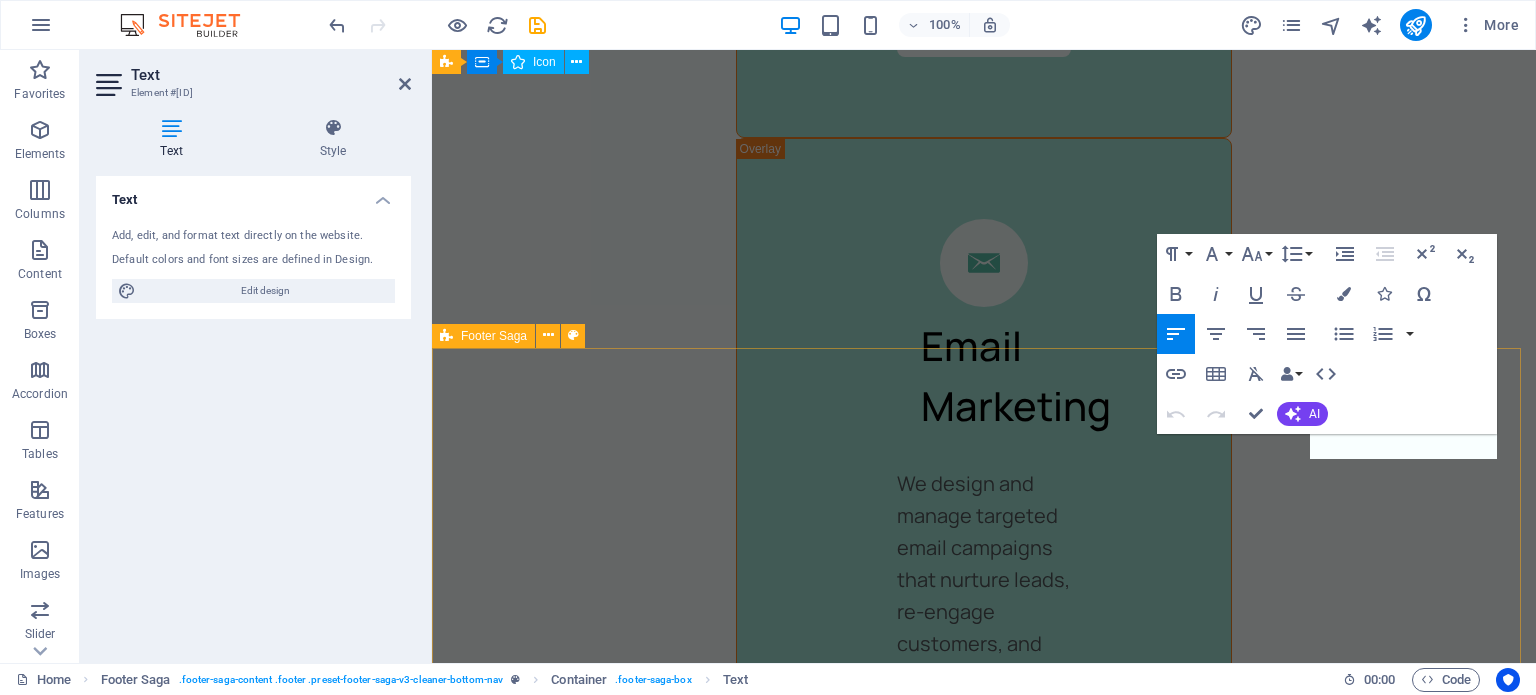 scroll, scrollTop: 6659, scrollLeft: 0, axis: vertical 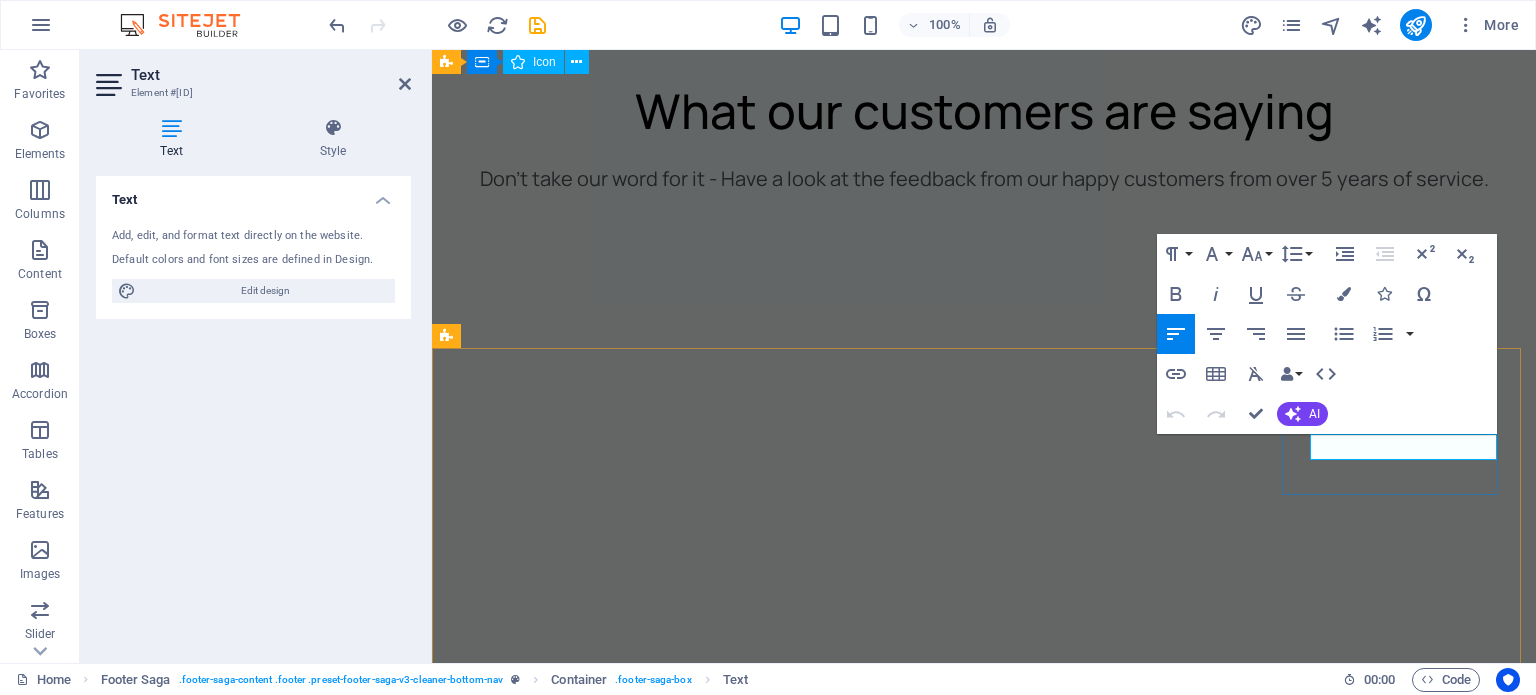 click on "+392 164 673 783" at bounding box center [565, 13676] 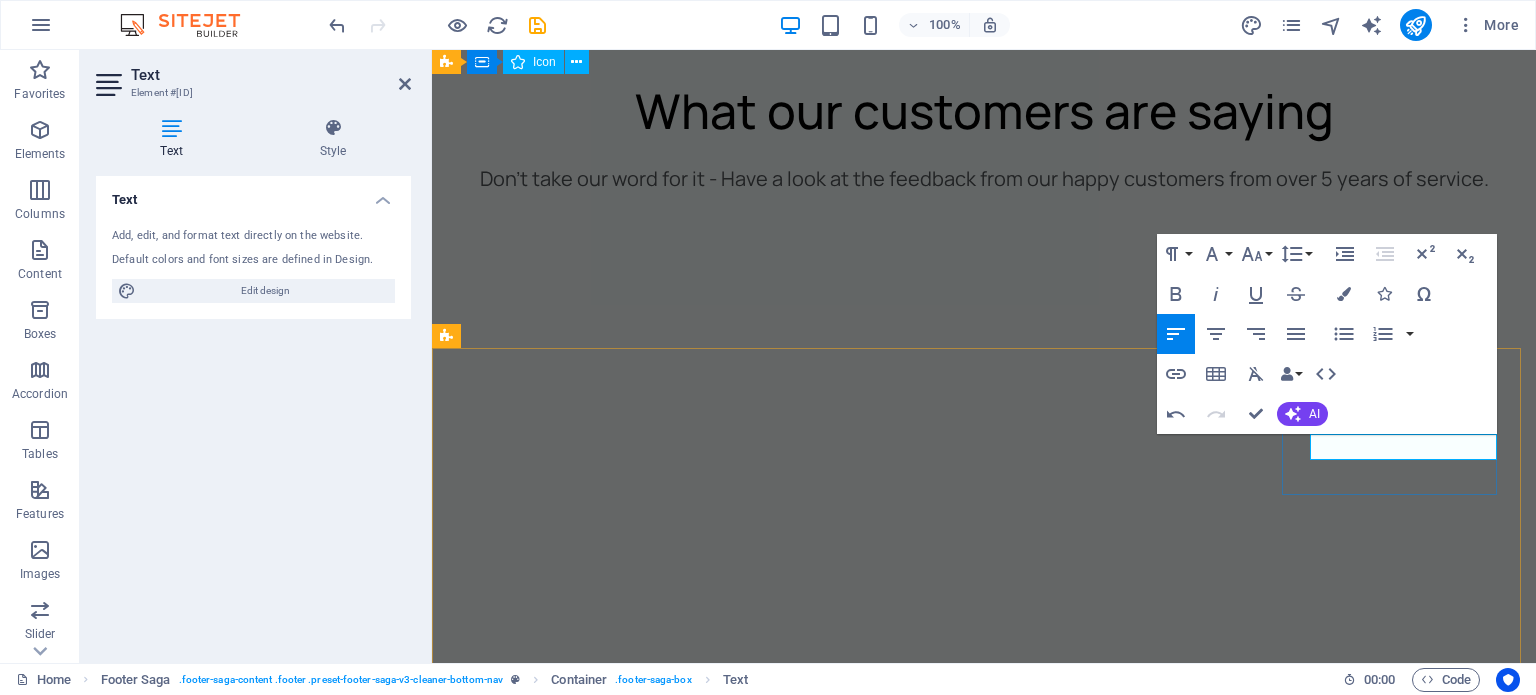 click on "+392 1064 673 783" at bounding box center (565, 13676) 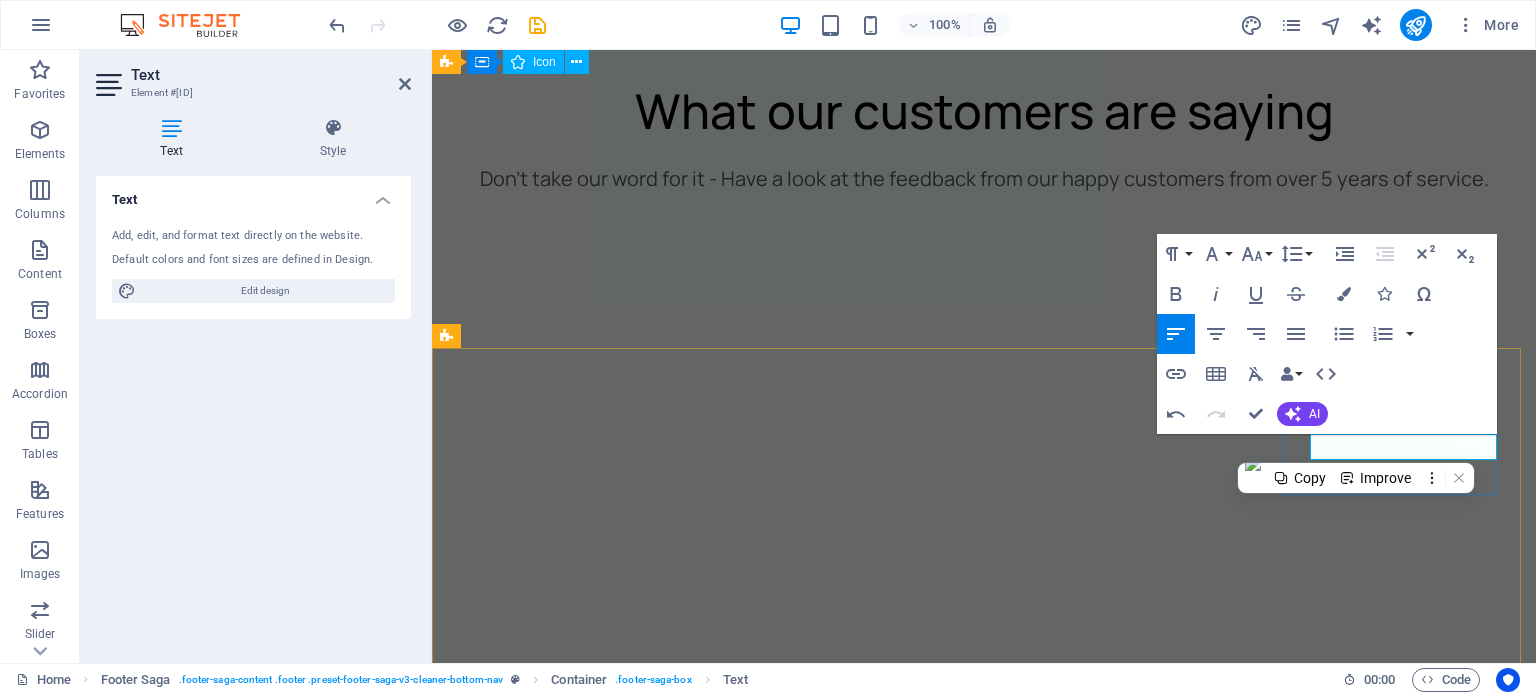 click on "+392 1064 673 783" at bounding box center [565, 13676] 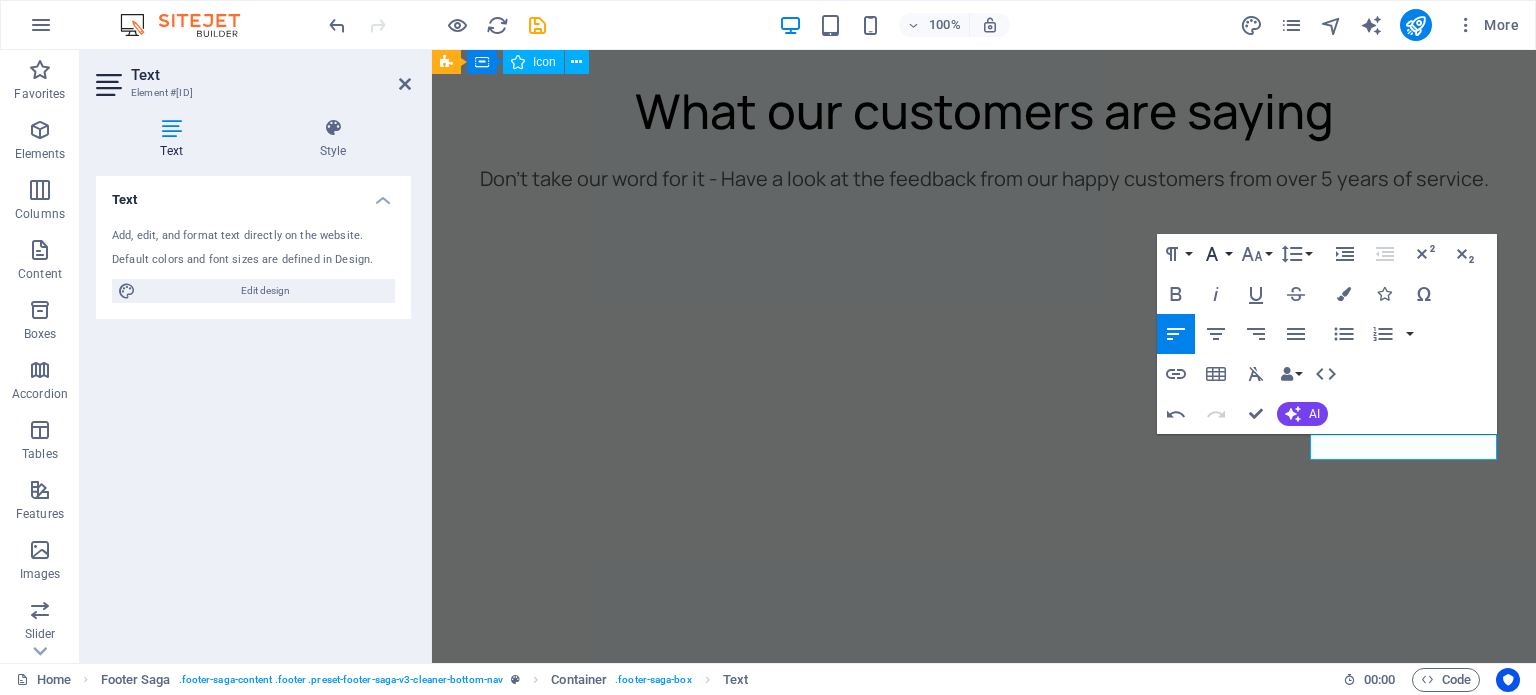 click 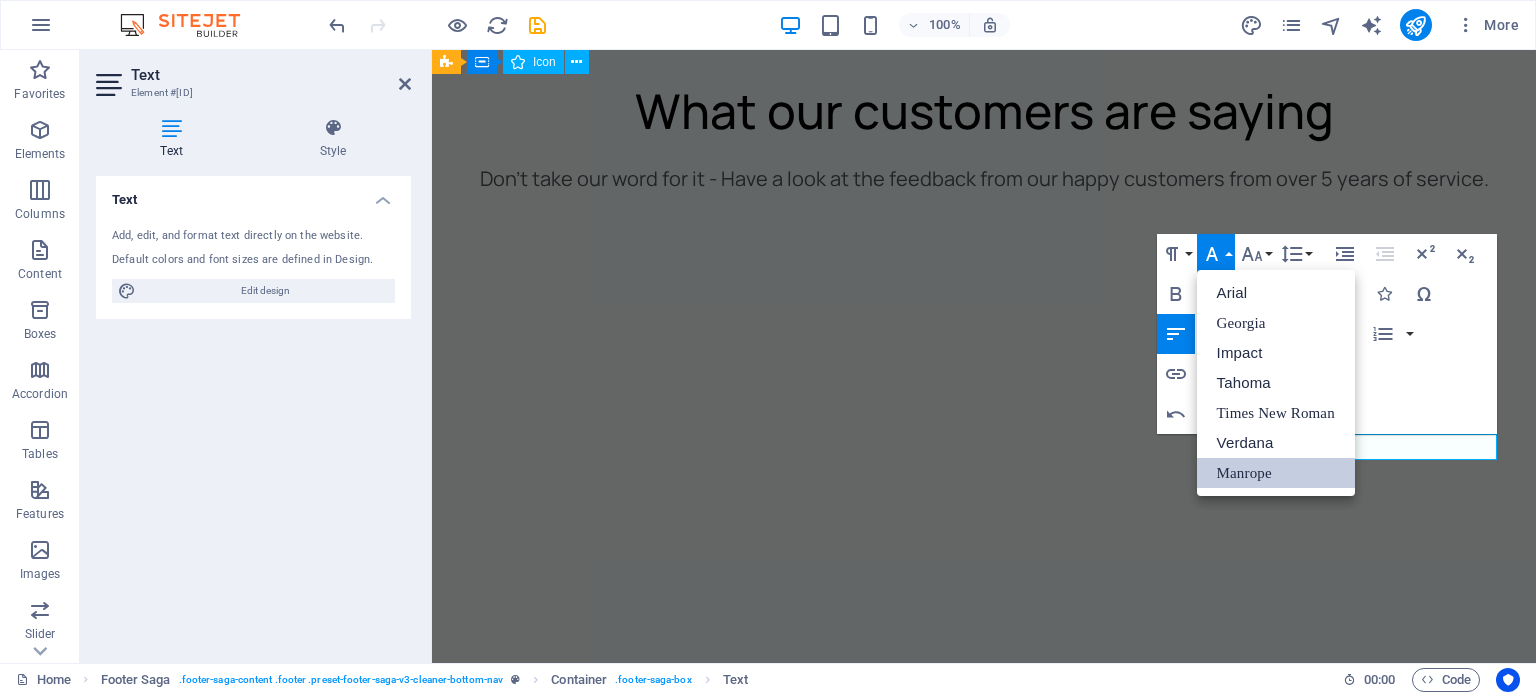 scroll, scrollTop: 0, scrollLeft: 0, axis: both 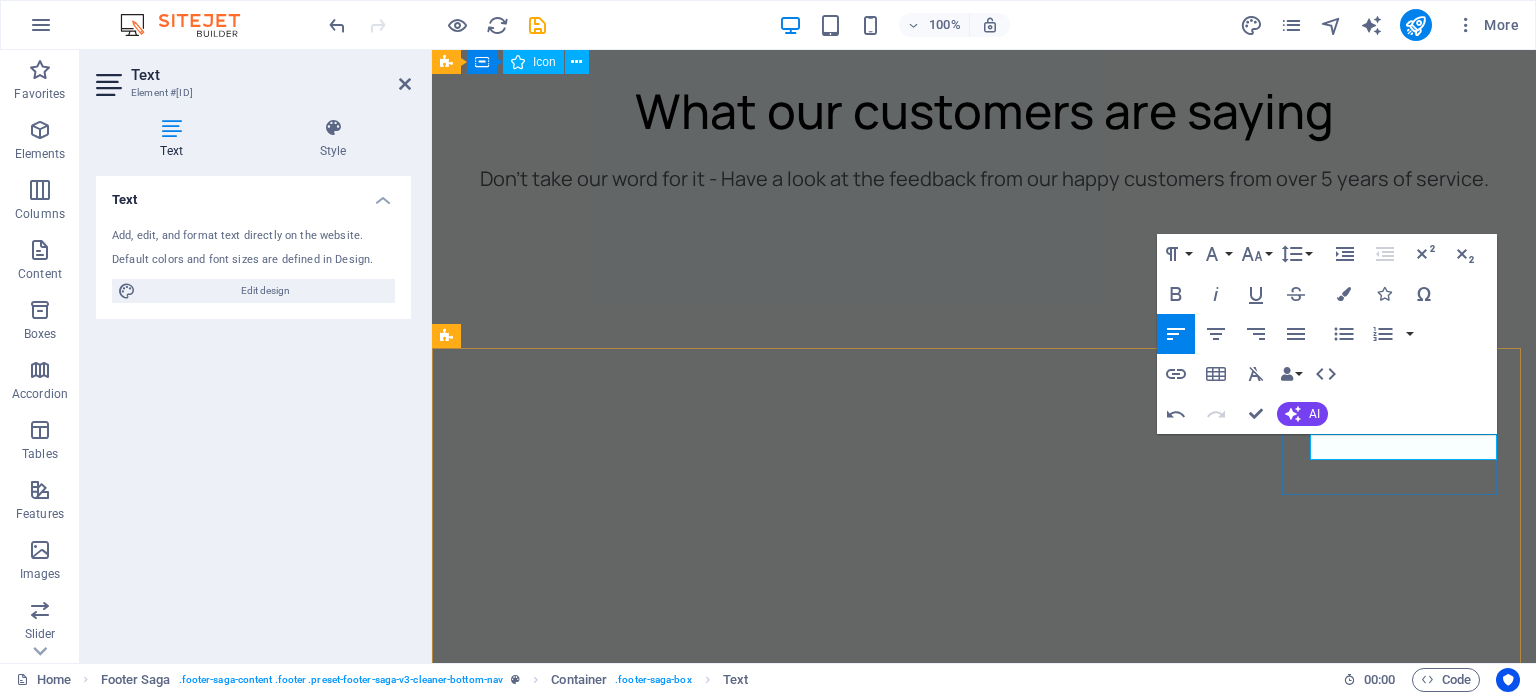 click on "+392 1064 6 783" at bounding box center (565, 13676) 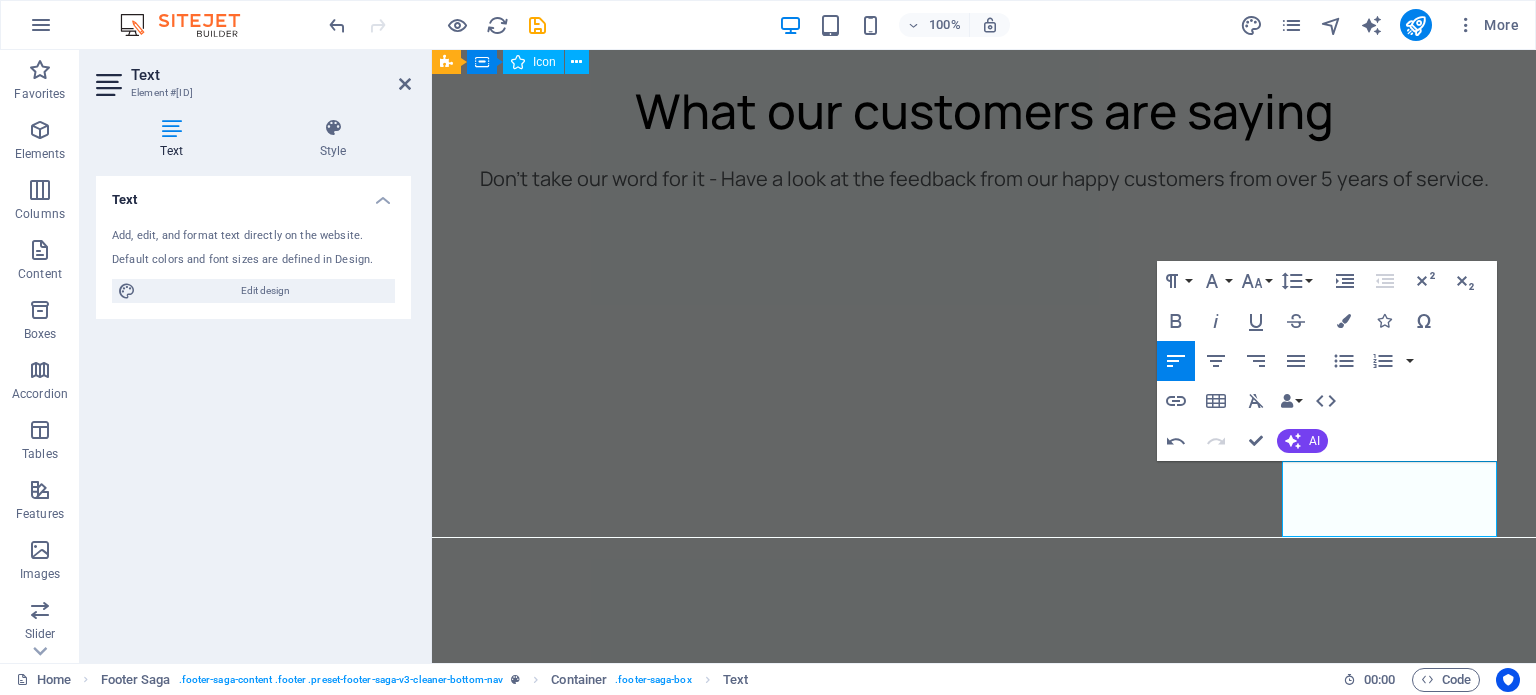 scroll, scrollTop: 6660, scrollLeft: 0, axis: vertical 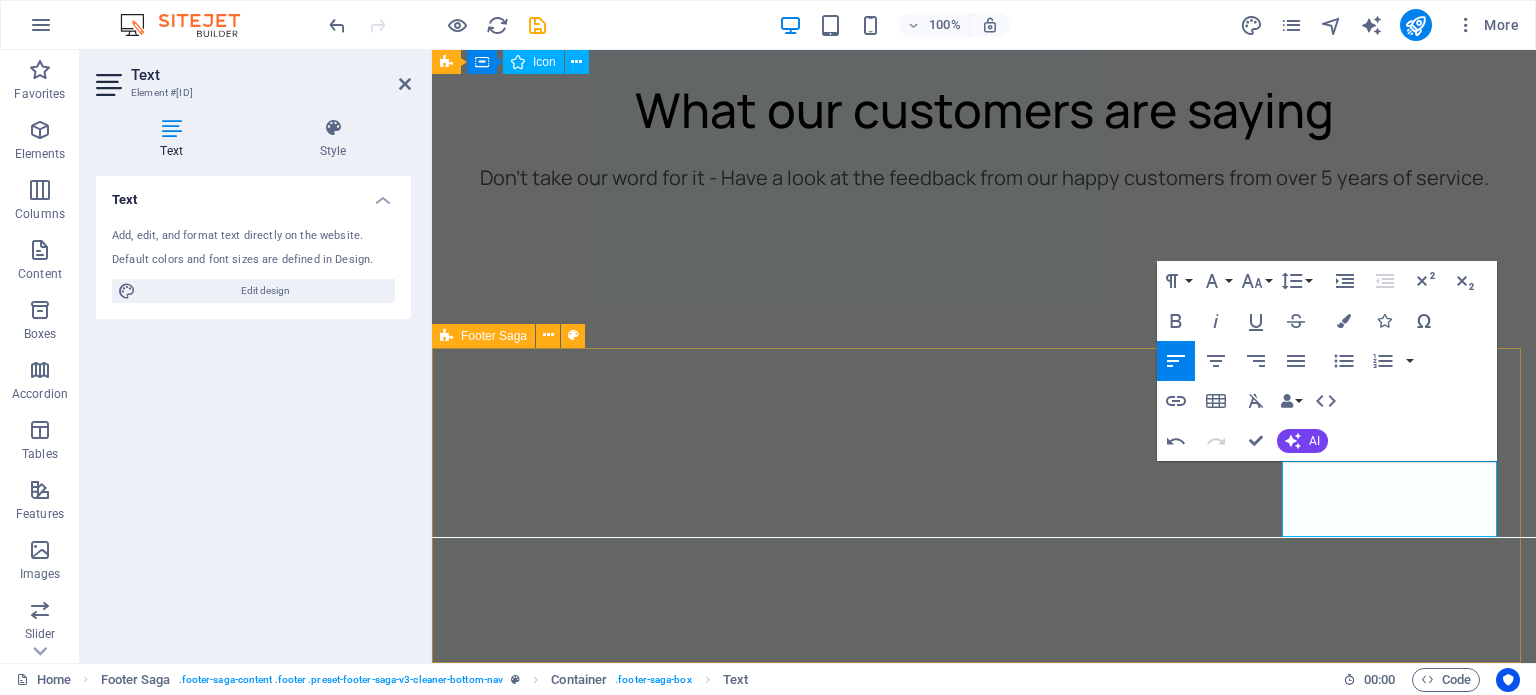 click on "Contact us 0 Contact us +392 10000033298447921387434989348329427429384 783 cleaner@example.com Privacy Policy   Legal Notice All Rights Reserved" at bounding box center (984, 13518) 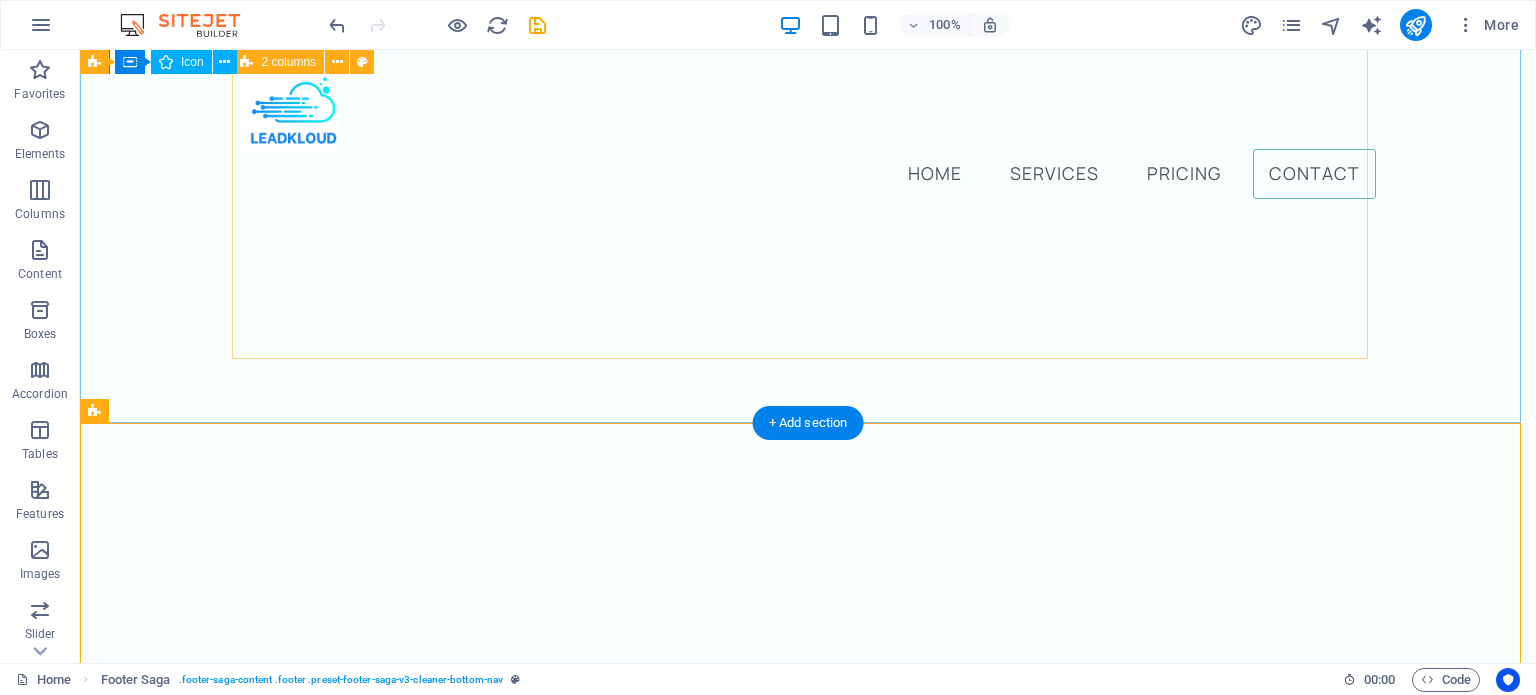 scroll, scrollTop: 5494, scrollLeft: 0, axis: vertical 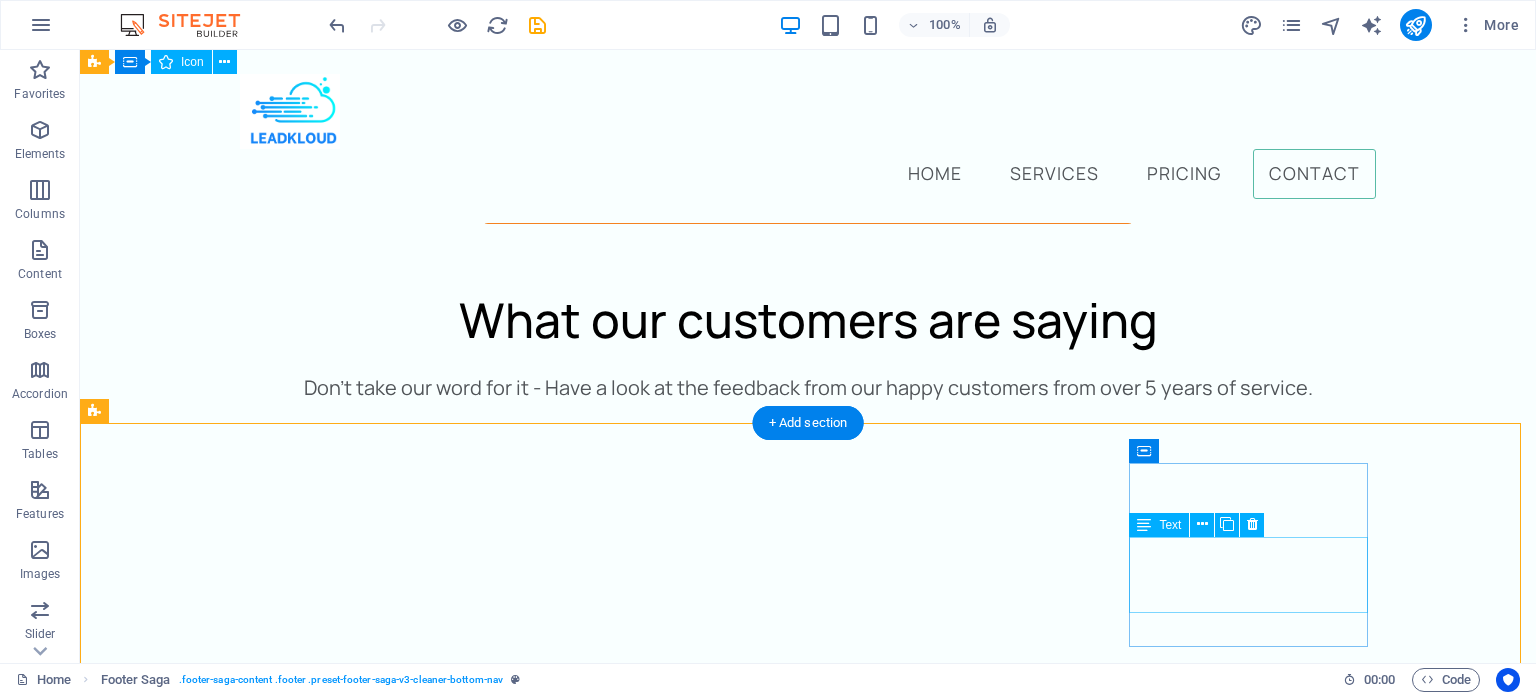 click on "+392 10000033298447921387434989348329427429384 783" at bounding box center (223, 12705) 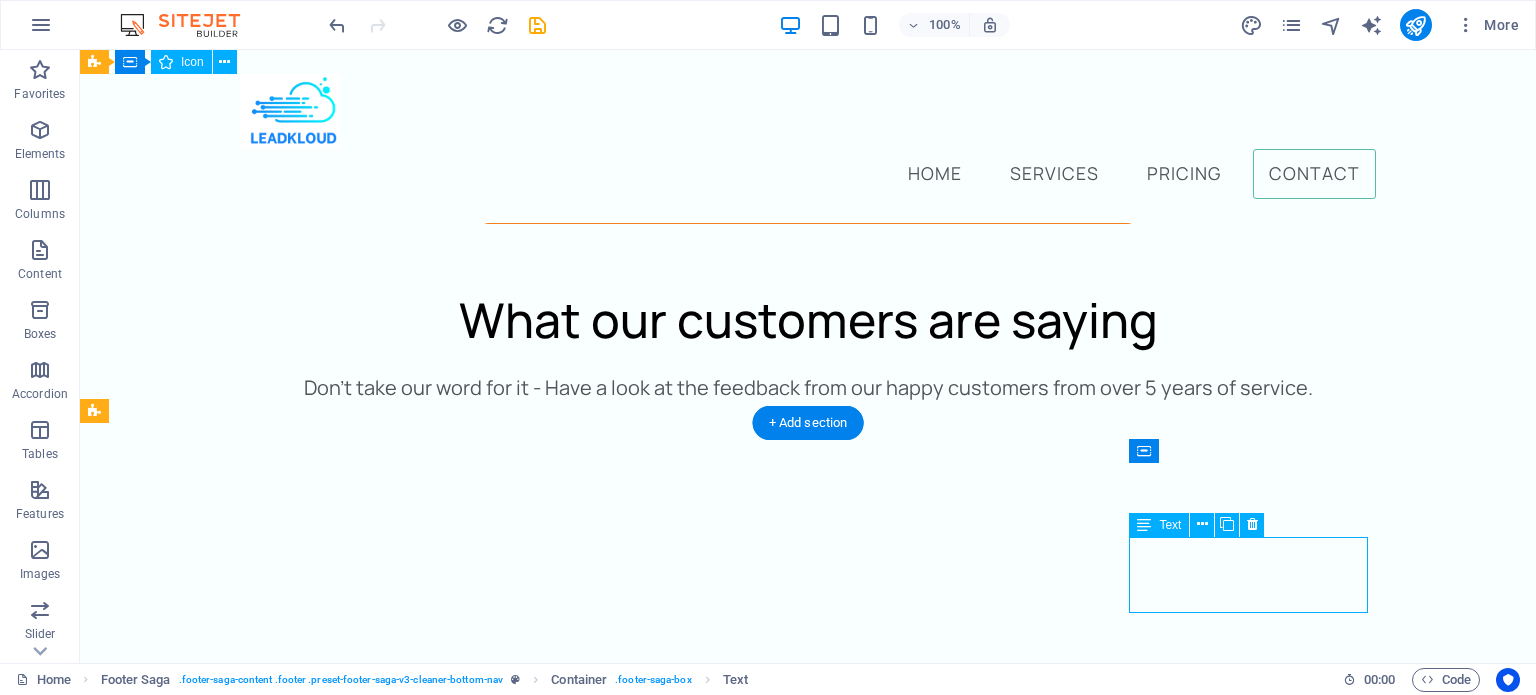 click on "+392 10000033298447921387434989348329427429384 783" at bounding box center [223, 12705] 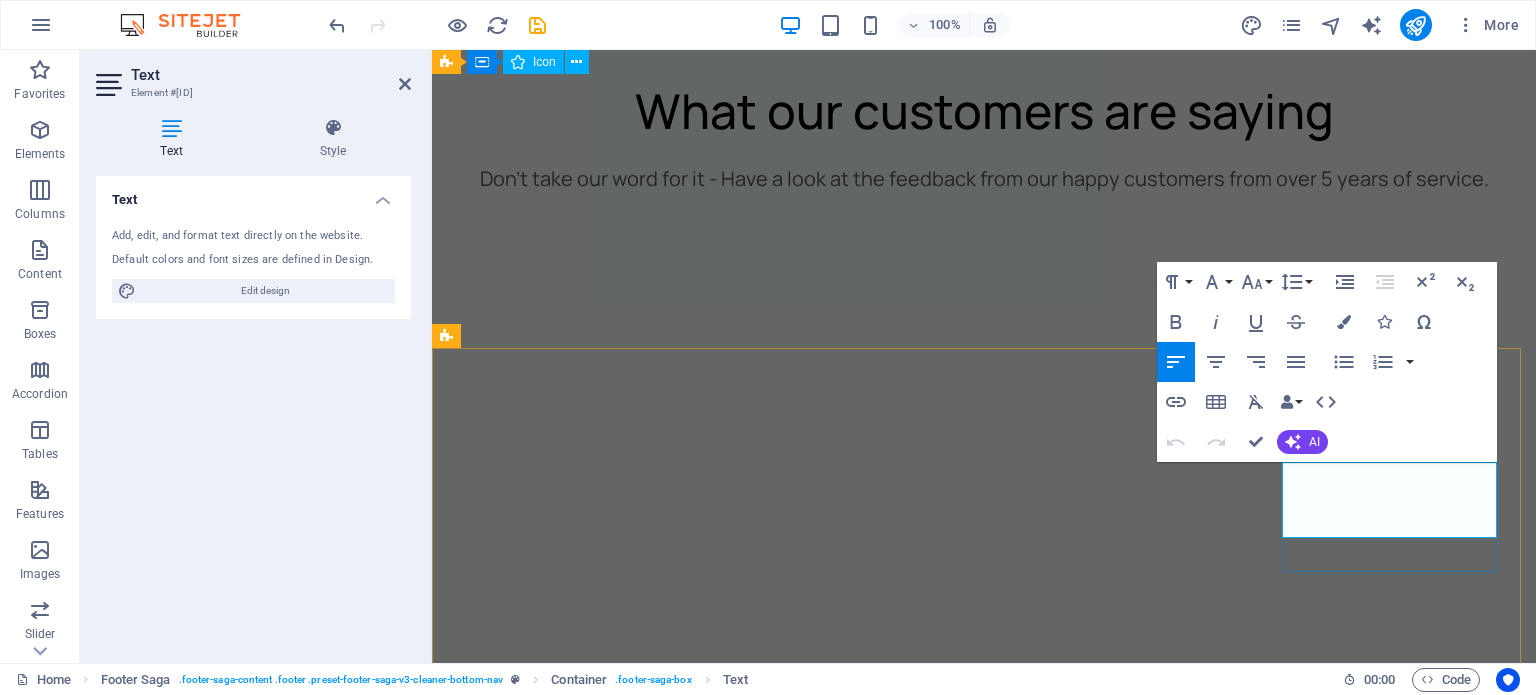 click on "+392 10000033298447921387434989348329427429384 783" at bounding box center [565, 13676] 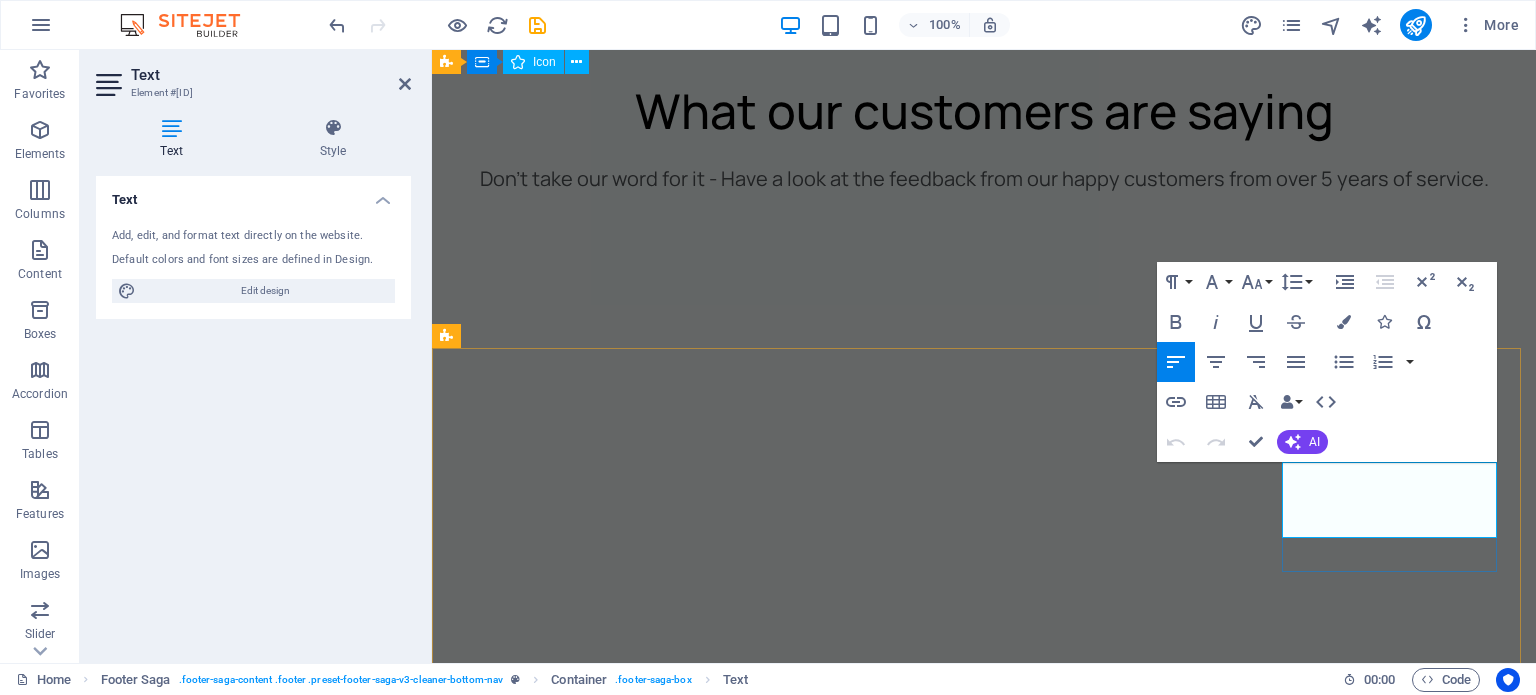 click on "+392 10000033298447921387434989348329427429384 783" at bounding box center [565, 13676] 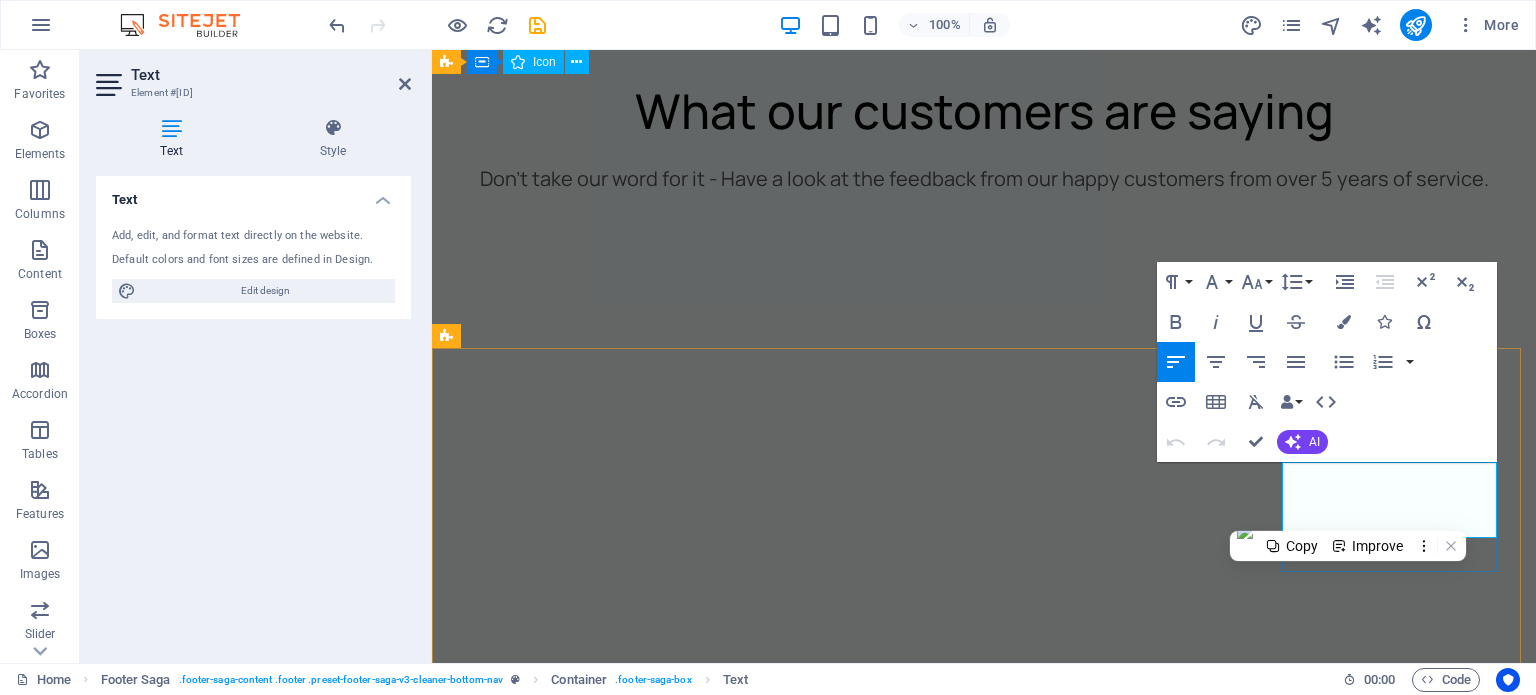 scroll, scrollTop: 6632, scrollLeft: 0, axis: vertical 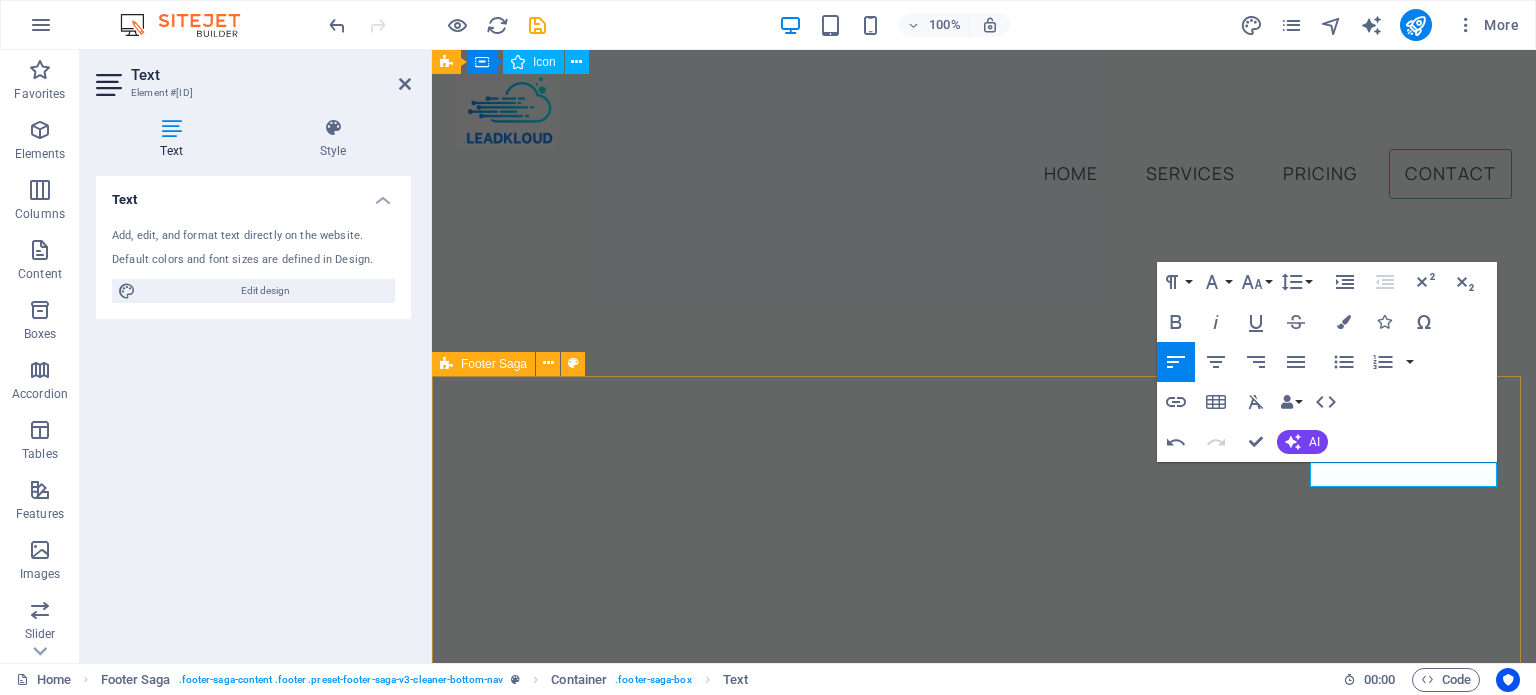 click on "Contact us 0 Contact us +392  783 cleaner@example.com Privacy Policy   Legal Notice All Rights Reserved" at bounding box center [984, 13496] 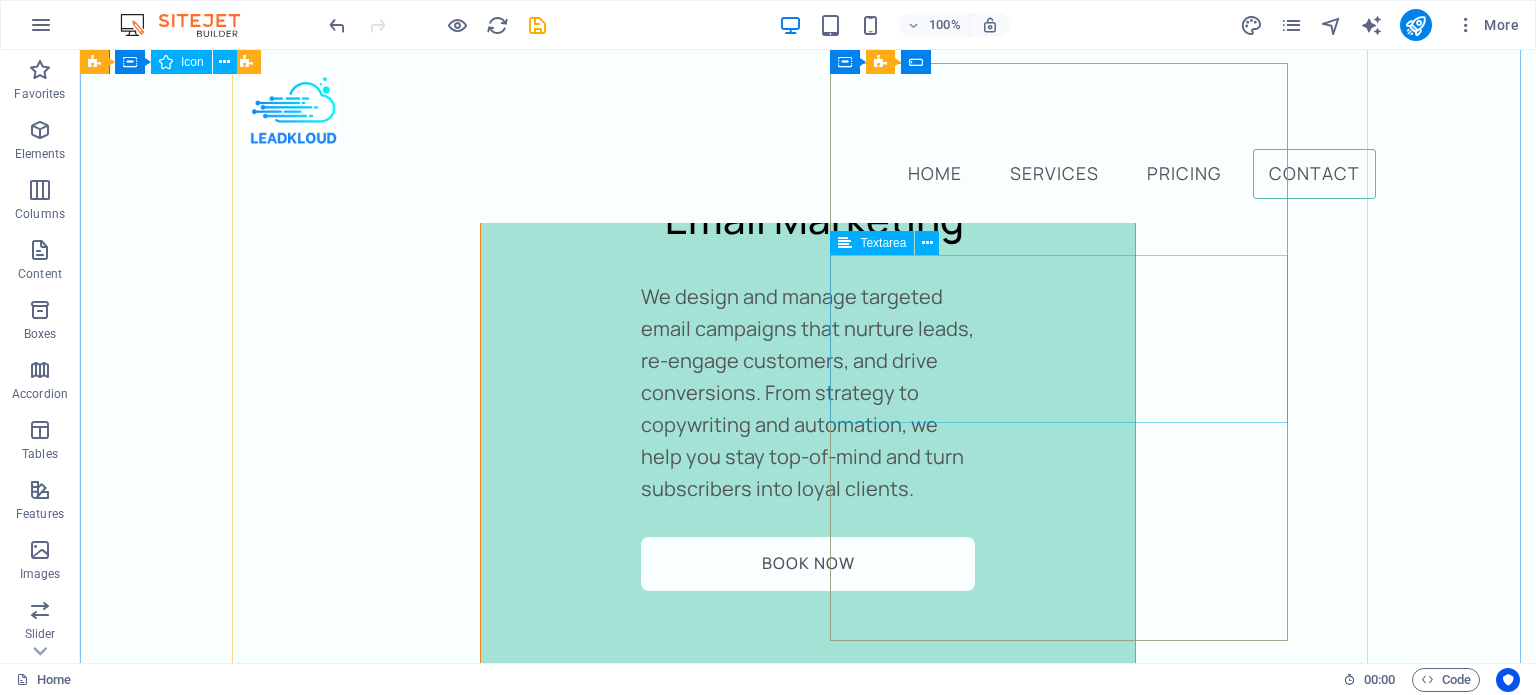 scroll, scrollTop: 5038, scrollLeft: 0, axis: vertical 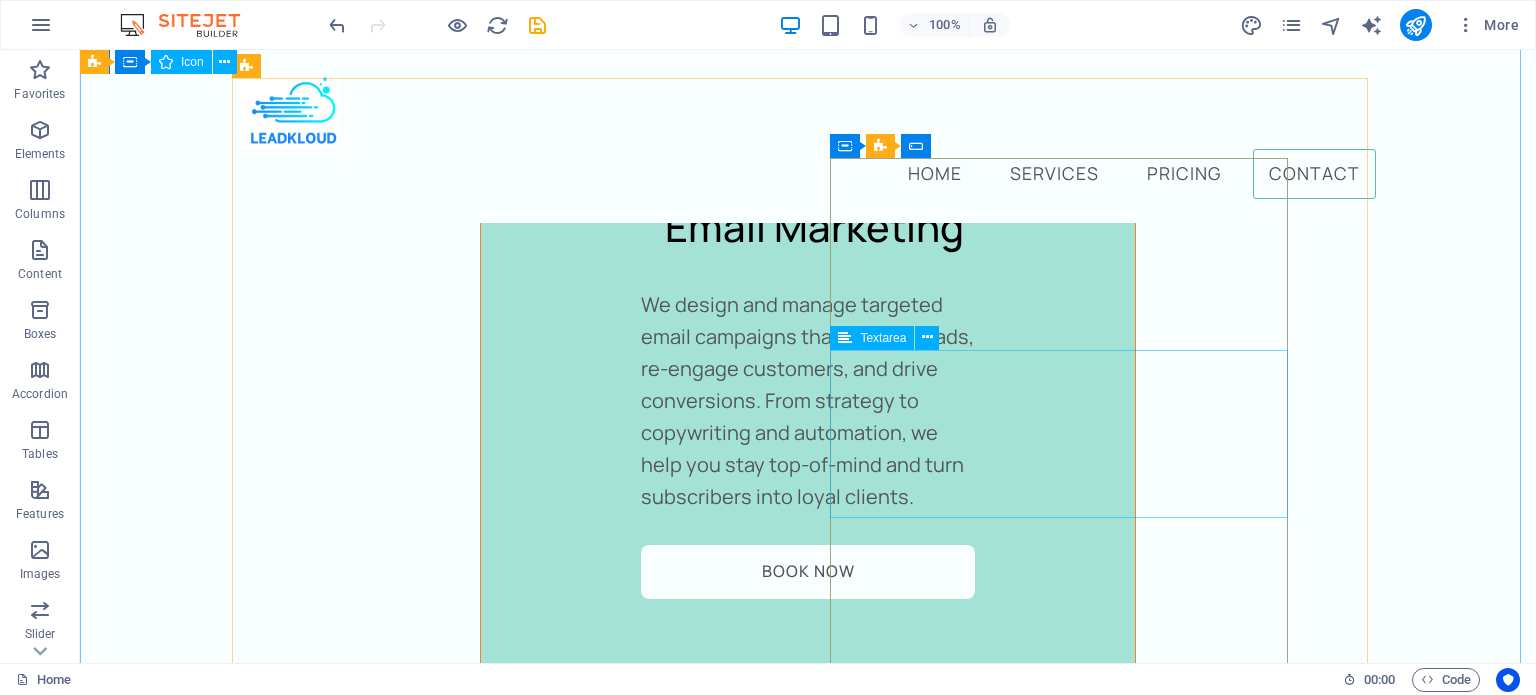 click on "Message" at bounding box center (549, 12188) 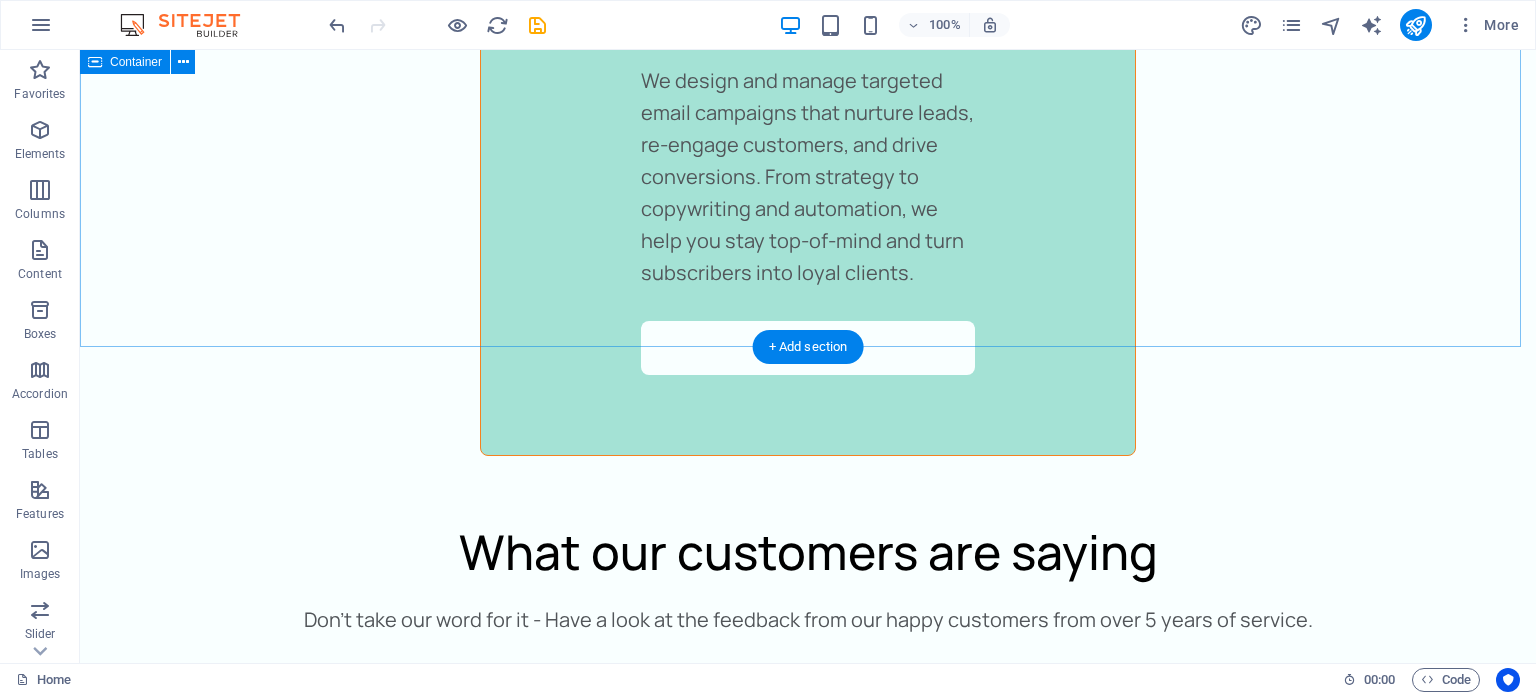 scroll, scrollTop: 5570, scrollLeft: 0, axis: vertical 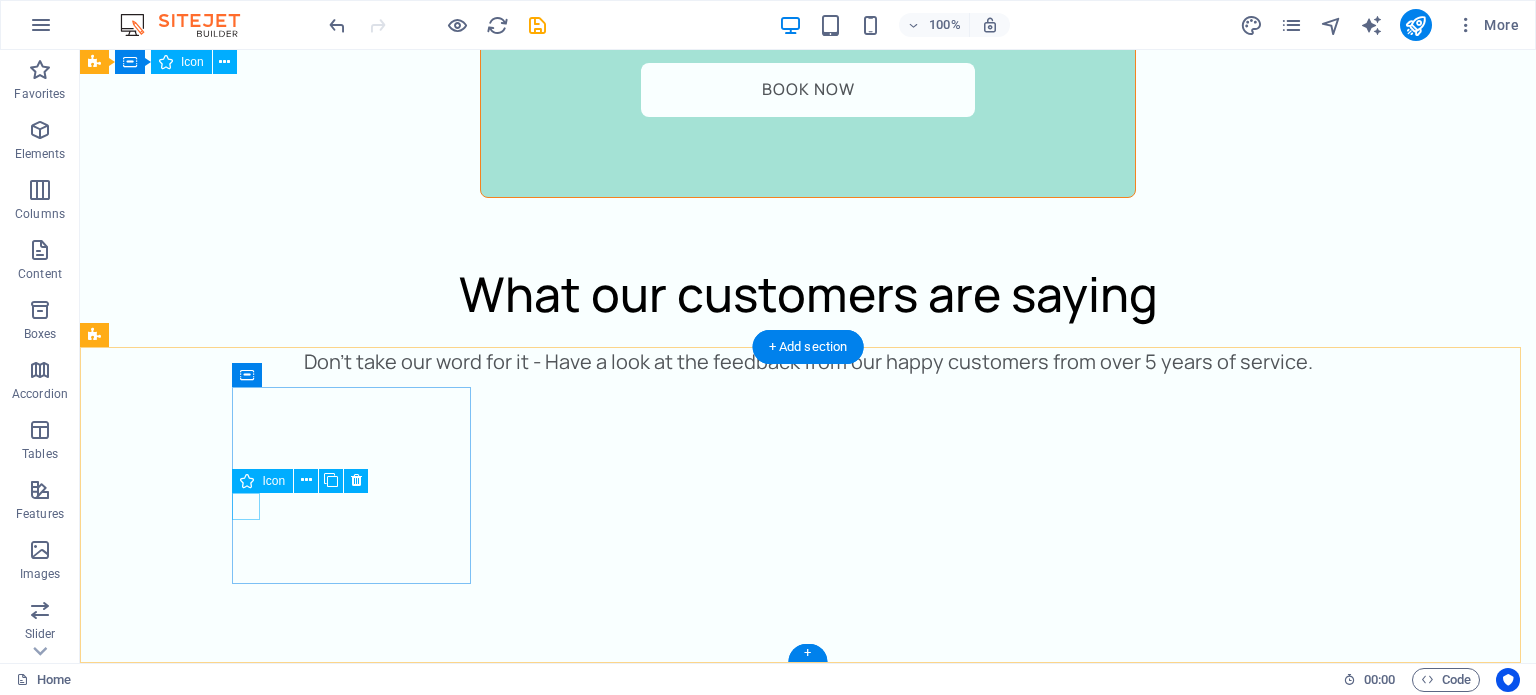 click at bounding box center (223, 12371) 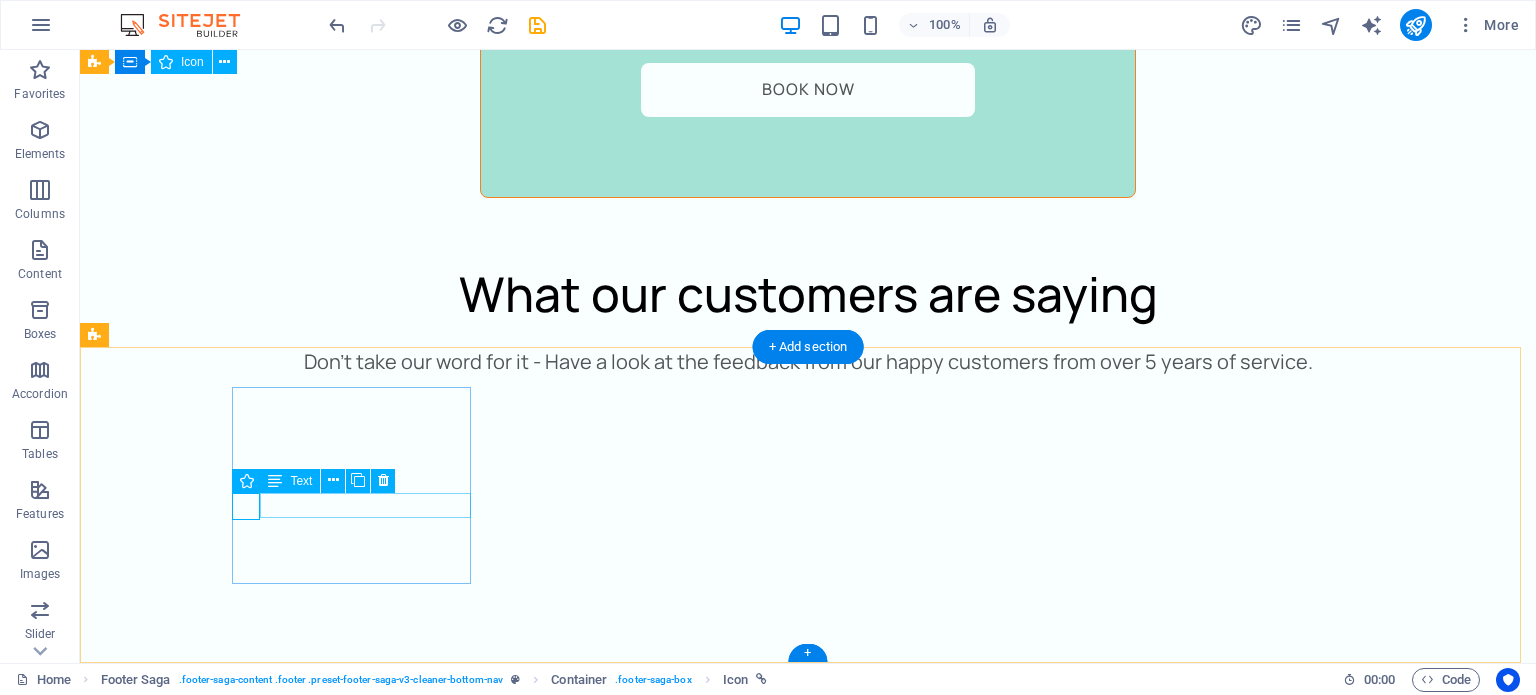 click on "0" at bounding box center [223, 12397] 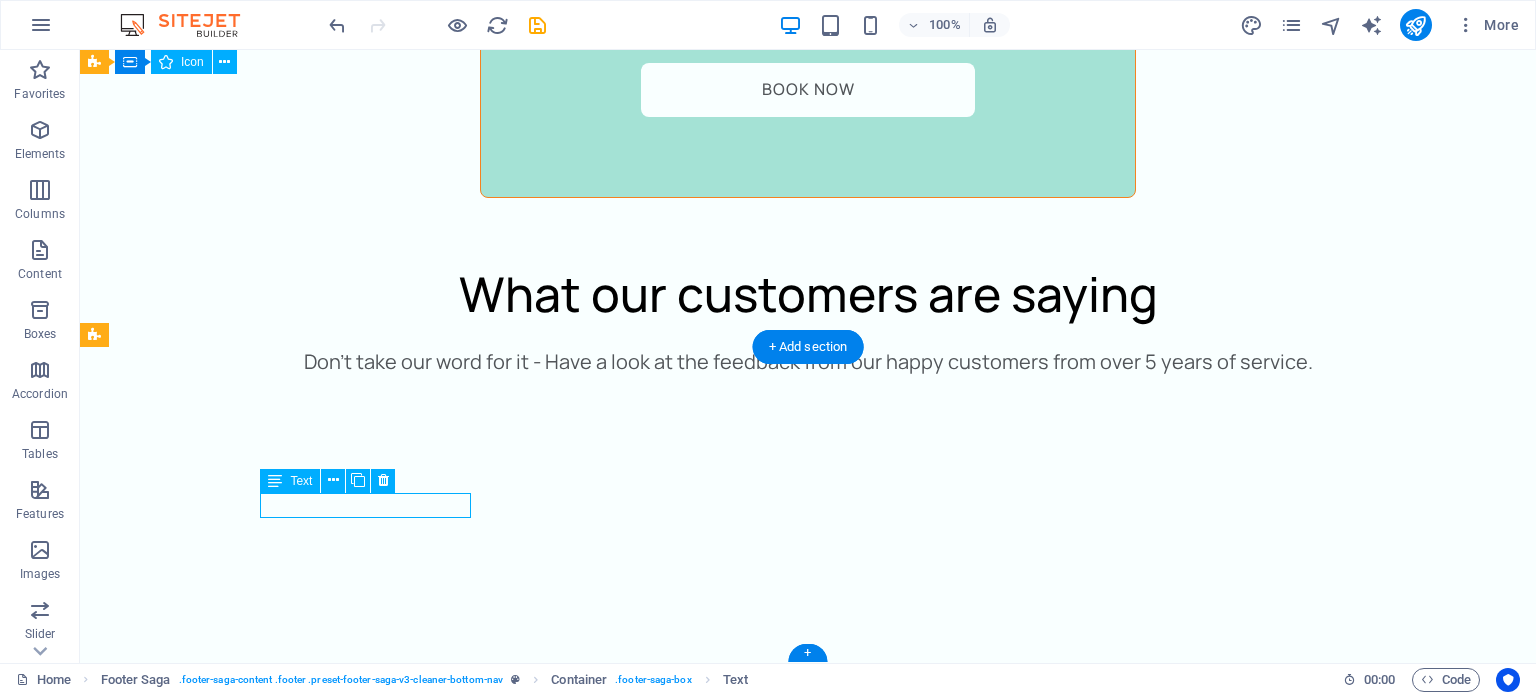 click on "0" at bounding box center [223, 12397] 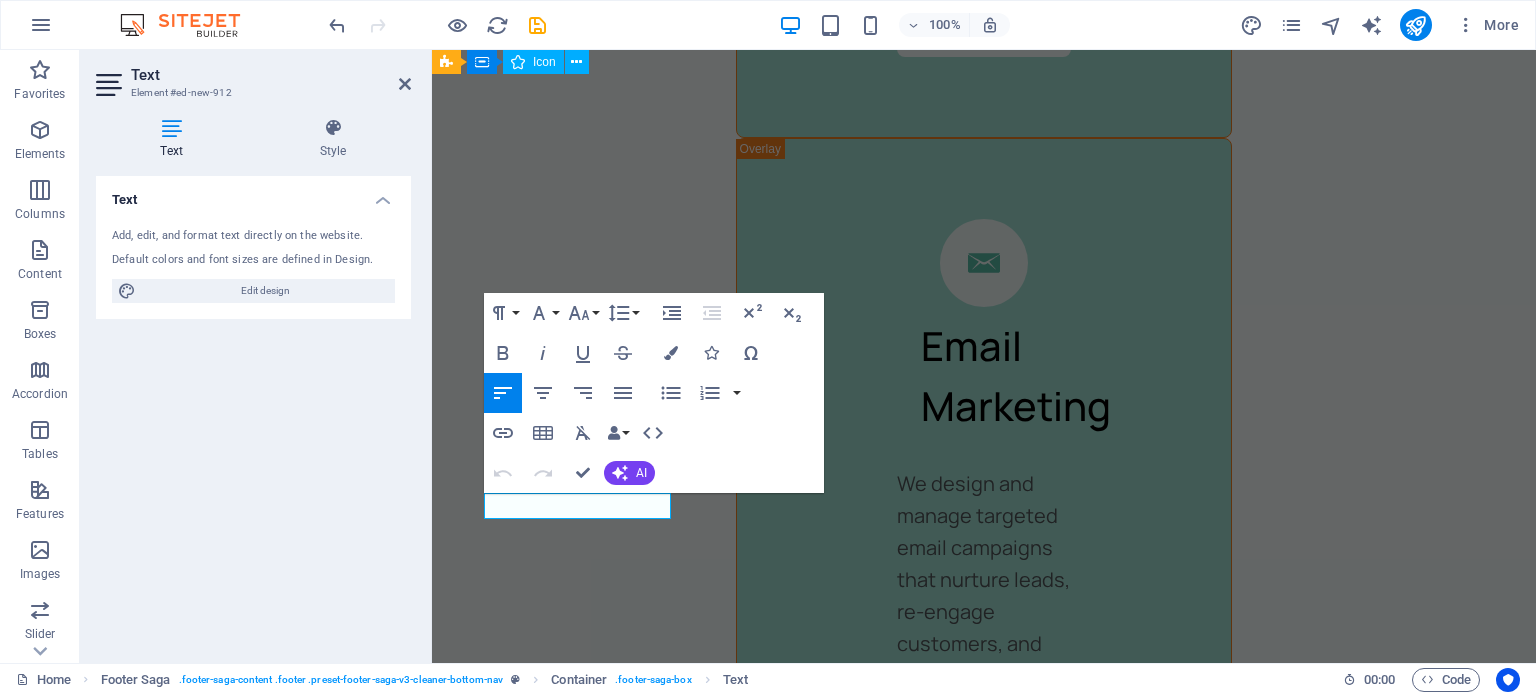 scroll, scrollTop: 6660, scrollLeft: 0, axis: vertical 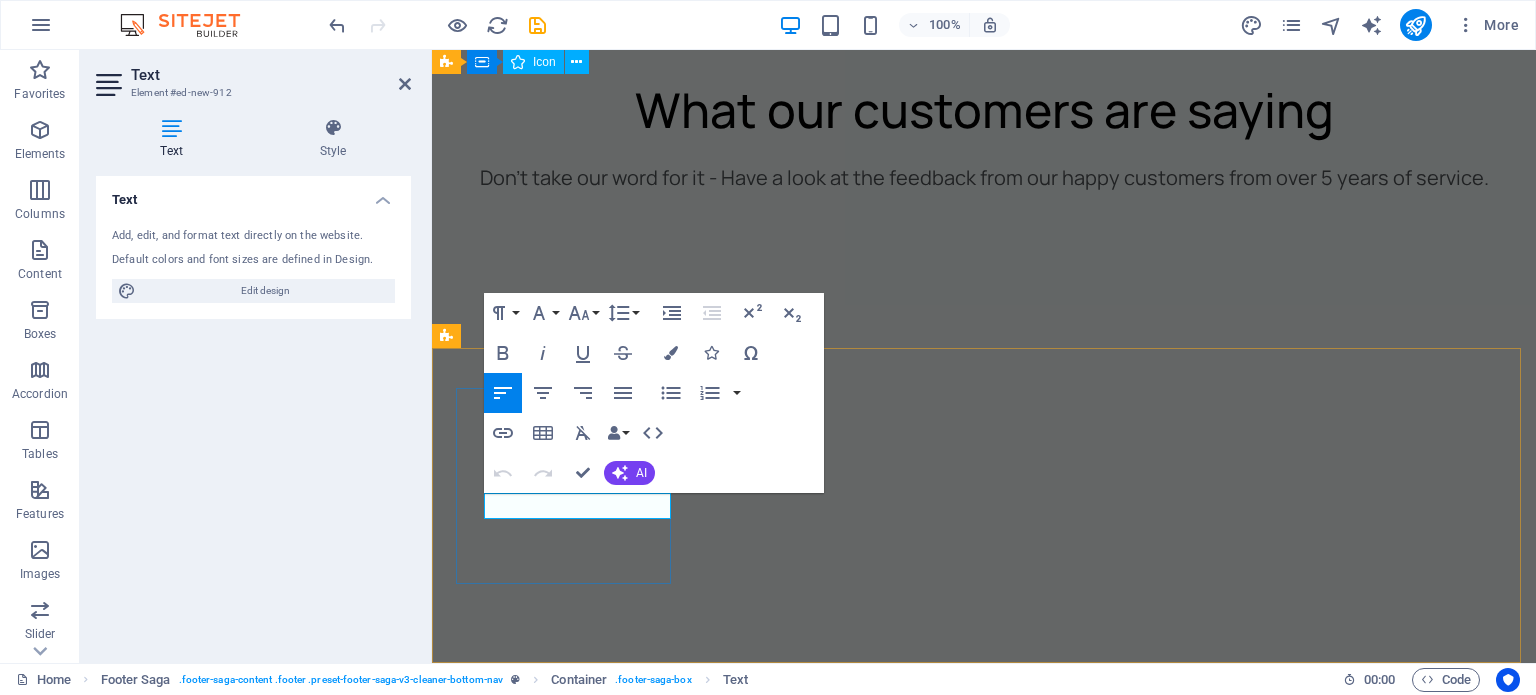 click on "0" at bounding box center [565, 13394] 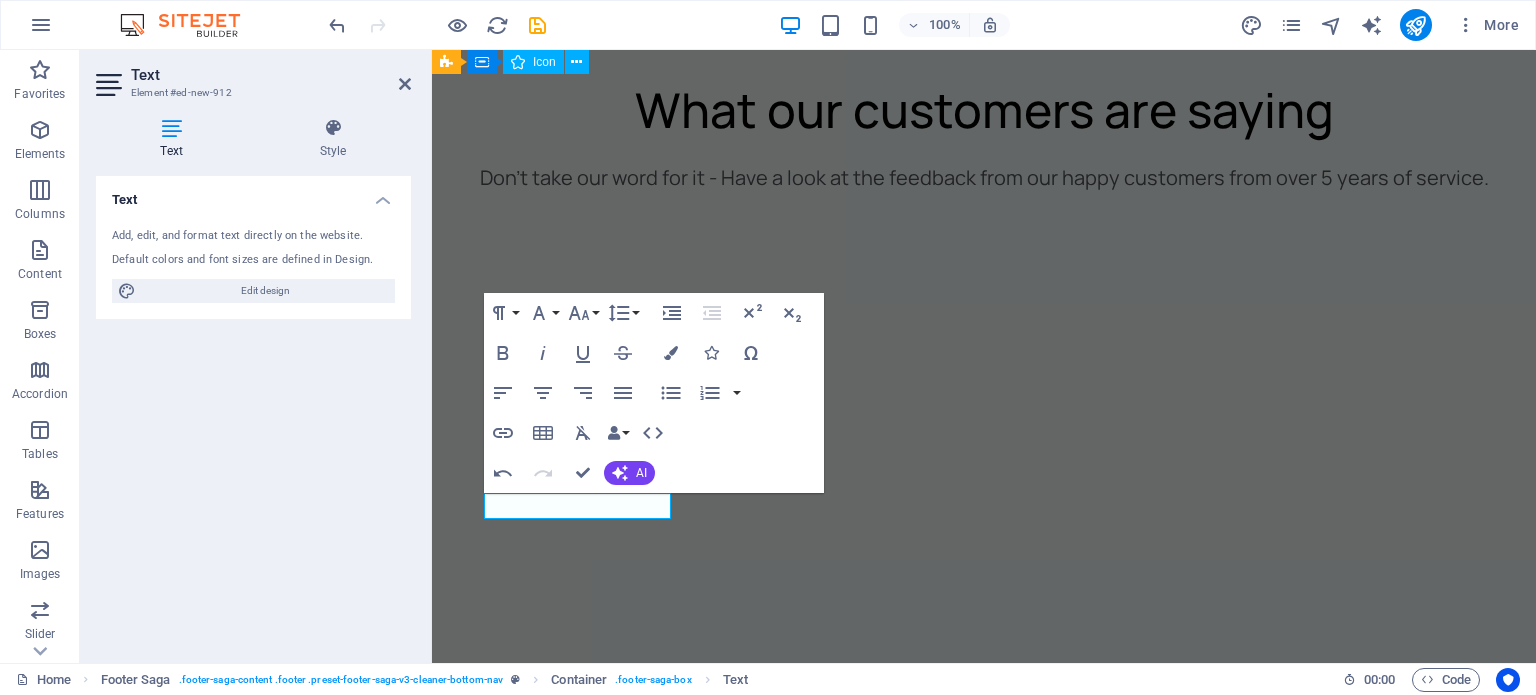 click at bounding box center [171, 128] 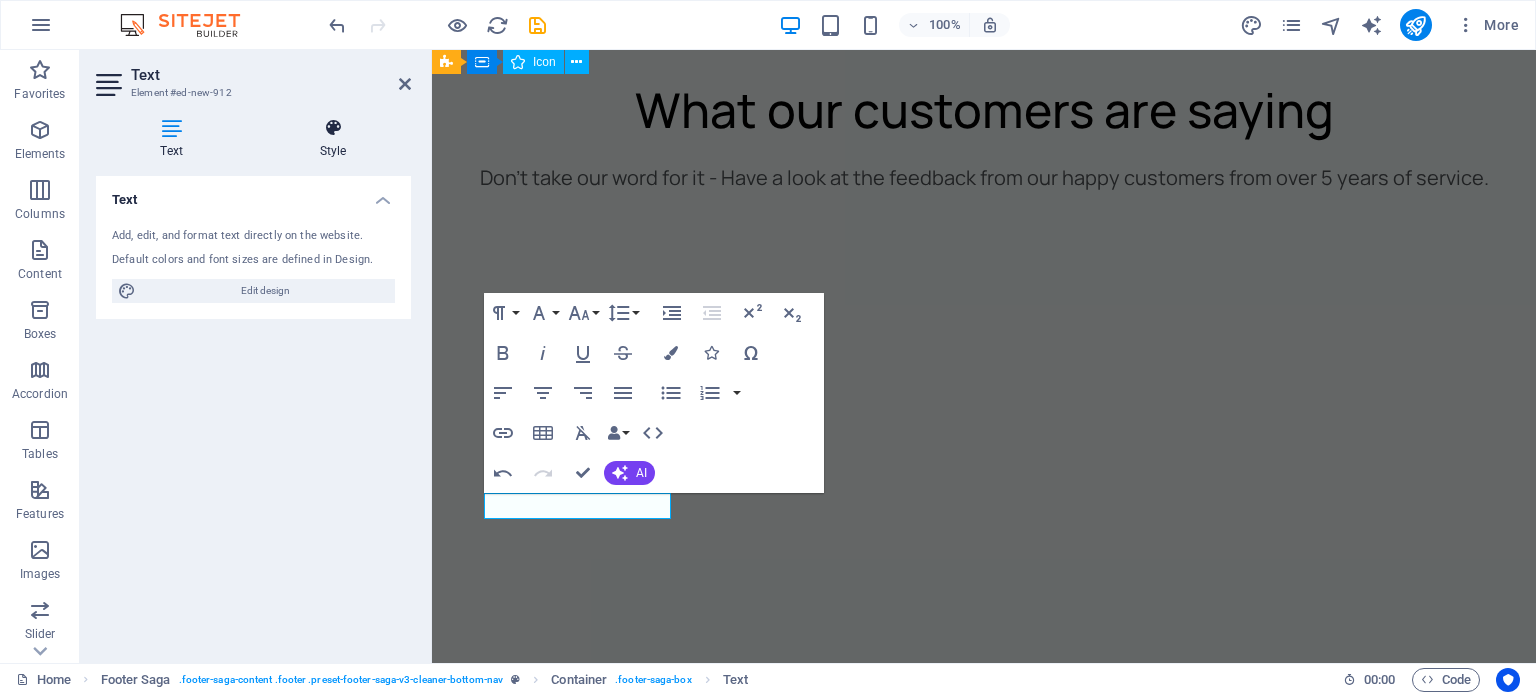 click at bounding box center [333, 128] 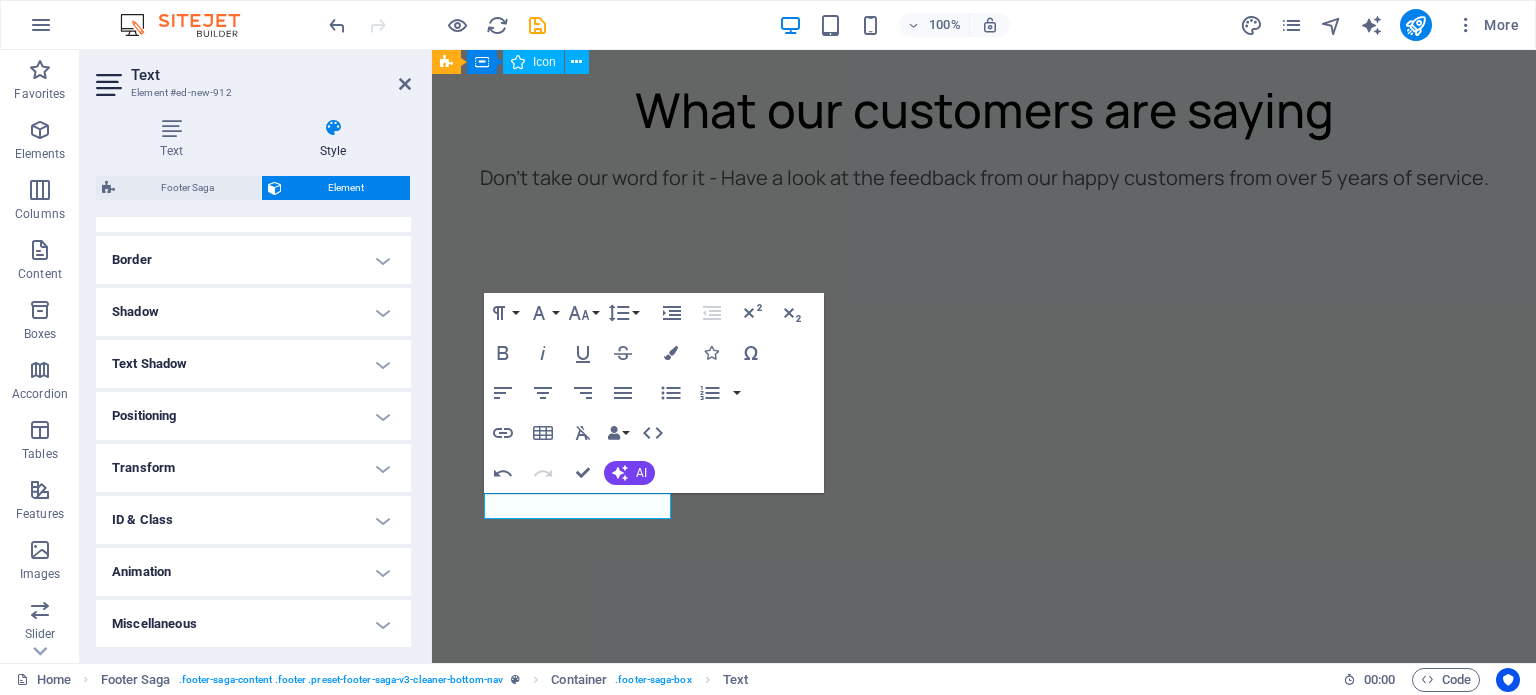 scroll, scrollTop: 0, scrollLeft: 0, axis: both 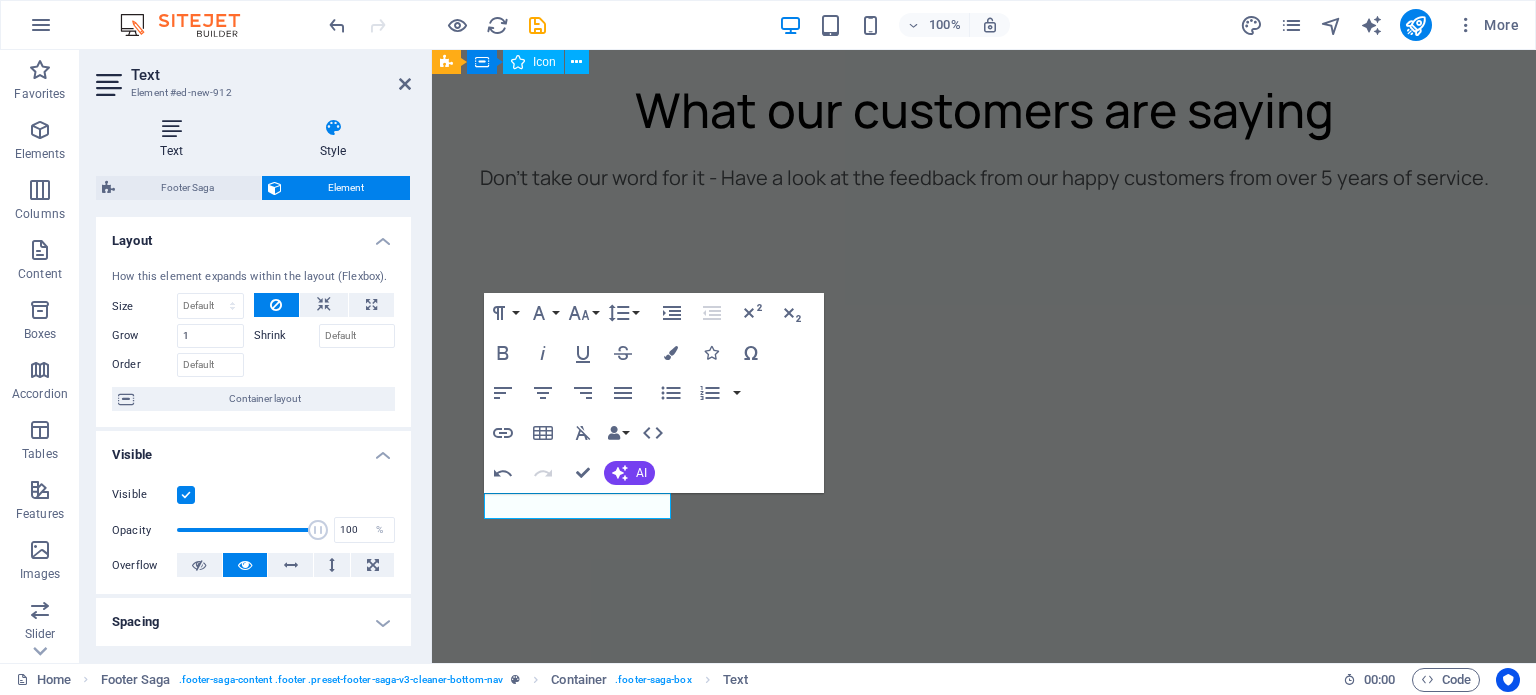 click on "Text" at bounding box center [175, 139] 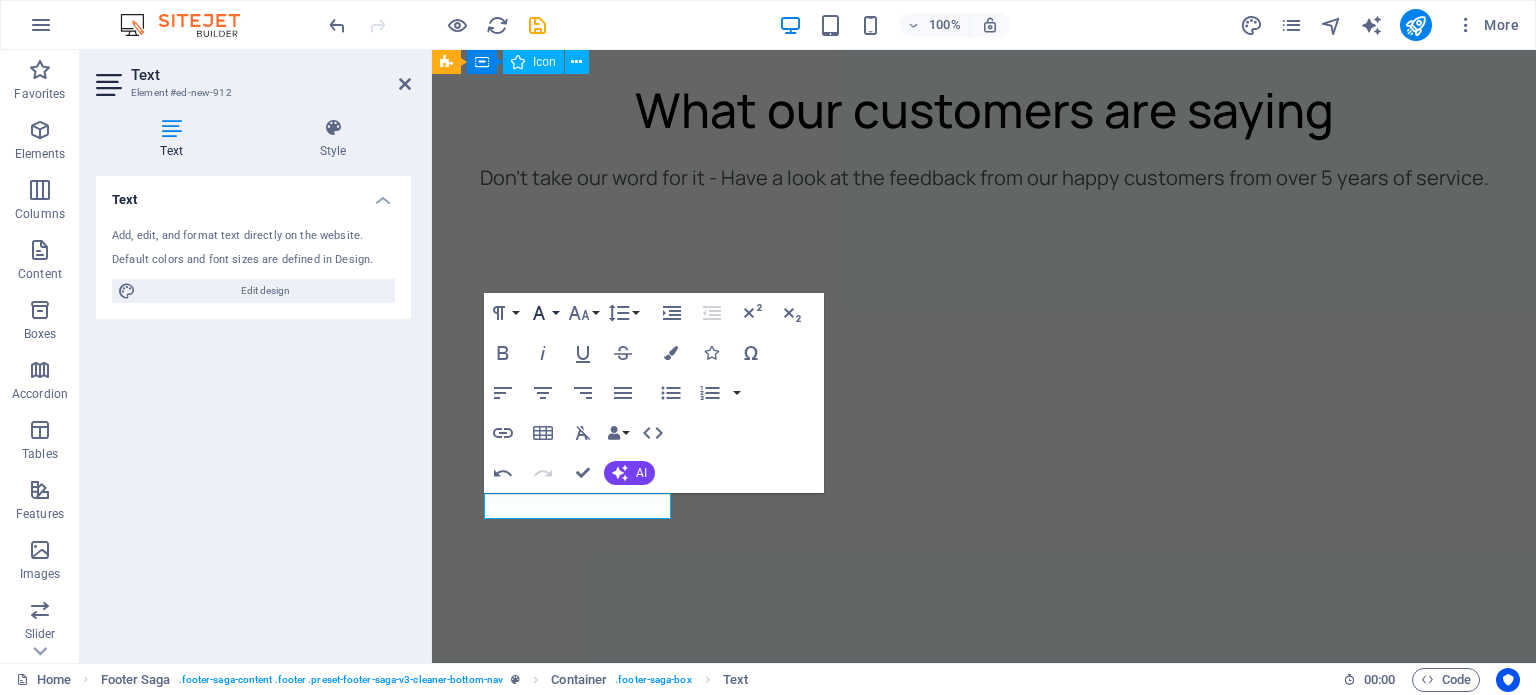 click on "Font Family" at bounding box center (543, 313) 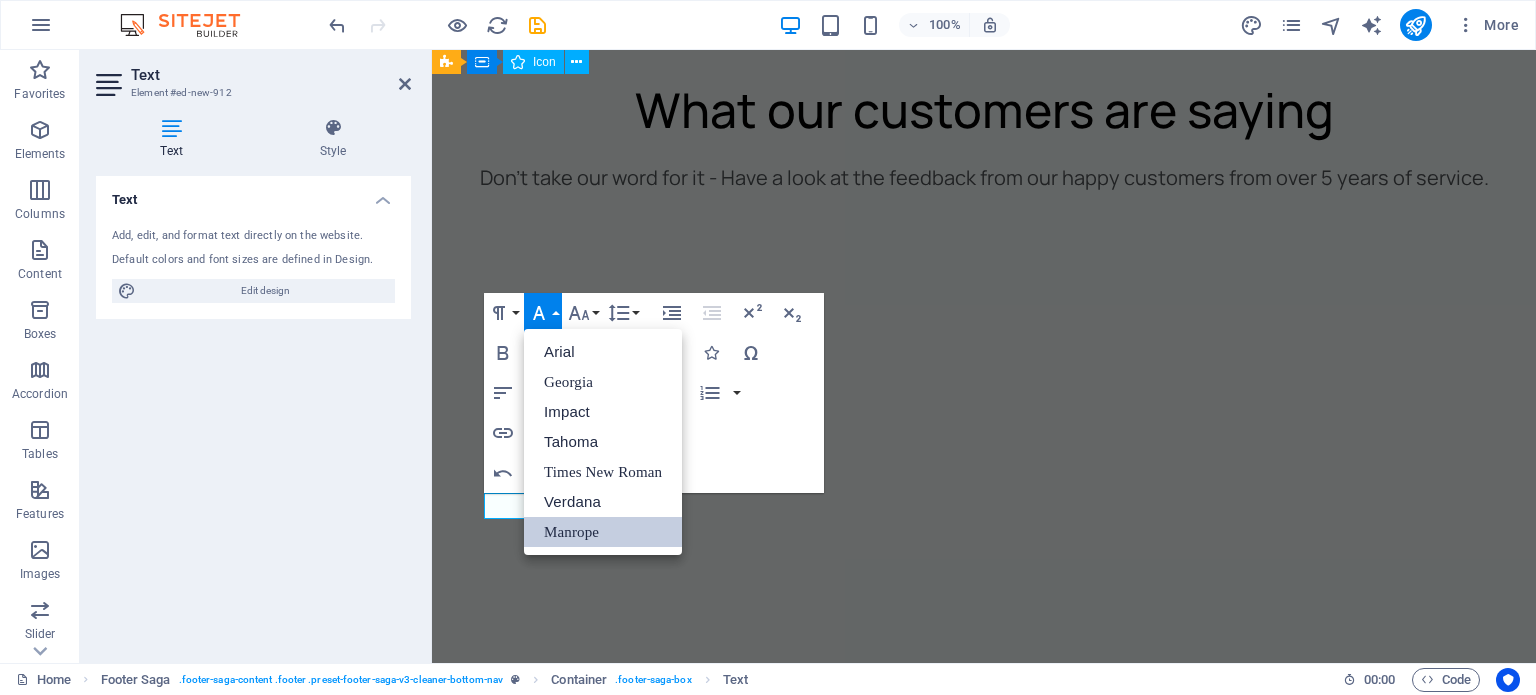 scroll, scrollTop: 0, scrollLeft: 0, axis: both 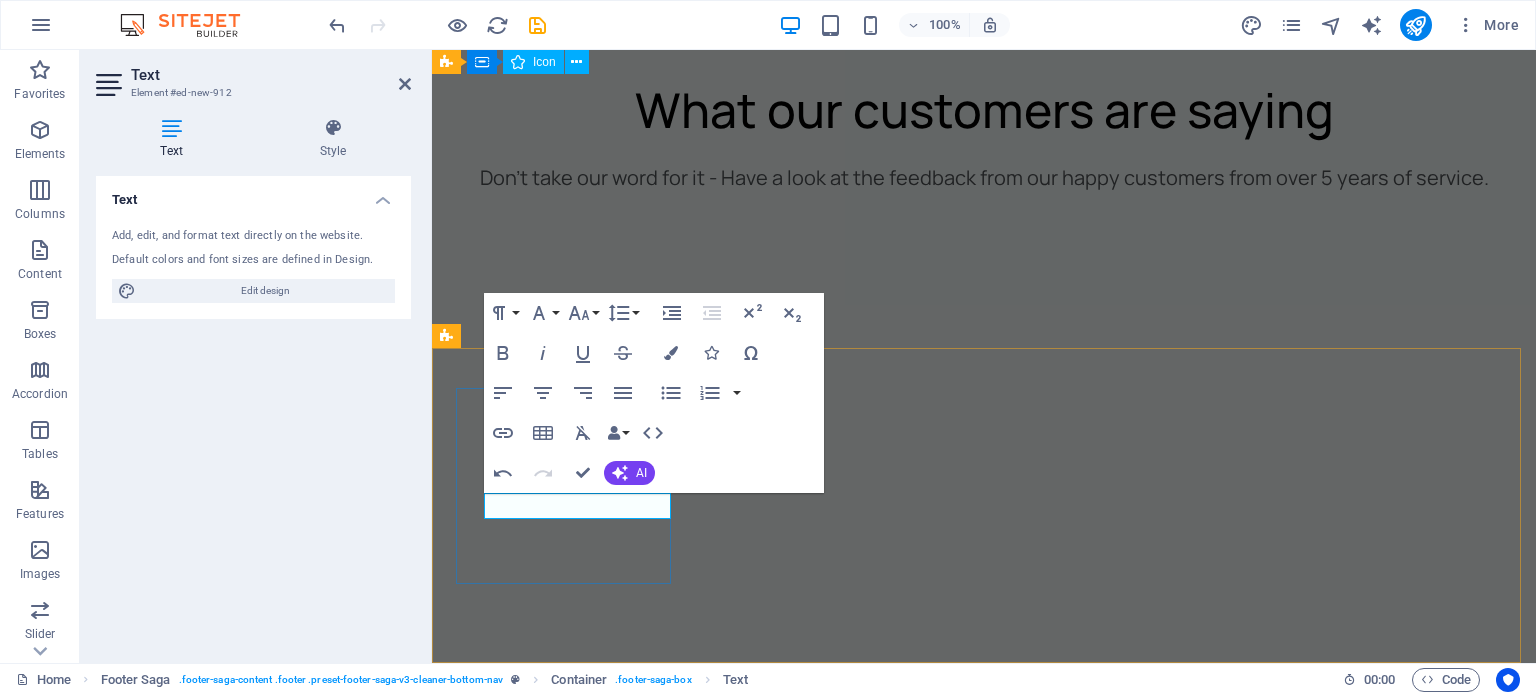 click on "00" at bounding box center (565, 13394) 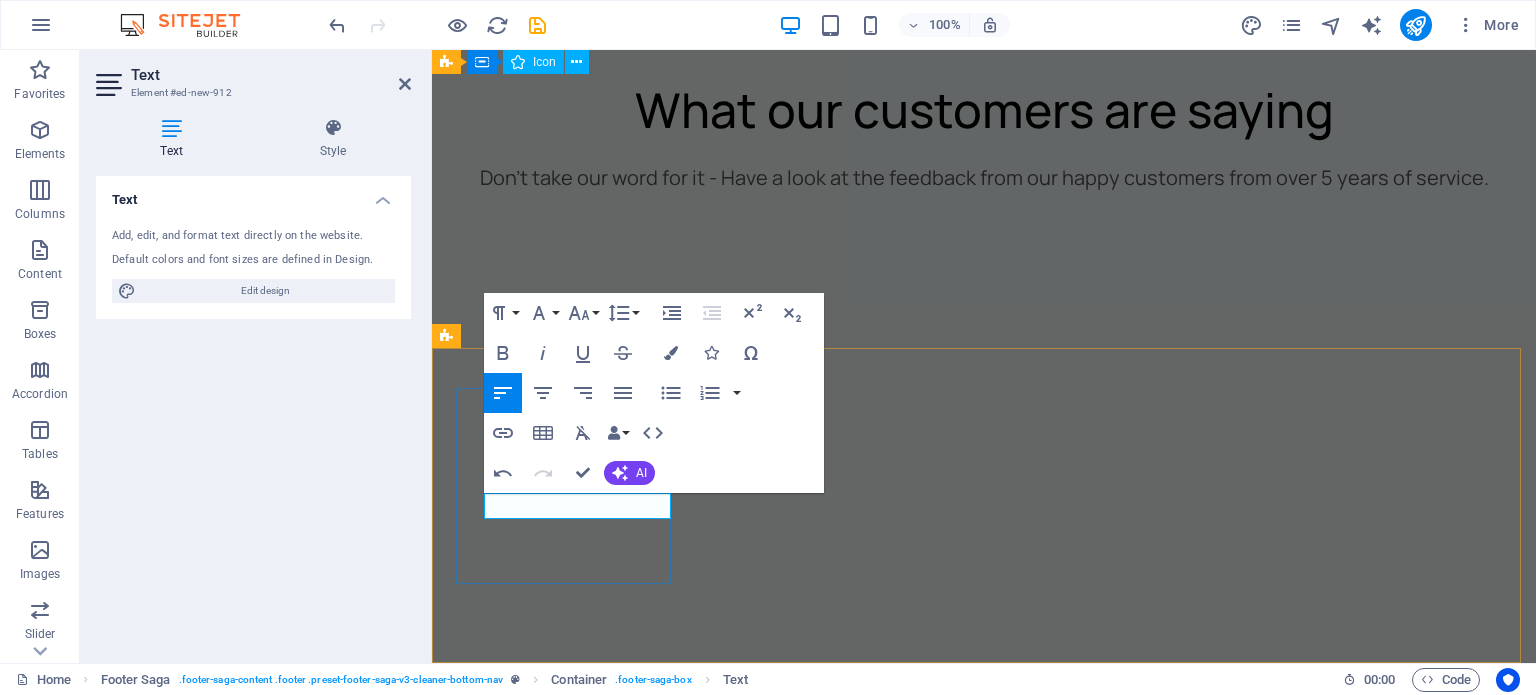 click on "00" at bounding box center (565, 13394) 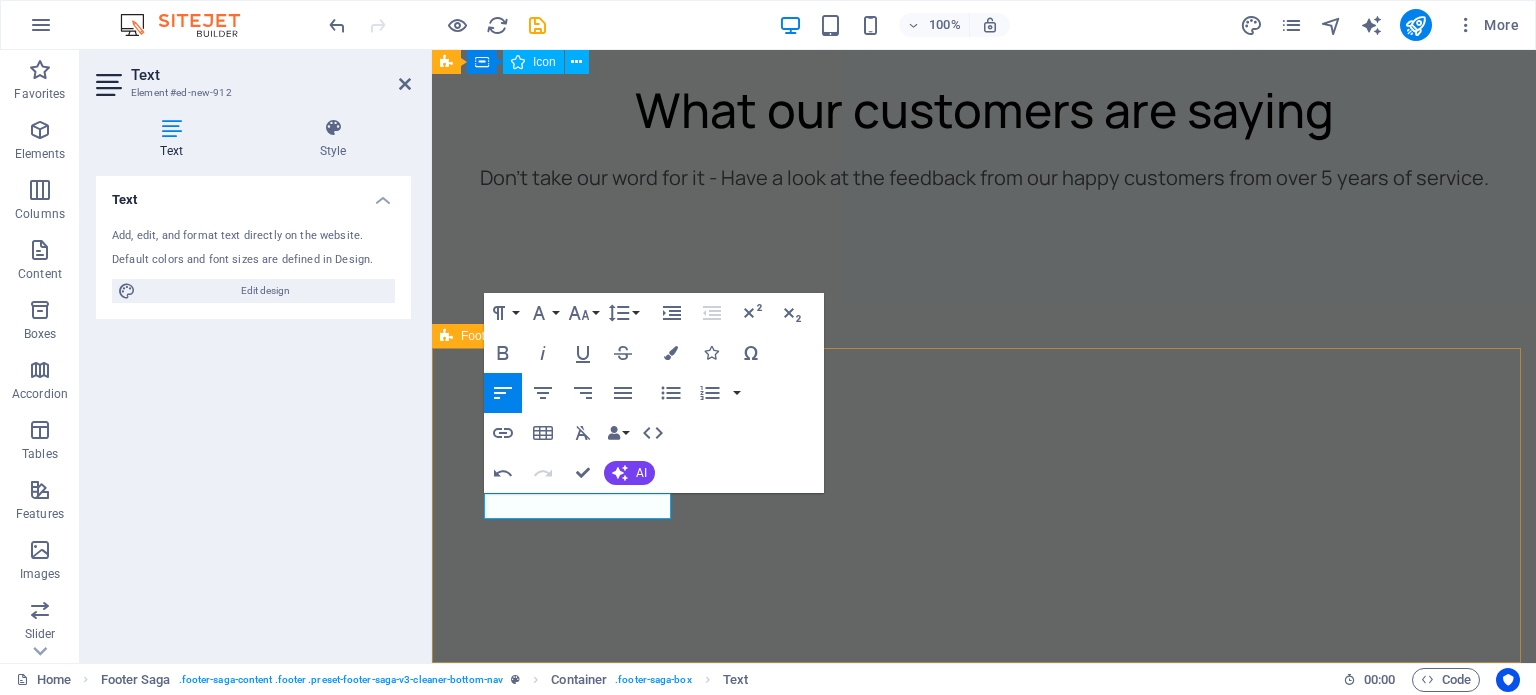 click on "Contact us Contact us +392  783 cleaner@example.com Privacy Policy   Legal Notice All Rights Reserved" at bounding box center [984, 13518] 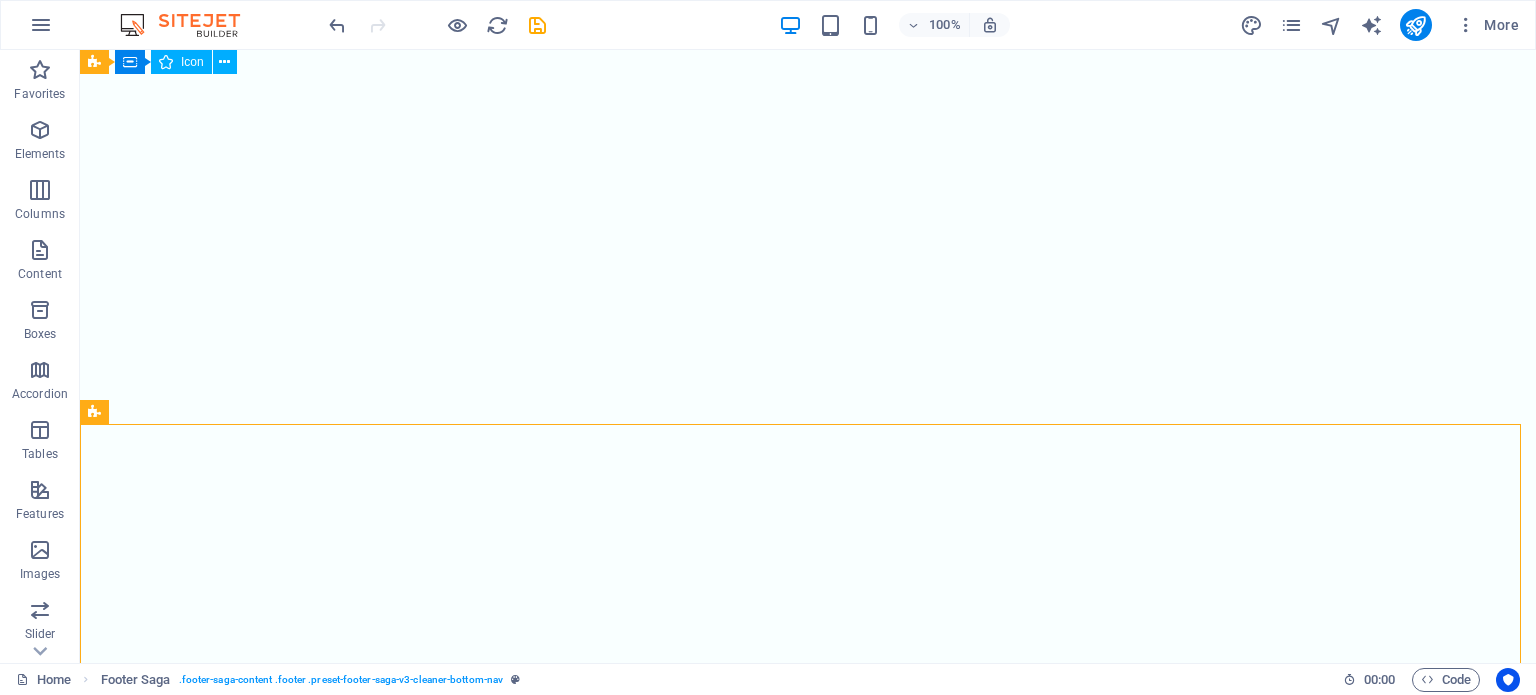 scroll, scrollTop: 5494, scrollLeft: 0, axis: vertical 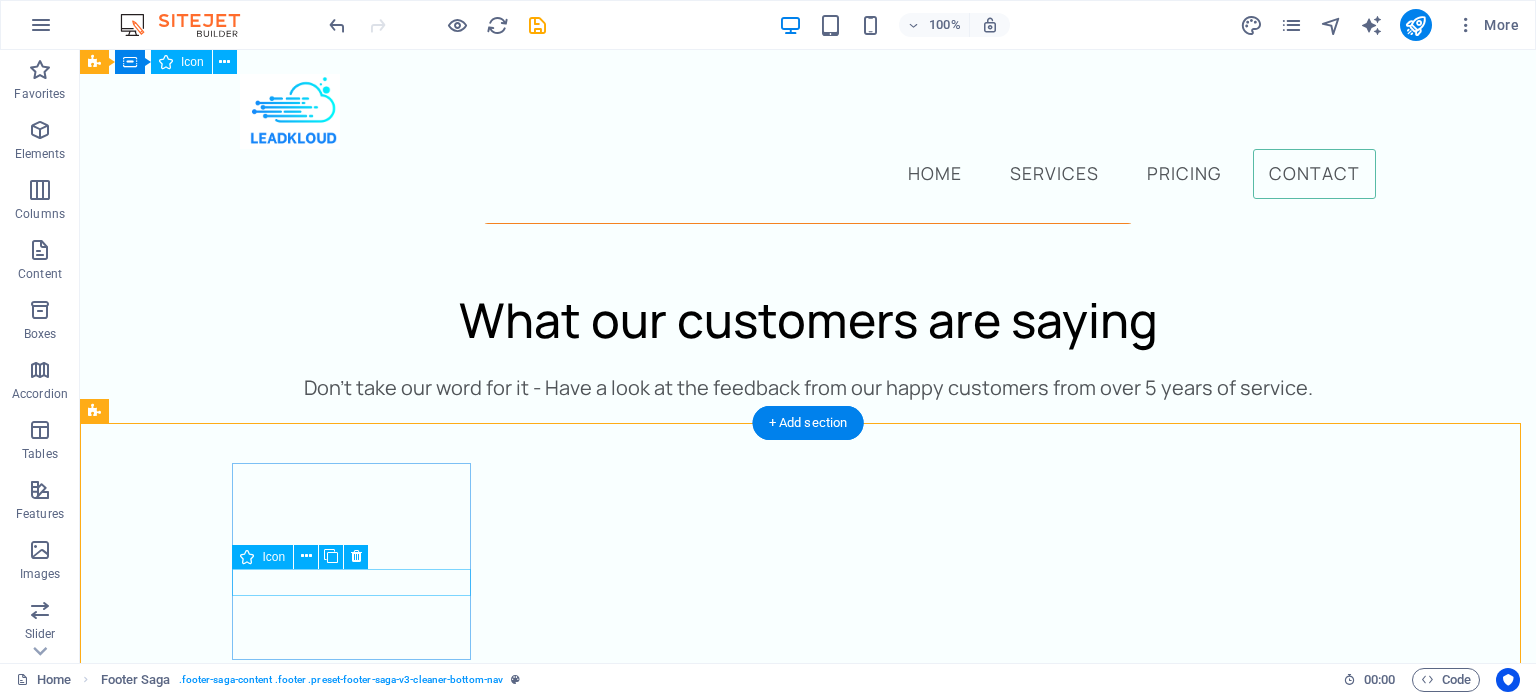 click at bounding box center (223, 12397) 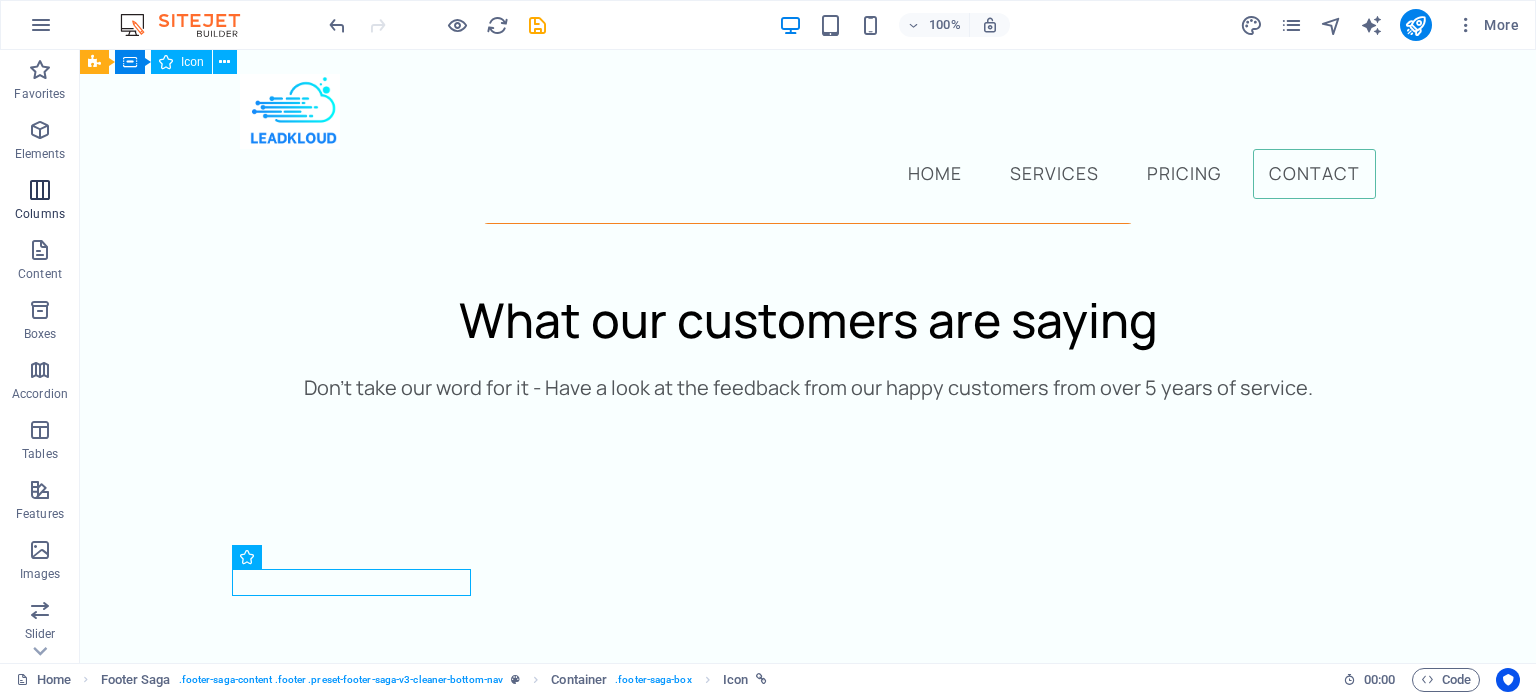 click at bounding box center [40, 190] 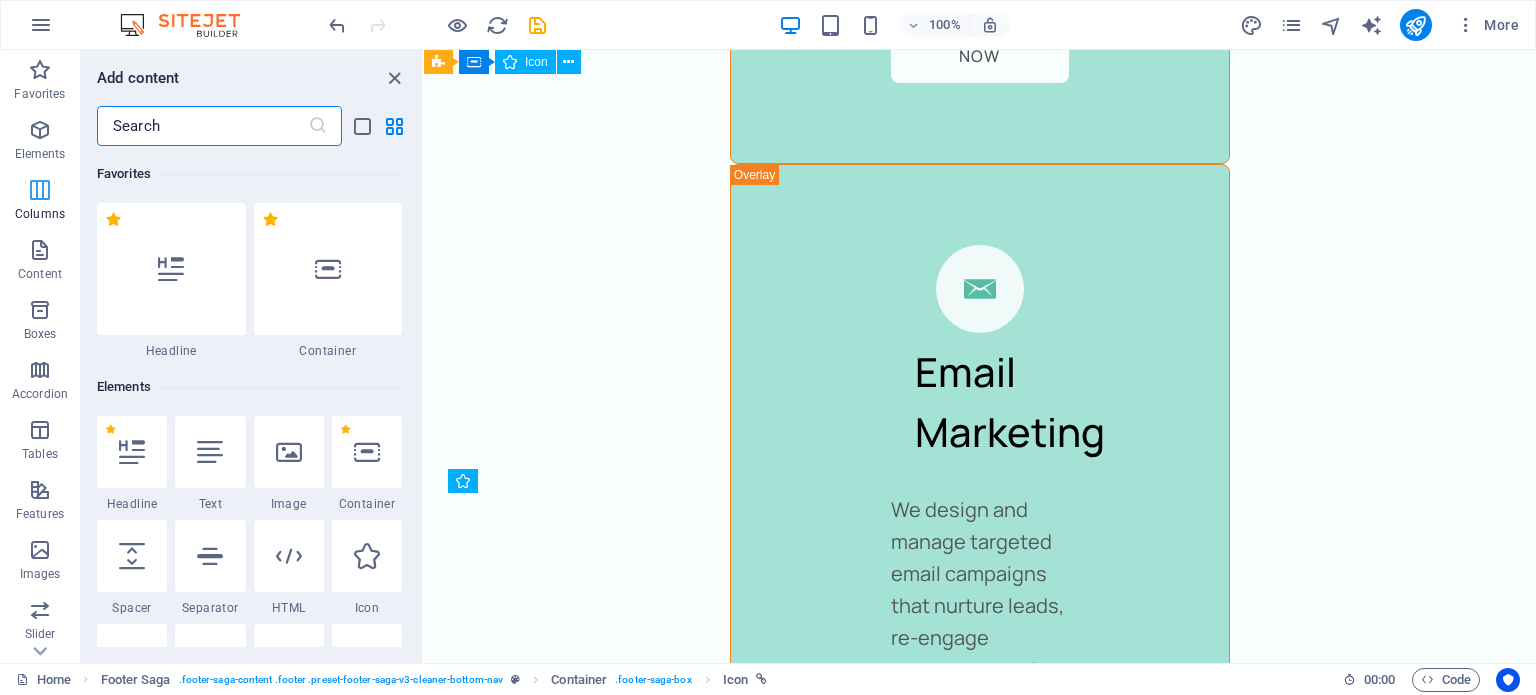 scroll, scrollTop: 6668, scrollLeft: 0, axis: vertical 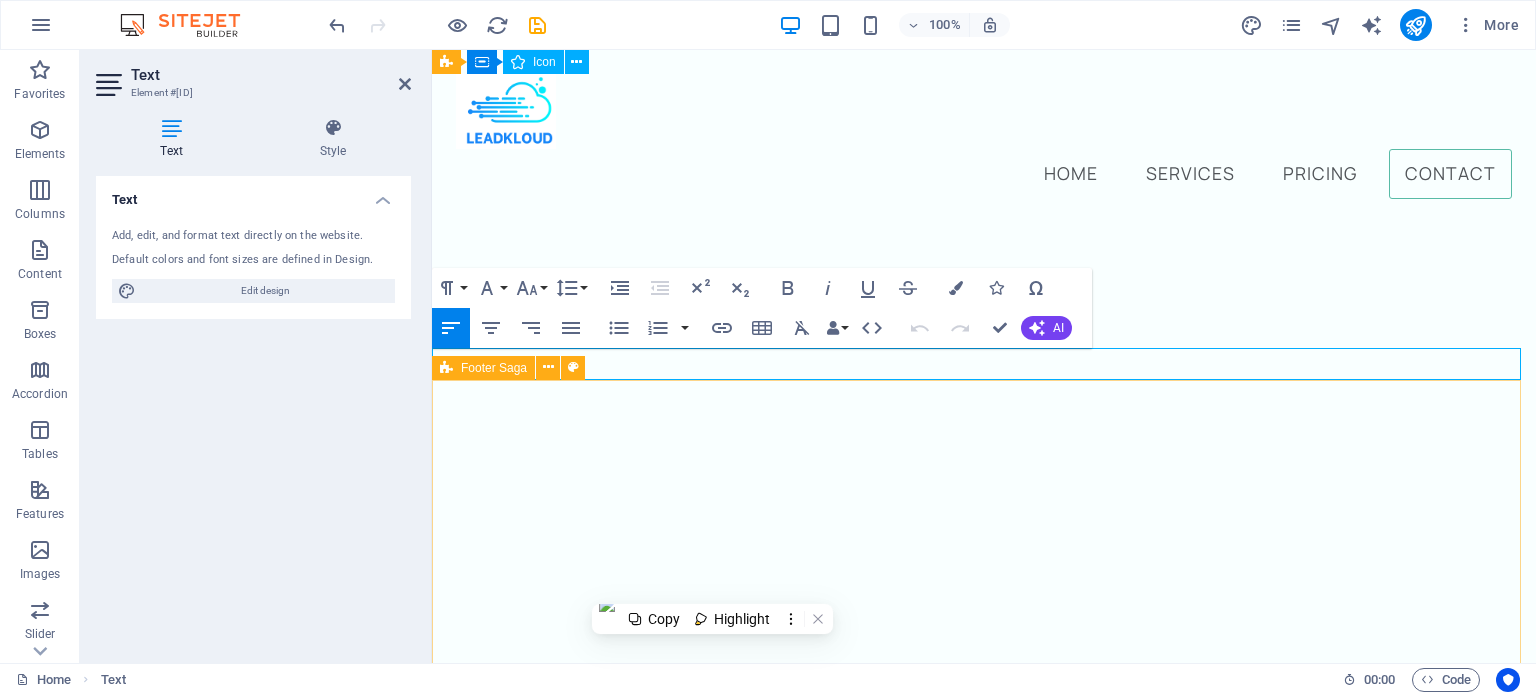 click on "Contact us Contact us +392  783 cleaner@example.com Privacy Policy   Legal Notice All Rights Reserved" at bounding box center [984, 13487] 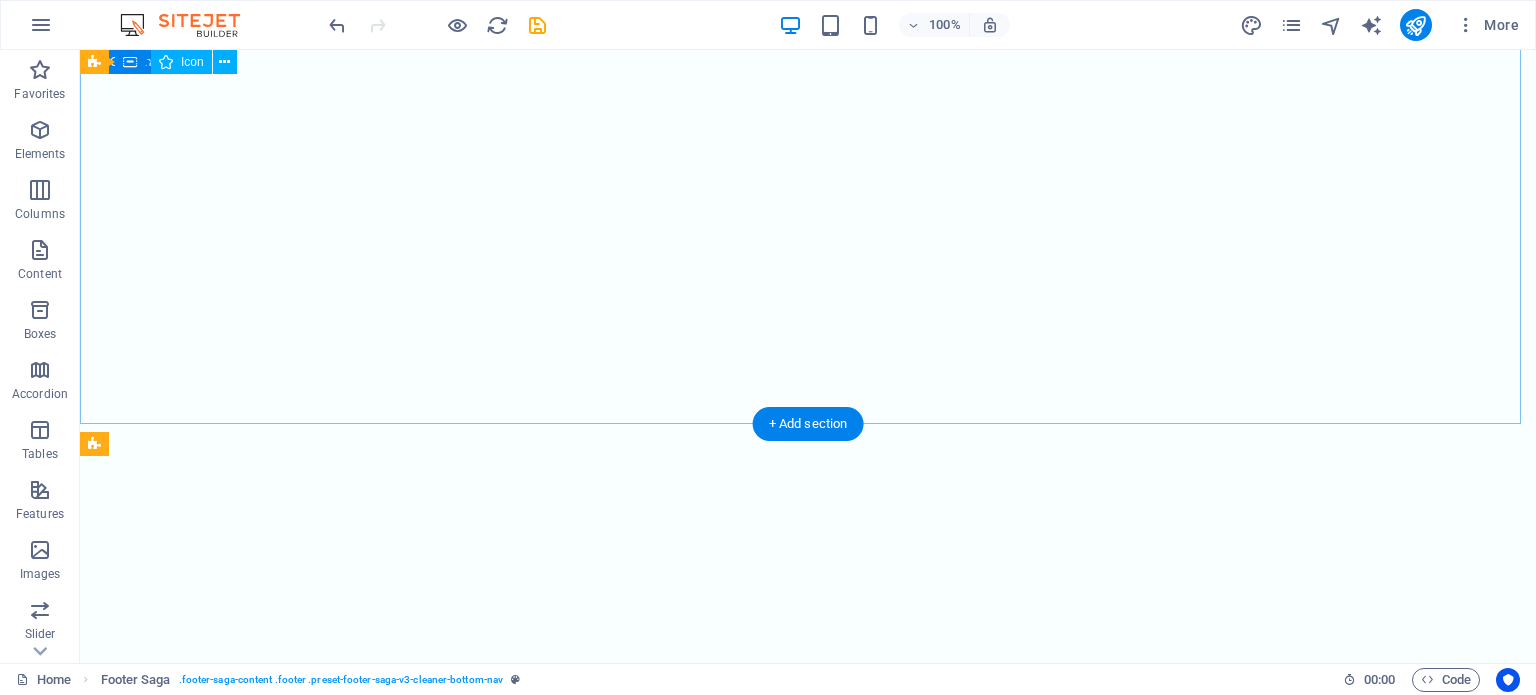 scroll, scrollTop: 5494, scrollLeft: 0, axis: vertical 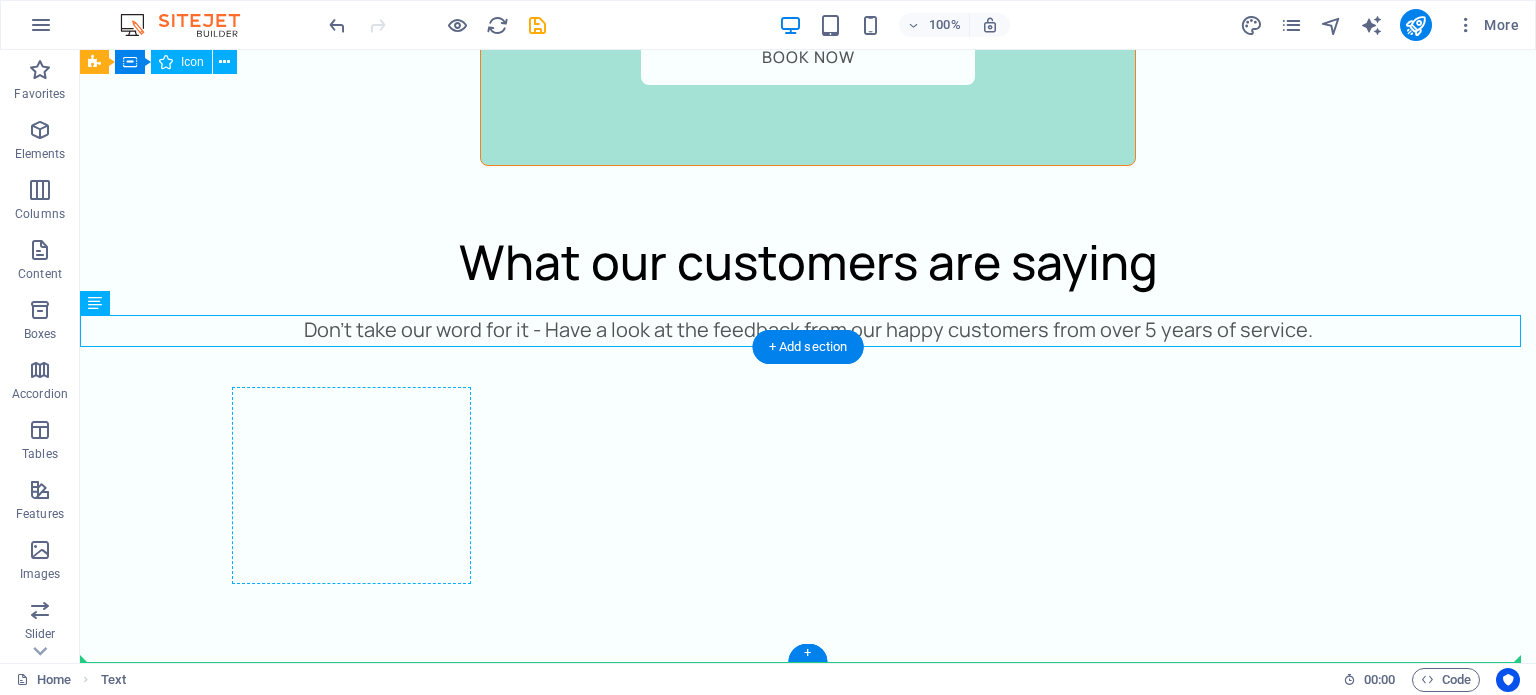 drag, startPoint x: 644, startPoint y: 432, endPoint x: 256, endPoint y: 519, distance: 397.63425 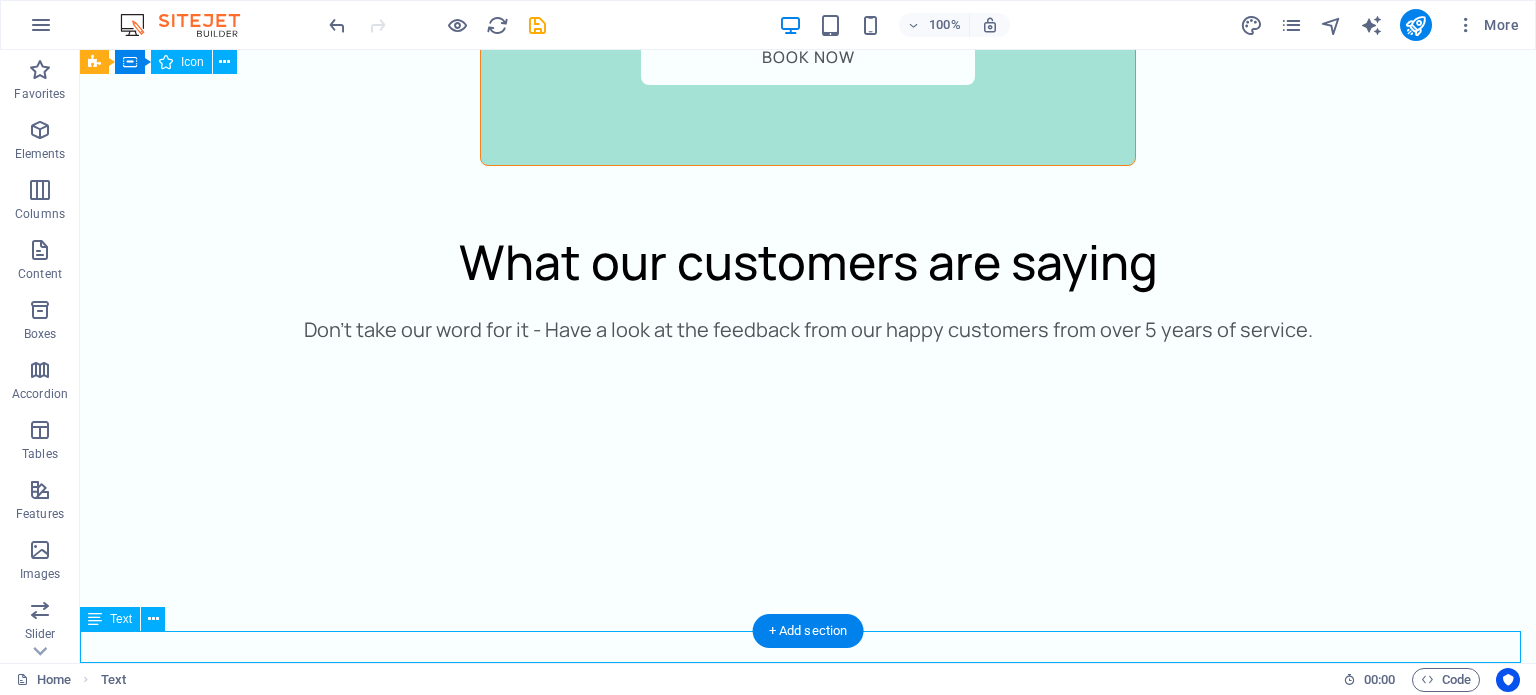 click on "New text element" at bounding box center [808, 12788] 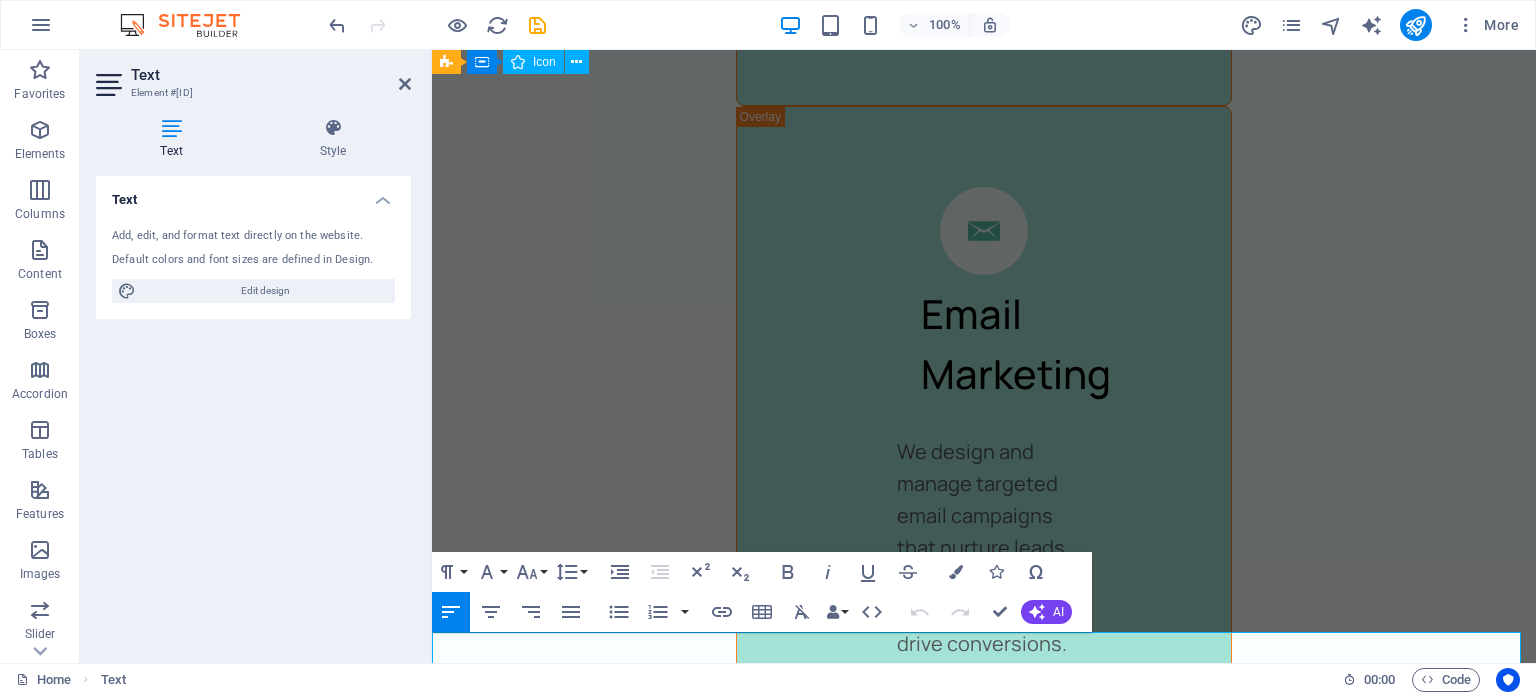 scroll, scrollTop: 6692, scrollLeft: 0, axis: vertical 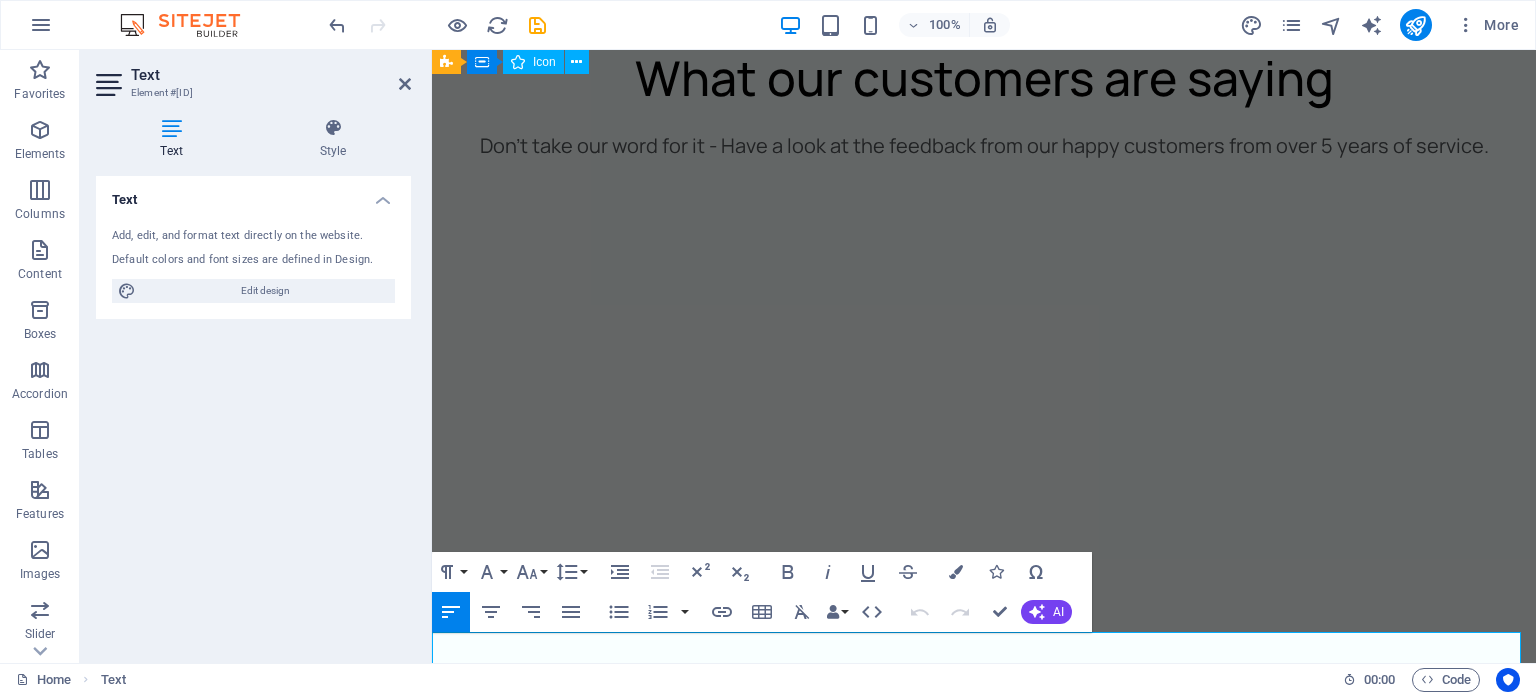 click on "Text Add, edit, and format text directly on the website. Default colors and font sizes are defined in Design. Edit design Alignment Left aligned Centered Right aligned" at bounding box center [253, 411] 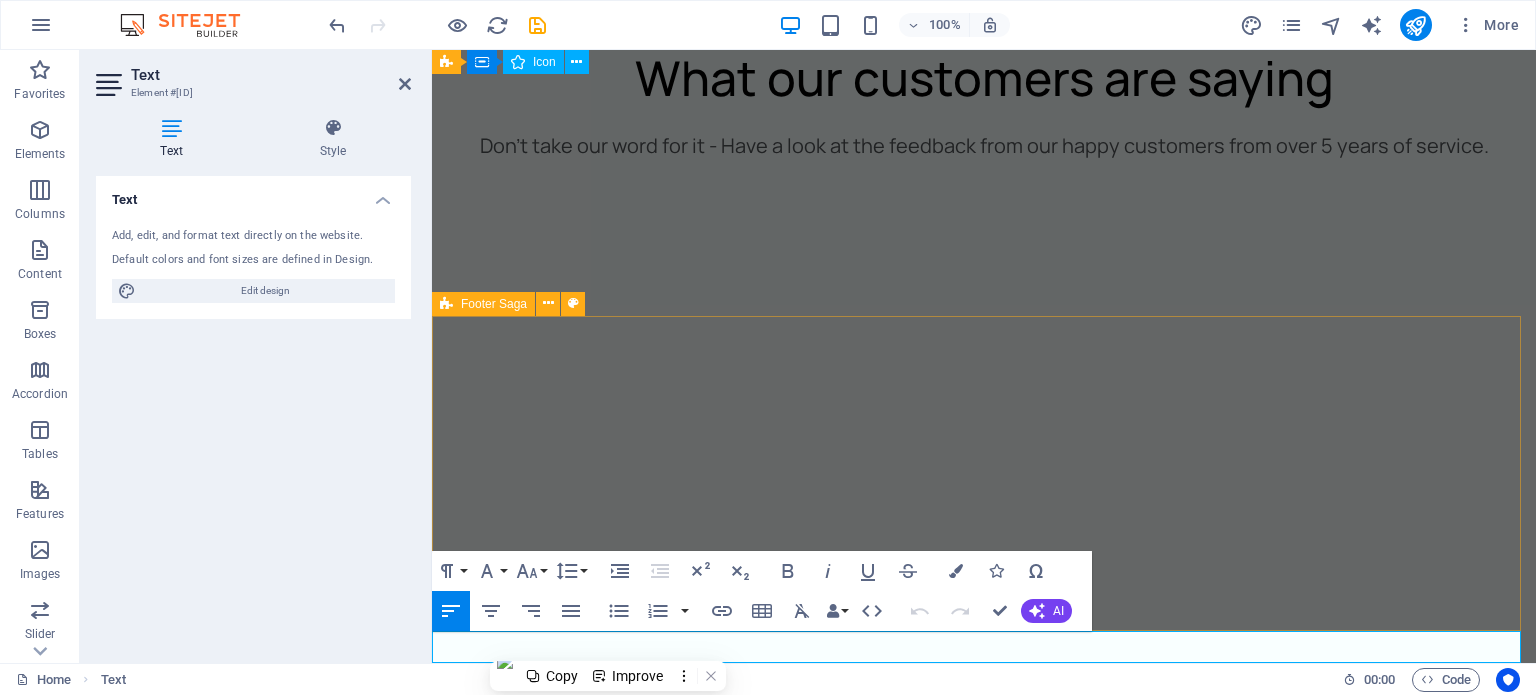 click on "Contact us Contact us +392  783 cleaner@example.com Privacy Policy   Legal Notice All Rights Reserved" at bounding box center [984, 13473] 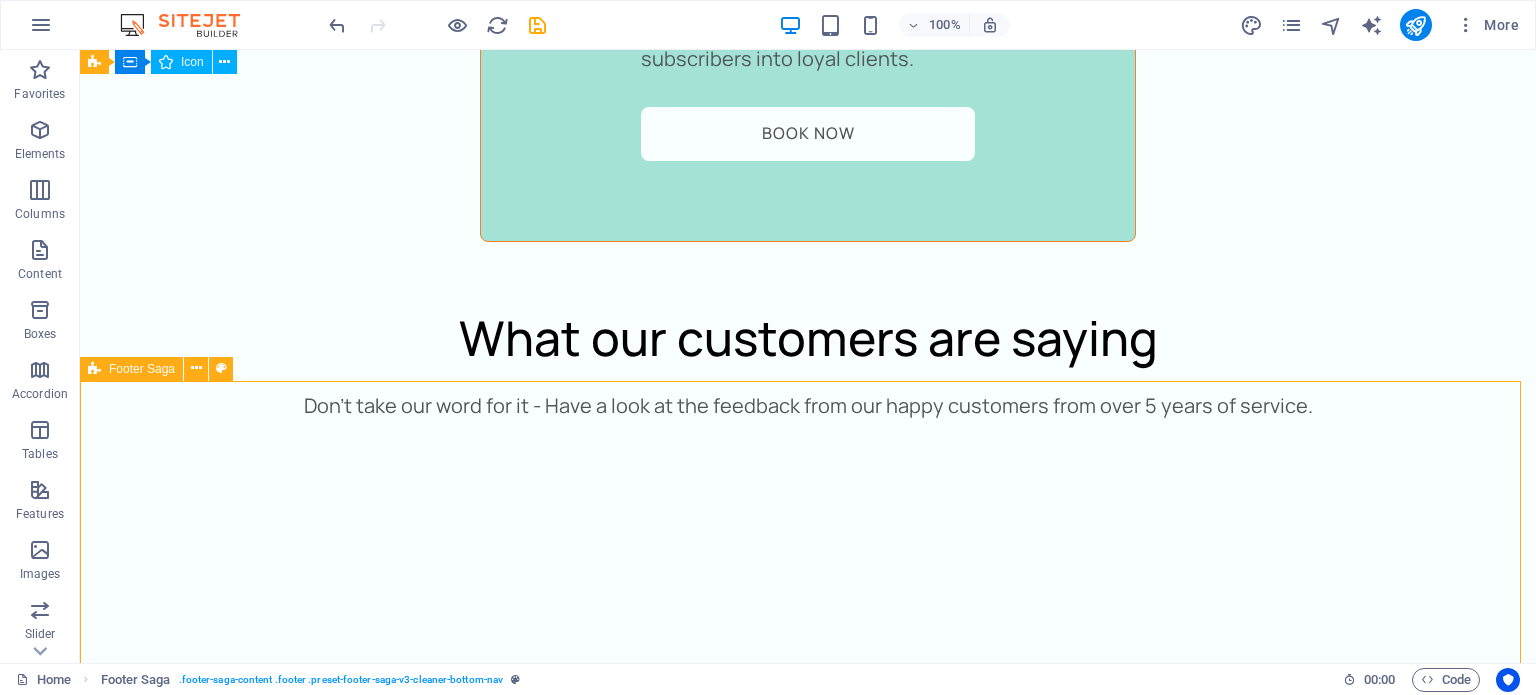scroll, scrollTop: 5602, scrollLeft: 0, axis: vertical 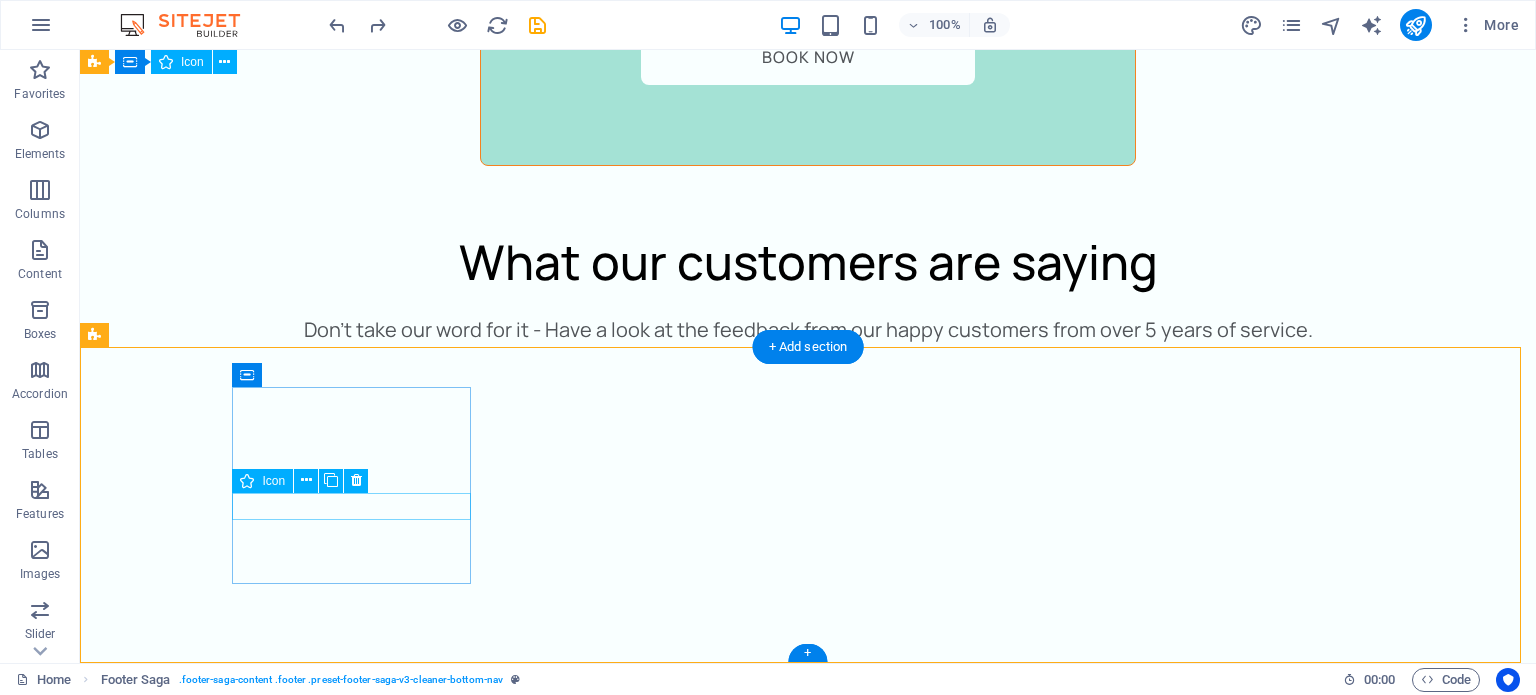 click at bounding box center [223, 12371] 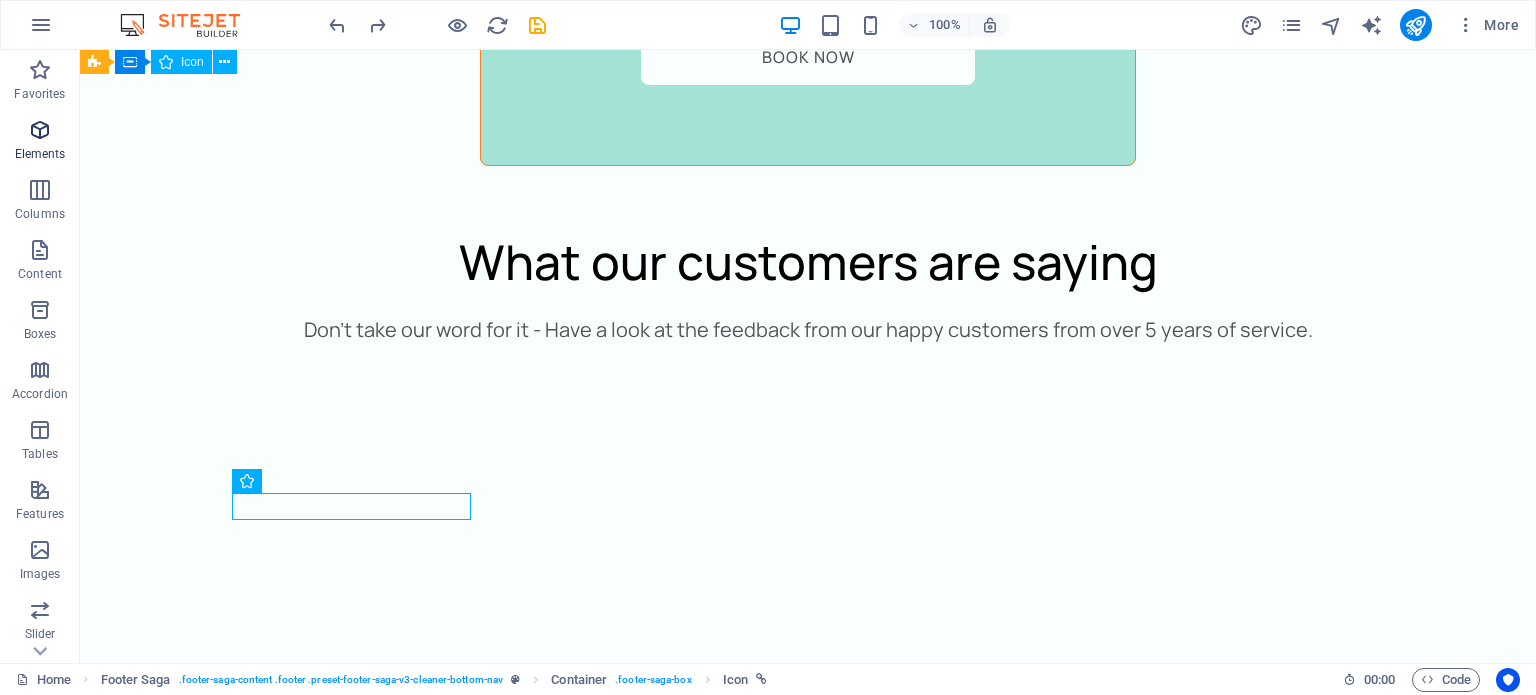 click on "Elements" at bounding box center (40, 154) 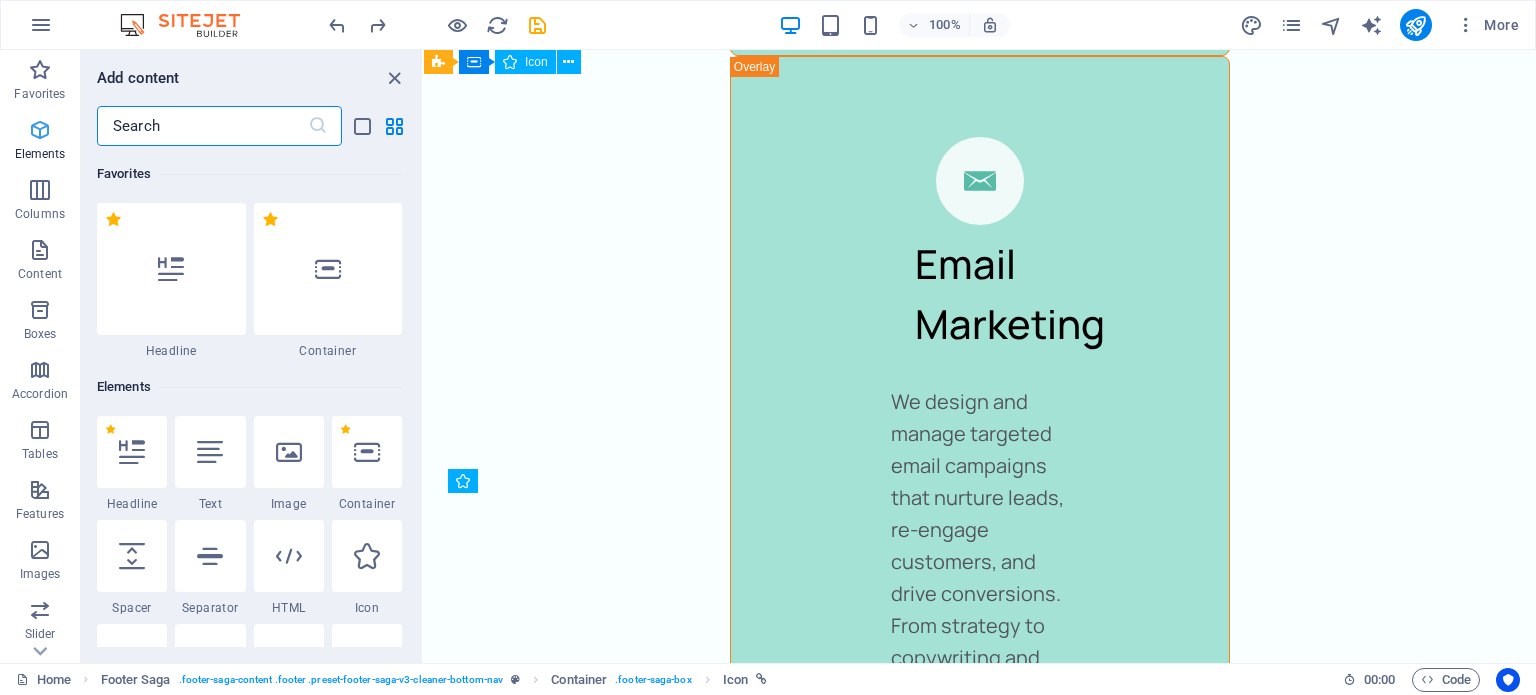 scroll, scrollTop: 6700, scrollLeft: 0, axis: vertical 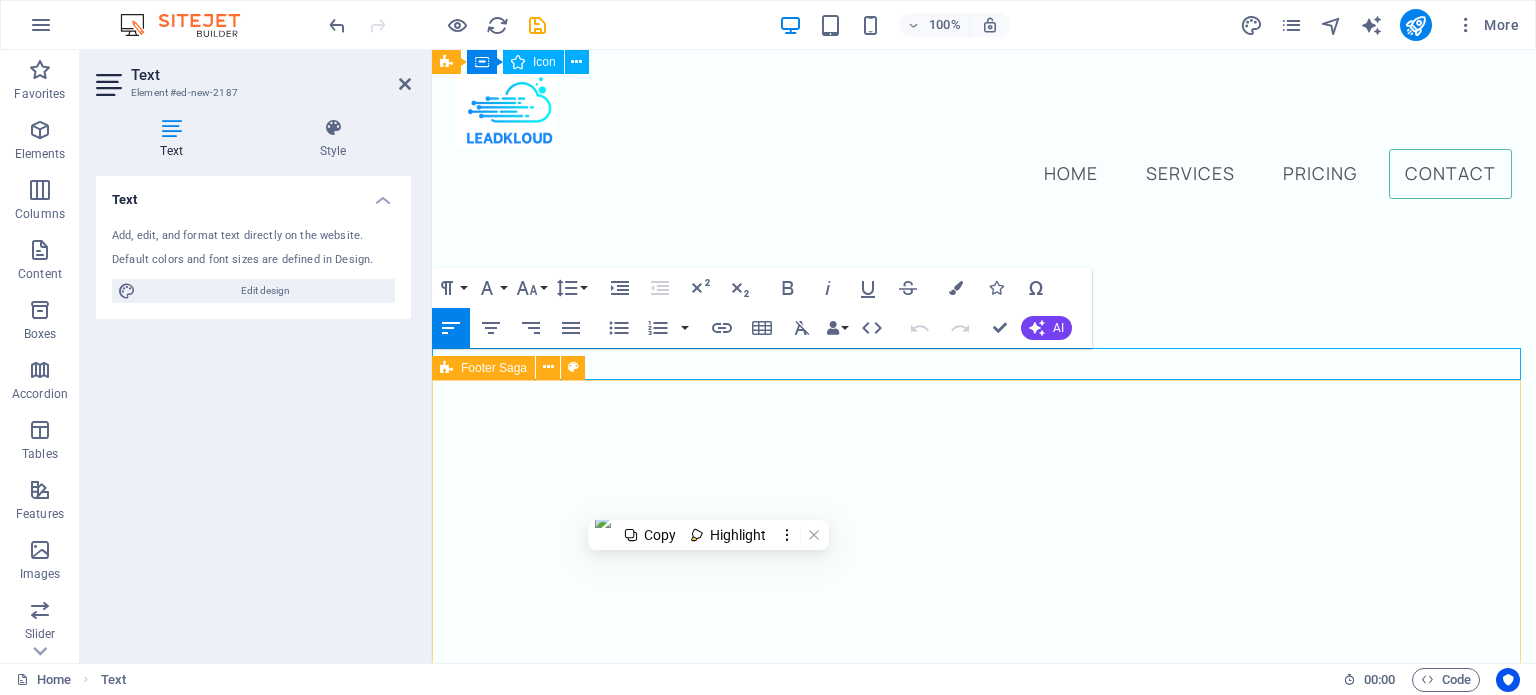 click on "Contact us Contact us +392  783 cleaner@example.com Privacy Policy   Legal Notice All Rights Reserved" at bounding box center [984, 13487] 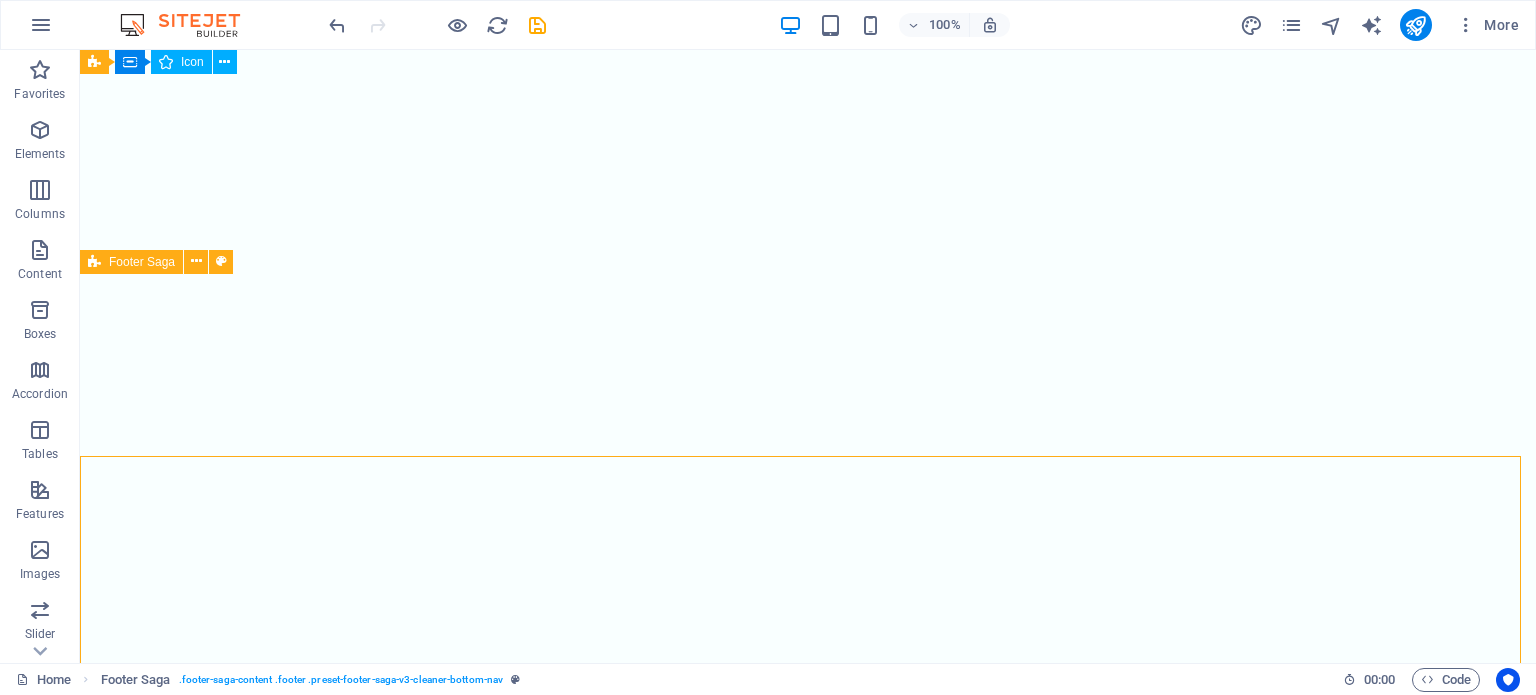 scroll, scrollTop: 5526, scrollLeft: 0, axis: vertical 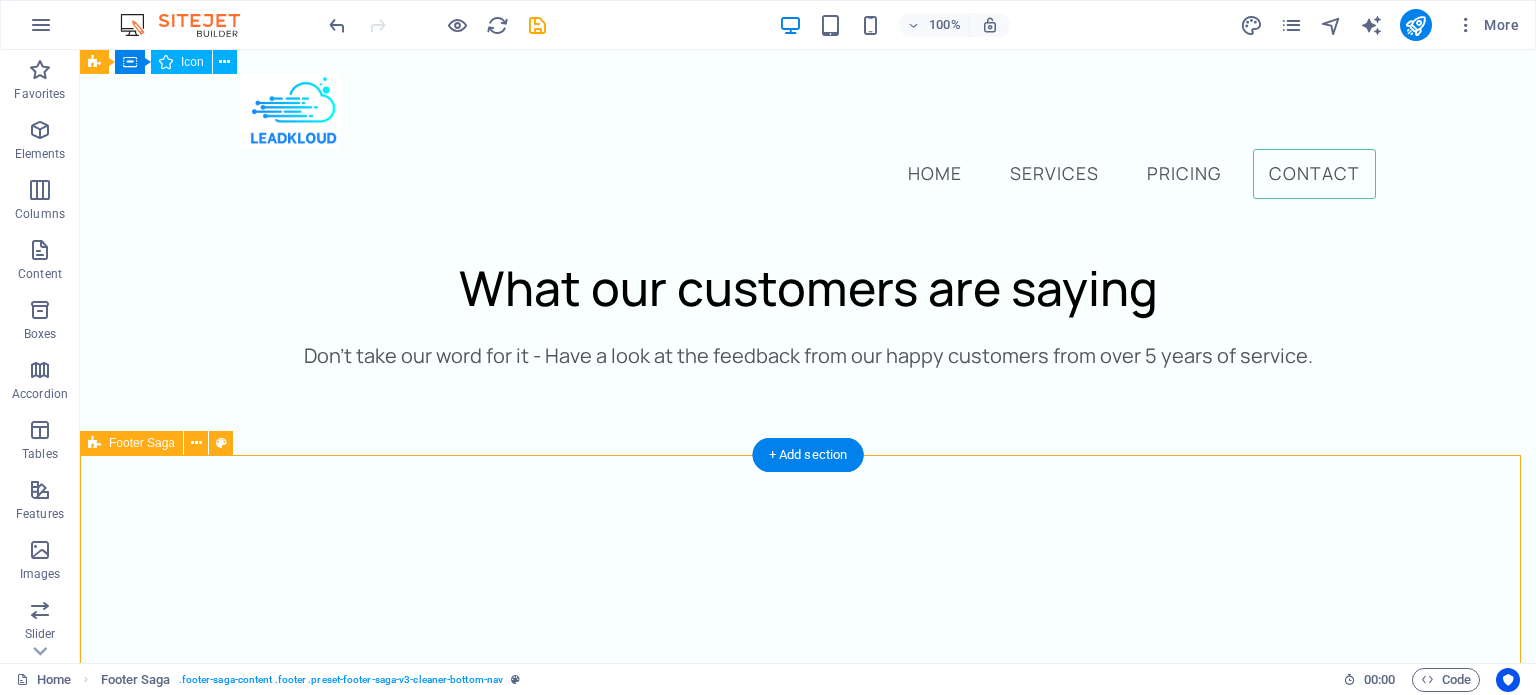 click on "Contact us Contact us +392  783 cleaner@example.com Privacy Policy   Legal Notice All Rights Reserved" at bounding box center [808, 12566] 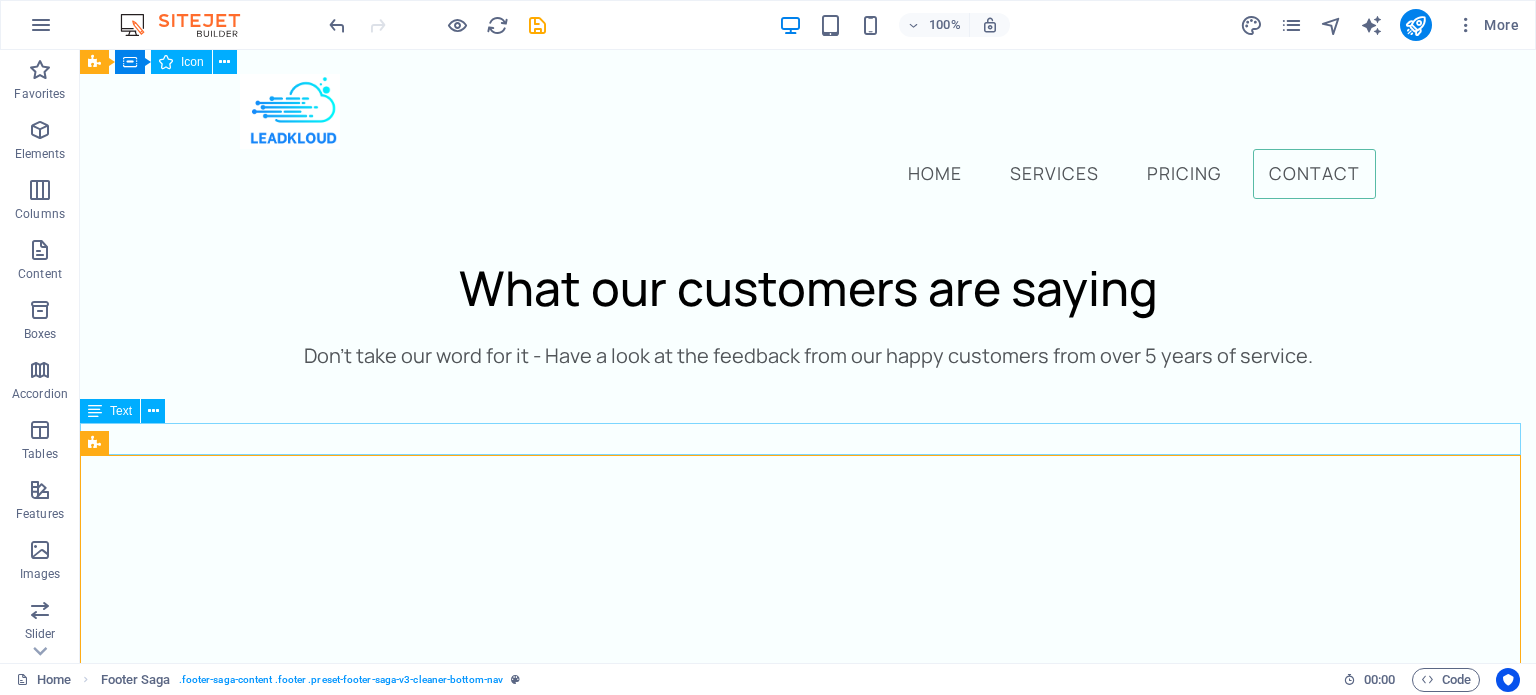 click on "New text element" at bounding box center [808, 12254] 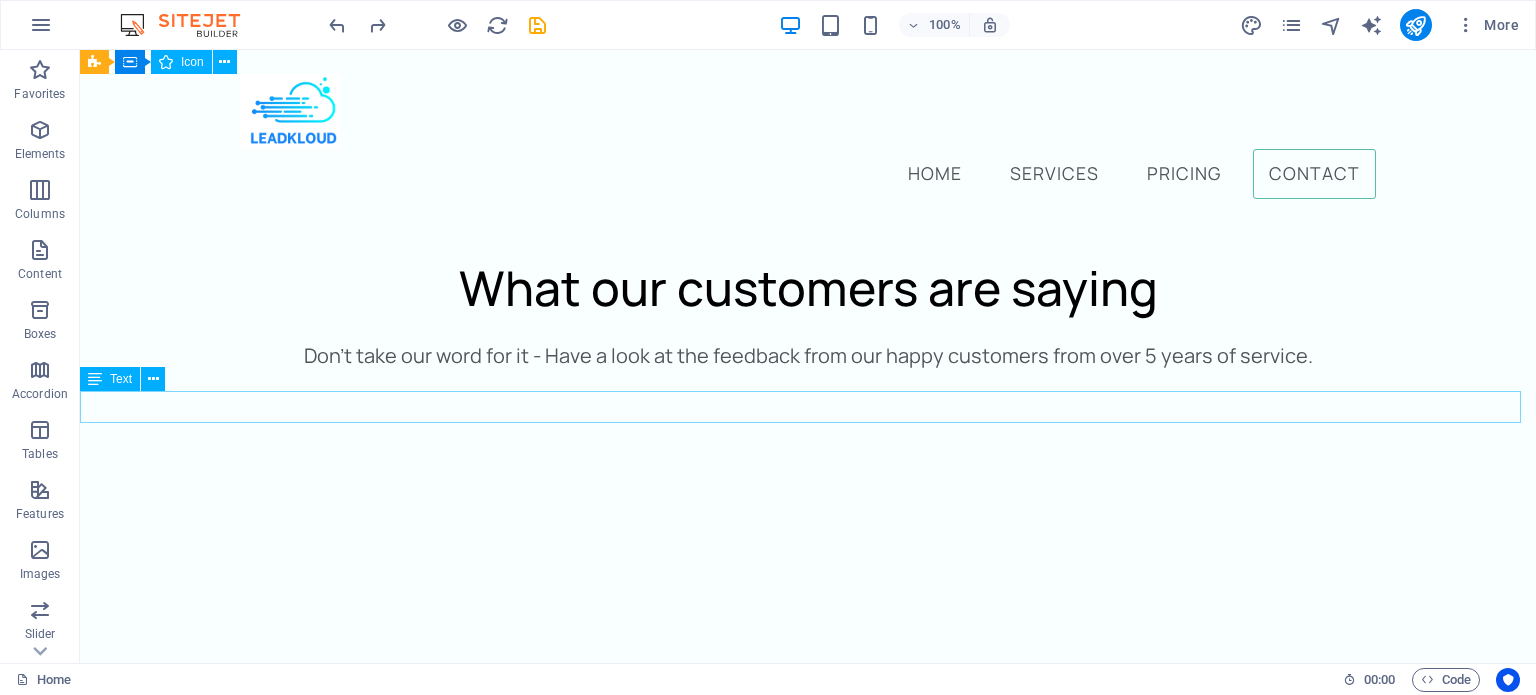 click on "New text element" at bounding box center [808, 12222] 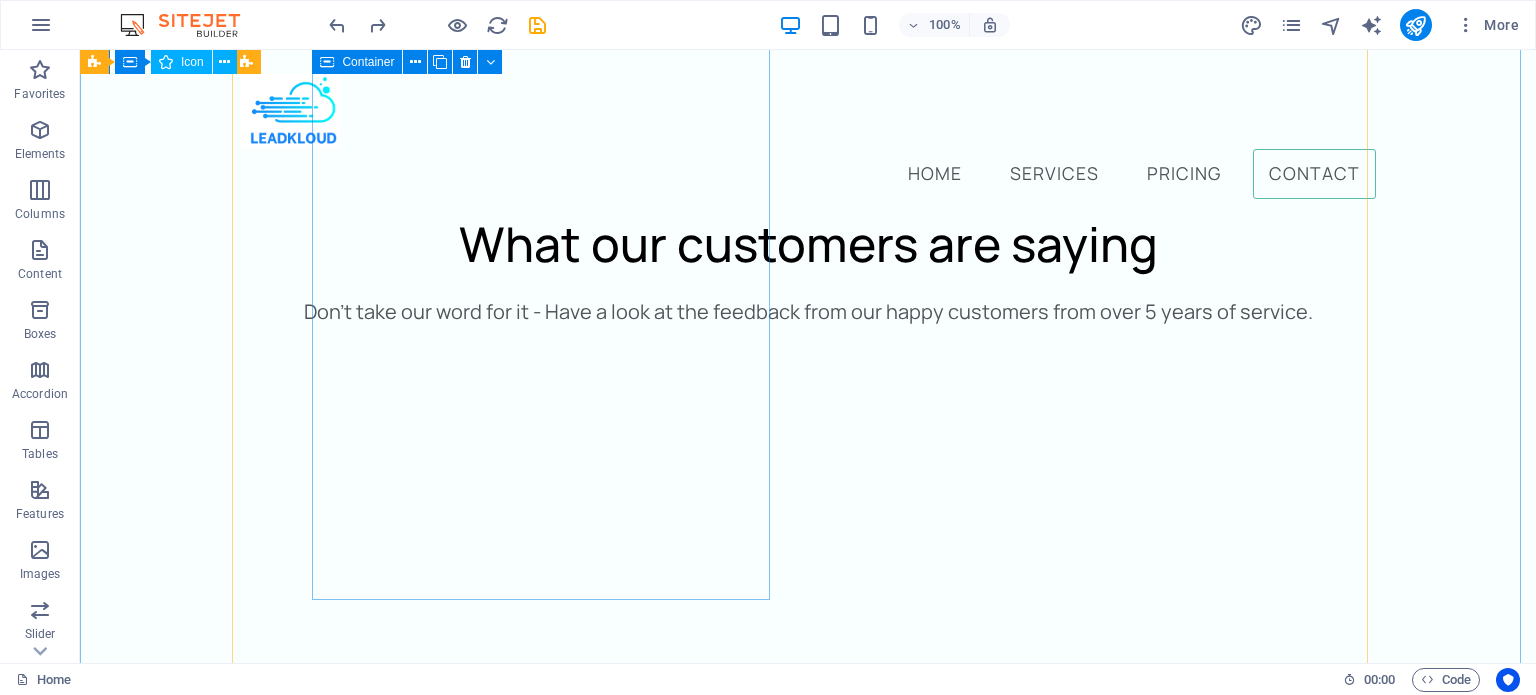 scroll, scrollTop: 5173, scrollLeft: 0, axis: vertical 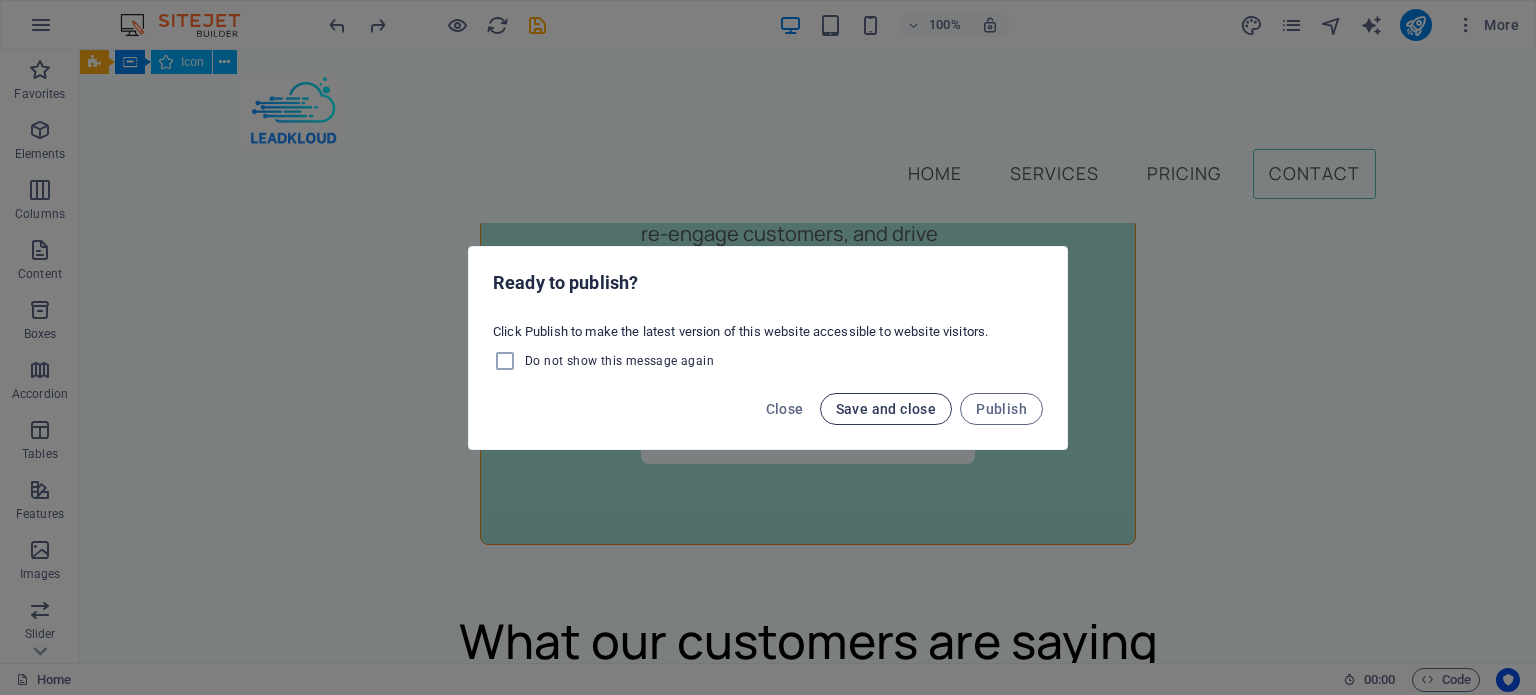 click on "Save and close" at bounding box center (886, 409) 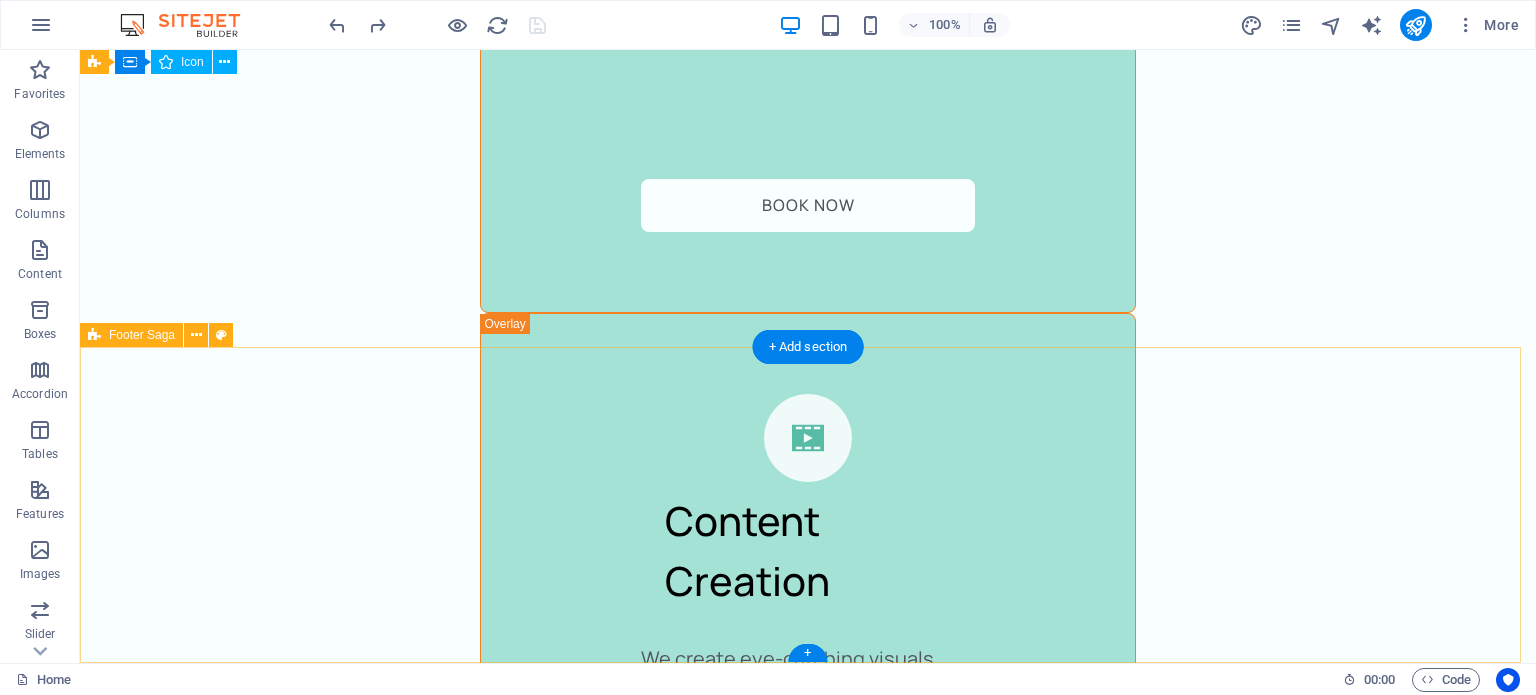 scroll, scrollTop: 5570, scrollLeft: 0, axis: vertical 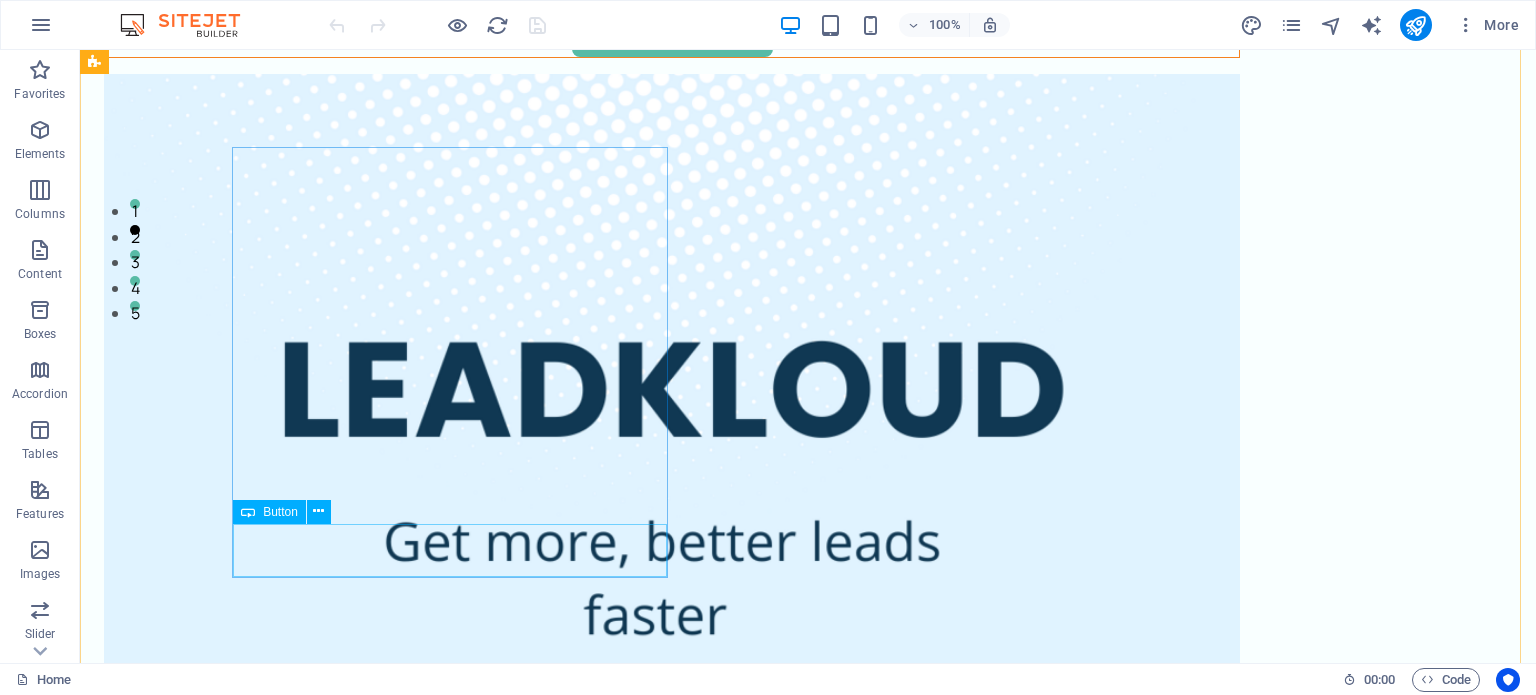click on "Book Now" at bounding box center [672, 30] 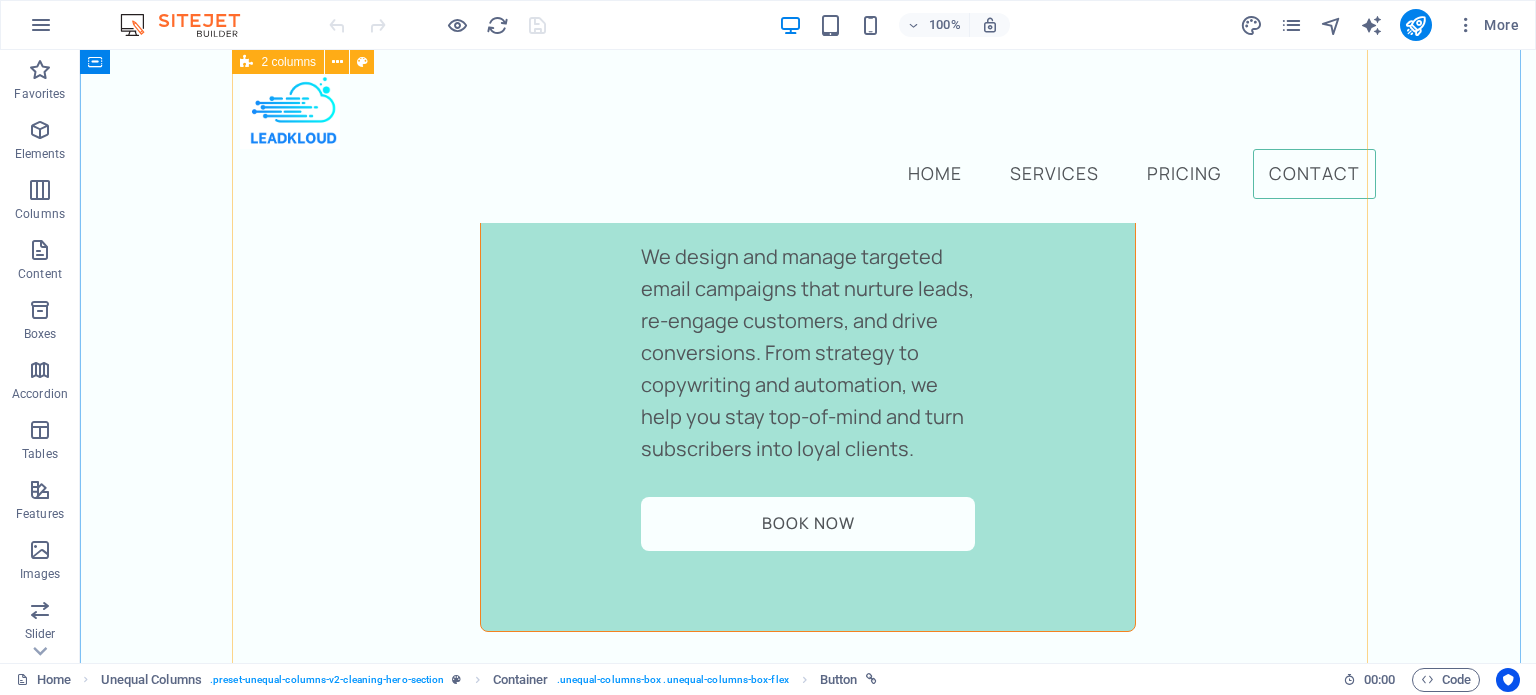 scroll, scrollTop: 5007, scrollLeft: 0, axis: vertical 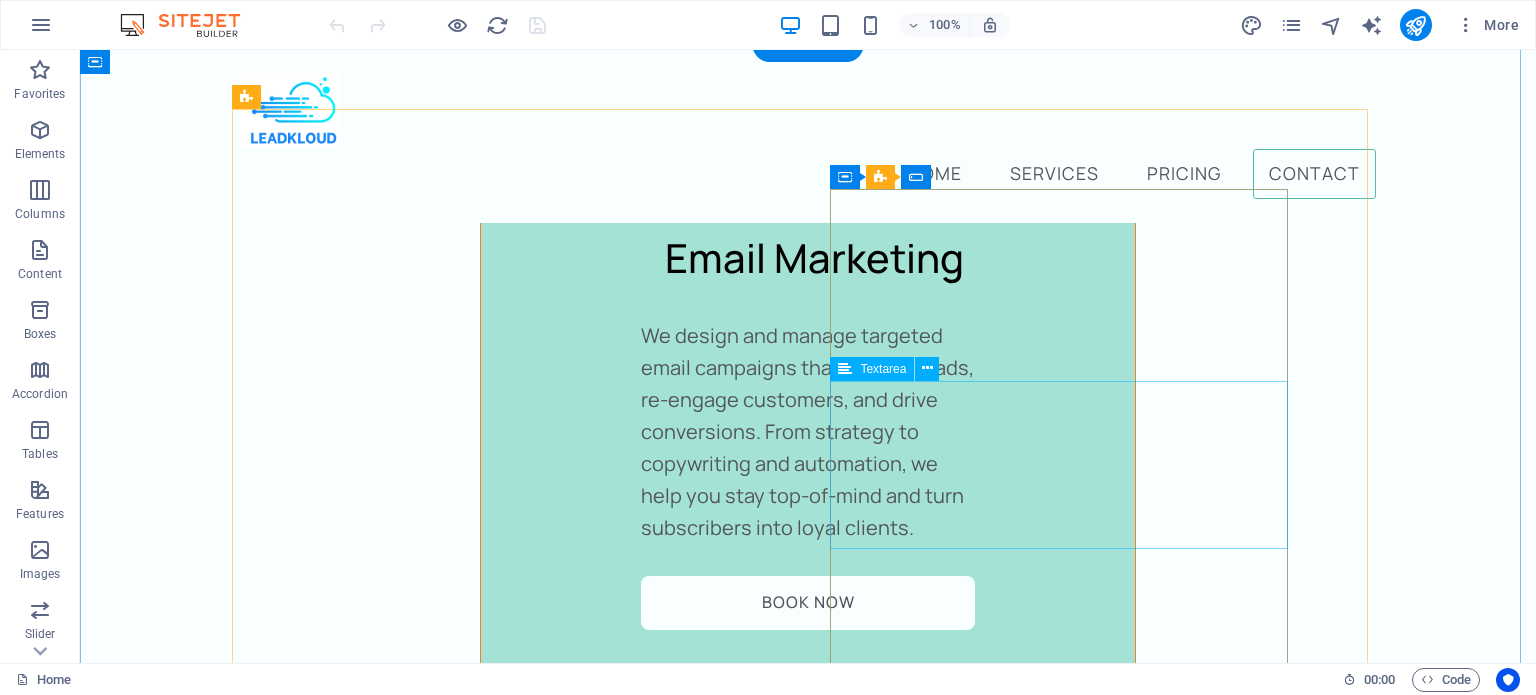 drag, startPoint x: 936, startPoint y: 259, endPoint x: 884, endPoint y: 450, distance: 197.95201 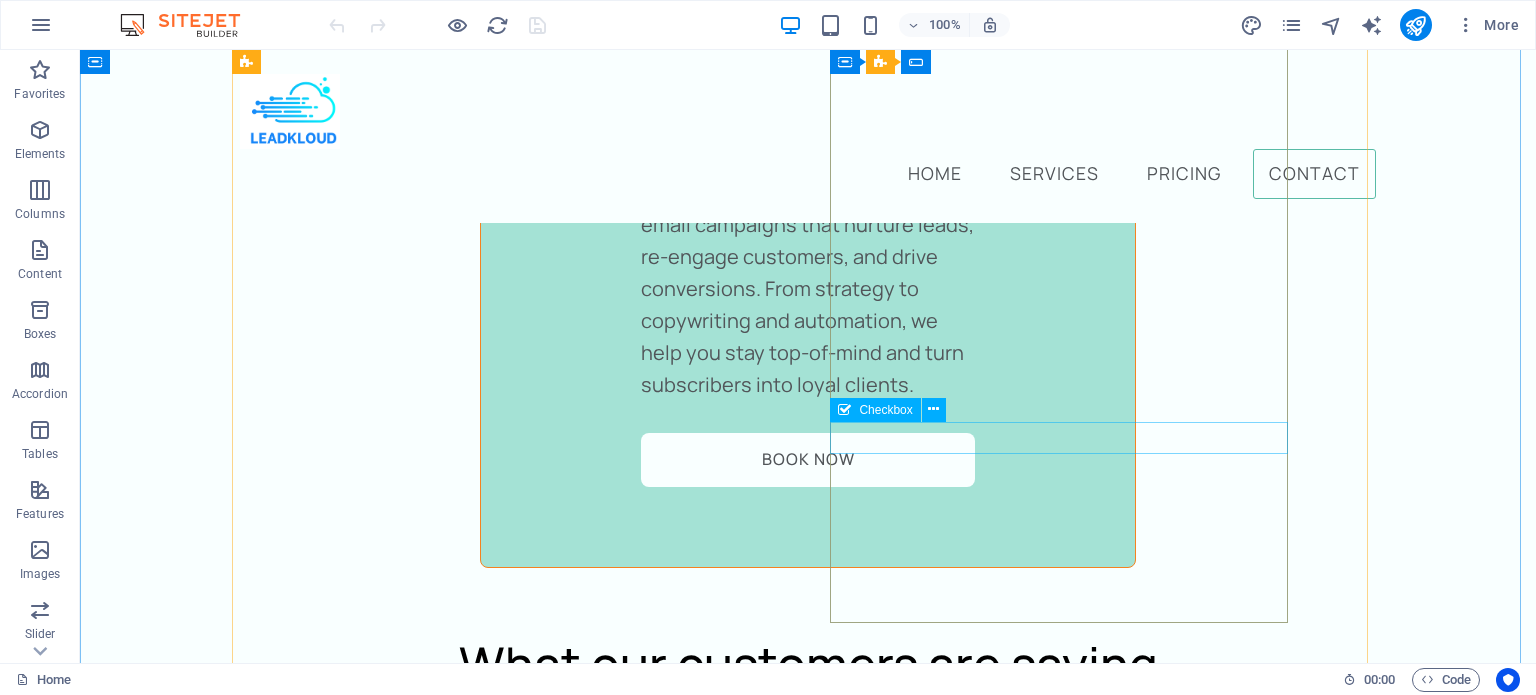 scroll, scrollTop: 4944, scrollLeft: 0, axis: vertical 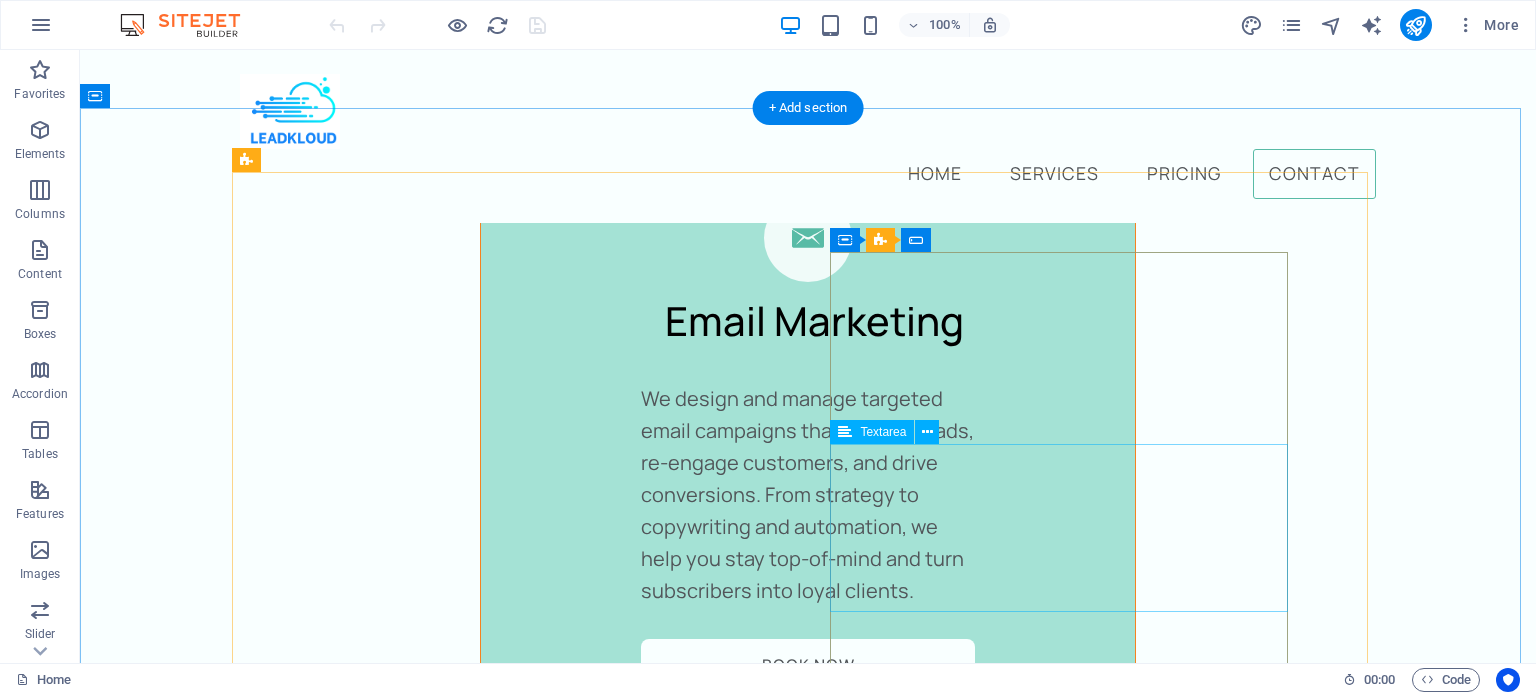click on "Message" at bounding box center (549, 12582) 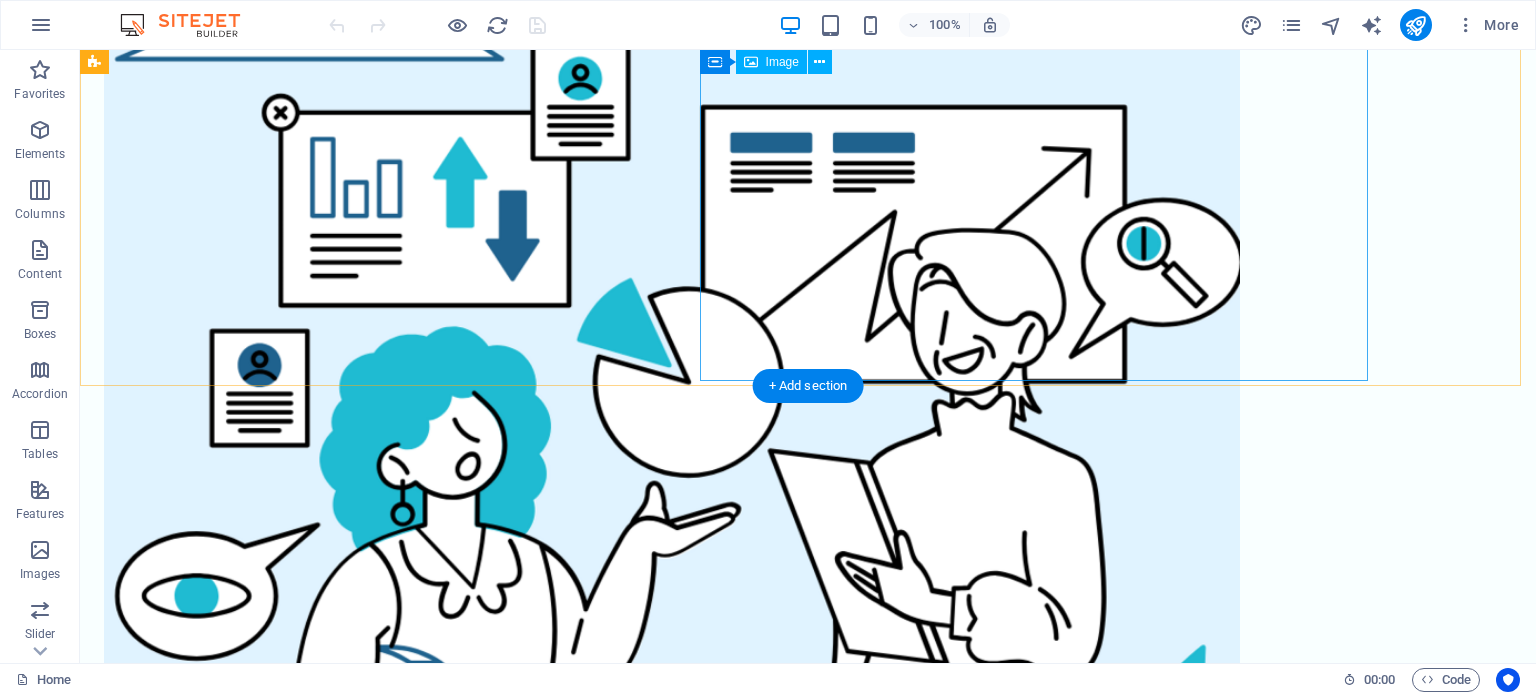 scroll, scrollTop: 0, scrollLeft: 0, axis: both 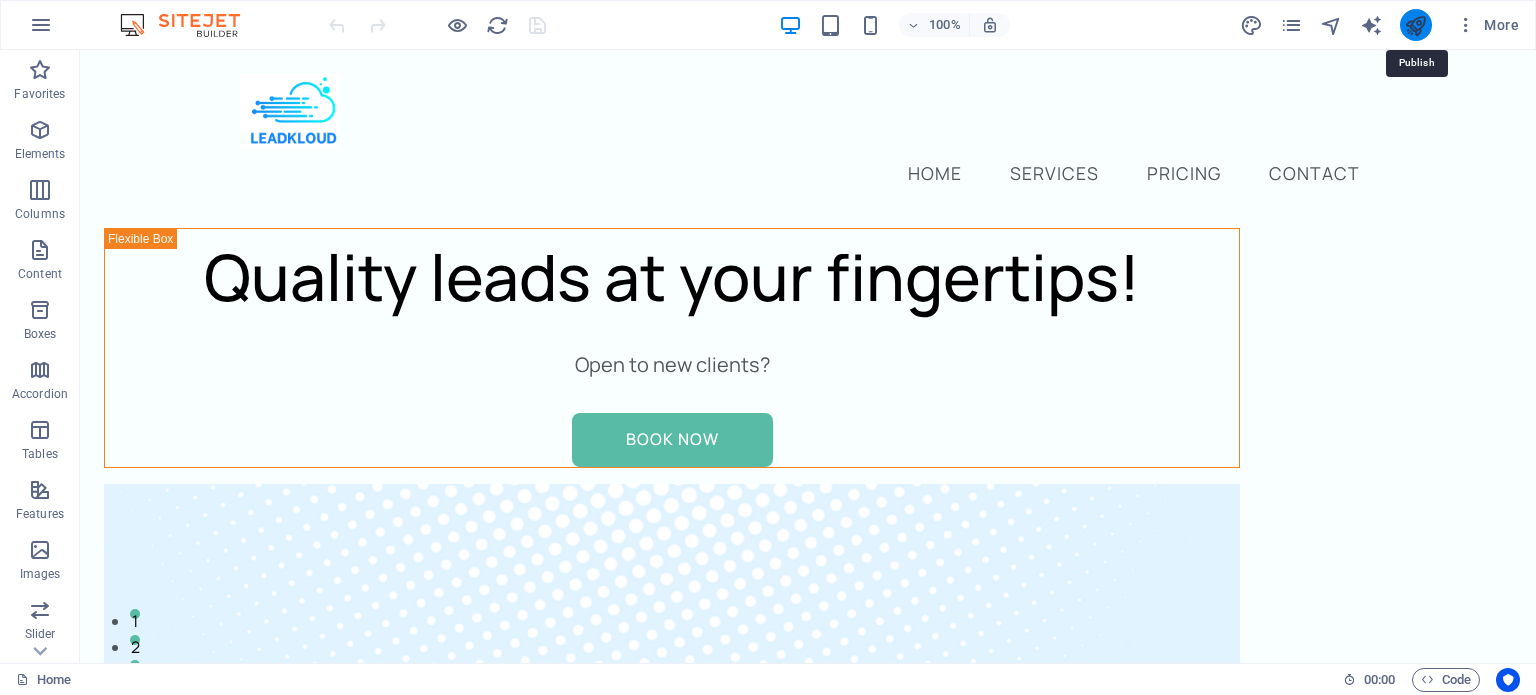 click at bounding box center [1415, 25] 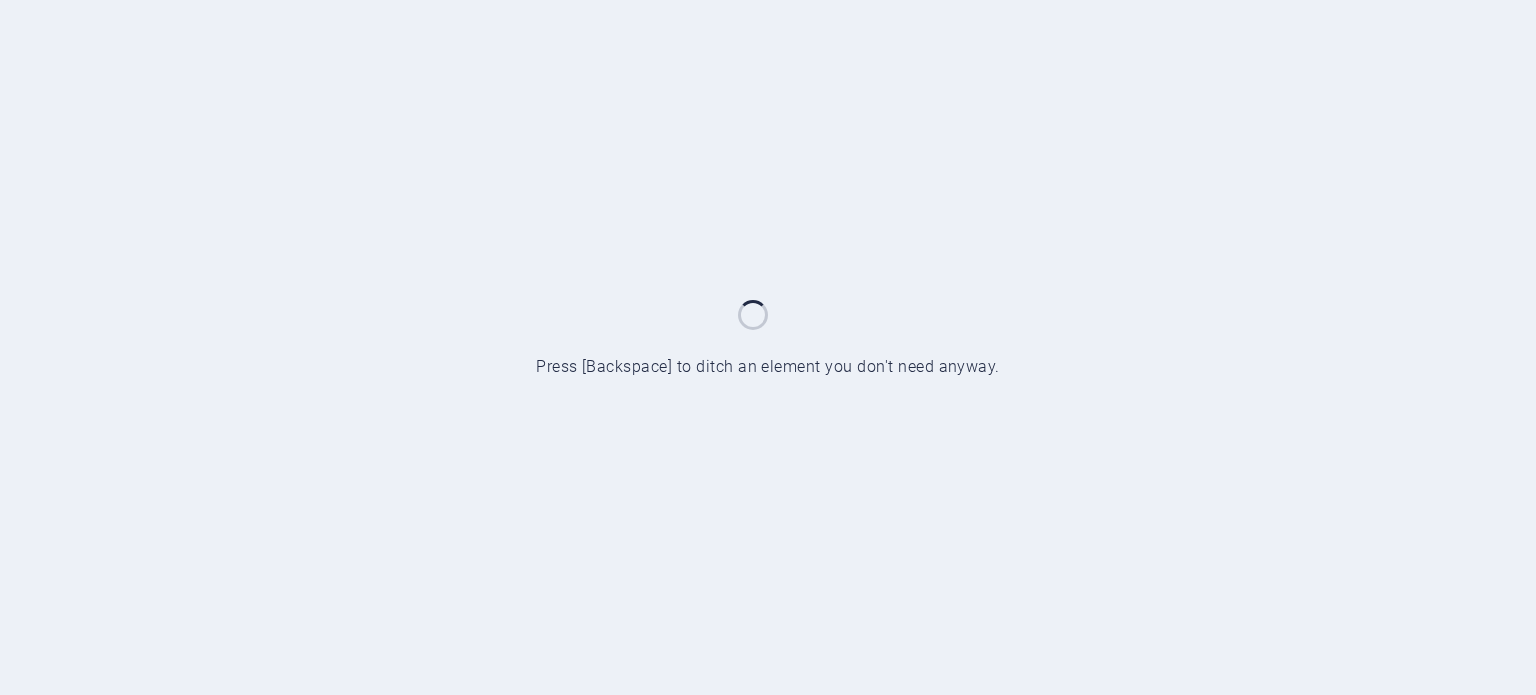 scroll, scrollTop: 0, scrollLeft: 0, axis: both 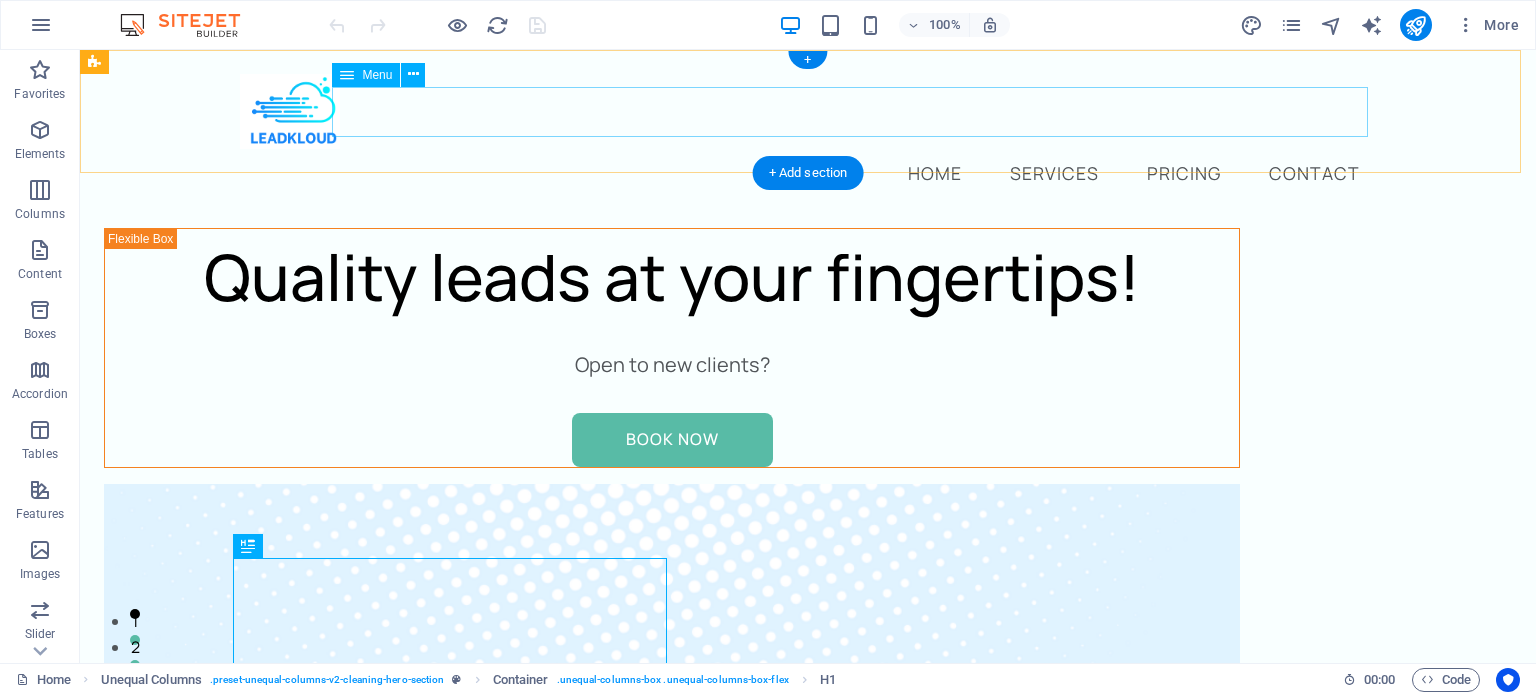 click on "Home Services Pricing Contact" at bounding box center (808, 174) 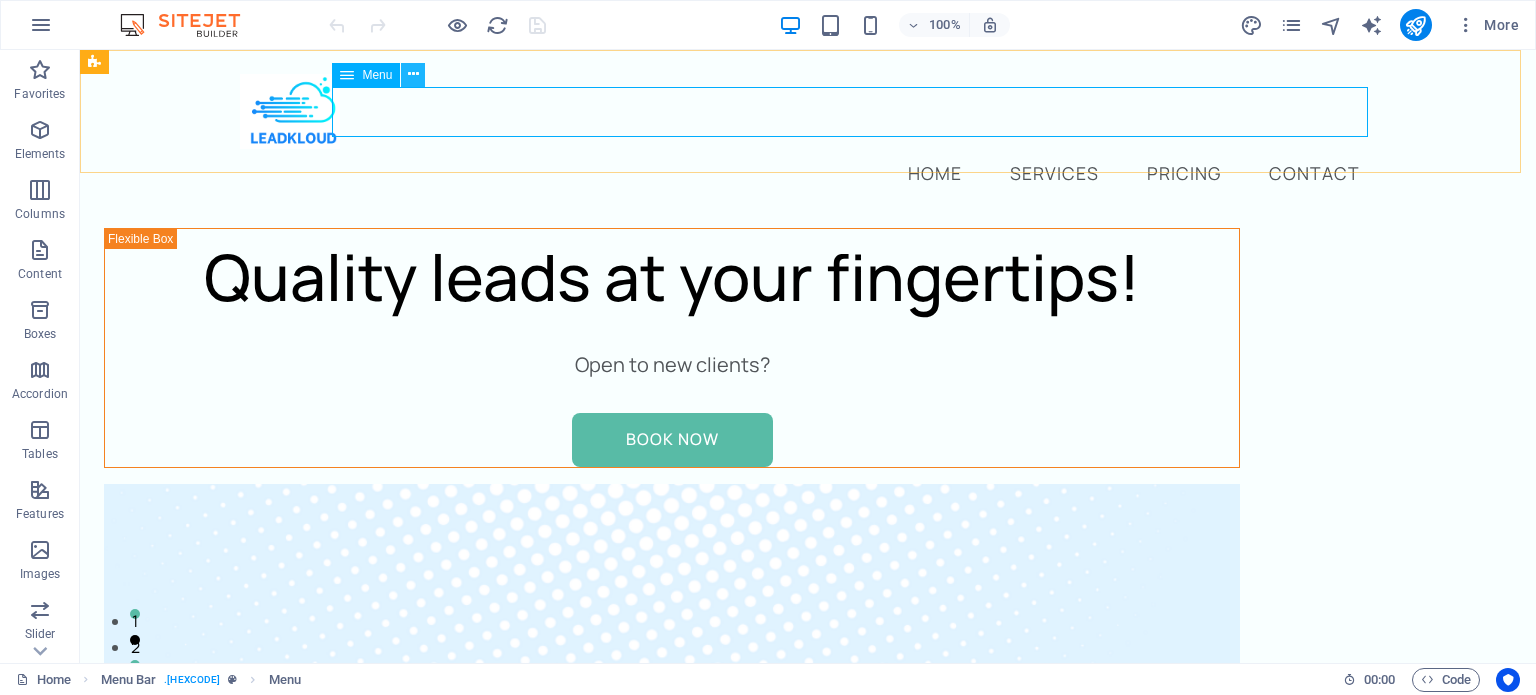click at bounding box center (413, 75) 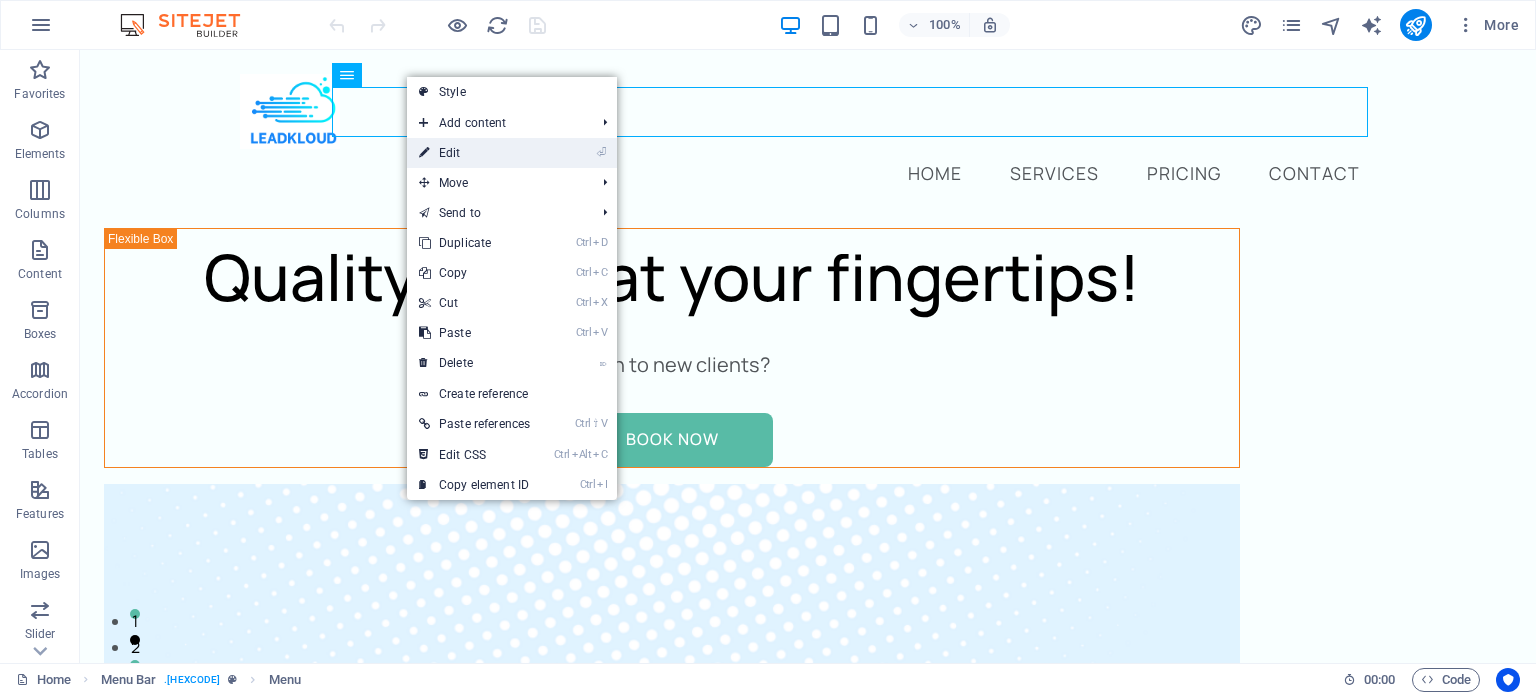 click on "⏎  Edit" at bounding box center [474, 153] 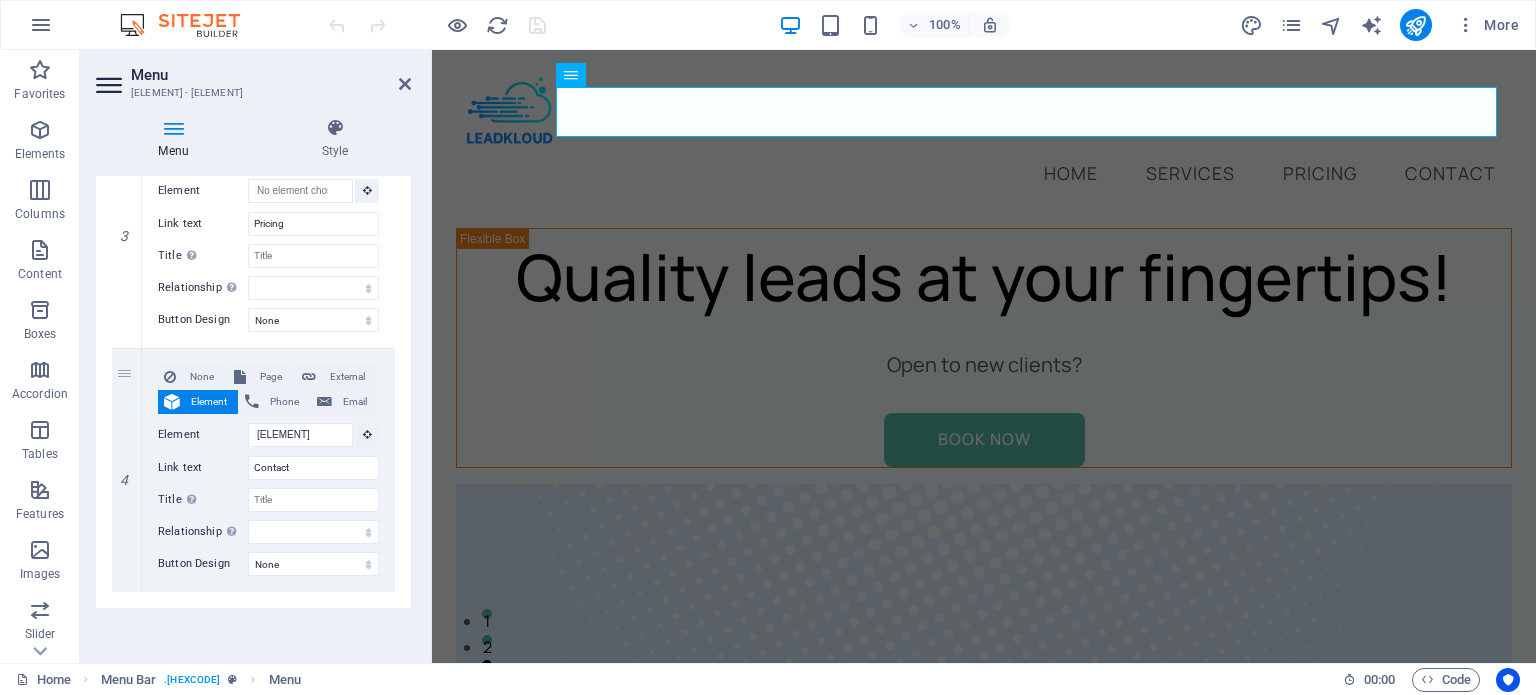scroll, scrollTop: 0, scrollLeft: 0, axis: both 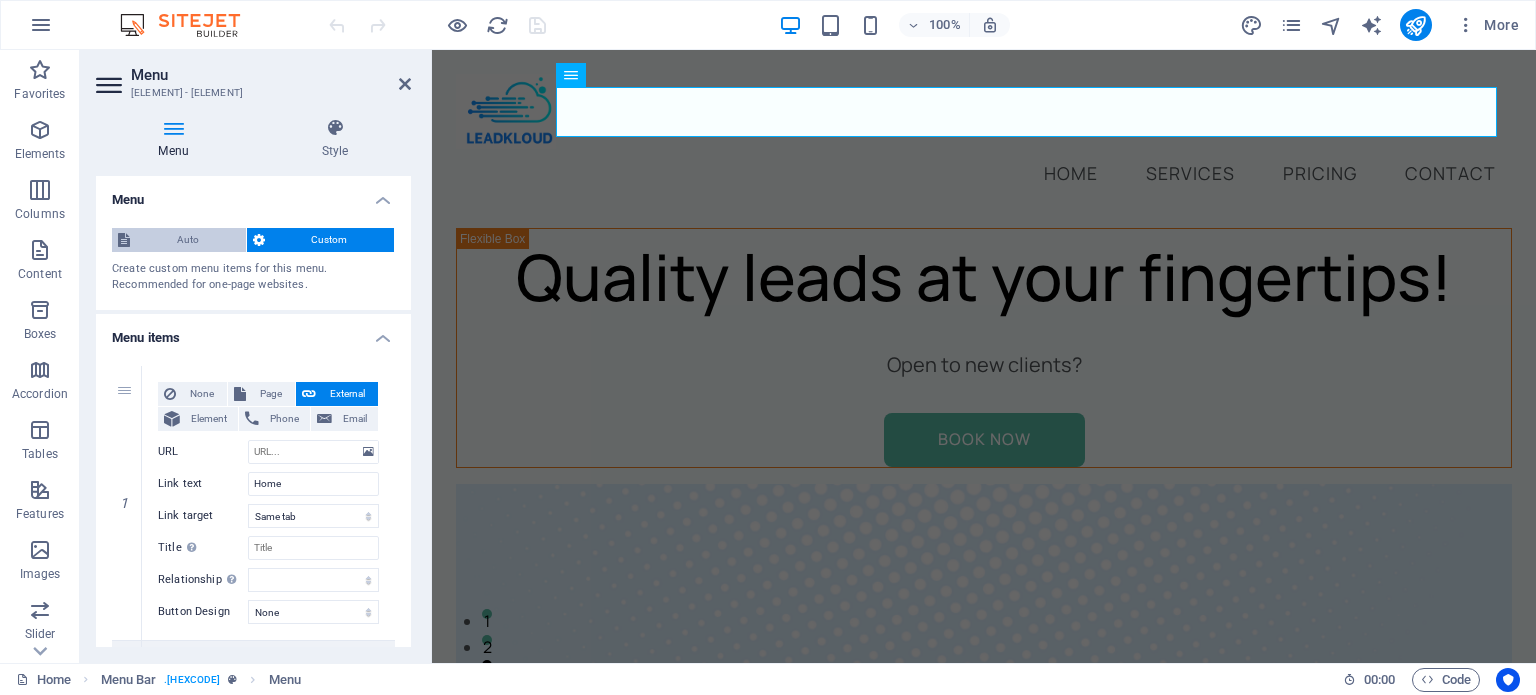 click on "Auto" at bounding box center (188, 240) 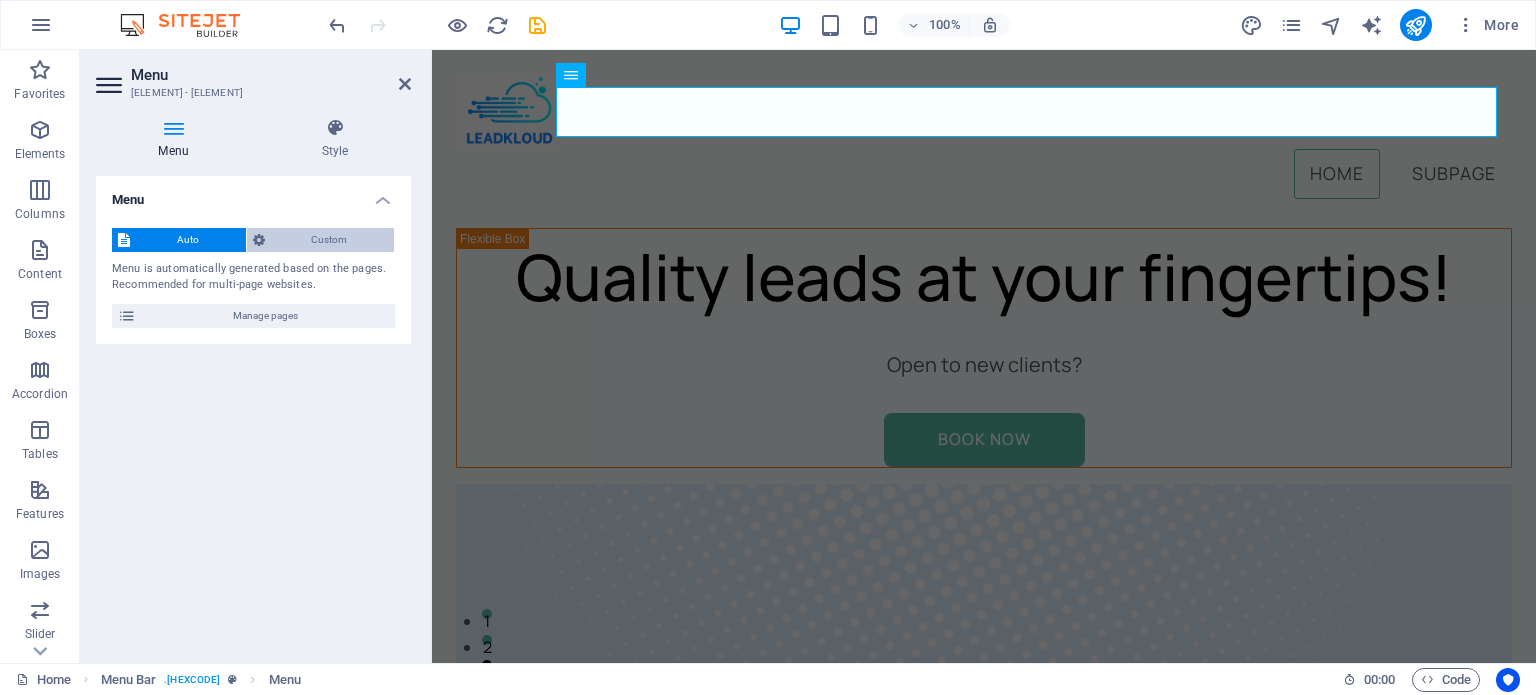click on "Custom" at bounding box center [330, 240] 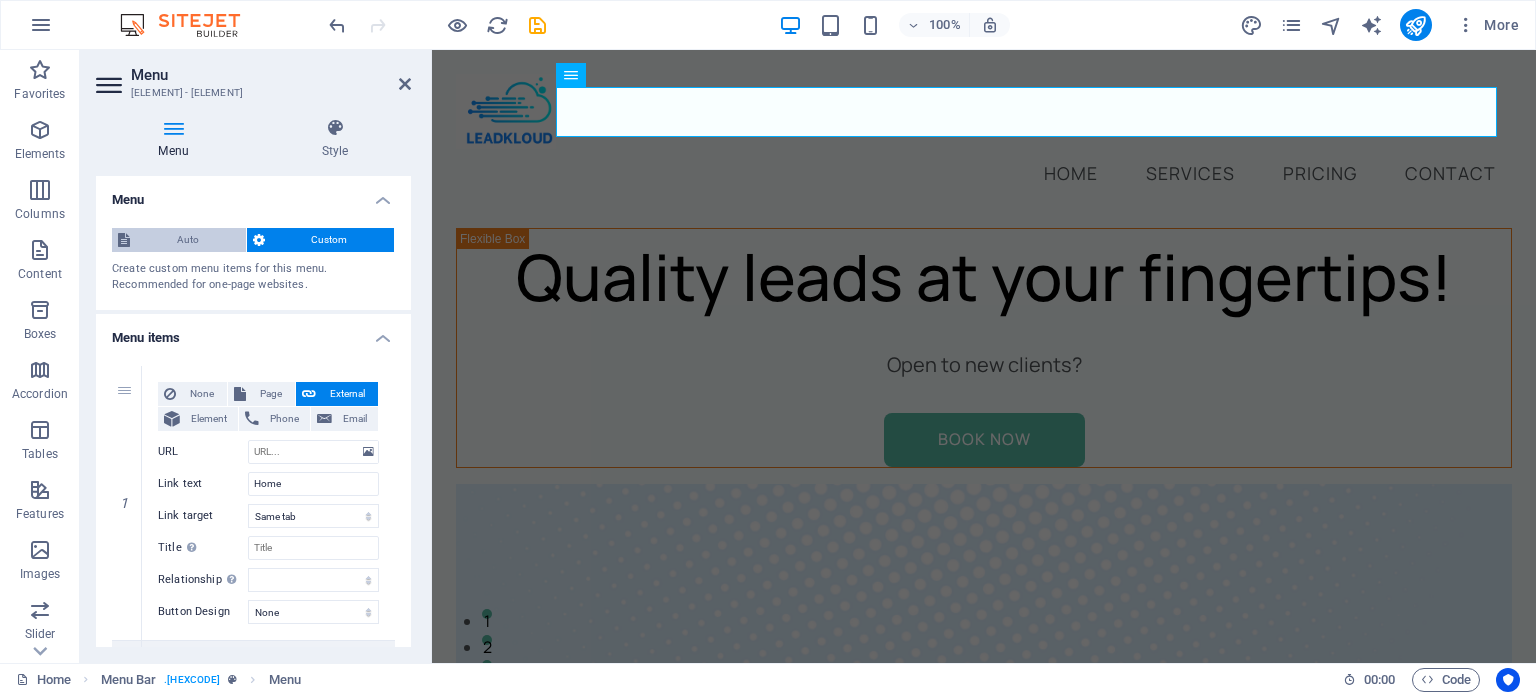 click on "Auto" at bounding box center [188, 240] 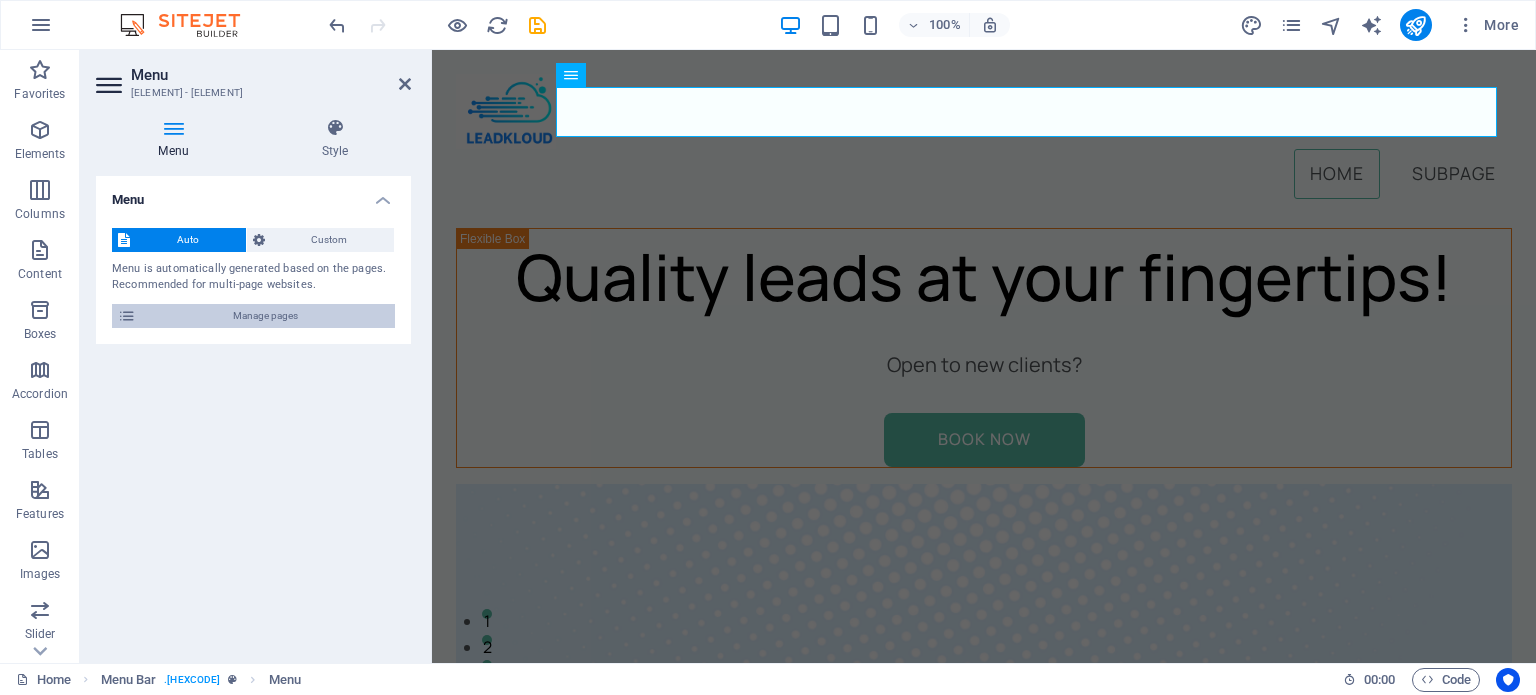 click on "Manage pages" at bounding box center [253, 316] 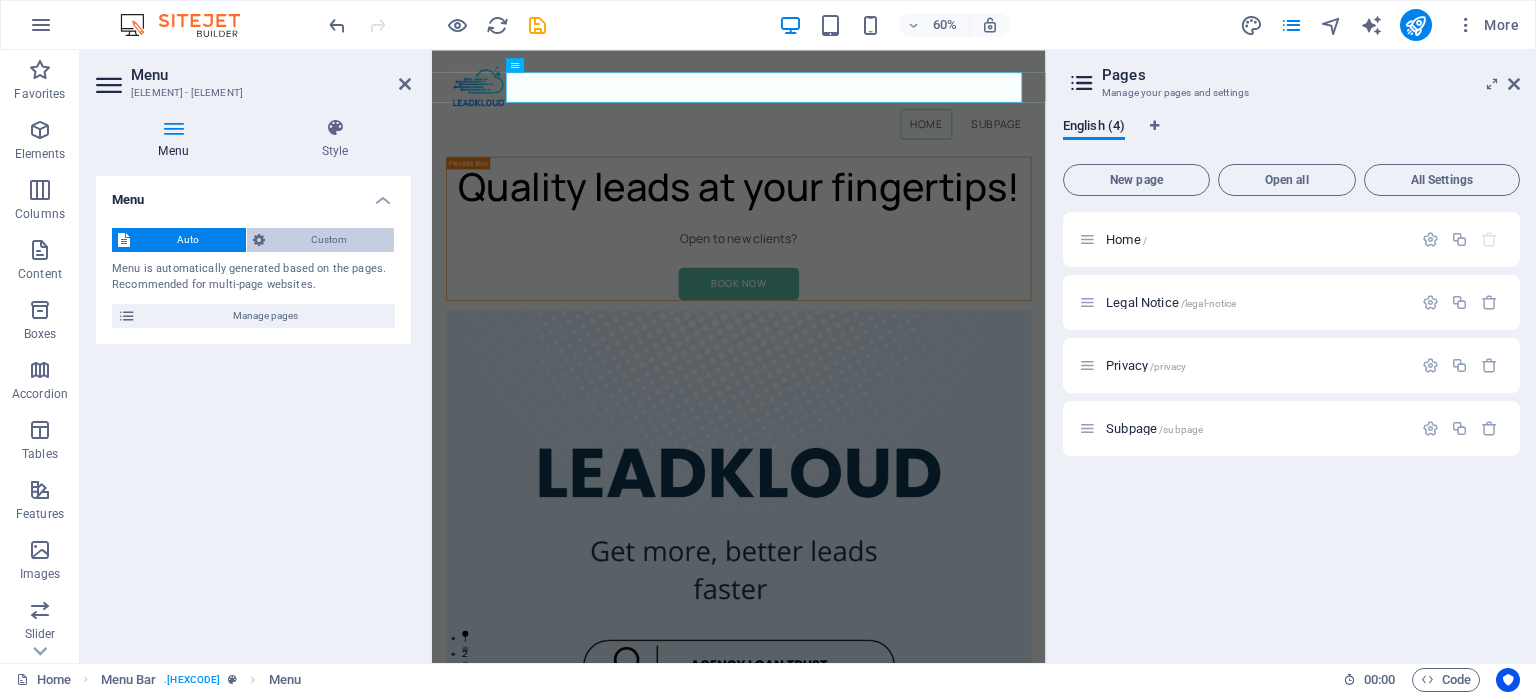 click on "Custom" at bounding box center (330, 240) 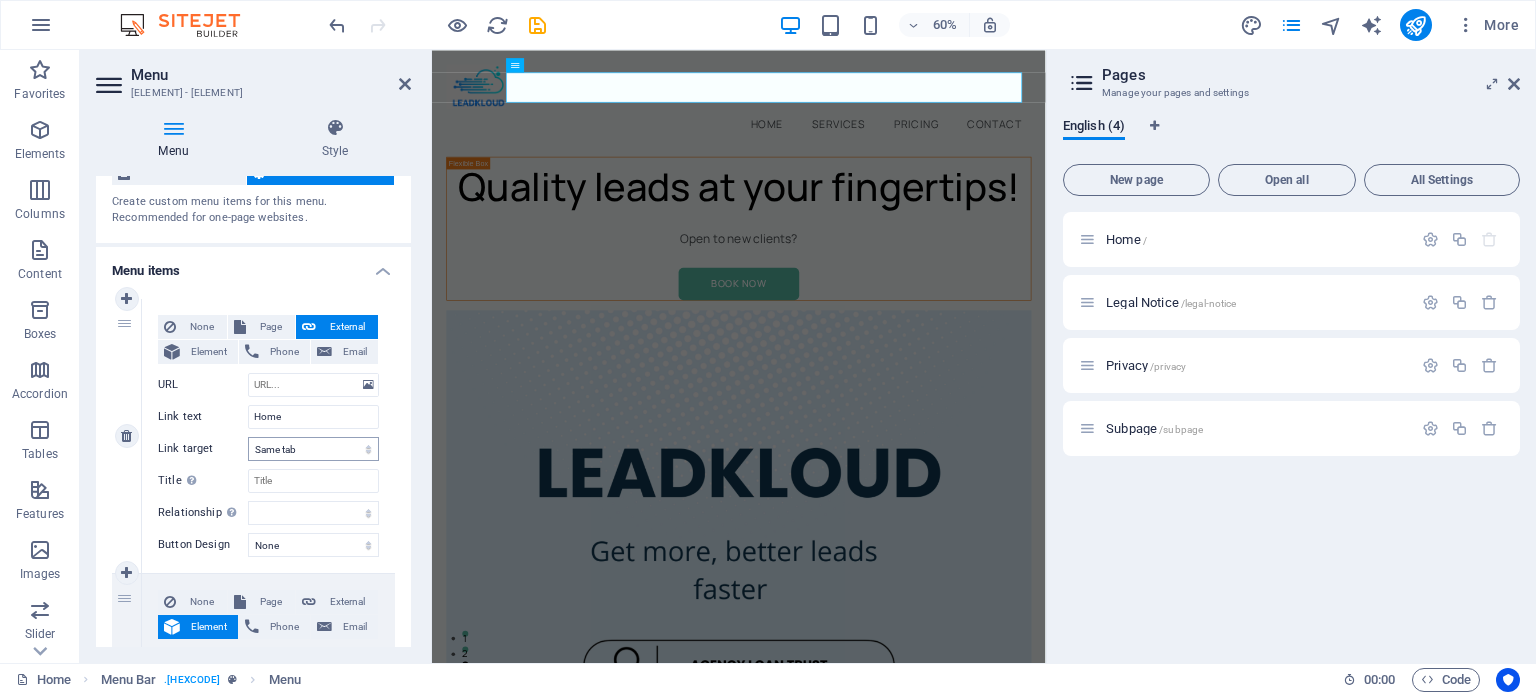 scroll, scrollTop: 0, scrollLeft: 0, axis: both 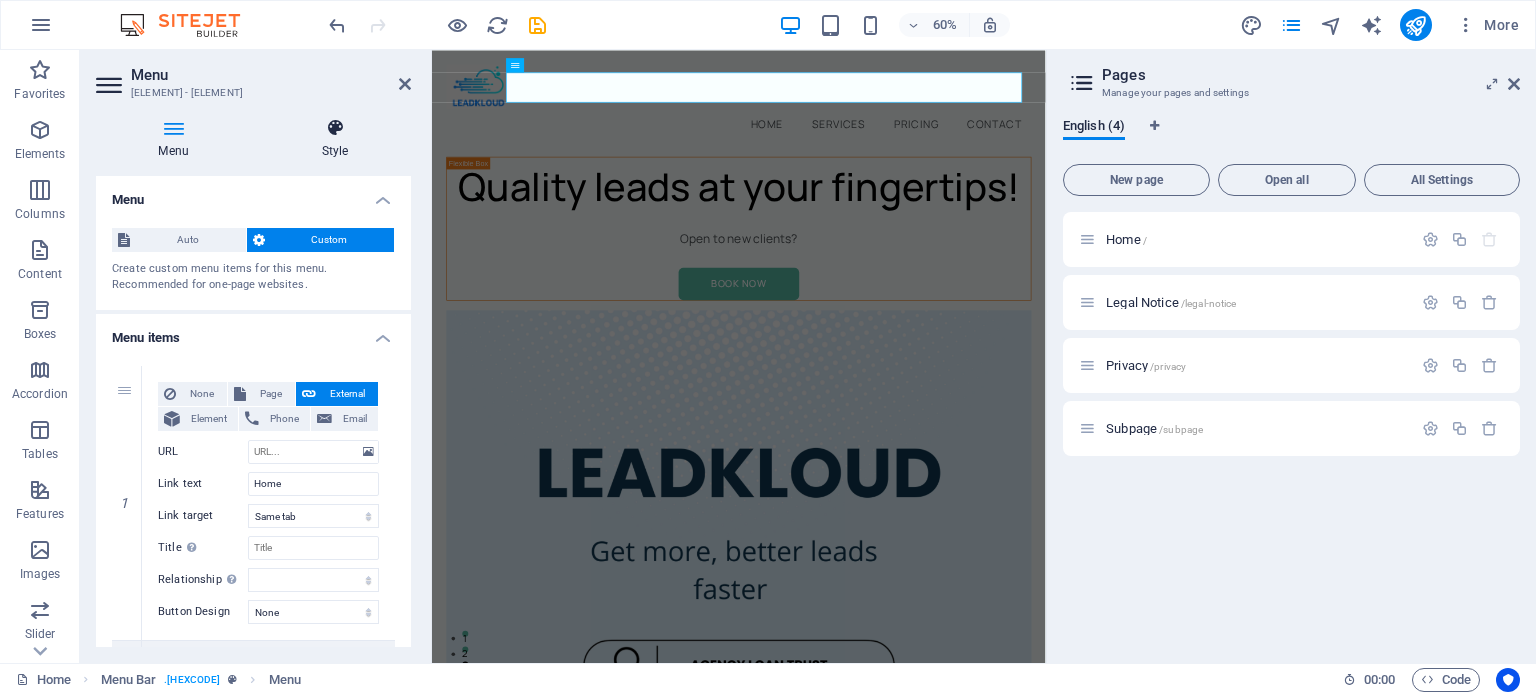 click on "Style" at bounding box center (335, 139) 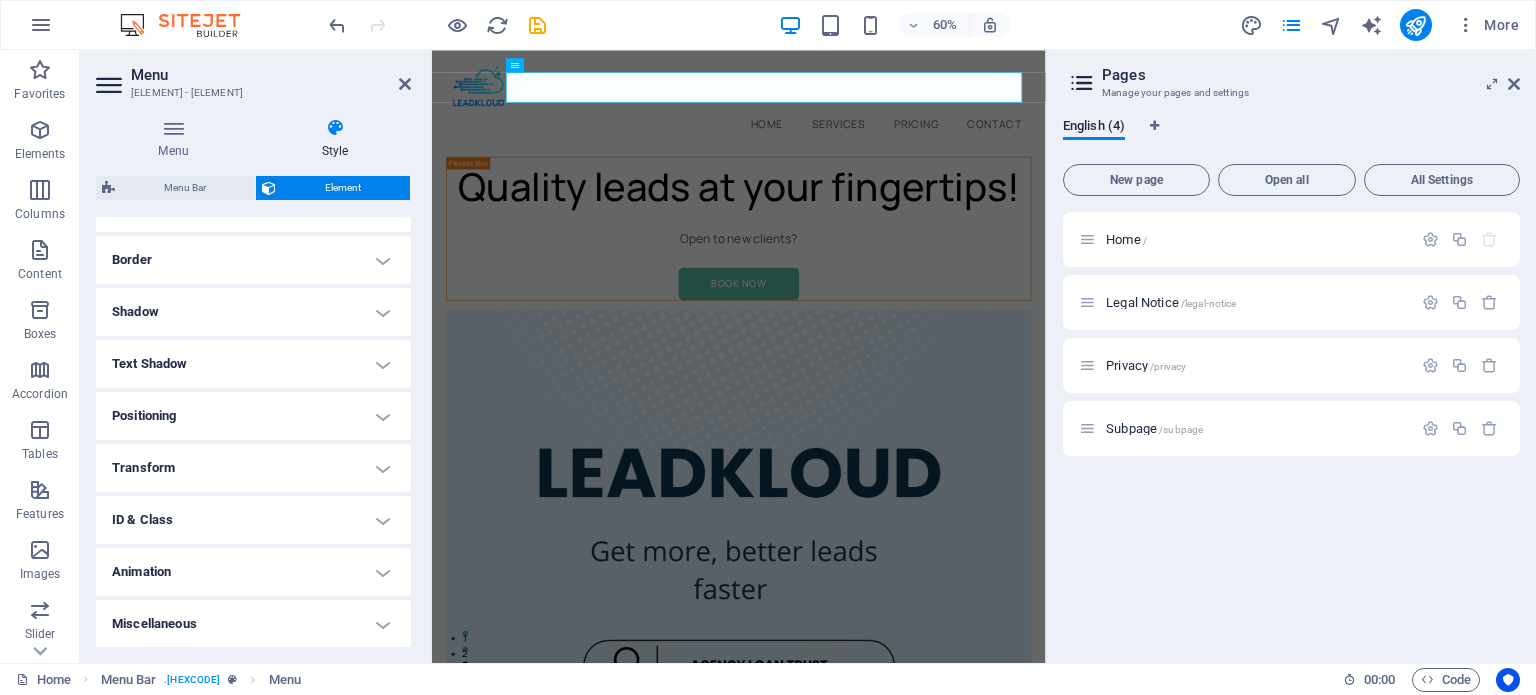 scroll, scrollTop: 0, scrollLeft: 0, axis: both 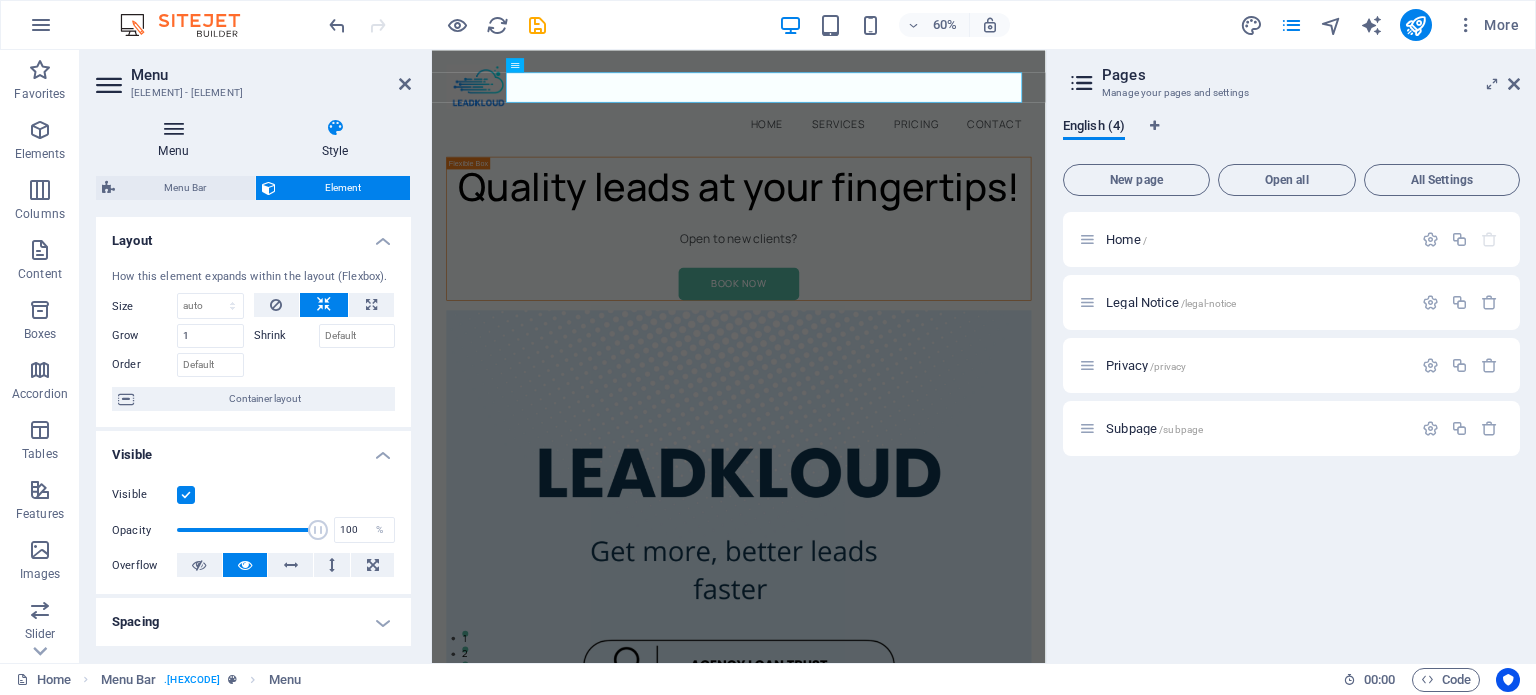 click at bounding box center [173, 128] 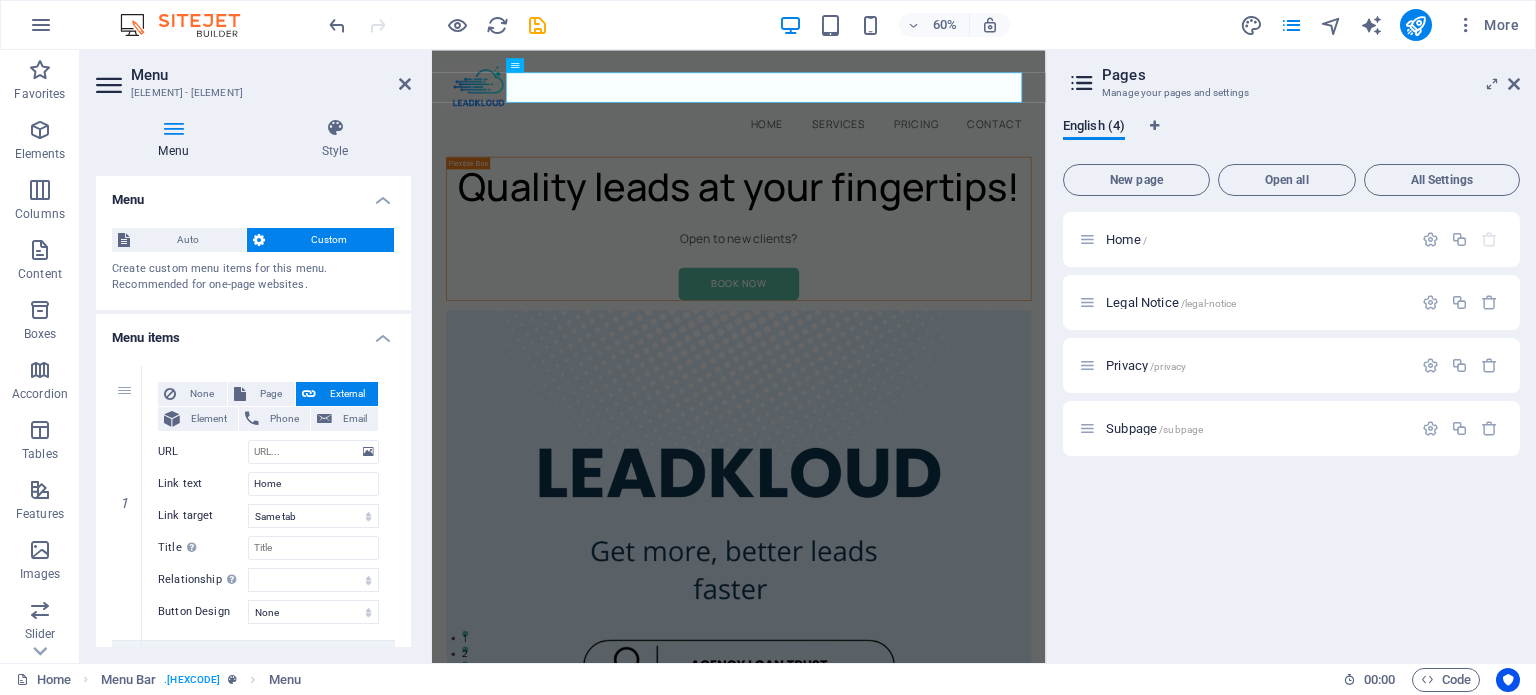 click at bounding box center [111, 85] 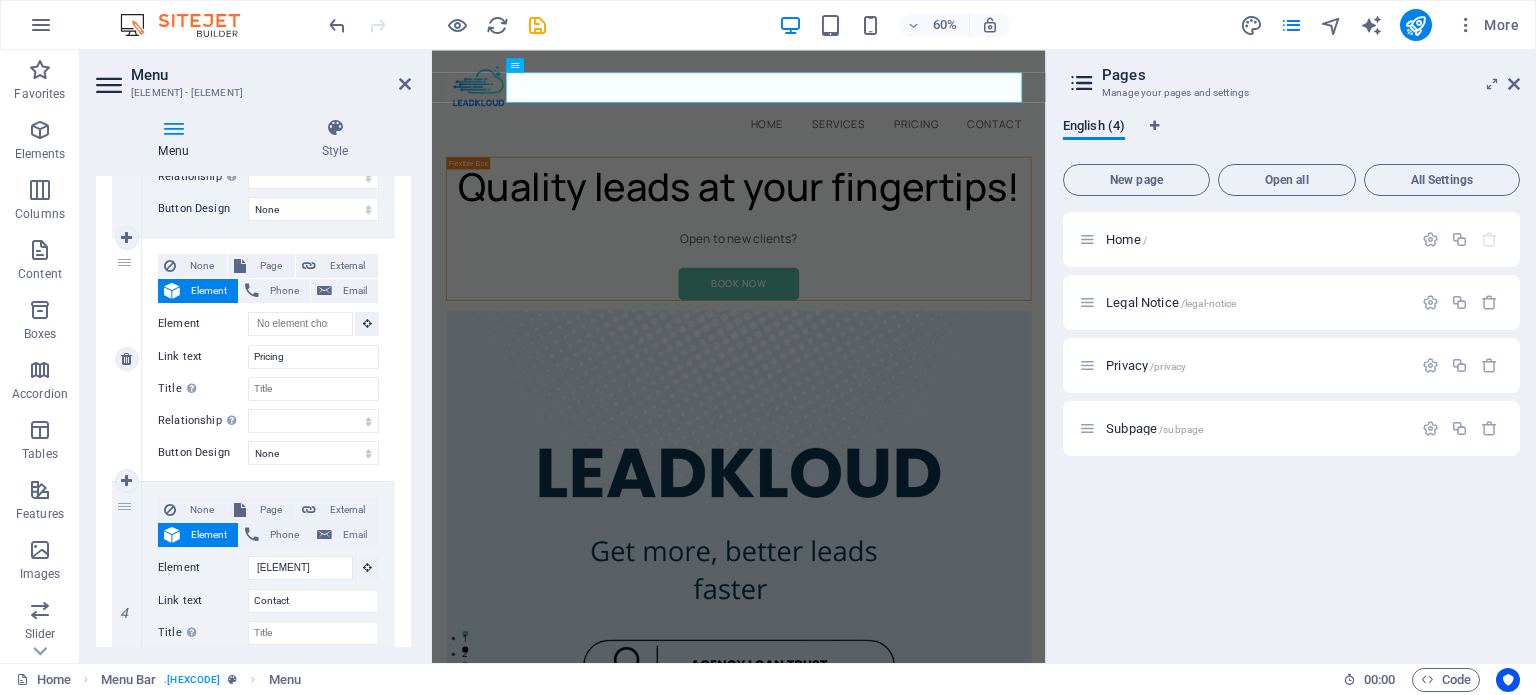 scroll, scrollTop: 648, scrollLeft: 0, axis: vertical 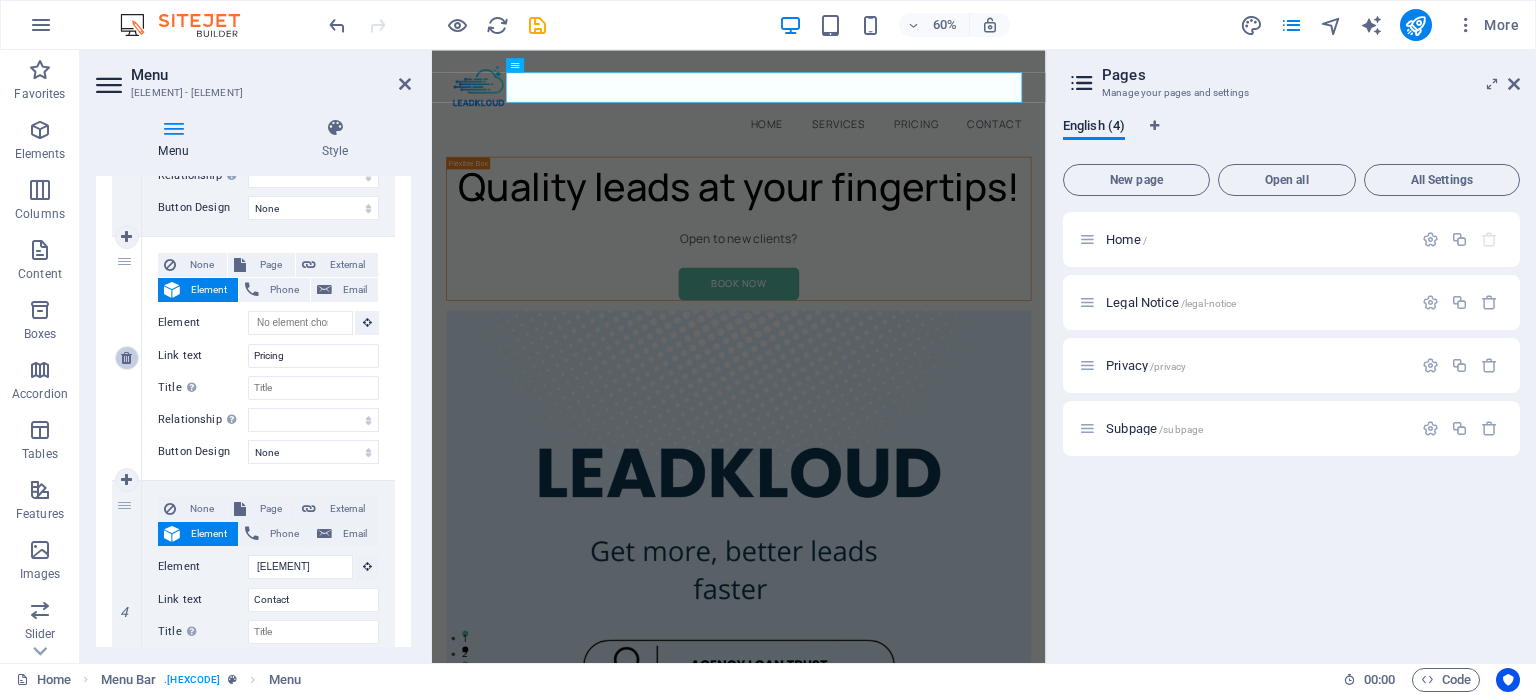 click at bounding box center (126, 358) 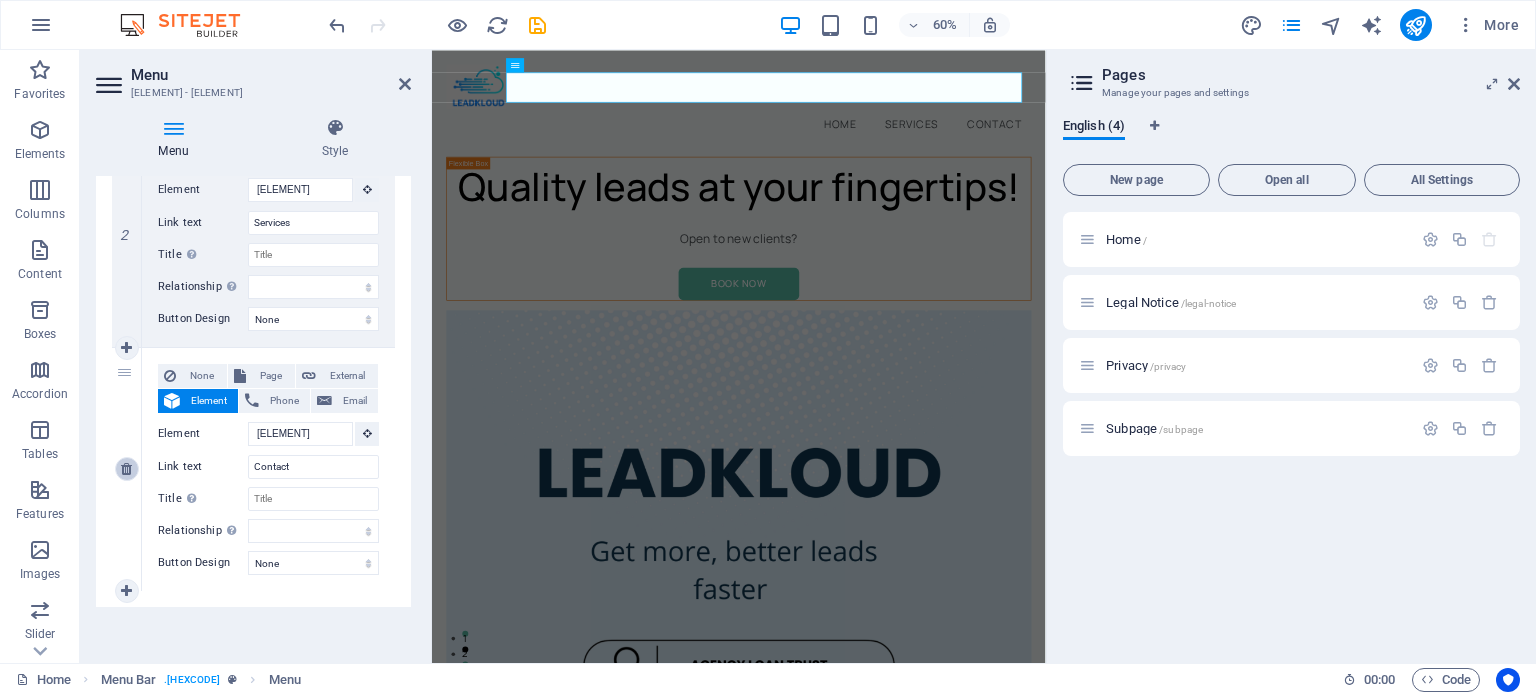 scroll, scrollTop: 536, scrollLeft: 0, axis: vertical 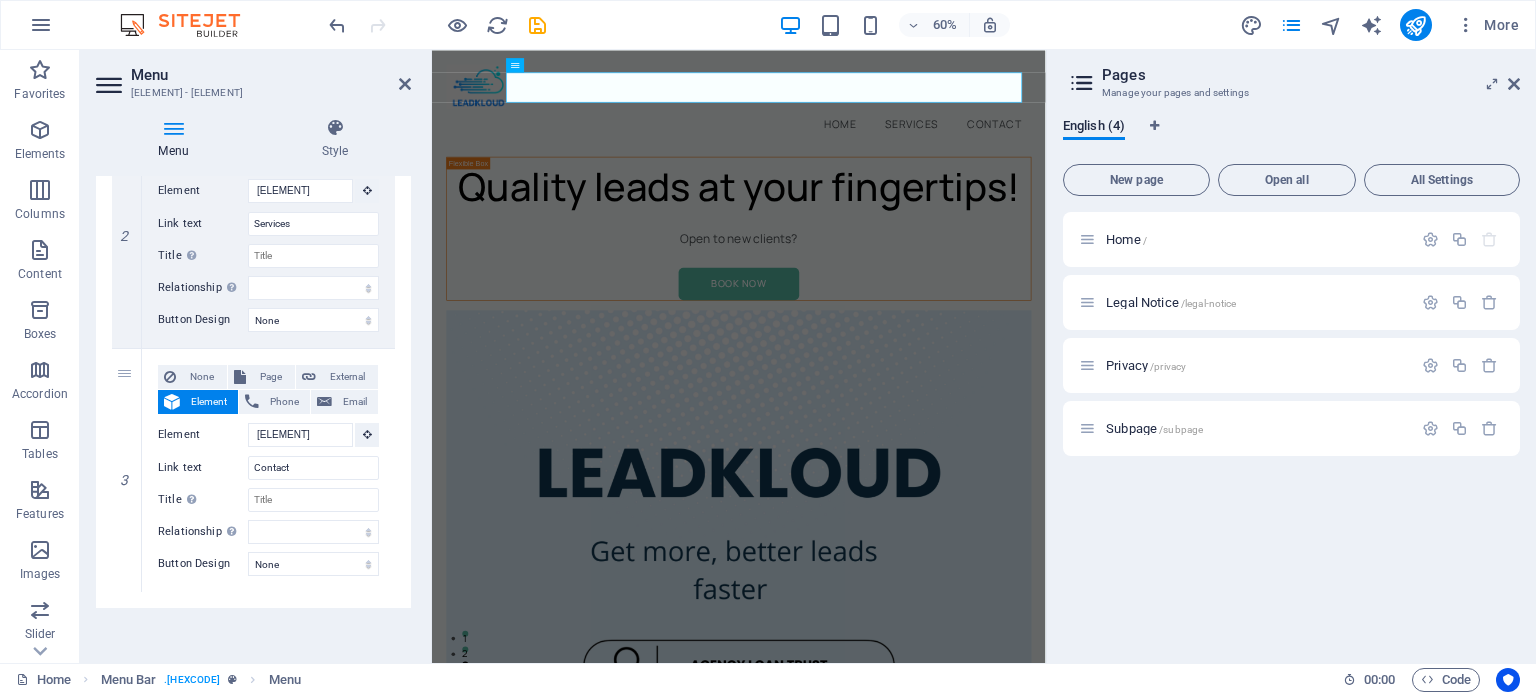 click on "Pages" at bounding box center [1311, 75] 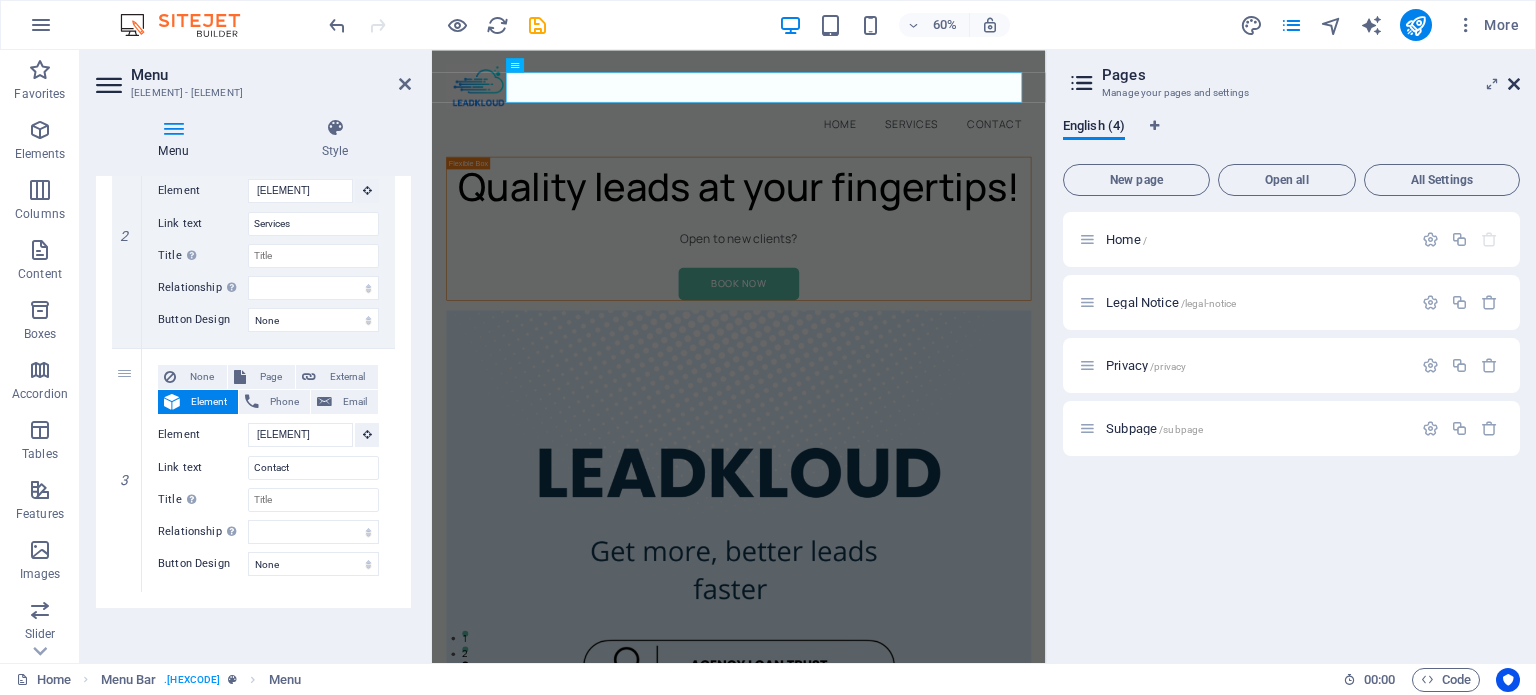 click at bounding box center (1514, 84) 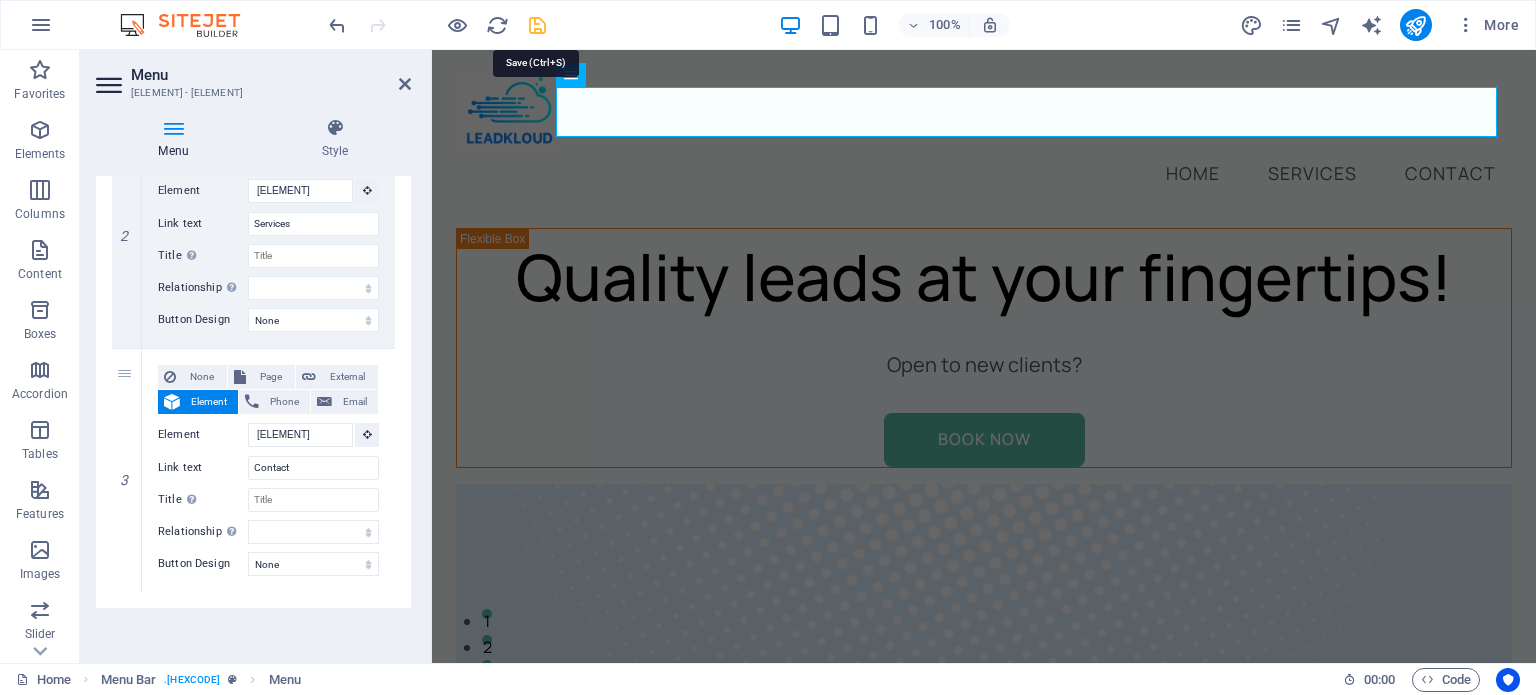 click at bounding box center (537, 25) 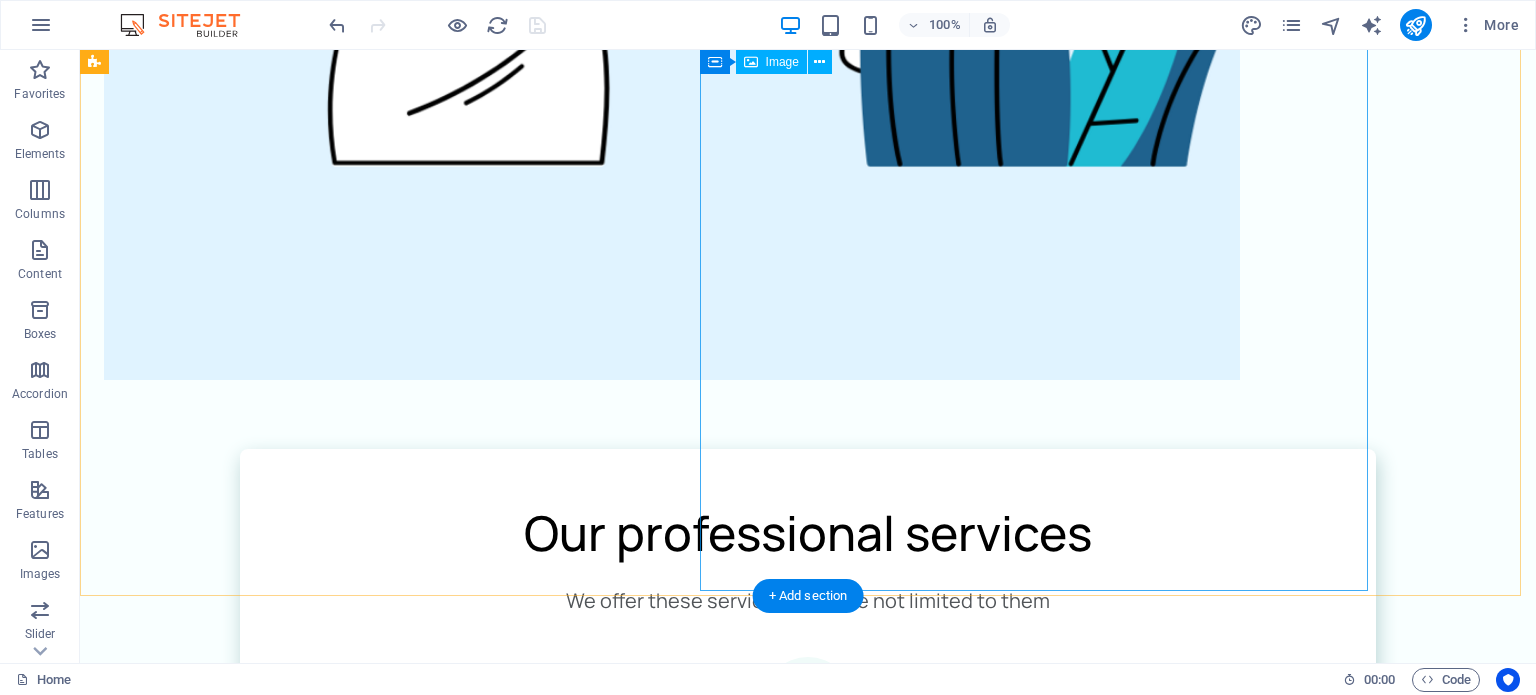 scroll, scrollTop: 0, scrollLeft: 0, axis: both 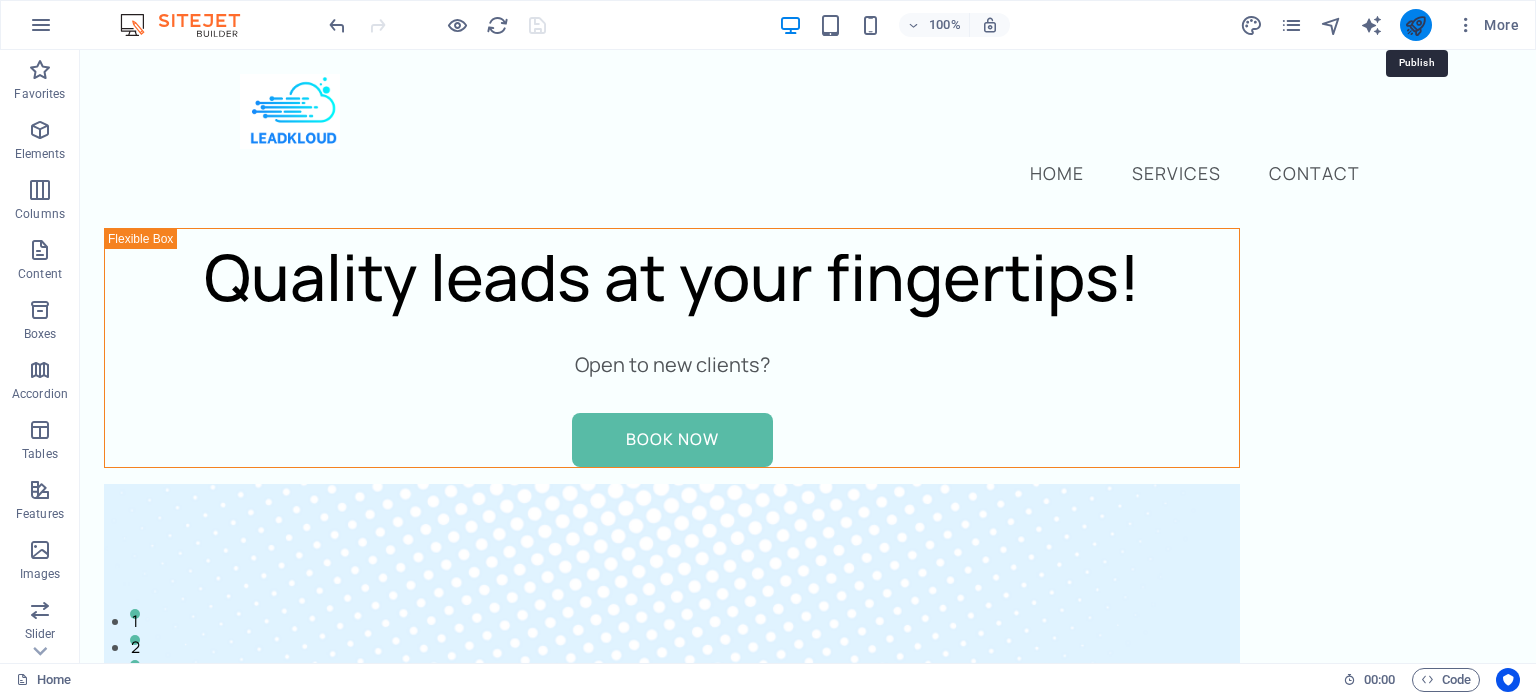 click at bounding box center [1415, 25] 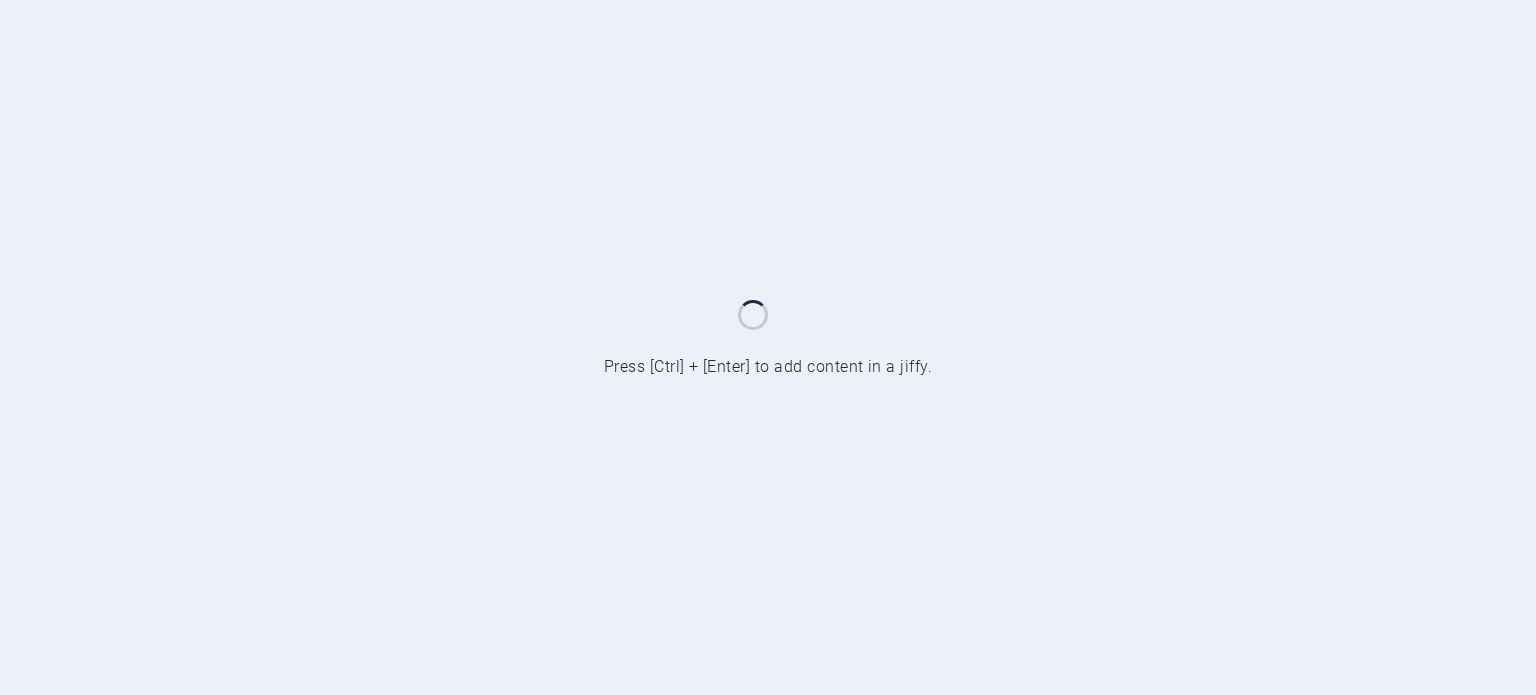 scroll, scrollTop: 0, scrollLeft: 0, axis: both 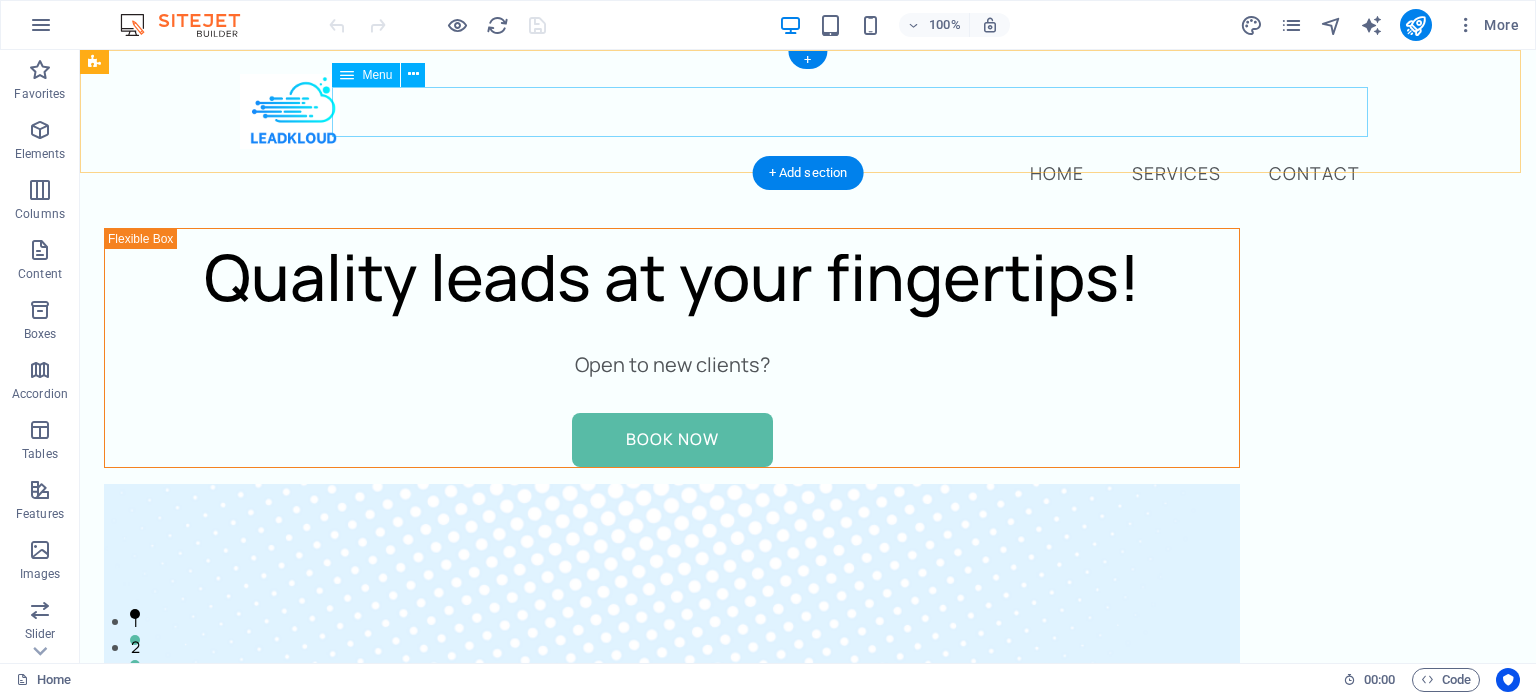 click on "Home Services Contact" at bounding box center [808, 174] 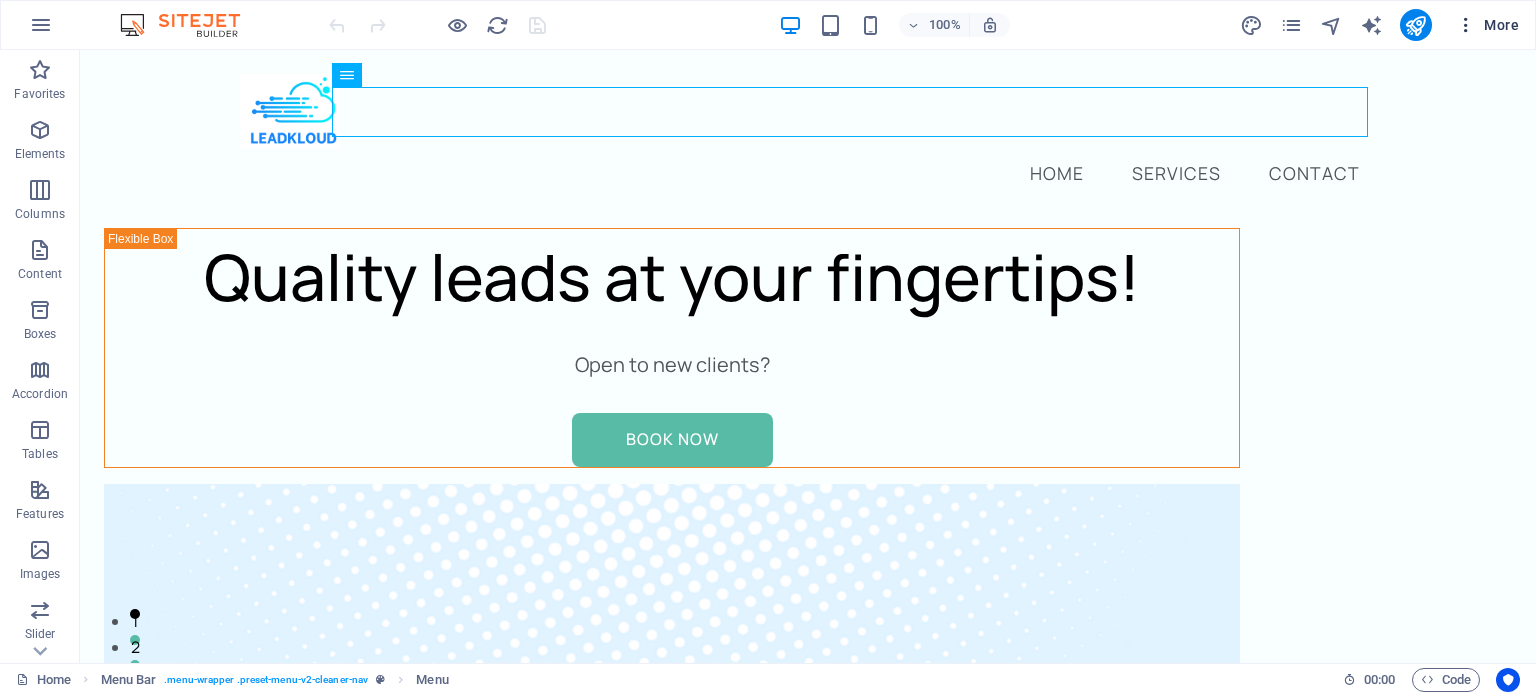 click at bounding box center (1466, 25) 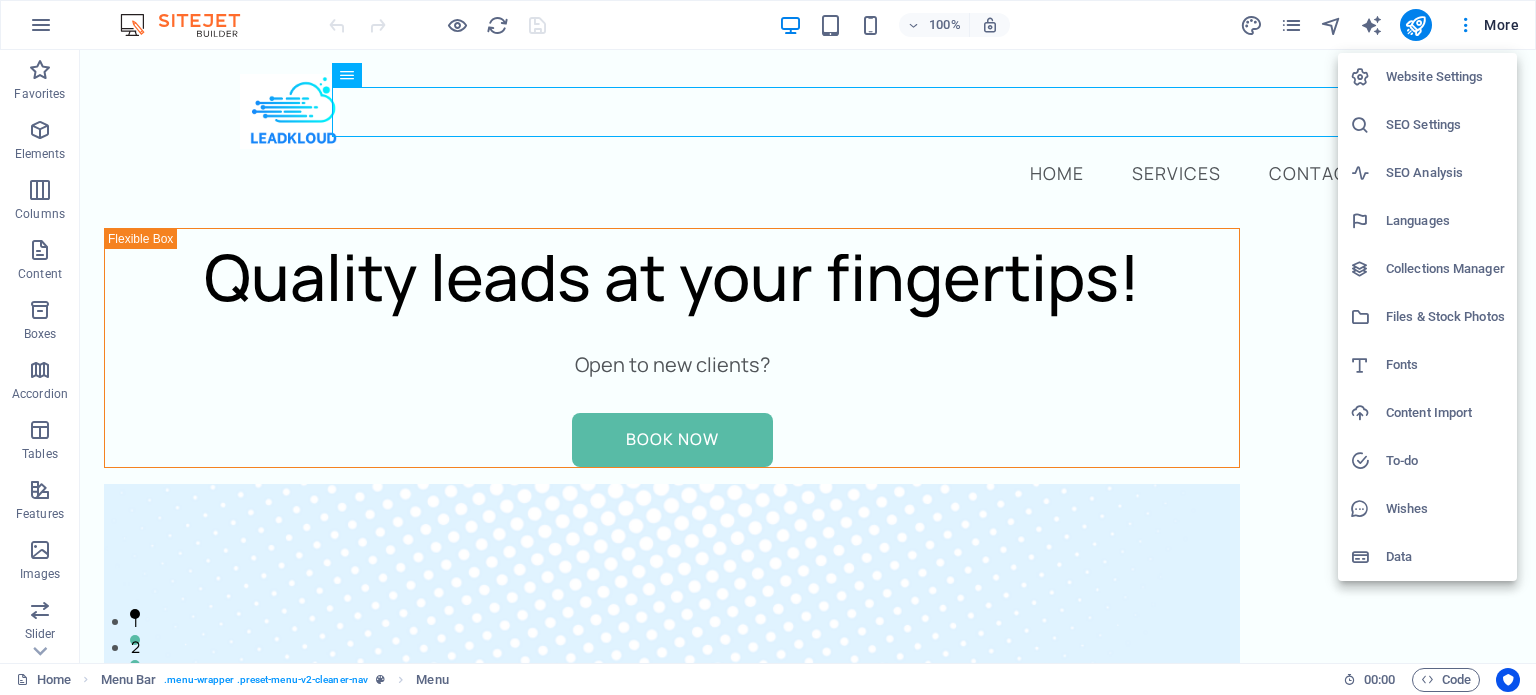 click at bounding box center [768, 347] 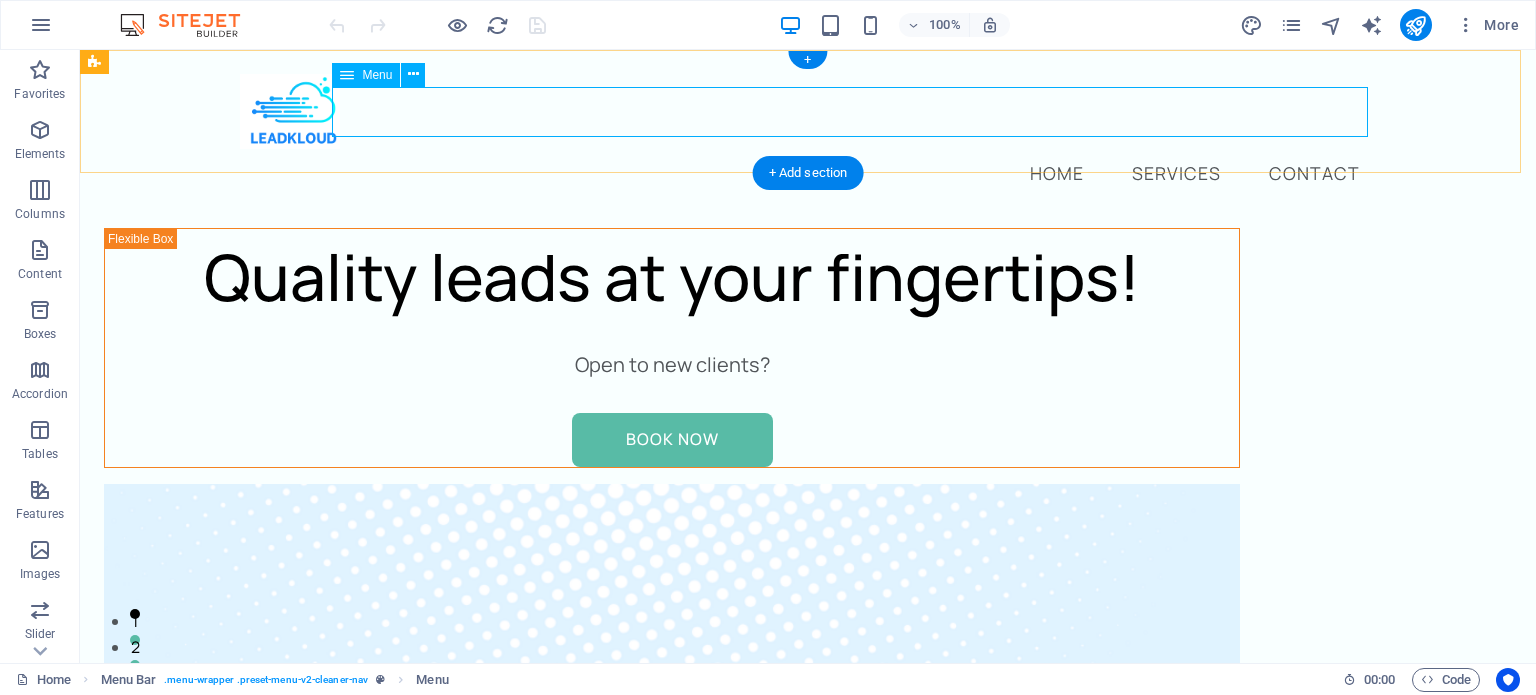 click on "Home Services Contact" at bounding box center [808, 174] 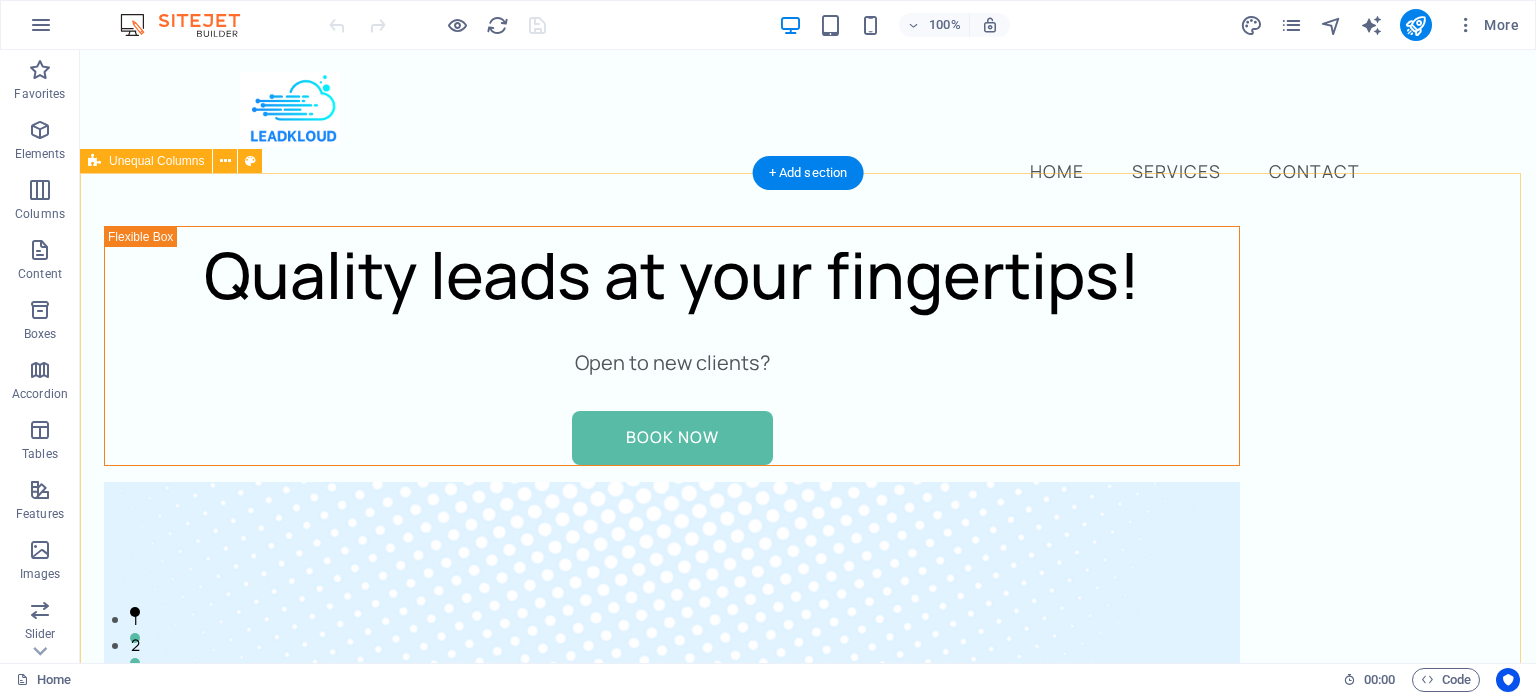 scroll, scrollTop: 0, scrollLeft: 0, axis: both 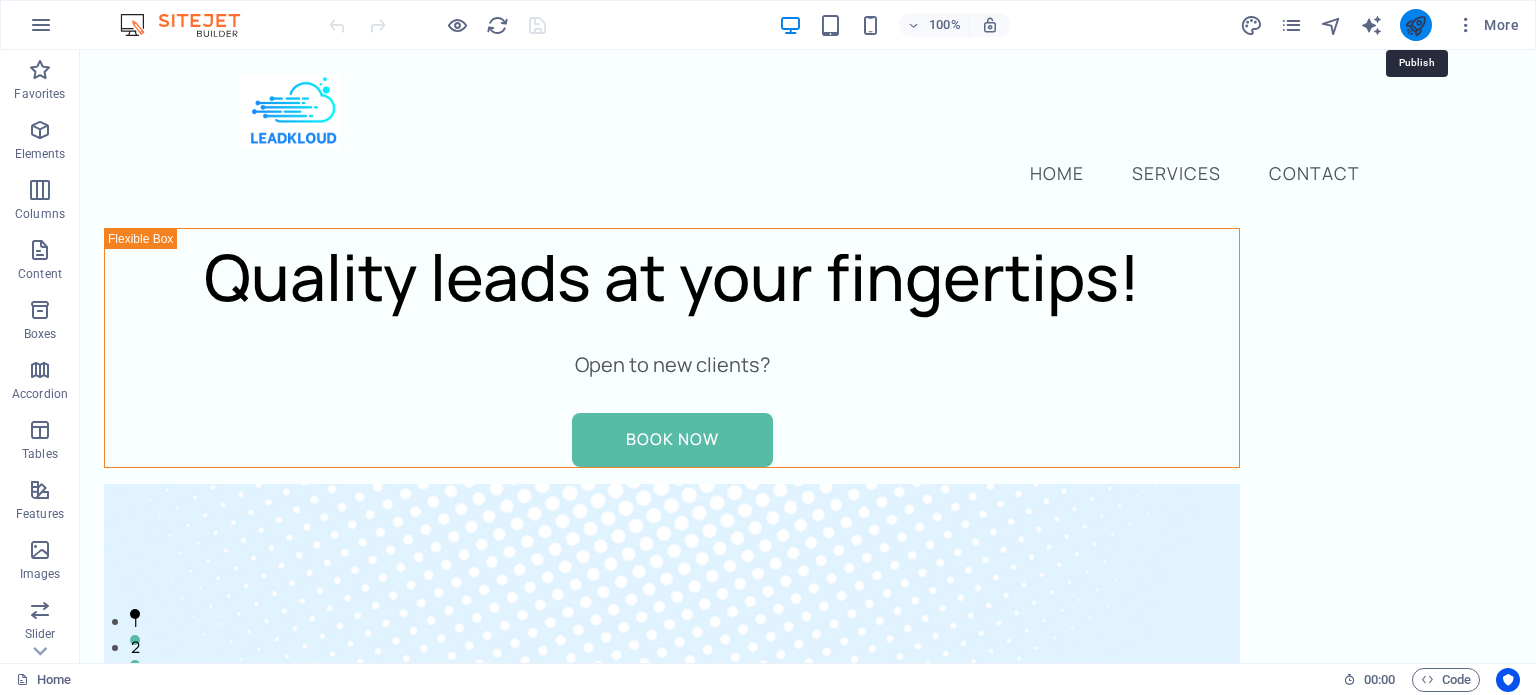 click at bounding box center (1415, 25) 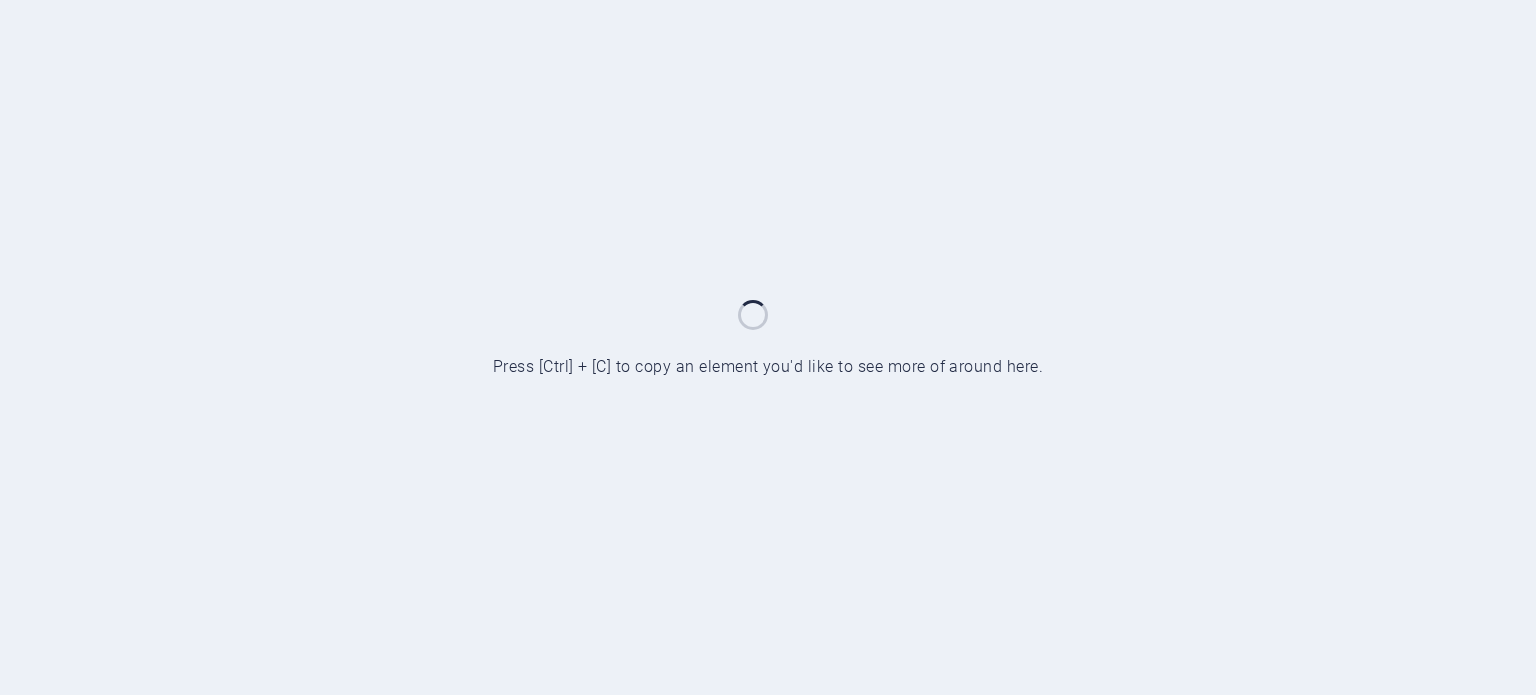 scroll, scrollTop: 0, scrollLeft: 0, axis: both 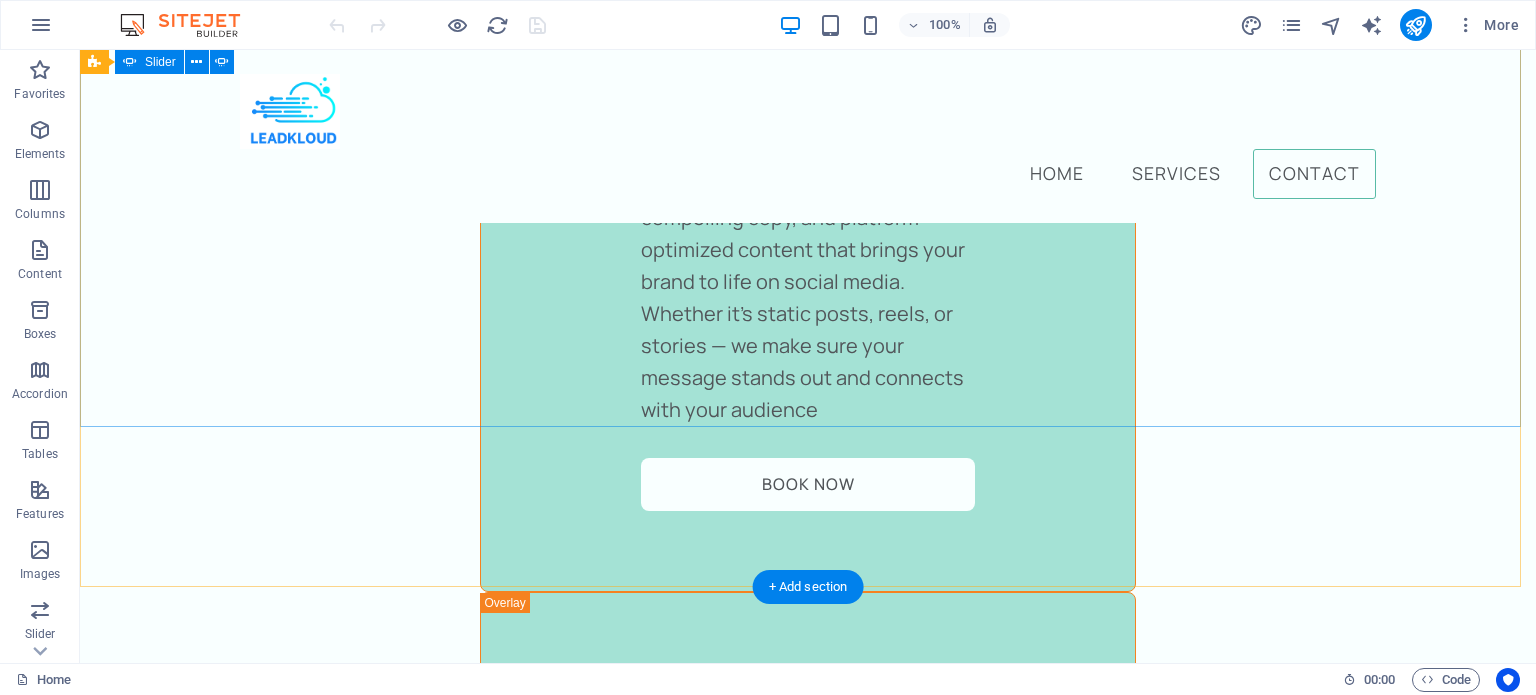 click on "3" at bounding box center [135, -3800] 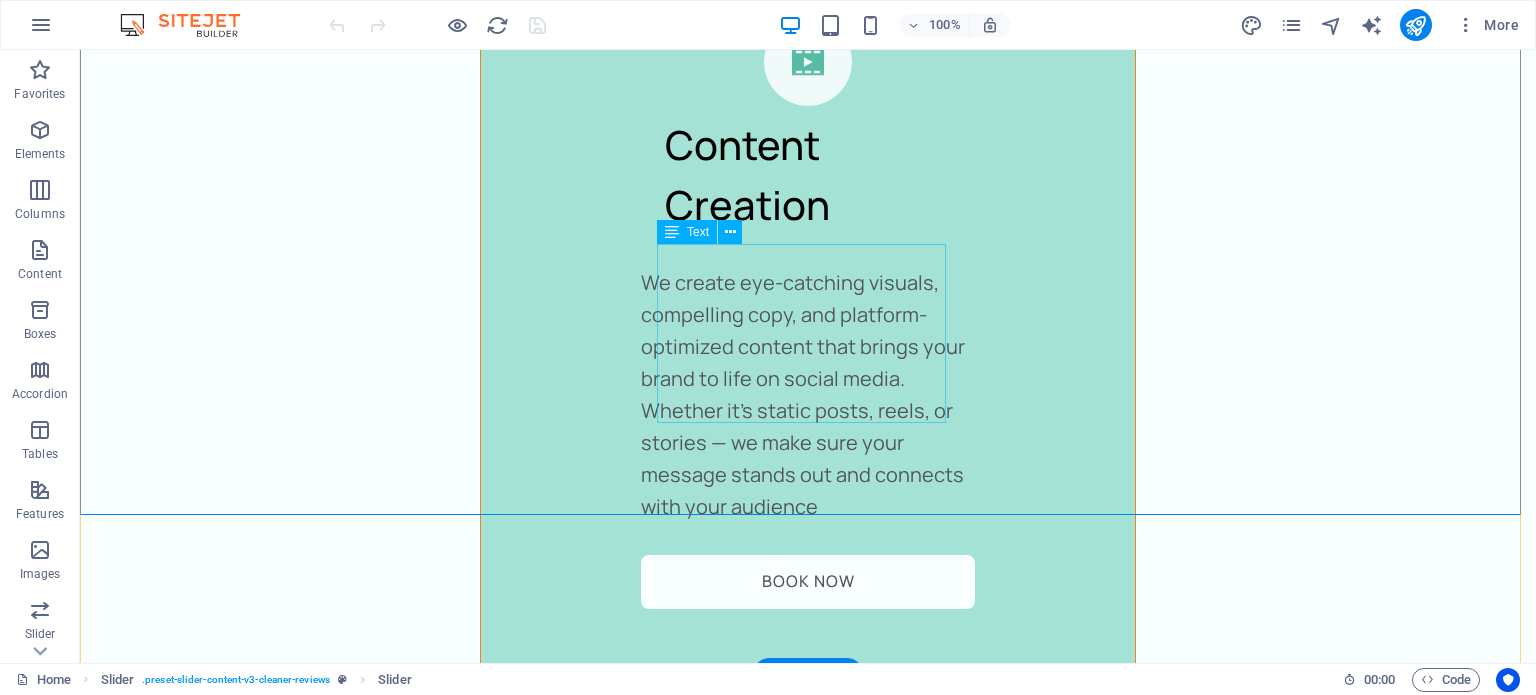 scroll, scrollTop: 4434, scrollLeft: 0, axis: vertical 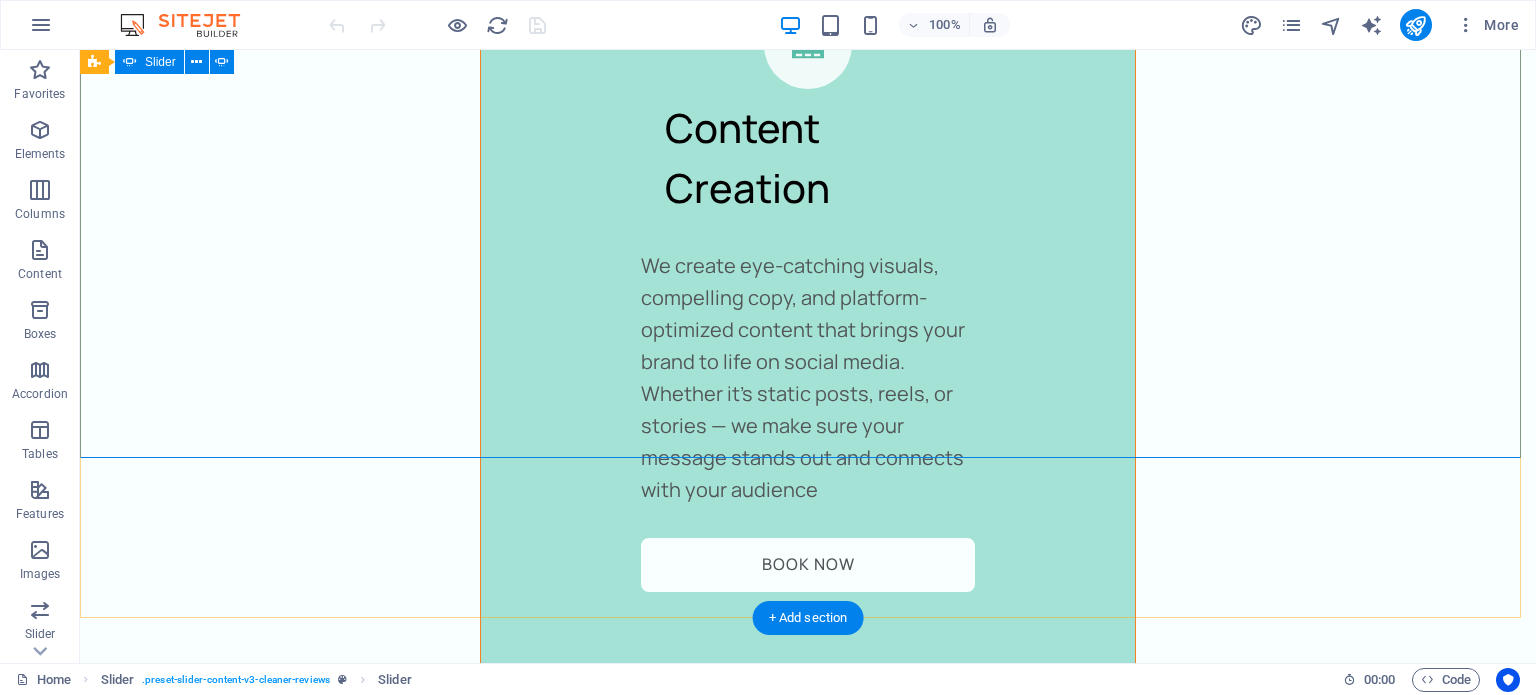 click on "4" at bounding box center (828, -3735) 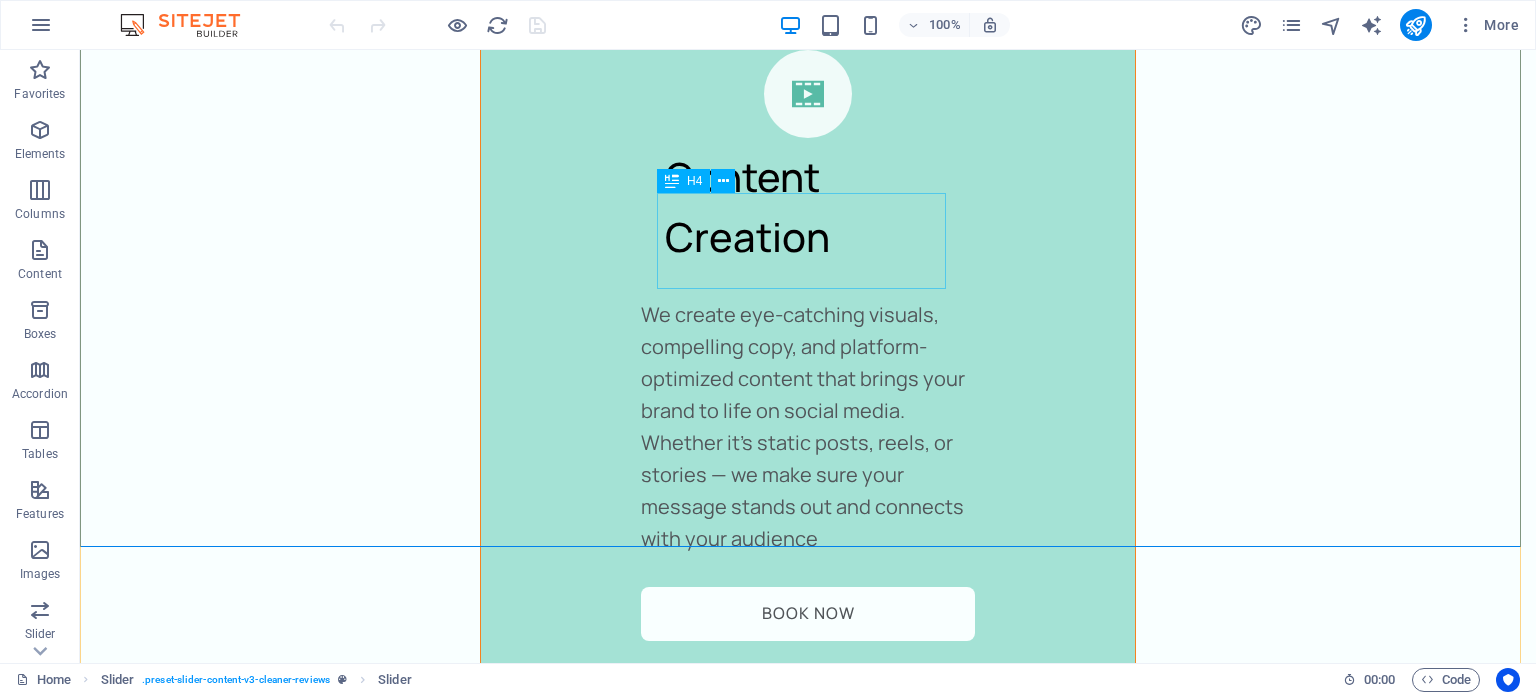 scroll, scrollTop: 4417, scrollLeft: 0, axis: vertical 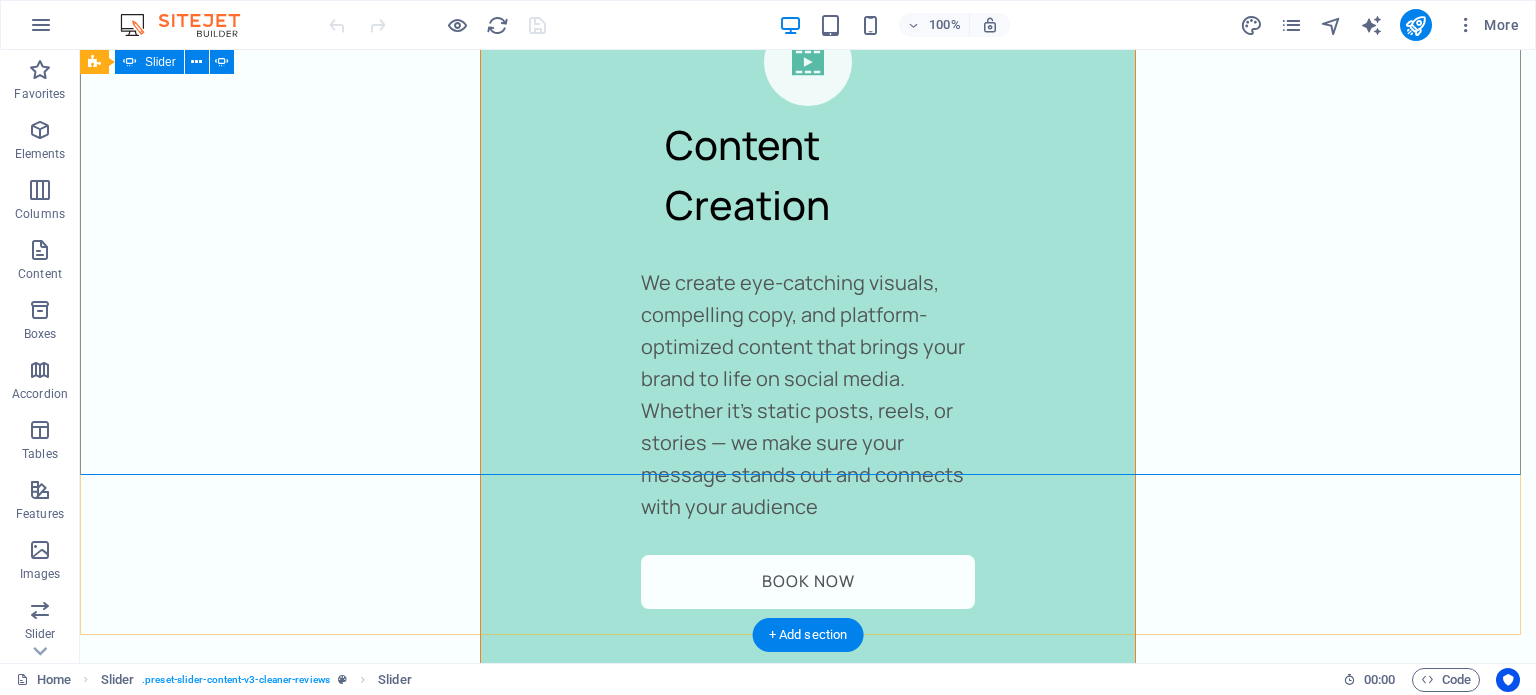 click on "5" at bounding box center (135, -3701) 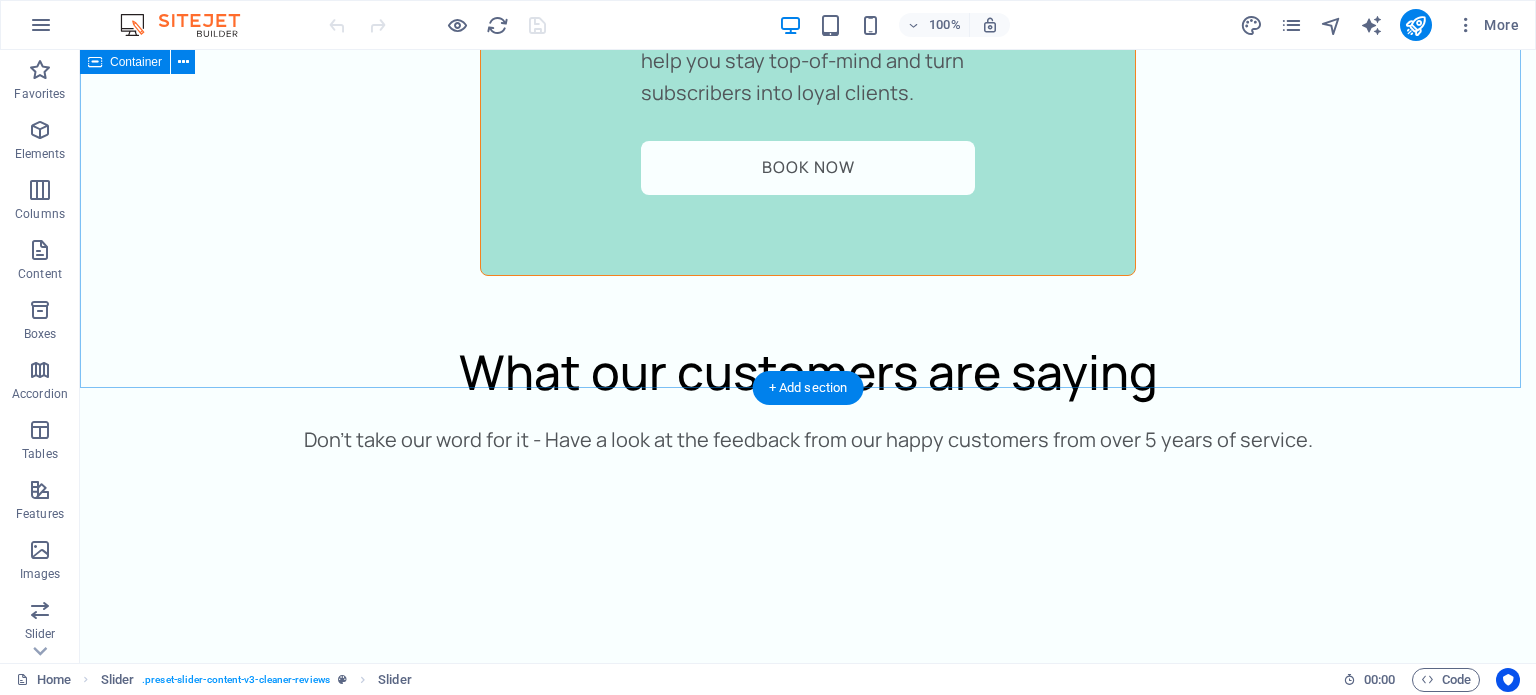scroll, scrollTop: 5570, scrollLeft: 0, axis: vertical 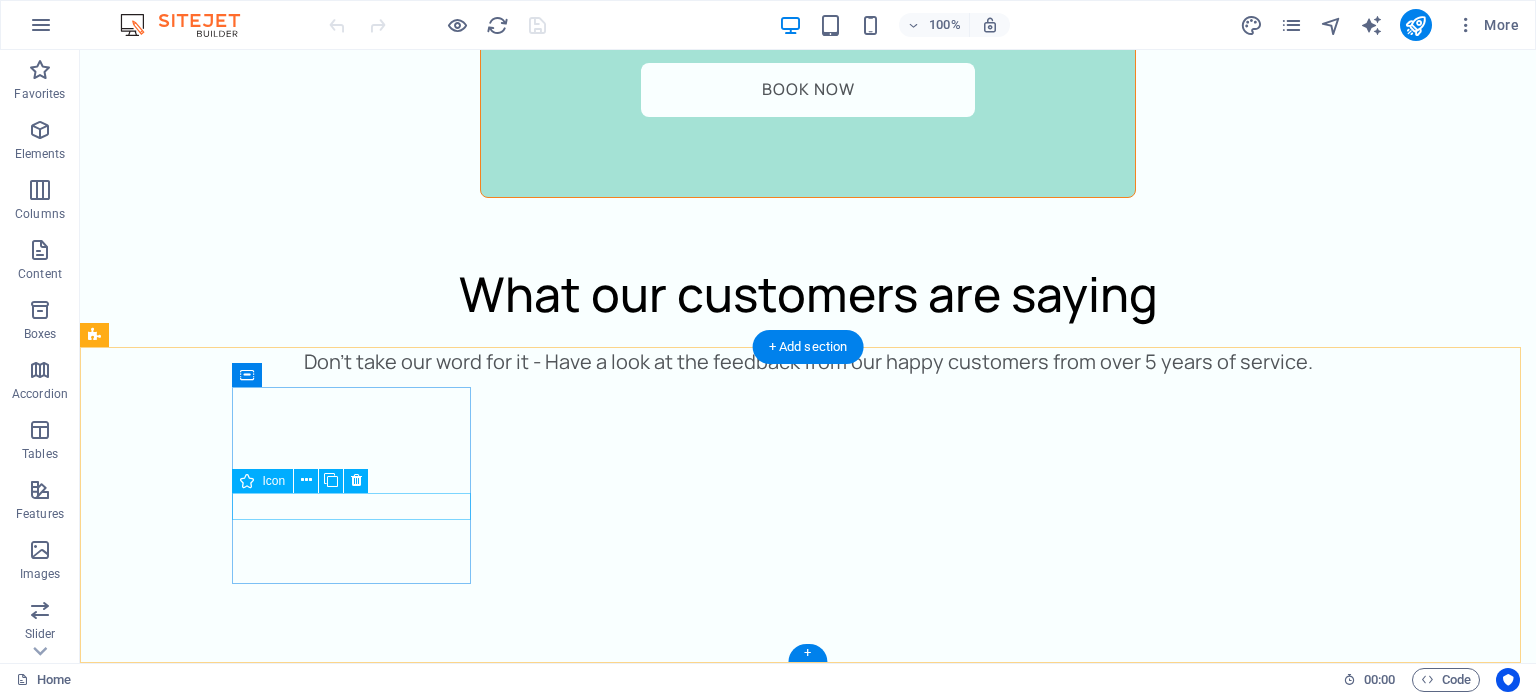 click at bounding box center [223, 12671] 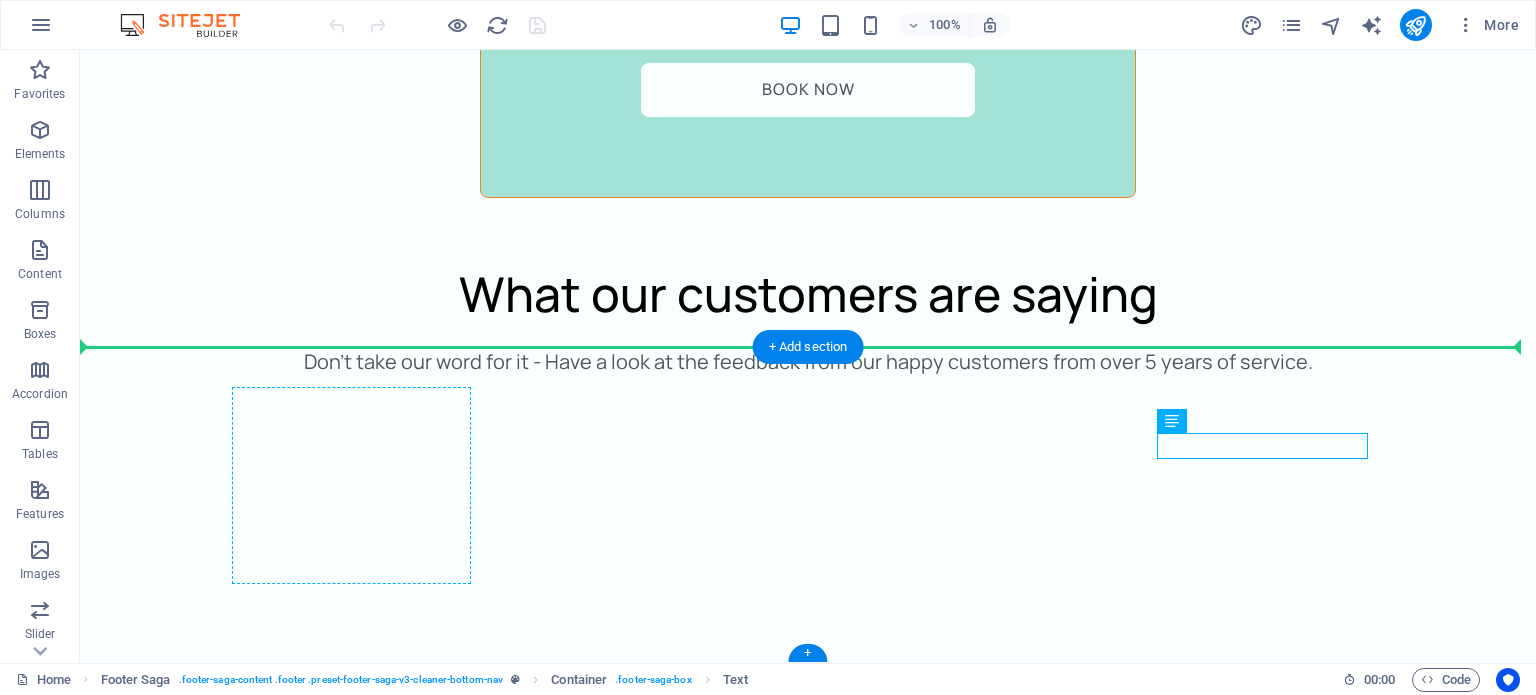 drag, startPoint x: 1221, startPoint y: 440, endPoint x: 270, endPoint y: 504, distance: 953.15106 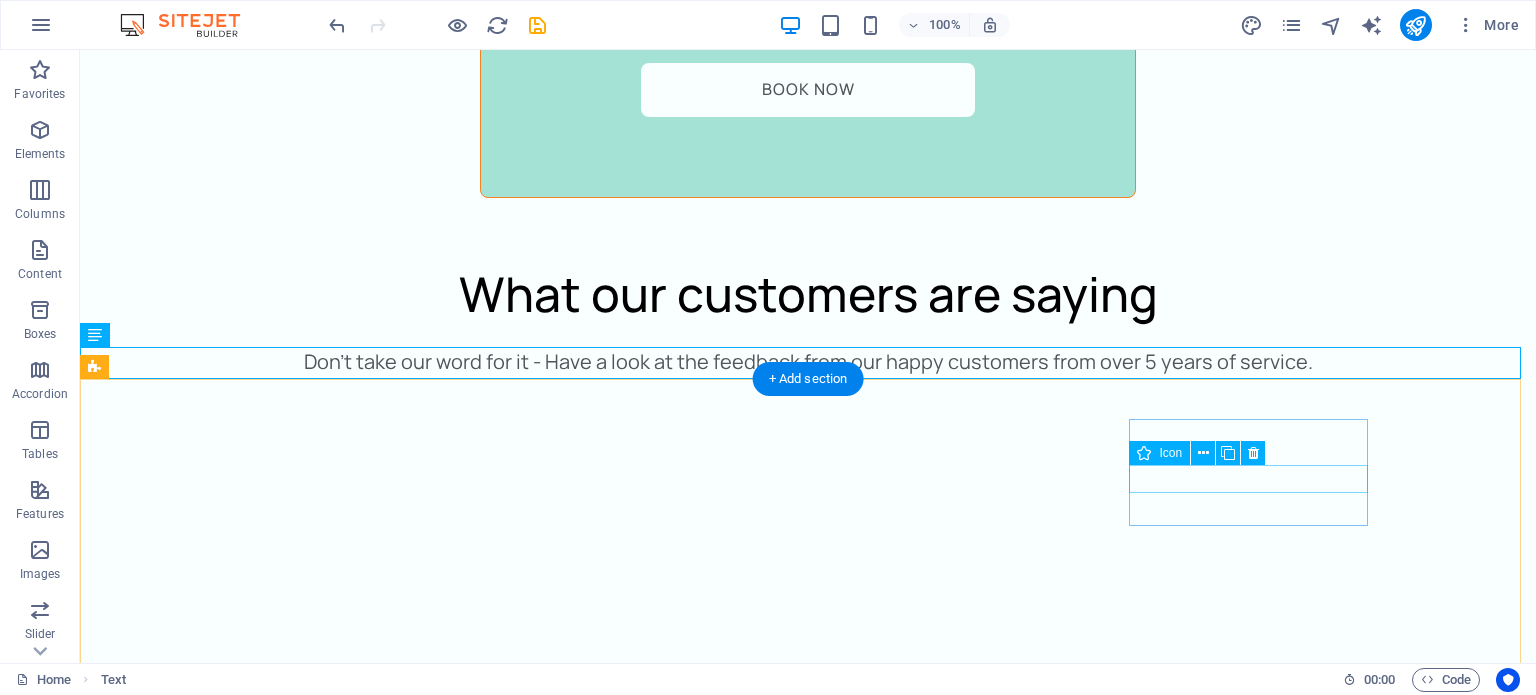 click at bounding box center [223, 12958] 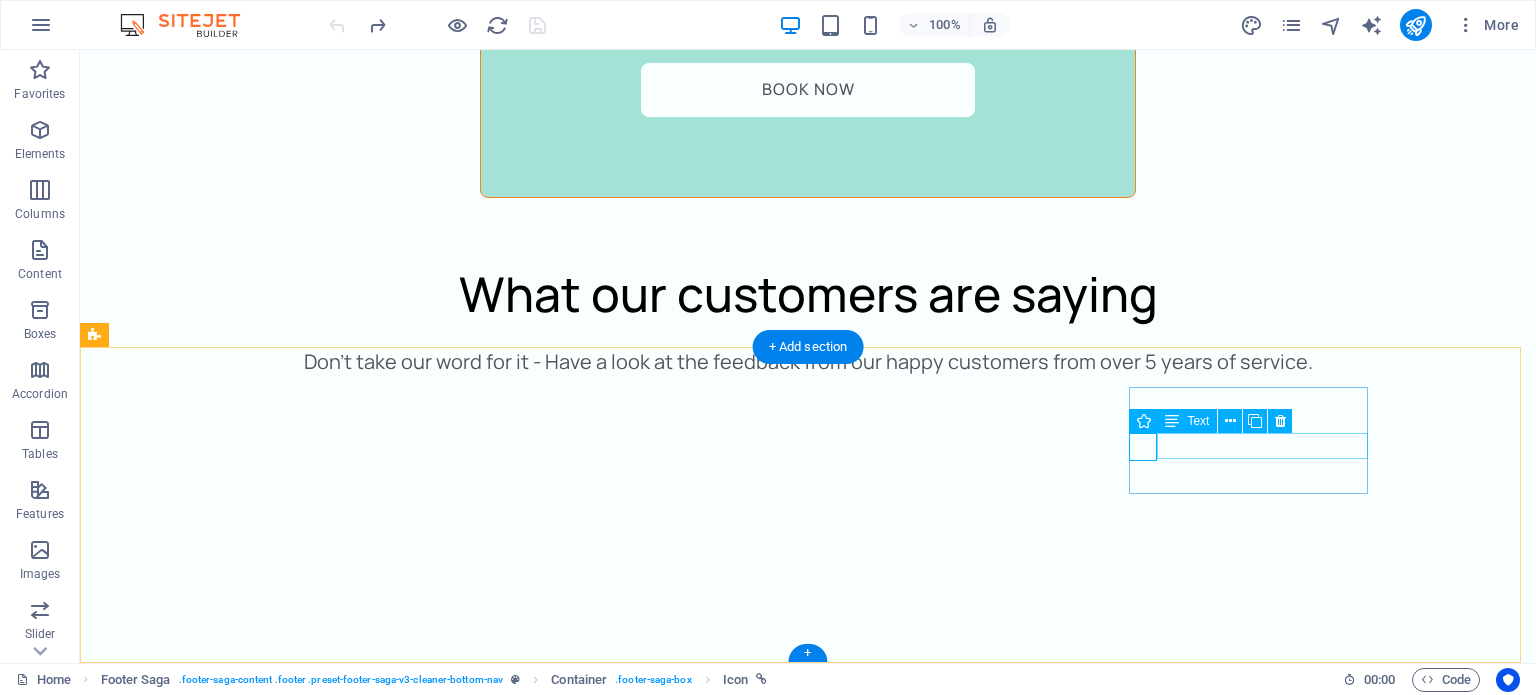 click on "+[PHONE]" at bounding box center [223, 12953] 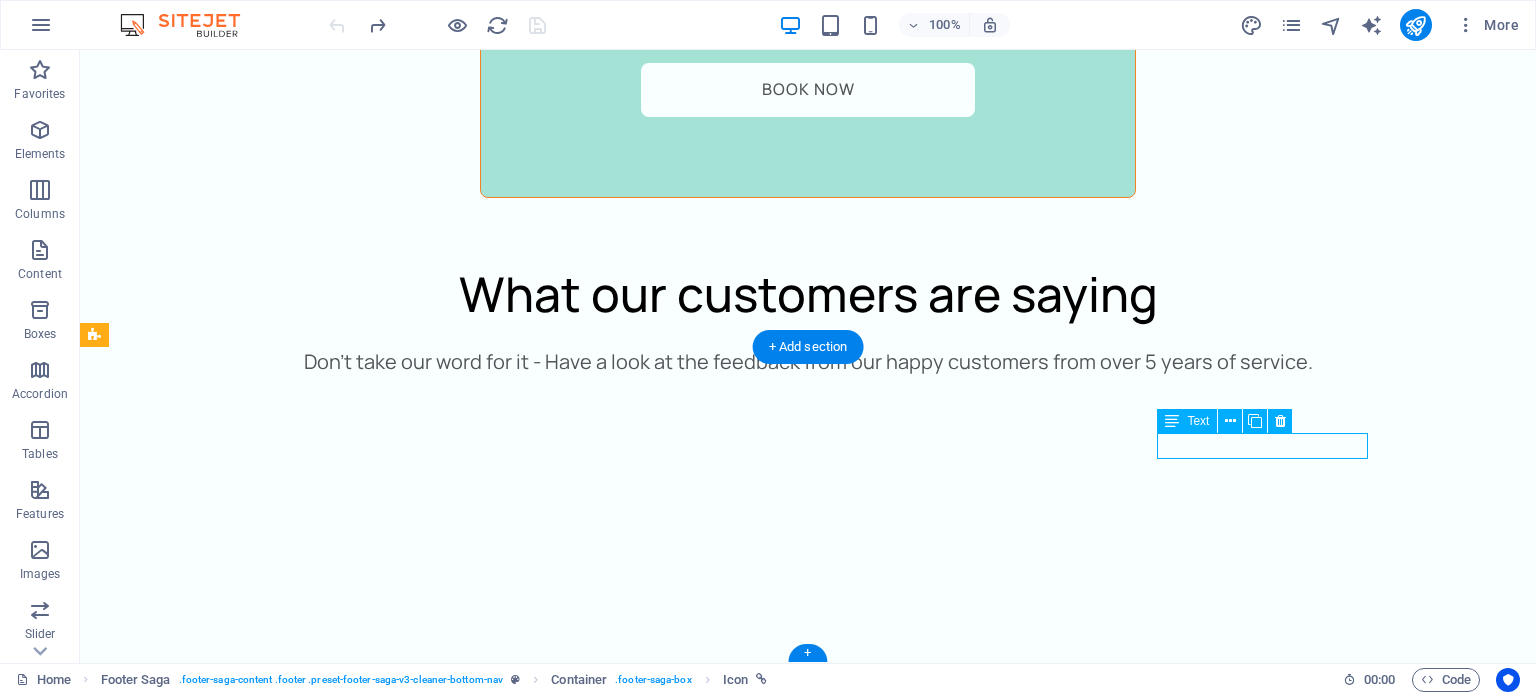 click on "+[PHONE]" at bounding box center [223, 12953] 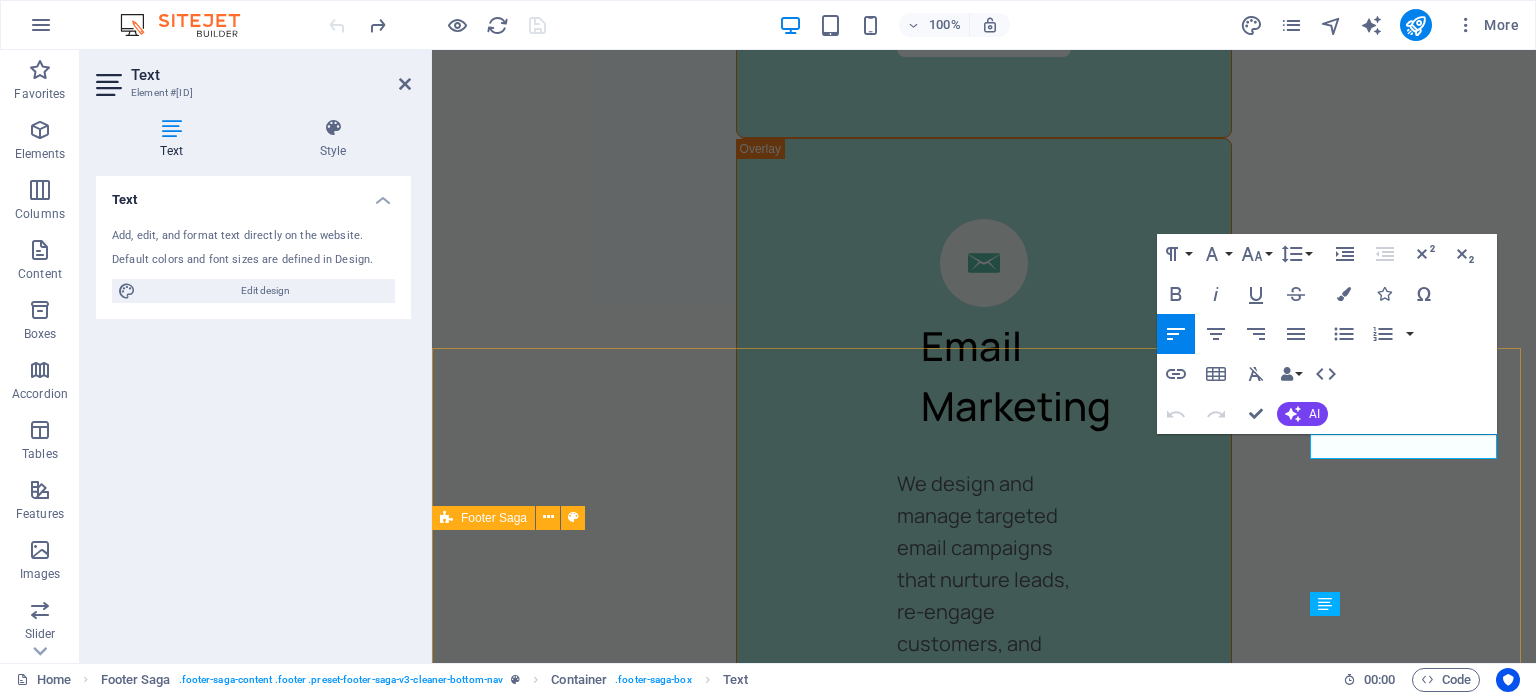 scroll, scrollTop: 6659, scrollLeft: 0, axis: vertical 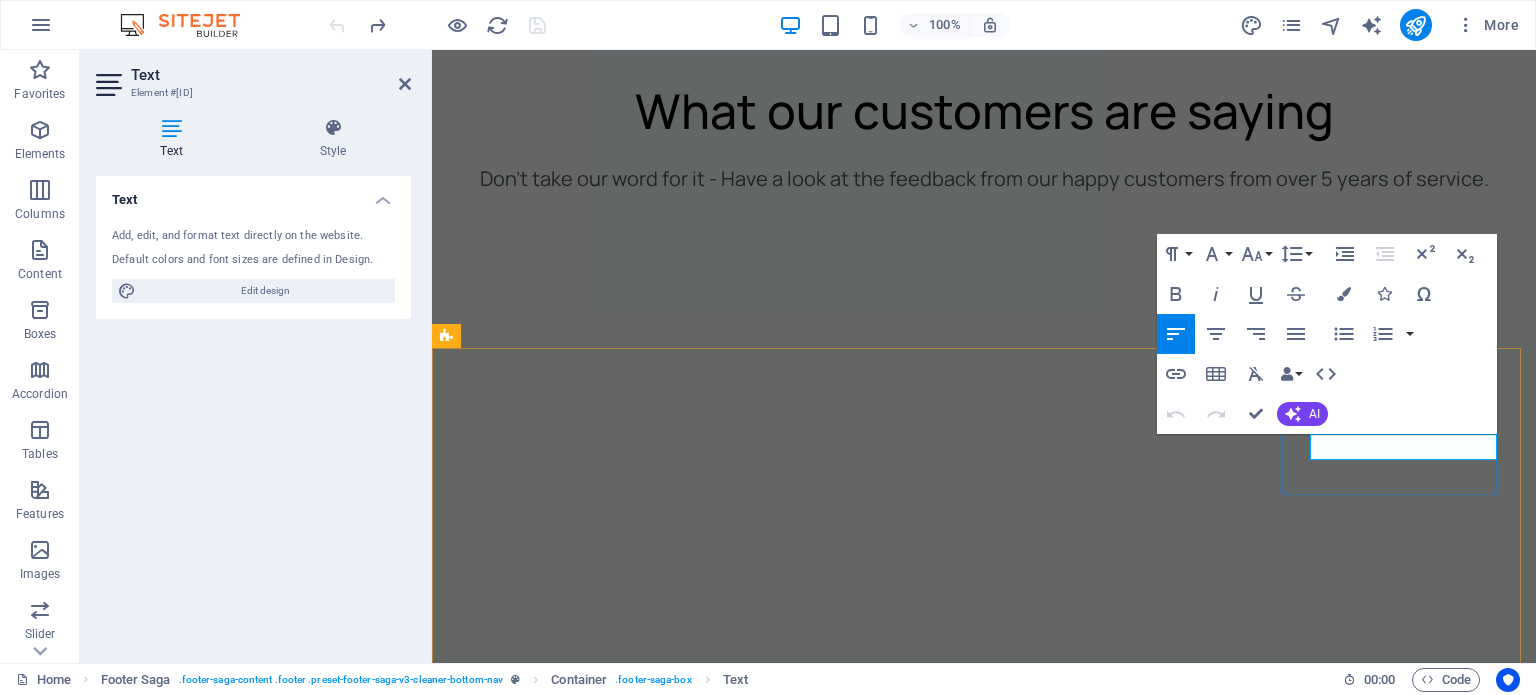 click on "+[PHONE]" at bounding box center (565, 13741) 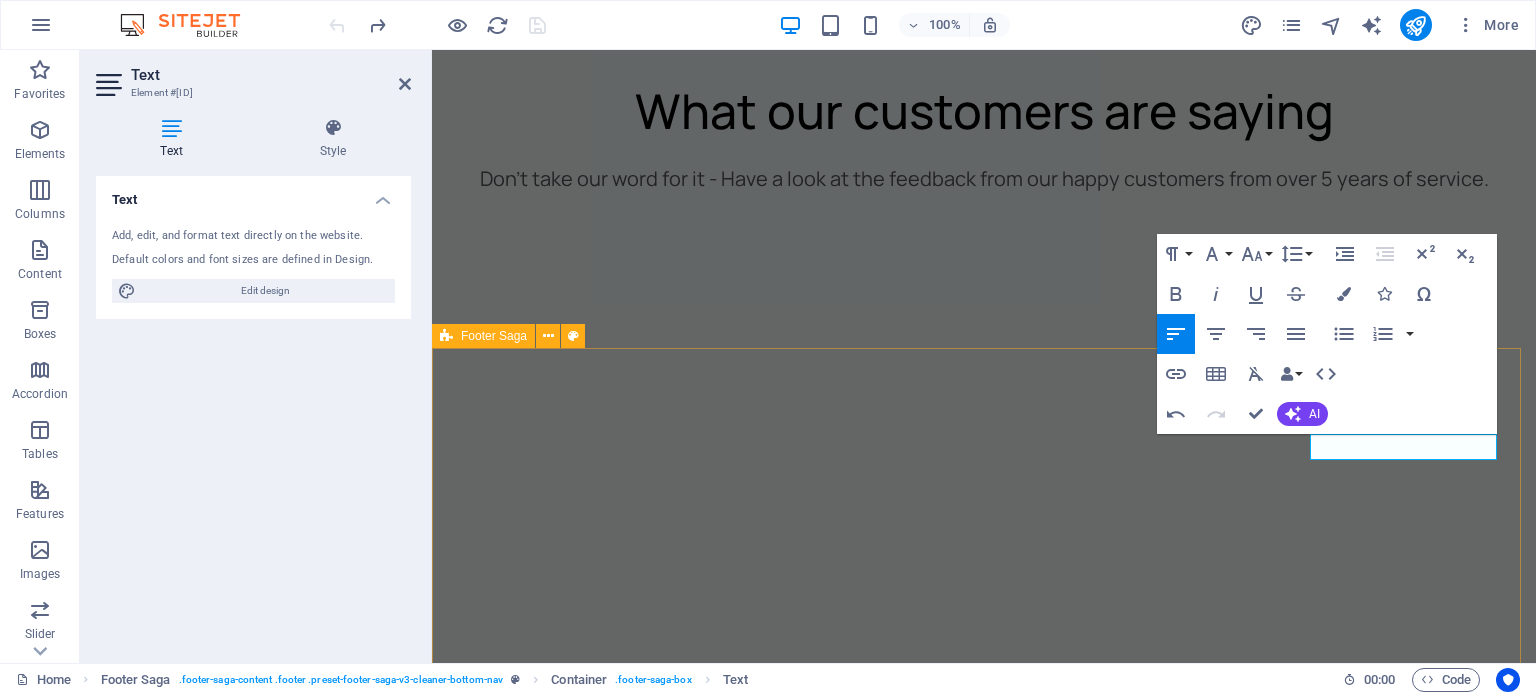 click on "Contact us Contact us +[PHONE] cleaner@[DOMAIN] Privacy Policy   Legal Notice All Rights Reserved" at bounding box center (984, 13596) 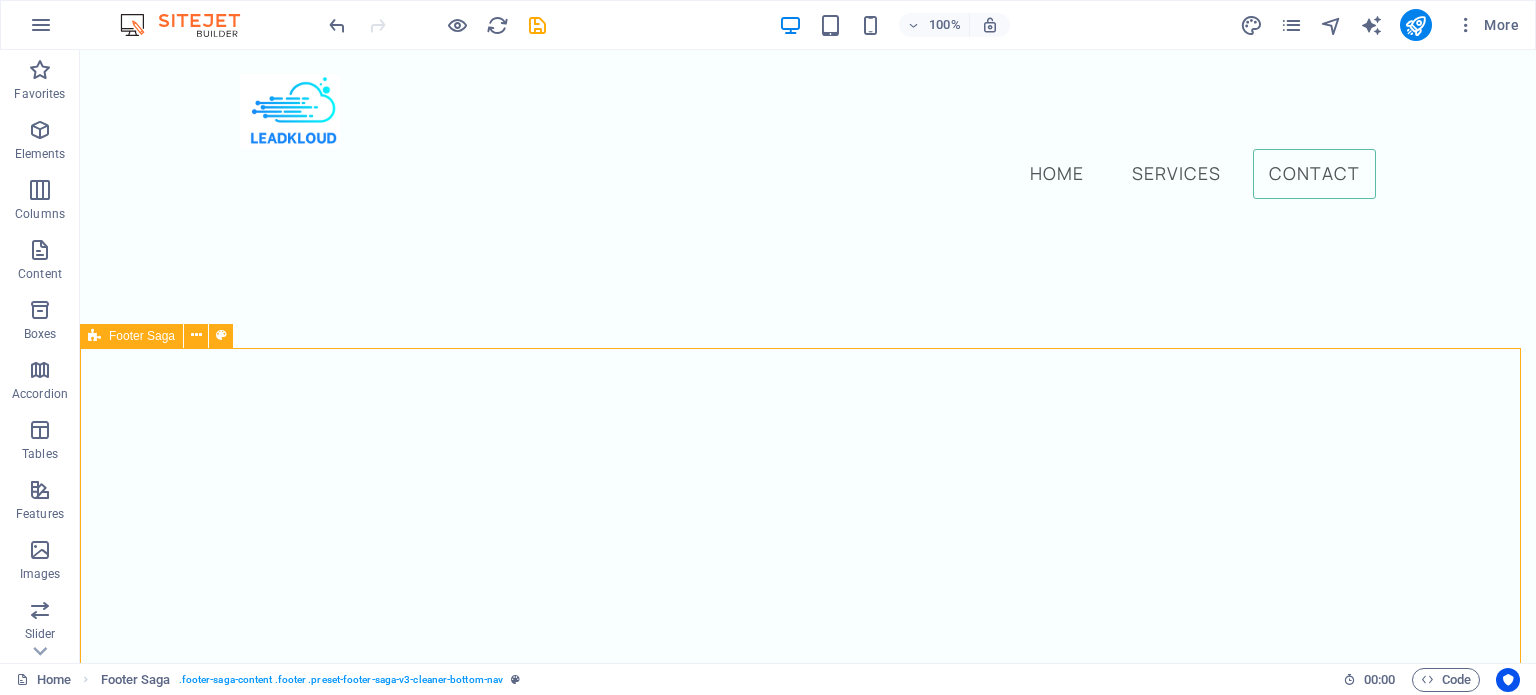 scroll, scrollTop: 5570, scrollLeft: 0, axis: vertical 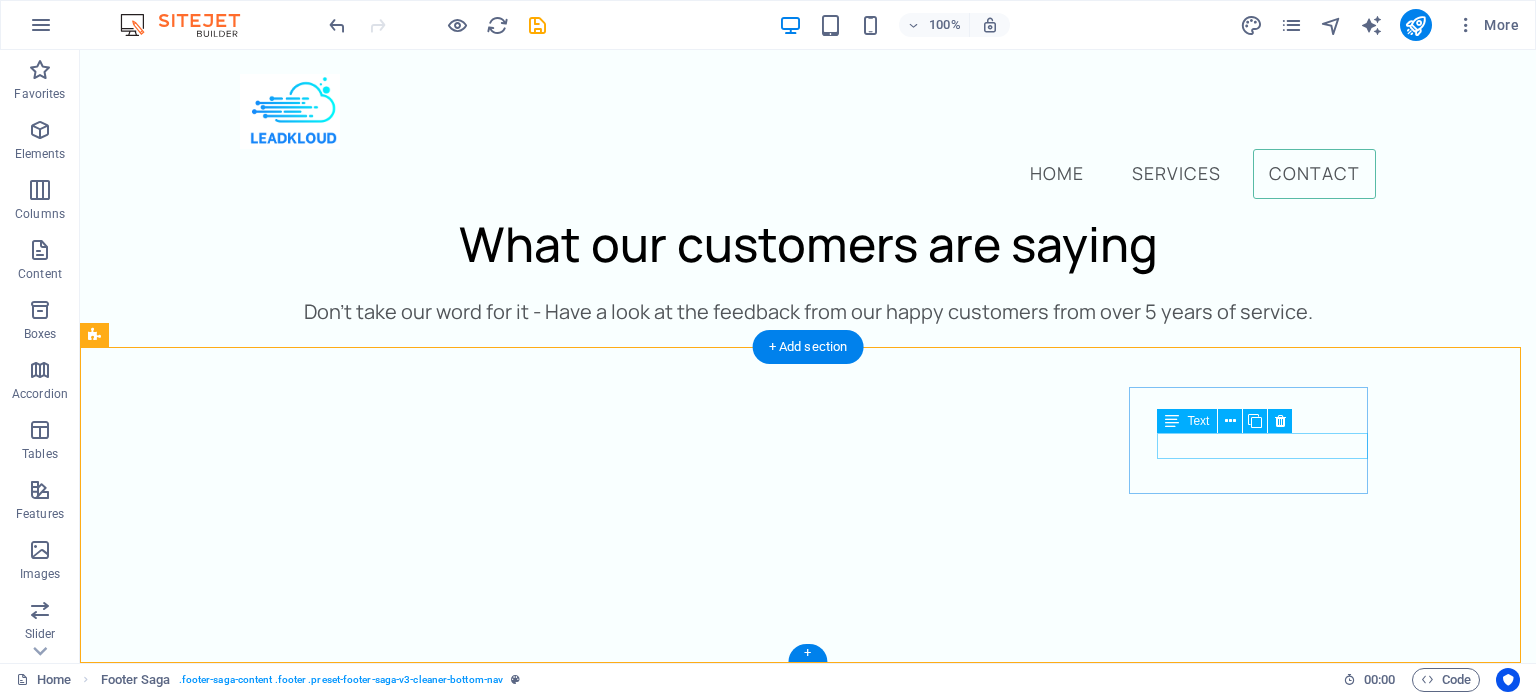 click on "+[PHONE]" at bounding box center (223, 12903) 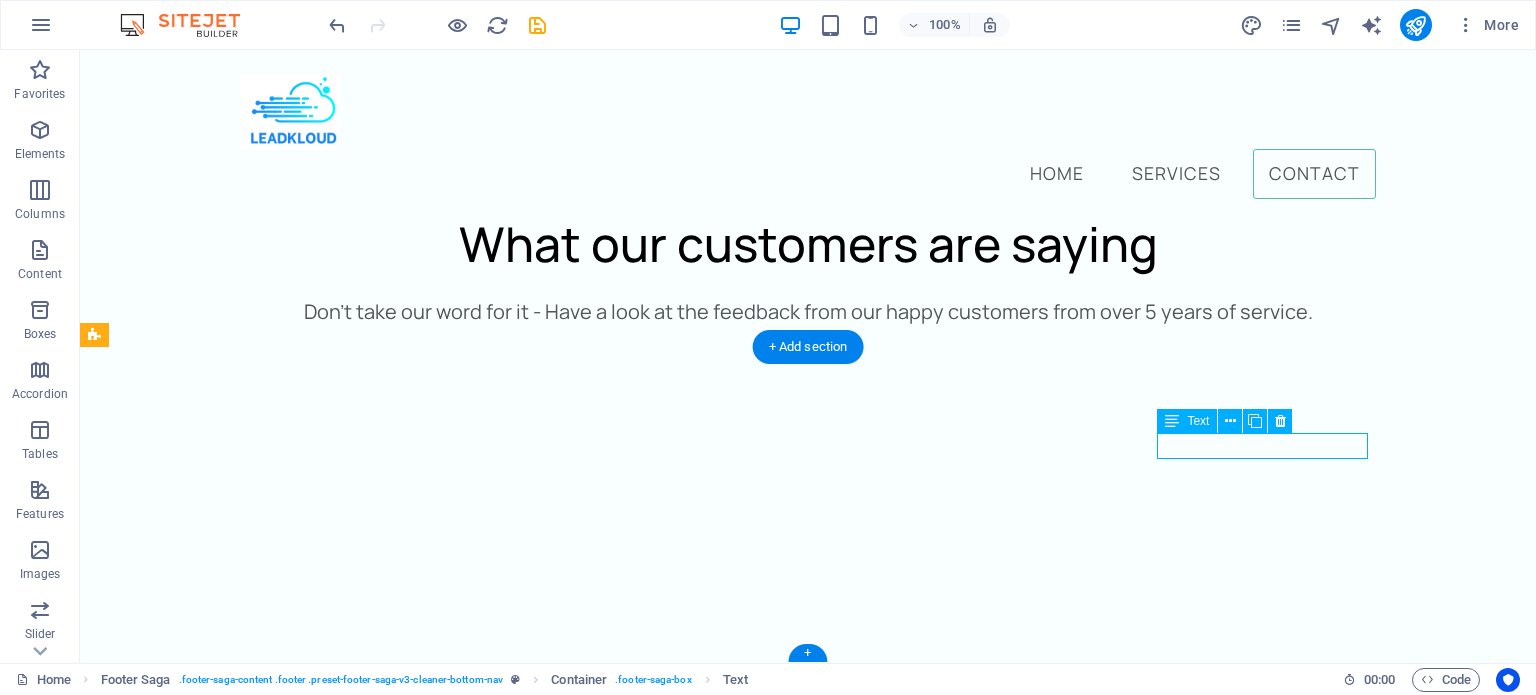 click on "+[PHONE]" at bounding box center (223, 12903) 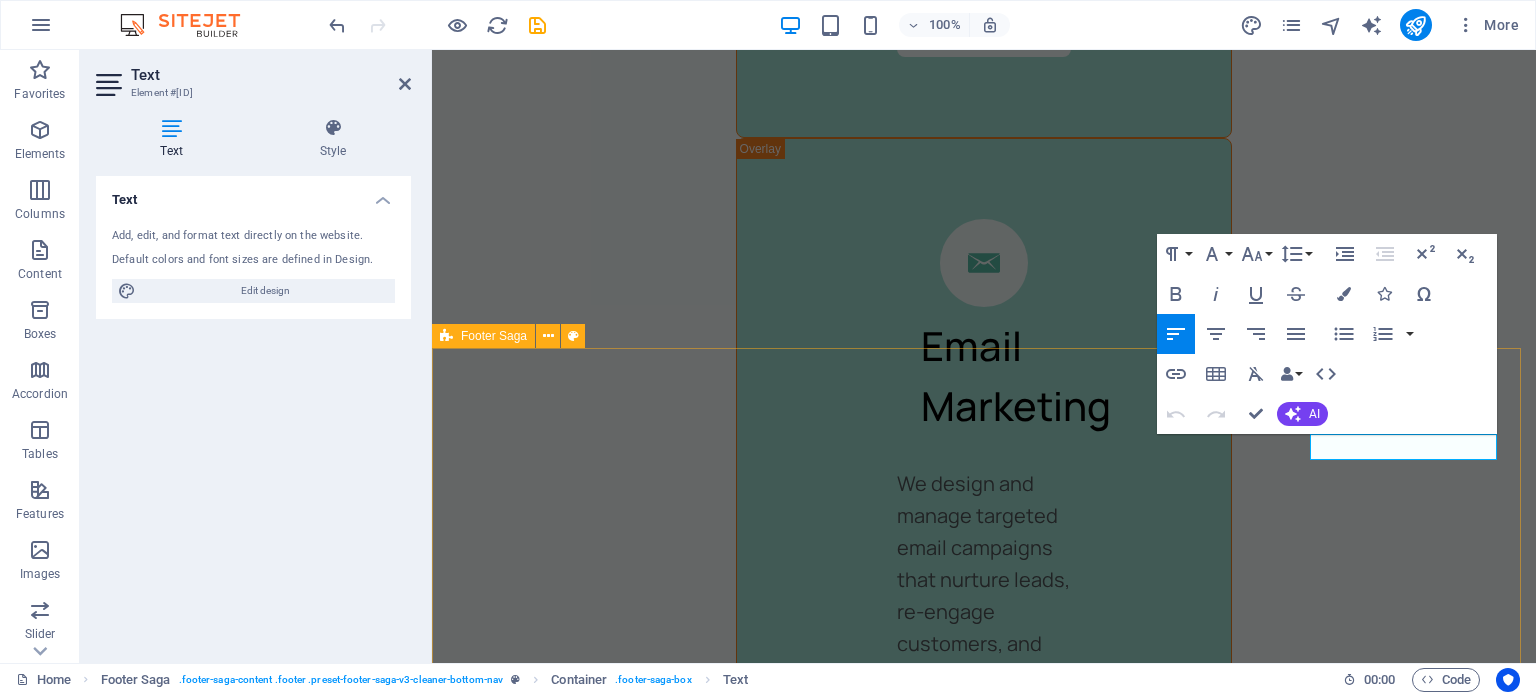 scroll, scrollTop: 6659, scrollLeft: 0, axis: vertical 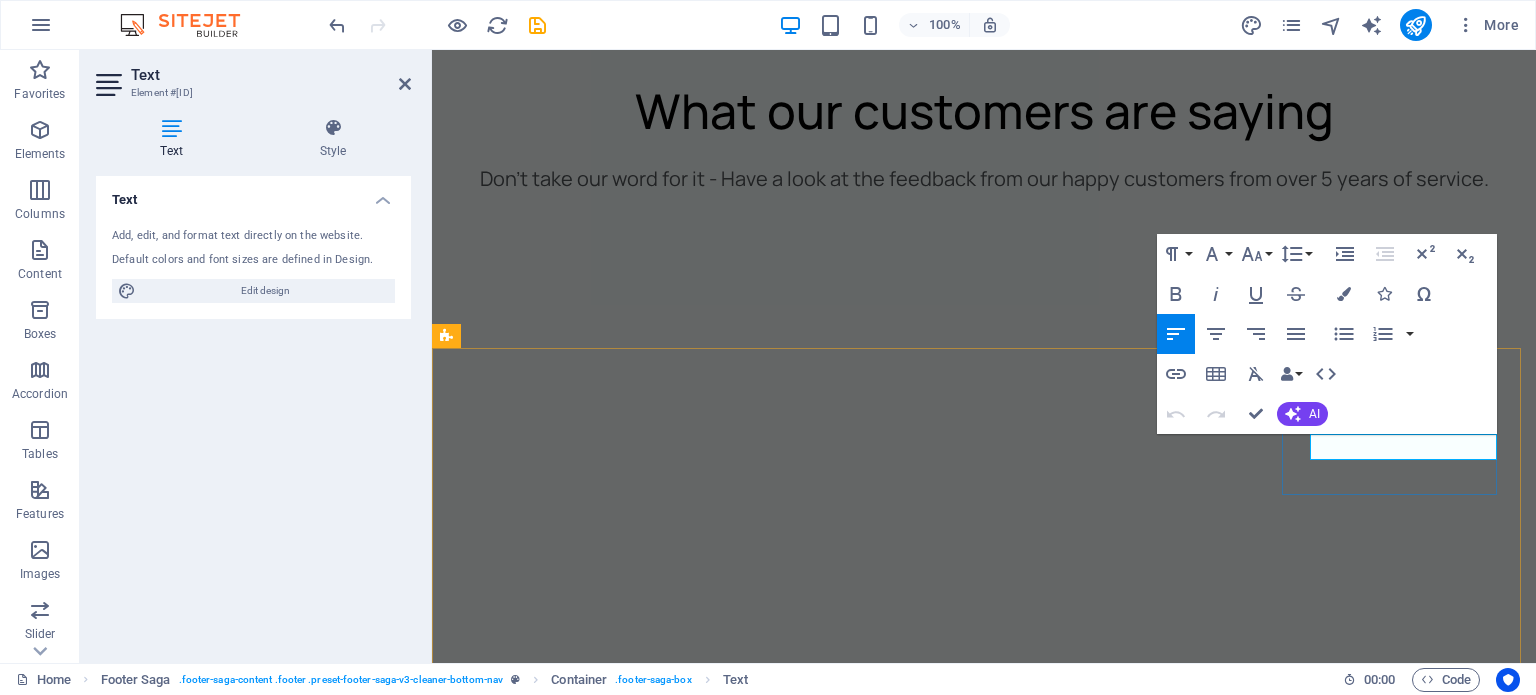 click on "+[PHONE]" at bounding box center (565, 13741) 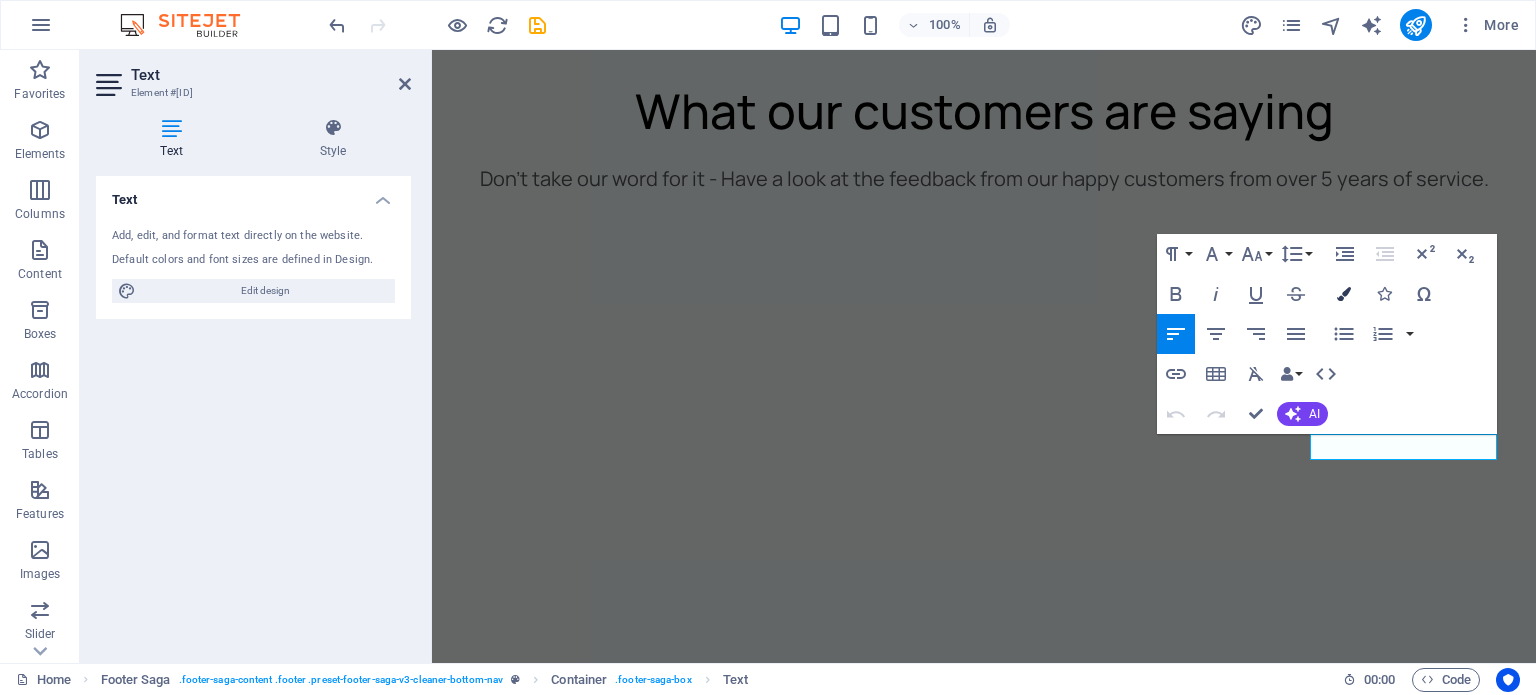 click at bounding box center [1344, 294] 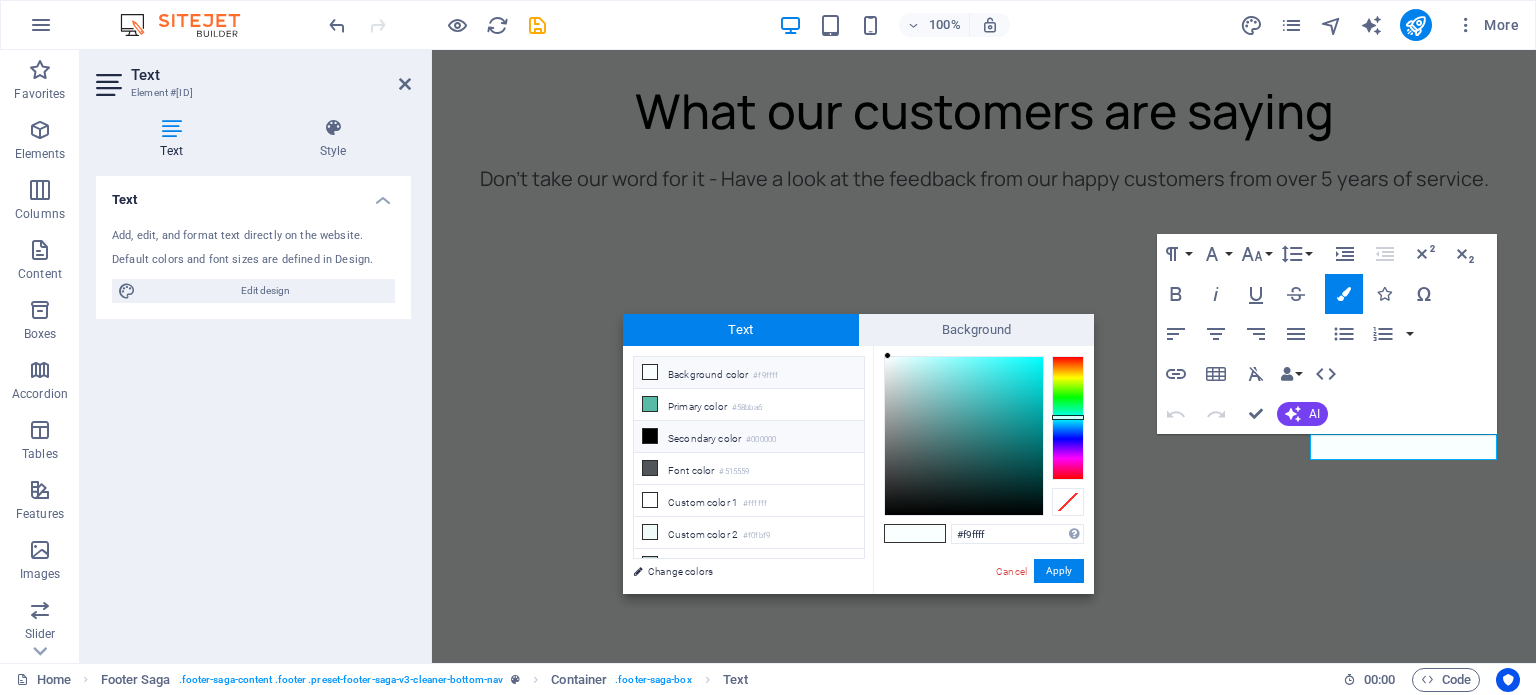 click on "Secondary color
#000000" at bounding box center (749, 437) 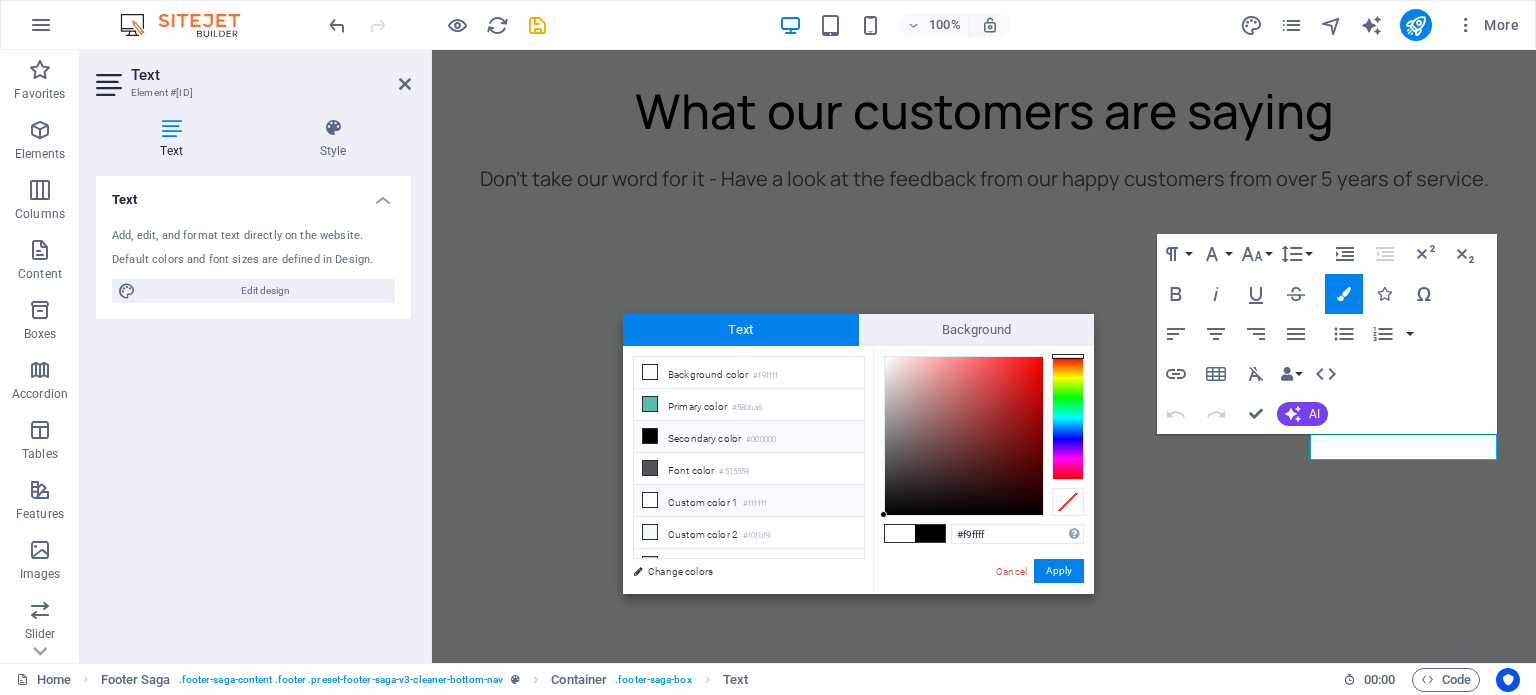 type on "#000000" 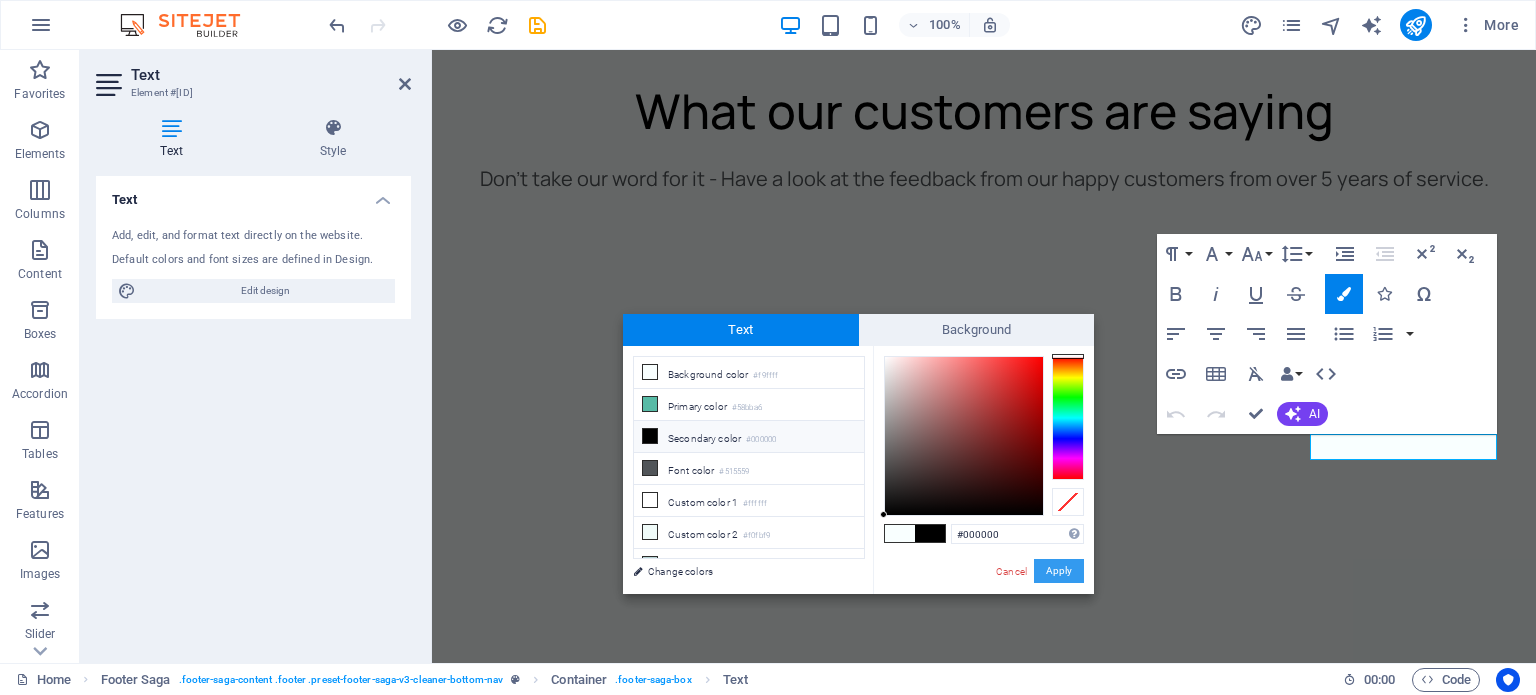 click on "Apply" at bounding box center (1059, 571) 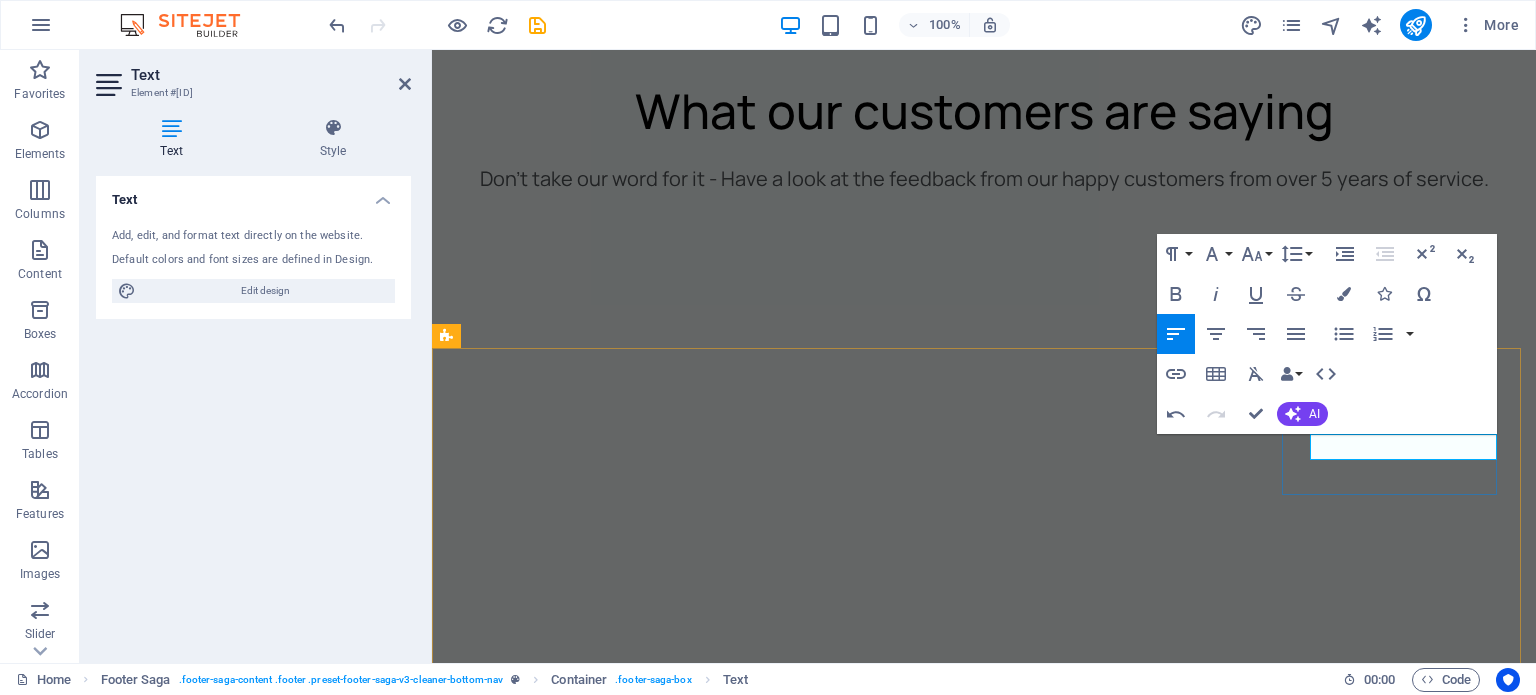 click on "+[PHONE]" at bounding box center (565, 13741) 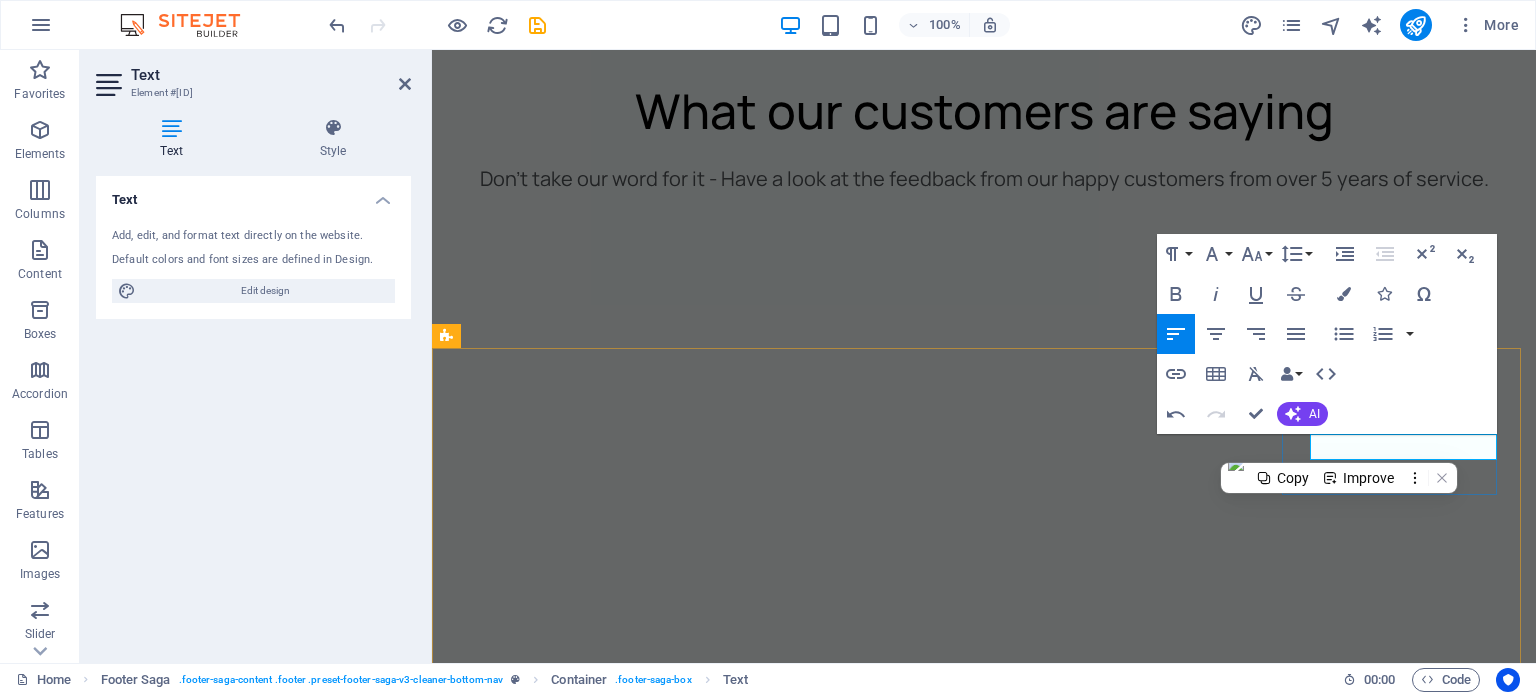click on "+[PHONE]" at bounding box center (565, 13741) 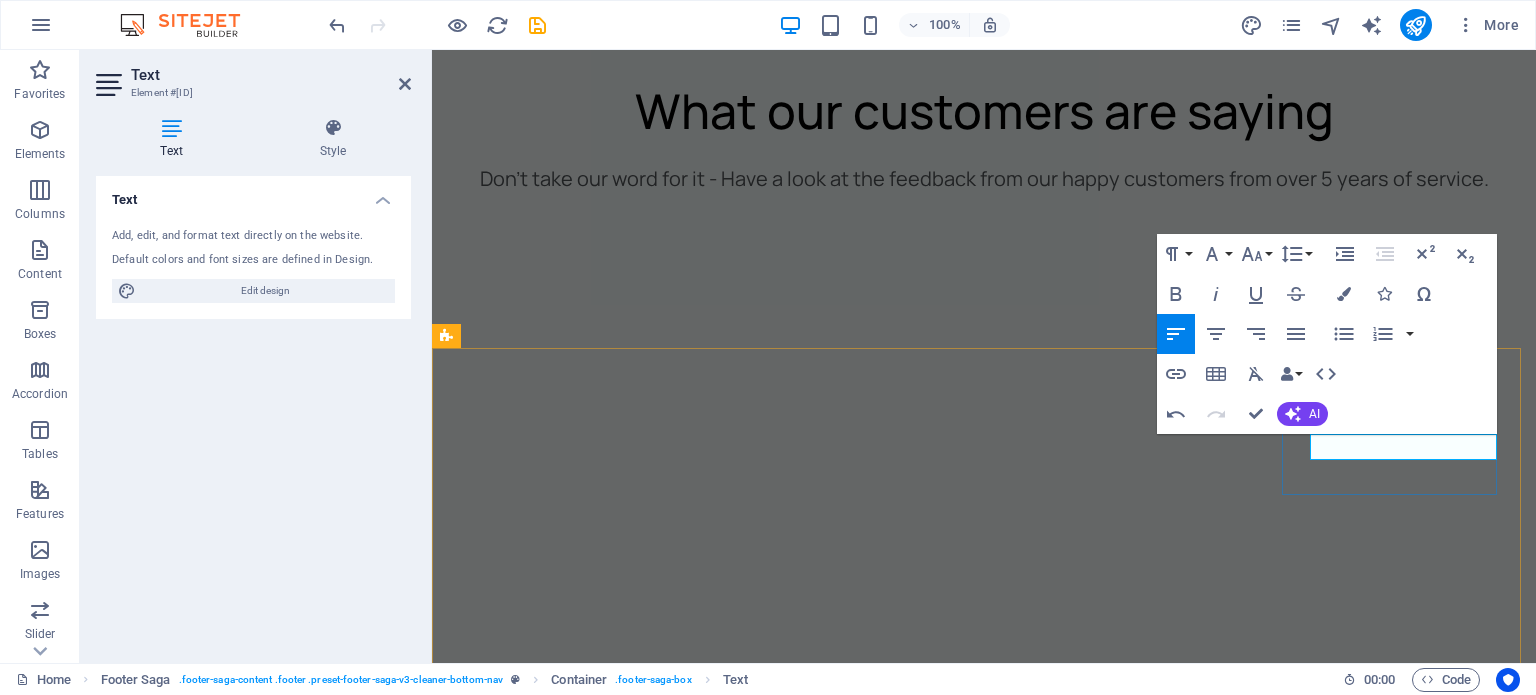 click on "+[PHONE]" at bounding box center [565, 13741] 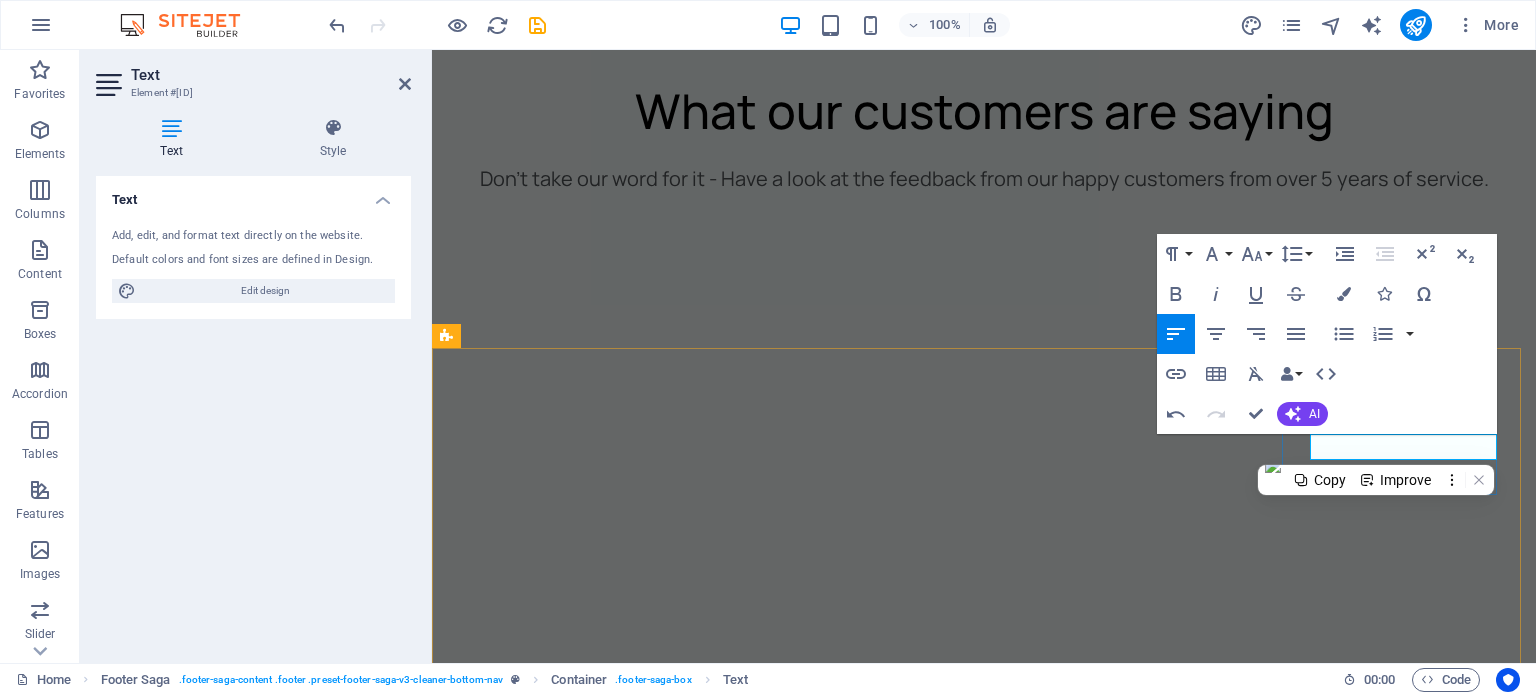 click on "+[PHONE]" at bounding box center [565, 13741] 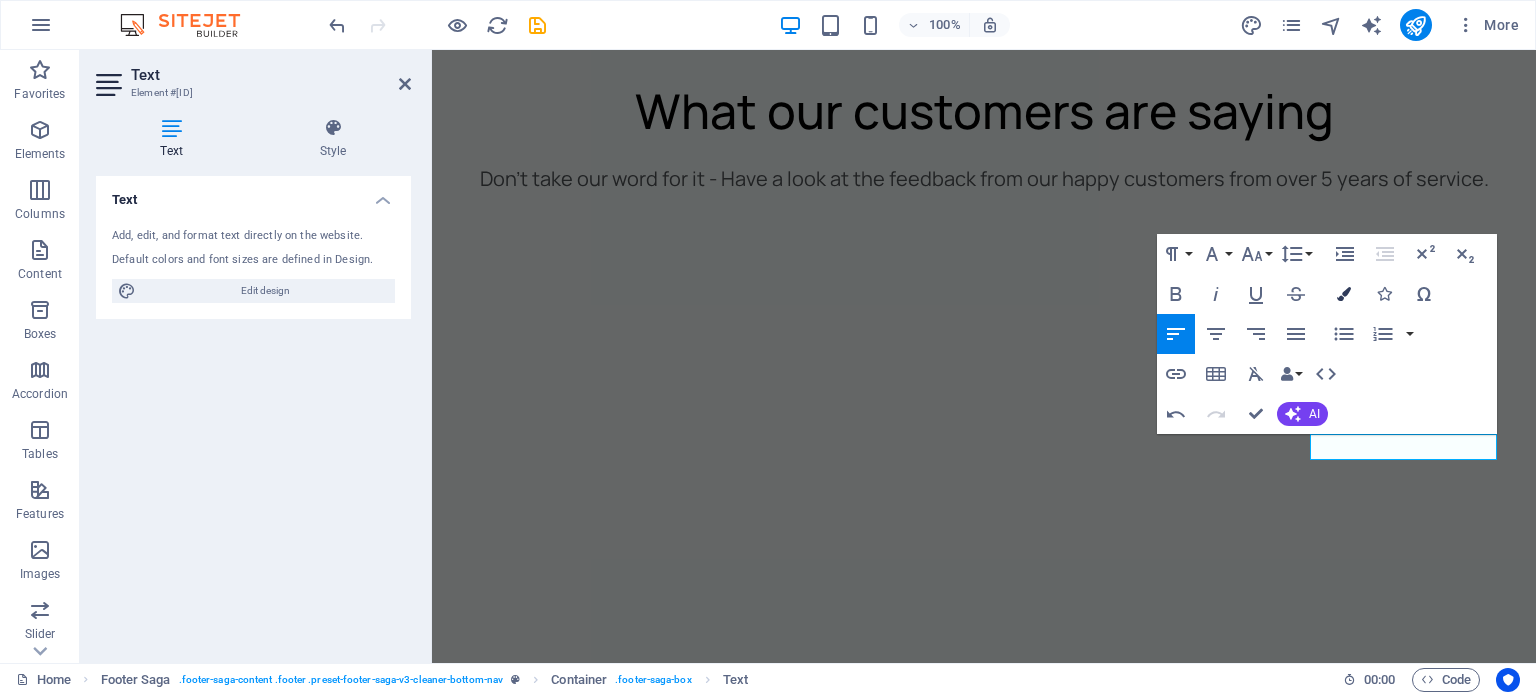 click at bounding box center [1344, 294] 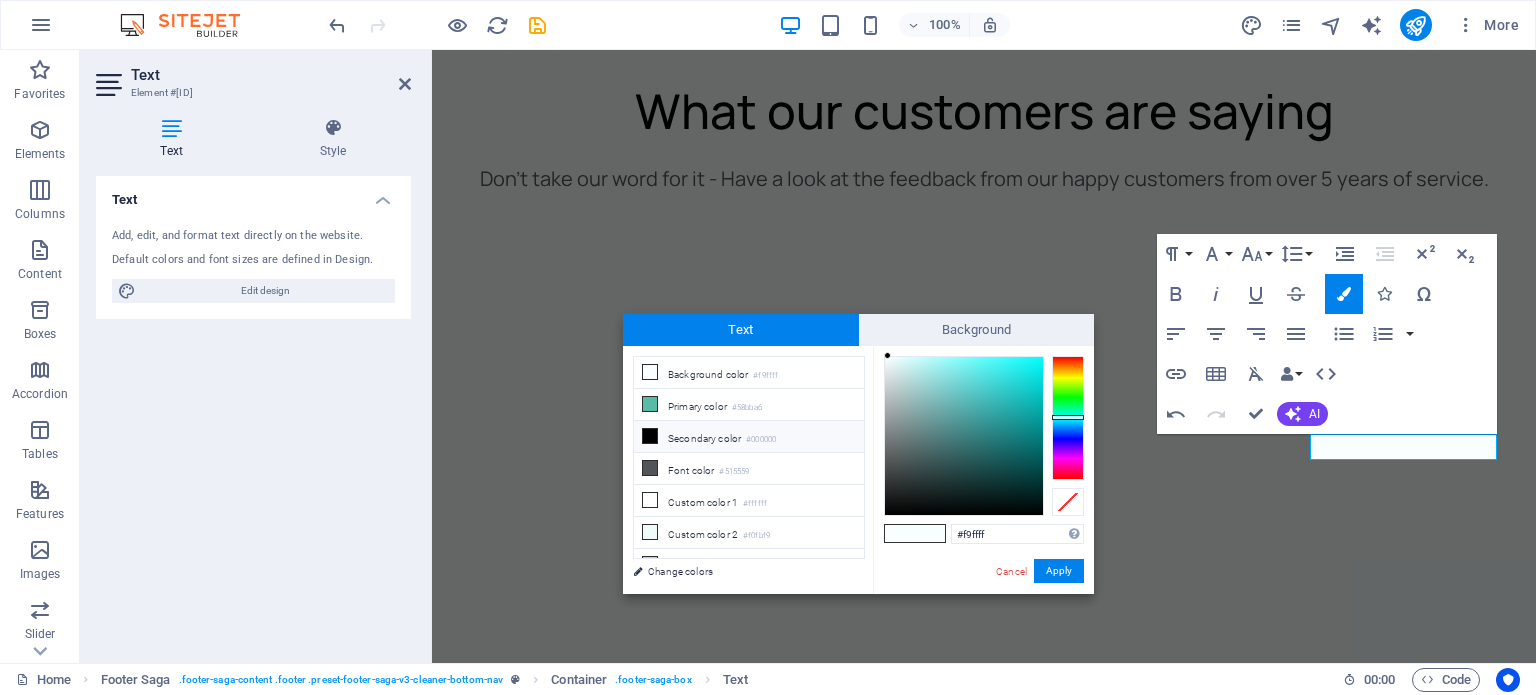 click on "Secondary color
#000000" at bounding box center [749, 437] 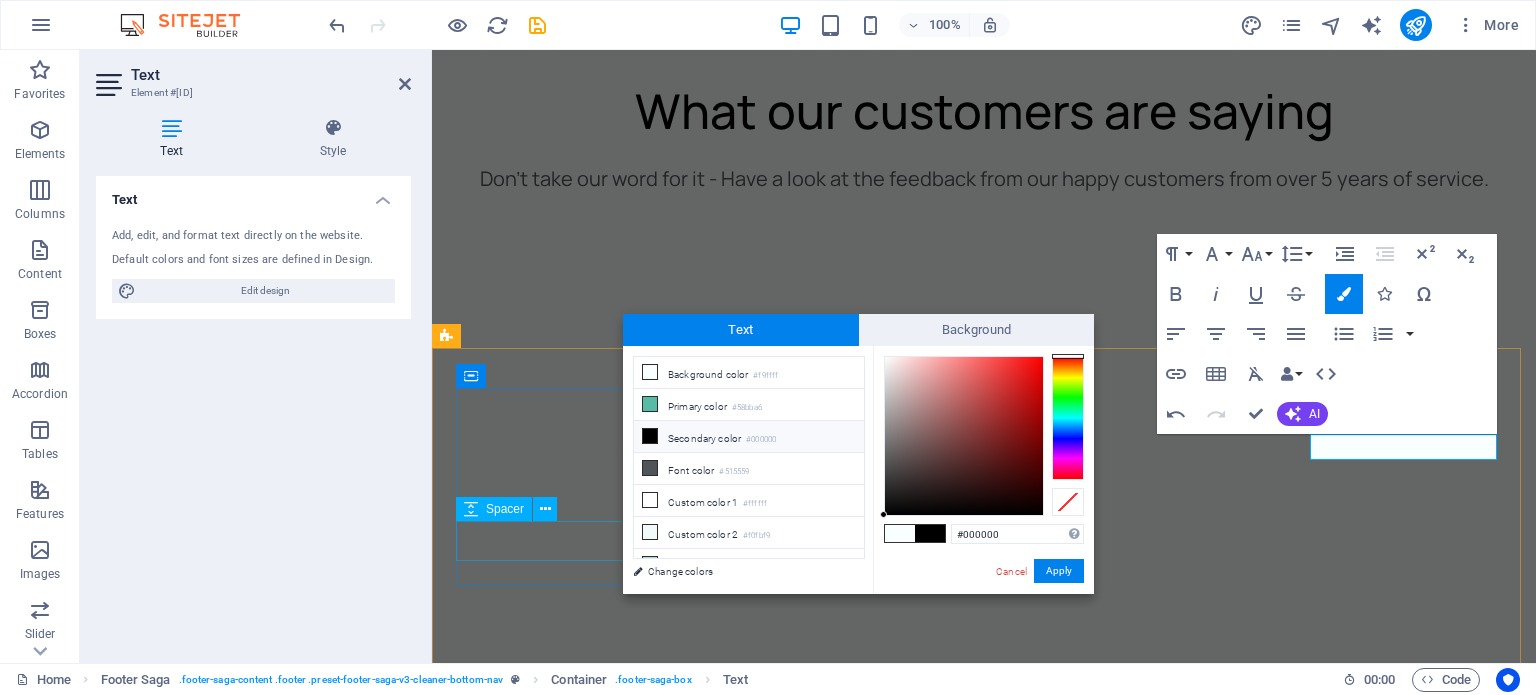 click at bounding box center (565, 13492) 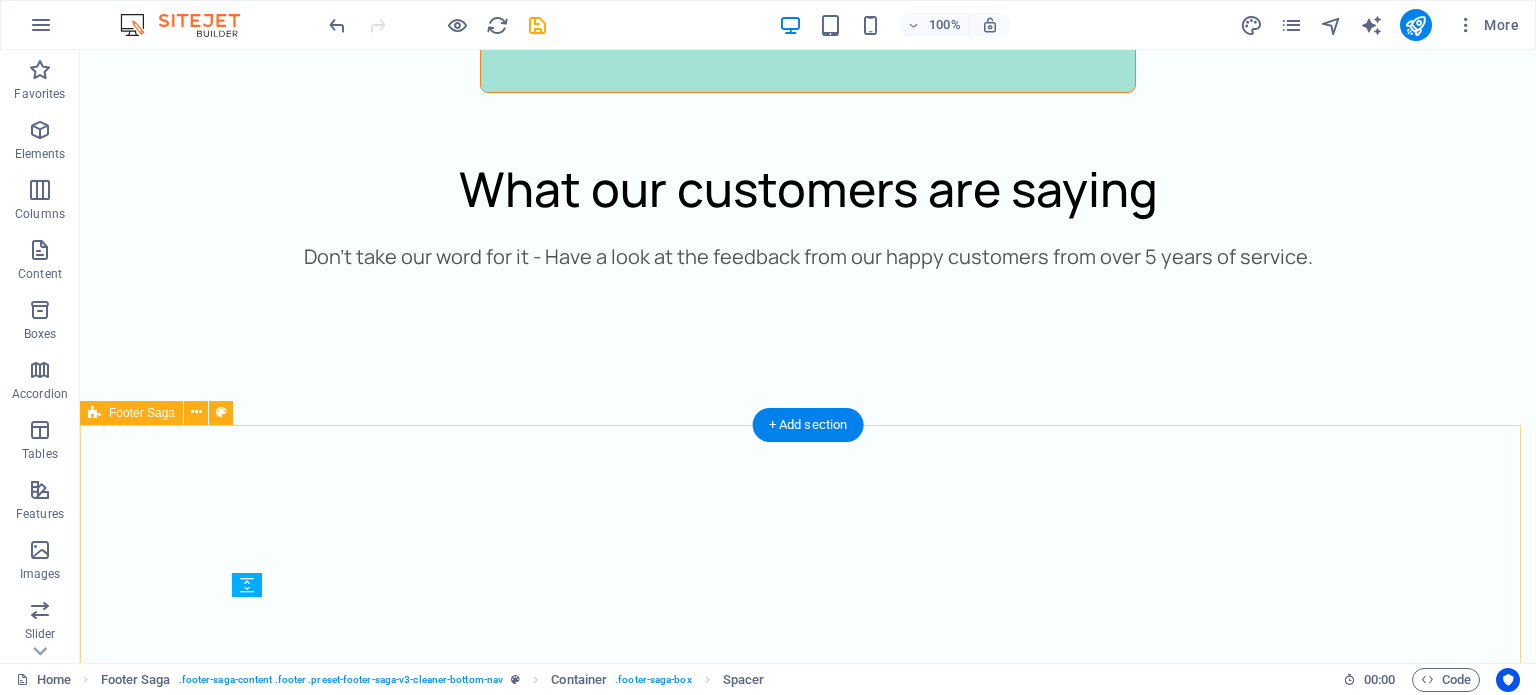 scroll, scrollTop: 5493, scrollLeft: 0, axis: vertical 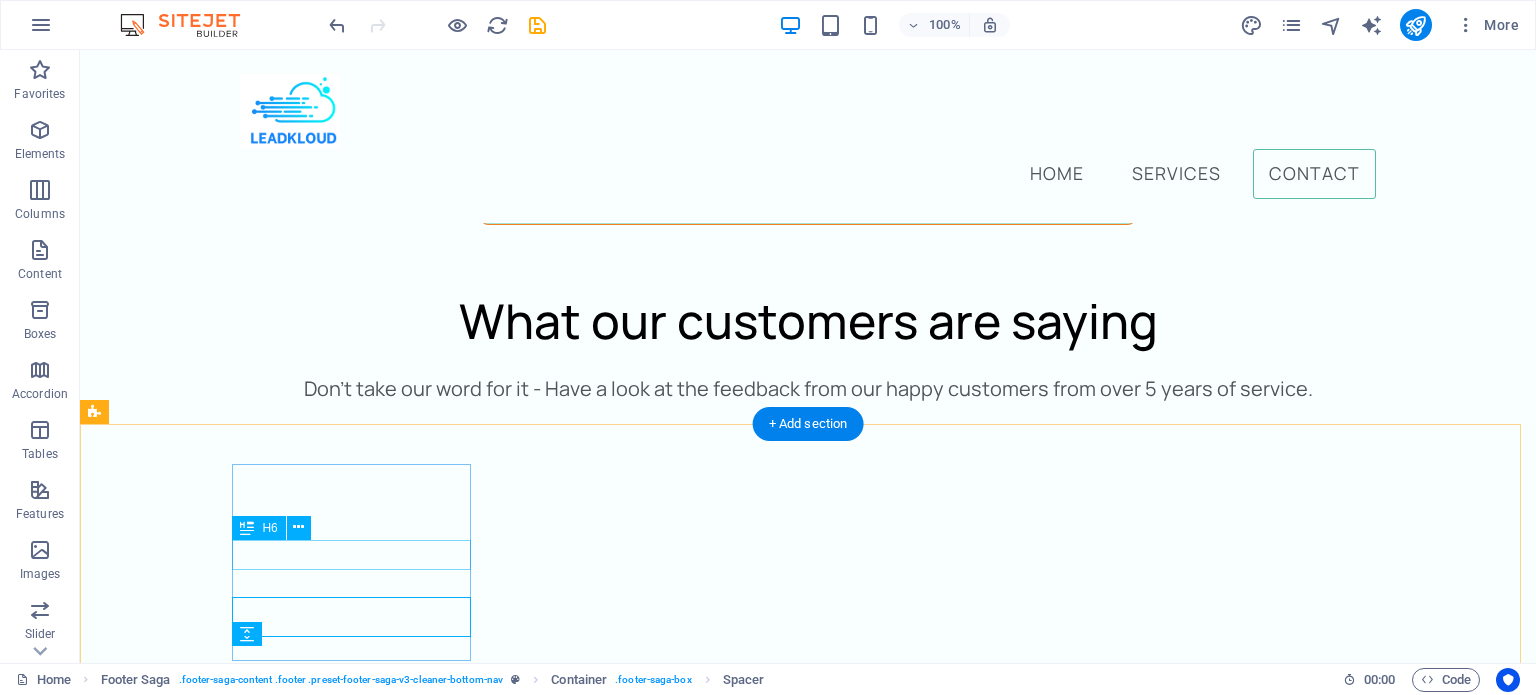 click on "Contact us" at bounding box center [223, 12669] 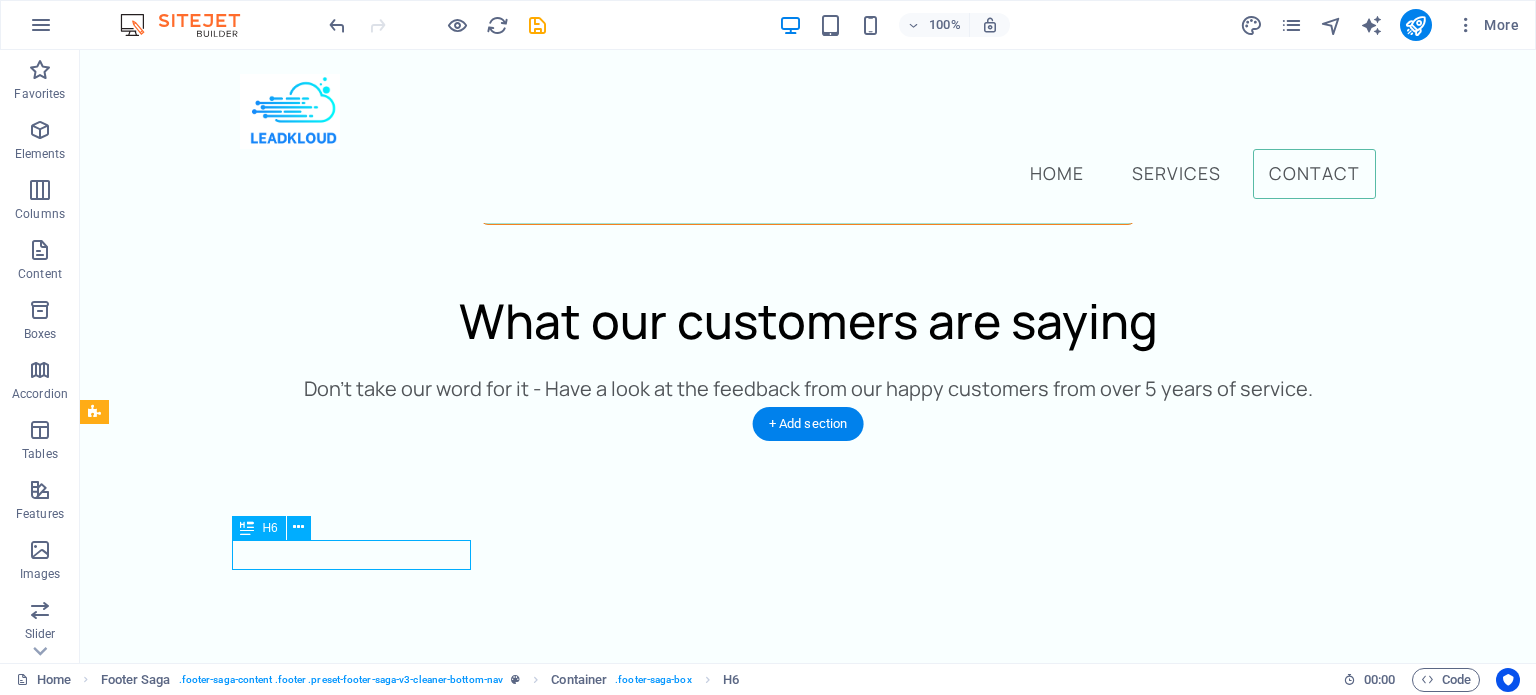 click on "Contact us" at bounding box center [223, 12669] 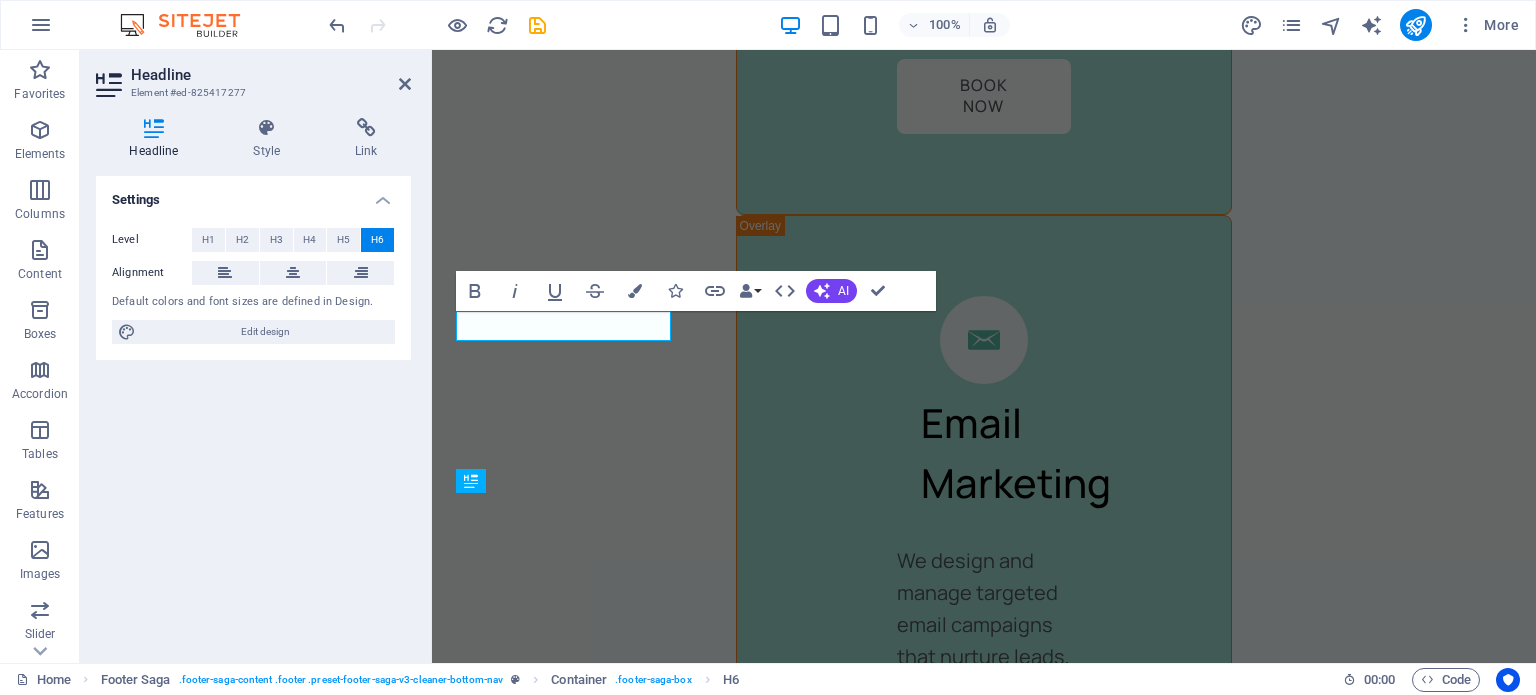 scroll, scrollTop: 6629, scrollLeft: 0, axis: vertical 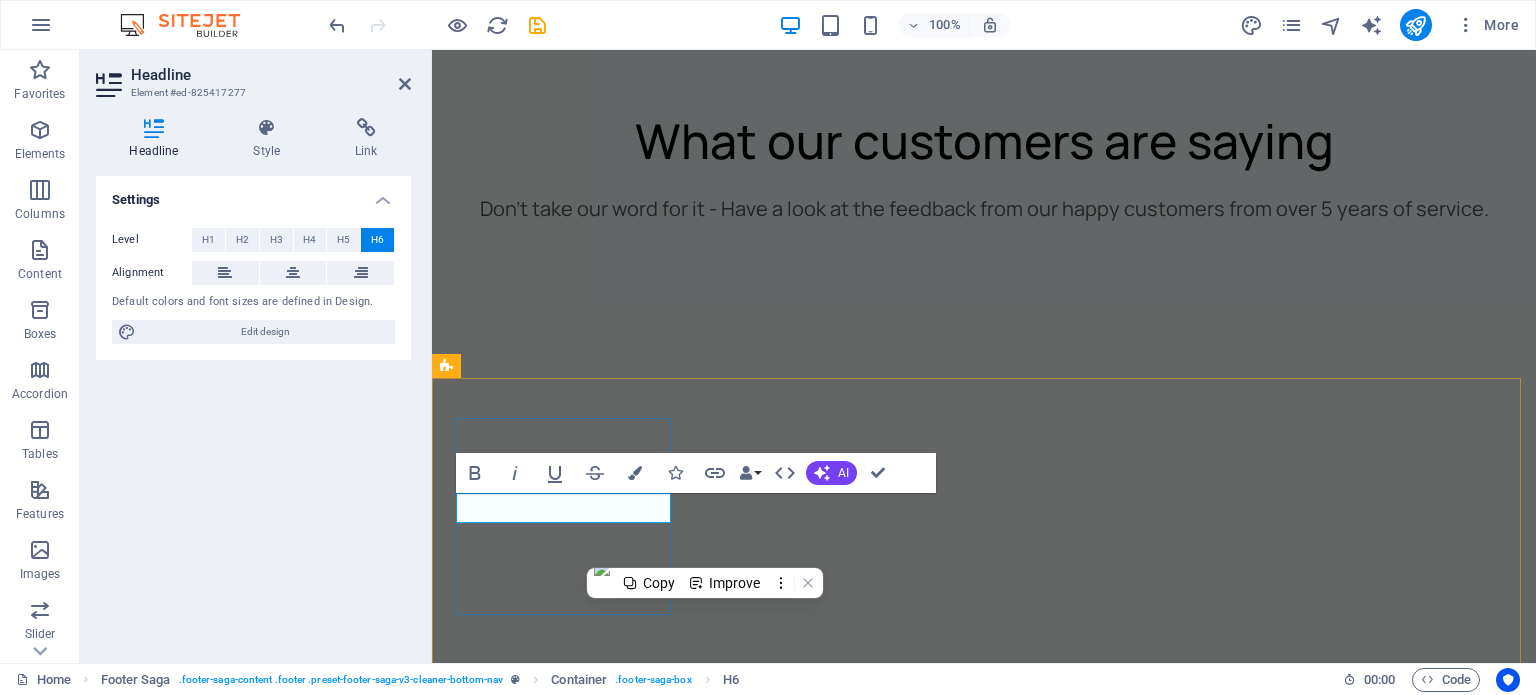 click on "Contact us" at bounding box center (565, 13460) 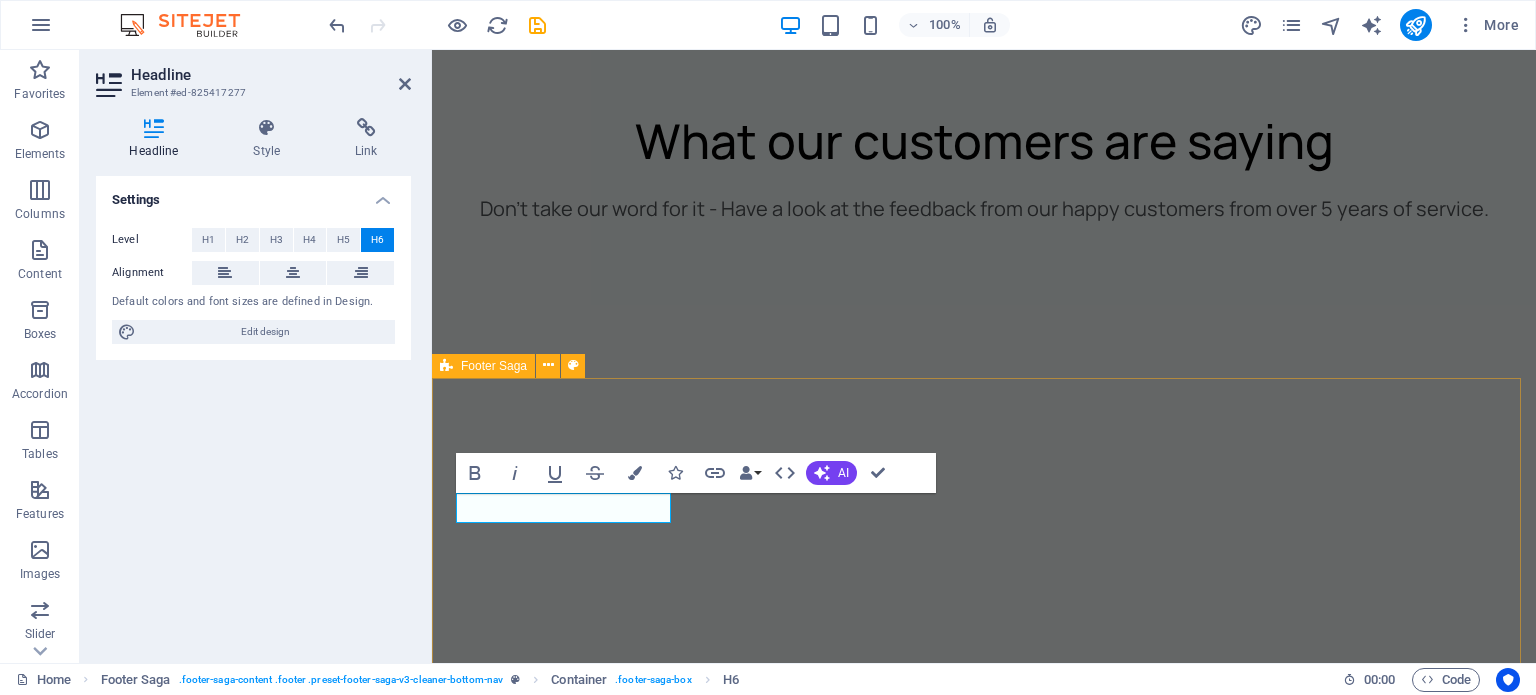 click on "Contact us +[PHONE] cleaner@[DOMAIN] Privacy Policy   Legal Notice All Rights Reserved" at bounding box center (984, 13626) 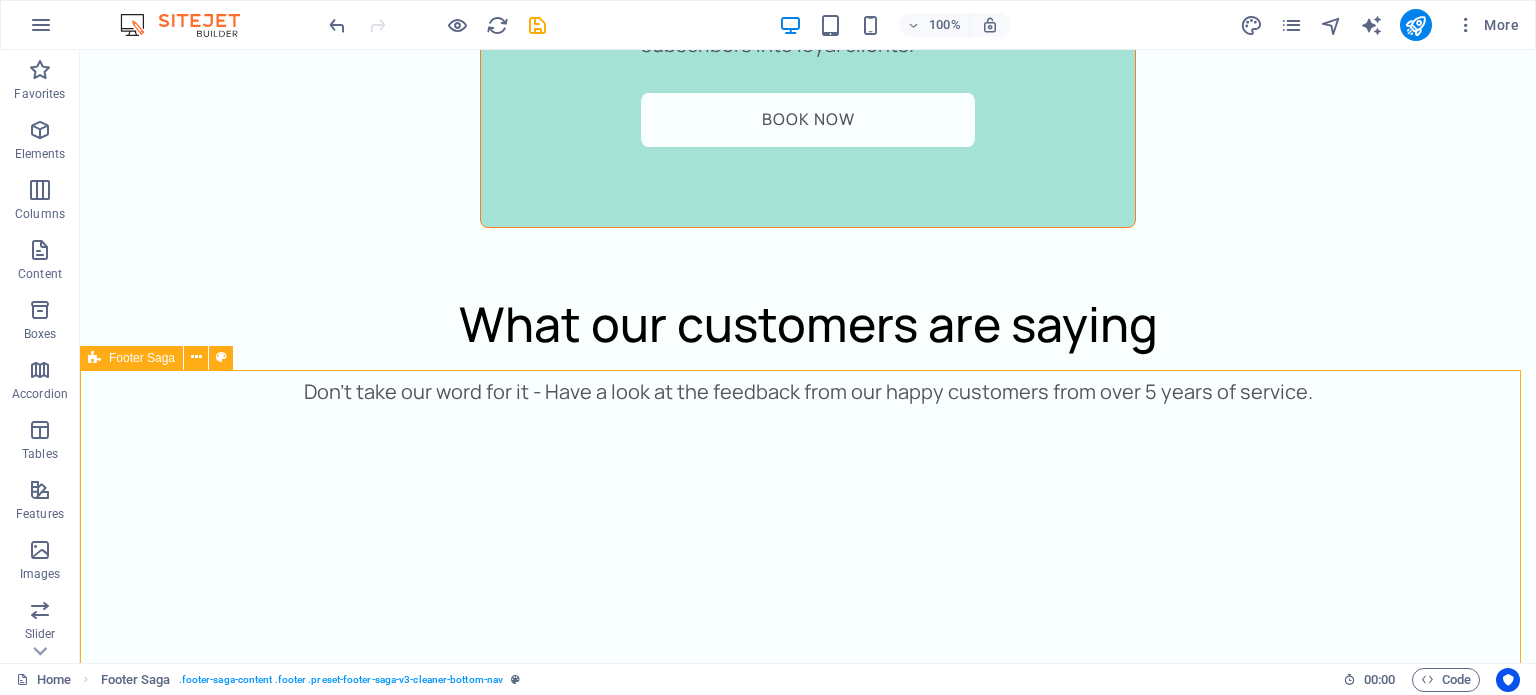 scroll, scrollTop: 5570, scrollLeft: 0, axis: vertical 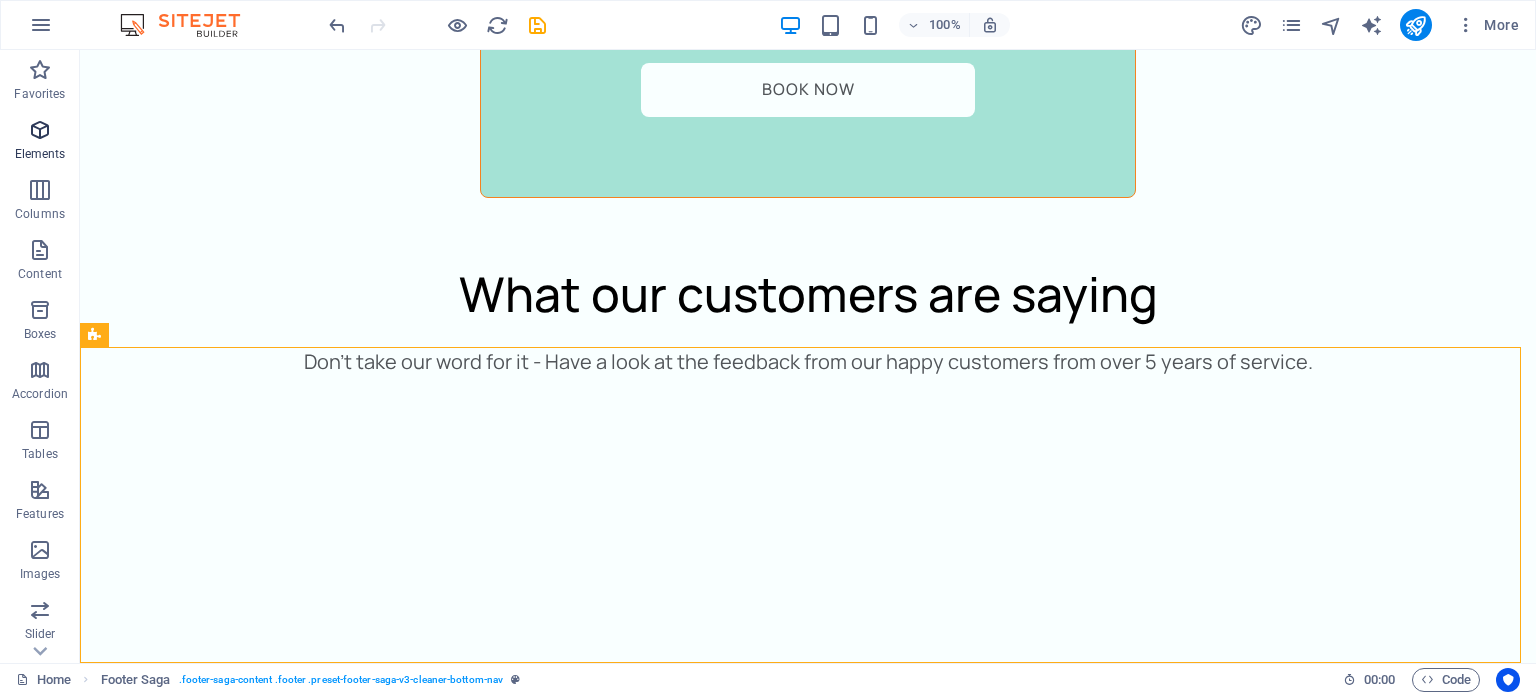 click on "Elements" at bounding box center (40, 154) 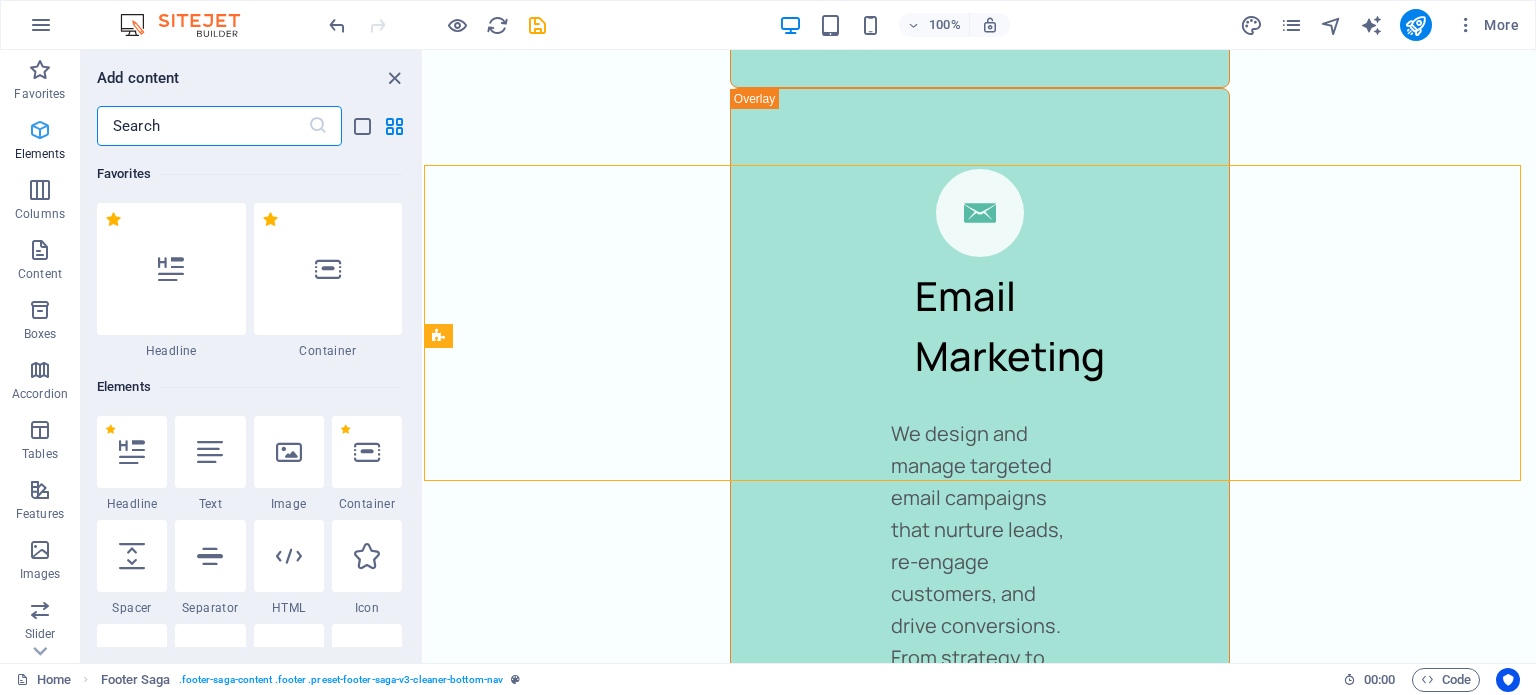 scroll, scrollTop: 6668, scrollLeft: 0, axis: vertical 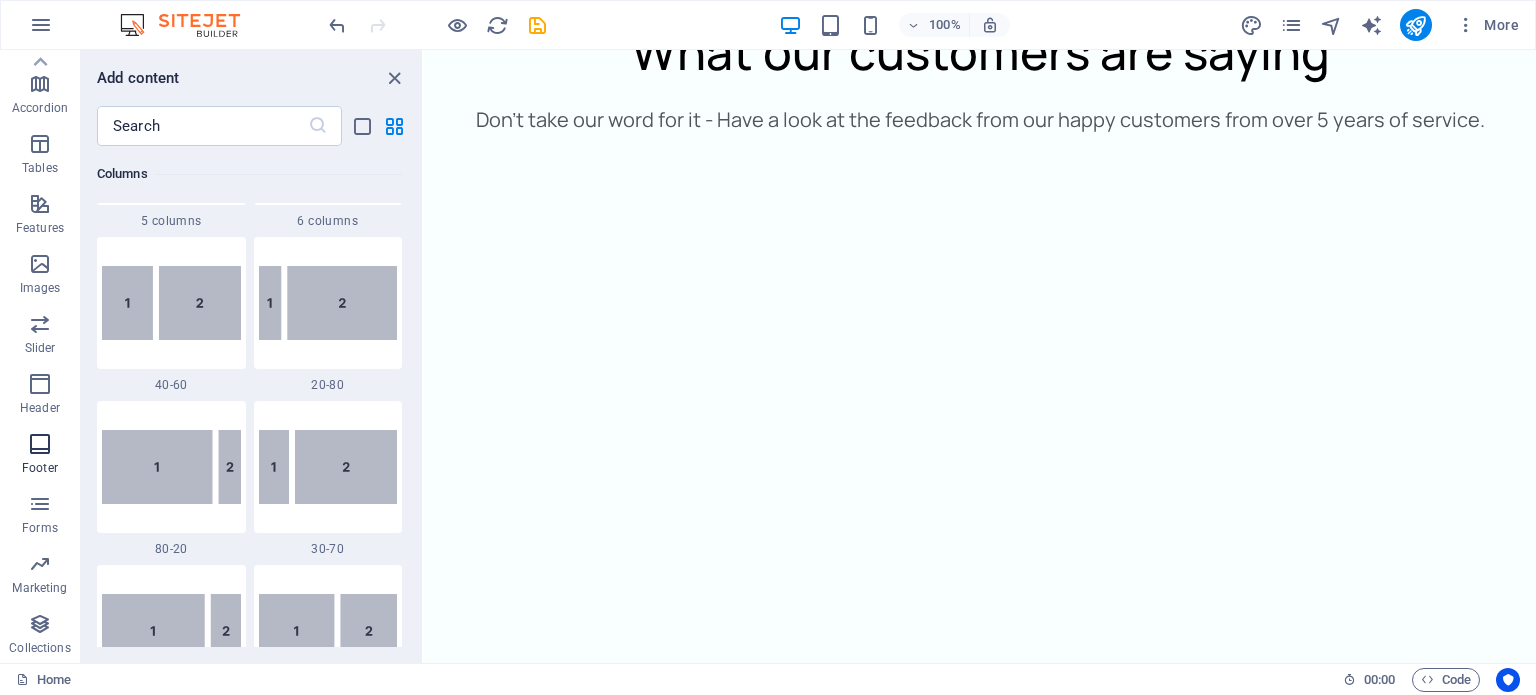 click at bounding box center (40, 444) 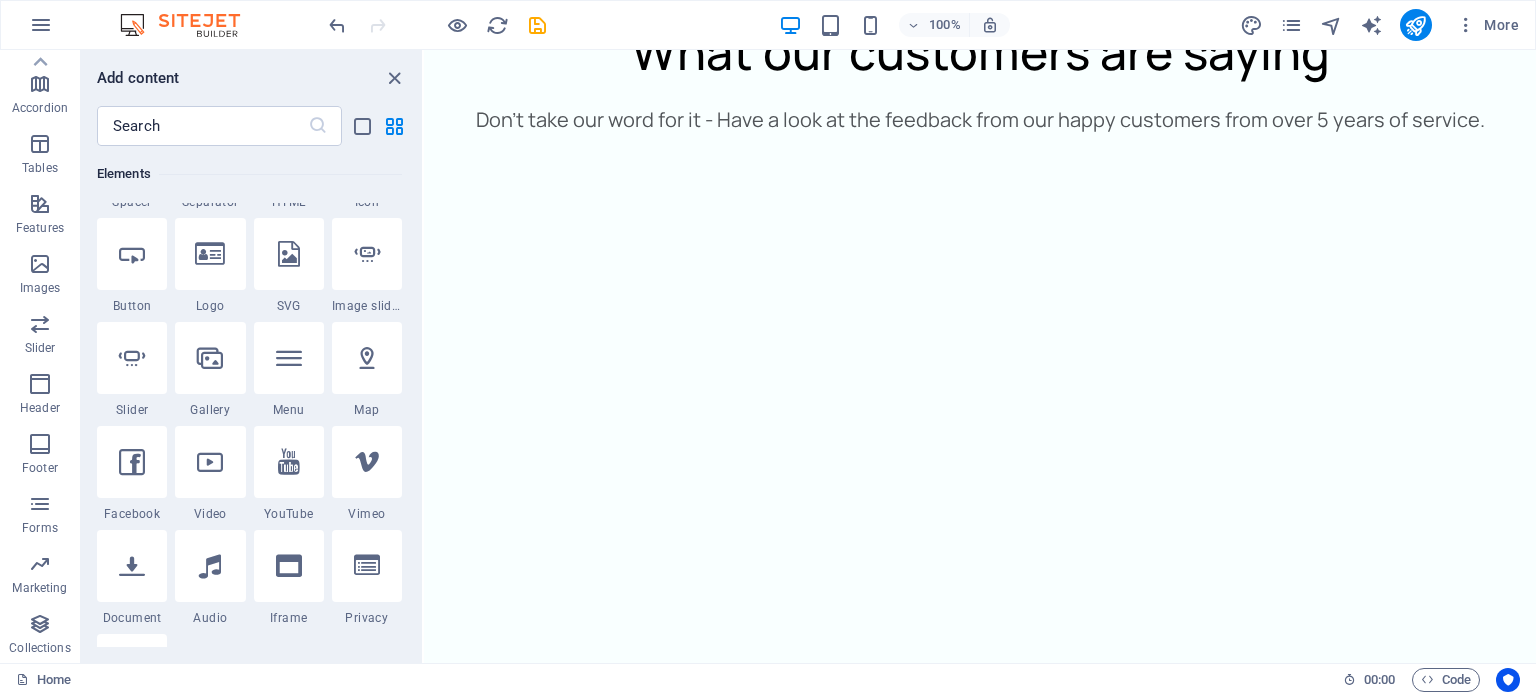 scroll, scrollTop: 0, scrollLeft: 0, axis: both 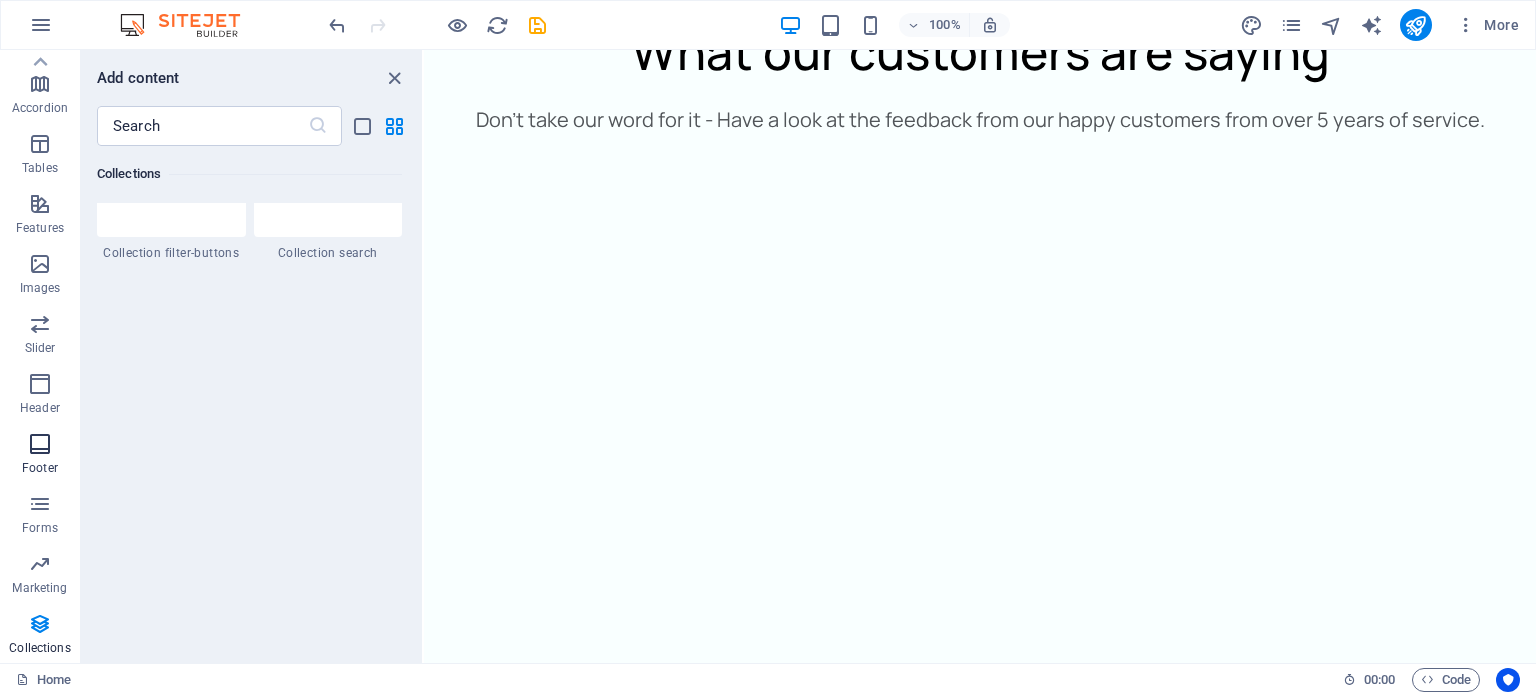 click at bounding box center (40, 444) 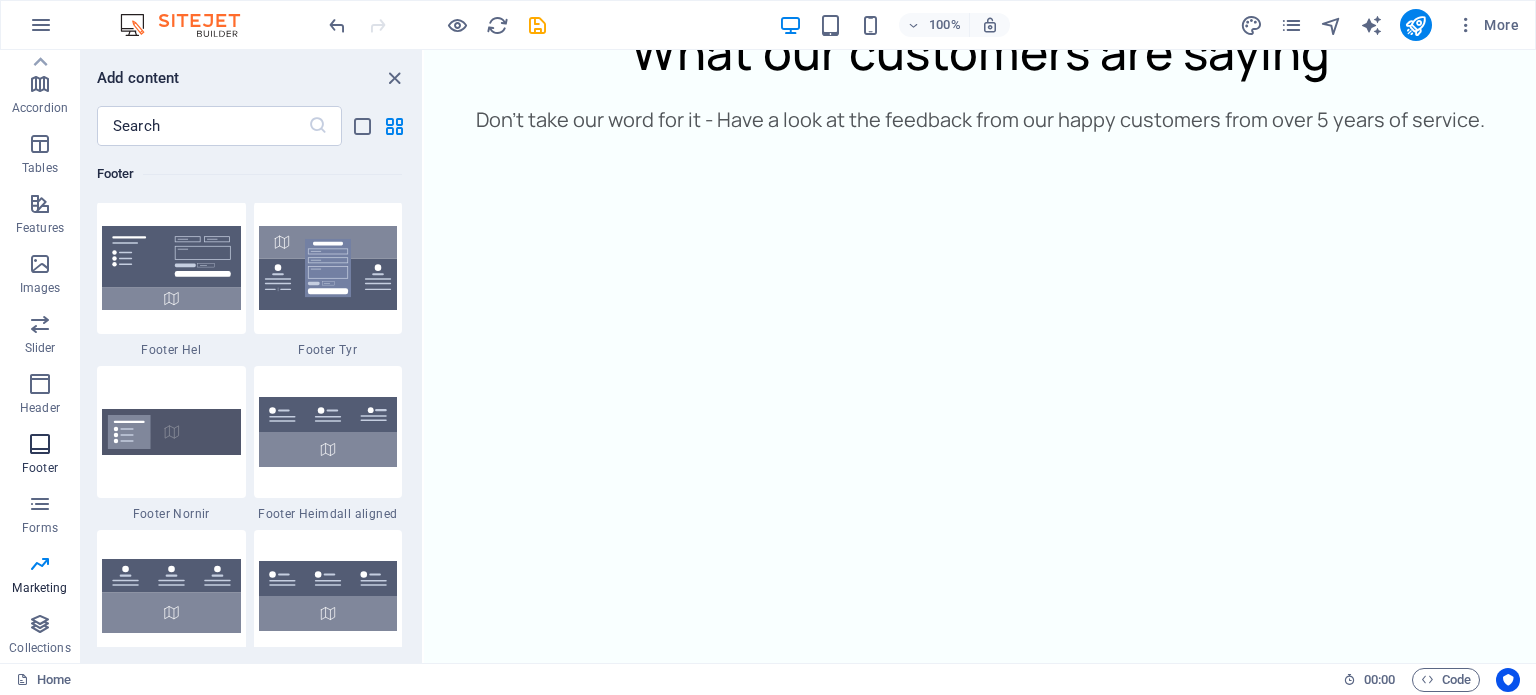 scroll, scrollTop: 13239, scrollLeft: 0, axis: vertical 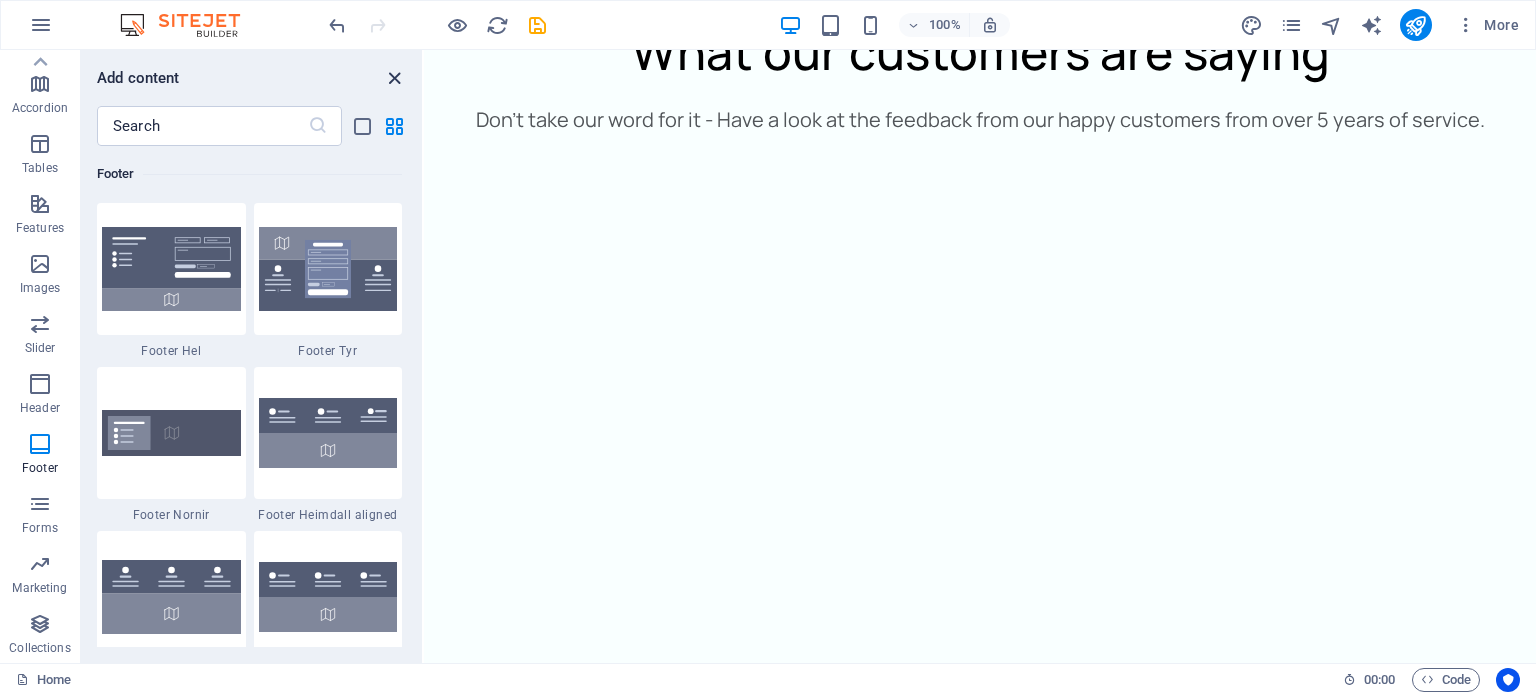 click at bounding box center (394, 78) 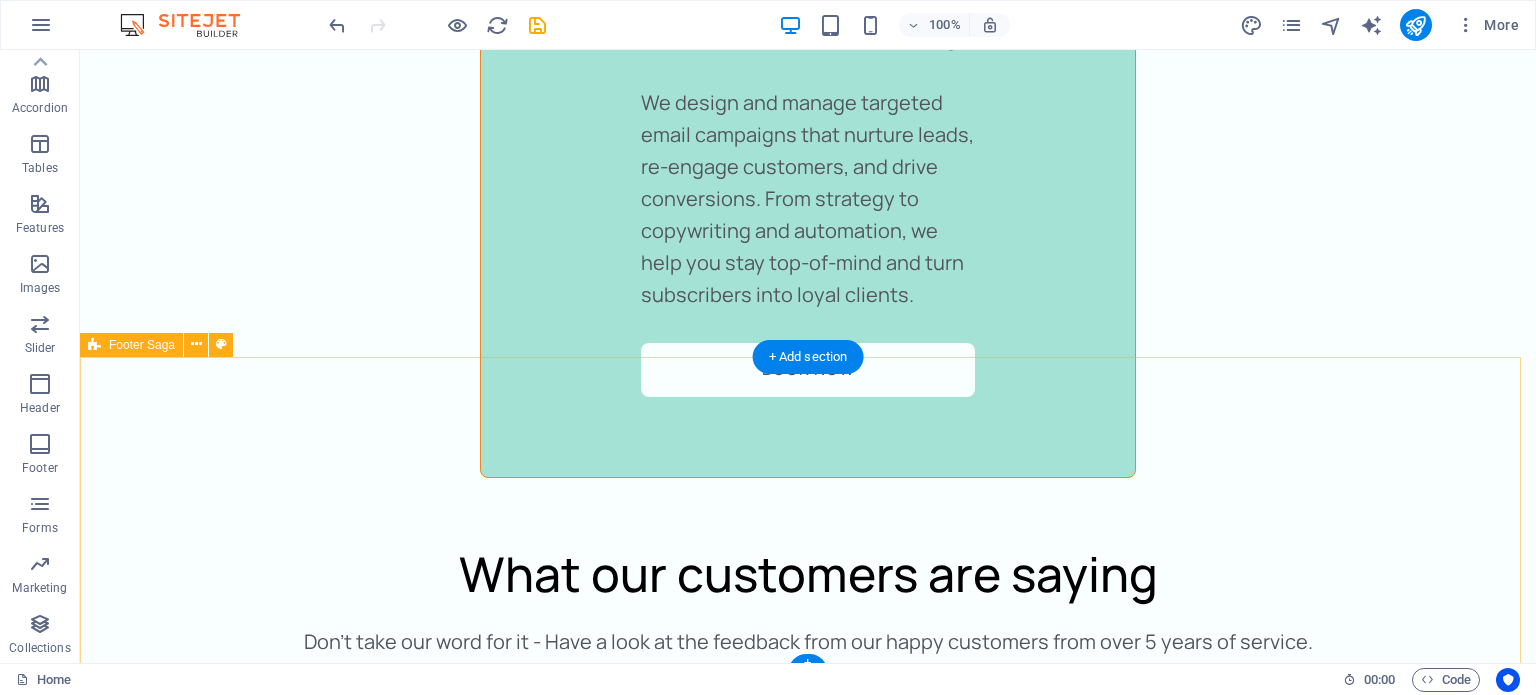 scroll, scrollTop: 5570, scrollLeft: 0, axis: vertical 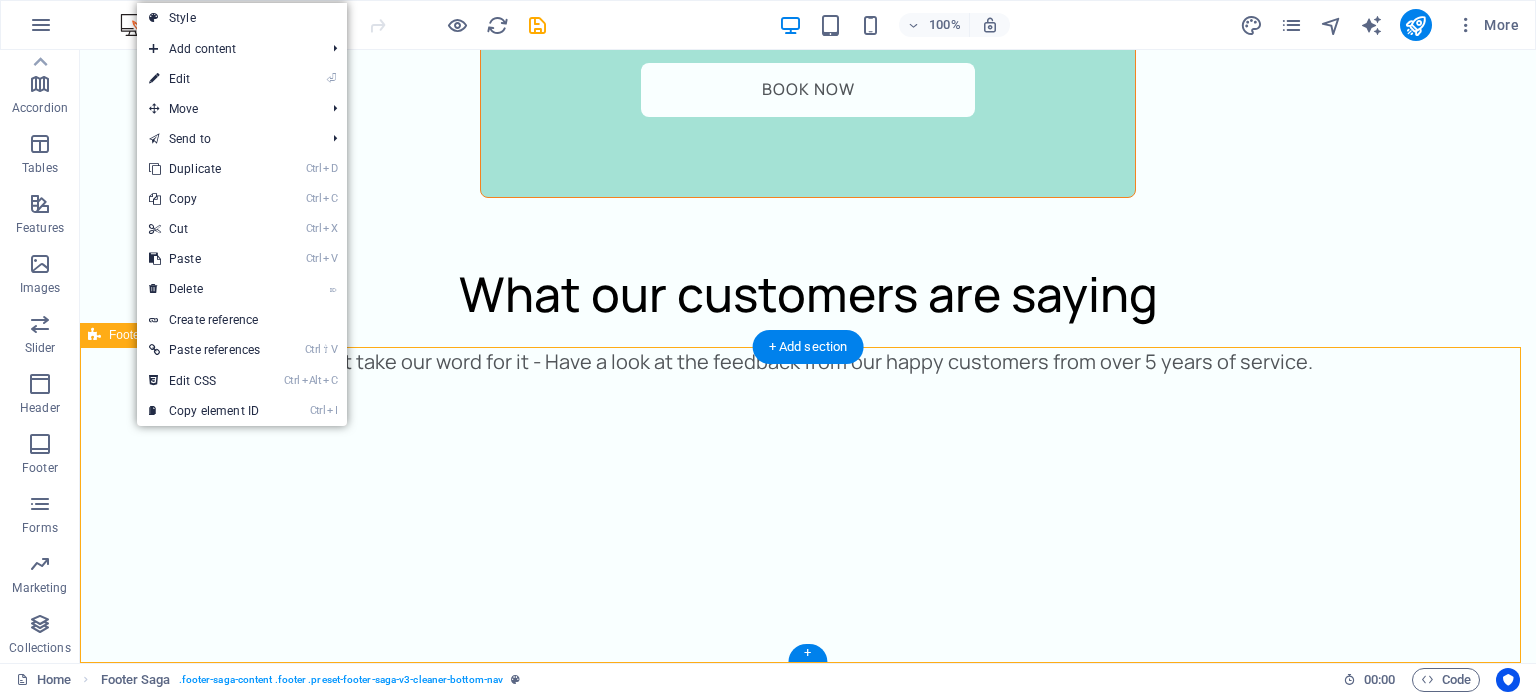 click on "Contact us +[PHONE] cleaner@[DOMAIN] Privacy Policy   Legal Notice All Rights Reserved" at bounding box center [808, 12808] 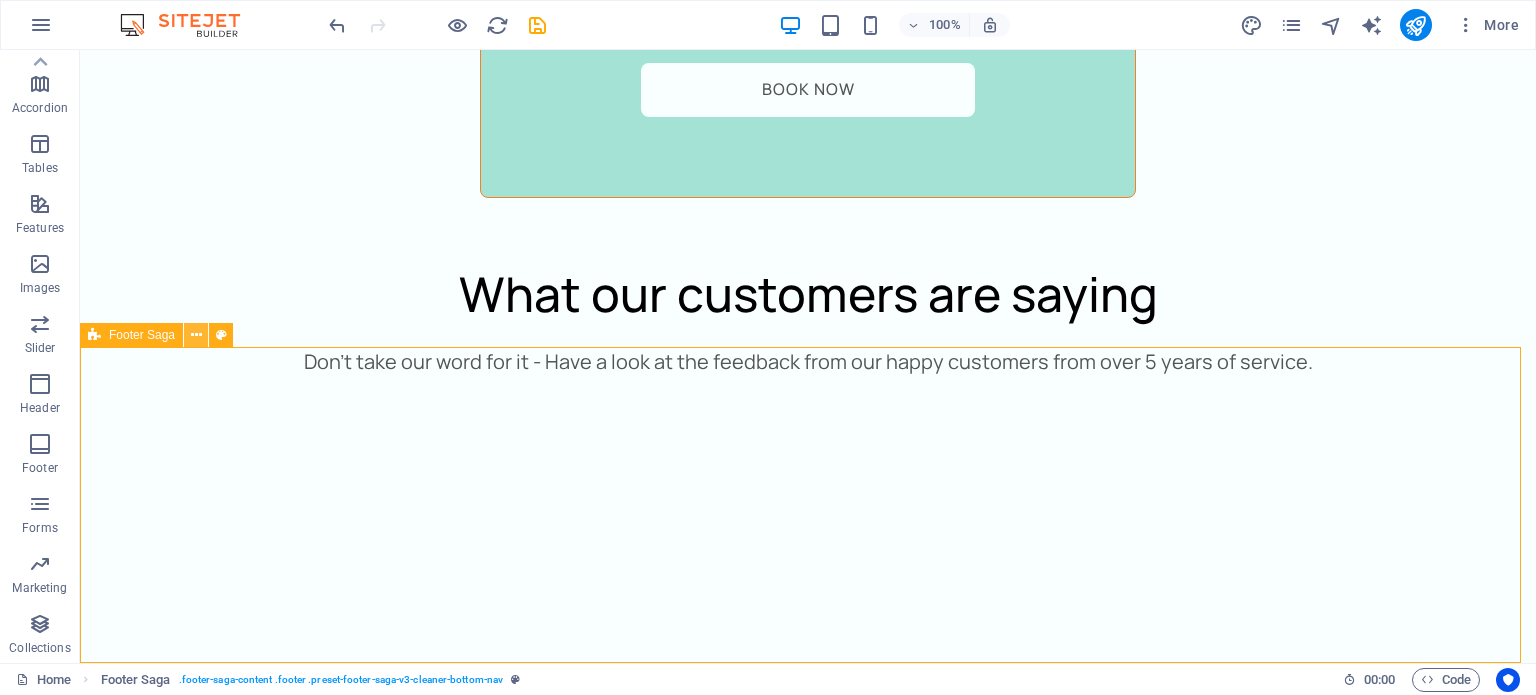 click at bounding box center (196, 335) 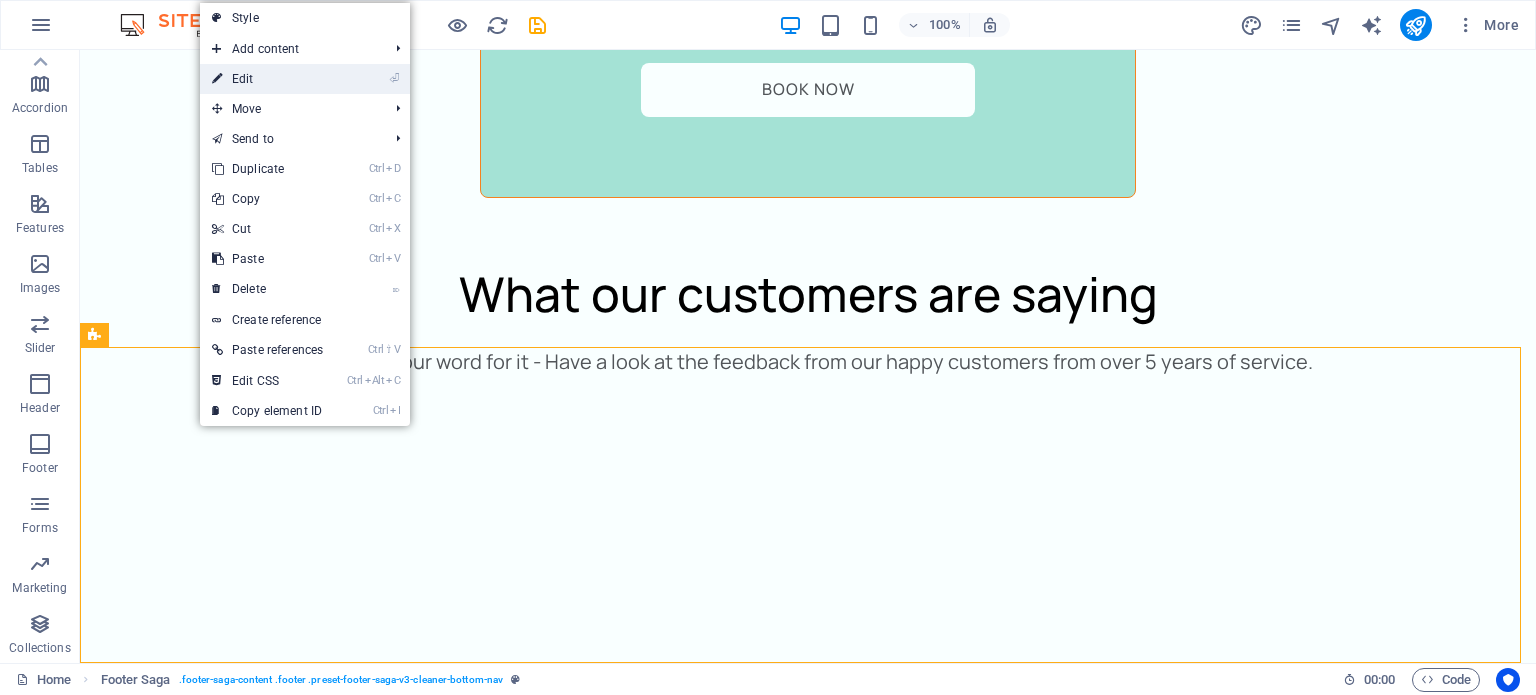 click on "⏎  Edit" at bounding box center (267, 79) 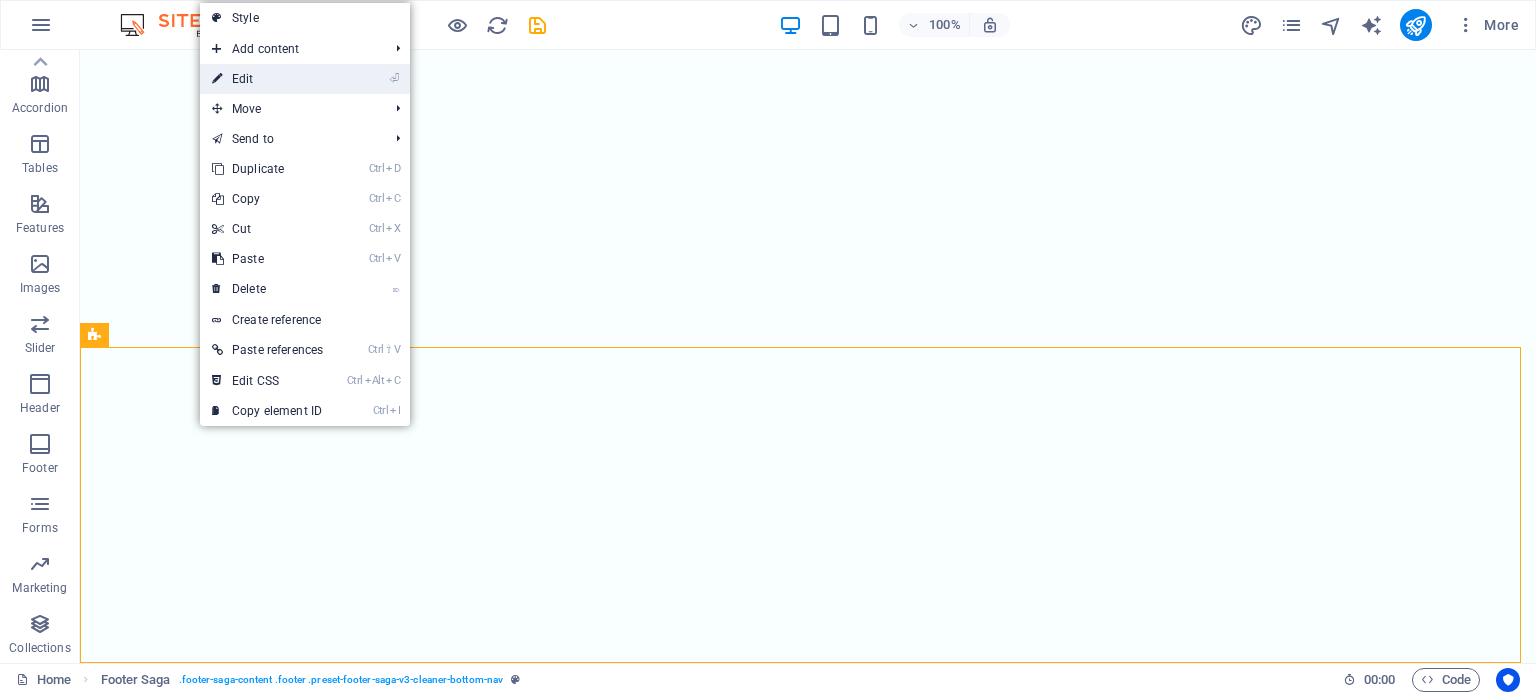 select on "footer" 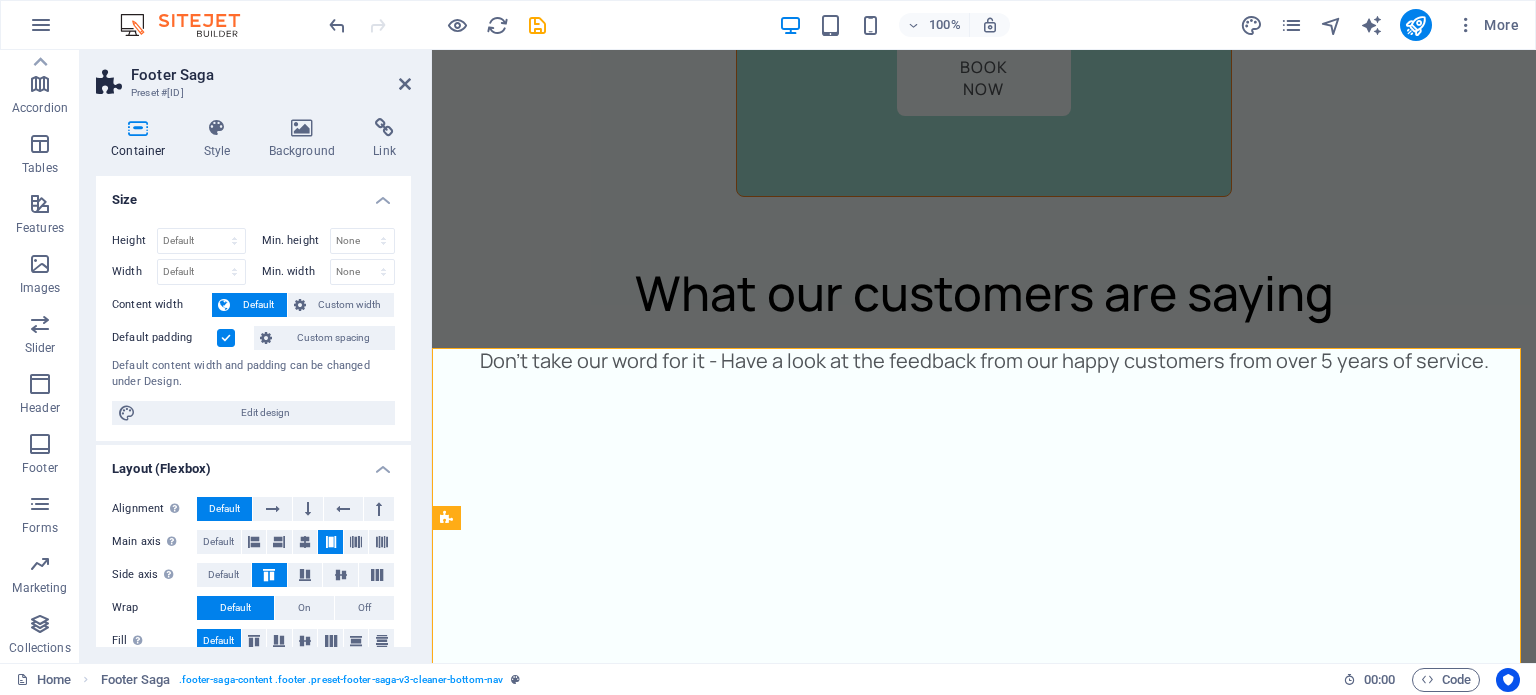 scroll, scrollTop: 6660, scrollLeft: 0, axis: vertical 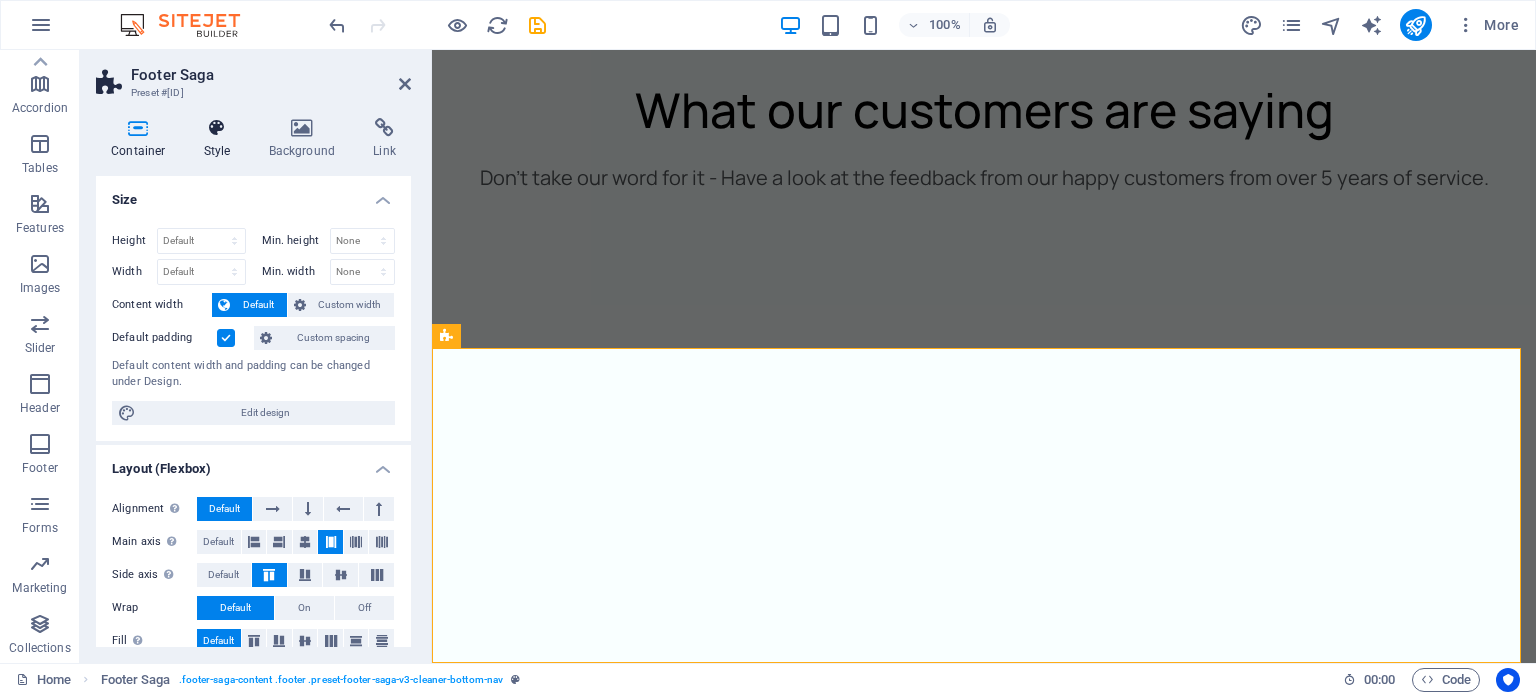 click at bounding box center (217, 128) 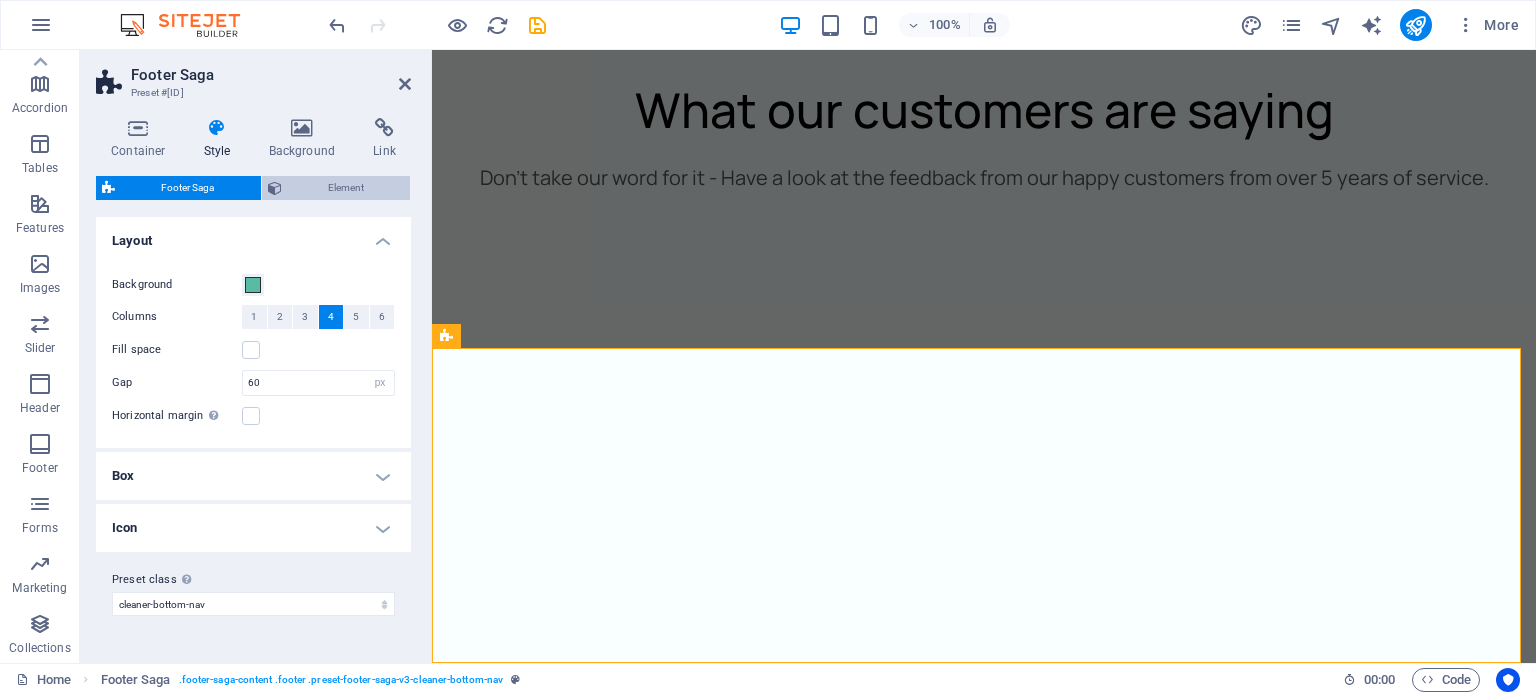 click on "Element" at bounding box center [346, 188] 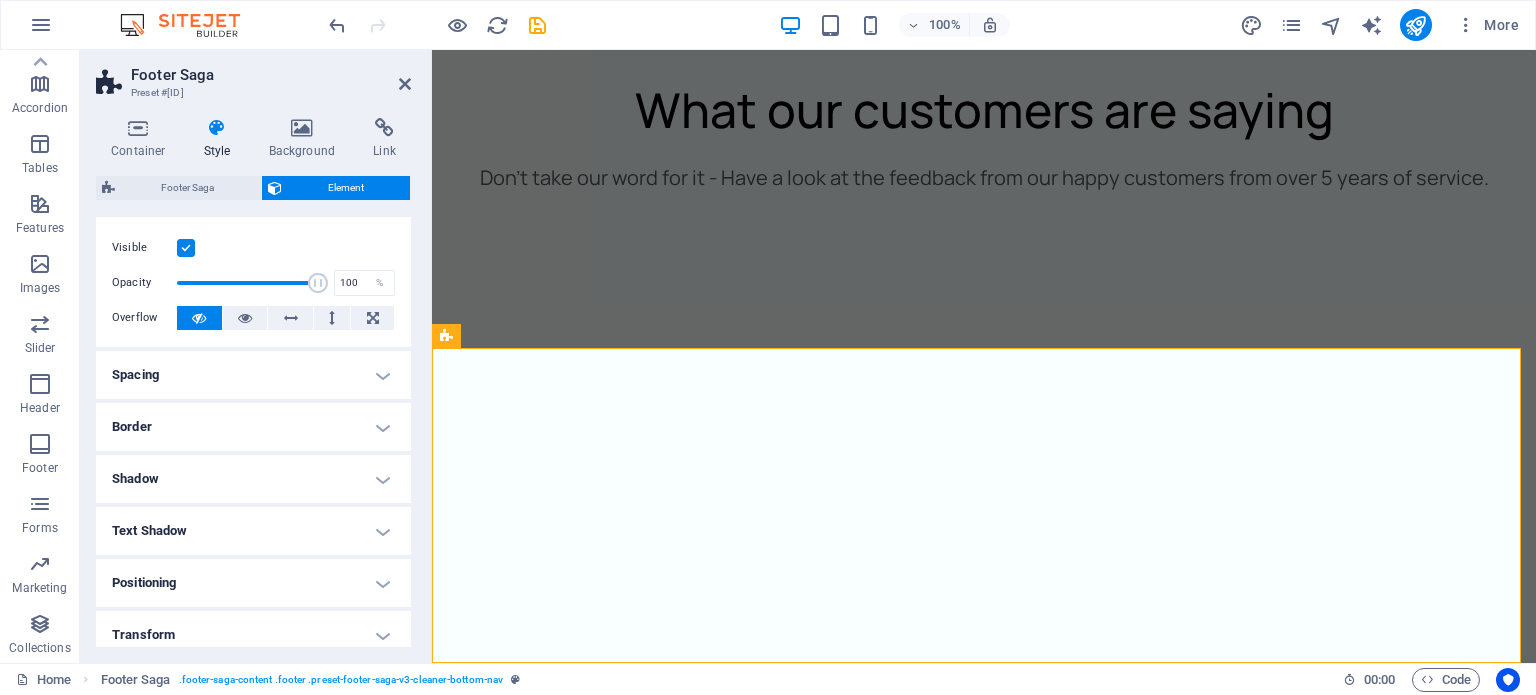 scroll, scrollTop: 0, scrollLeft: 0, axis: both 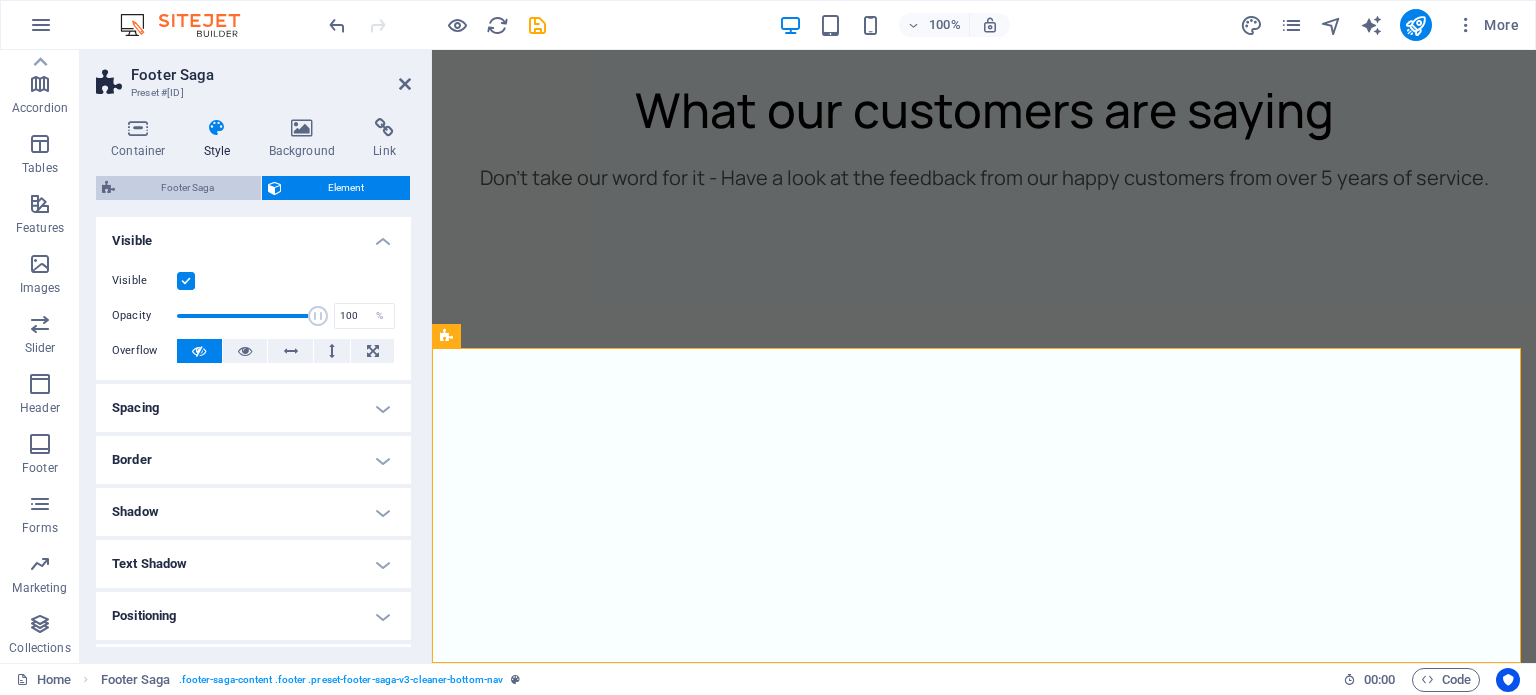 drag, startPoint x: 141, startPoint y: 134, endPoint x: 158, endPoint y: 184, distance: 52.810986 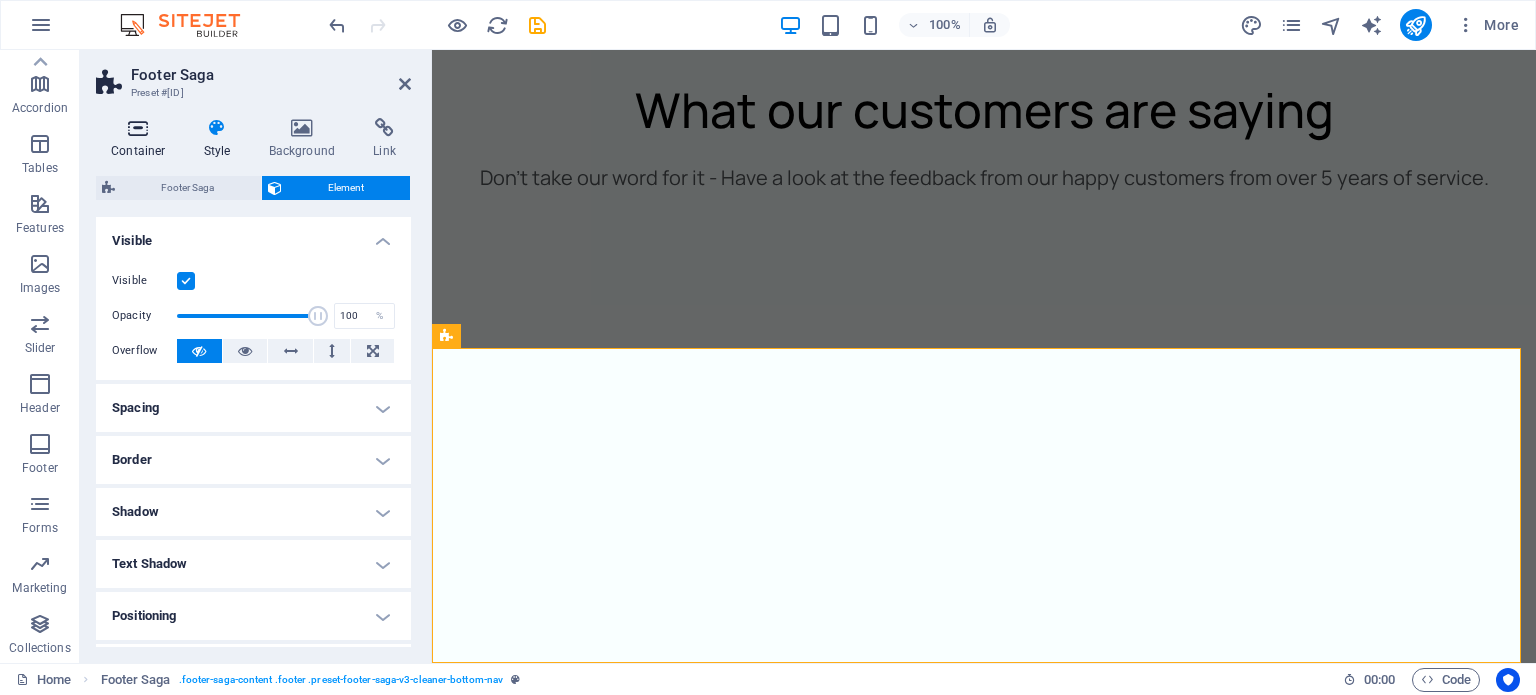 click on "Container" at bounding box center [142, 139] 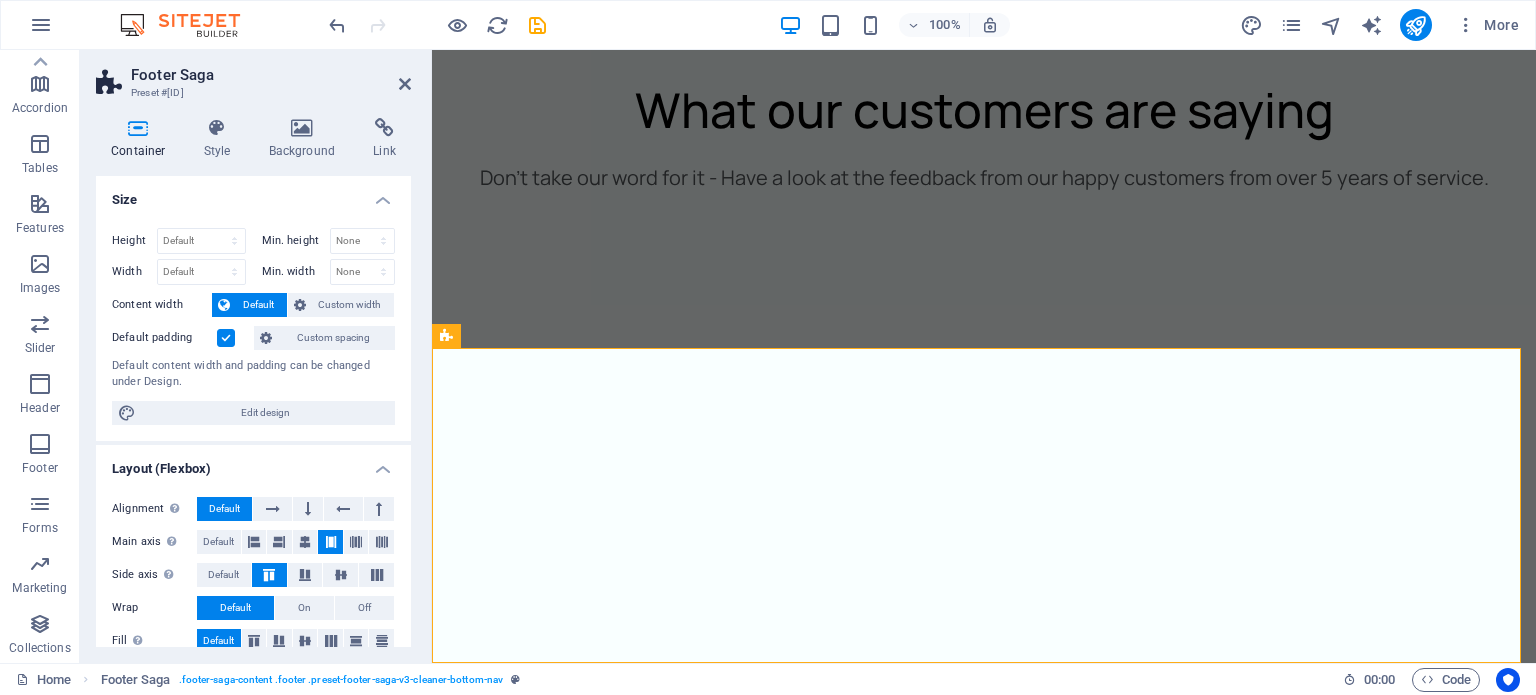 click at bounding box center (138, 128) 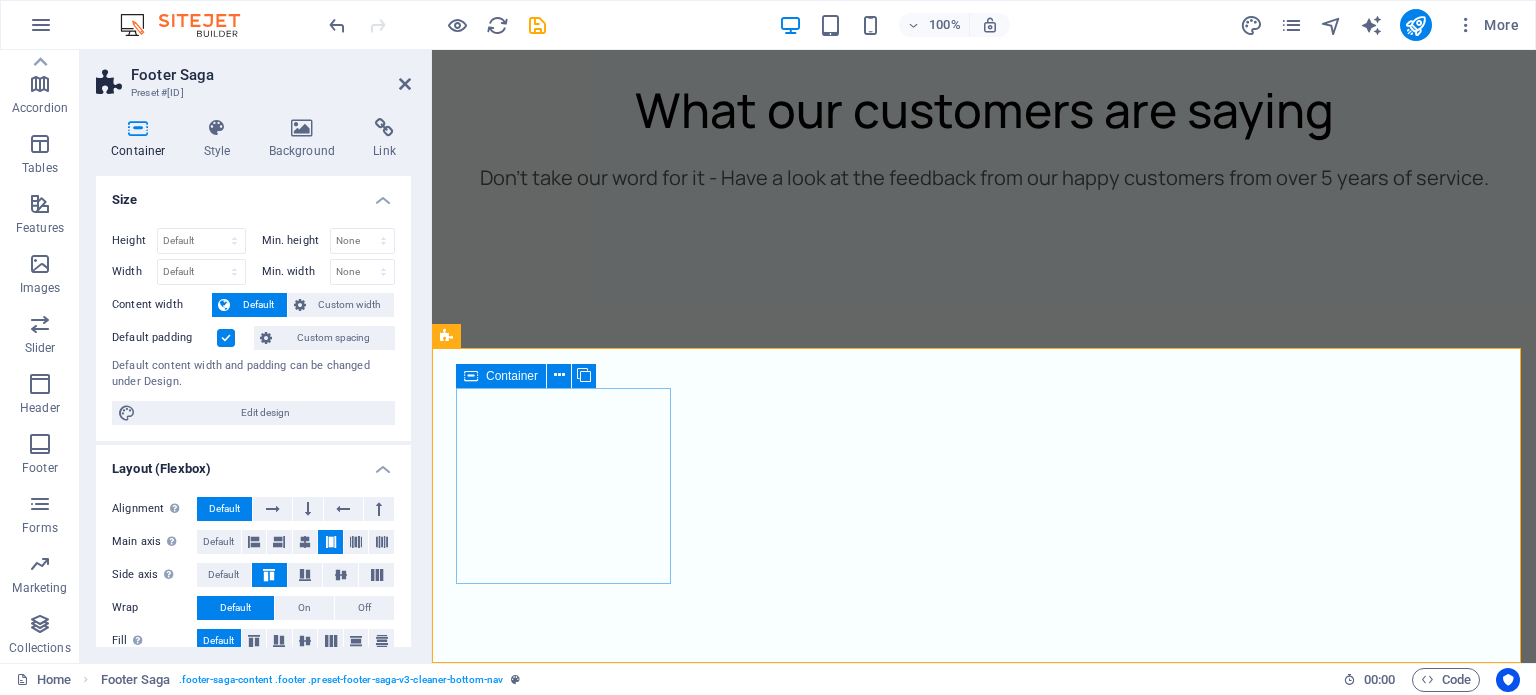 click on "Contact us" at bounding box center (565, 13485) 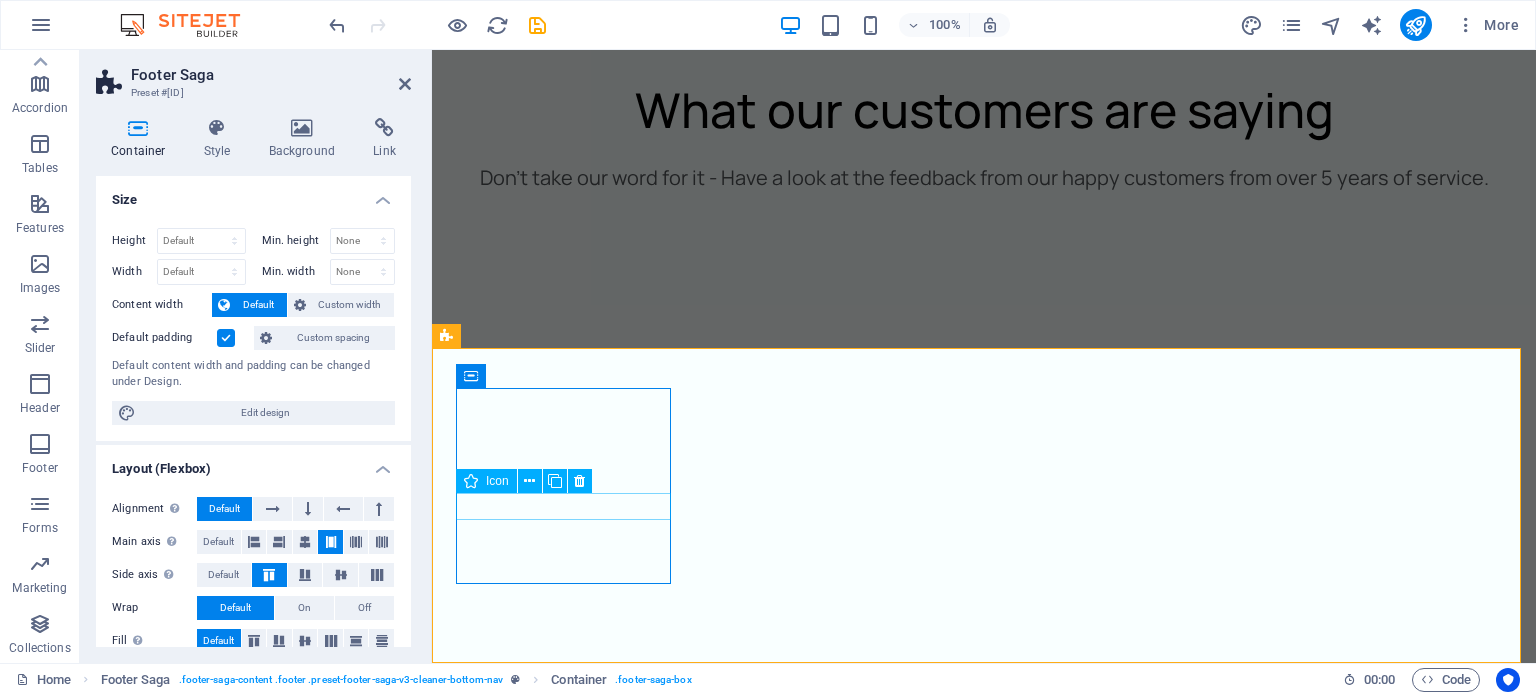 click at bounding box center (565, 13458) 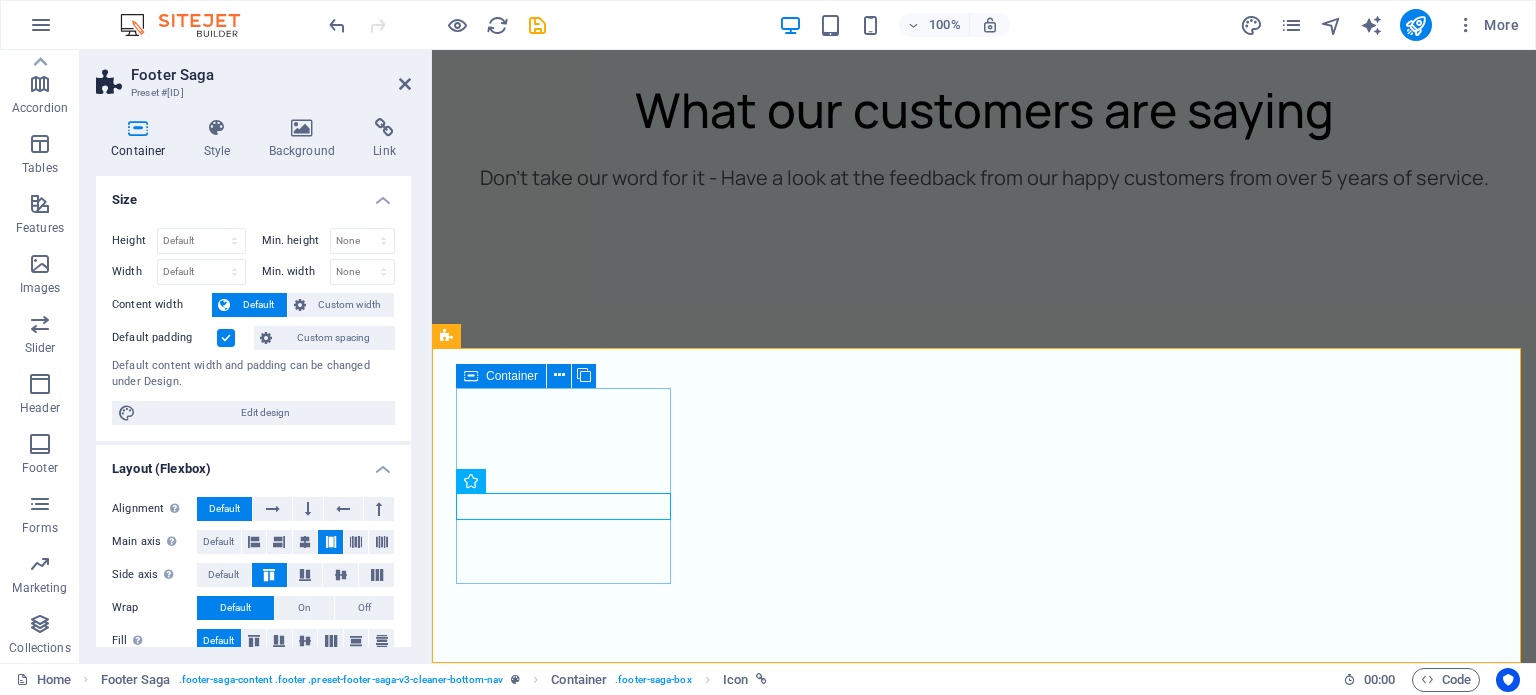 click on "Contact us" at bounding box center [565, 13485] 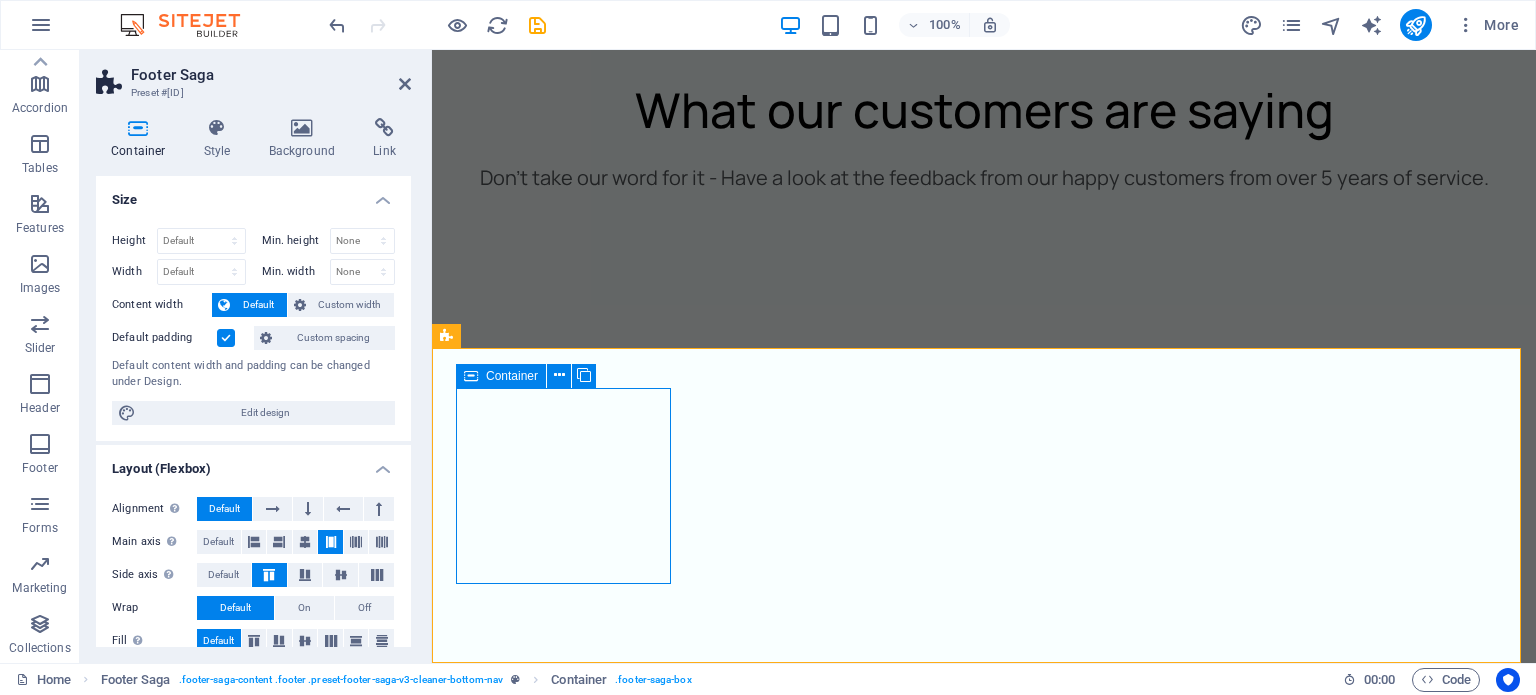 click on "Container" at bounding box center (512, 376) 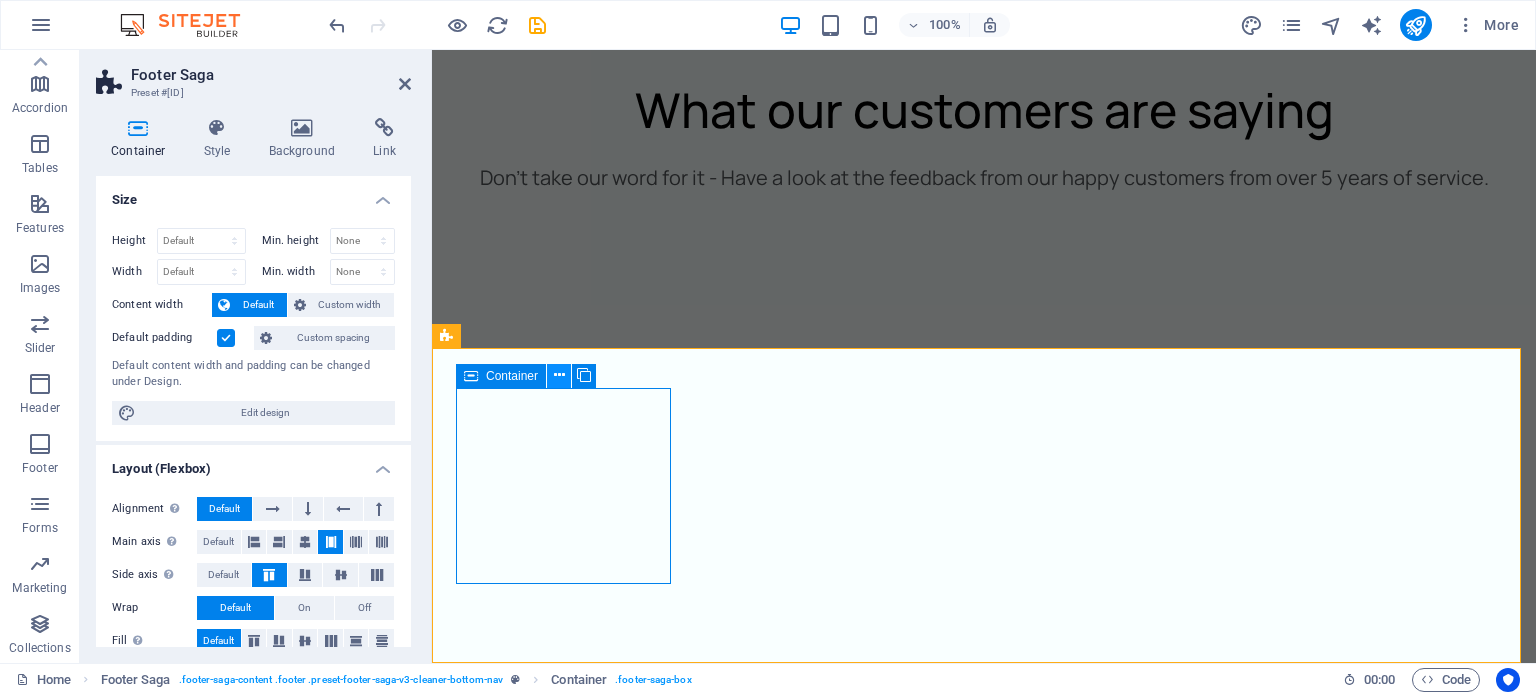 click at bounding box center [559, 375] 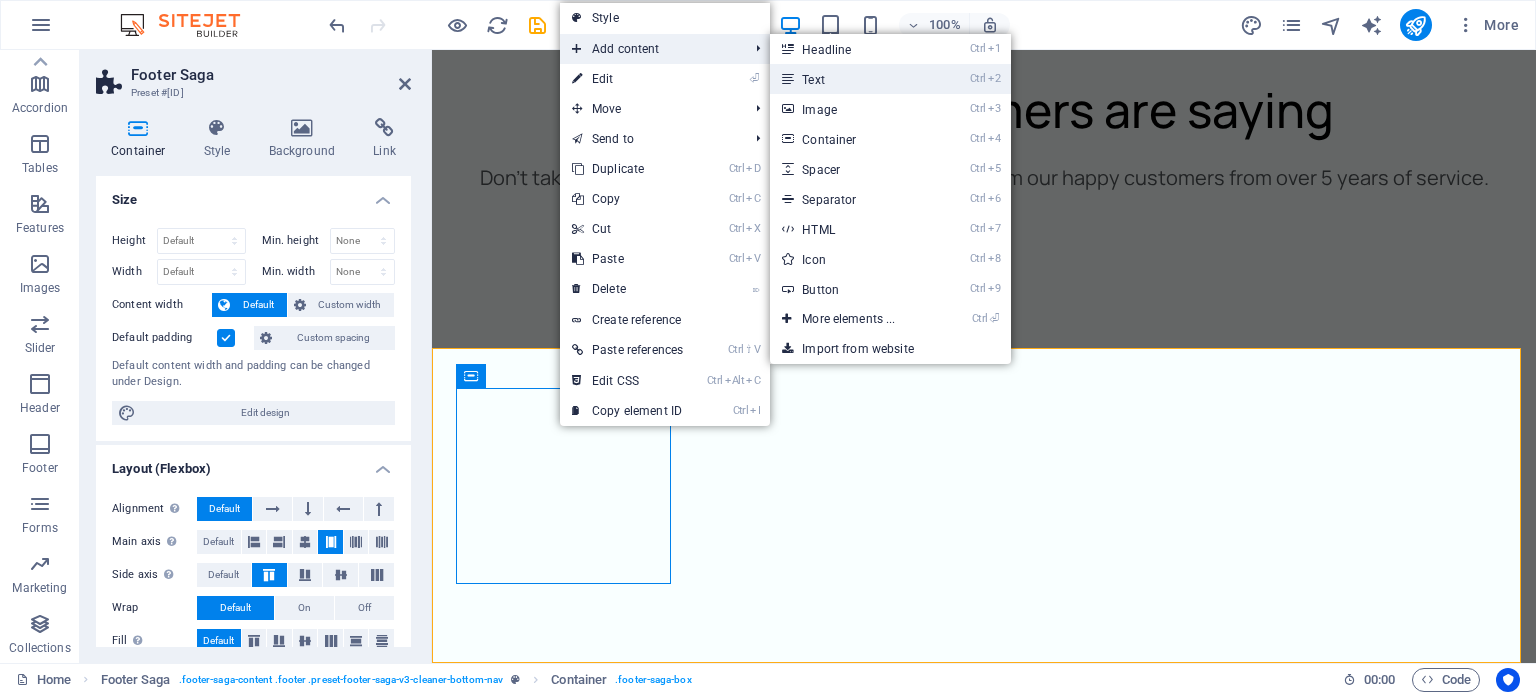 click on "Ctrl 2  Text" at bounding box center [852, 79] 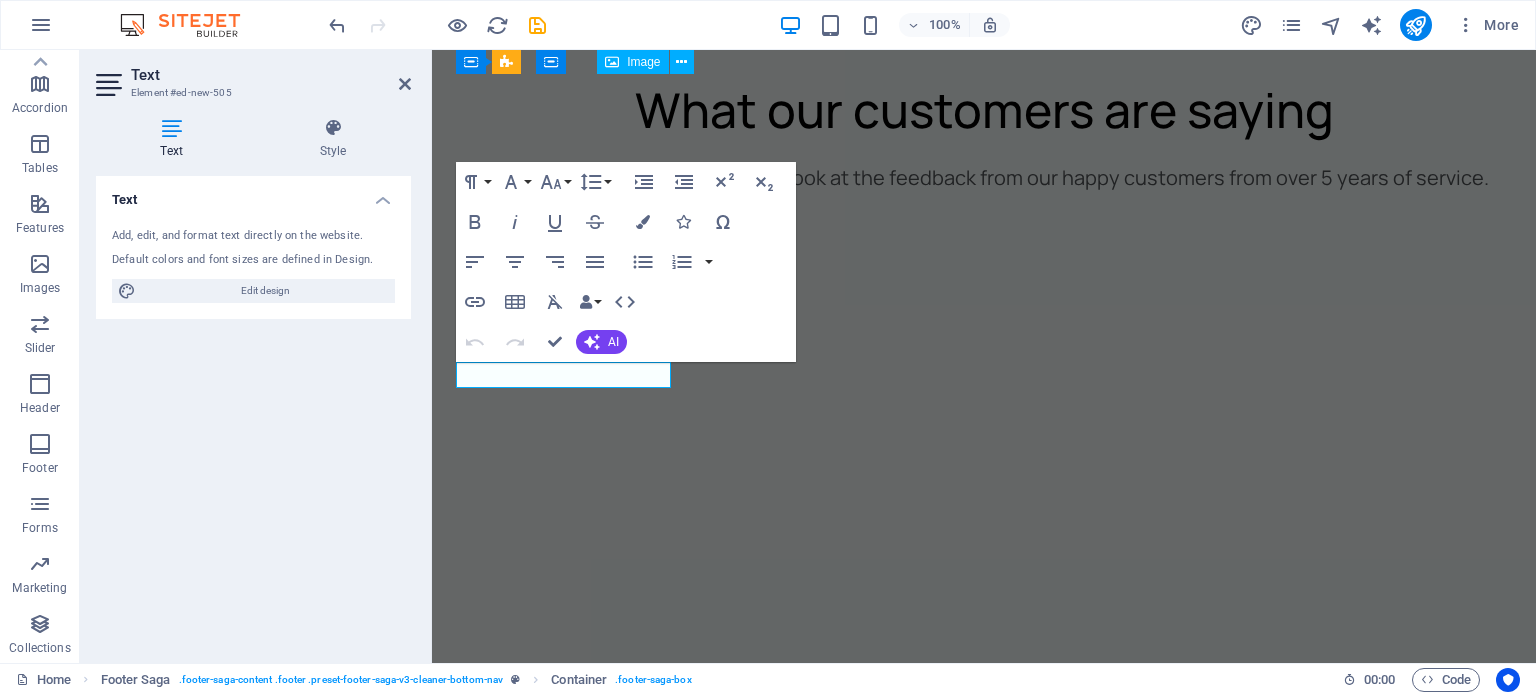 scroll, scrollTop: 6685, scrollLeft: 0, axis: vertical 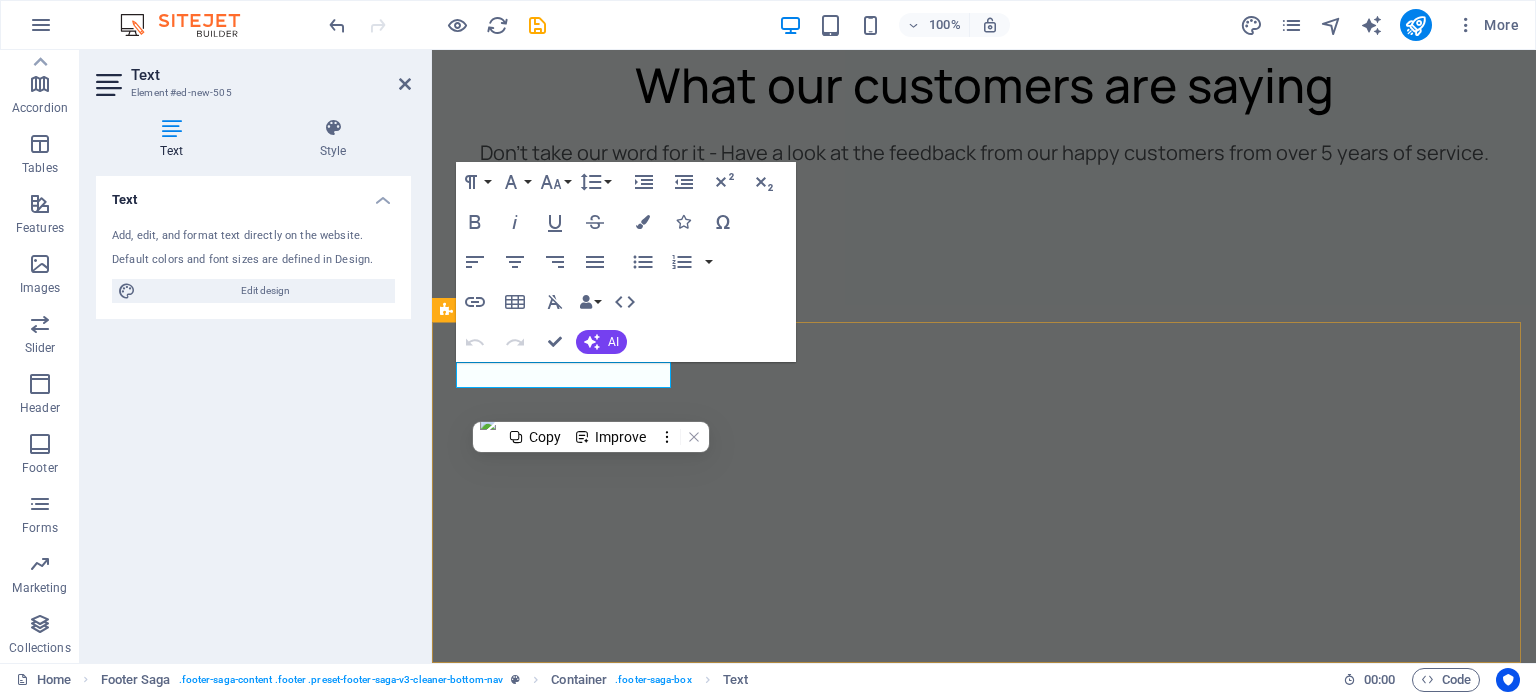 click on "New text element +[PHONE] cleaner@[DOMAIN] Privacy Policy   Legal Notice All Rights Reserved" at bounding box center [984, 13583] 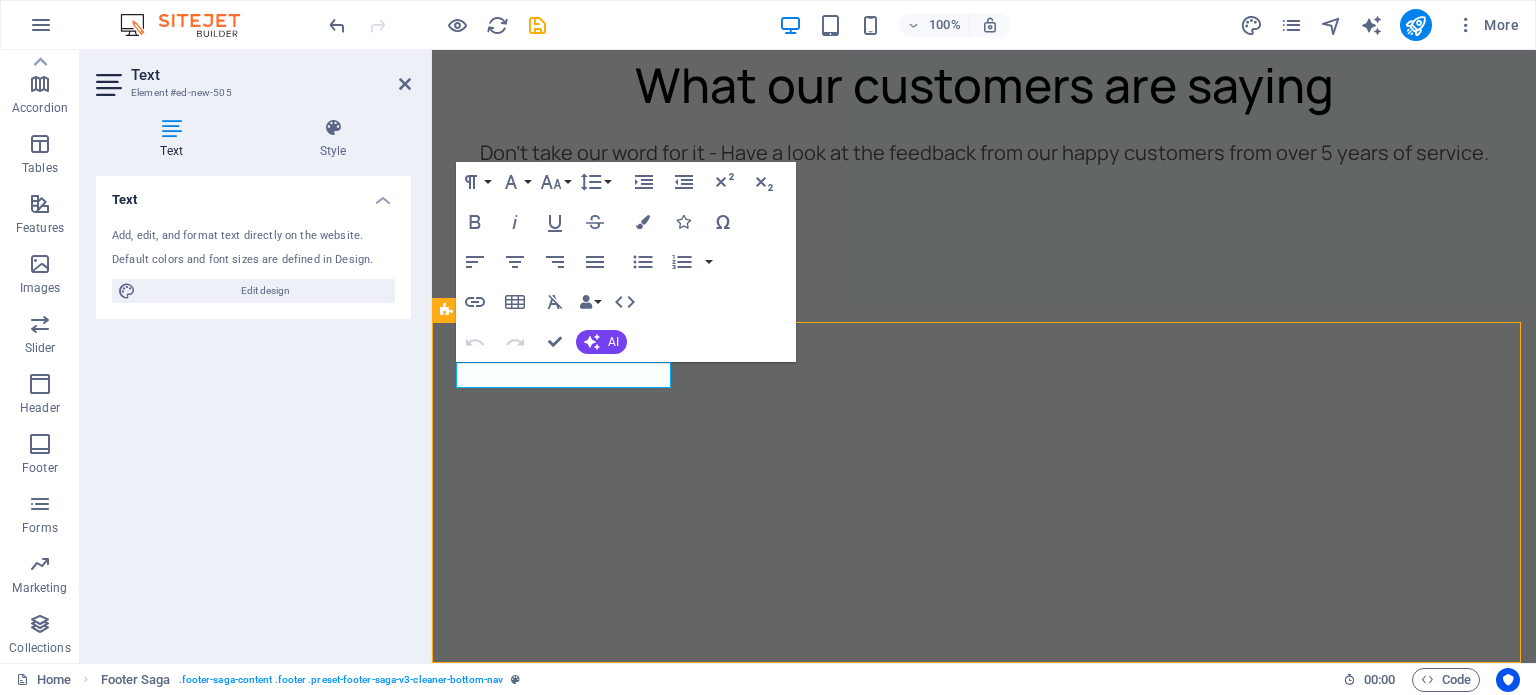 scroll, scrollTop: 5520, scrollLeft: 0, axis: vertical 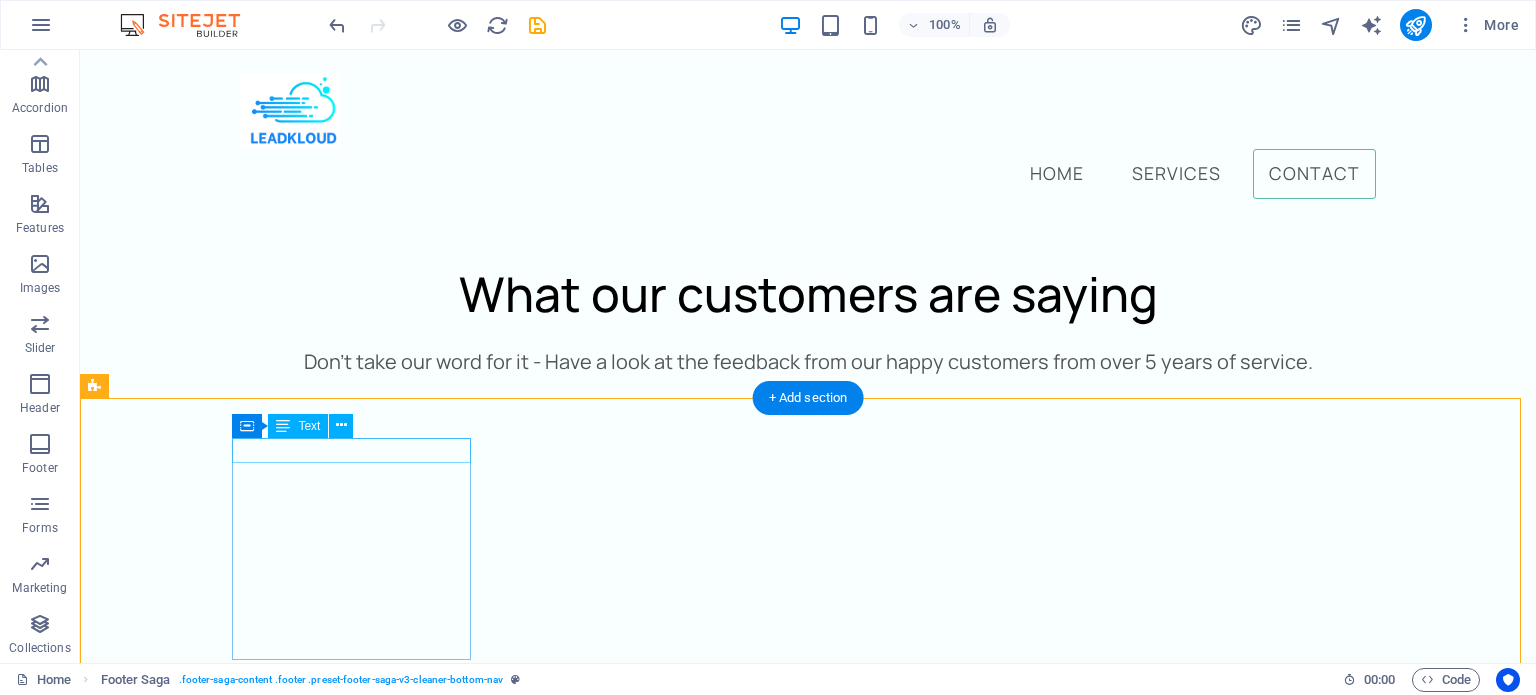 click on "New text element" at bounding box center [223, 12565] 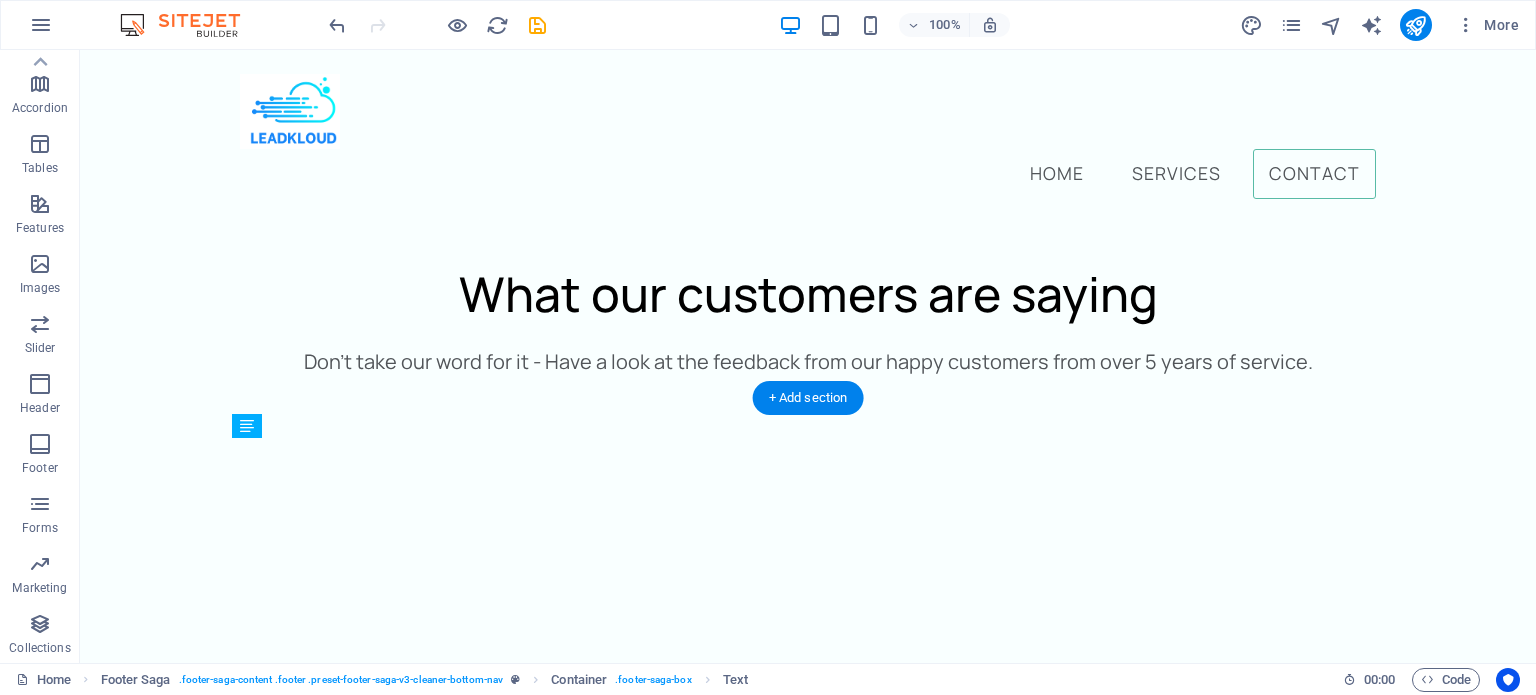 drag, startPoint x: 312, startPoint y: 448, endPoint x: 423, endPoint y: 530, distance: 138.00362 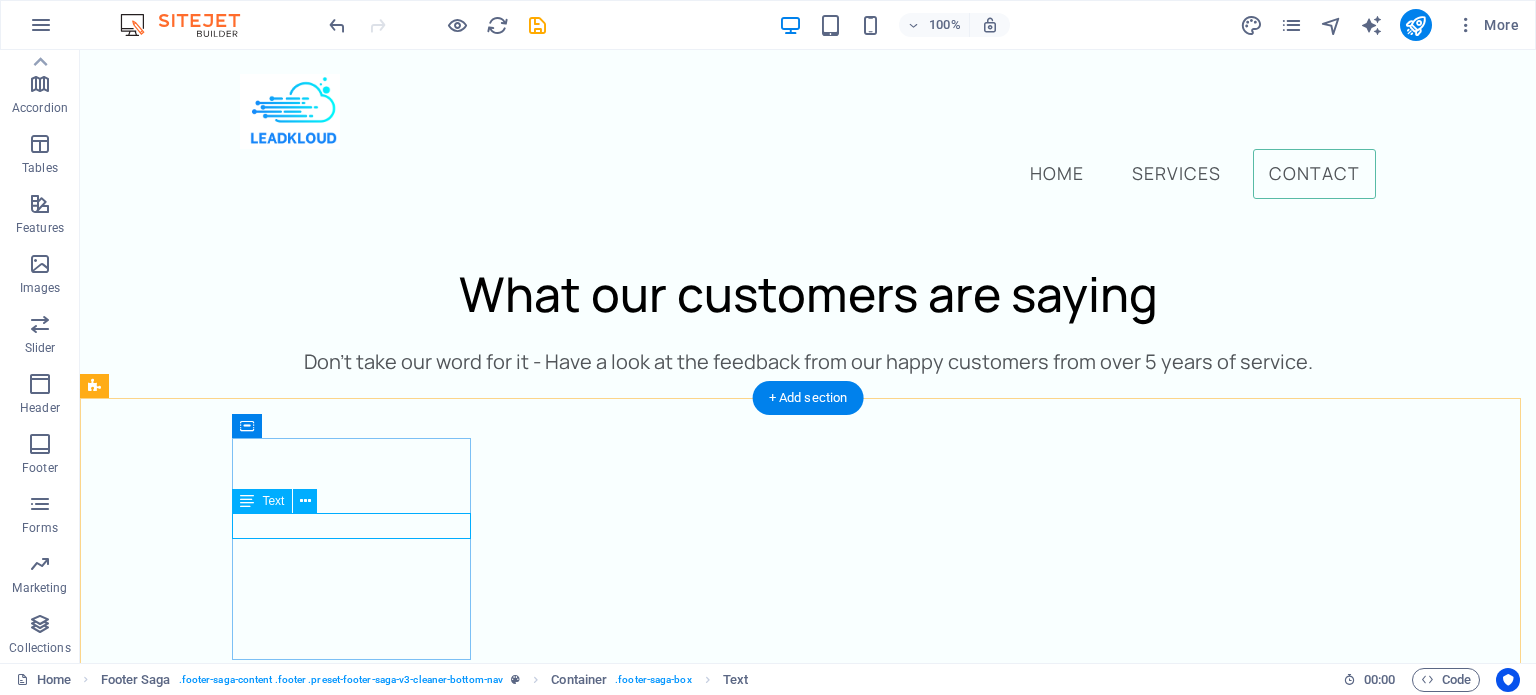 click on "New text element" at bounding box center [223, 12640] 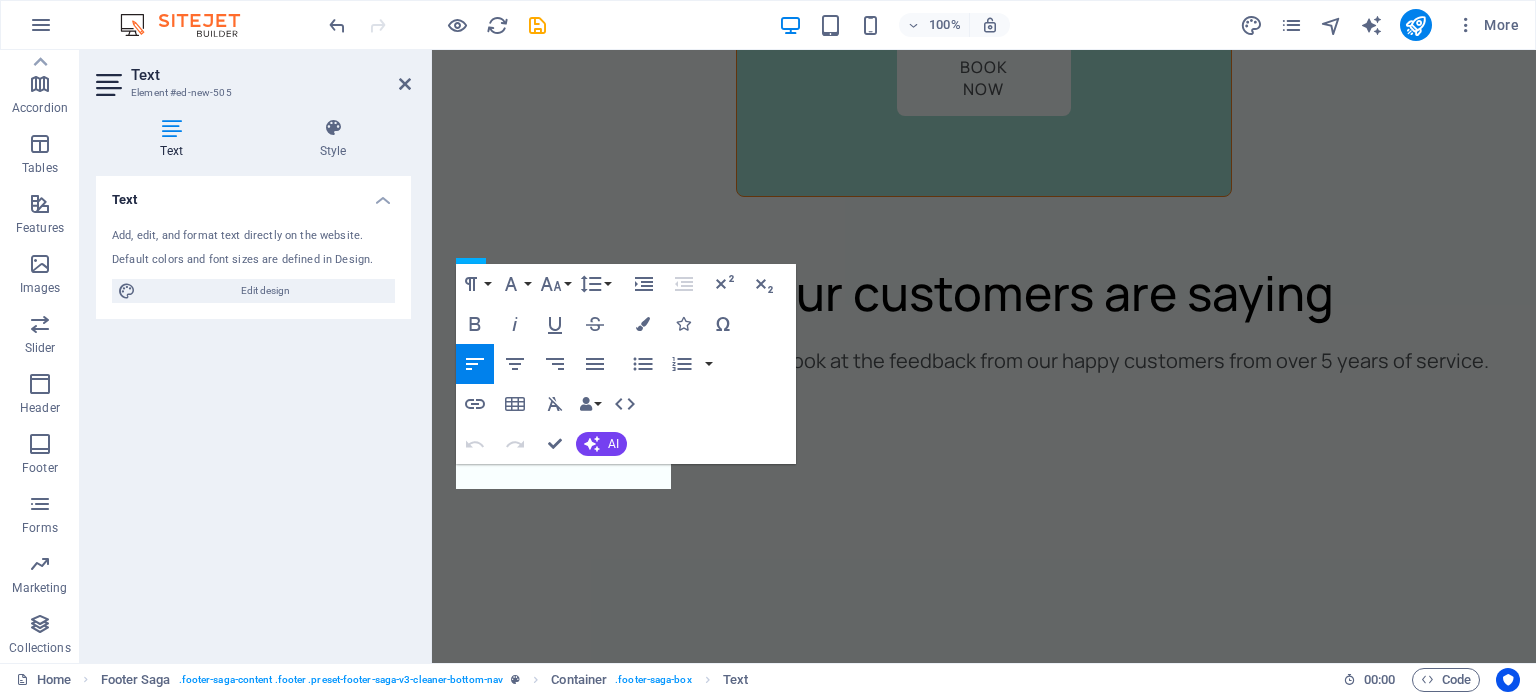 scroll, scrollTop: 6659, scrollLeft: 0, axis: vertical 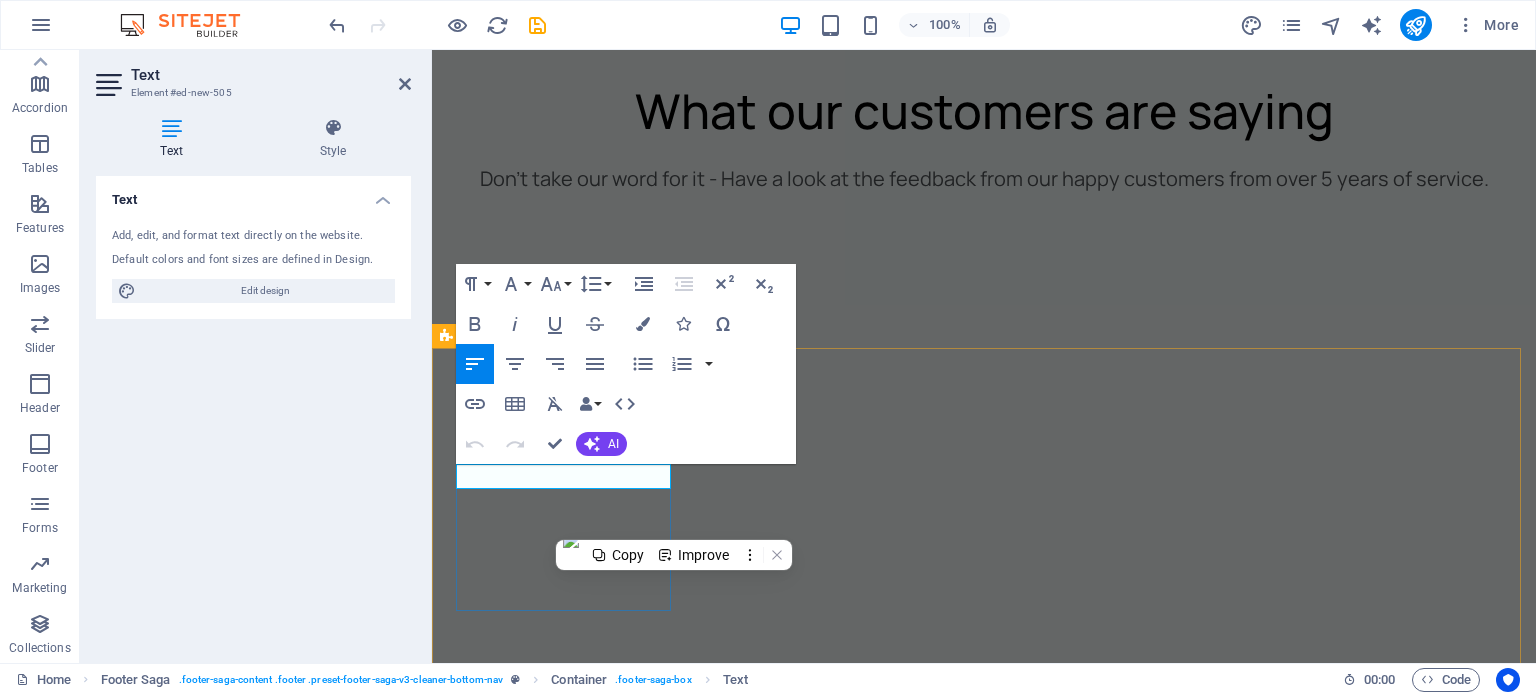 click on "New text element" at bounding box center [565, 13428] 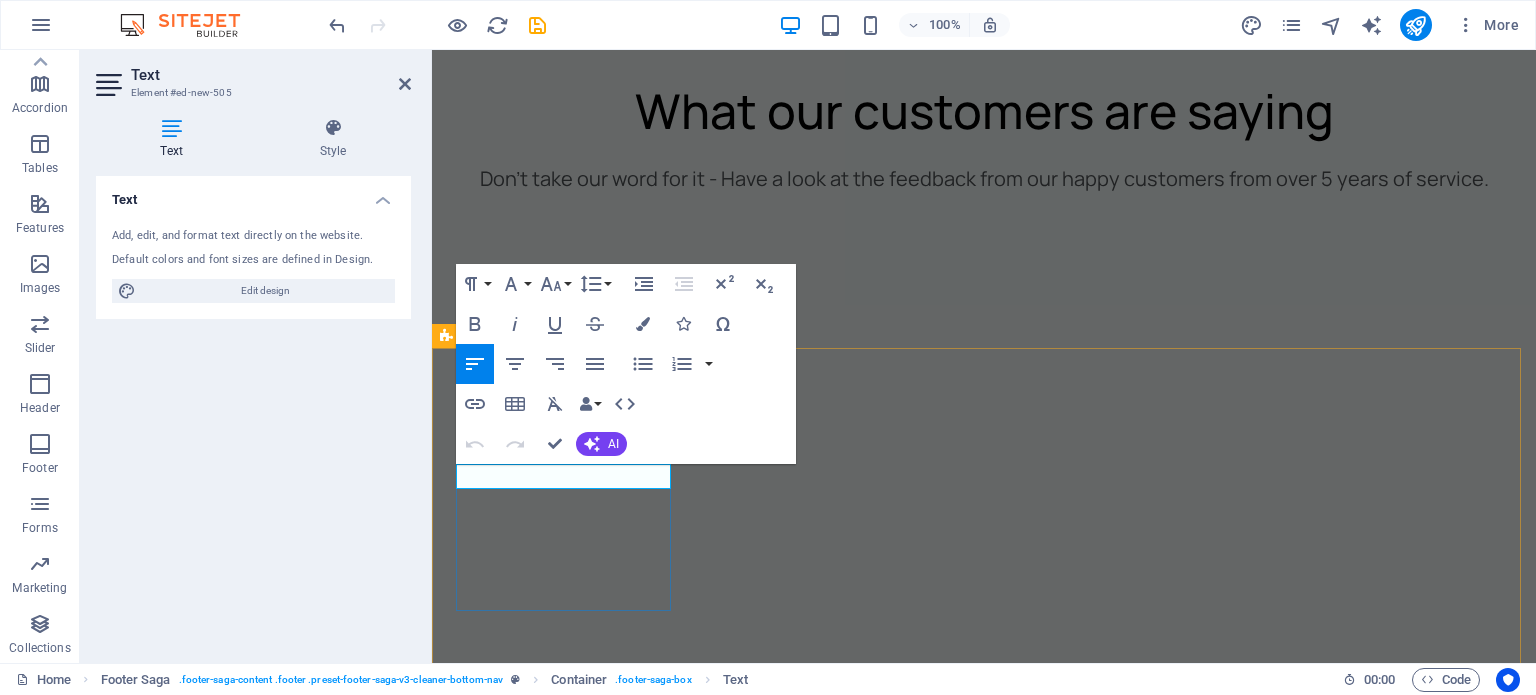 type 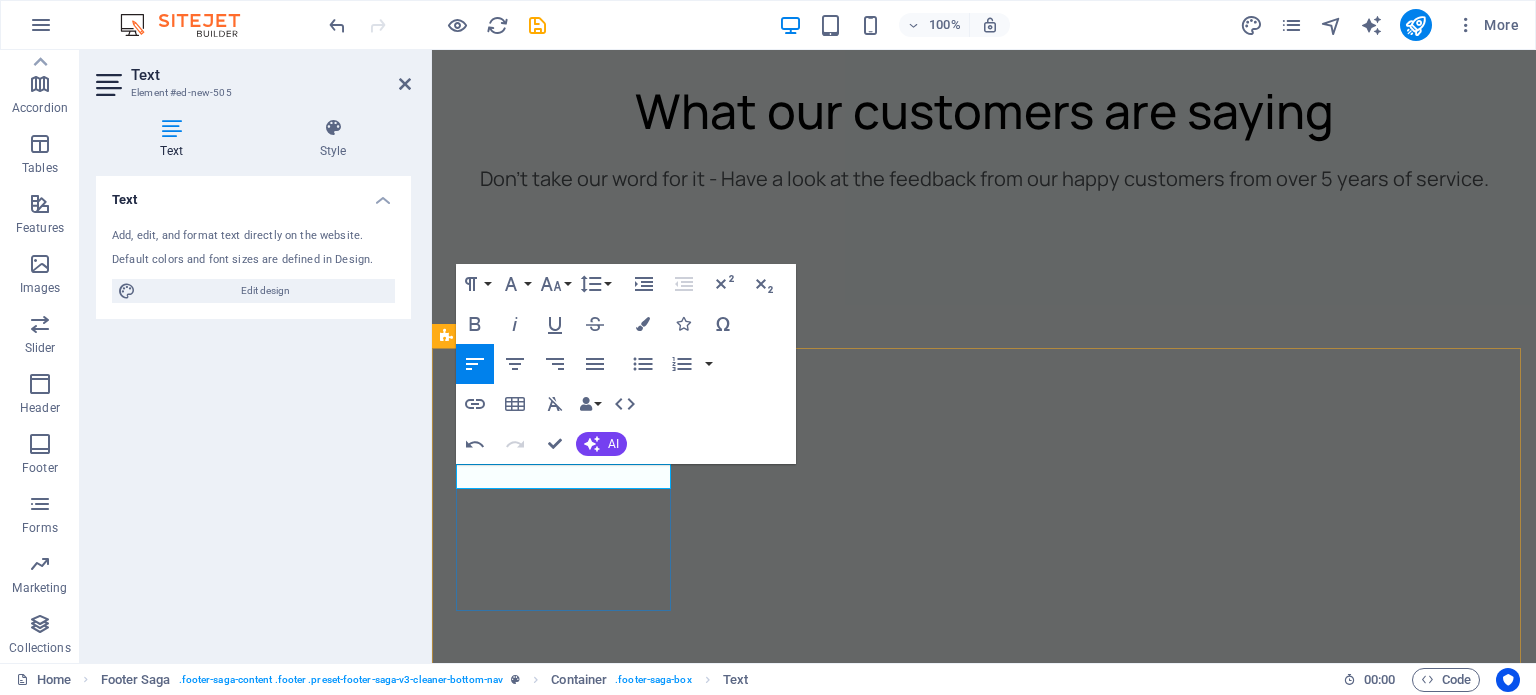 click on "New text element0" at bounding box center (565, 13428) 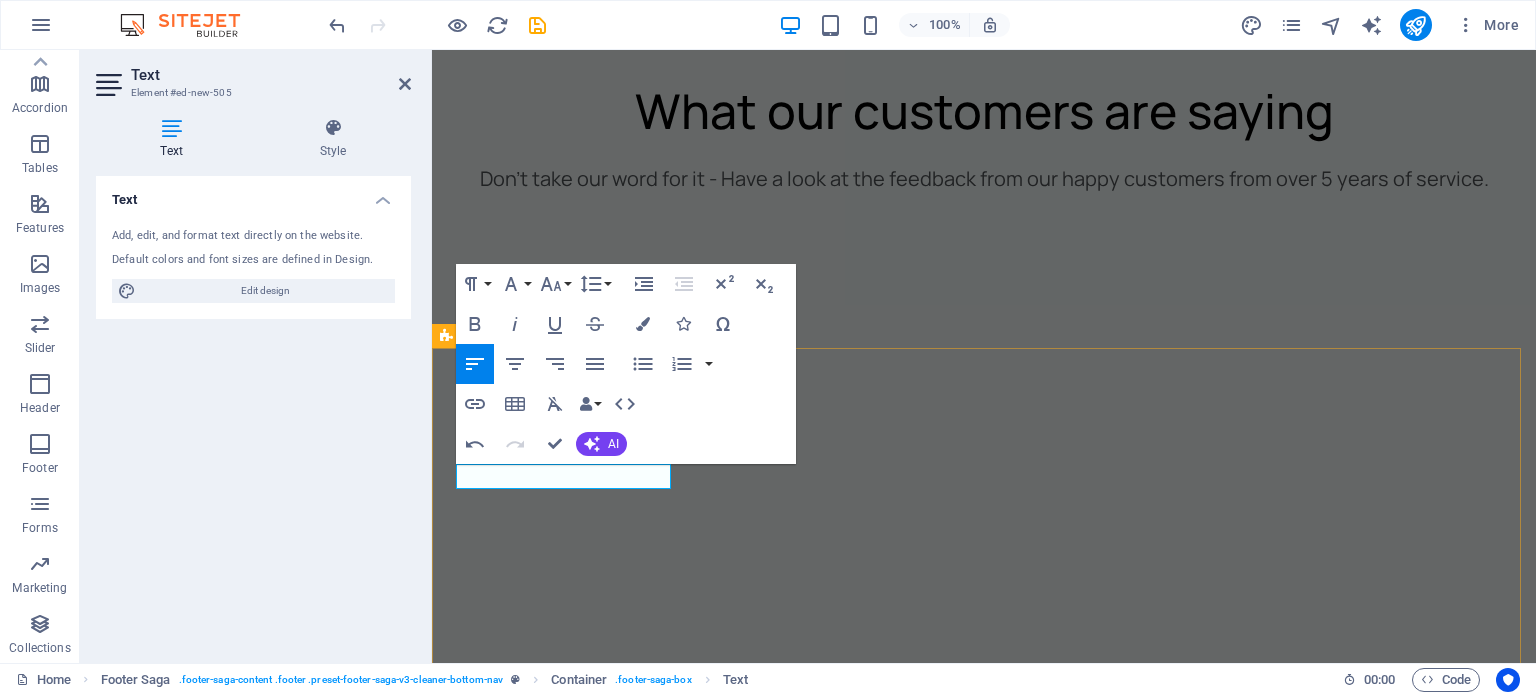 click on "New text element[PHONE] cleaner@[DOMAIN] Privacy Policy   Legal Notice All Rights Reserved" at bounding box center (984, 13609) 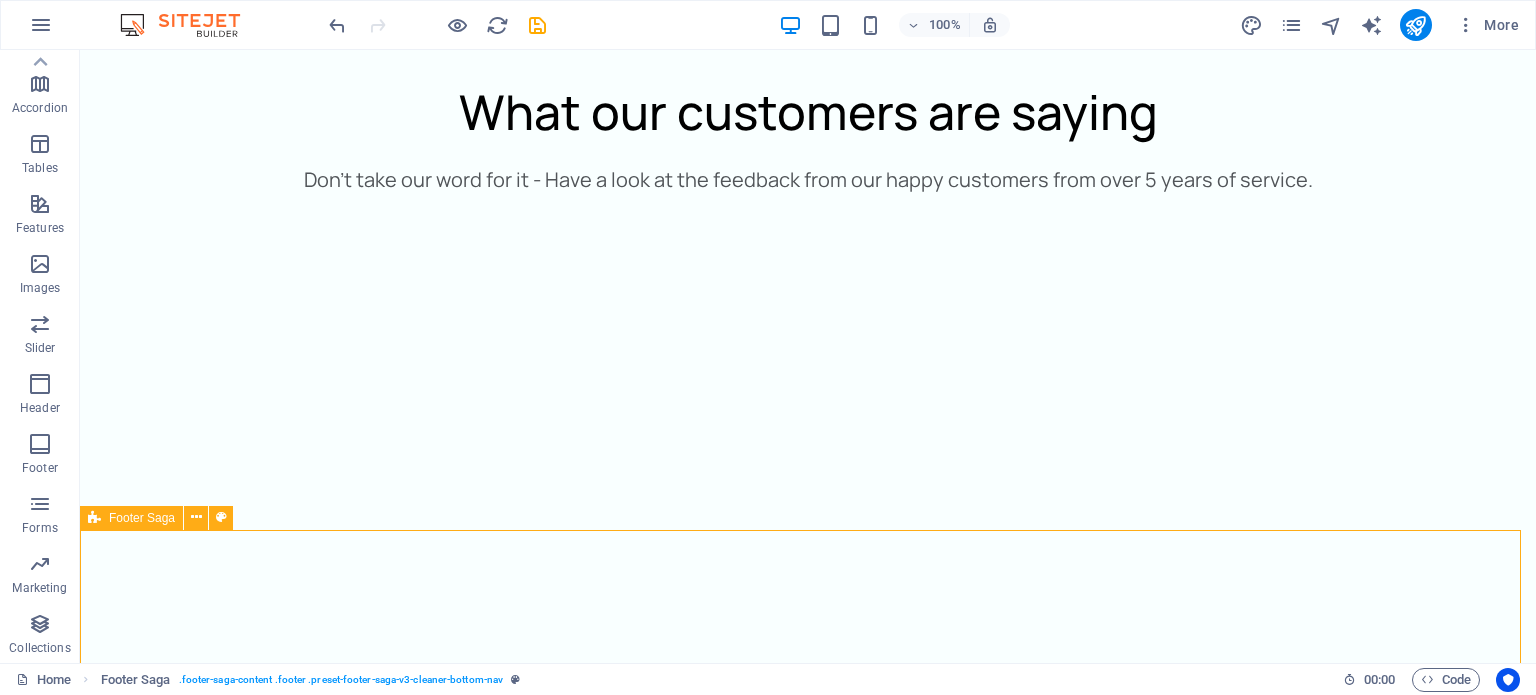 scroll, scrollTop: 5570, scrollLeft: 0, axis: vertical 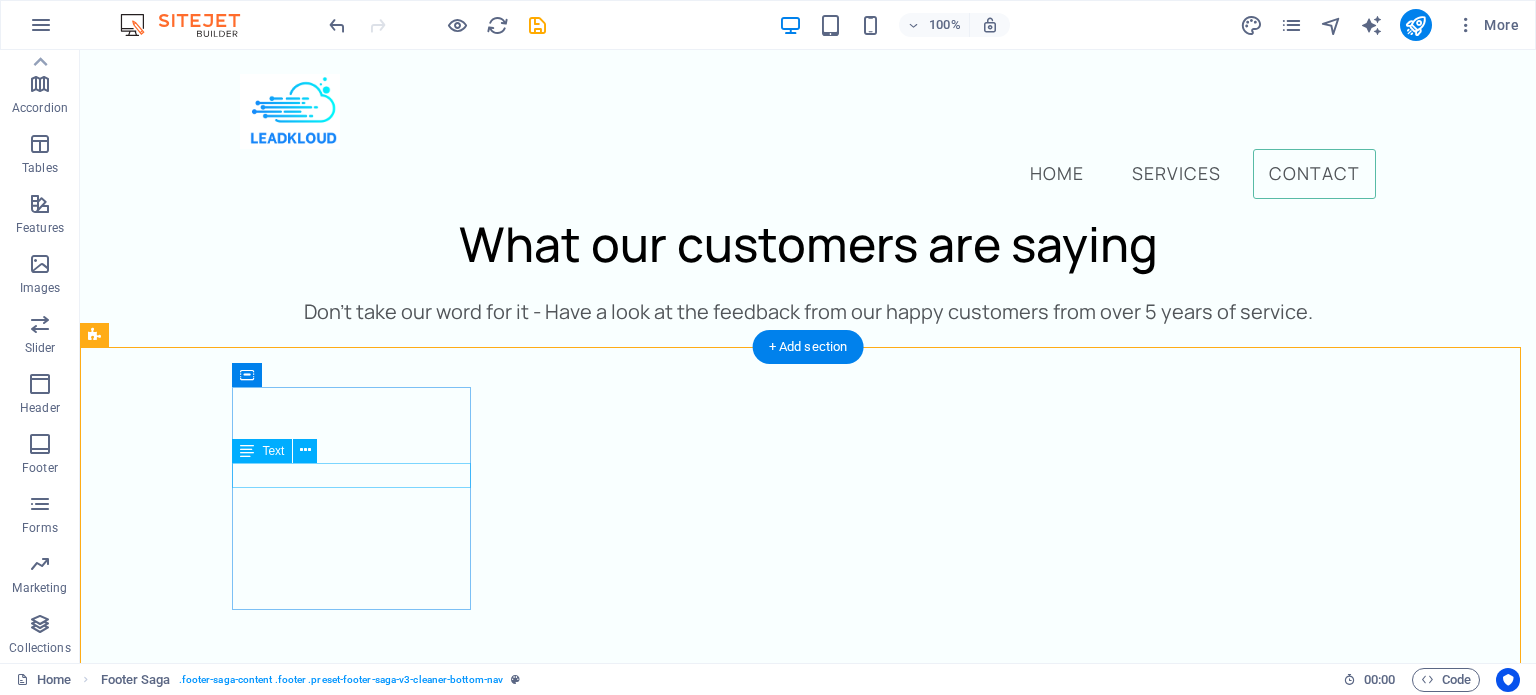 click on "New text element0000000" at bounding box center (223, 12590) 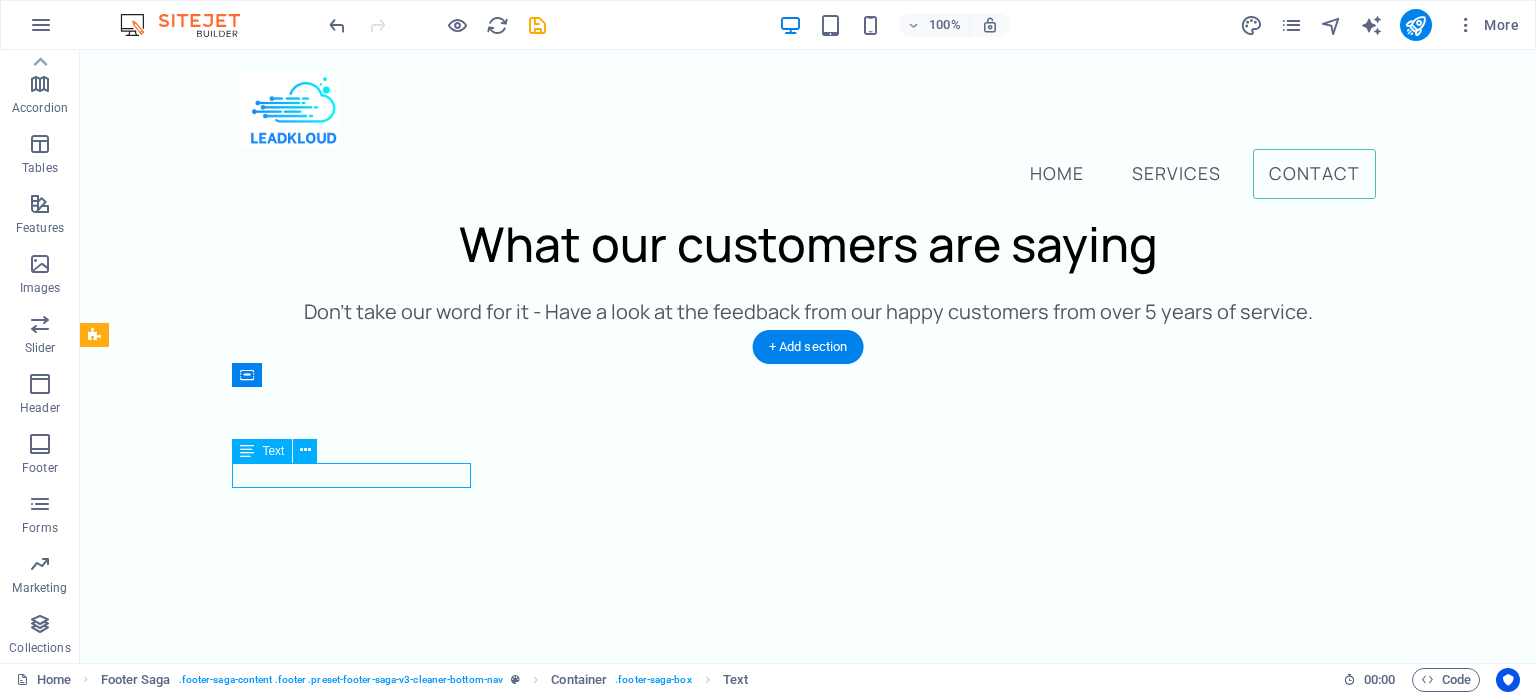 click on "New text element0000000" at bounding box center [223, 12590] 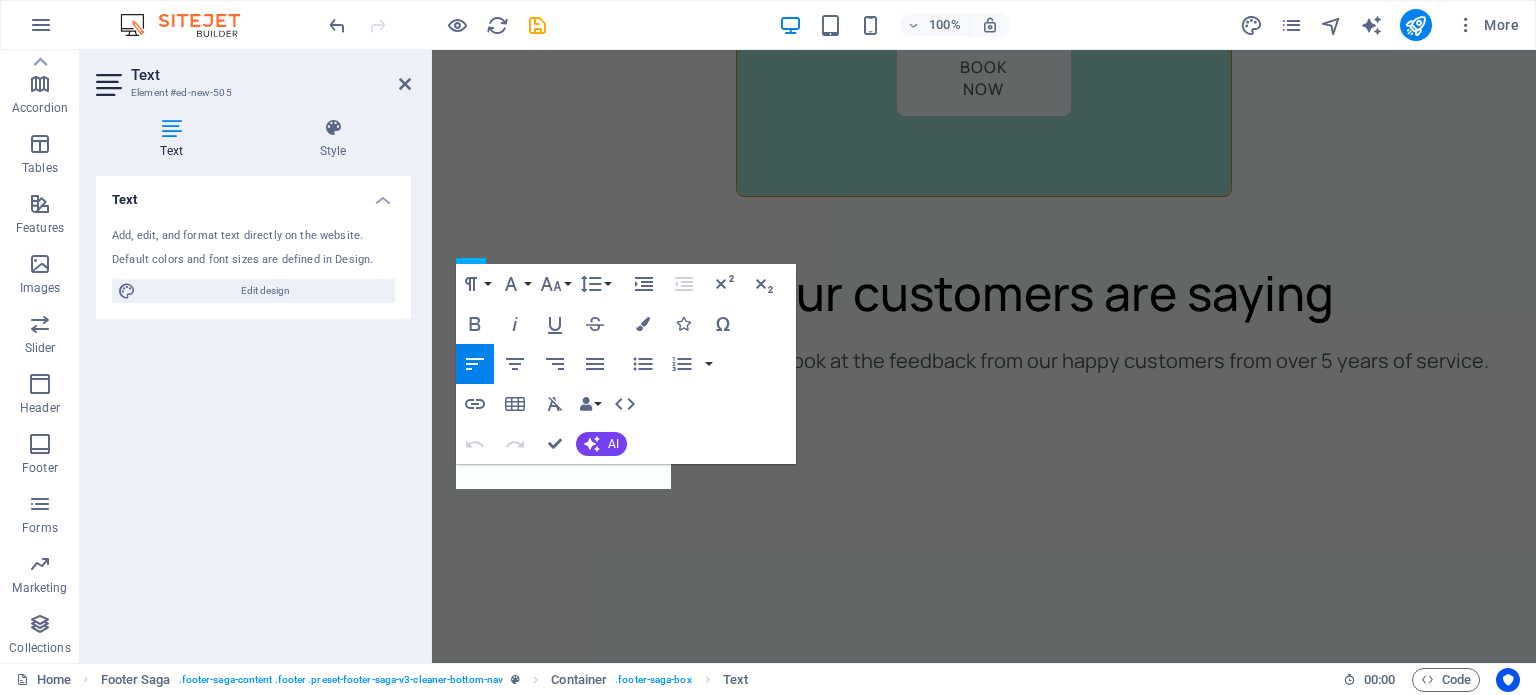 scroll, scrollTop: 6659, scrollLeft: 0, axis: vertical 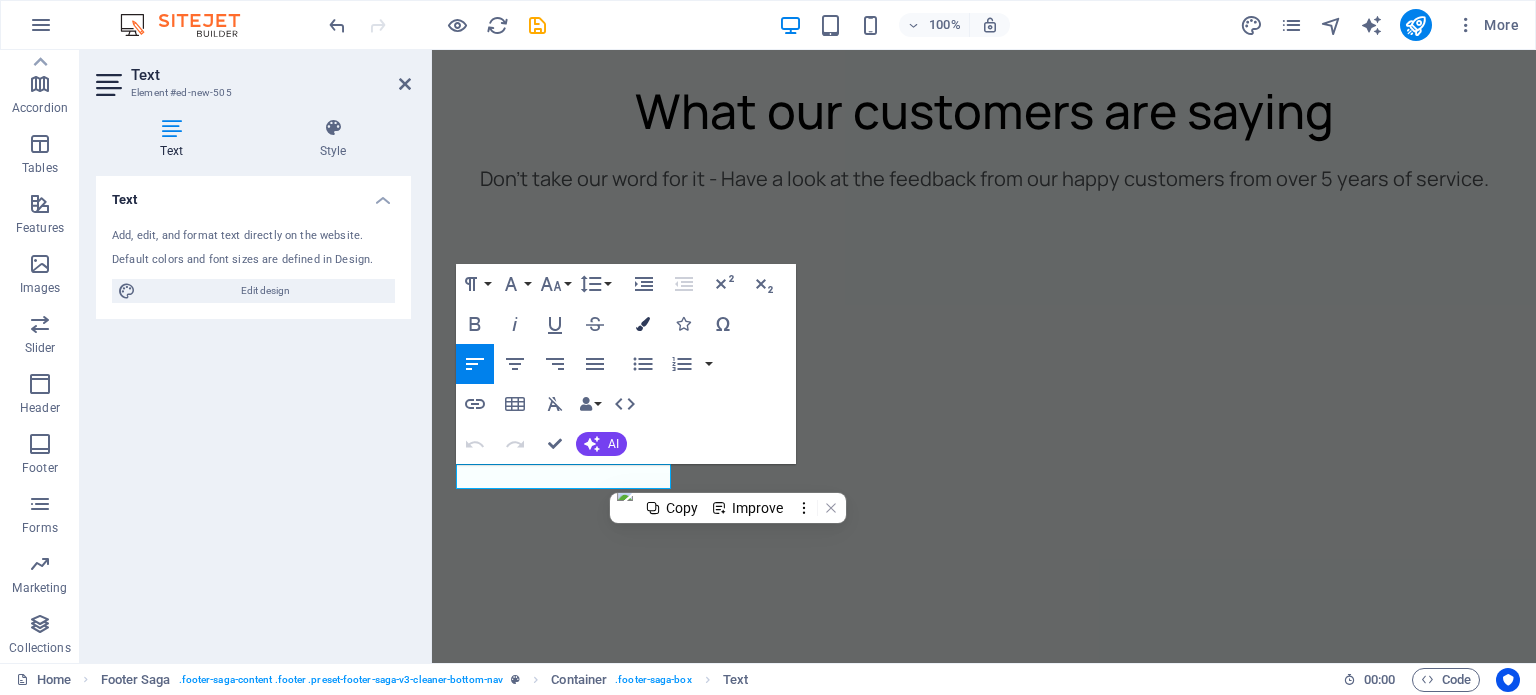 click on "Colors" at bounding box center (643, 324) 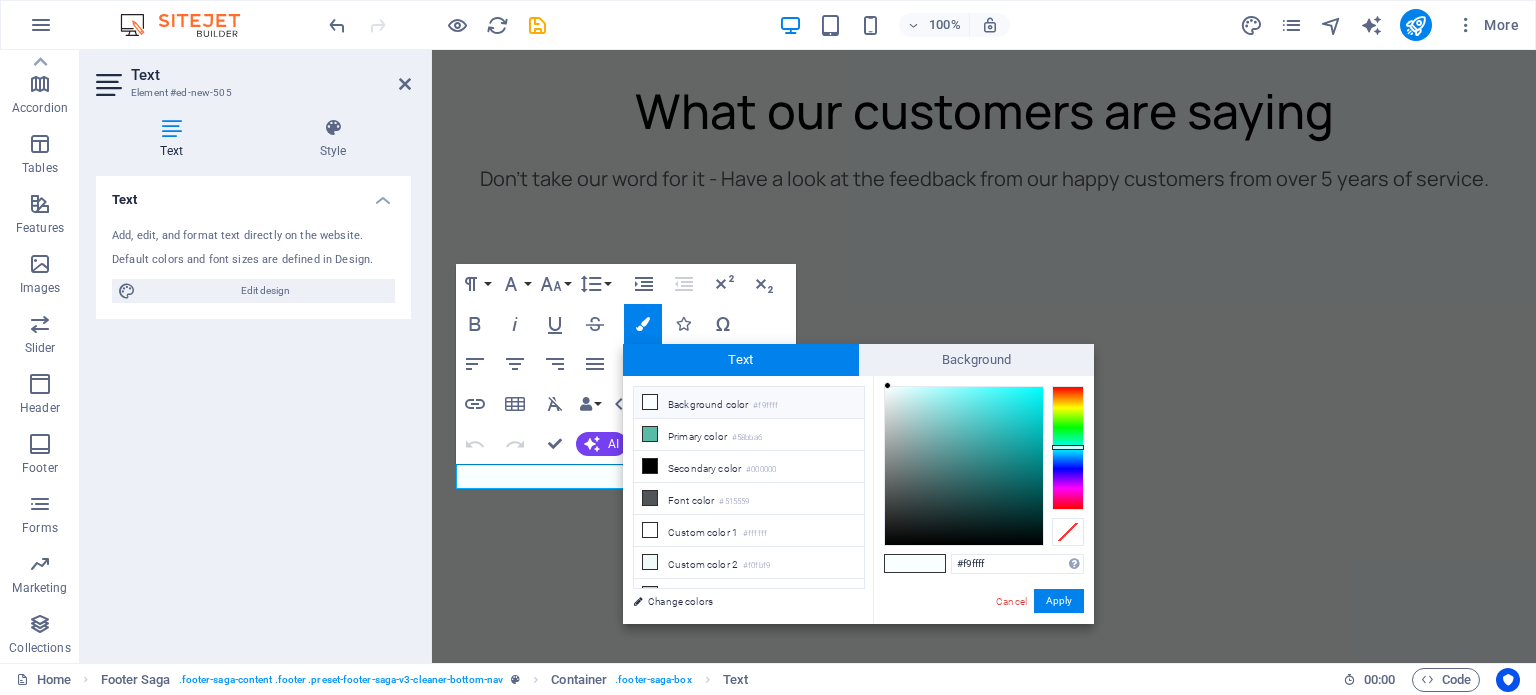 click at bounding box center (650, 402) 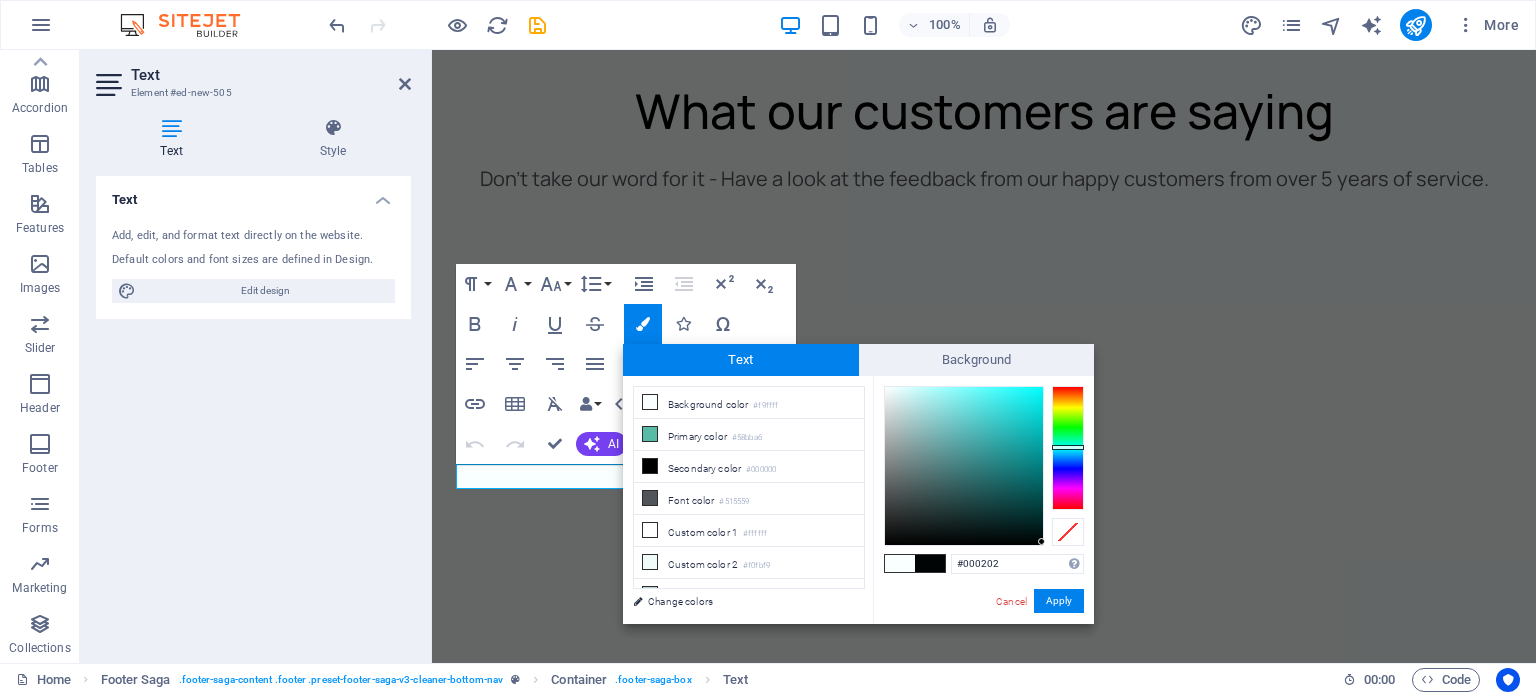 type on "#000000" 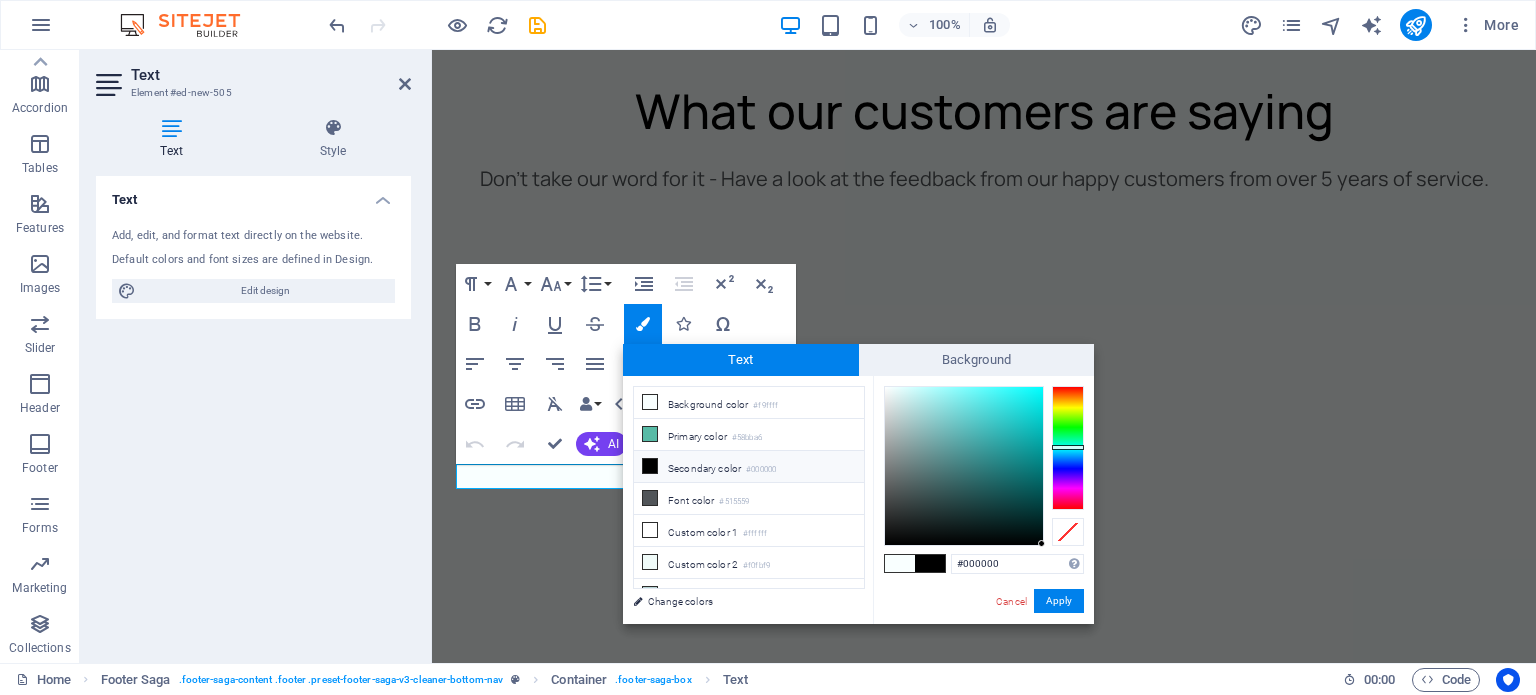 drag, startPoint x: 885, startPoint y: 383, endPoint x: 1045, endPoint y: 551, distance: 232 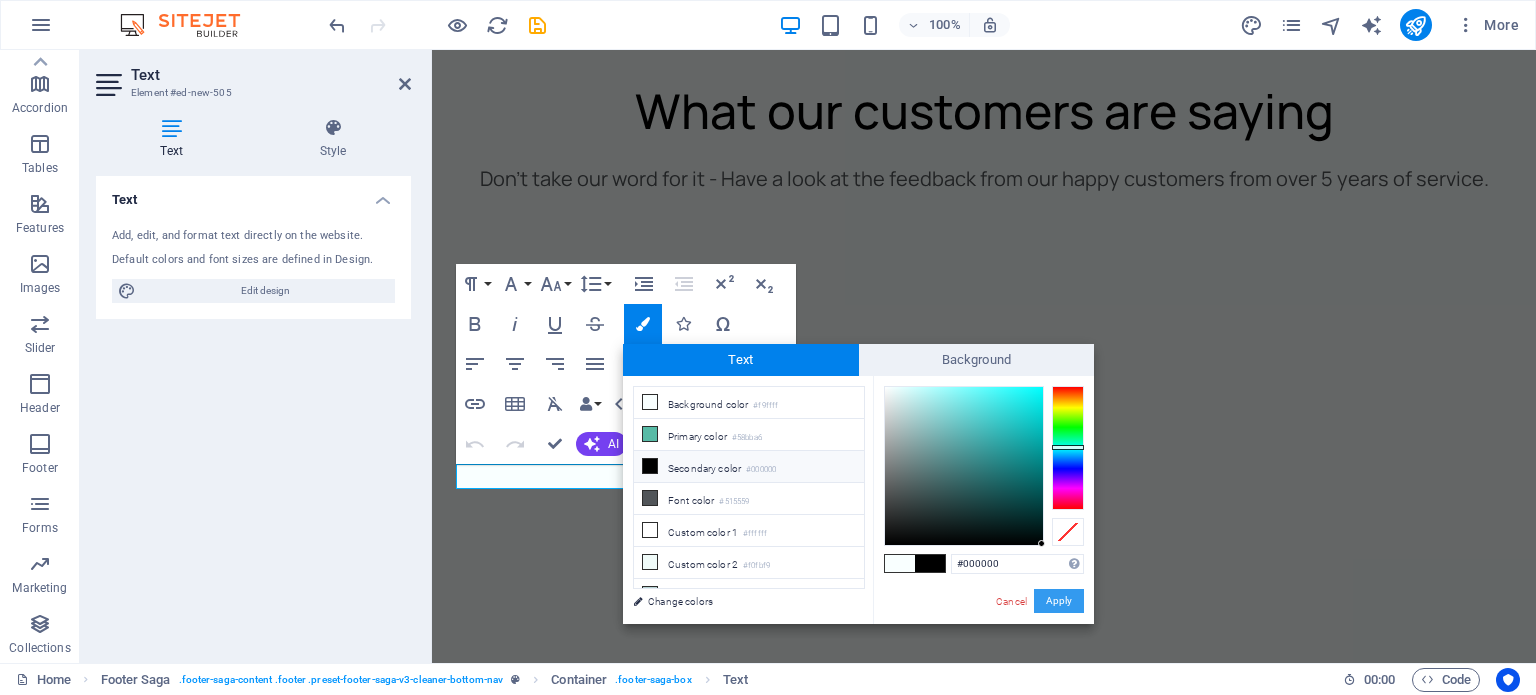 click on "Apply" at bounding box center [1059, 601] 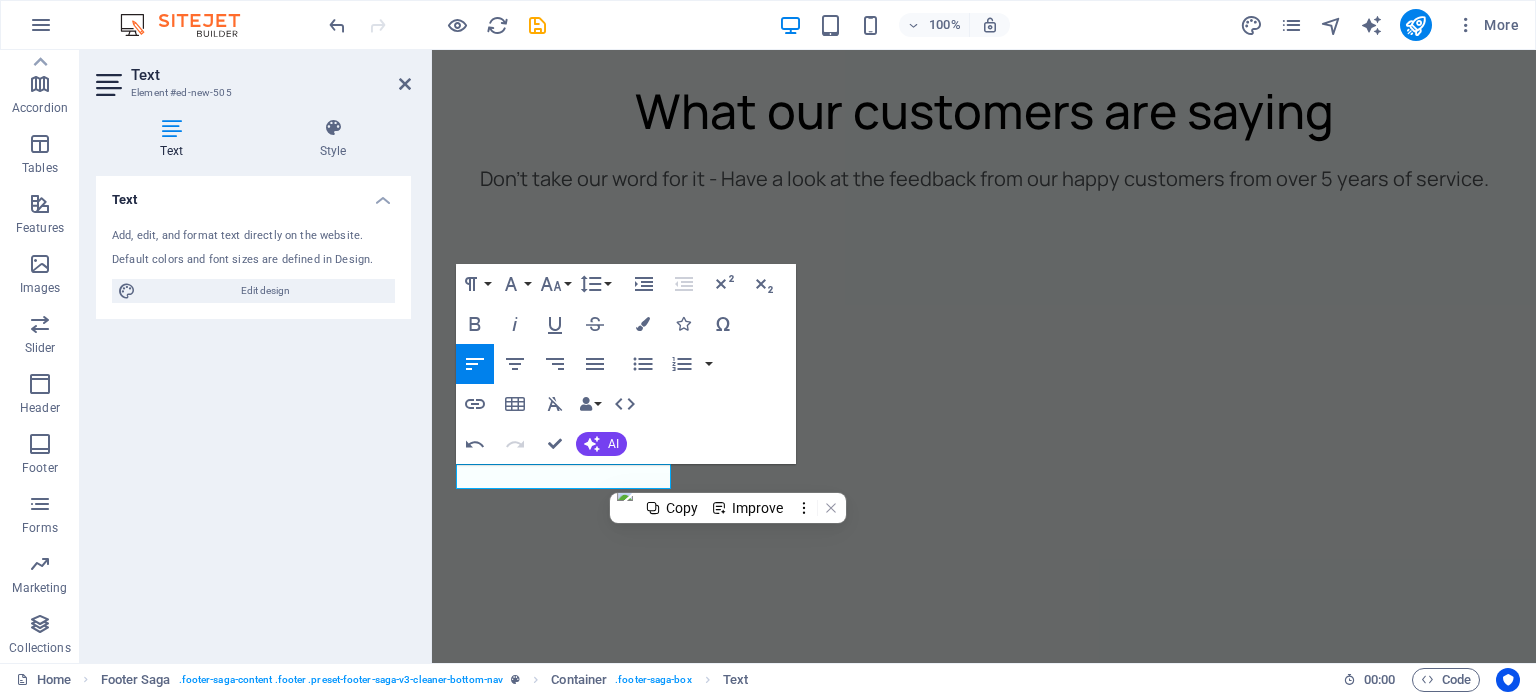 click on "H1   Unequal Columns   Container   Container   Image   Container   Container   Container   H2   Spacer   Icon List   Overlay   Overlay   H3   Container   Overlay   Container   Slider   Slider   H4   Text   Spacer   H4   Text   Container   2 columns   Icon   Container   Container   Unequal Columns   Container   Container   Container   Unequal Columns   Container   Image   Container   Container   Container   H6   Container   Unequal Columns   Container   Container   Unequal Columns   Container   Image   Container   Container   H6   Container   Container   Container   Image   Container   Container   Unequal Columns   Container   Container   Icon   Container   Container   Spacer   H4   Icon   Text   Container   H6   Icon   Spacer   Text   Email   Container   Container   Contact Form   Container   Contact Form   Form   Text   Spacer   Text   H4   Container   H6   Container   Unequal Columns   Container   Container   Spacer   Text   Spacer   Spacer   Container   Container   Unequal Columns" at bounding box center [984, 356] 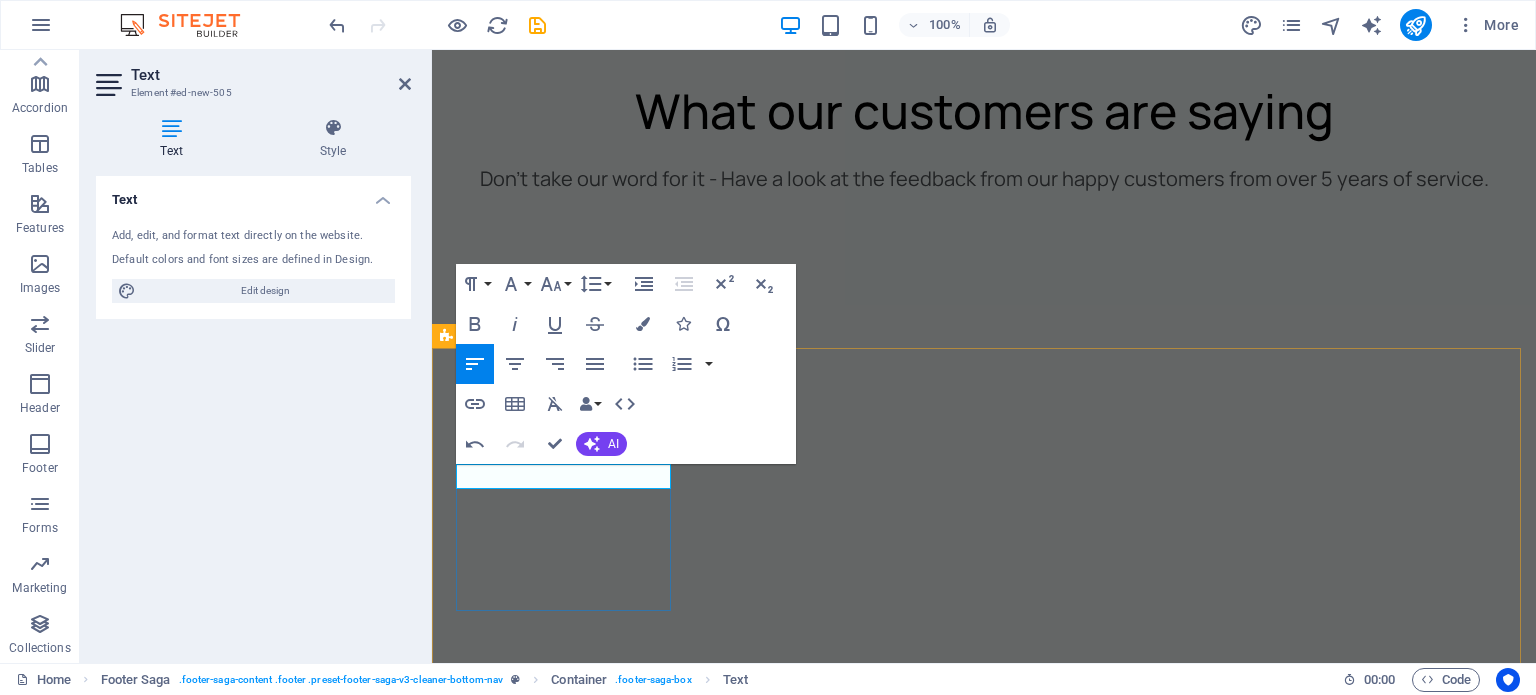 click on "New text element0000000" at bounding box center [565, 13428] 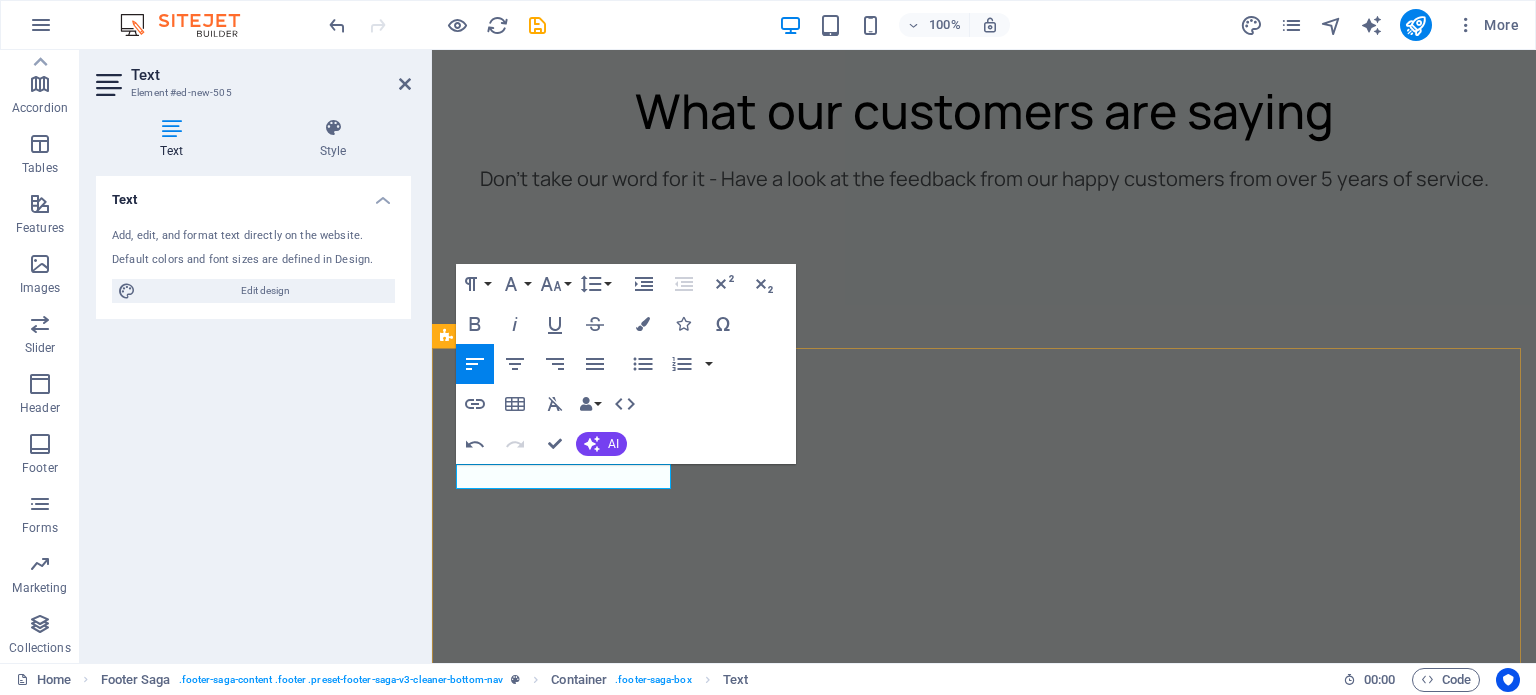 click on "New text element[PHONE] cleaner@[DOMAIN] Privacy Policy   Legal Notice All Rights Reserved" at bounding box center (984, 13609) 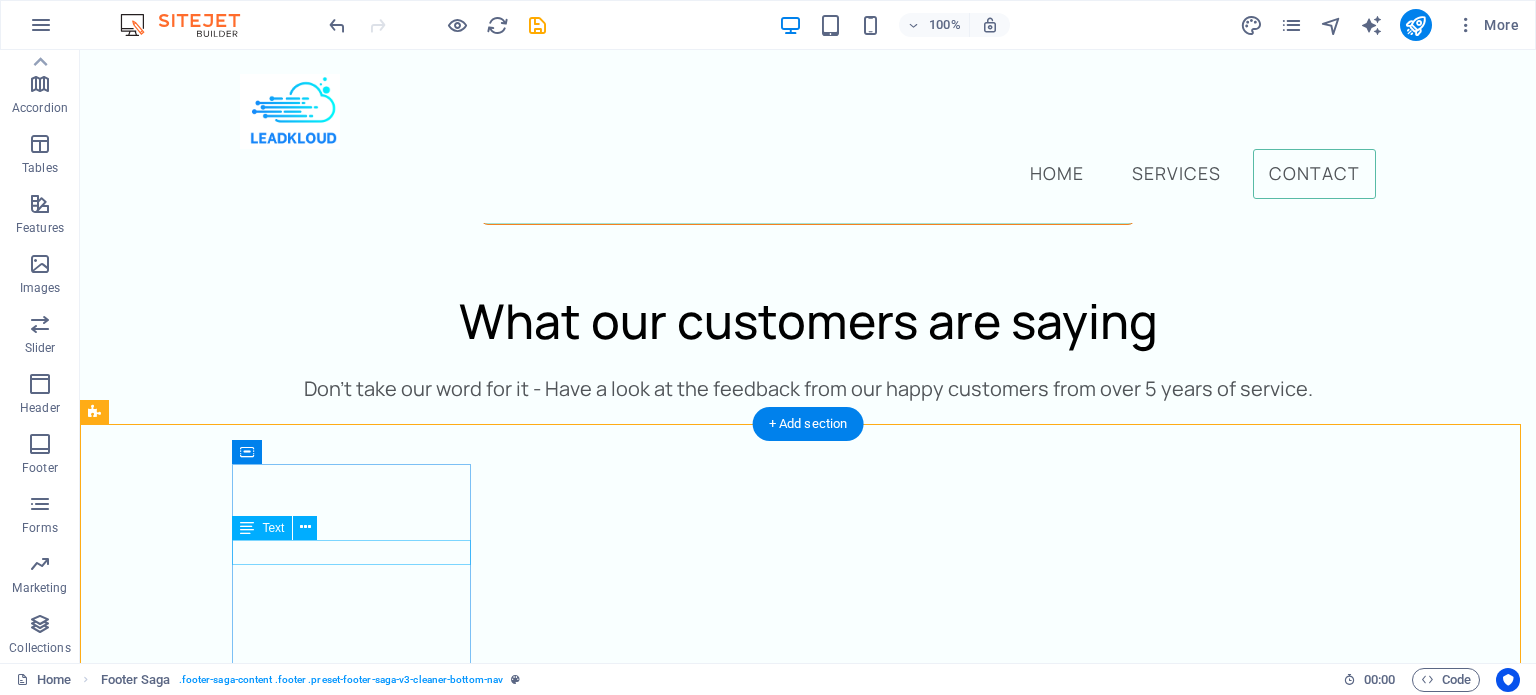 scroll, scrollTop: 5596, scrollLeft: 0, axis: vertical 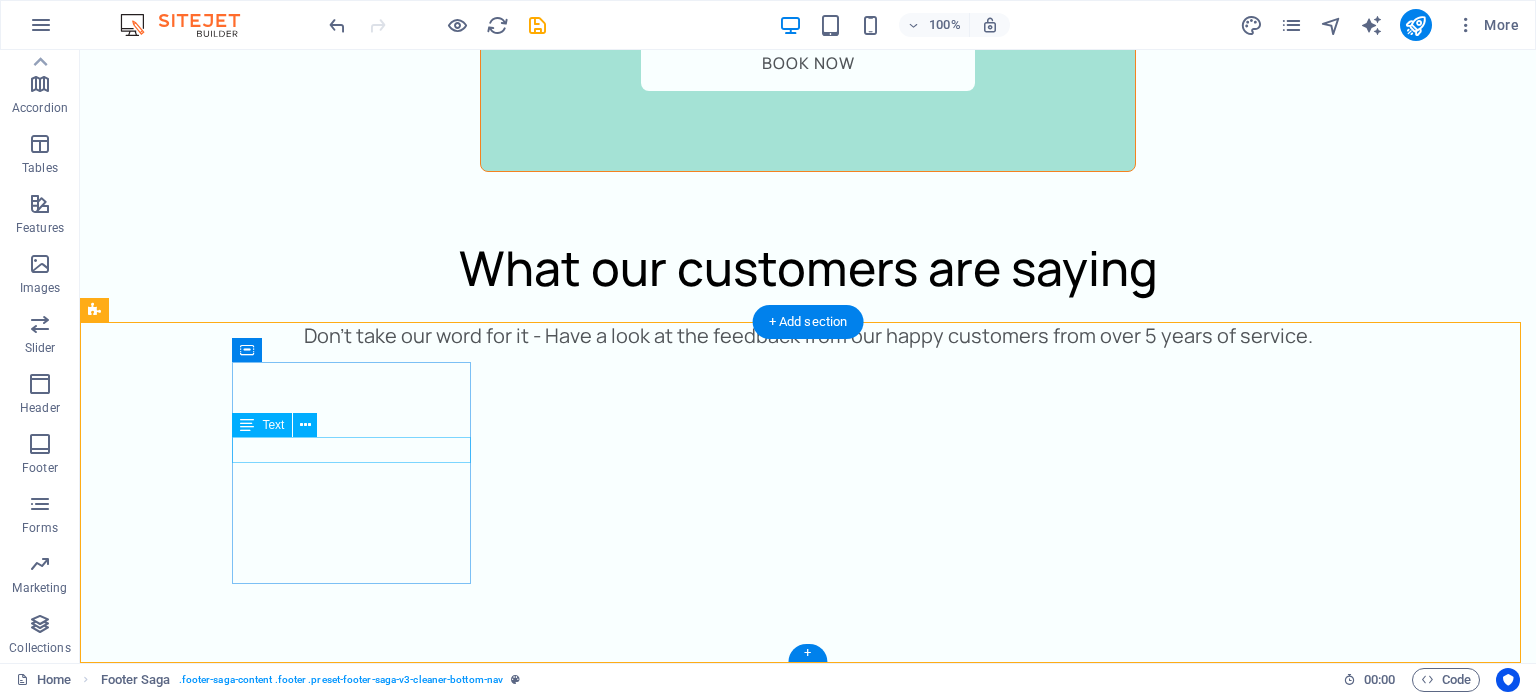 click on "[EMAIL]" at bounding box center (223, 12614) 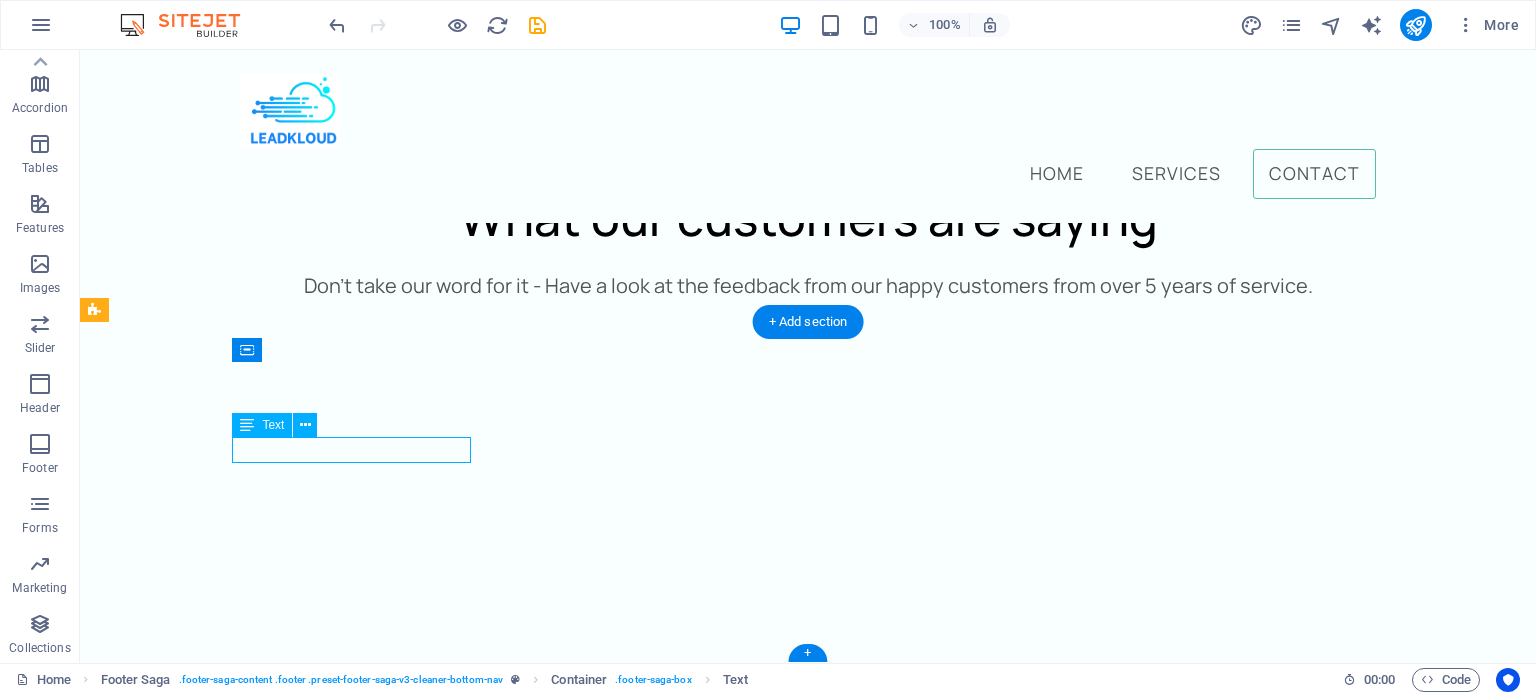 scroll, scrollTop: 5570, scrollLeft: 0, axis: vertical 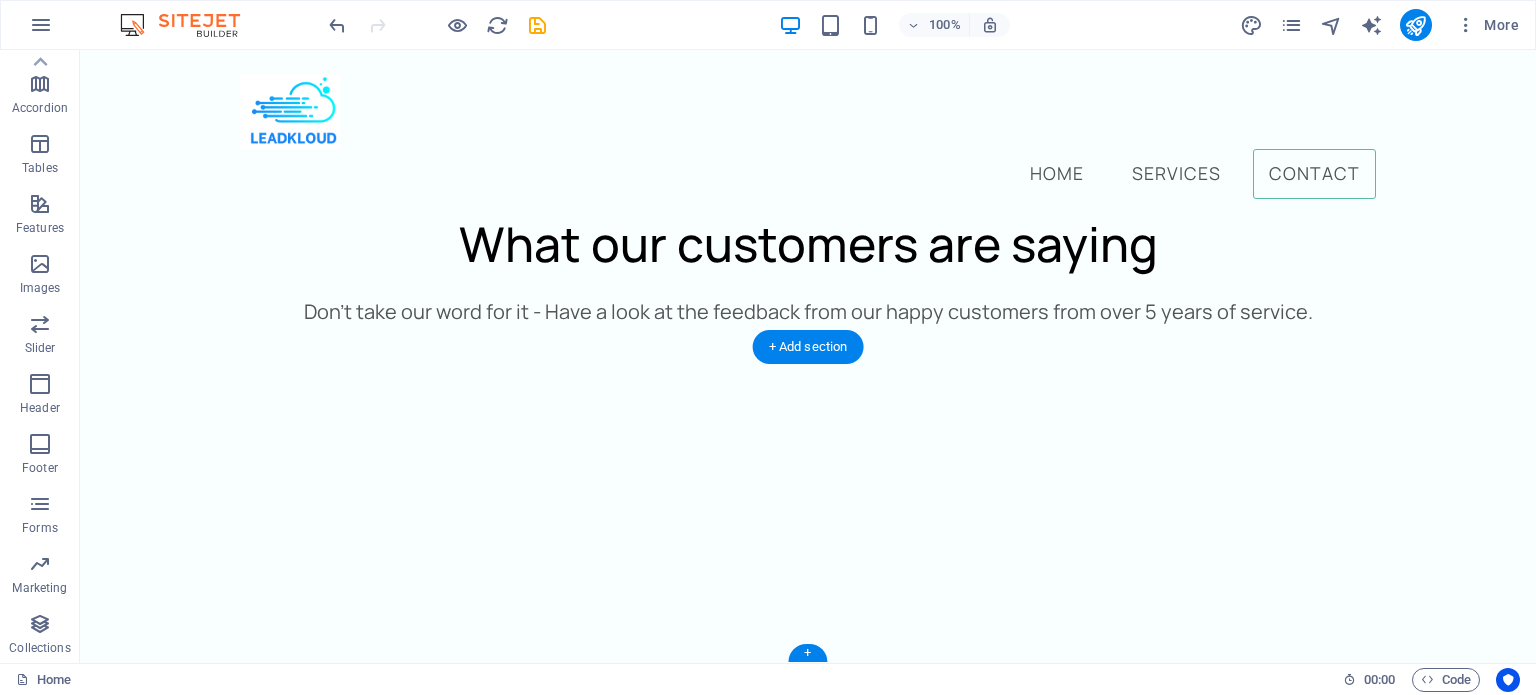 drag, startPoint x: 388, startPoint y: 445, endPoint x: 381, endPoint y: 503, distance: 58.420887 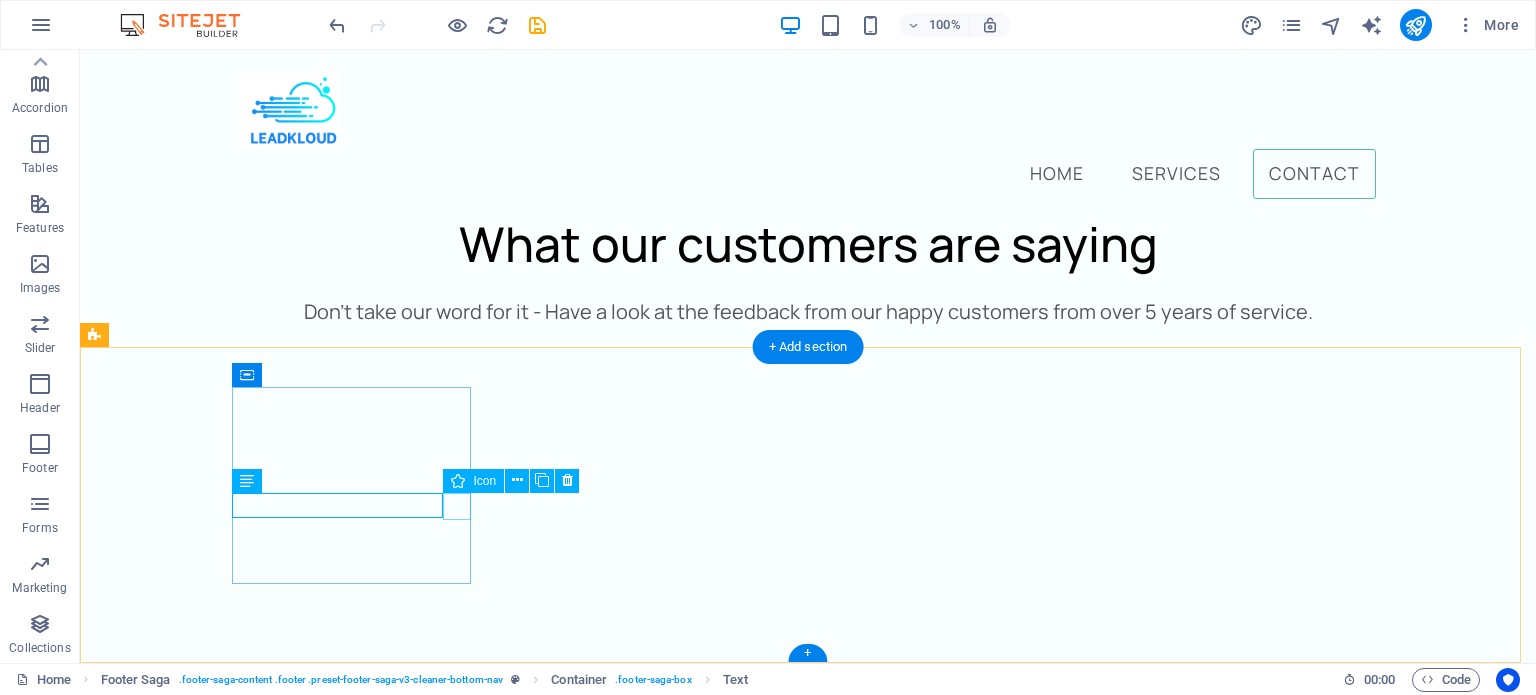click at bounding box center [223, 12647] 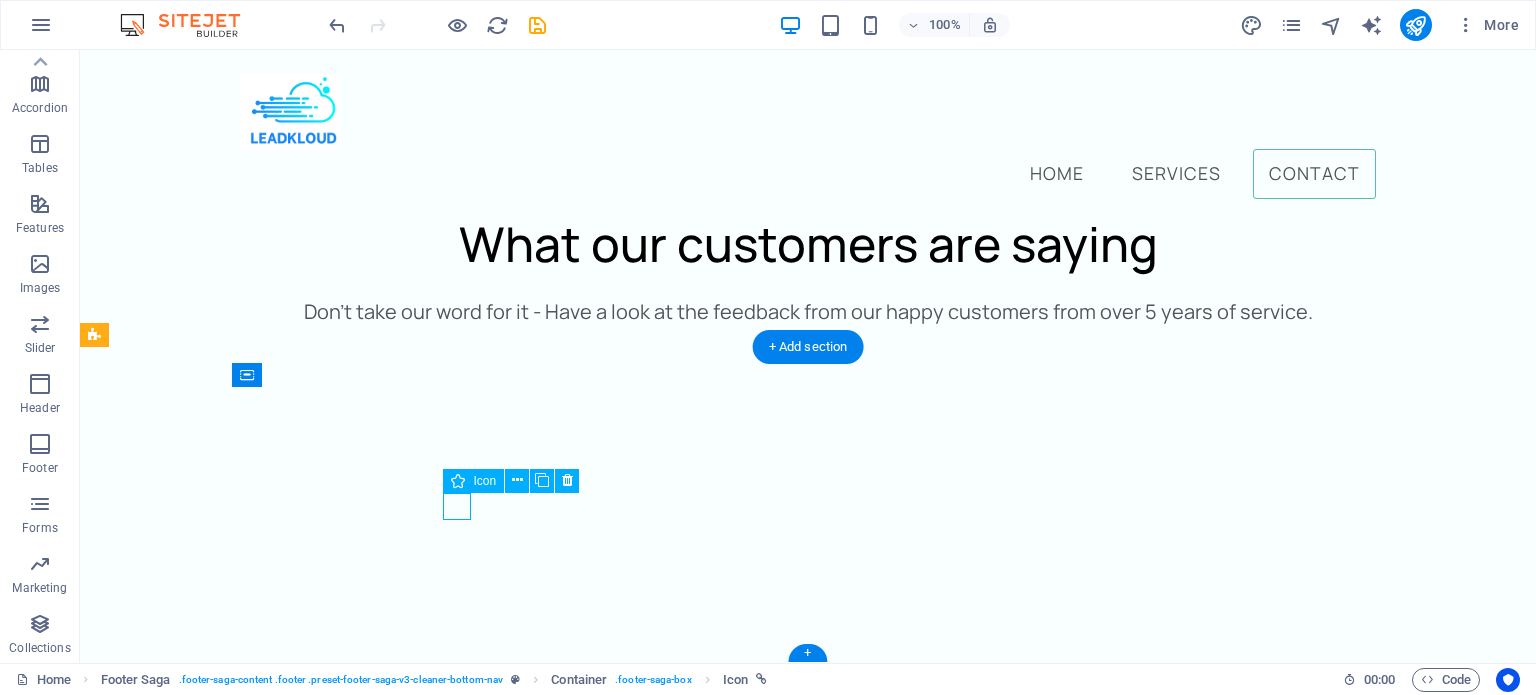 scroll, scrollTop: 5528, scrollLeft: 0, axis: vertical 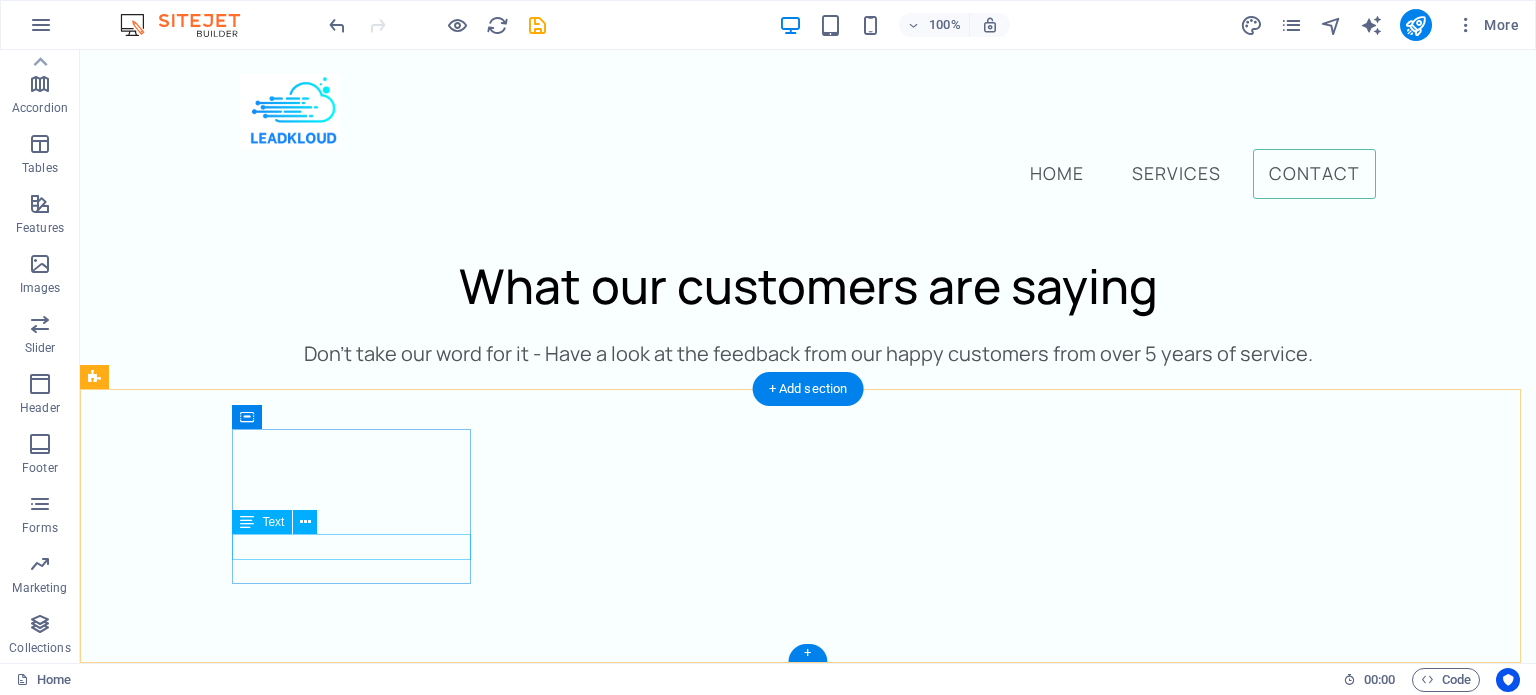 click on "[EMAIL]" at bounding box center [223, 12662] 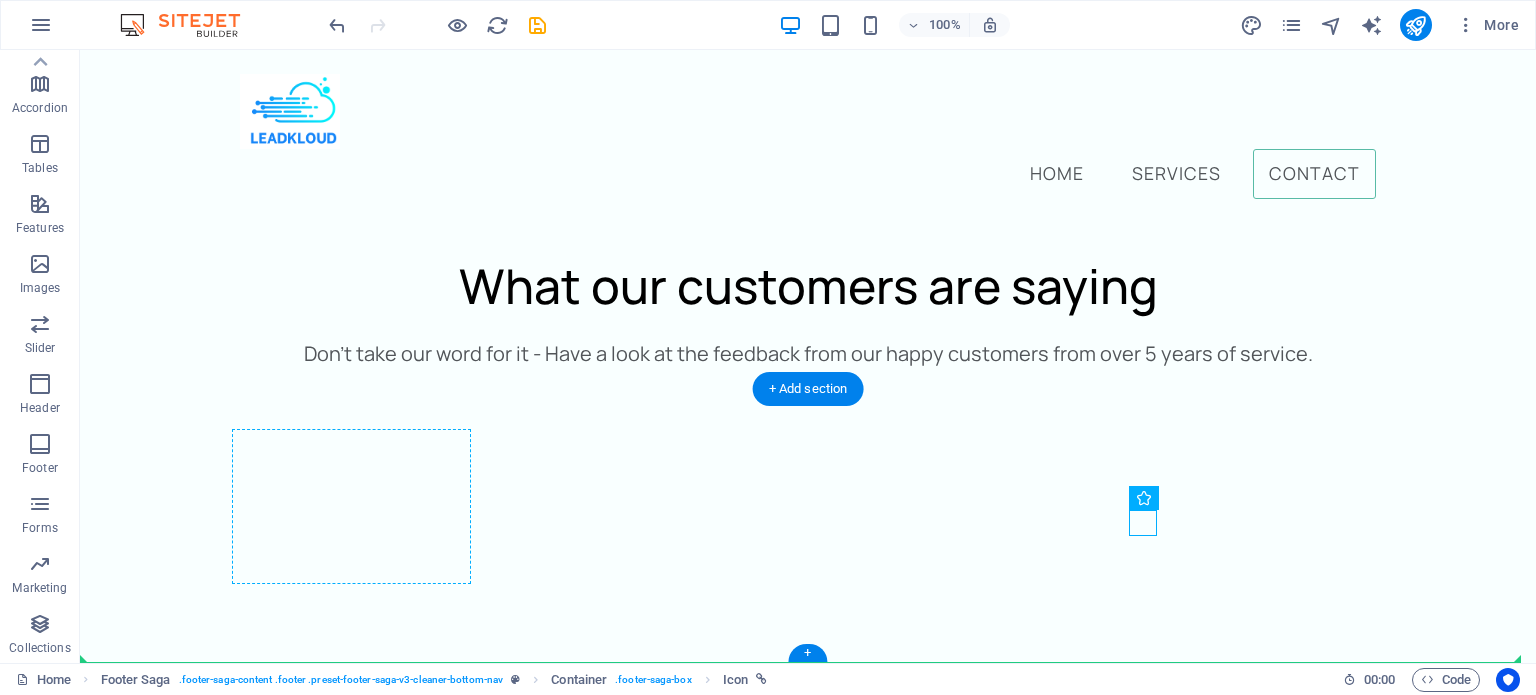 drag, startPoint x: 1147, startPoint y: 522, endPoint x: 232, endPoint y: 543, distance: 915.24097 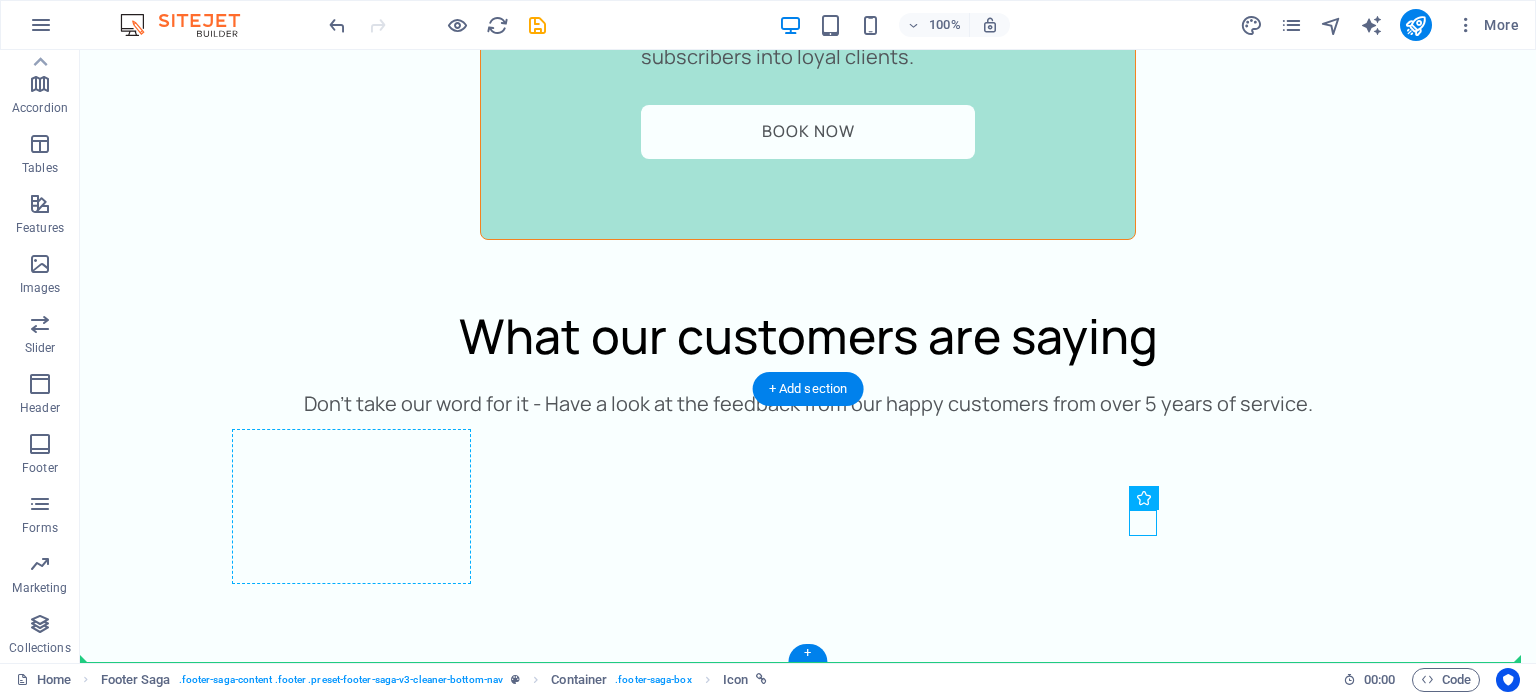 scroll, scrollTop: 5570, scrollLeft: 0, axis: vertical 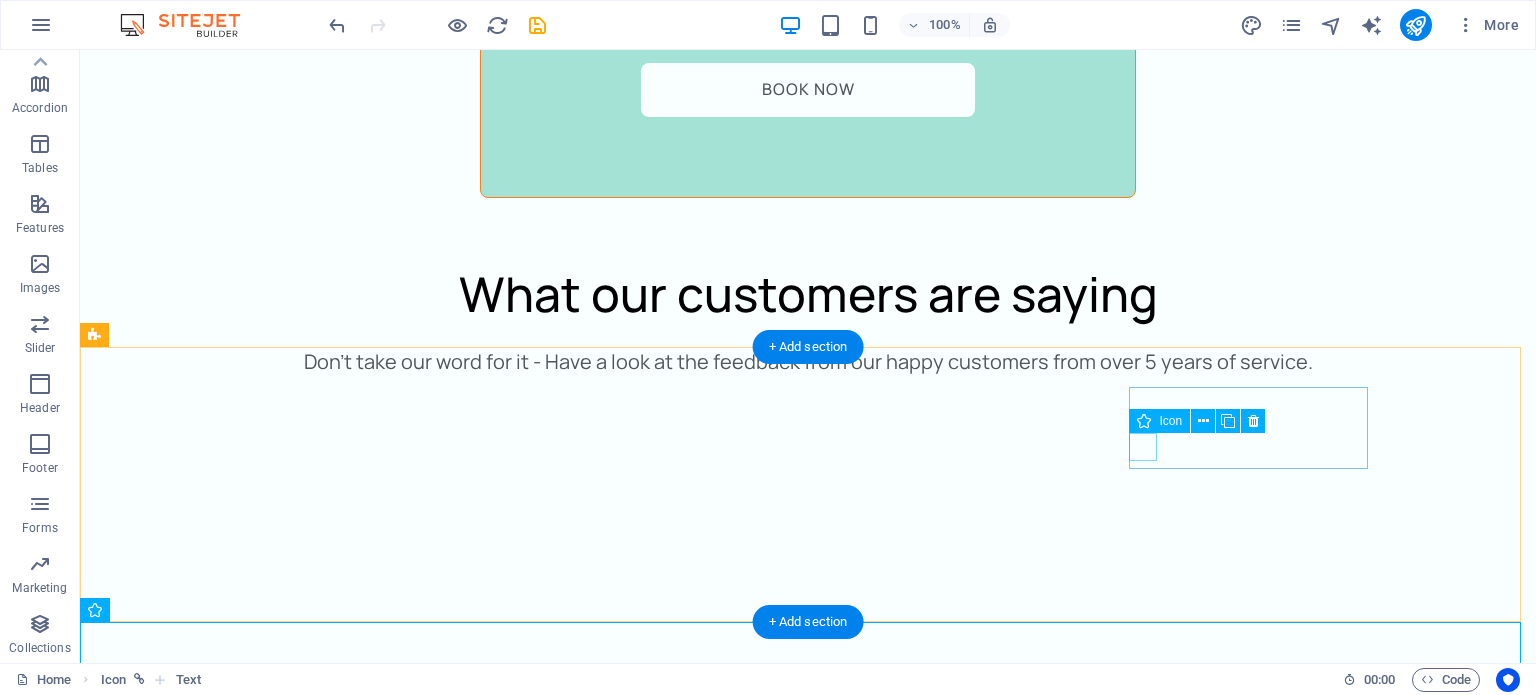 click at bounding box center (223, 12884) 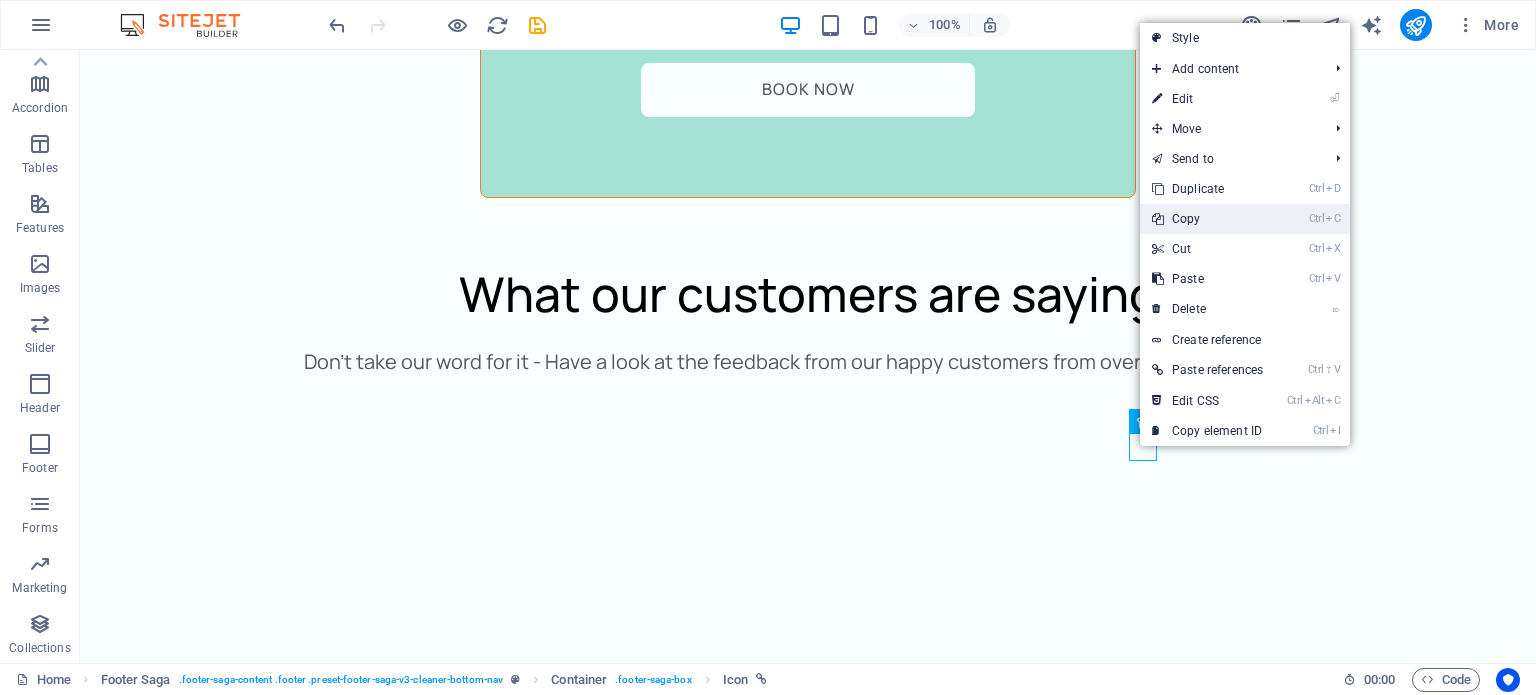 click on "Ctrl C  Copy" at bounding box center [1207, 219] 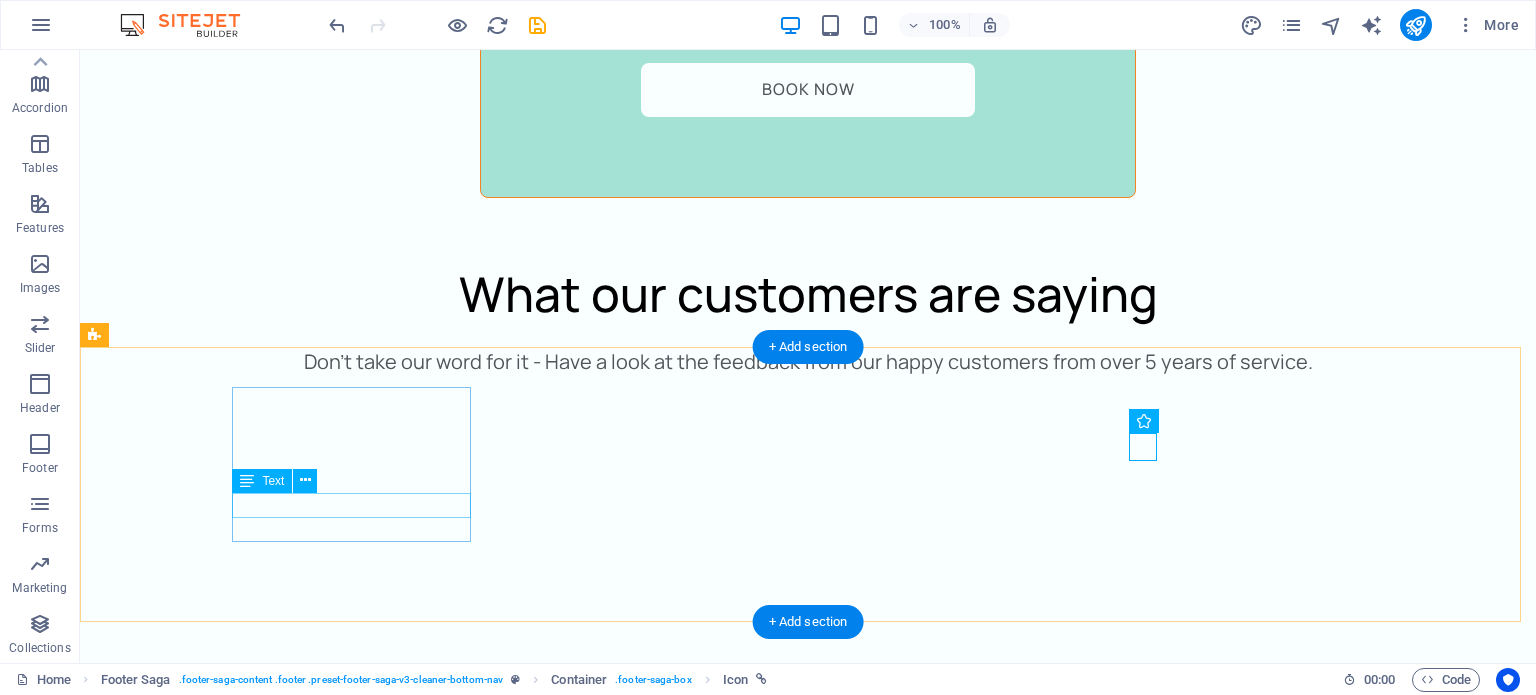 click on "[EMAIL]" at bounding box center (223, 12670) 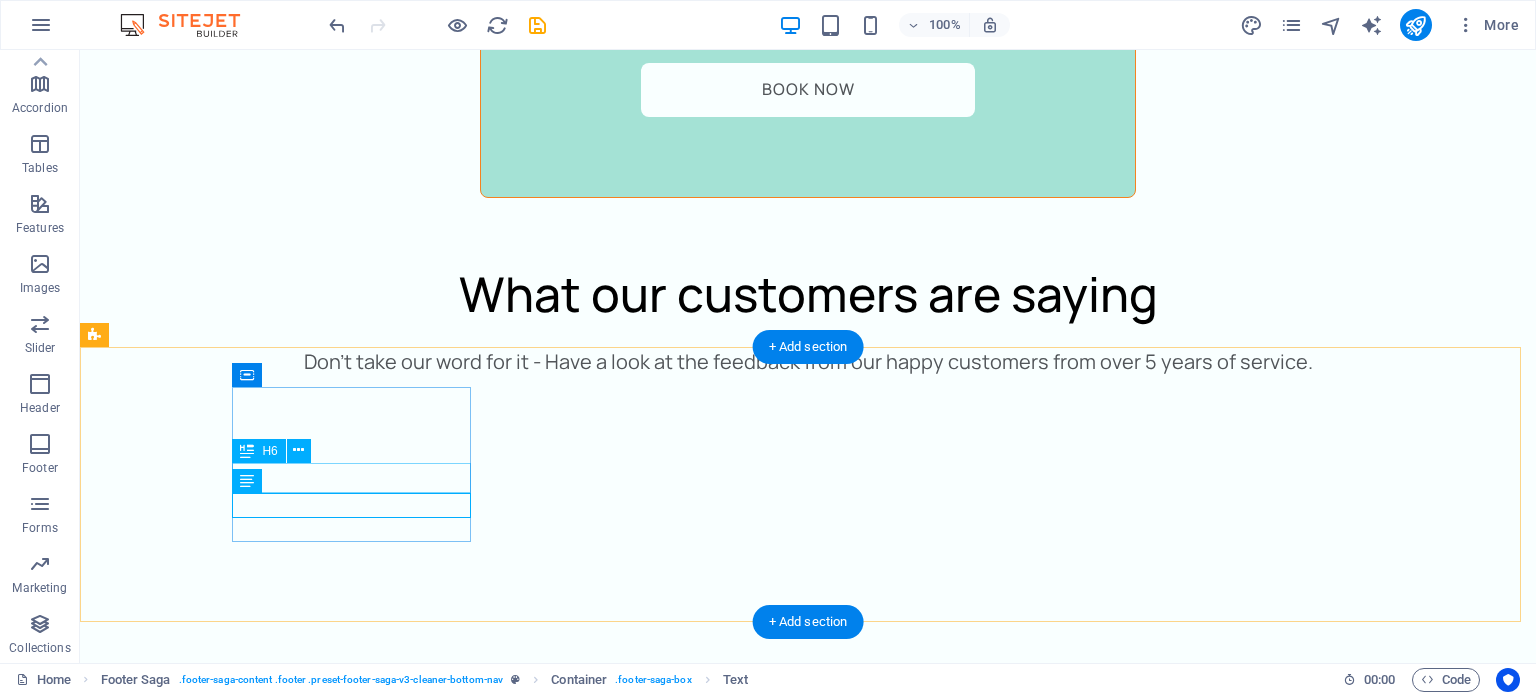 click on "Contact us" at bounding box center [223, 12642] 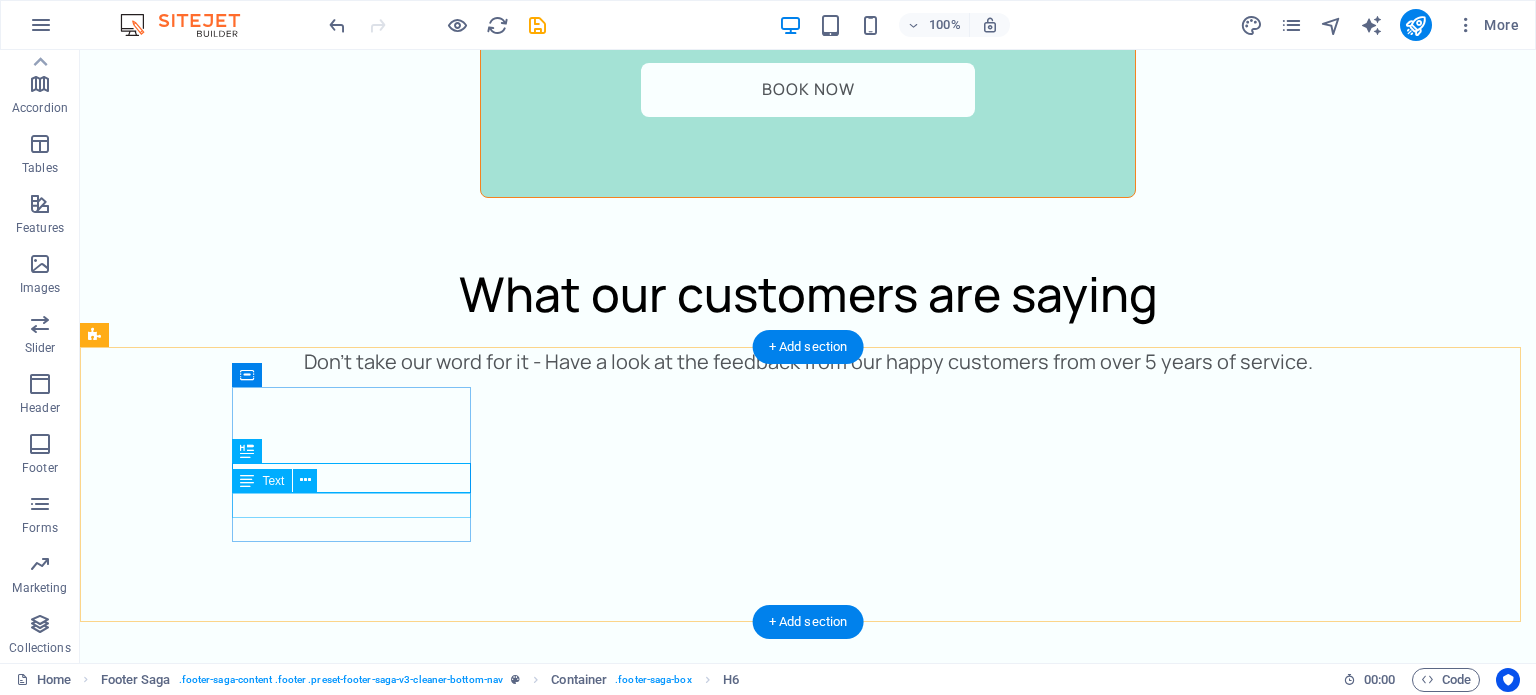 click on "[EMAIL]" at bounding box center (223, 12670) 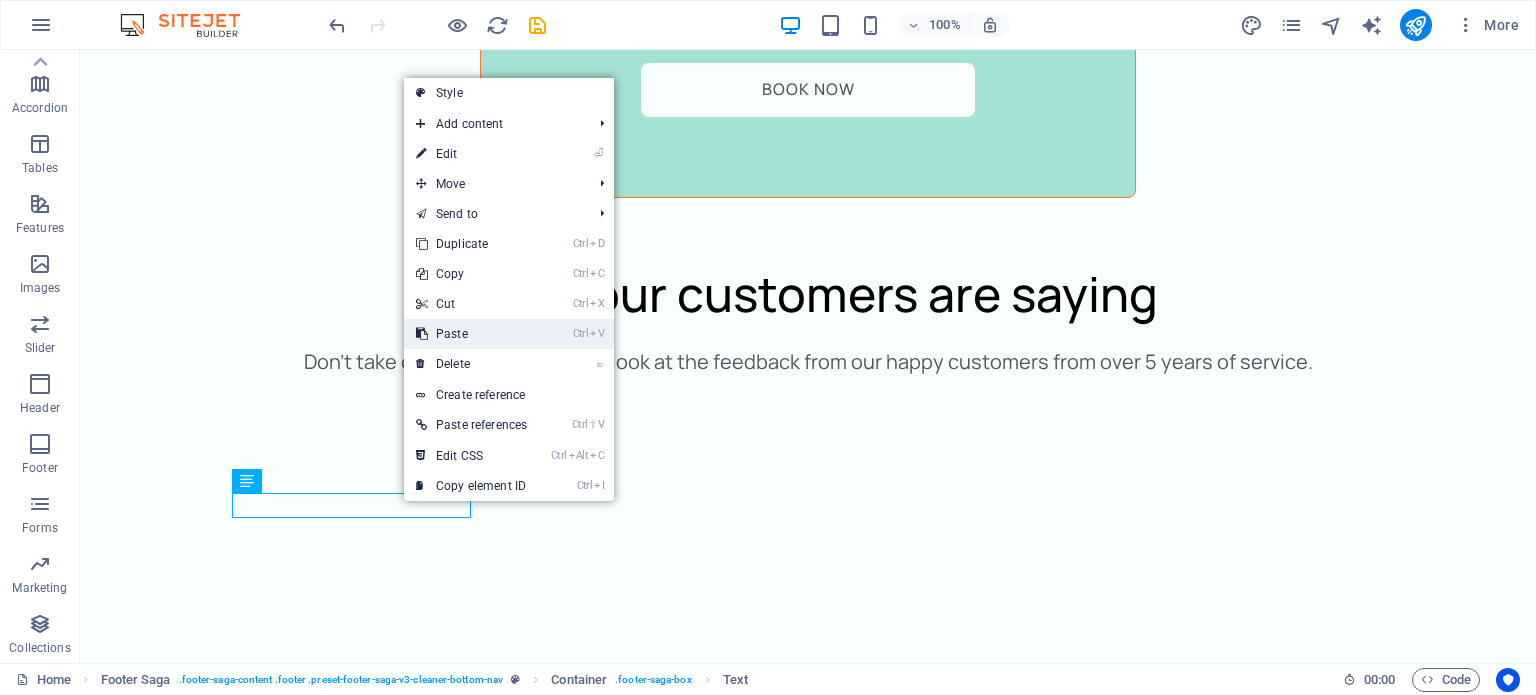 click on "Ctrl V  Paste" at bounding box center [471, 334] 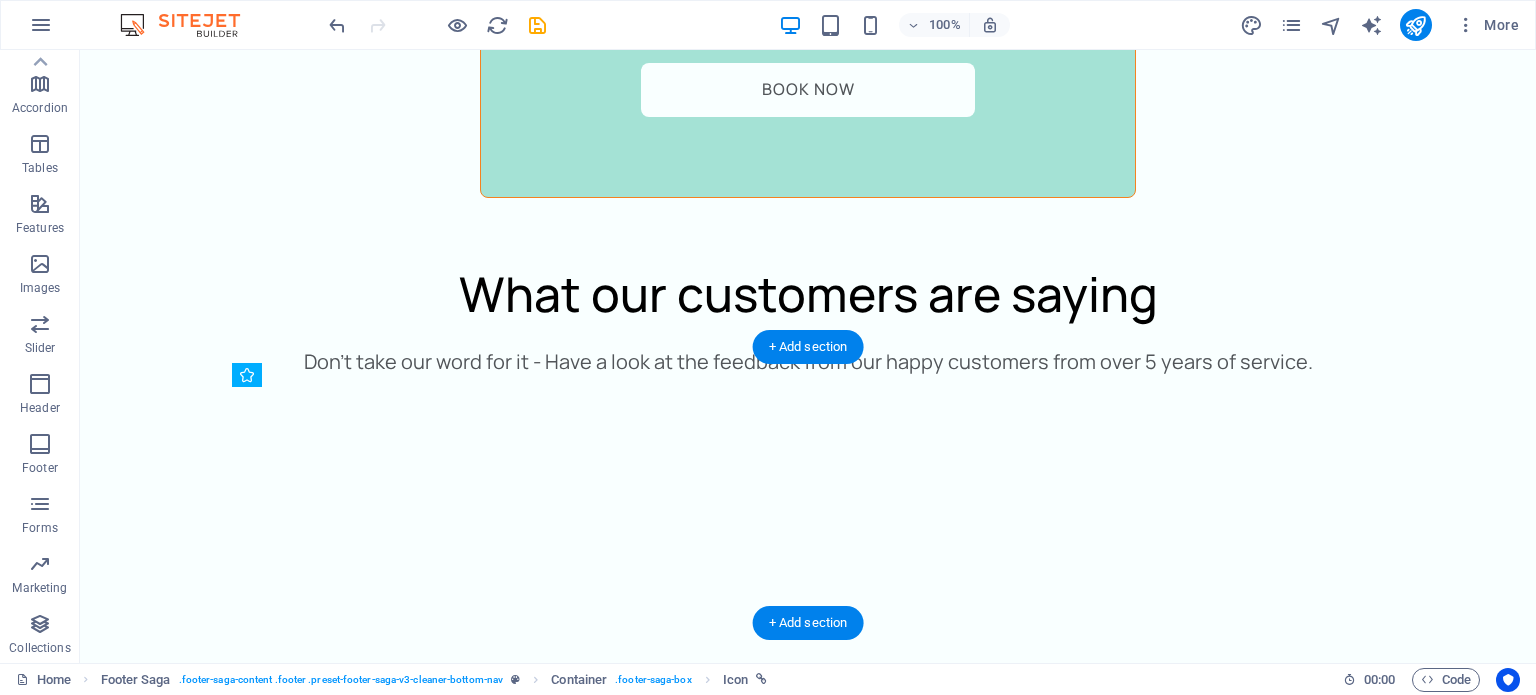 drag, startPoint x: 459, startPoint y: 503, endPoint x: 357, endPoint y: 504, distance: 102.0049 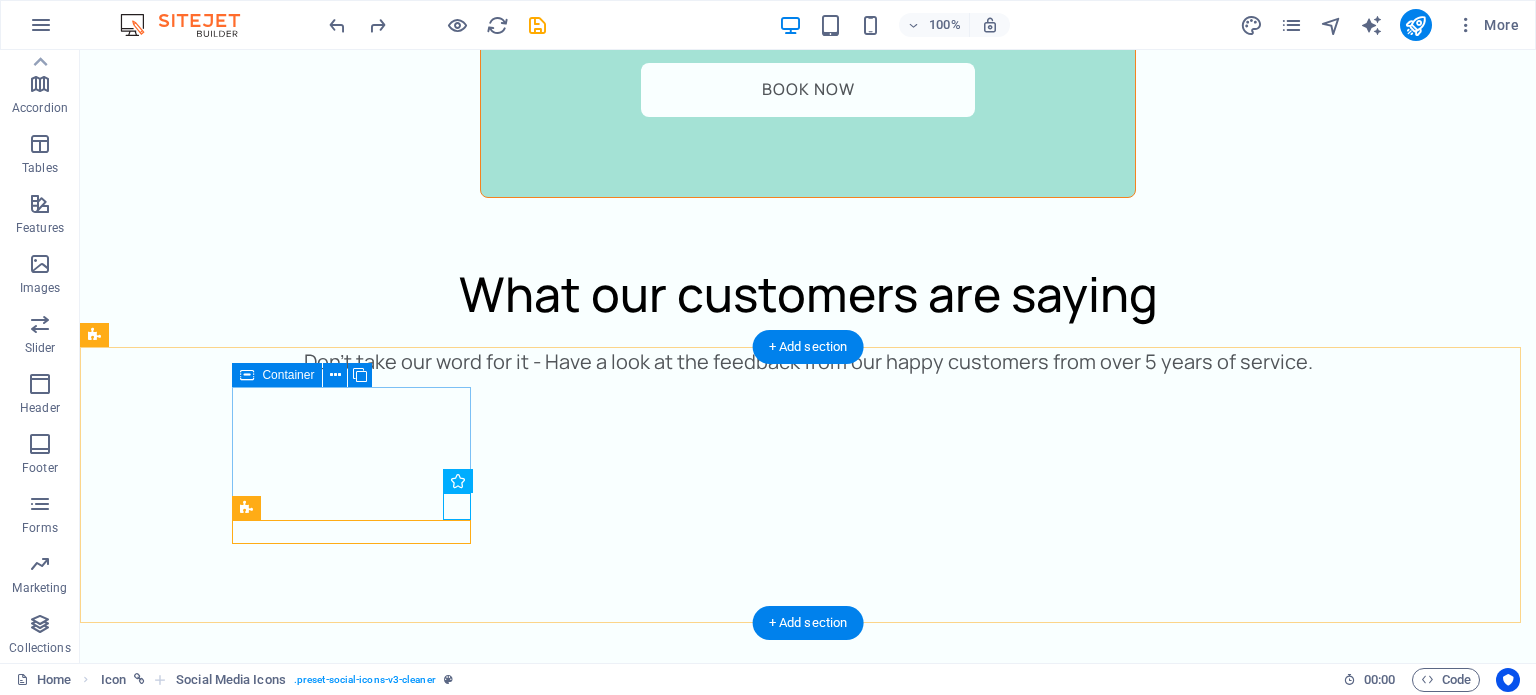 click on "Contact [EMAIL]" at bounding box center [223, 12691] 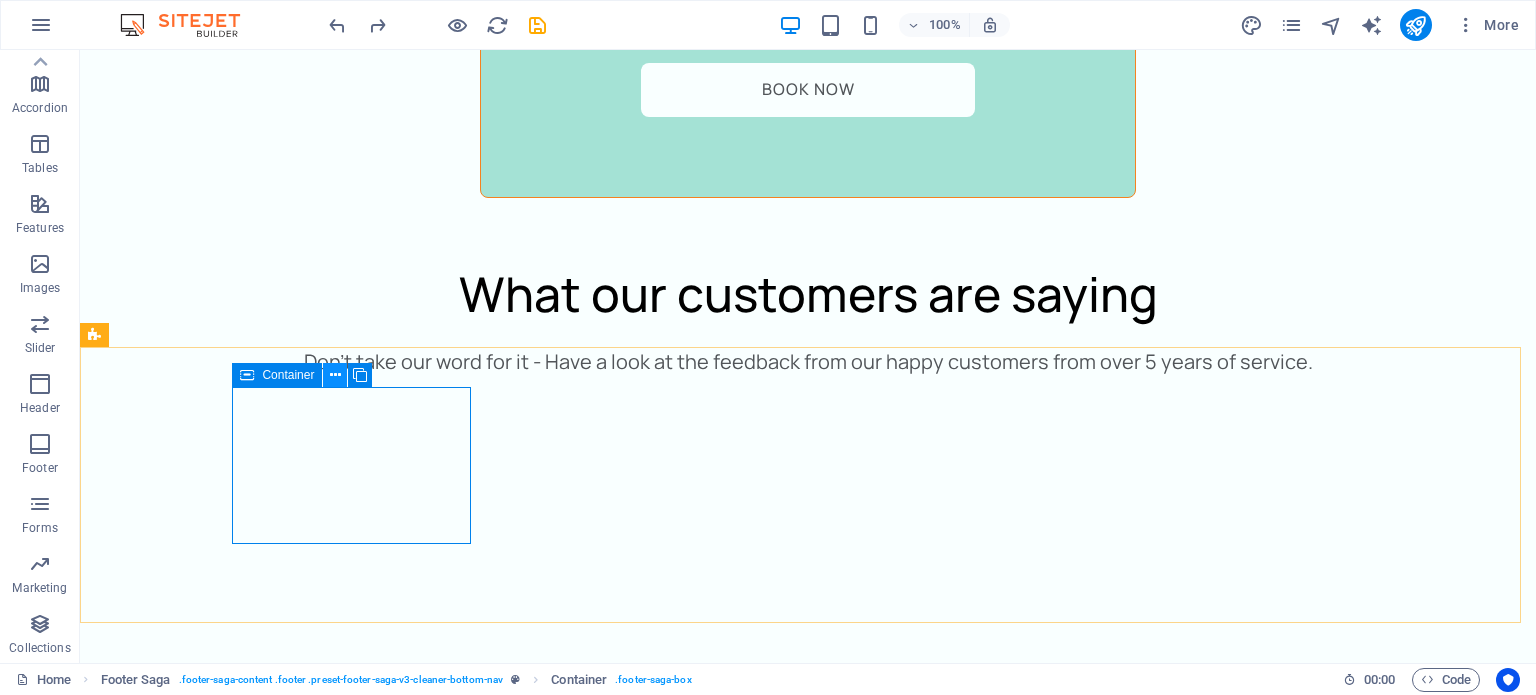 click at bounding box center (335, 375) 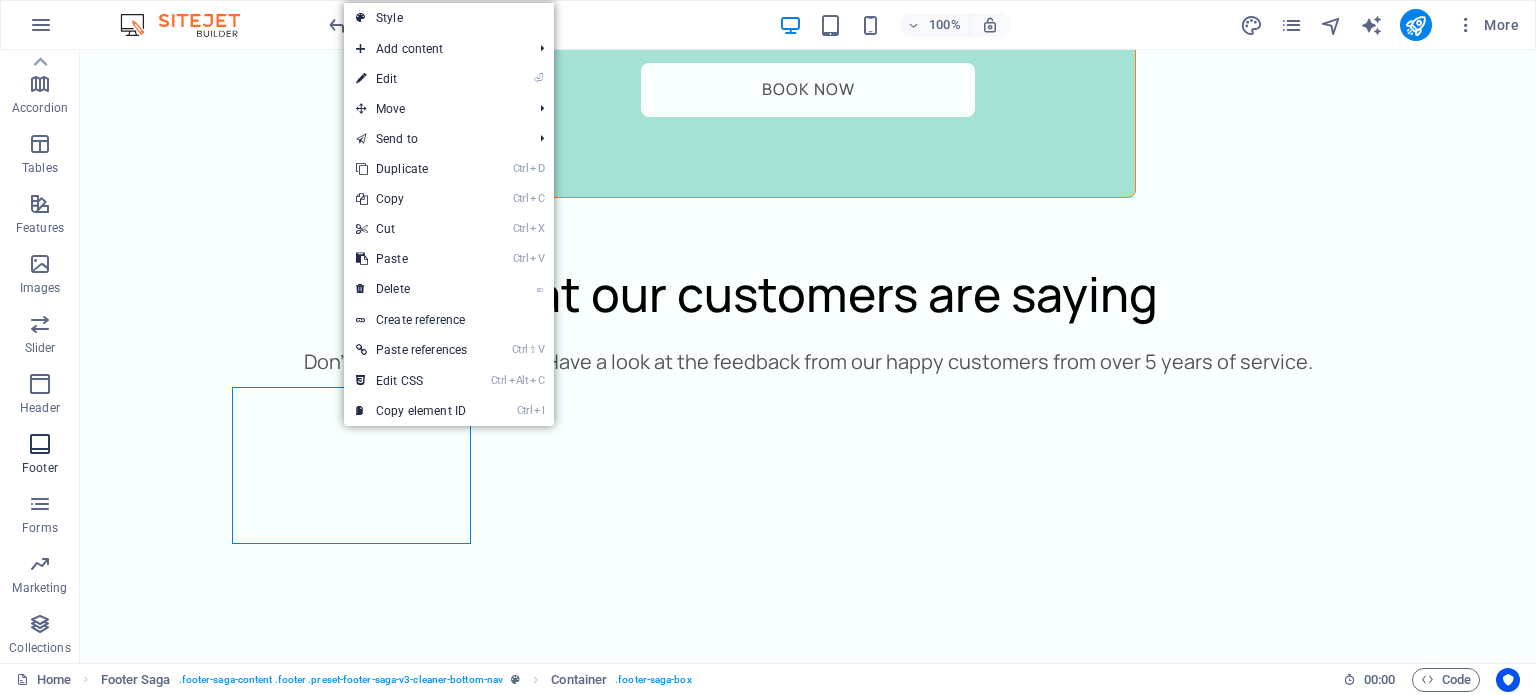click at bounding box center [40, 444] 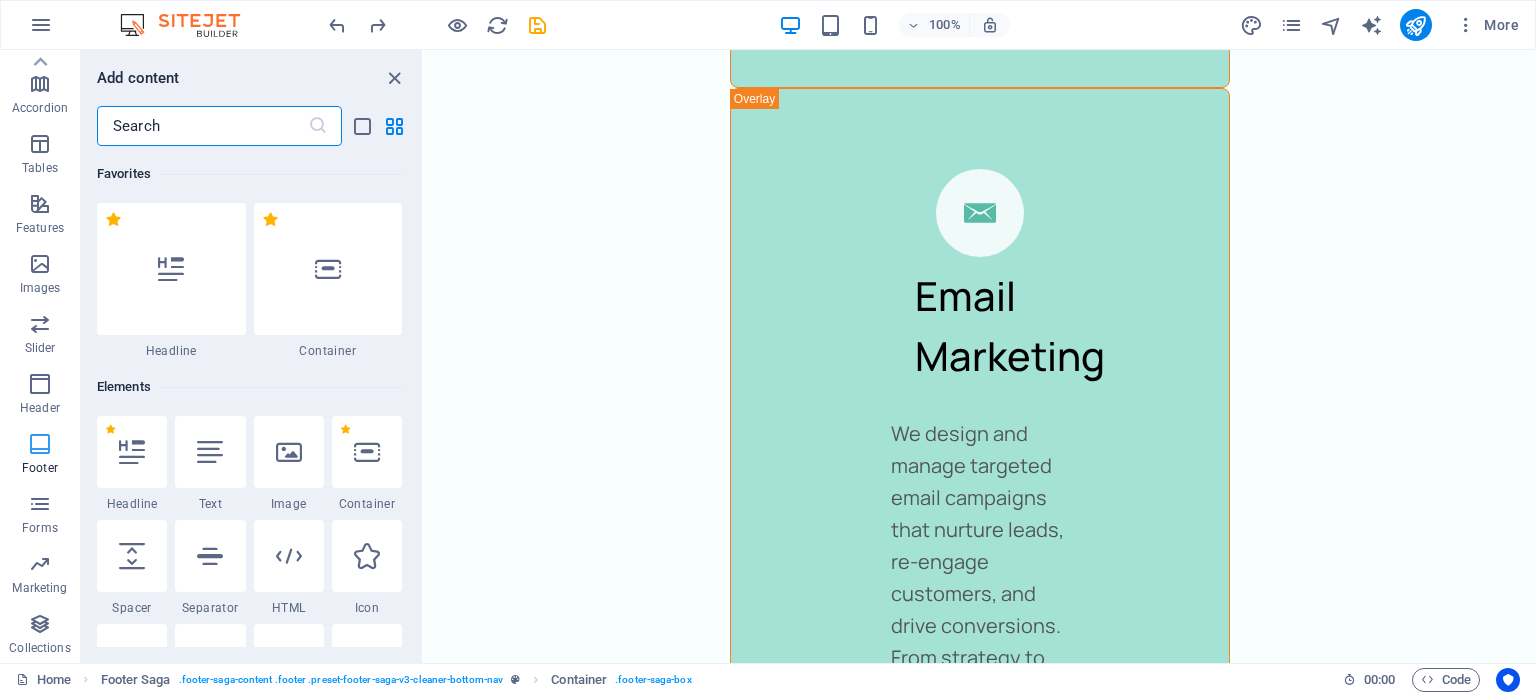 scroll, scrollTop: 6745, scrollLeft: 0, axis: vertical 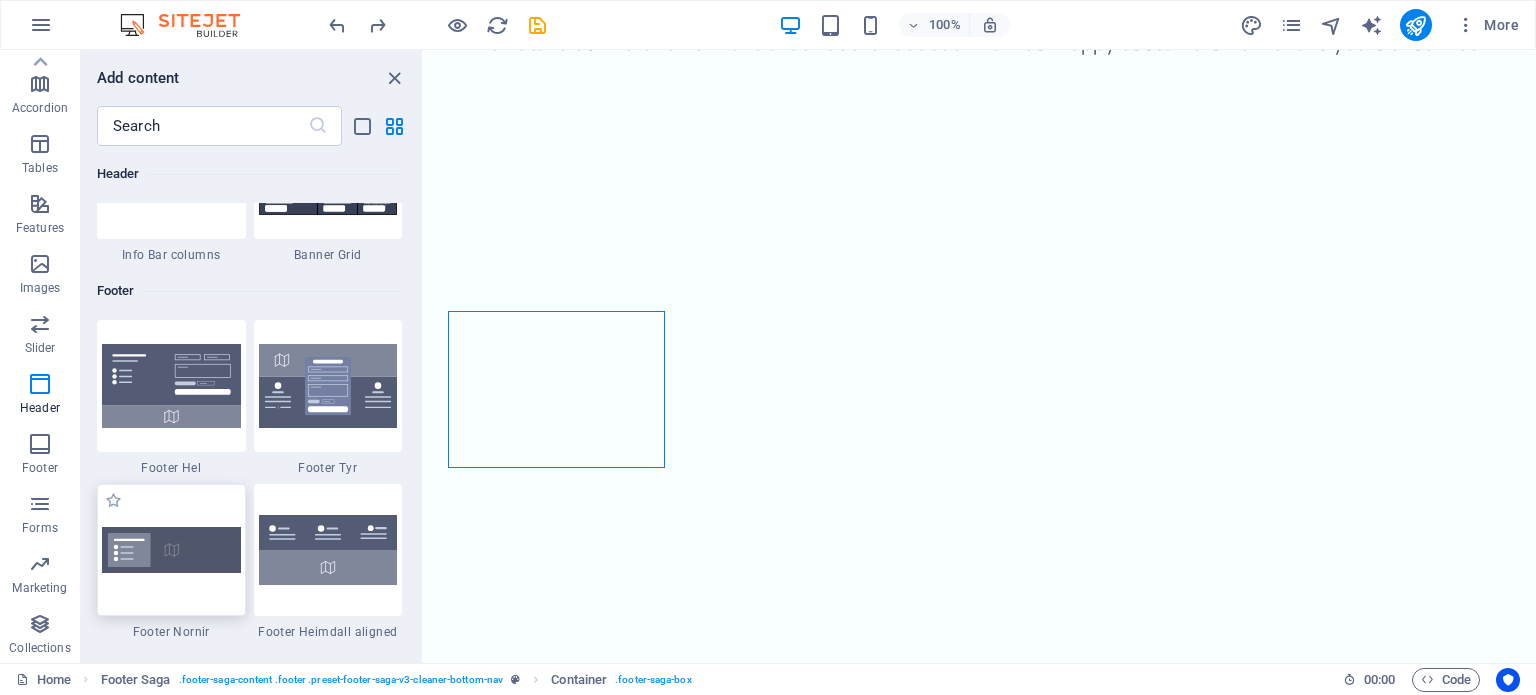 click at bounding box center (171, 549) 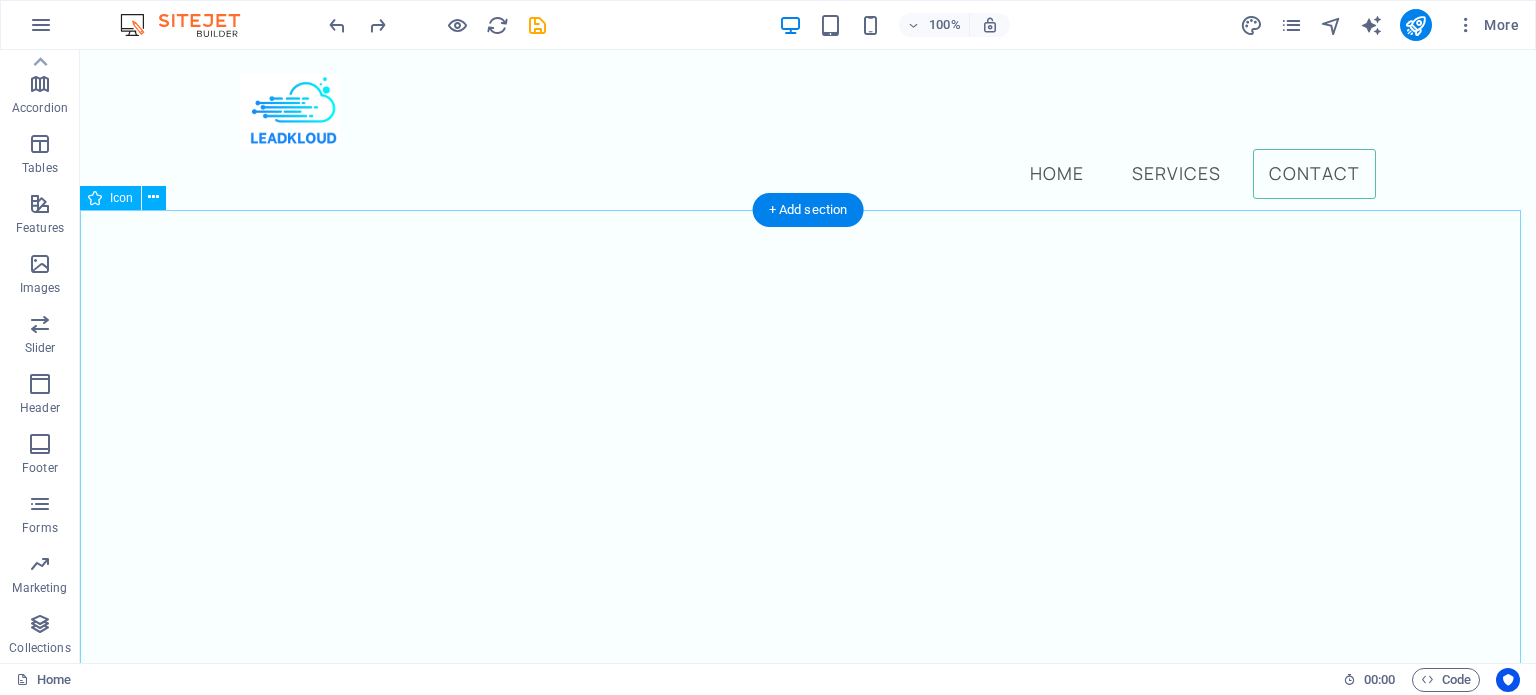 scroll, scrollTop: 5528, scrollLeft: 0, axis: vertical 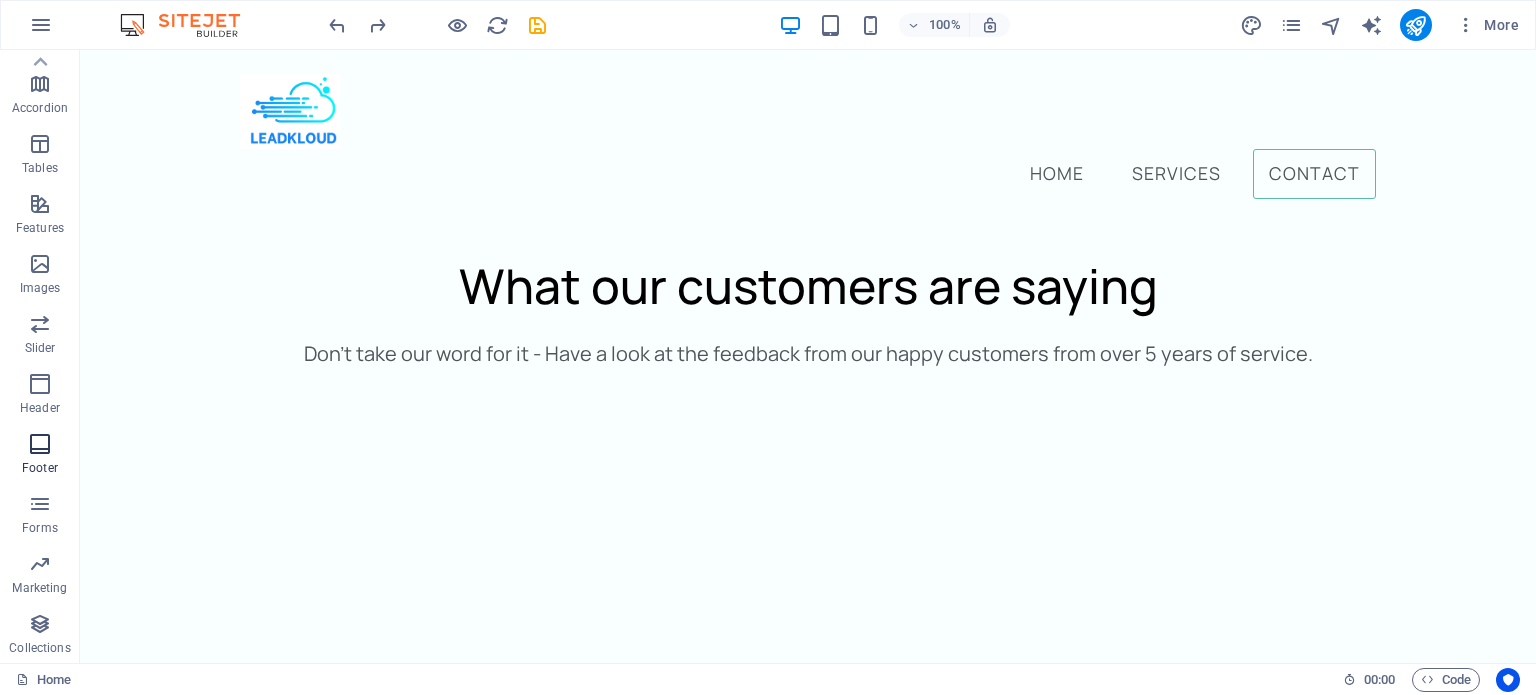 click at bounding box center (40, 444) 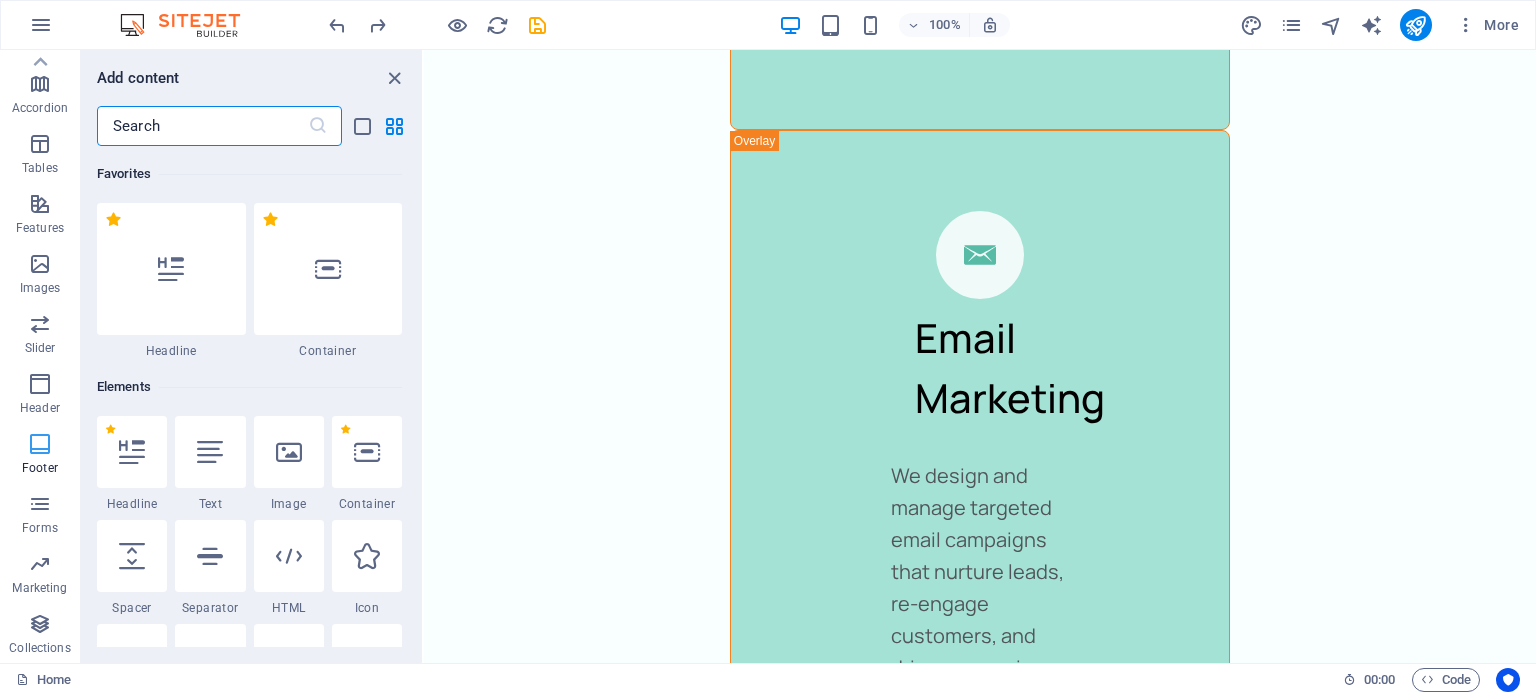 scroll, scrollTop: 6627, scrollLeft: 0, axis: vertical 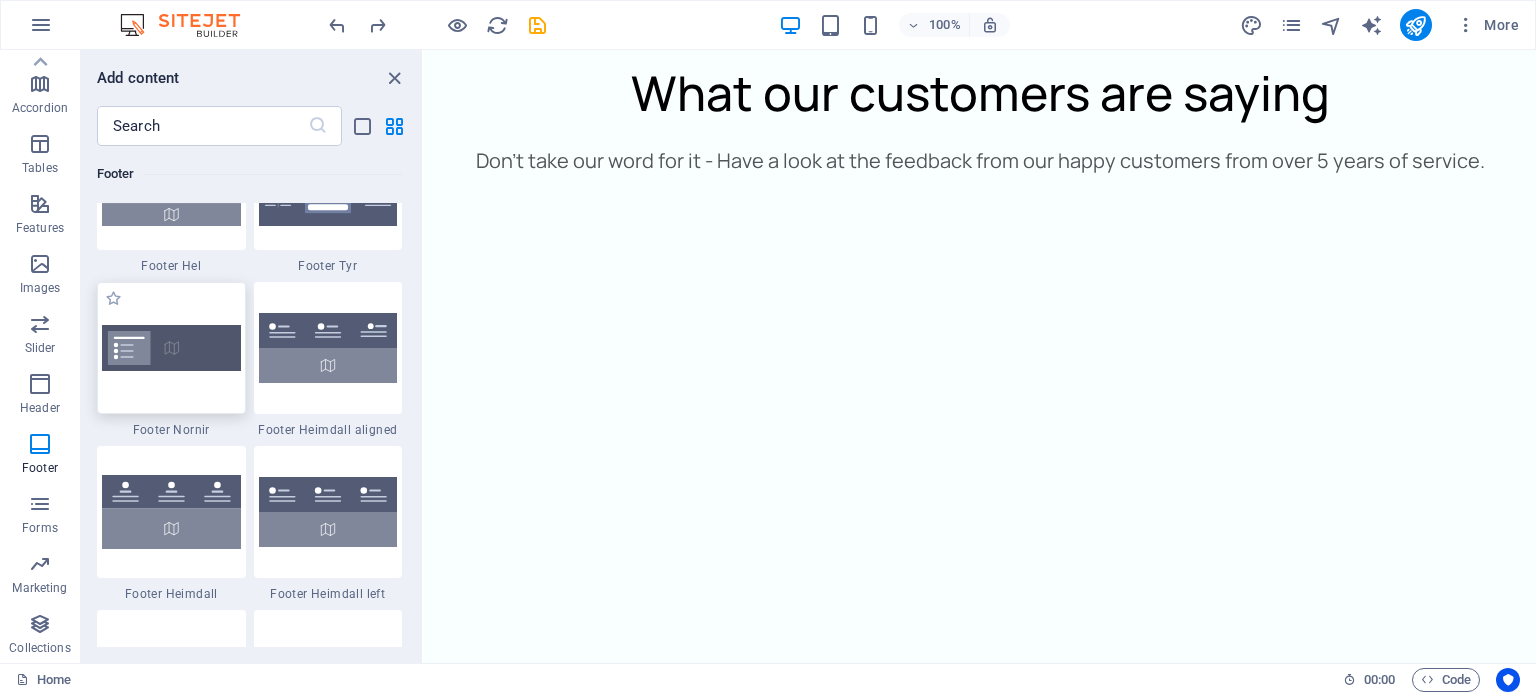 click at bounding box center (171, 347) 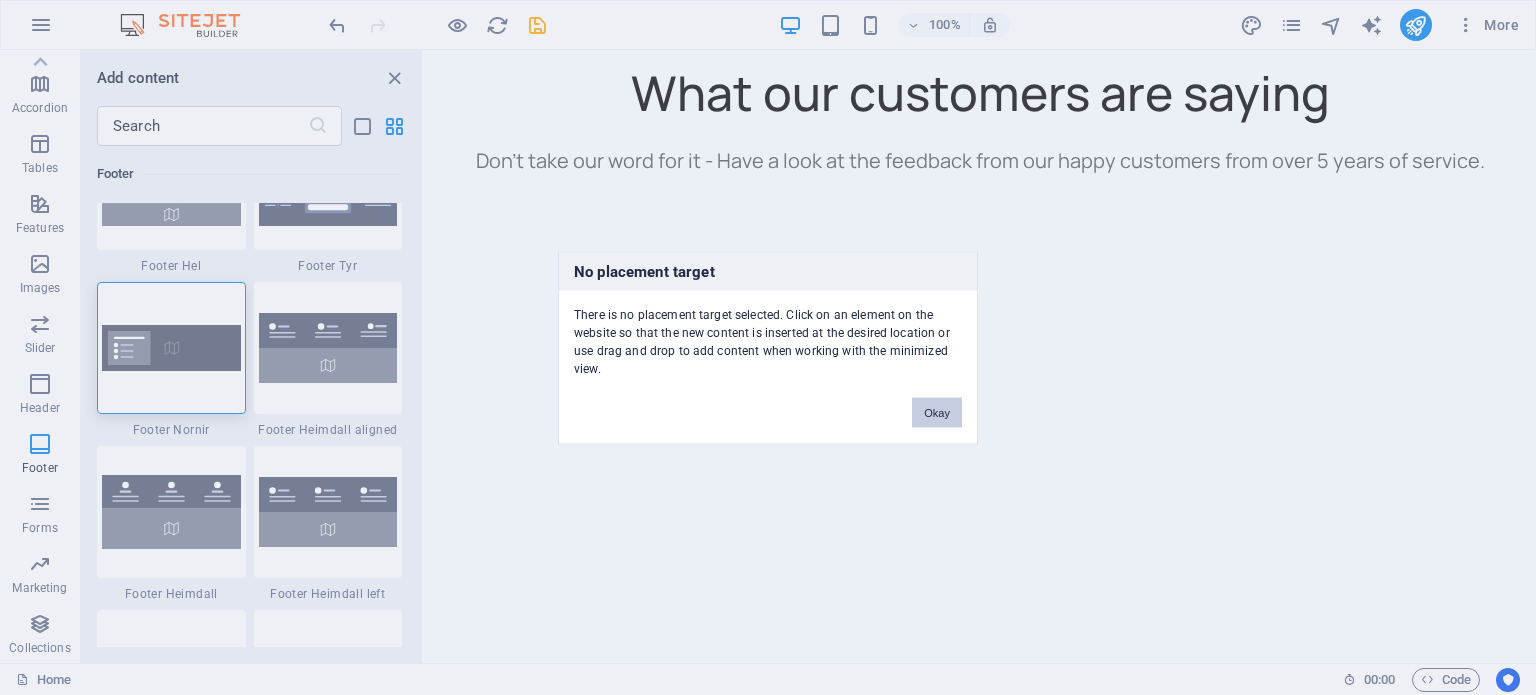 click on "Okay" at bounding box center (937, 412) 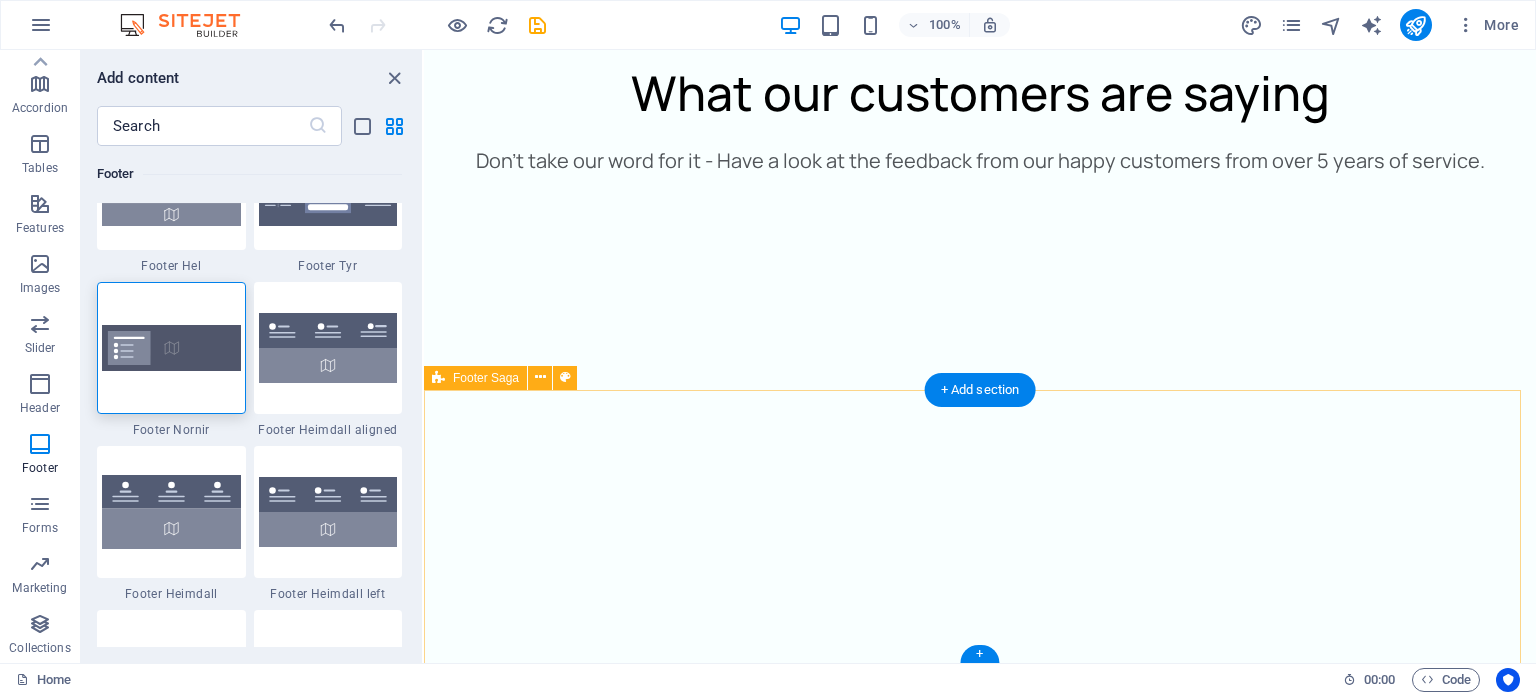 click on "Contact us +[PHONE] cleaner@[DOMAIN] Privacy Policy   Legal Notice All Rights Reserved" at bounding box center [980, 13532] 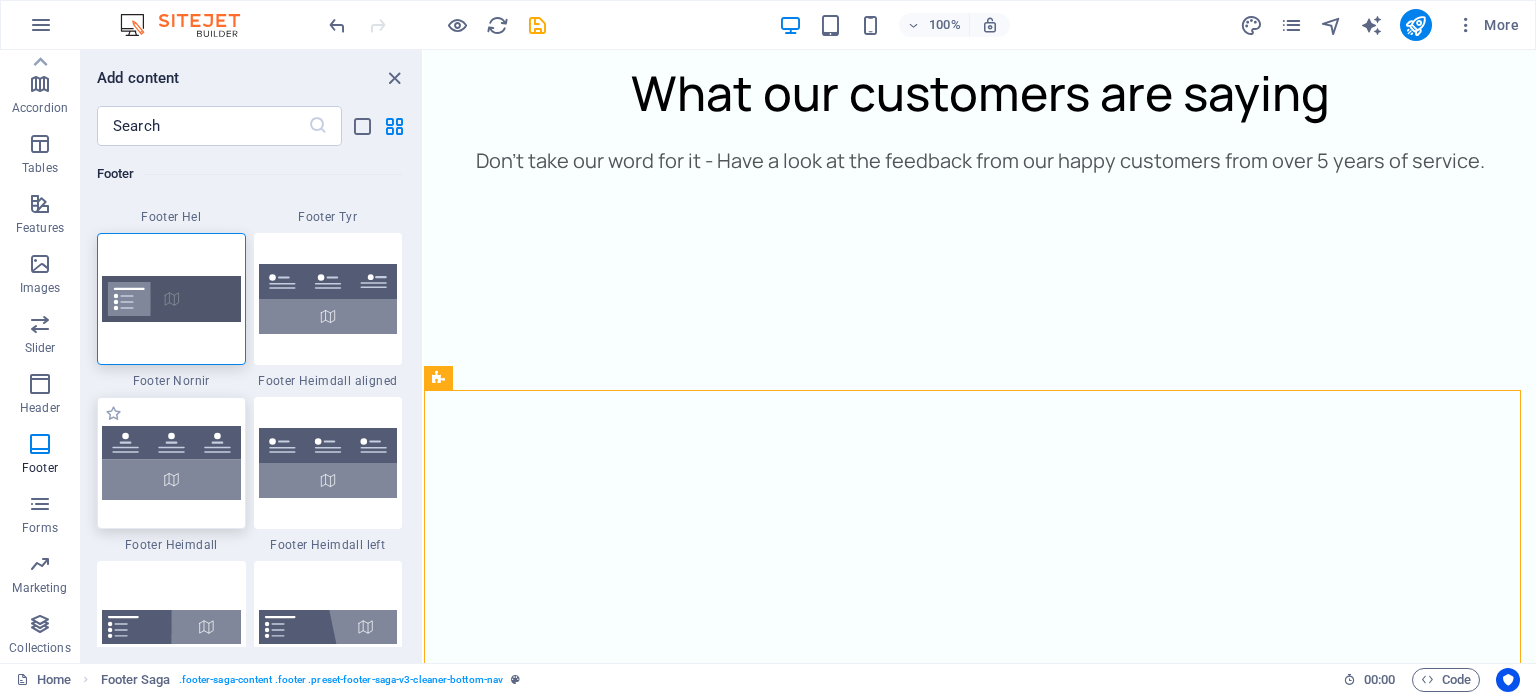 scroll, scrollTop: 13375, scrollLeft: 0, axis: vertical 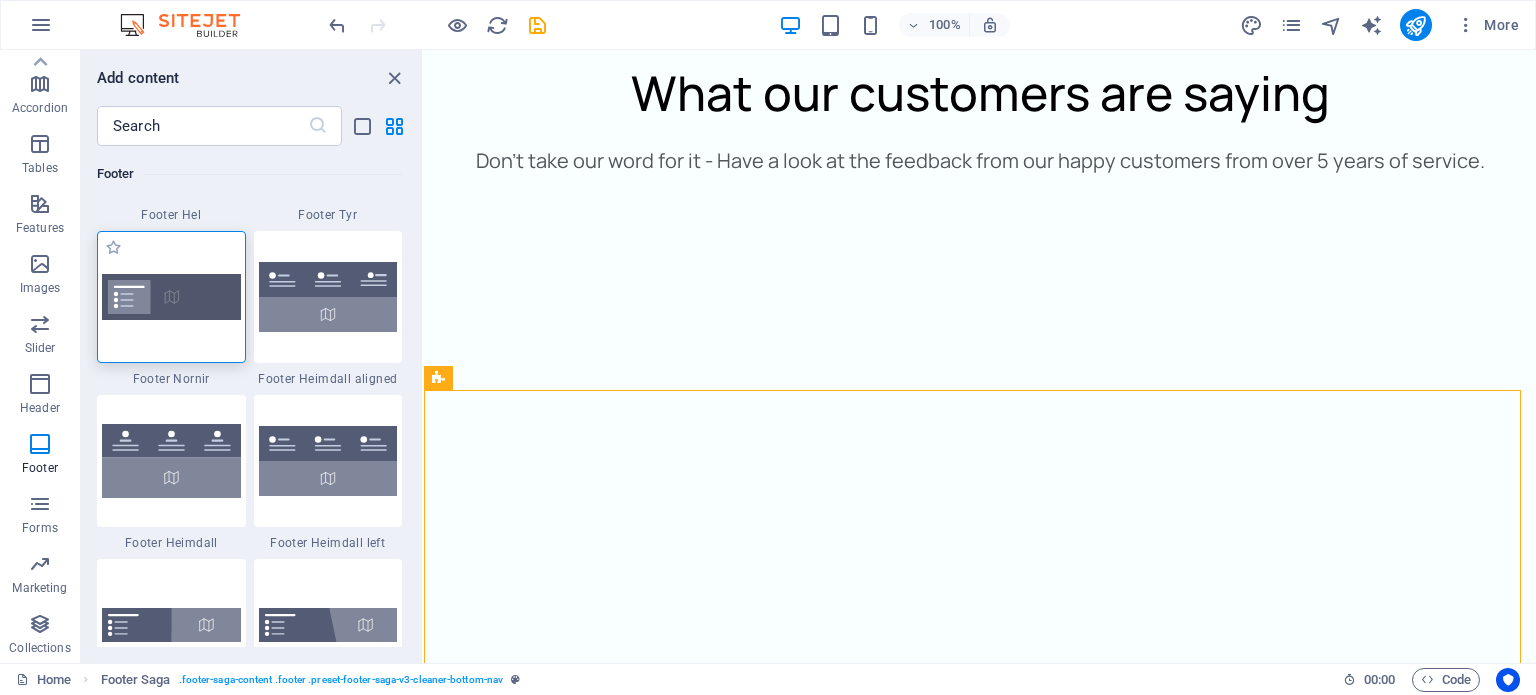 click at bounding box center [171, 297] 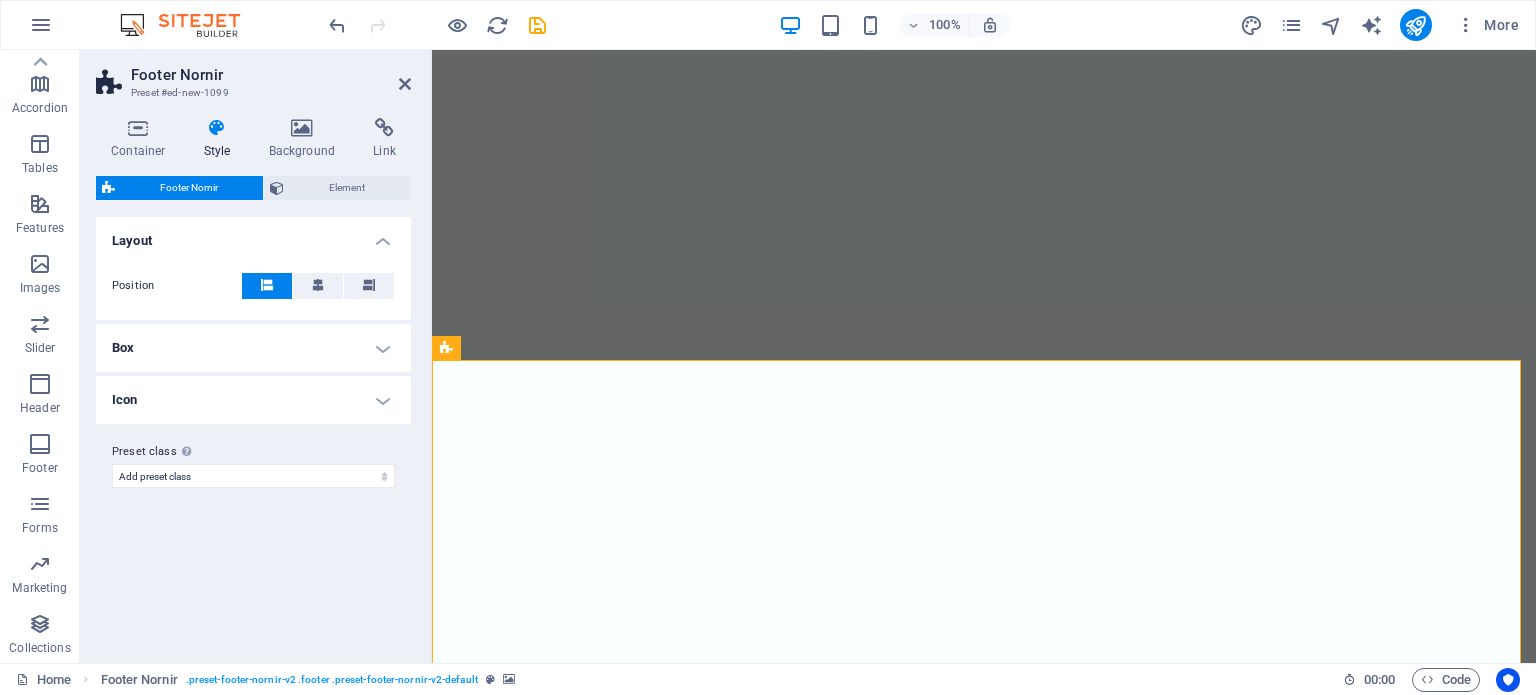 scroll, scrollTop: 6936, scrollLeft: 0, axis: vertical 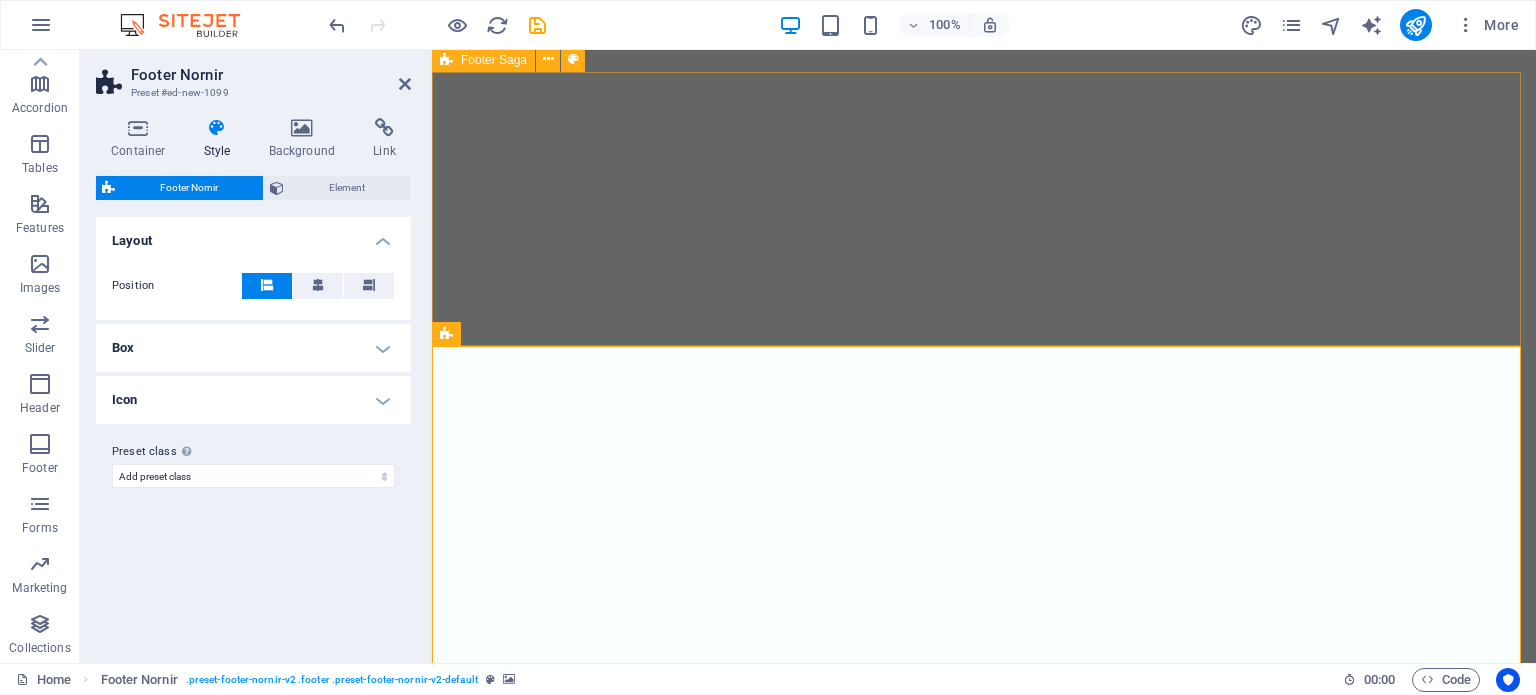 click on "Contact us +[PHONE] cleaner@[DOMAIN] Privacy Policy   Legal Notice All Rights Reserved" at bounding box center (984, 13298) 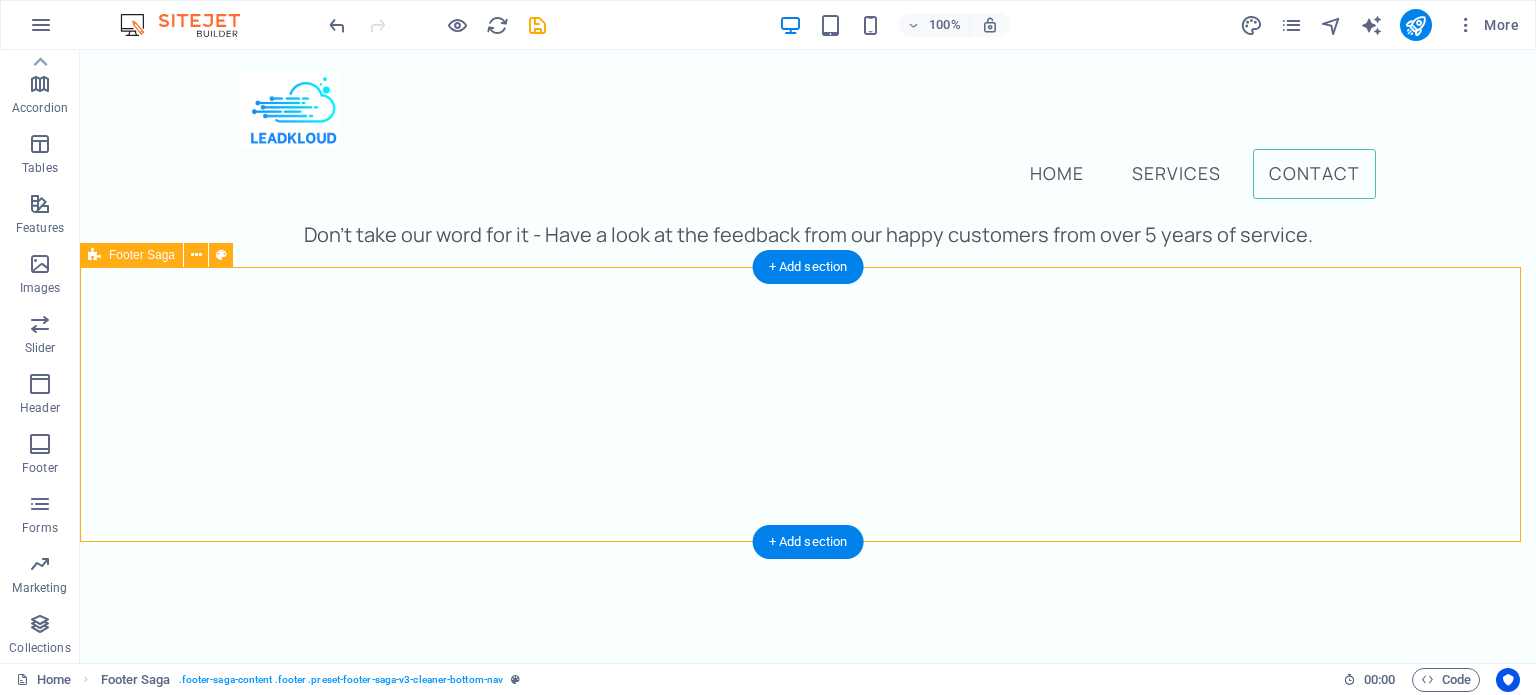 scroll, scrollTop: 5640, scrollLeft: 0, axis: vertical 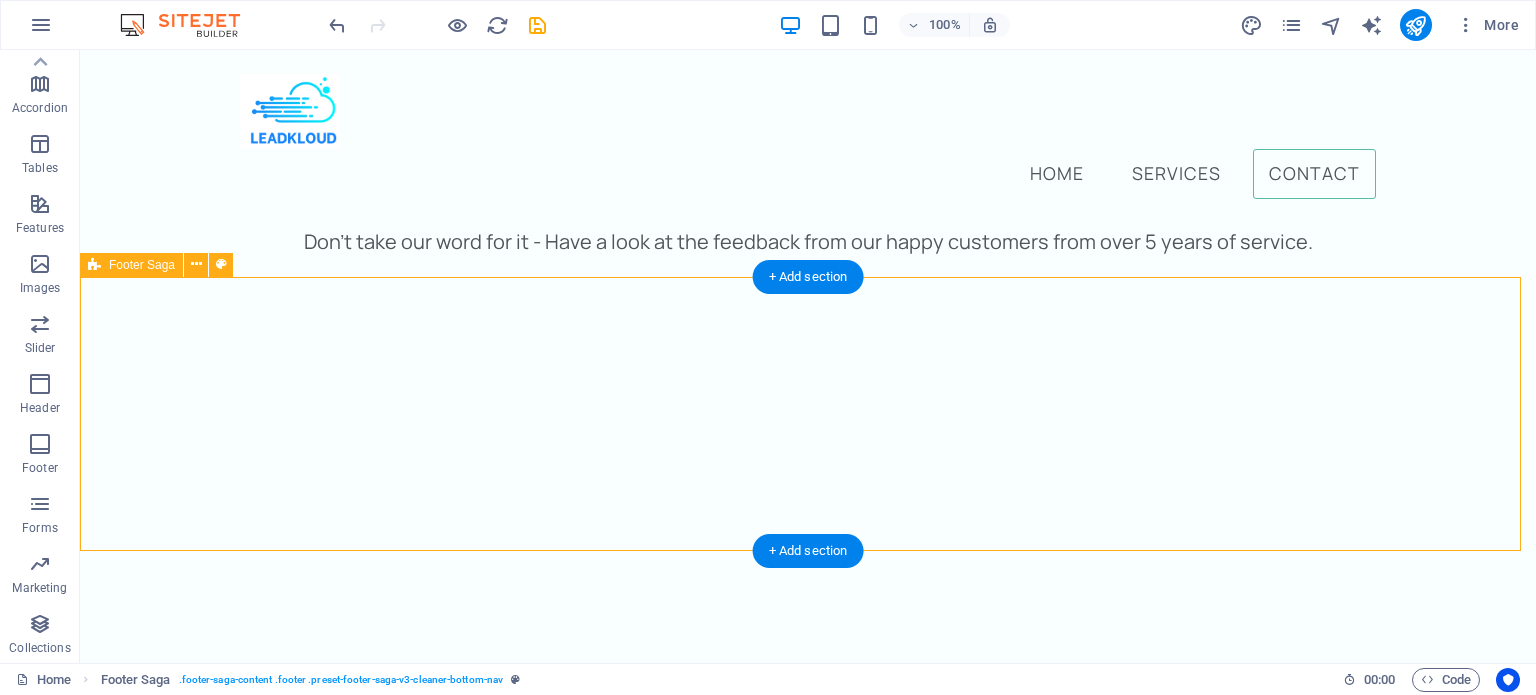 click on "Contact us +[PHONE] cleaner@[DOMAIN] Privacy Policy   Legal Notice All Rights Reserved" at bounding box center (808, 12667) 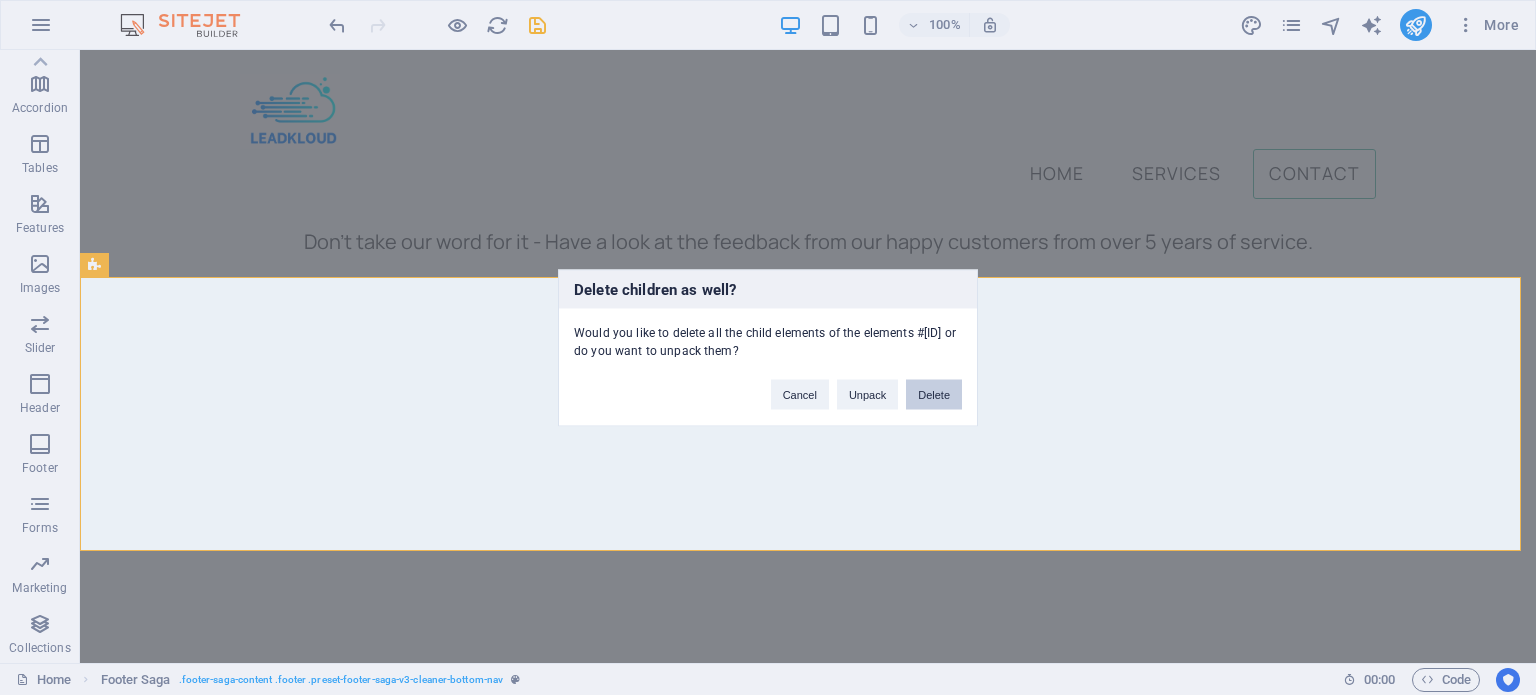 drag, startPoint x: 936, startPoint y: 391, endPoint x: 845, endPoint y: 335, distance: 106.850365 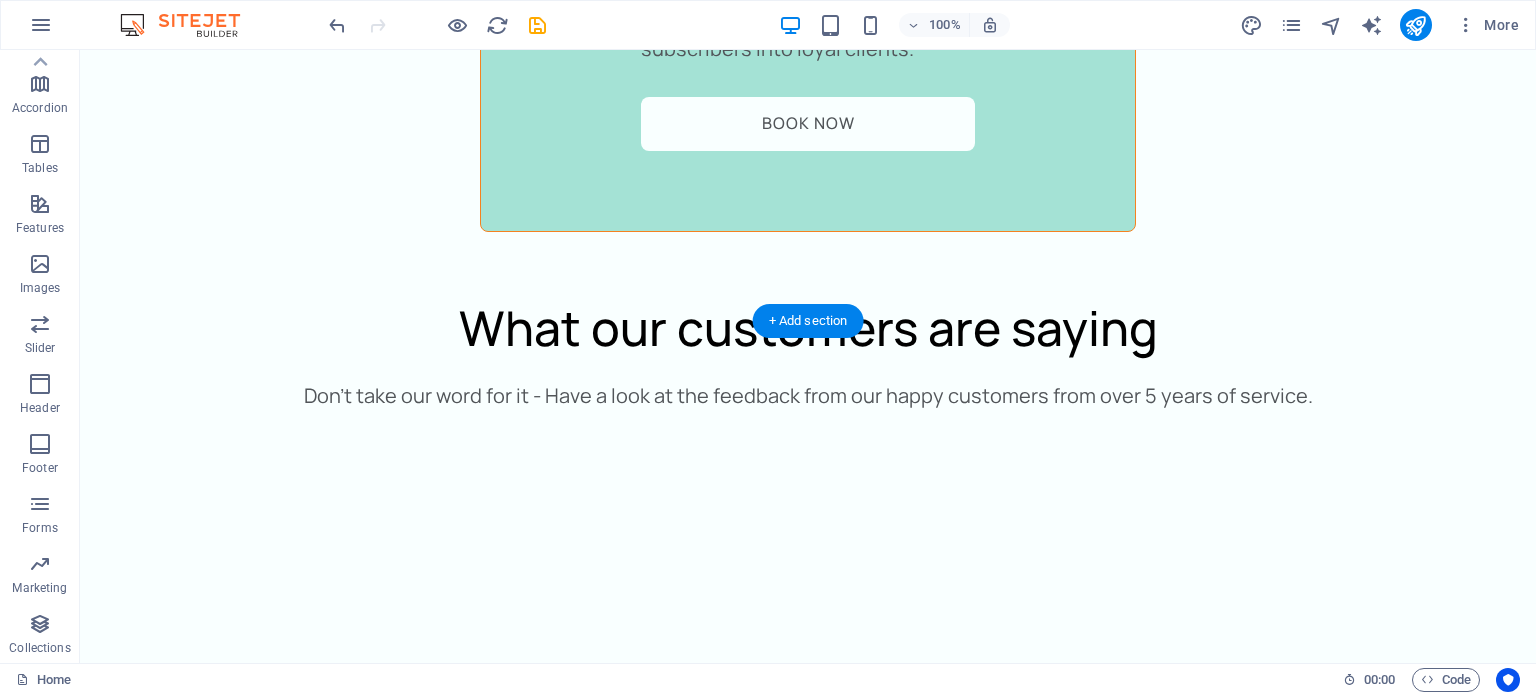 scroll, scrollTop: 5678, scrollLeft: 0, axis: vertical 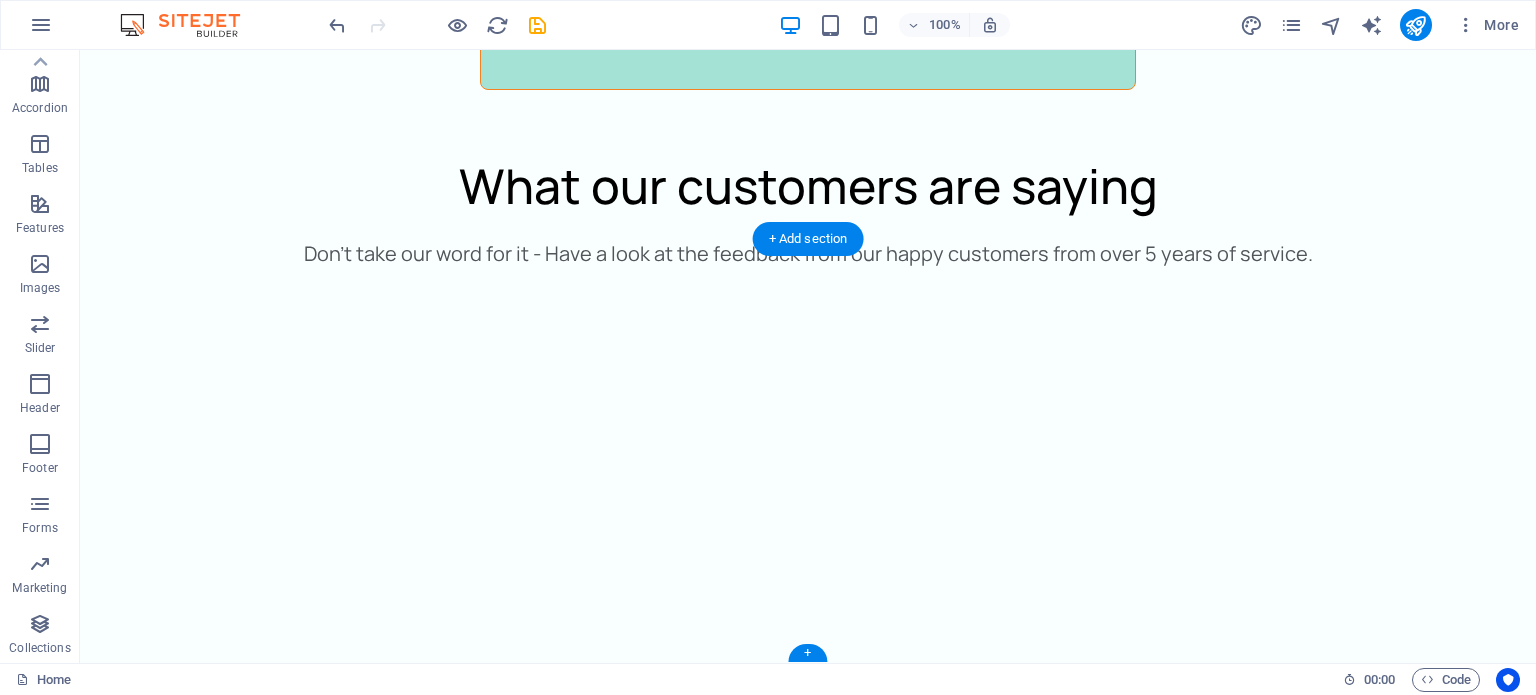 click at bounding box center (808, 12616) 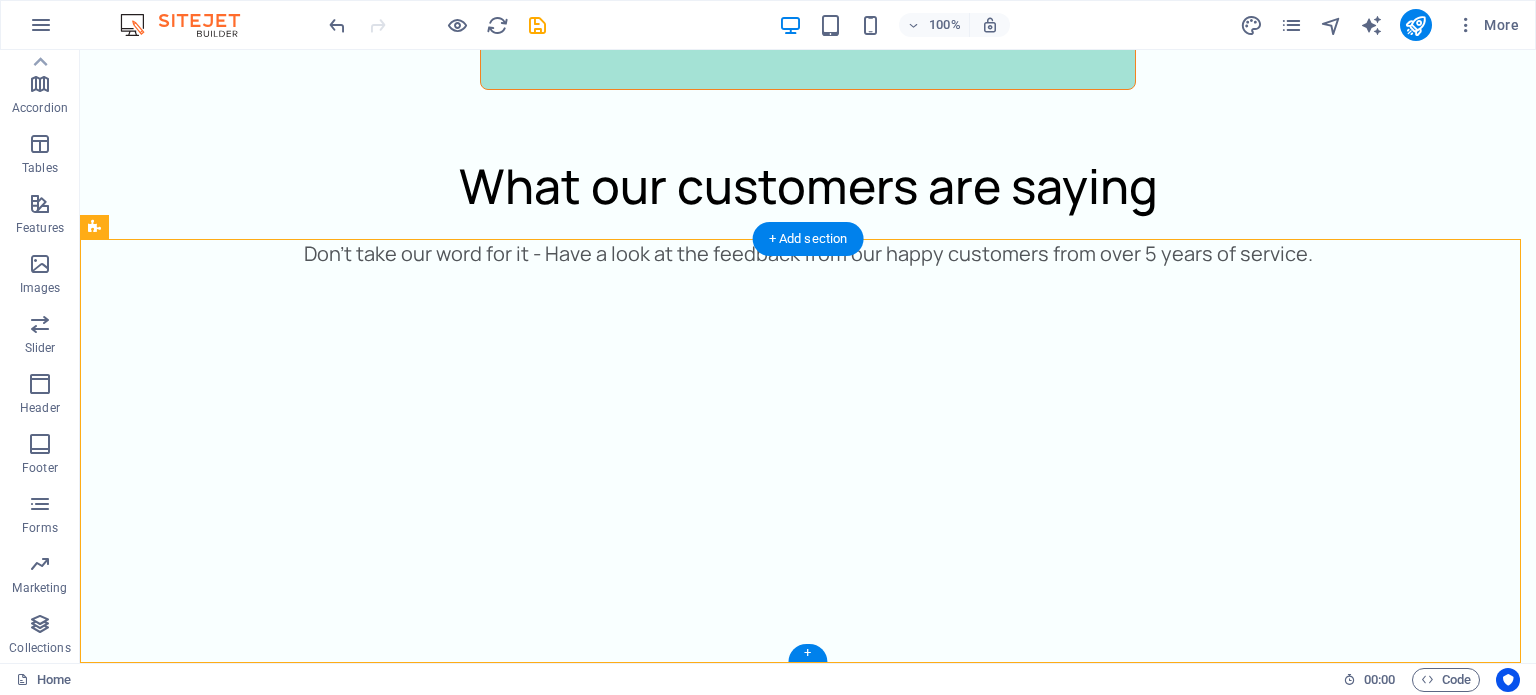 click at bounding box center (808, 12616) 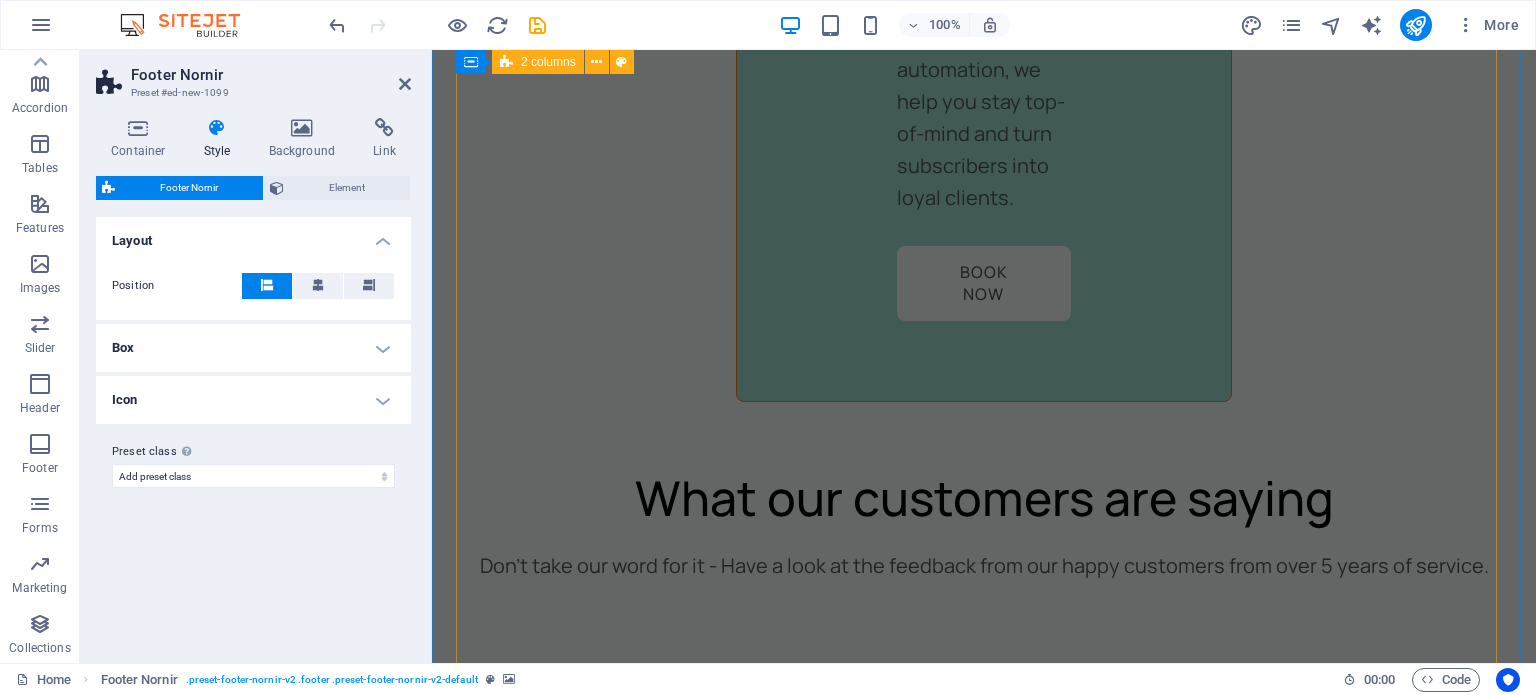 scroll, scrollTop: 6768, scrollLeft: 0, axis: vertical 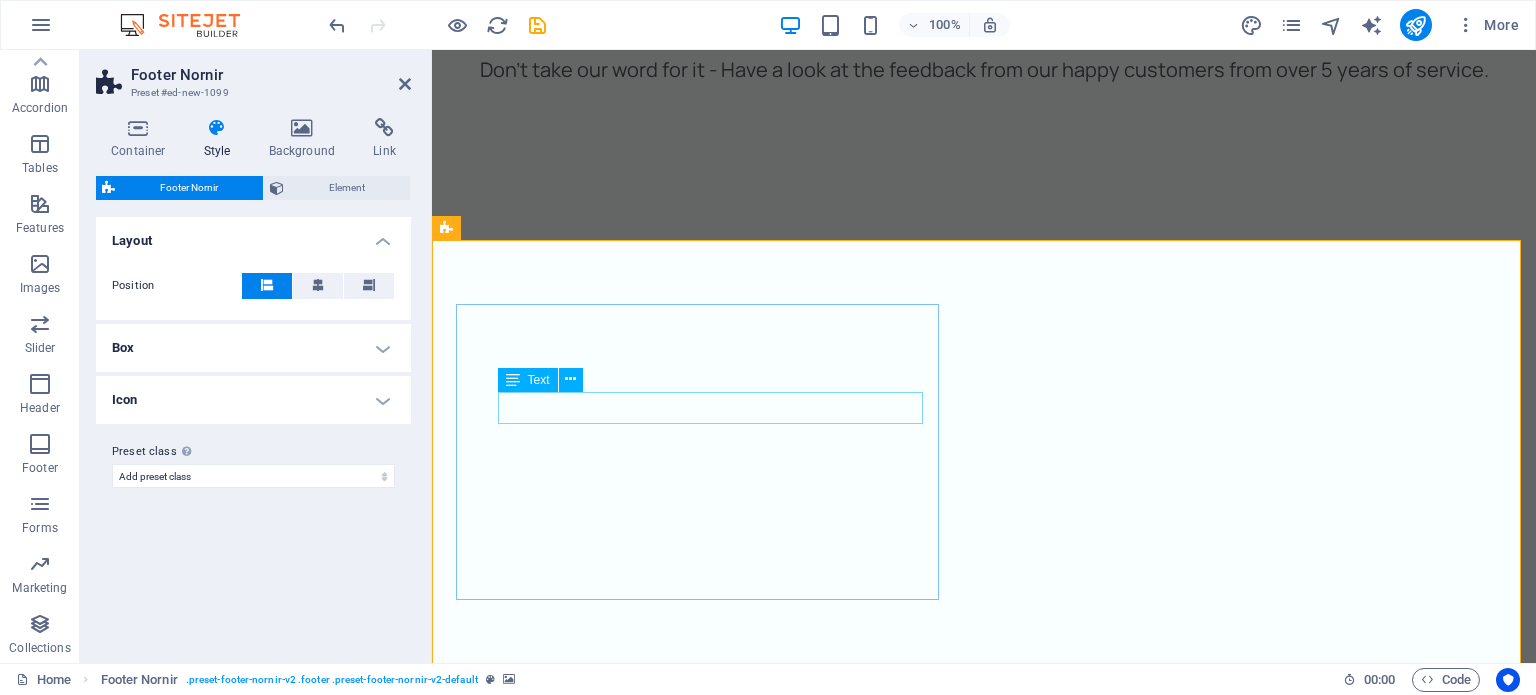 click on "Berlin" at bounding box center [618, 13814] 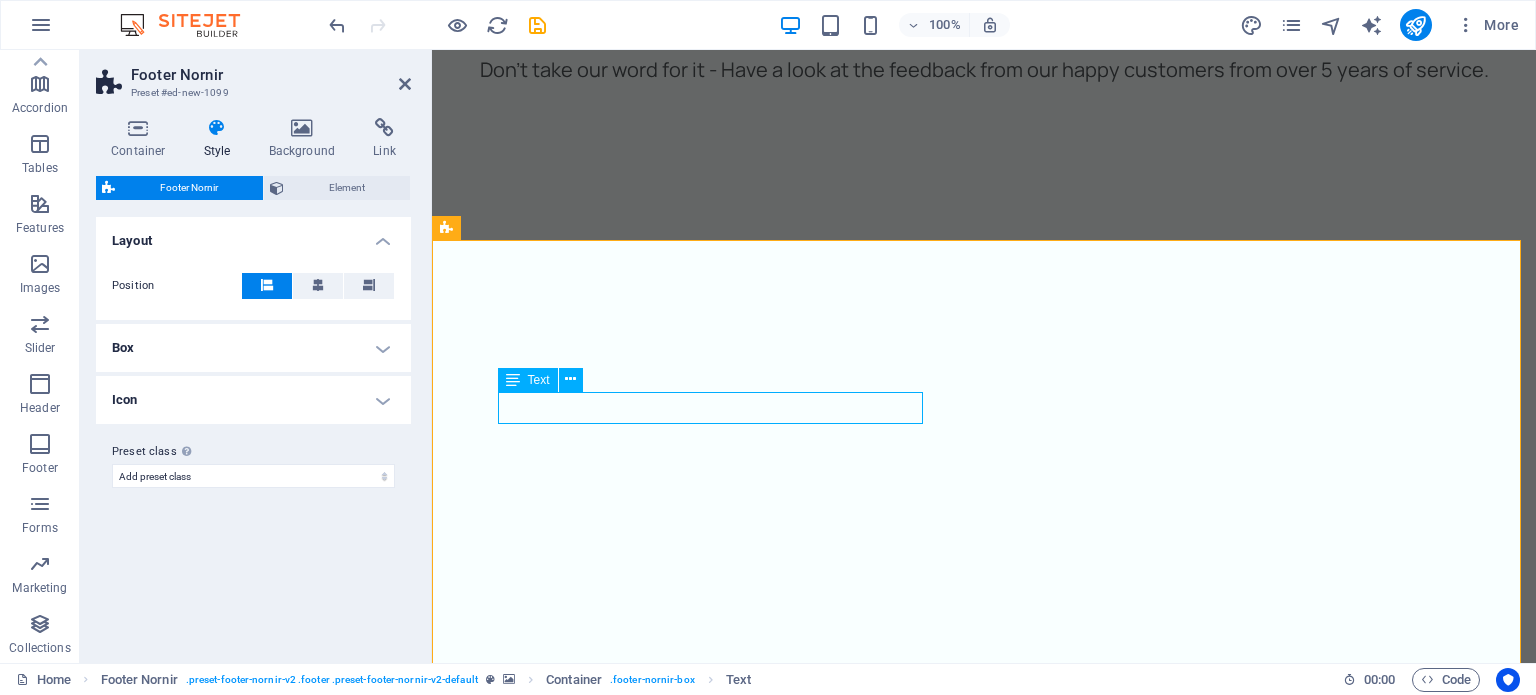 click on "Berlin" at bounding box center [618, 13814] 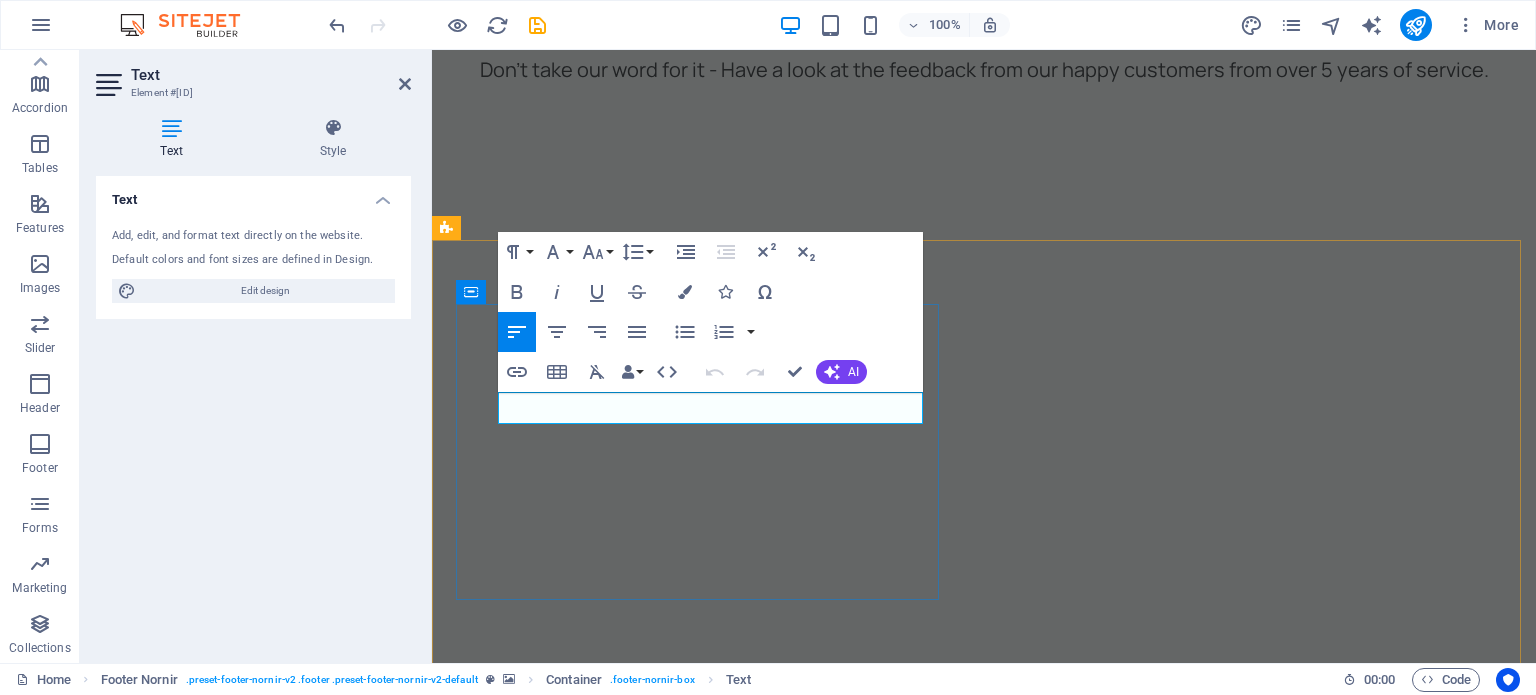 click on "Berlin" at bounding box center [618, 13814] 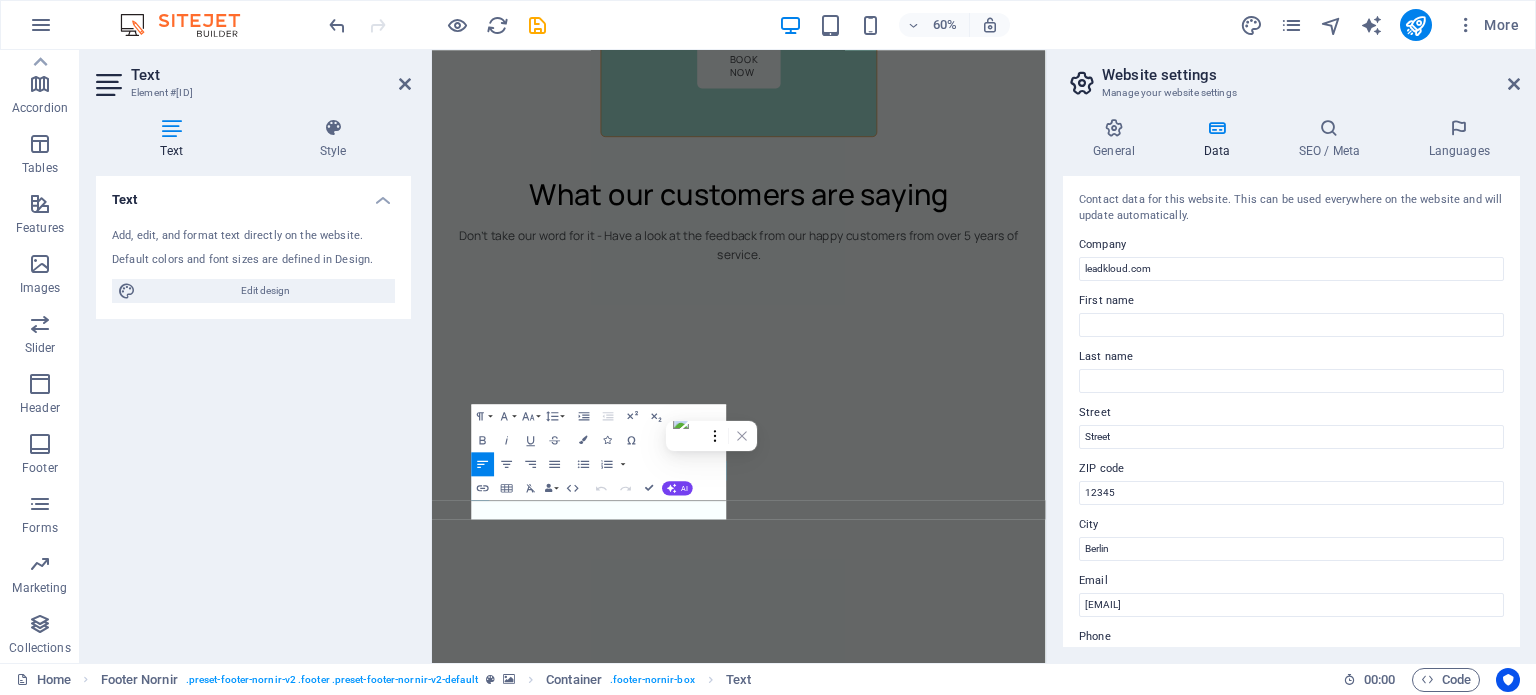 scroll, scrollTop: 6882, scrollLeft: 0, axis: vertical 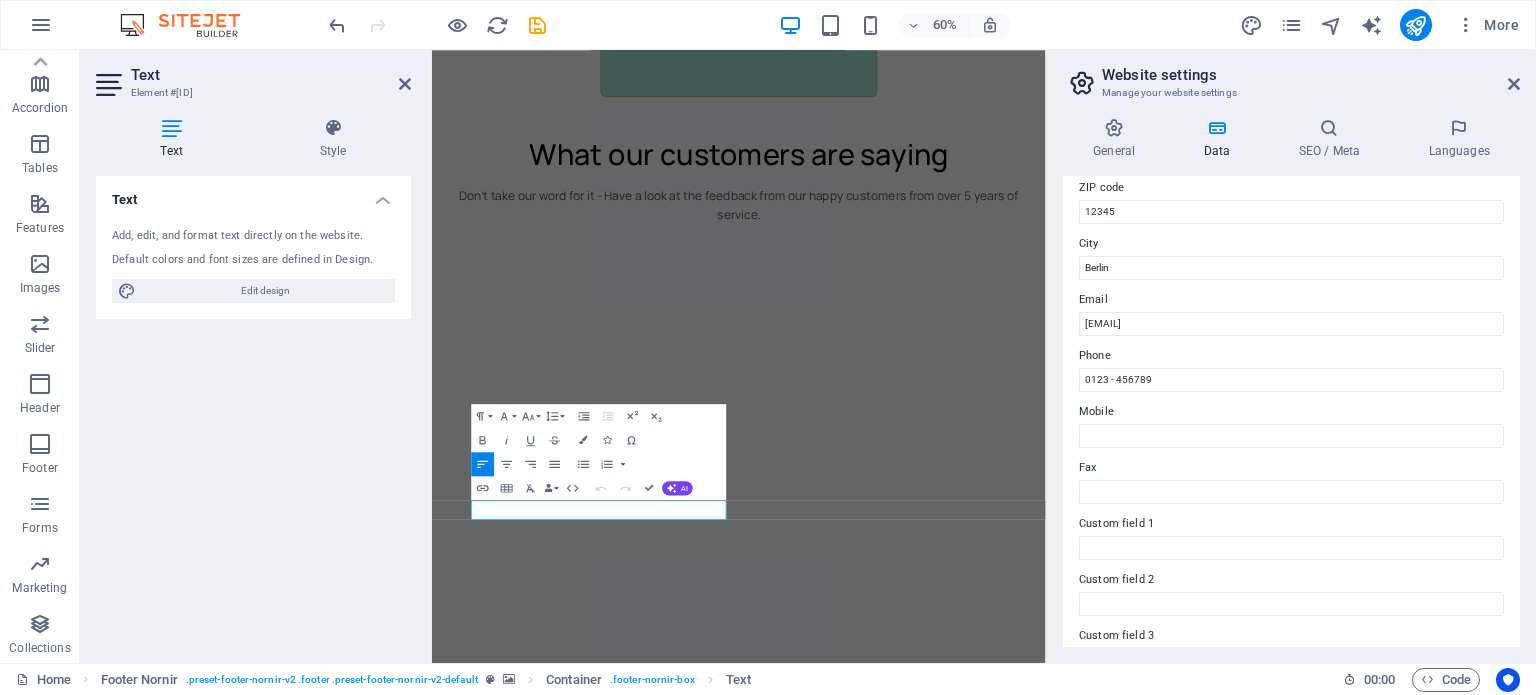 click on "Website settings" at bounding box center (1311, 75) 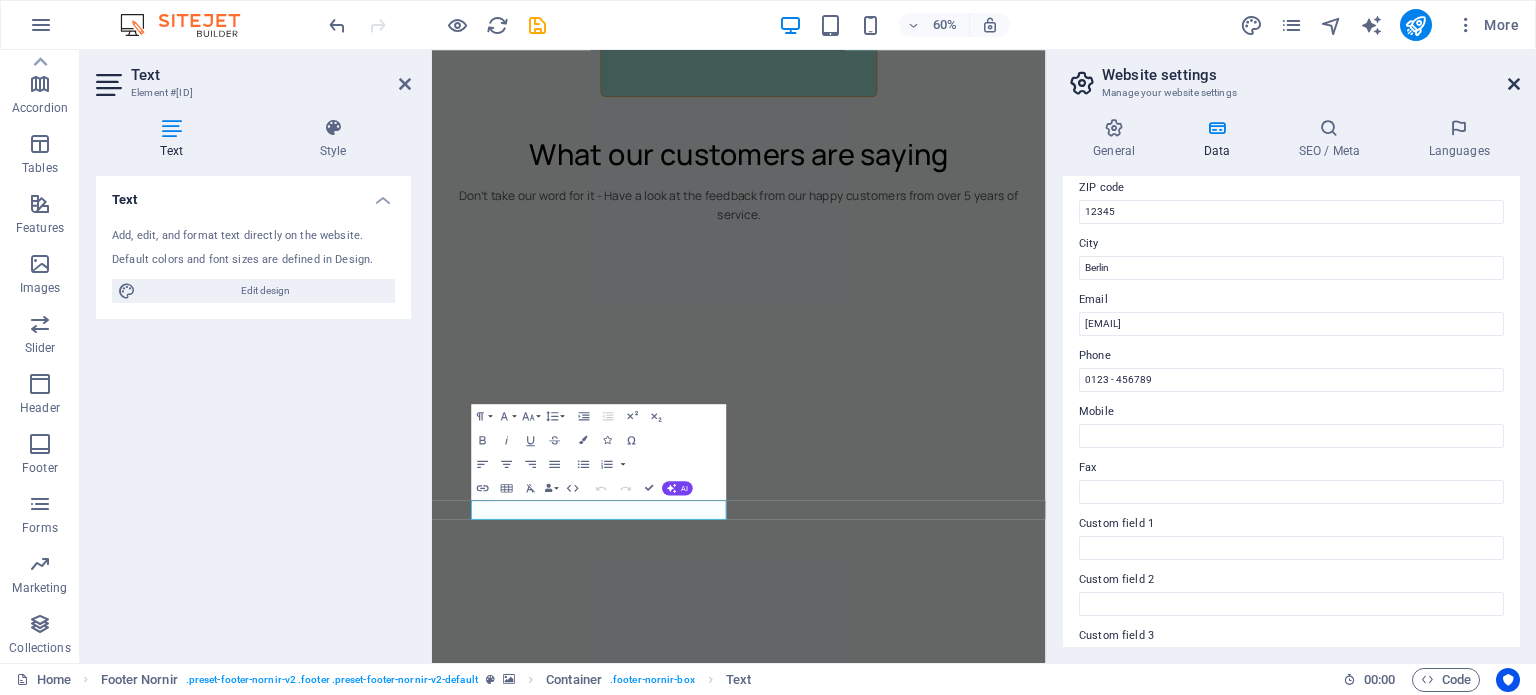click at bounding box center [1514, 84] 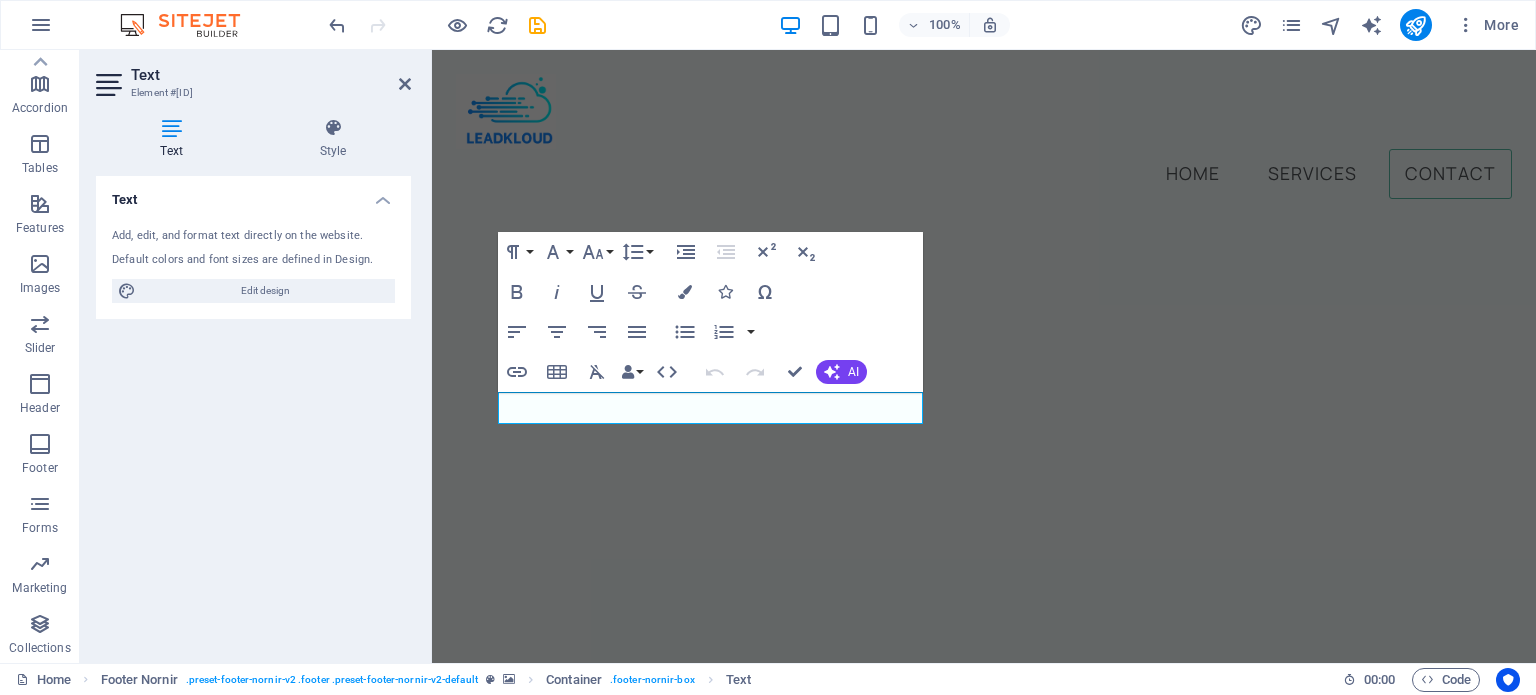 click at bounding box center [984, 13353] 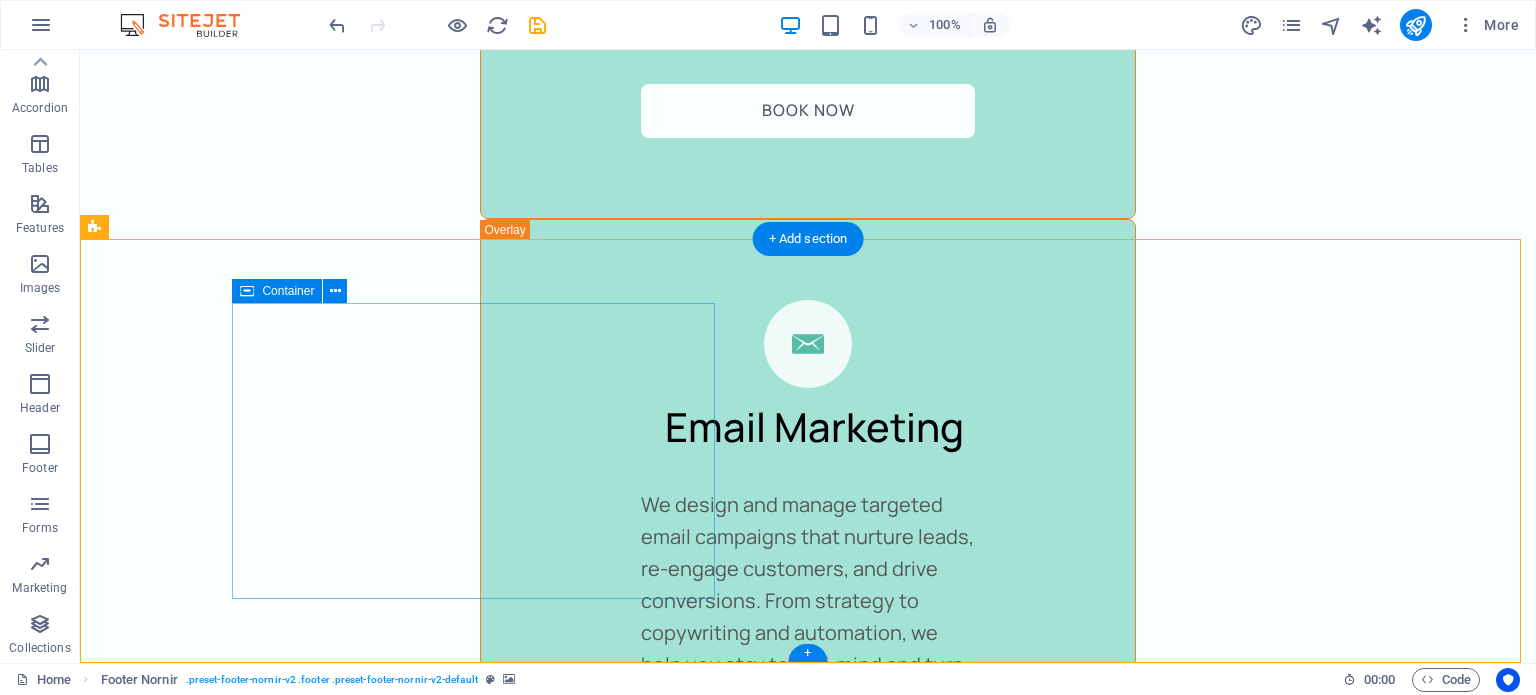 scroll, scrollTop: 5678, scrollLeft: 0, axis: vertical 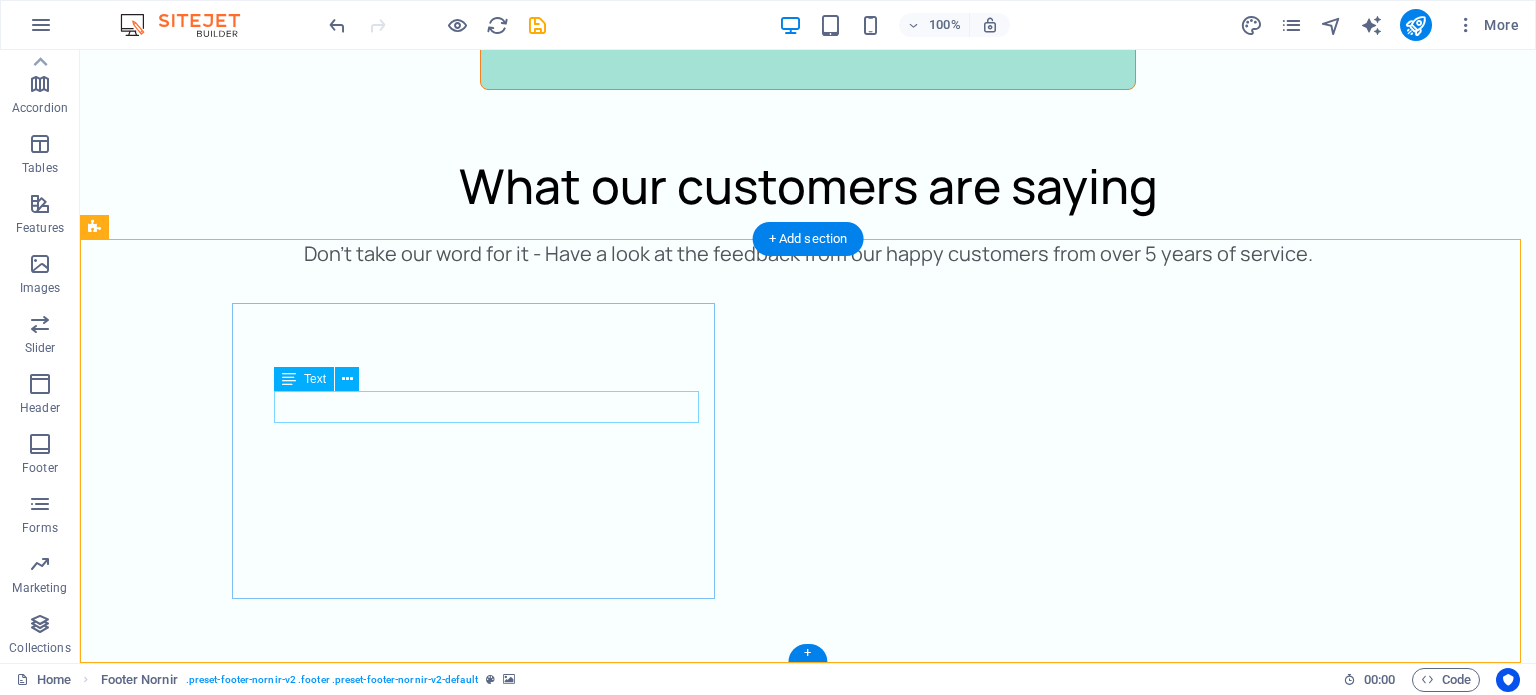 click on "Berlin" at bounding box center (402, 13027) 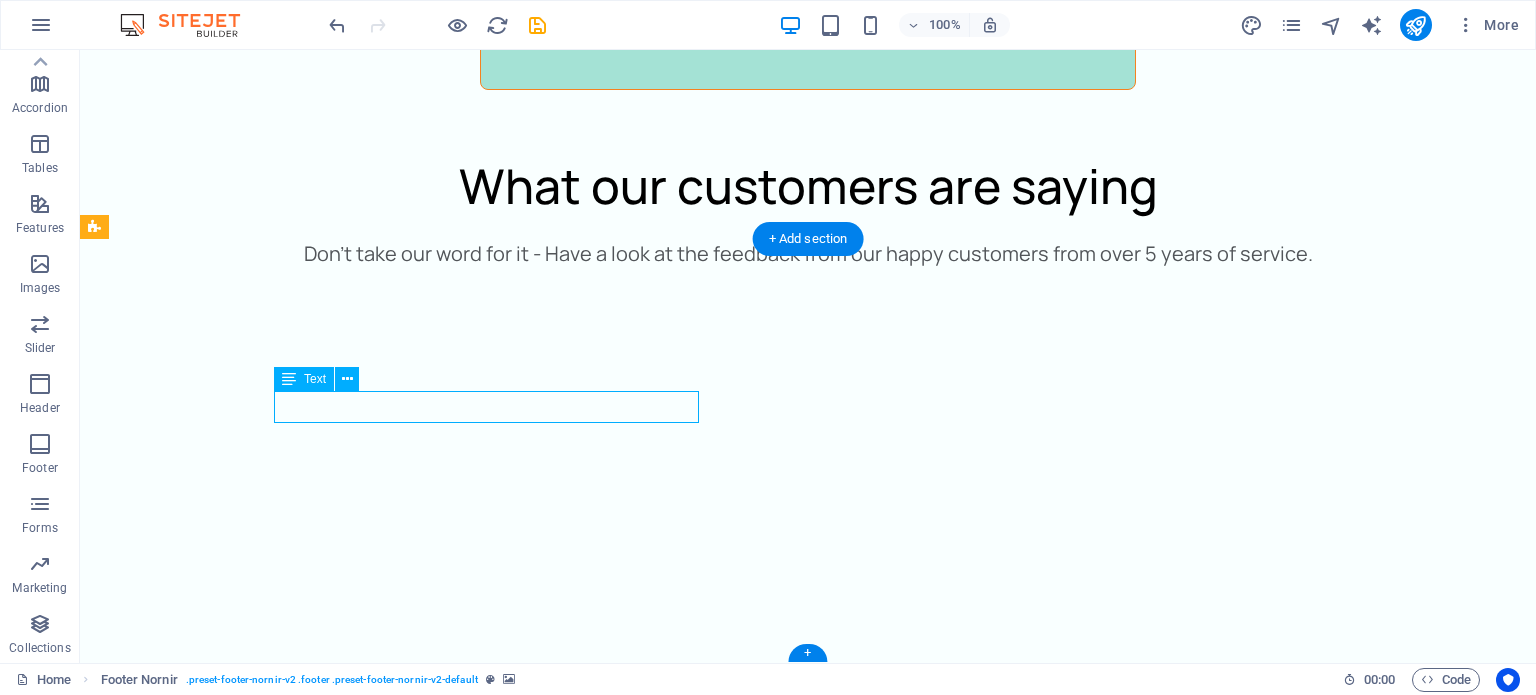 click on "Berlin" at bounding box center [402, 13027] 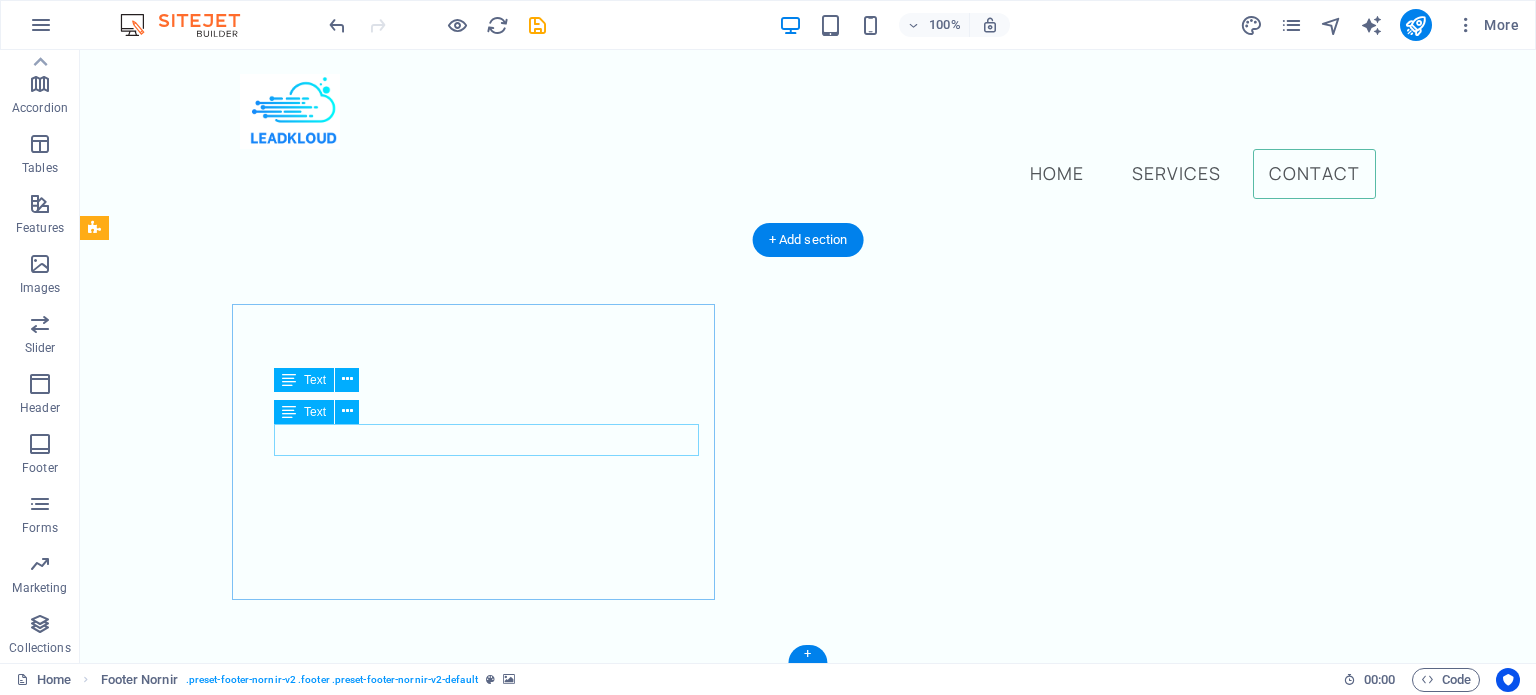 scroll, scrollTop: 5678, scrollLeft: 0, axis: vertical 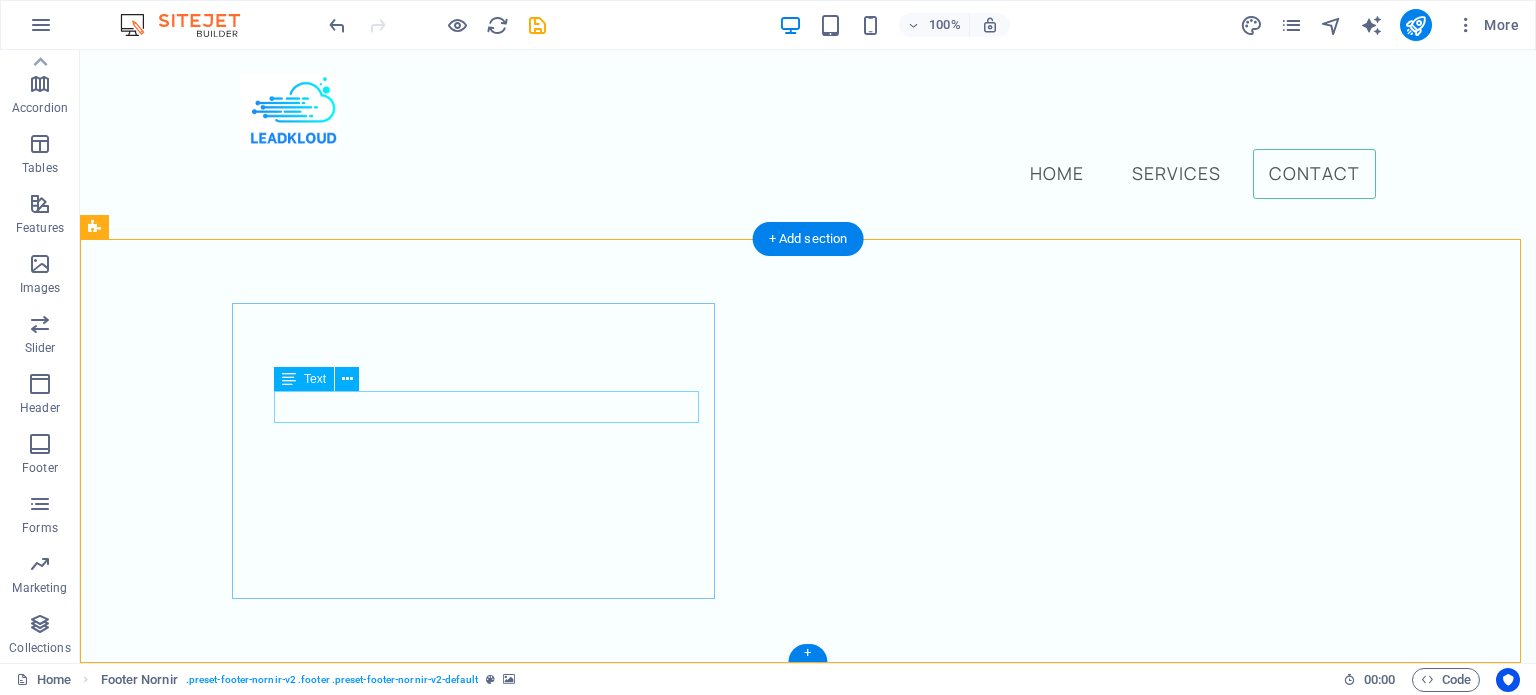 click on "[STREET] ,  [POSTAL_CODE]   [CITY]" at bounding box center [808, 12978] 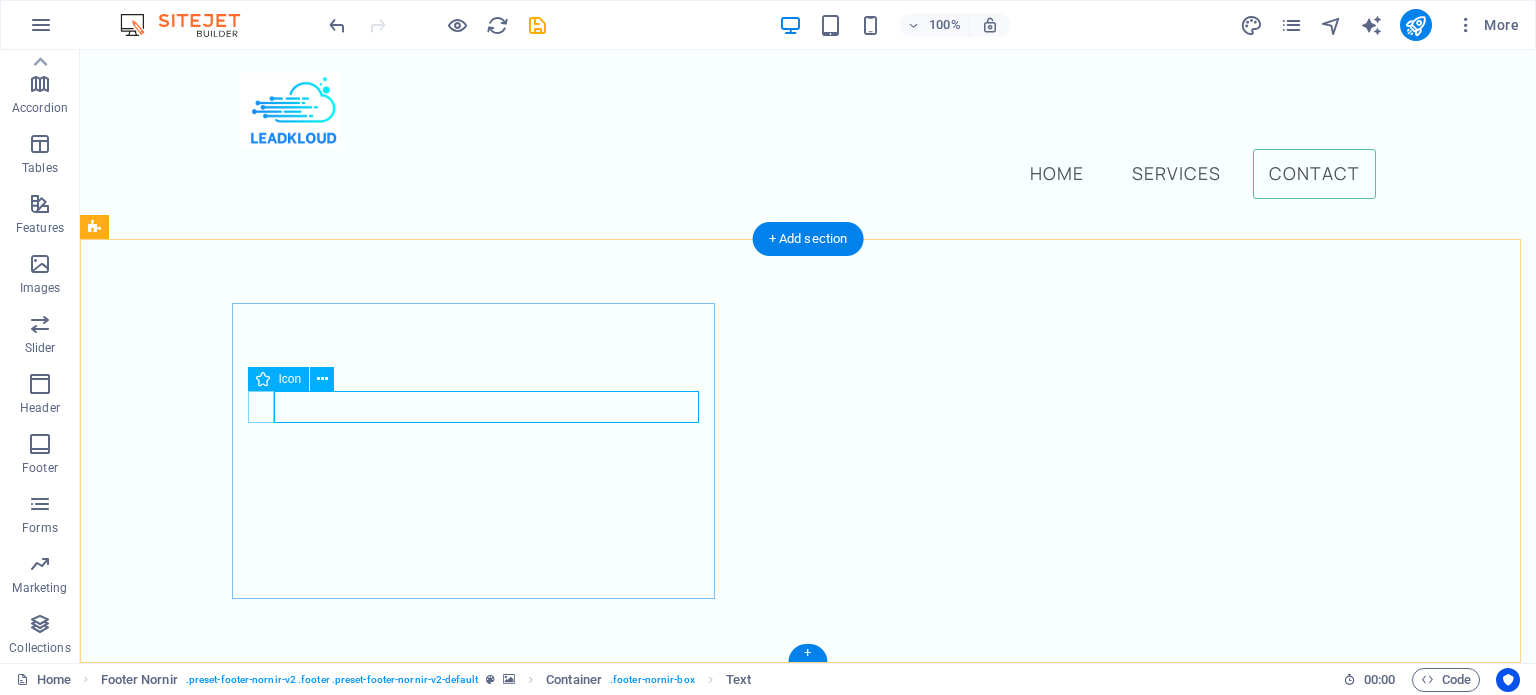 click at bounding box center [808, 12946] 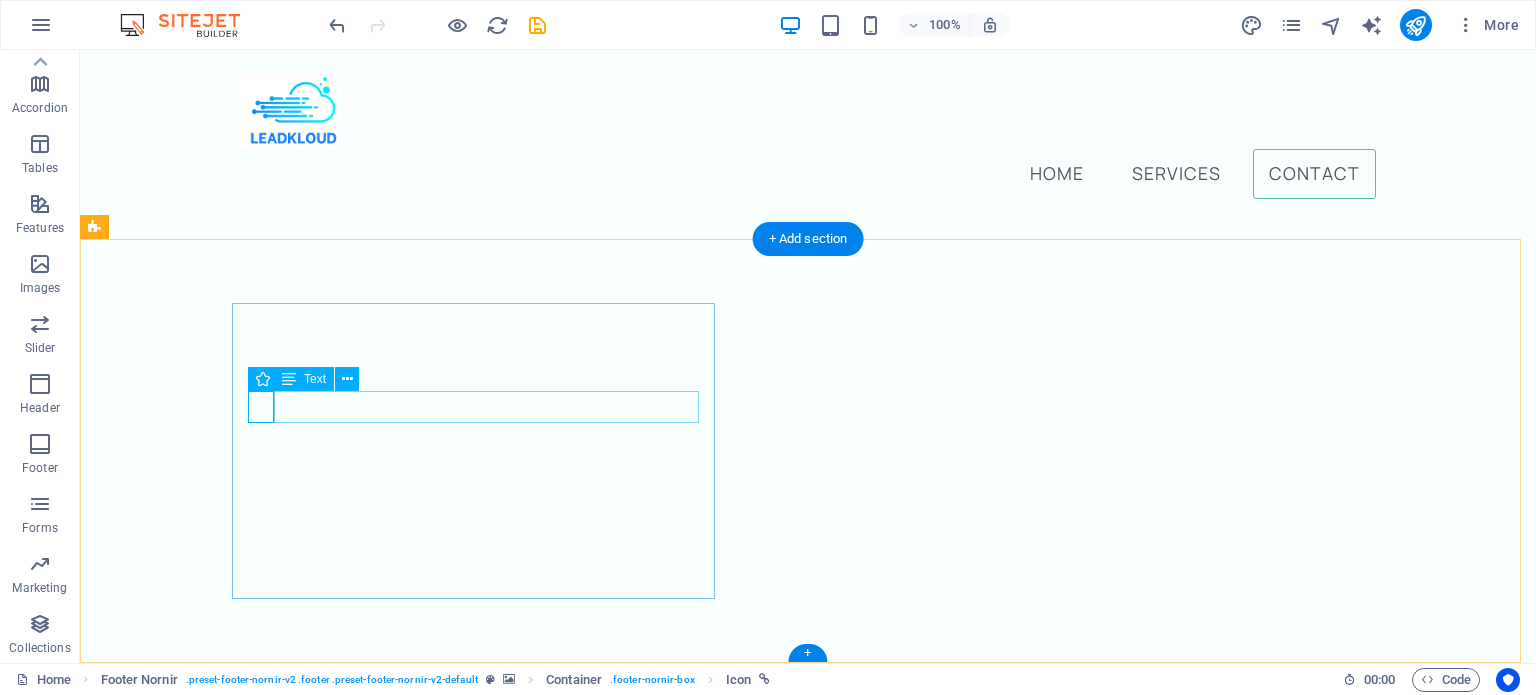 click on "[STREET] ,  [POSTAL_CODE]   [CITY]" at bounding box center [808, 12978] 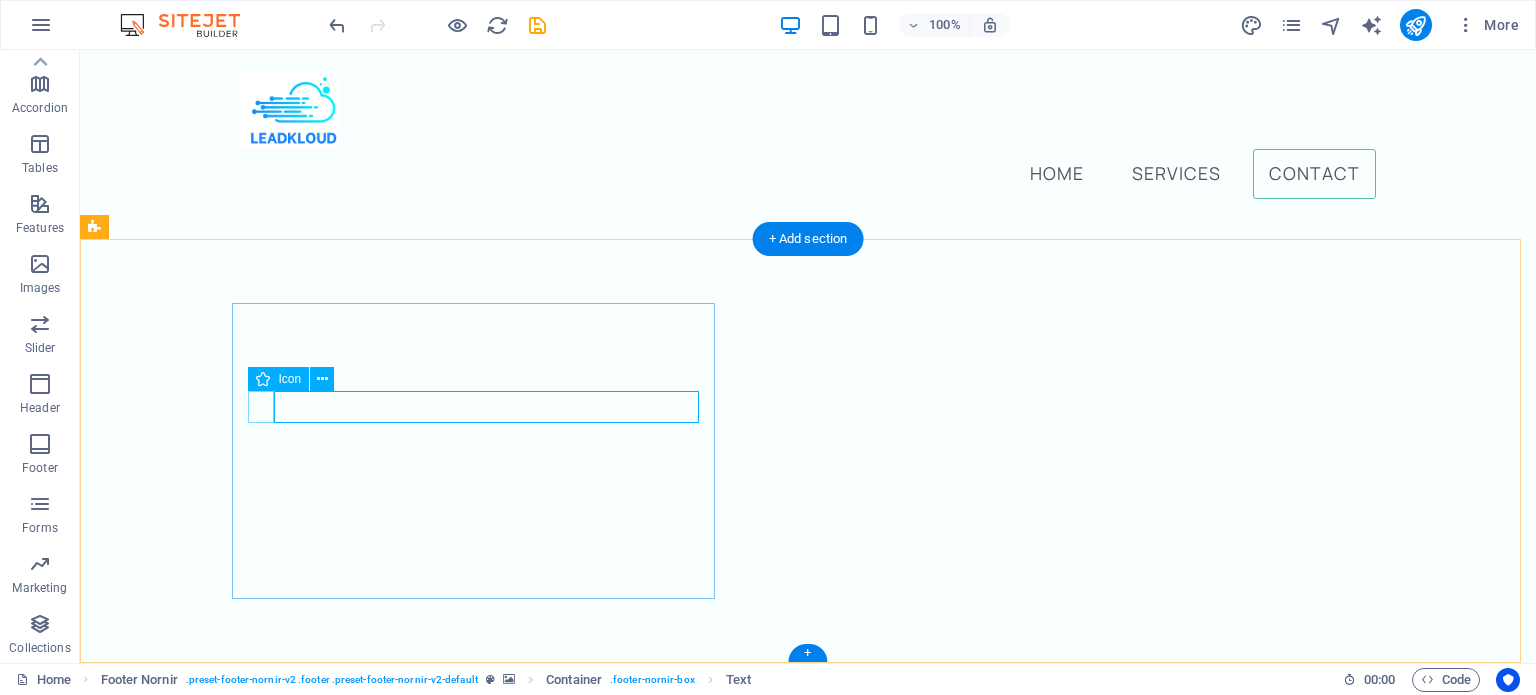 click at bounding box center [808, 12946] 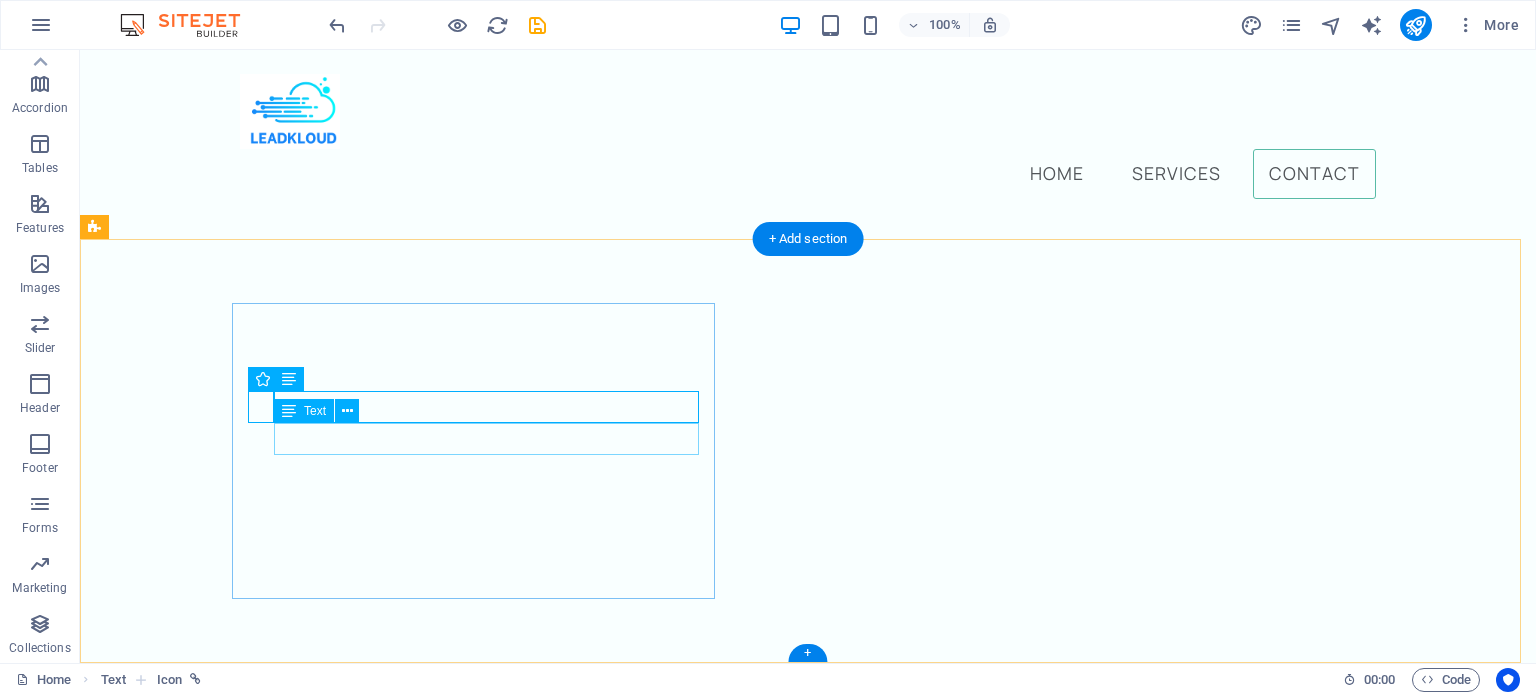 scroll, scrollTop: 5654, scrollLeft: 0, axis: vertical 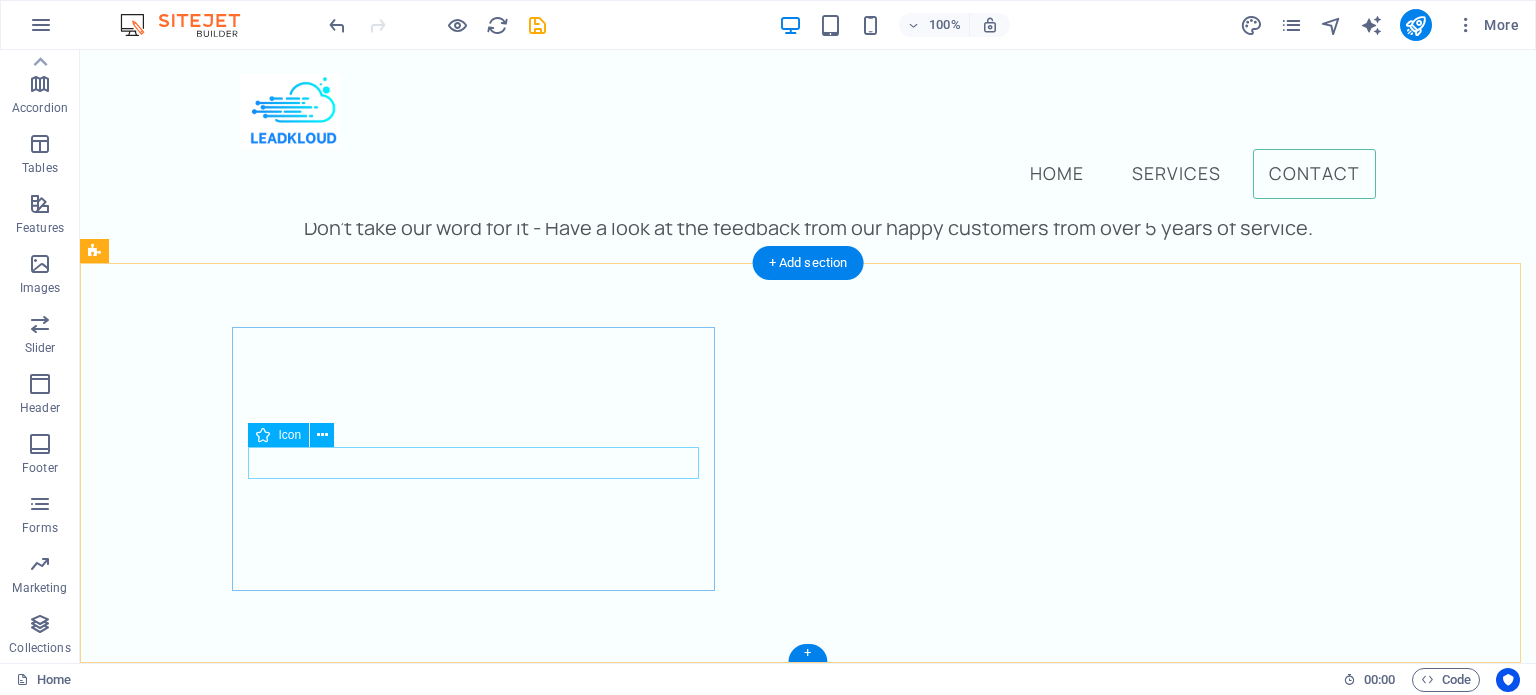 click at bounding box center (808, 13010) 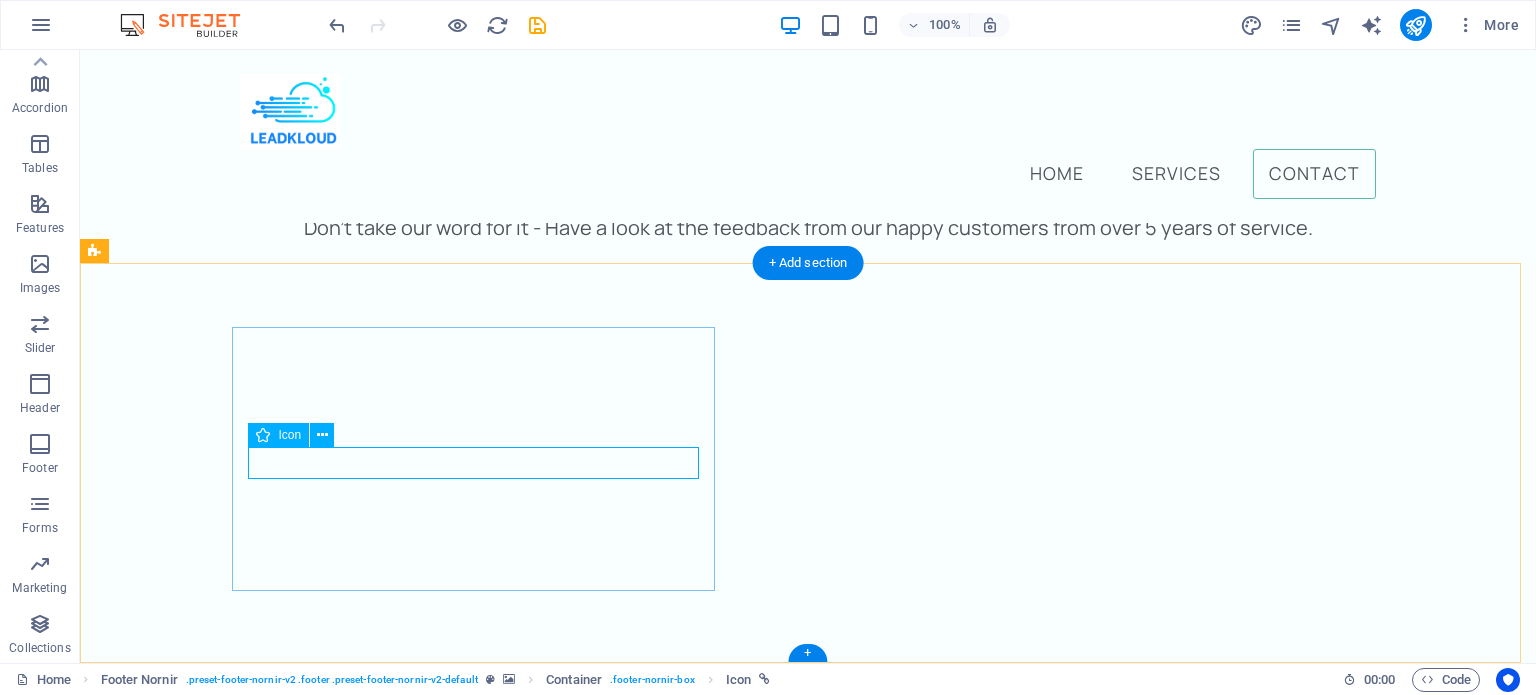 drag, startPoint x: 328, startPoint y: 488, endPoint x: 352, endPoint y: 456, distance: 40 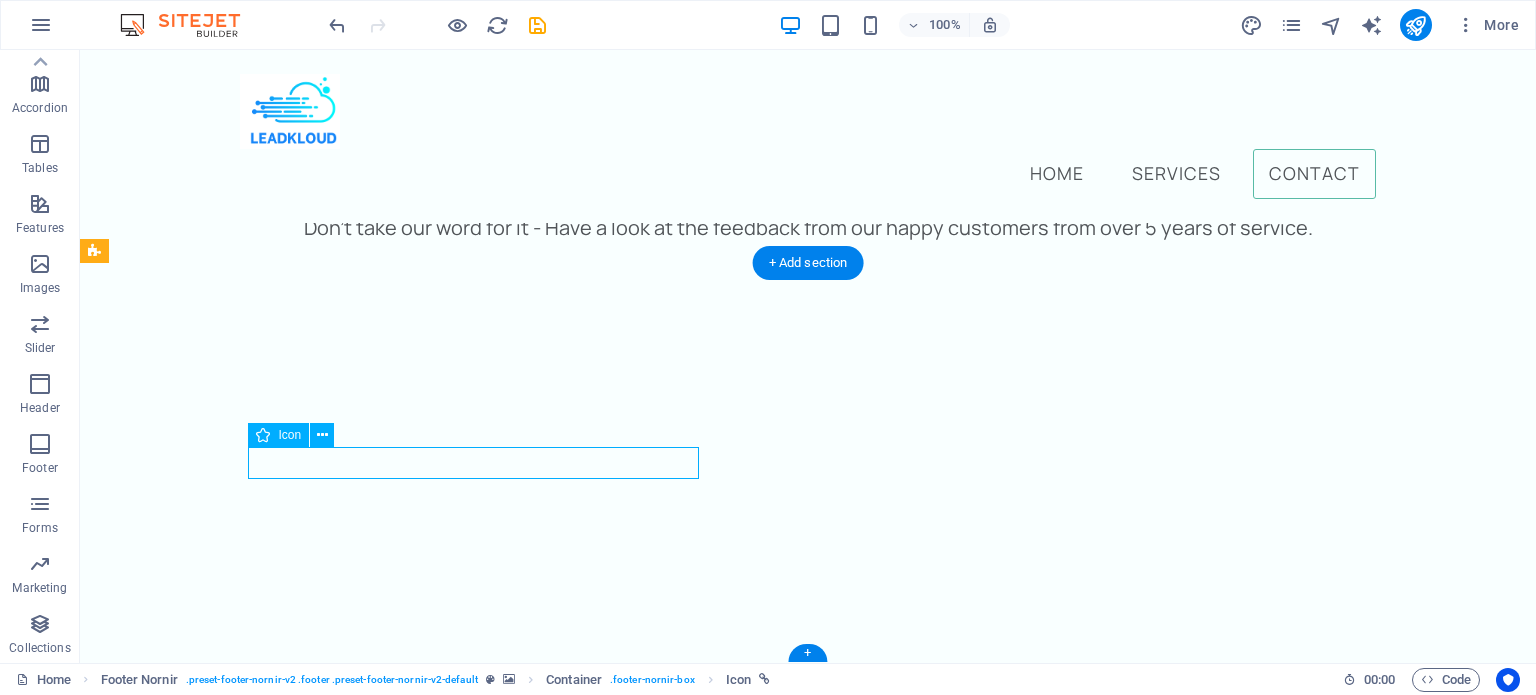 drag, startPoint x: 352, startPoint y: 456, endPoint x: 308, endPoint y: 467, distance: 45.35416 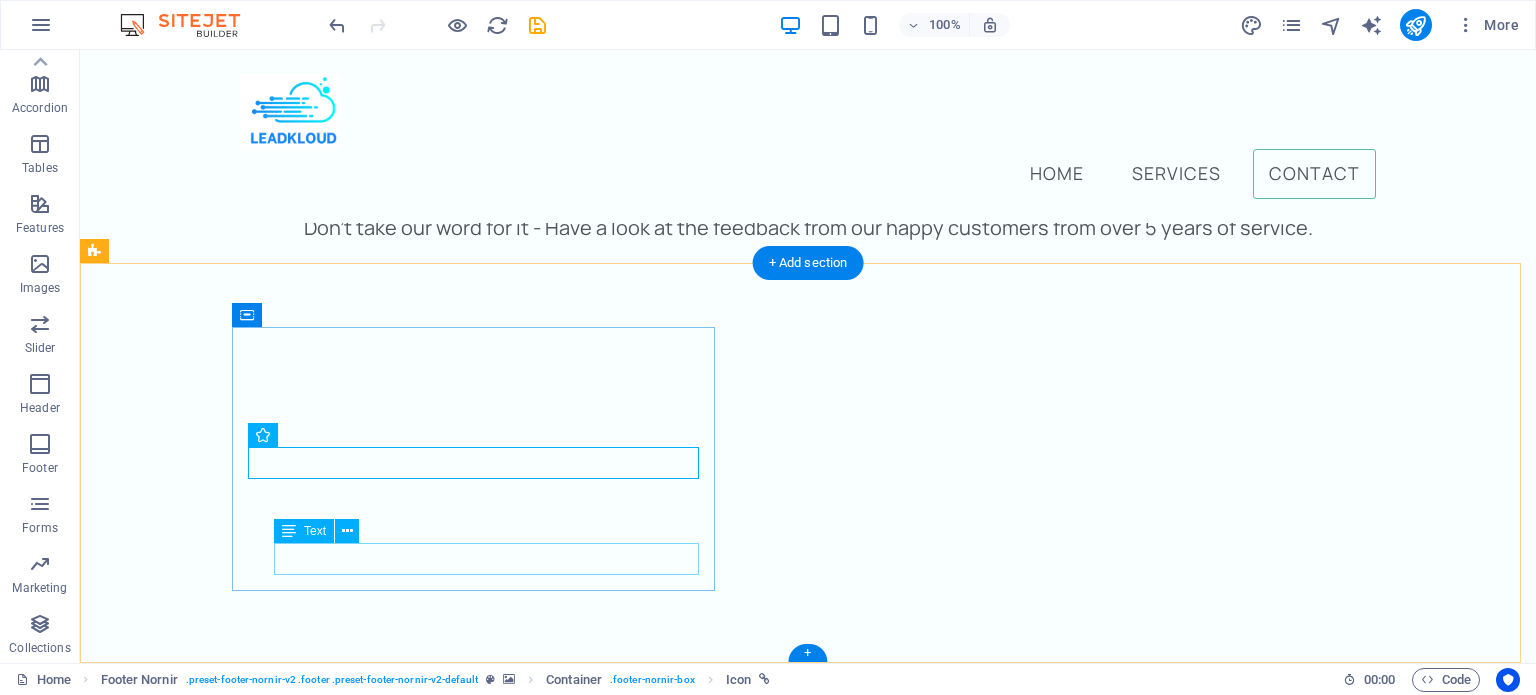 click on "Legal Notice  |  Privacy Policy" at bounding box center [808, 13138] 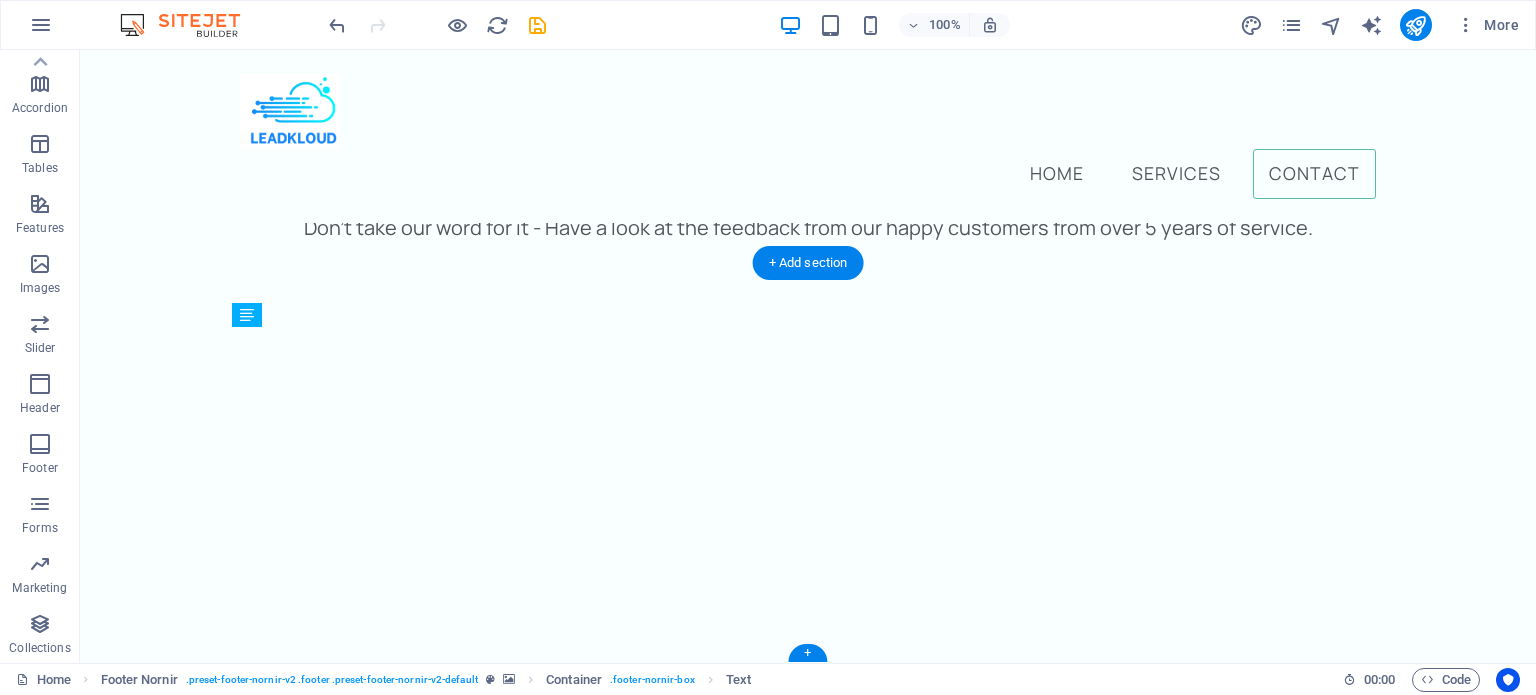 drag, startPoint x: 336, startPoint y: 561, endPoint x: 344, endPoint y: 465, distance: 96.332756 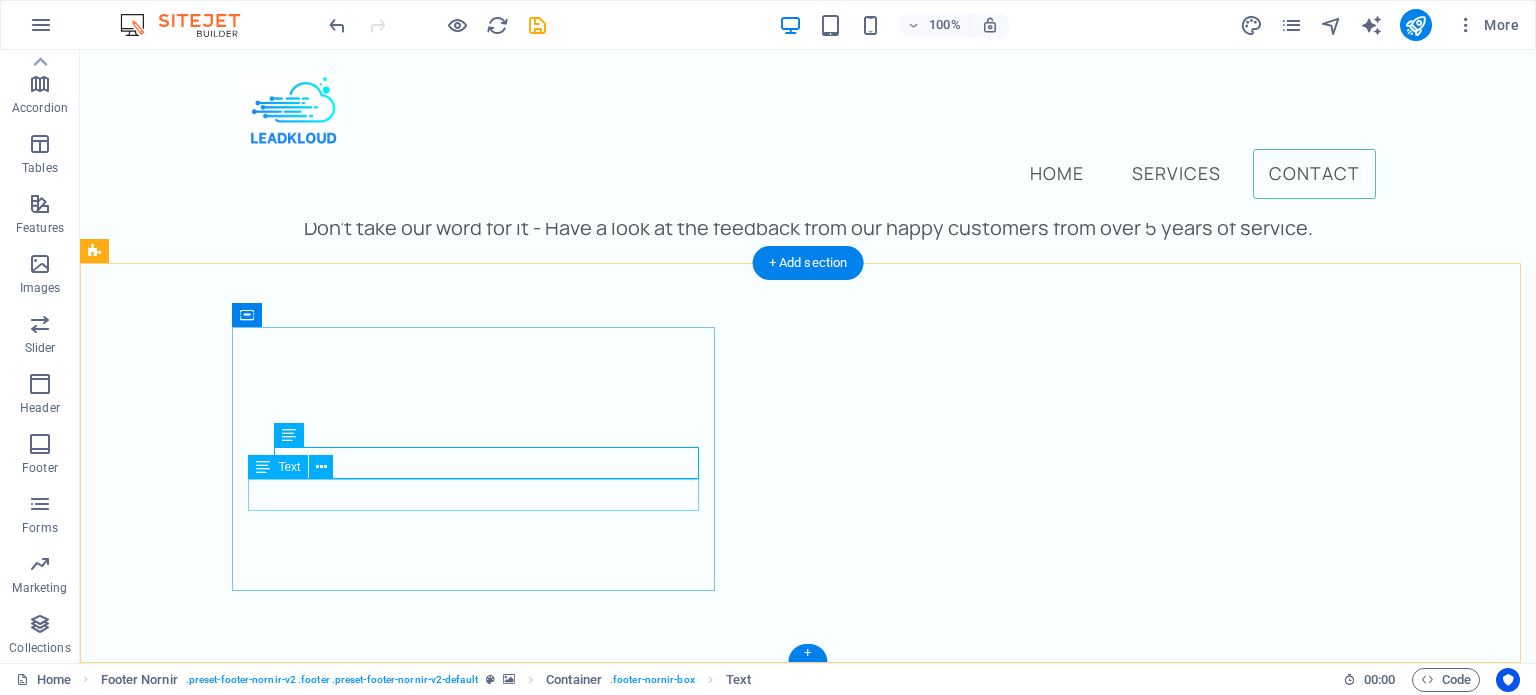 click on "[EMAIL]" at bounding box center (292, 13097) 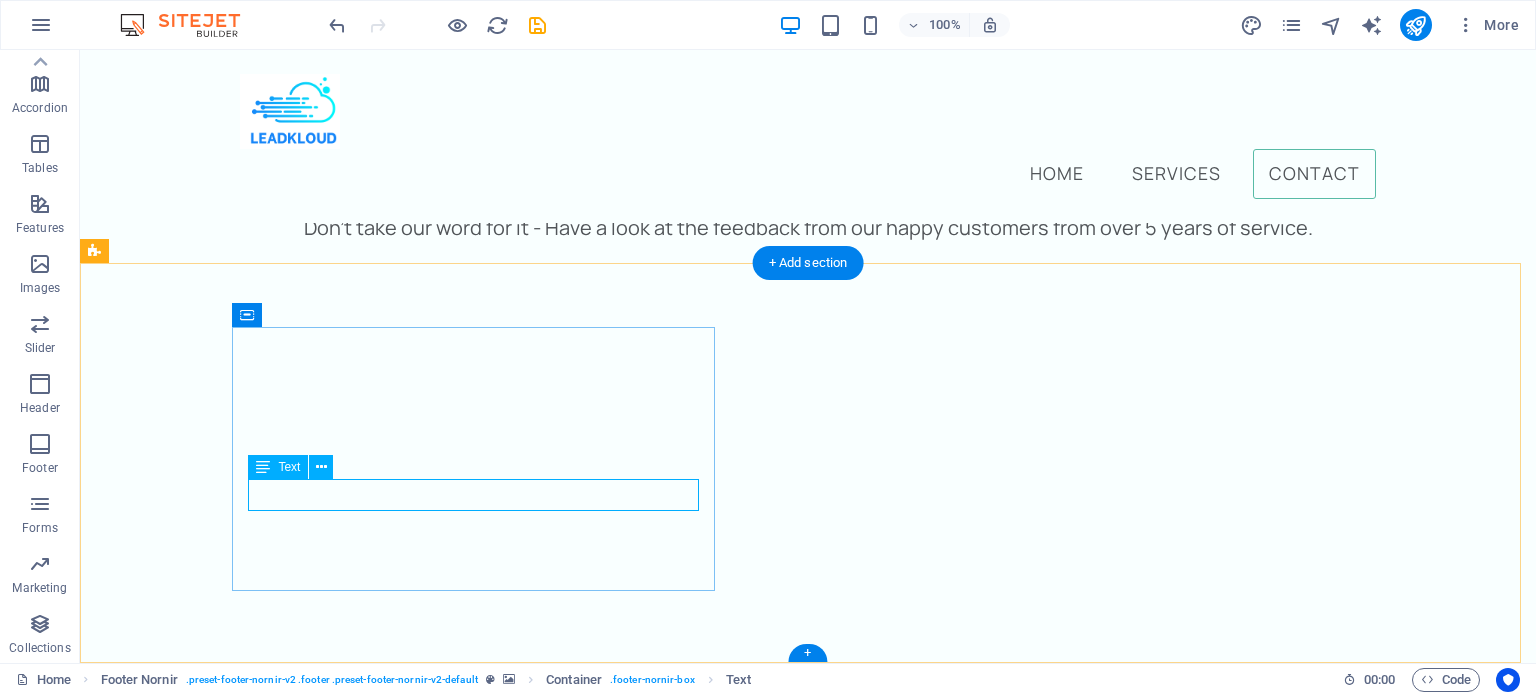 click on "[EMAIL]" at bounding box center [292, 13097] 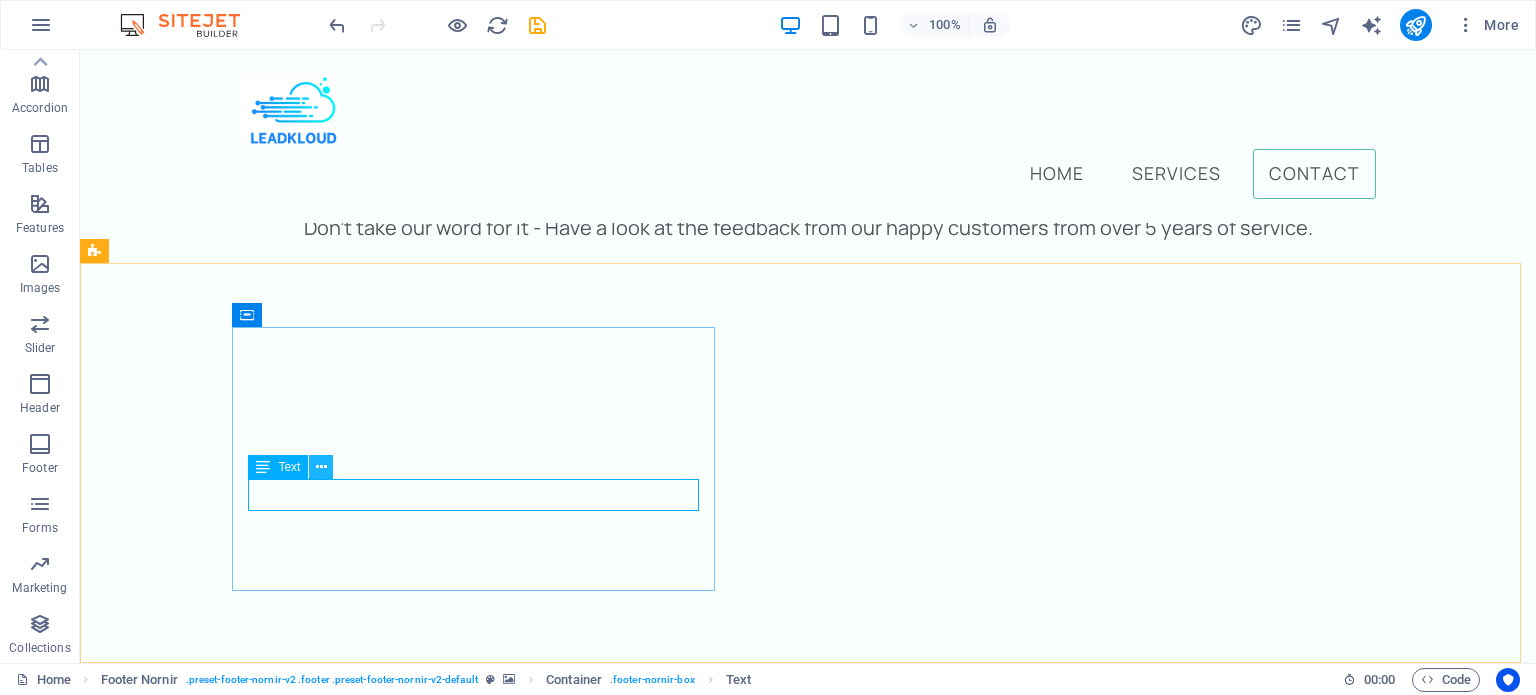 click at bounding box center (321, 467) 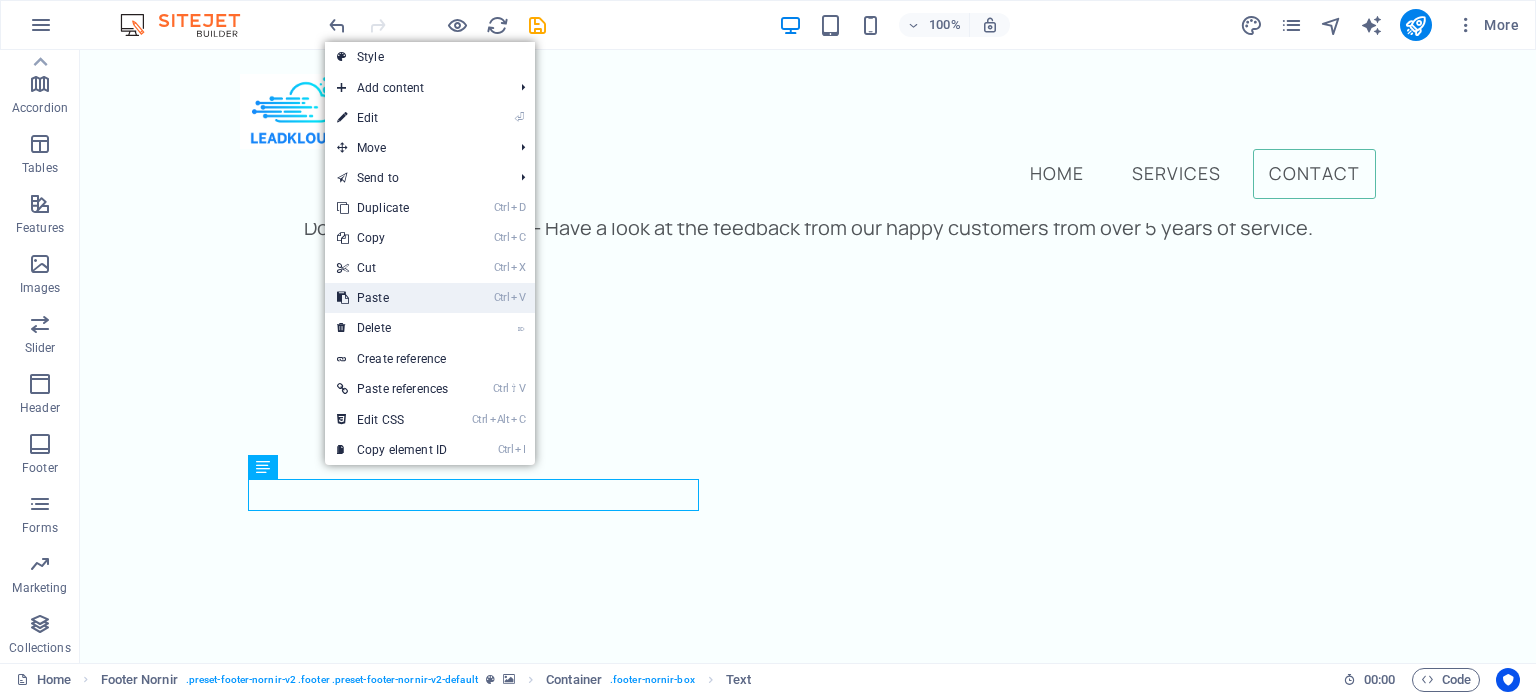 click on "Ctrl V  Paste" at bounding box center (392, 298) 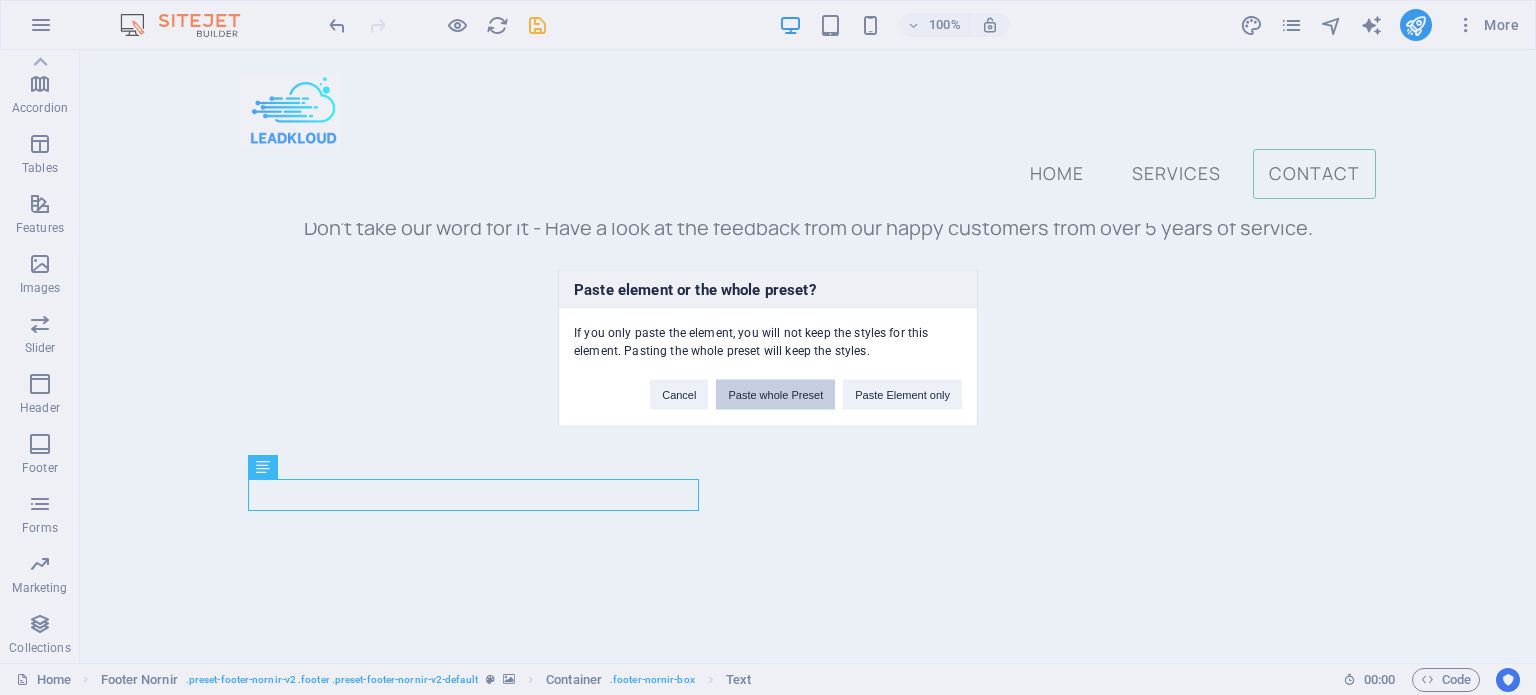 click on "Paste whole Preset" at bounding box center [775, 394] 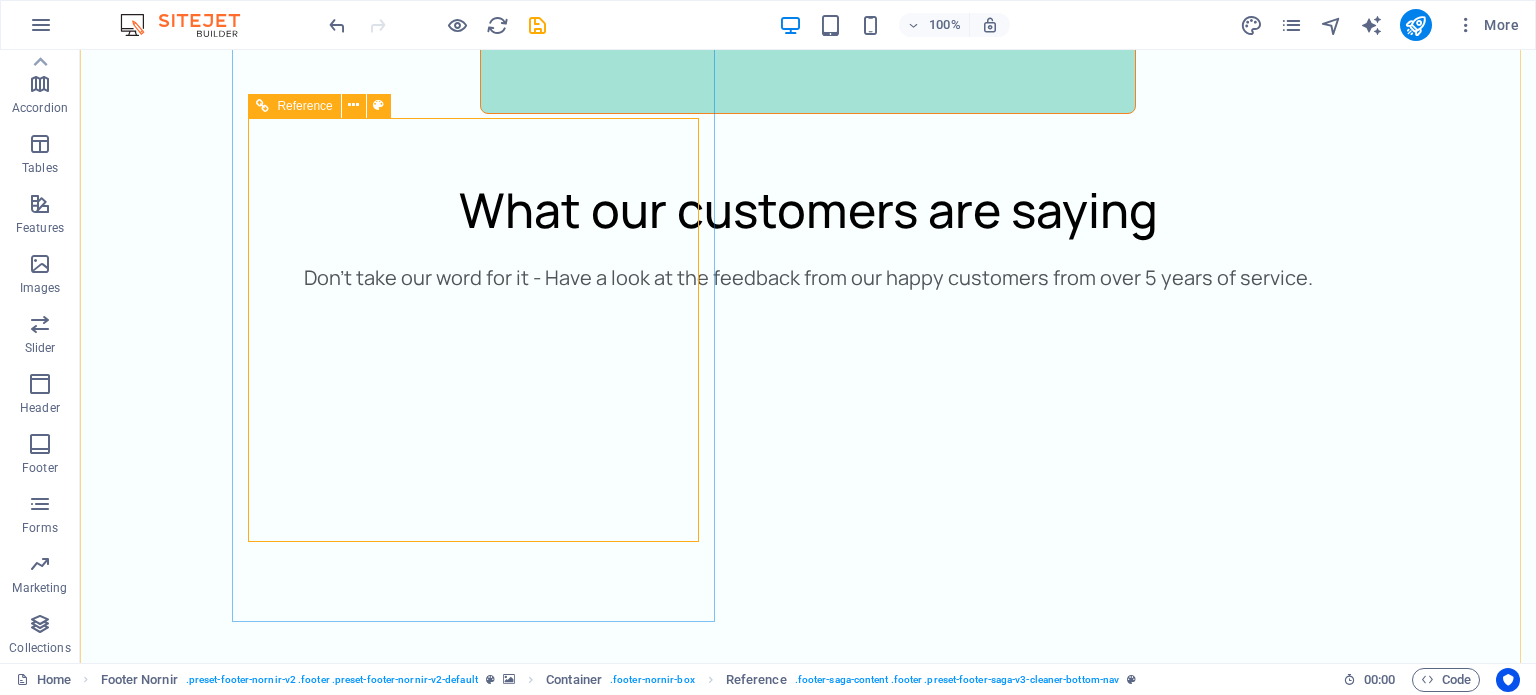 scroll, scrollTop: 6052, scrollLeft: 0, axis: vertical 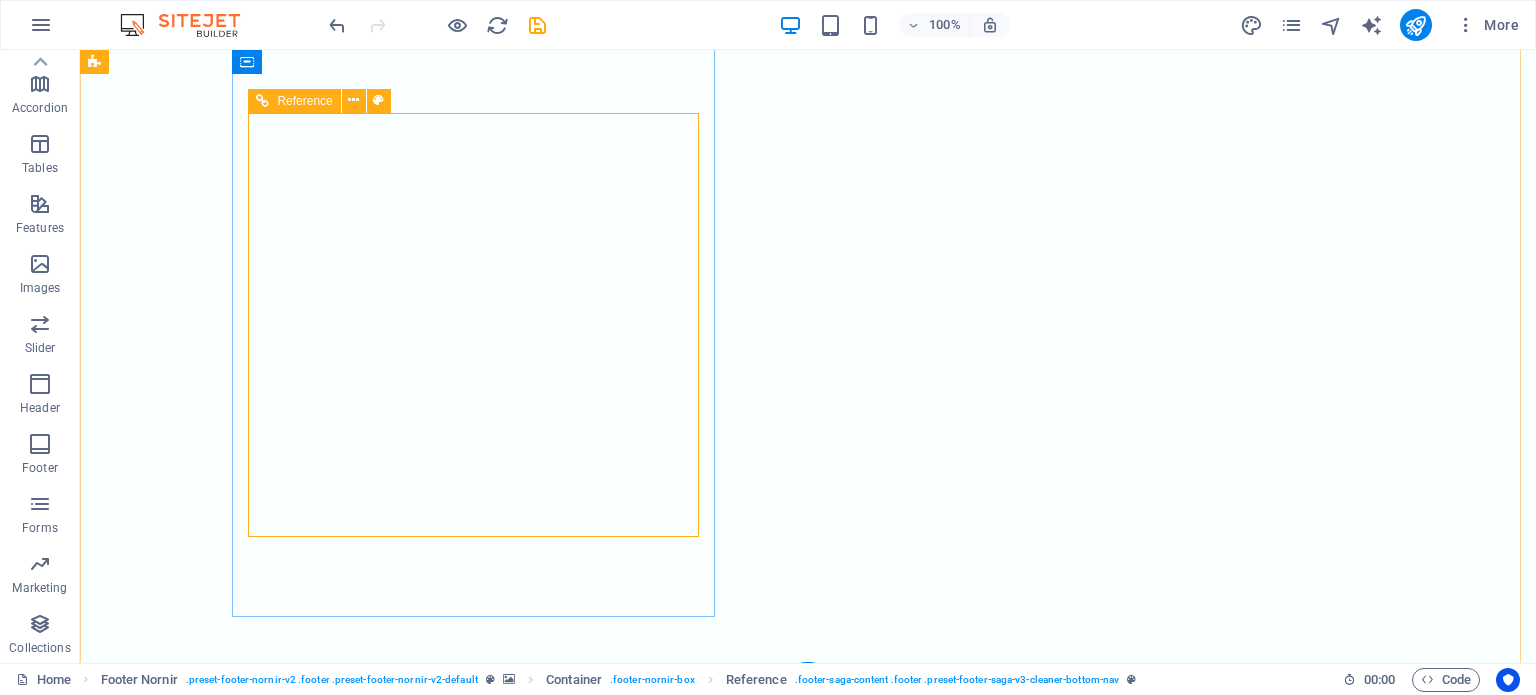 click on "Contact us +[PHONE] cleaner@[DOMAIN] Privacy Policy   Legal Notice All Rights Reserved" at bounding box center [808, 13434] 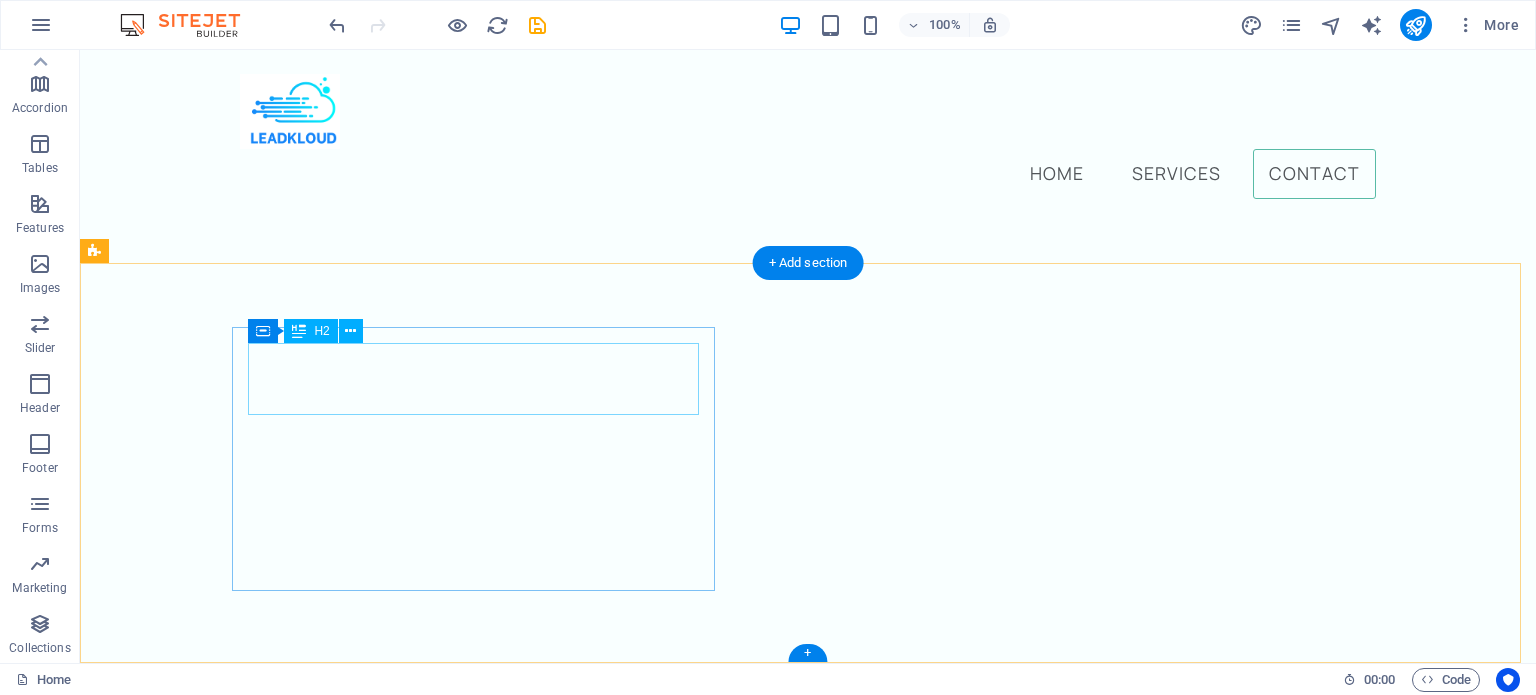 scroll, scrollTop: 5654, scrollLeft: 0, axis: vertical 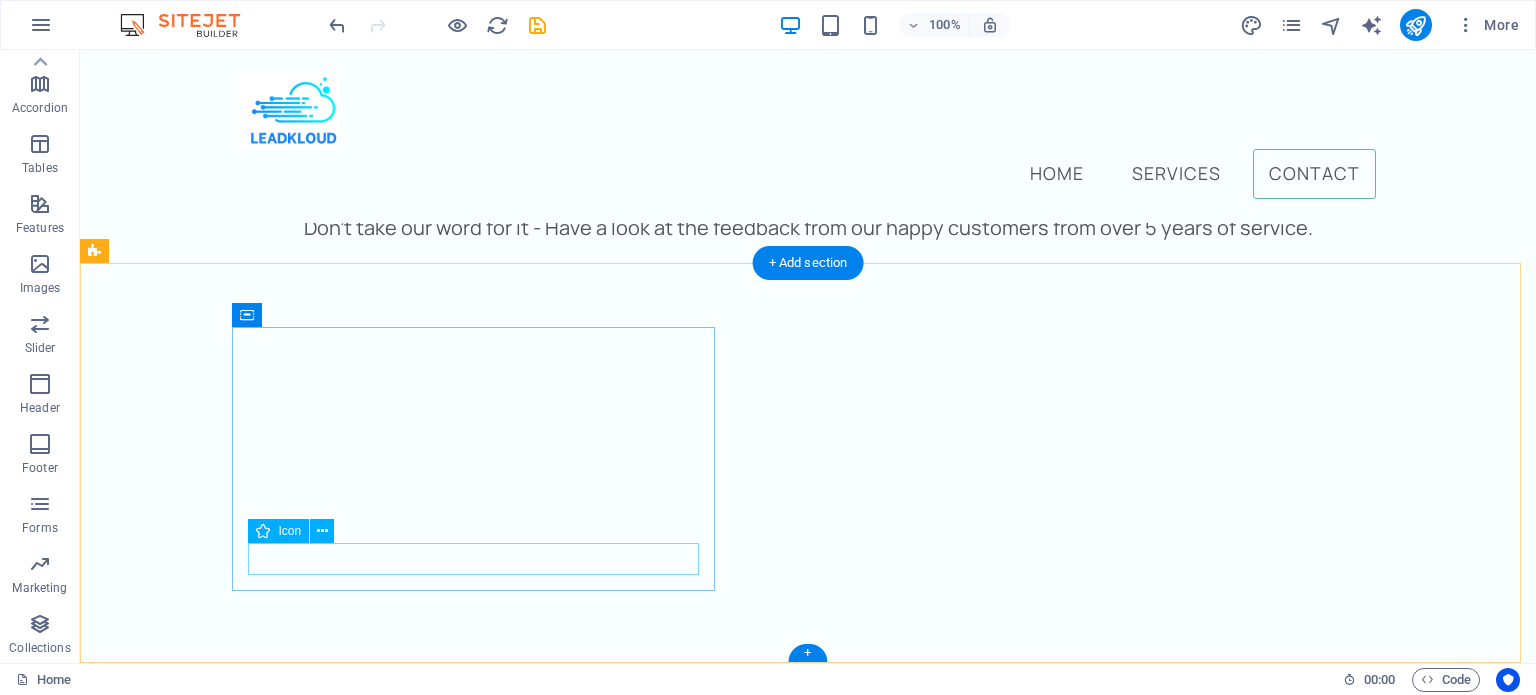 click at bounding box center (808, 13138) 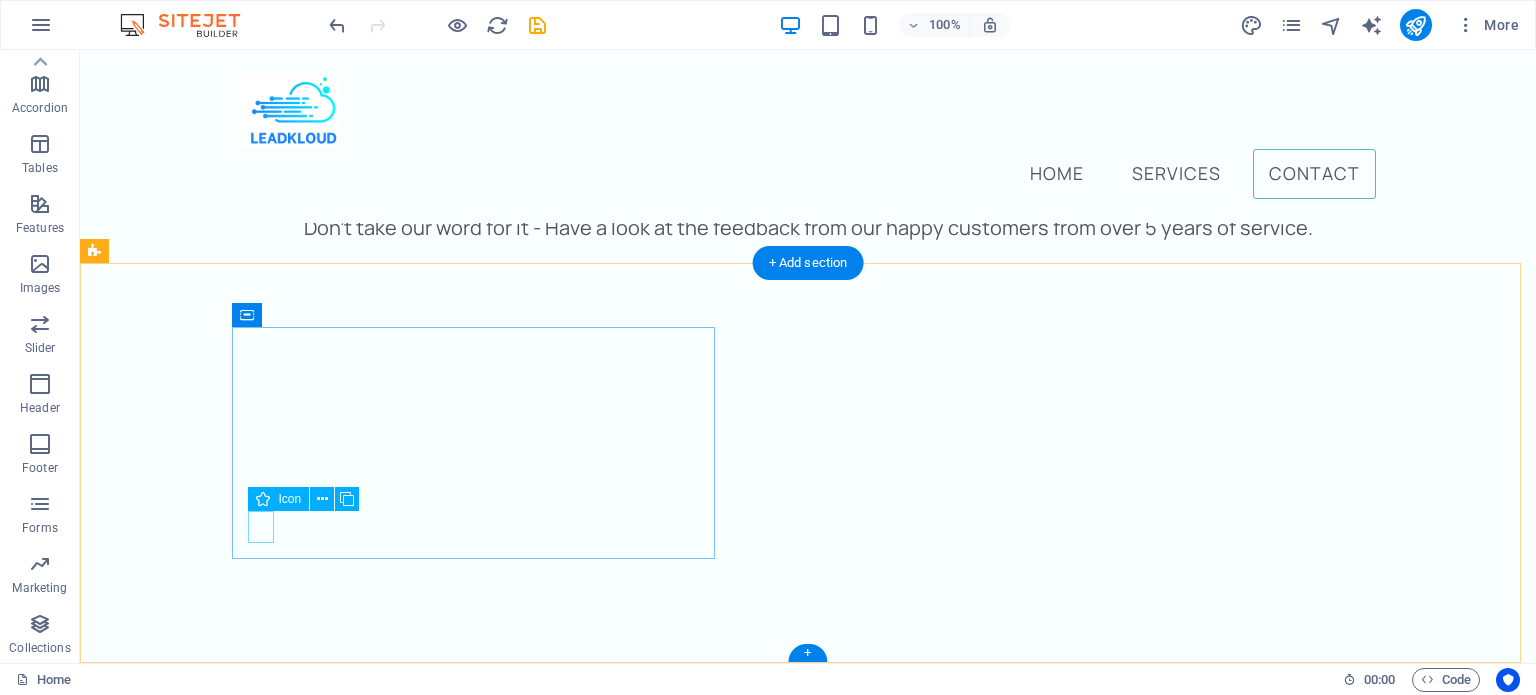 click at bounding box center [808, 13106] 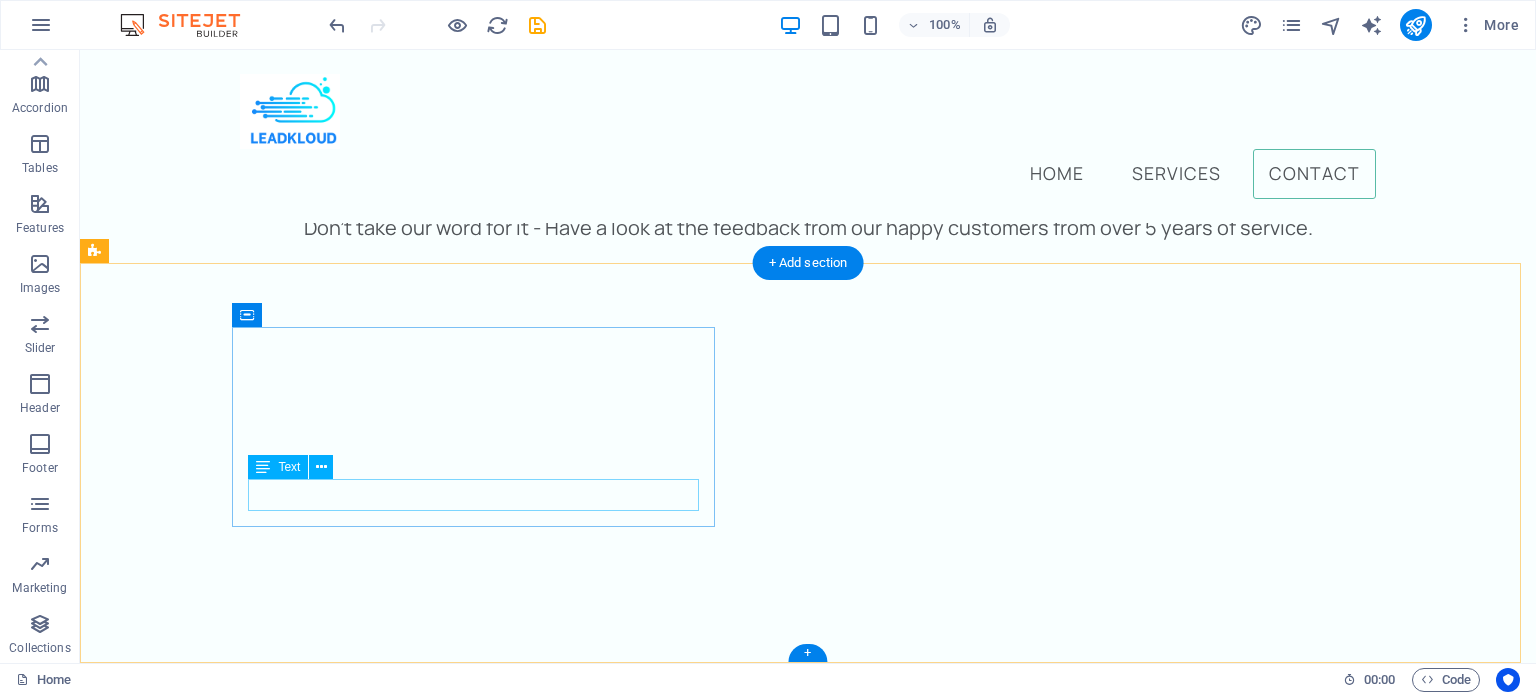 click on "[EMAIL]" at bounding box center (292, 13073) 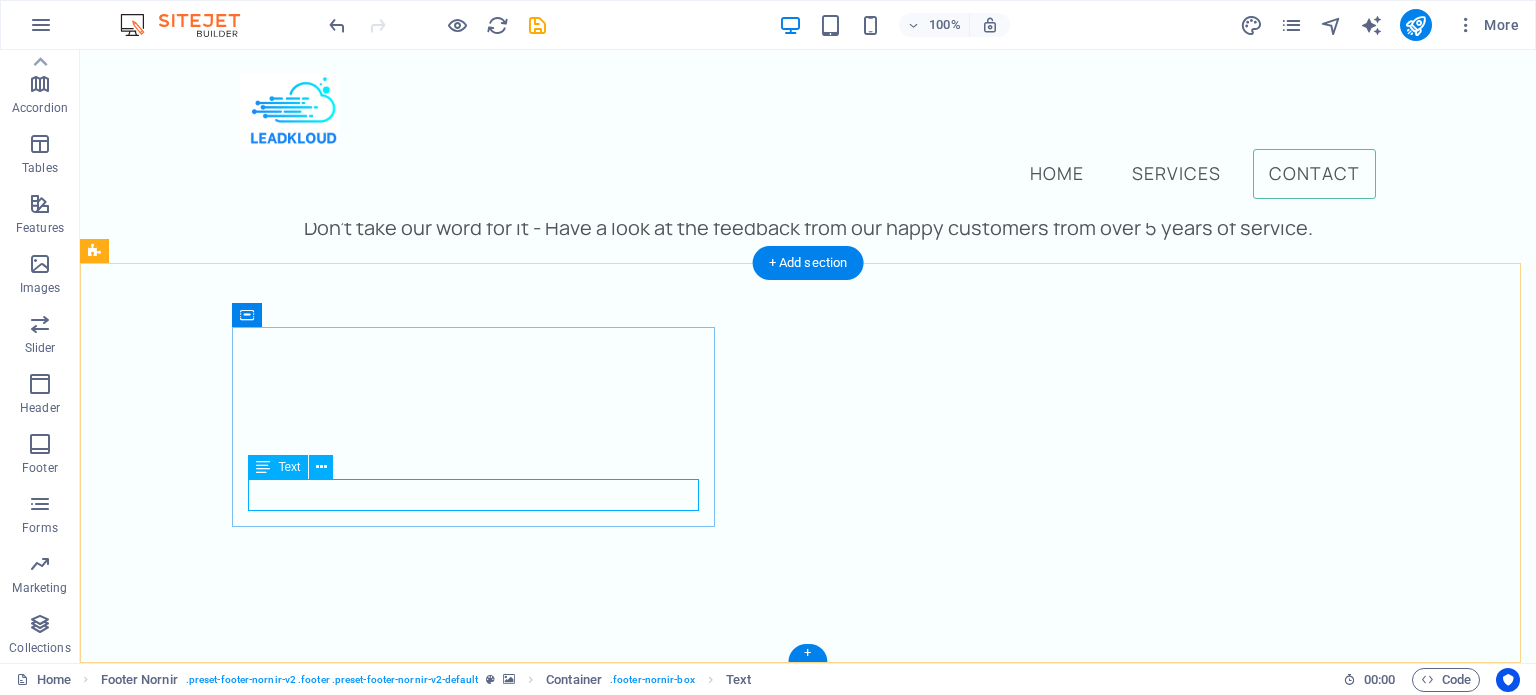 click on "[EMAIL]" at bounding box center (292, 13073) 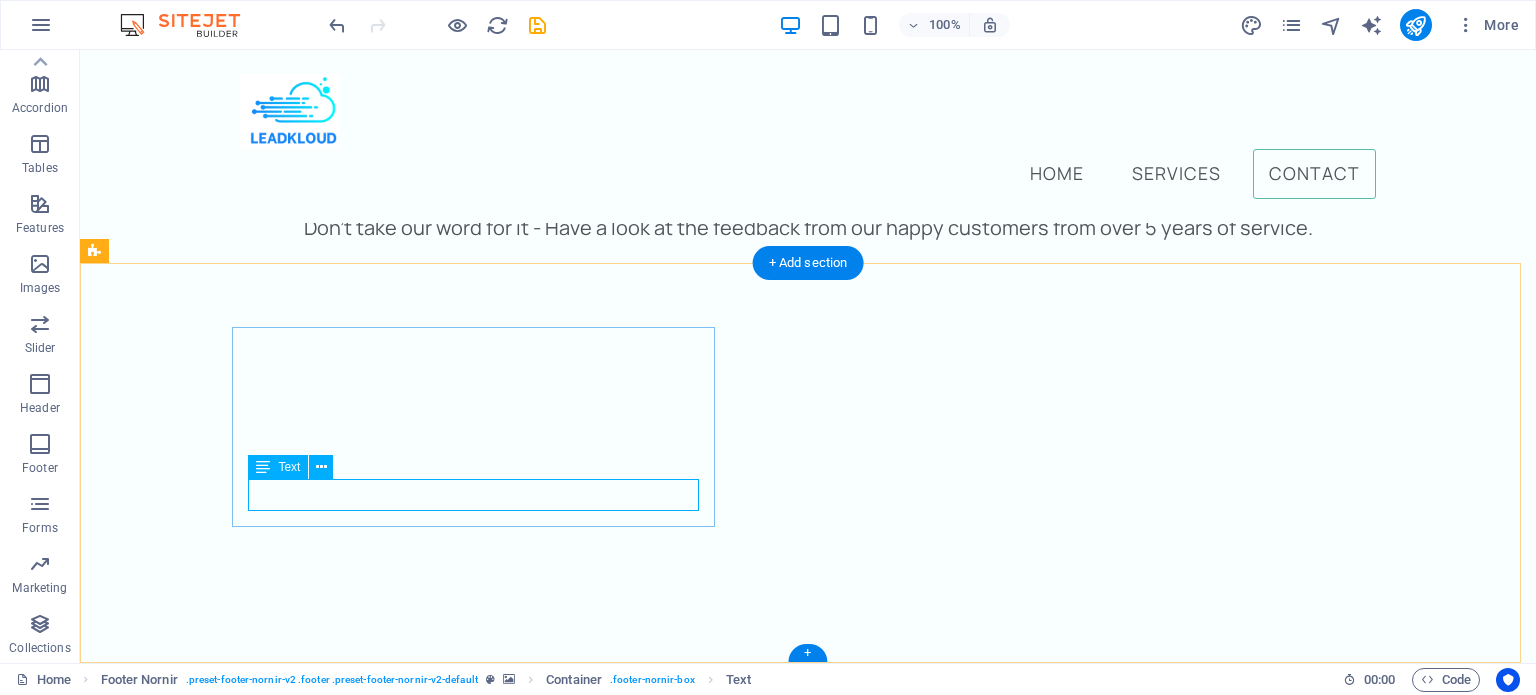 click on "[EMAIL]" at bounding box center (292, 13073) 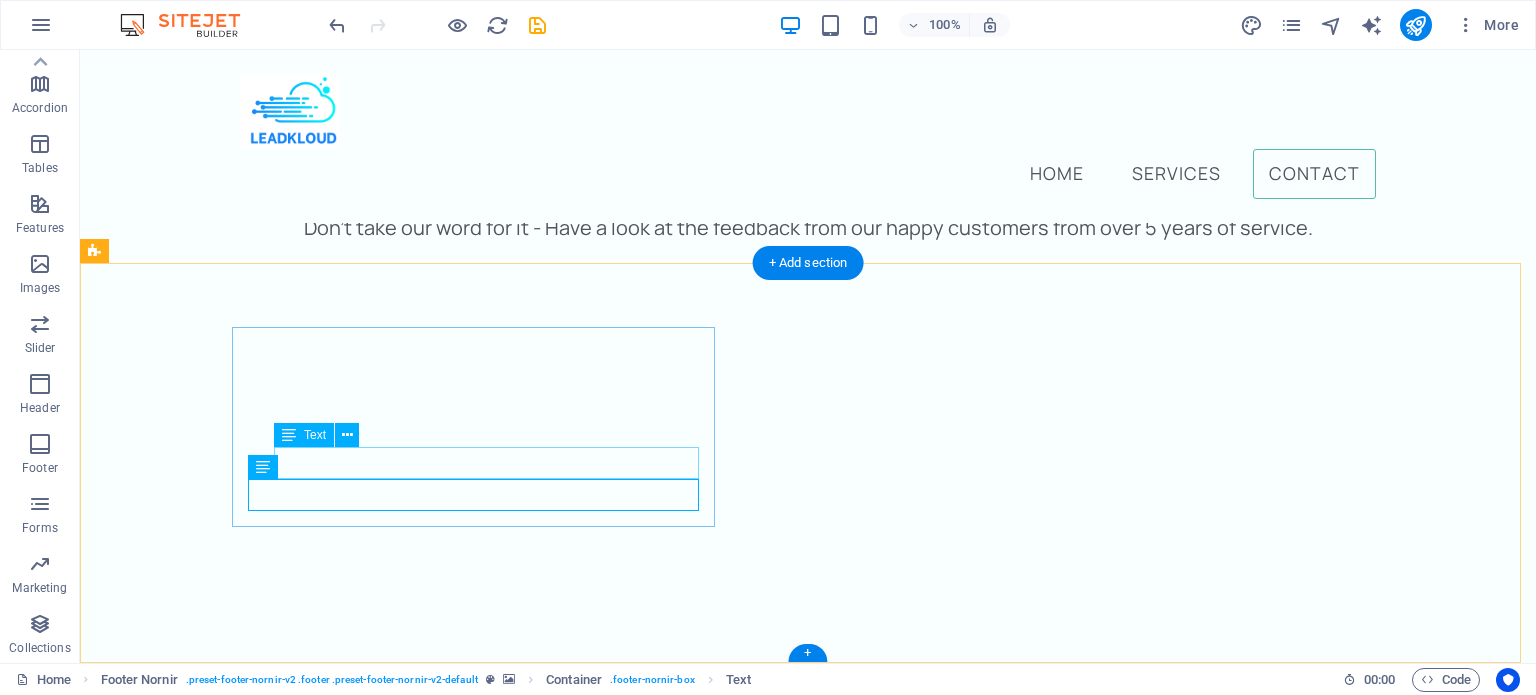 drag, startPoint x: 322, startPoint y: 463, endPoint x: 402, endPoint y: 513, distance: 94.33981 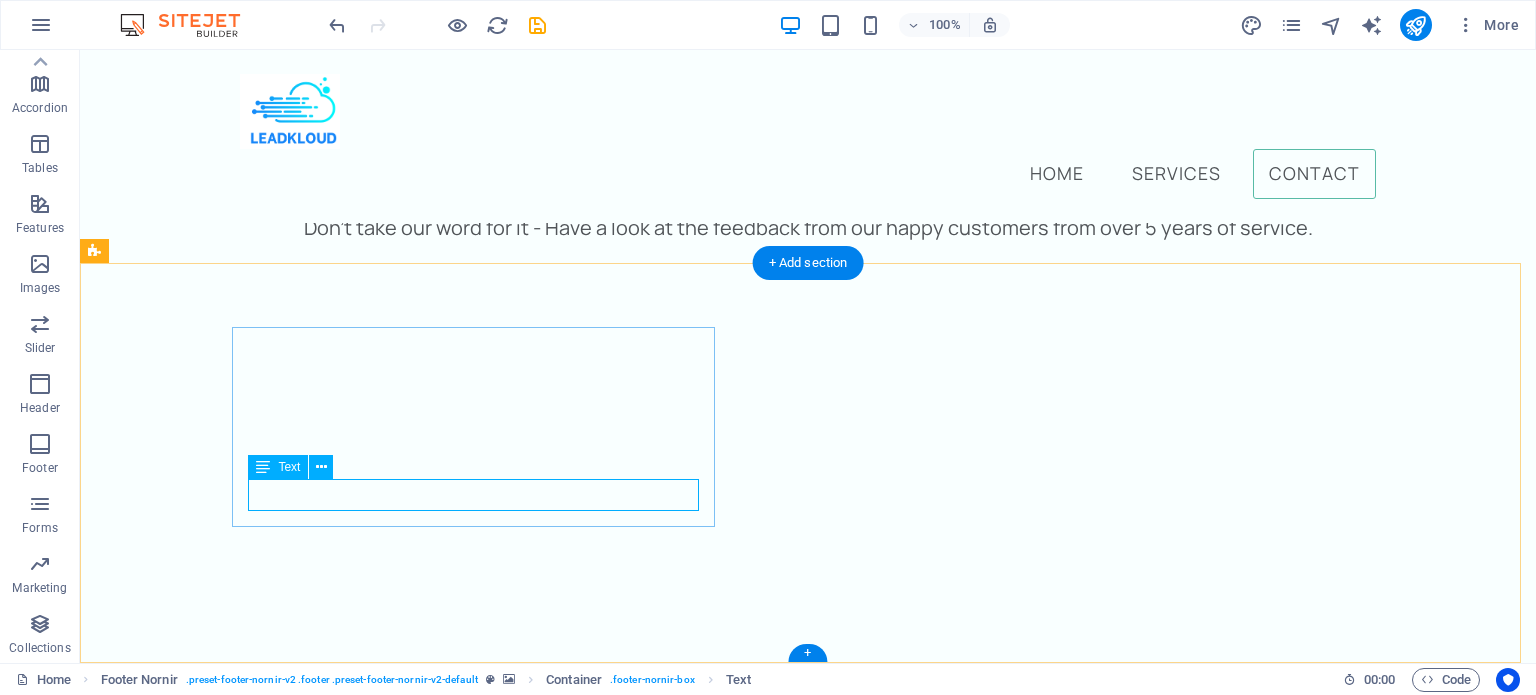 click on "[EMAIL]" at bounding box center (292, 13073) 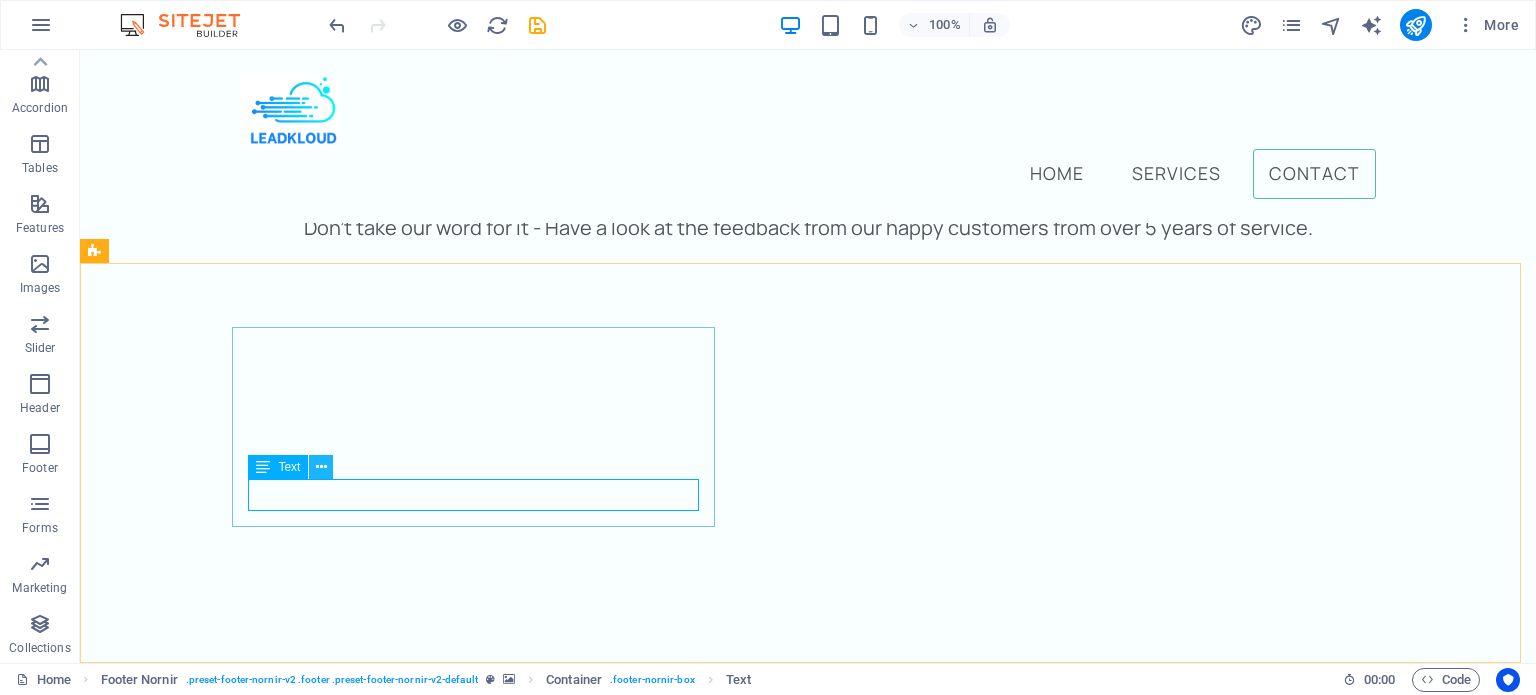 click at bounding box center (321, 467) 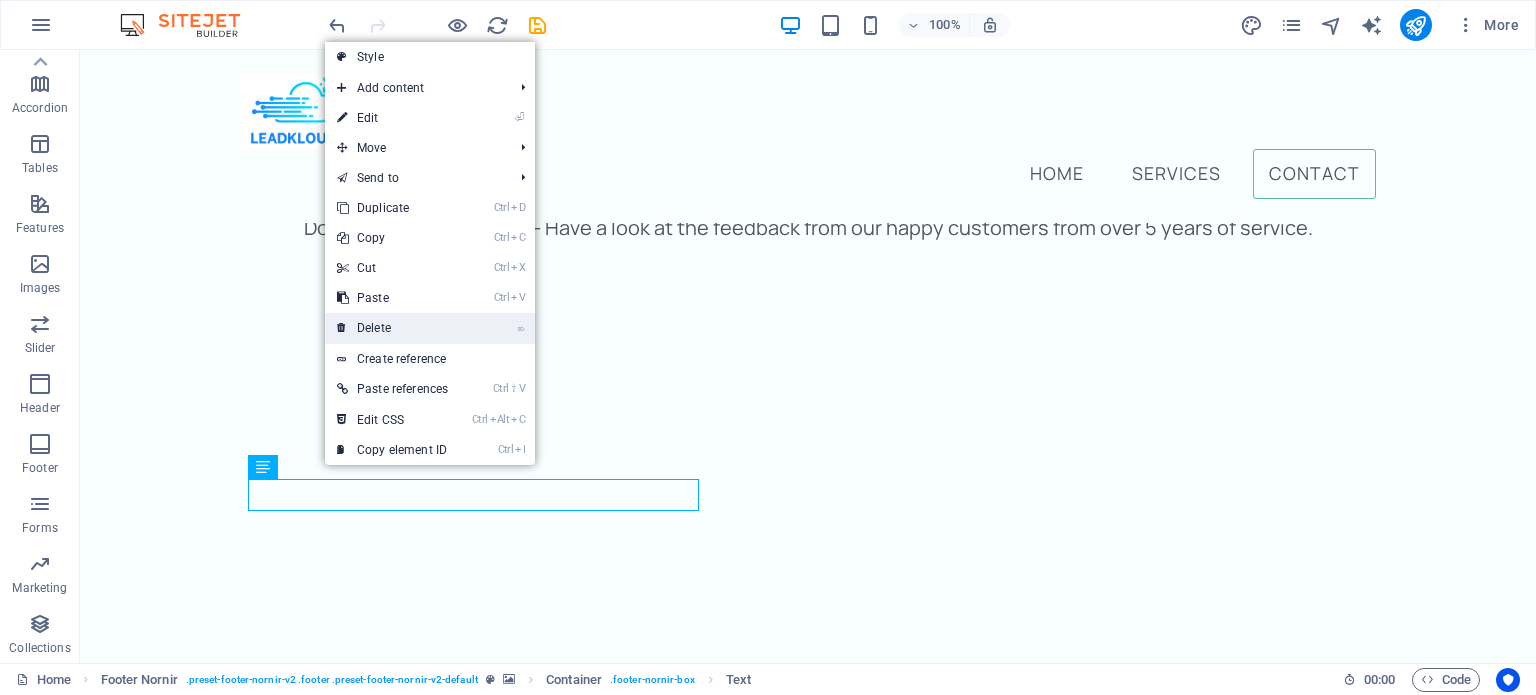 click on "⌦  Delete" at bounding box center [392, 328] 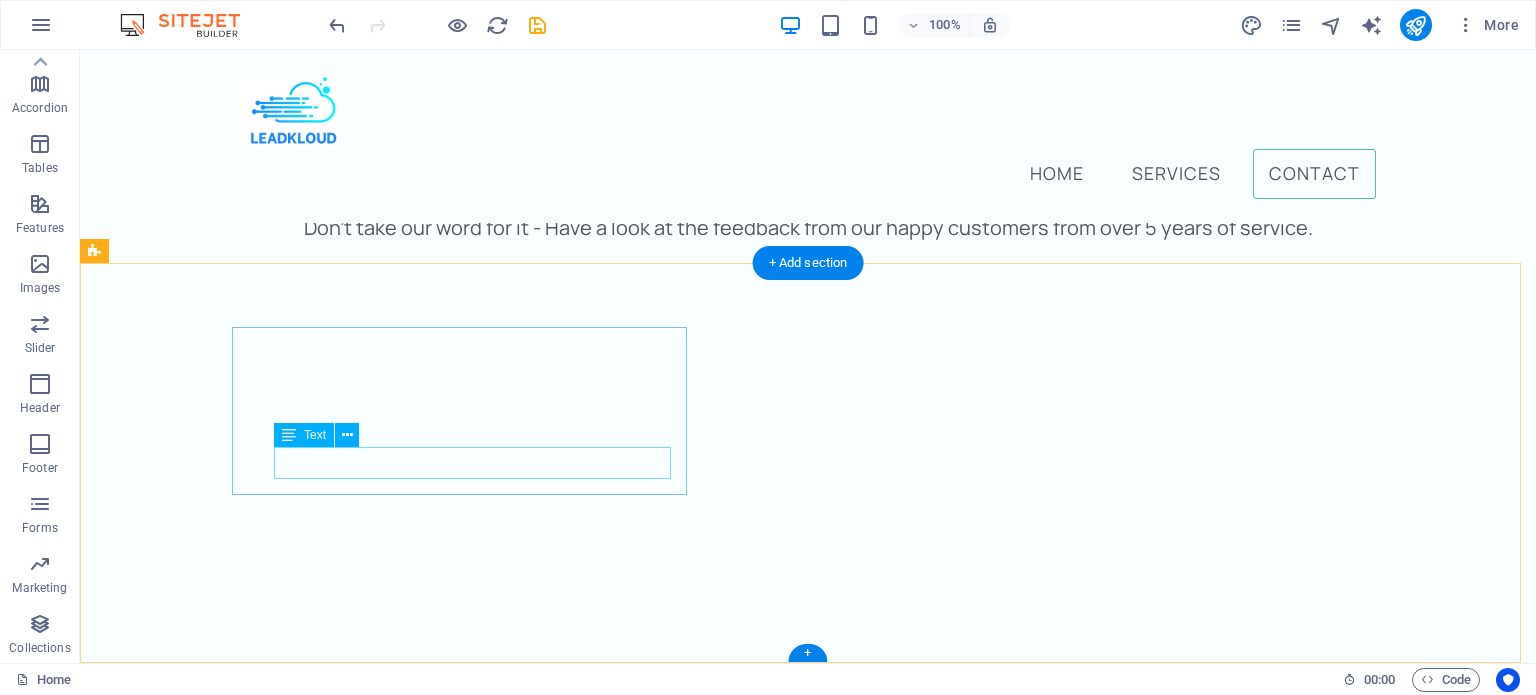 click on "Legal Notice  |  Privacy Policy" at bounding box center (808, 13042) 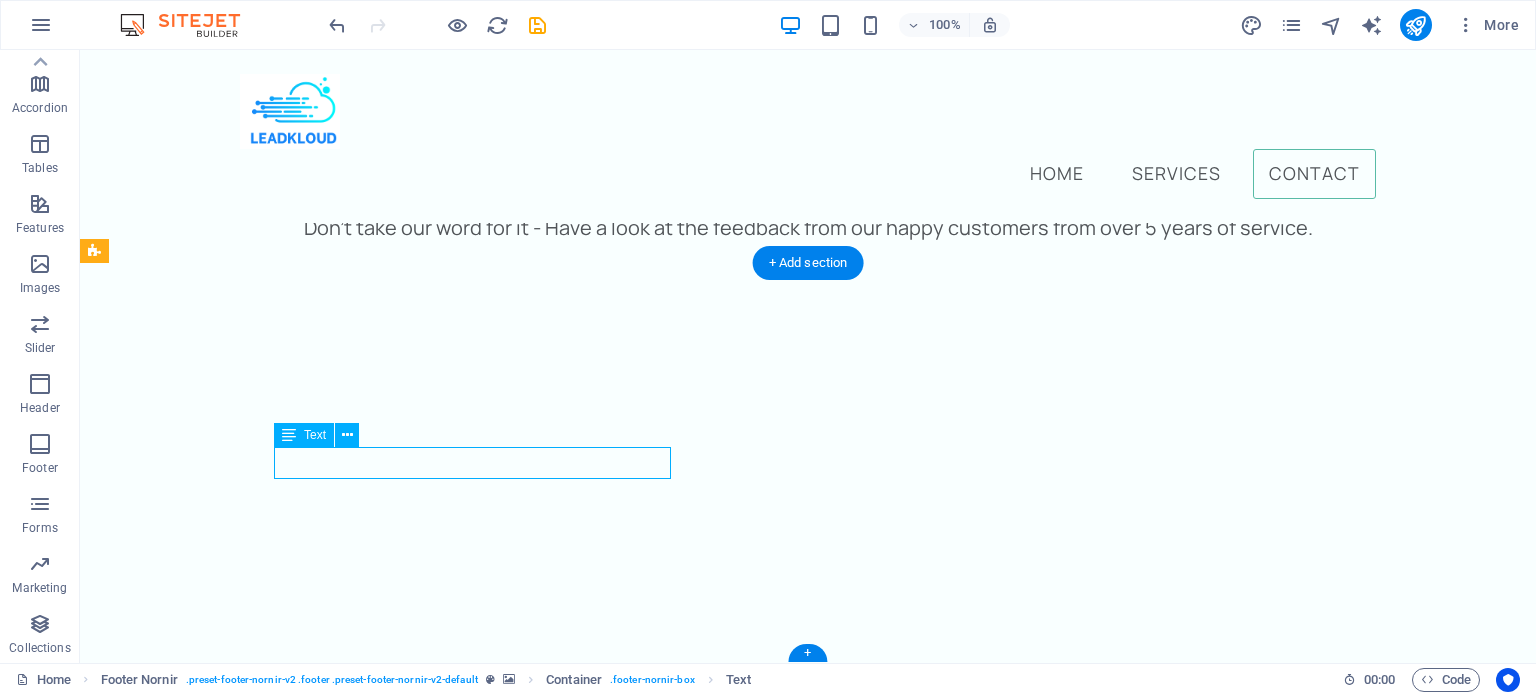 click on "Legal Notice  |  Privacy Policy" at bounding box center [808, 13042] 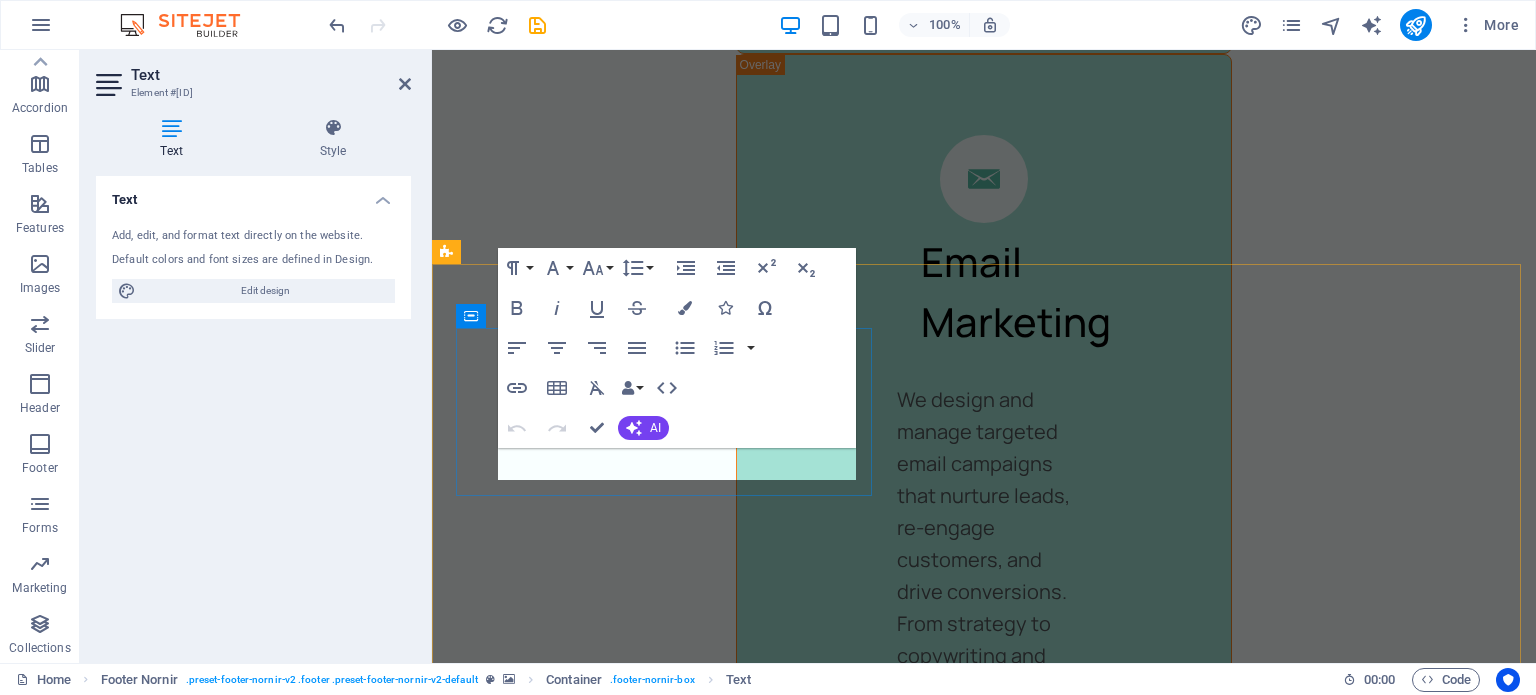 scroll, scrollTop: 6744, scrollLeft: 0, axis: vertical 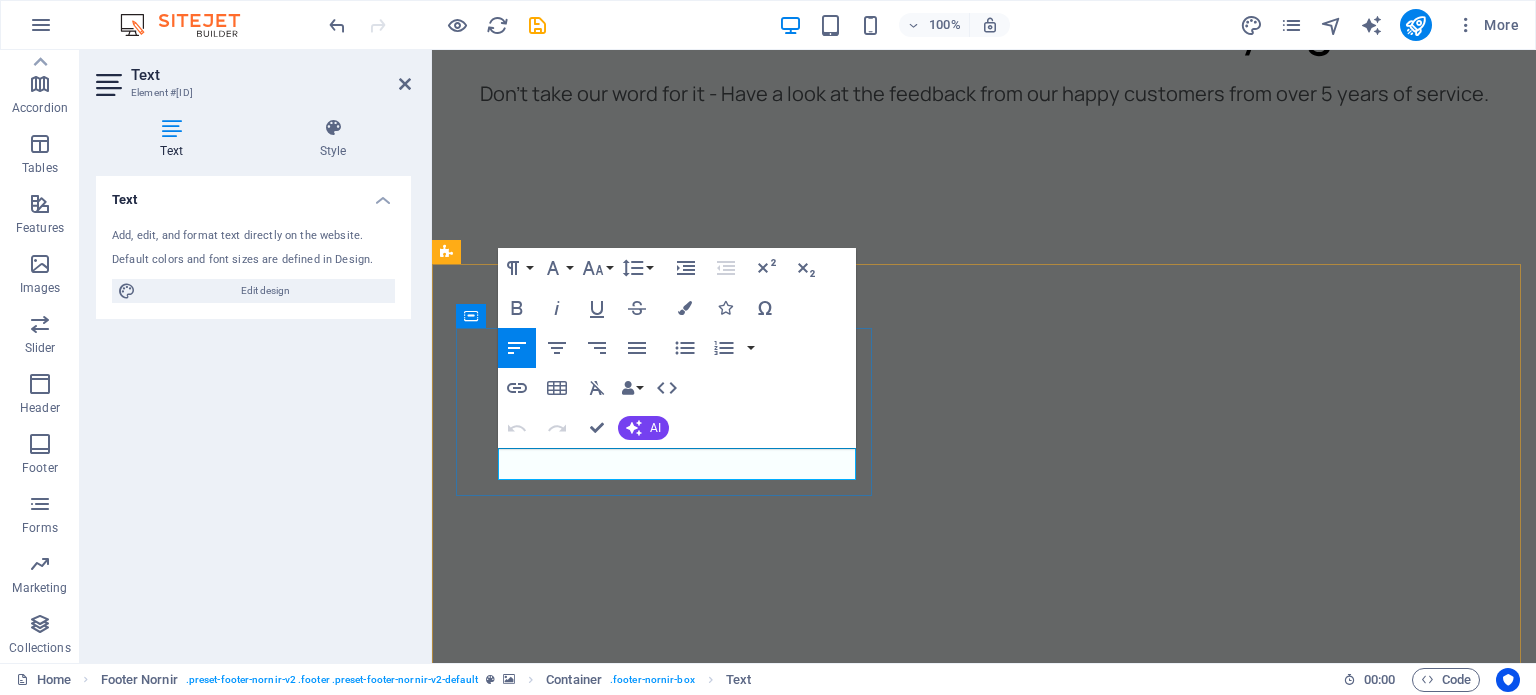 click on "Legal Notice  |  Privacy Policy" at bounding box center (984, 13879) 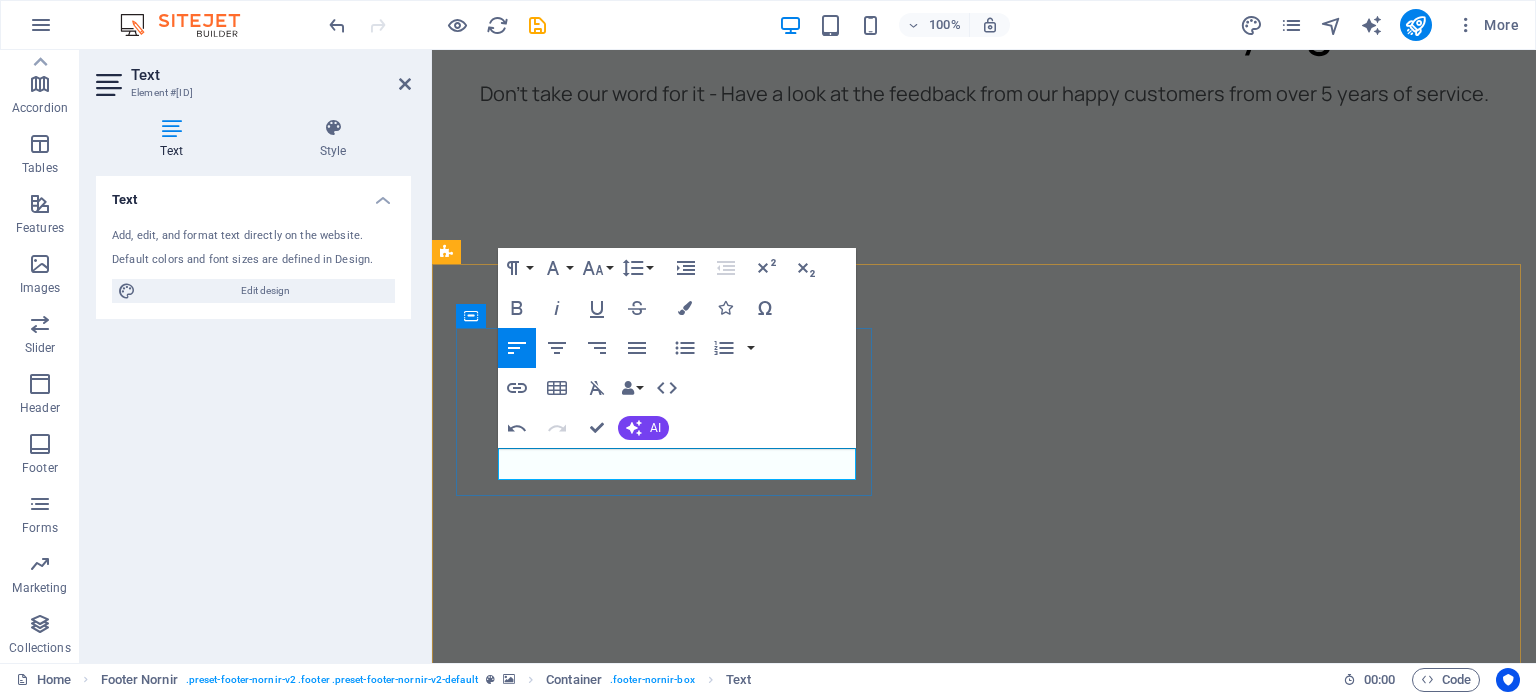 type 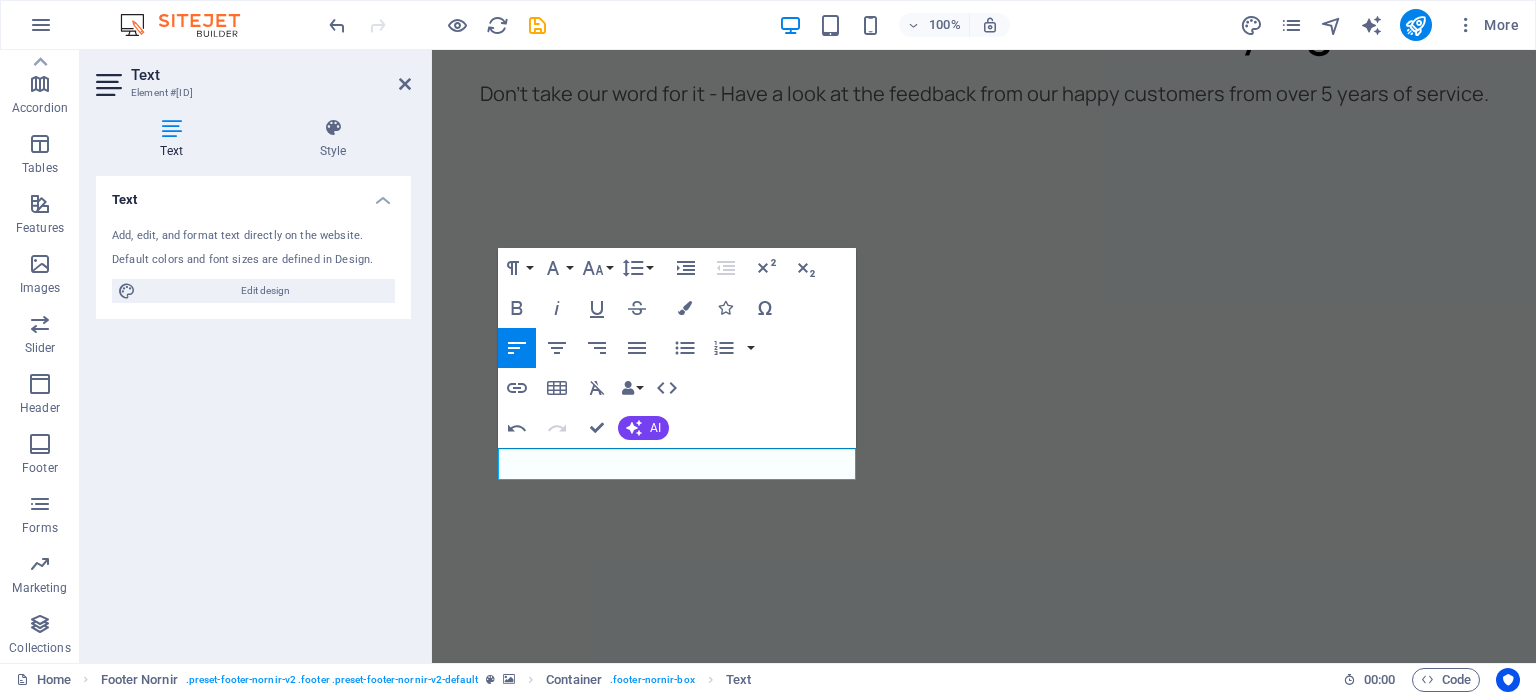 click at bounding box center [984, 13415] 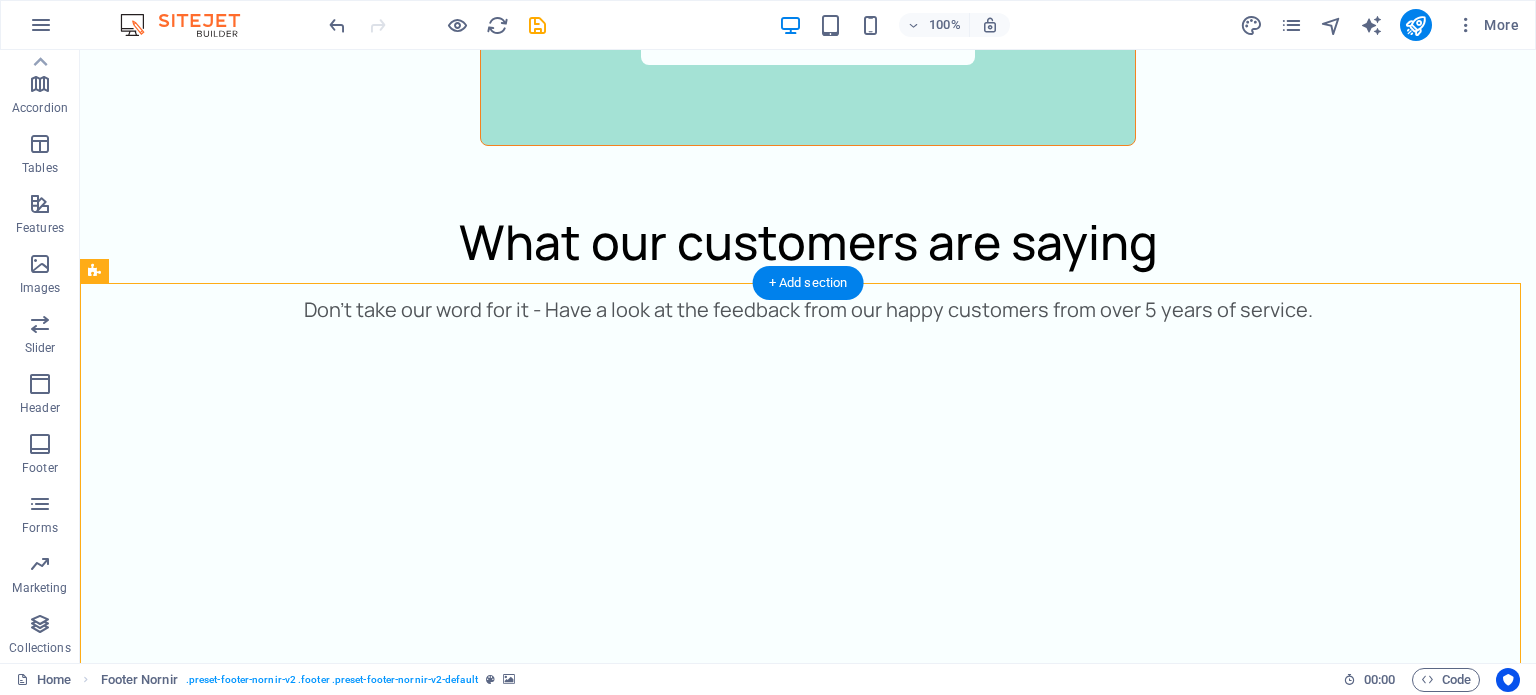 scroll, scrollTop: 5637, scrollLeft: 0, axis: vertical 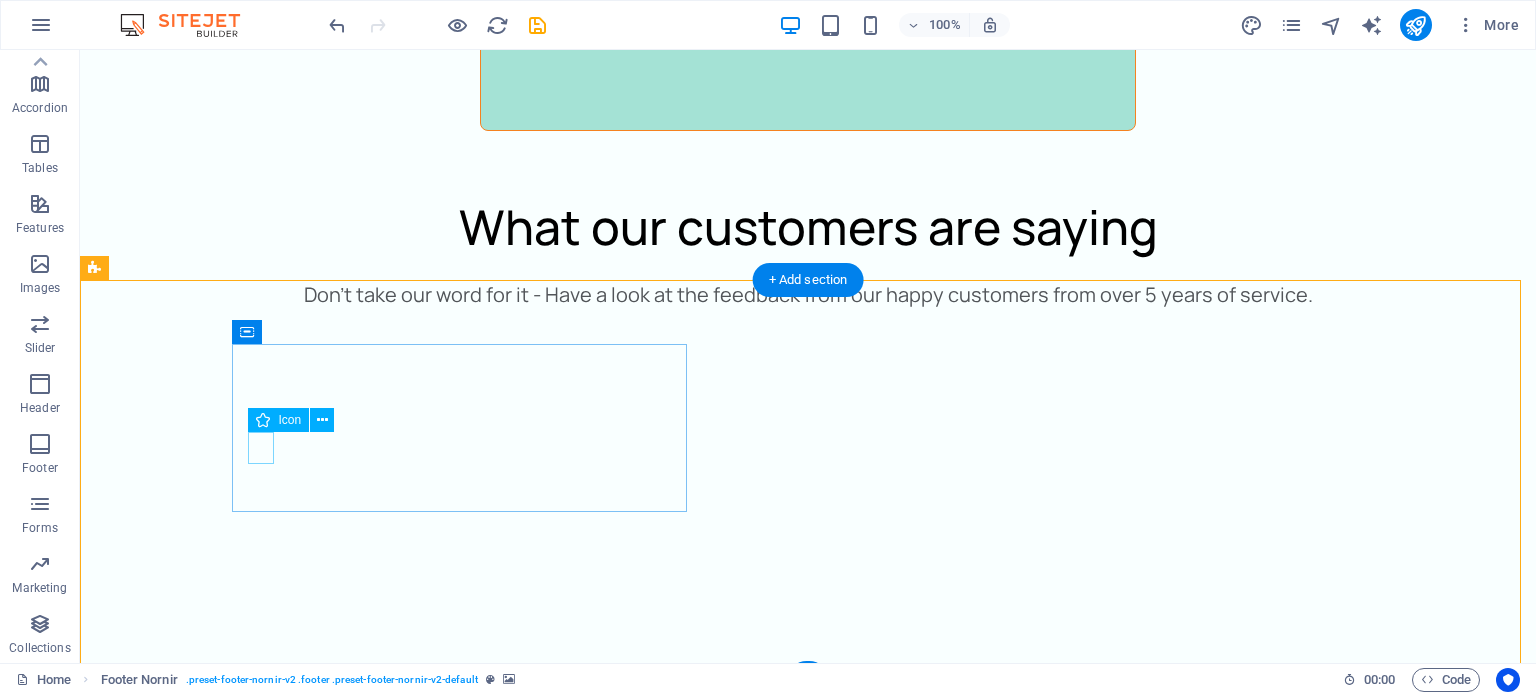 click at bounding box center (808, 13013) 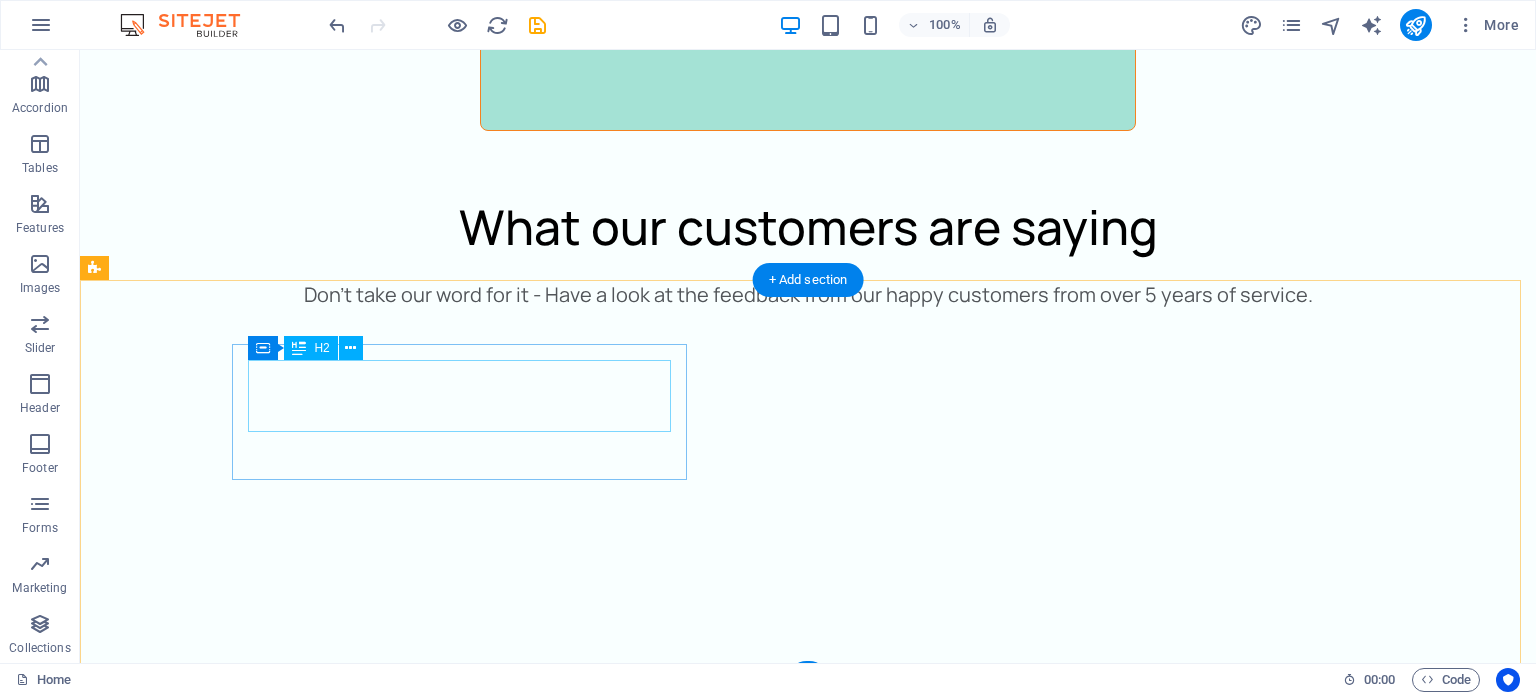 click on "Contact" at bounding box center (808, 12961) 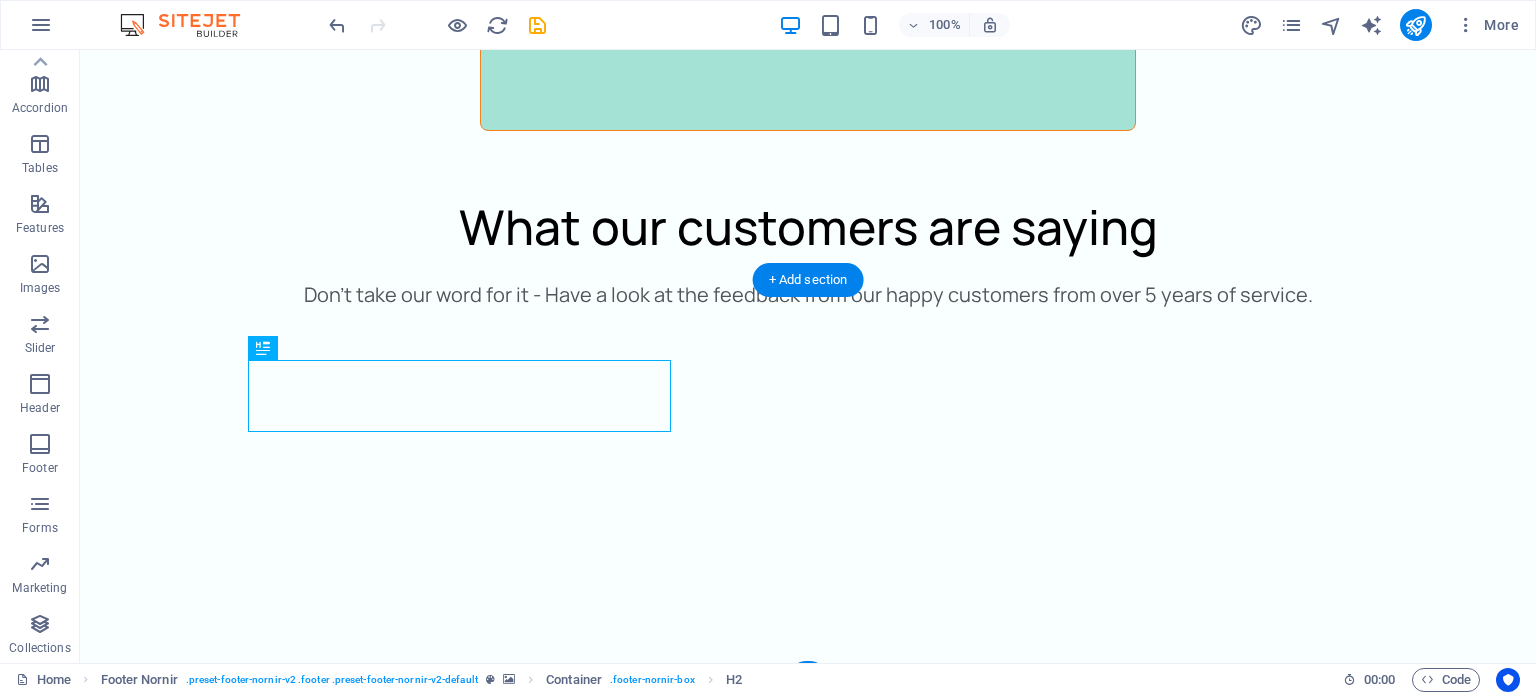 click at bounding box center [808, 12645] 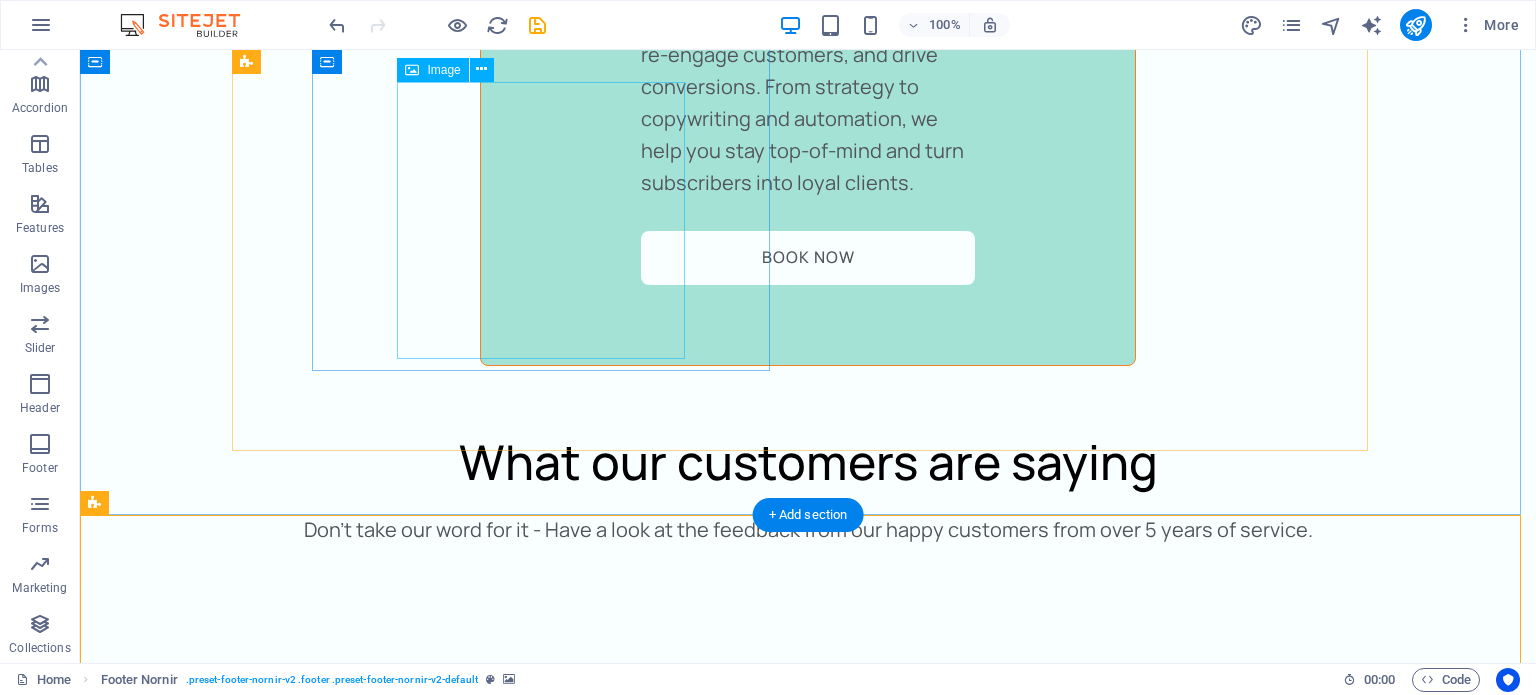 scroll, scrollTop: 5654, scrollLeft: 0, axis: vertical 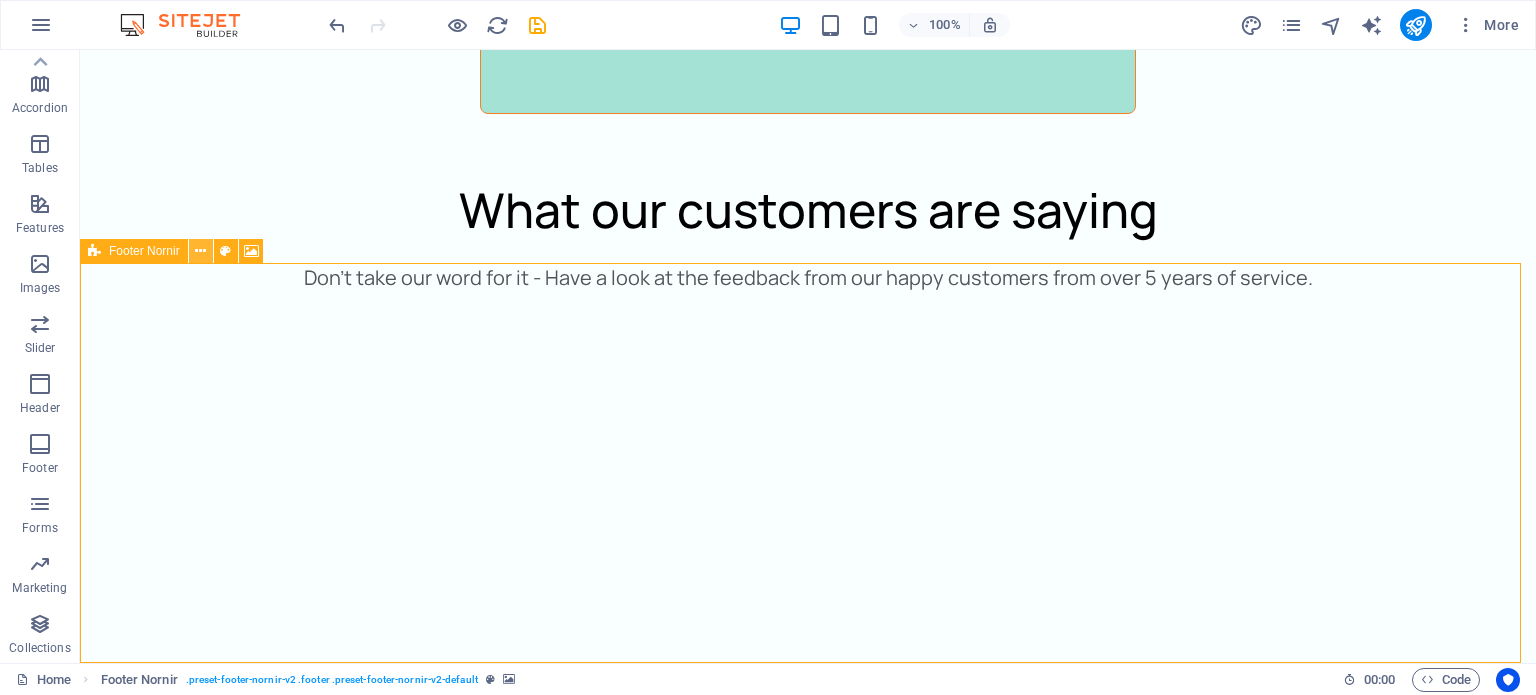 click at bounding box center [200, 251] 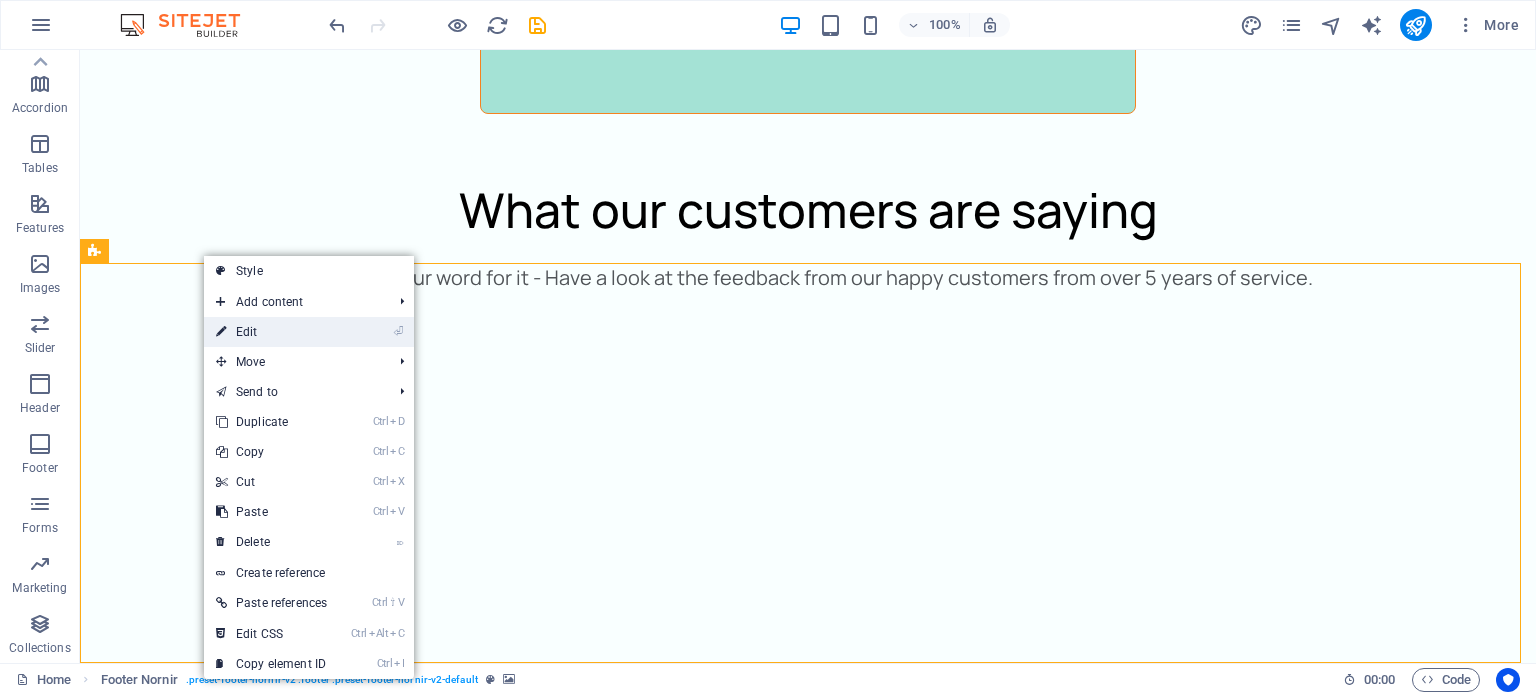 click on "⏎  Edit" at bounding box center (271, 332) 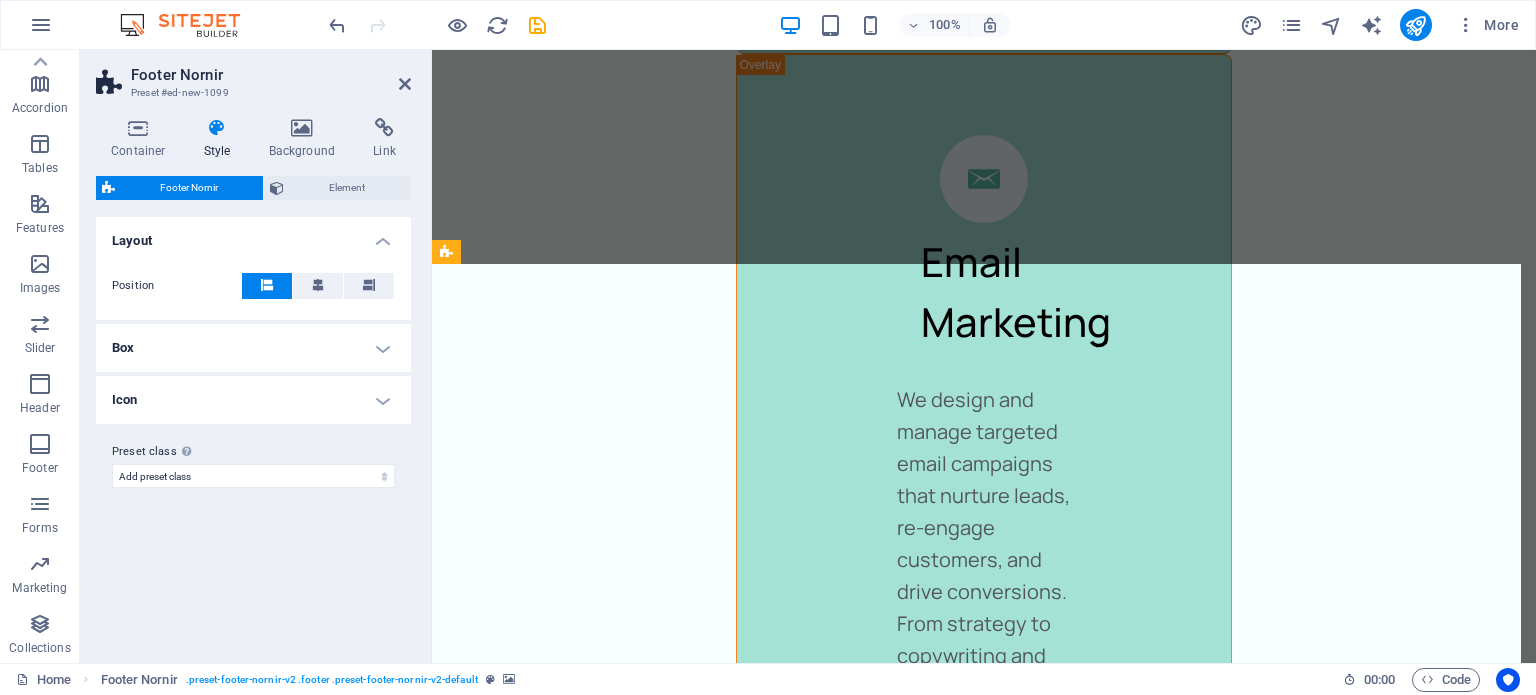 scroll, scrollTop: 6744, scrollLeft: 0, axis: vertical 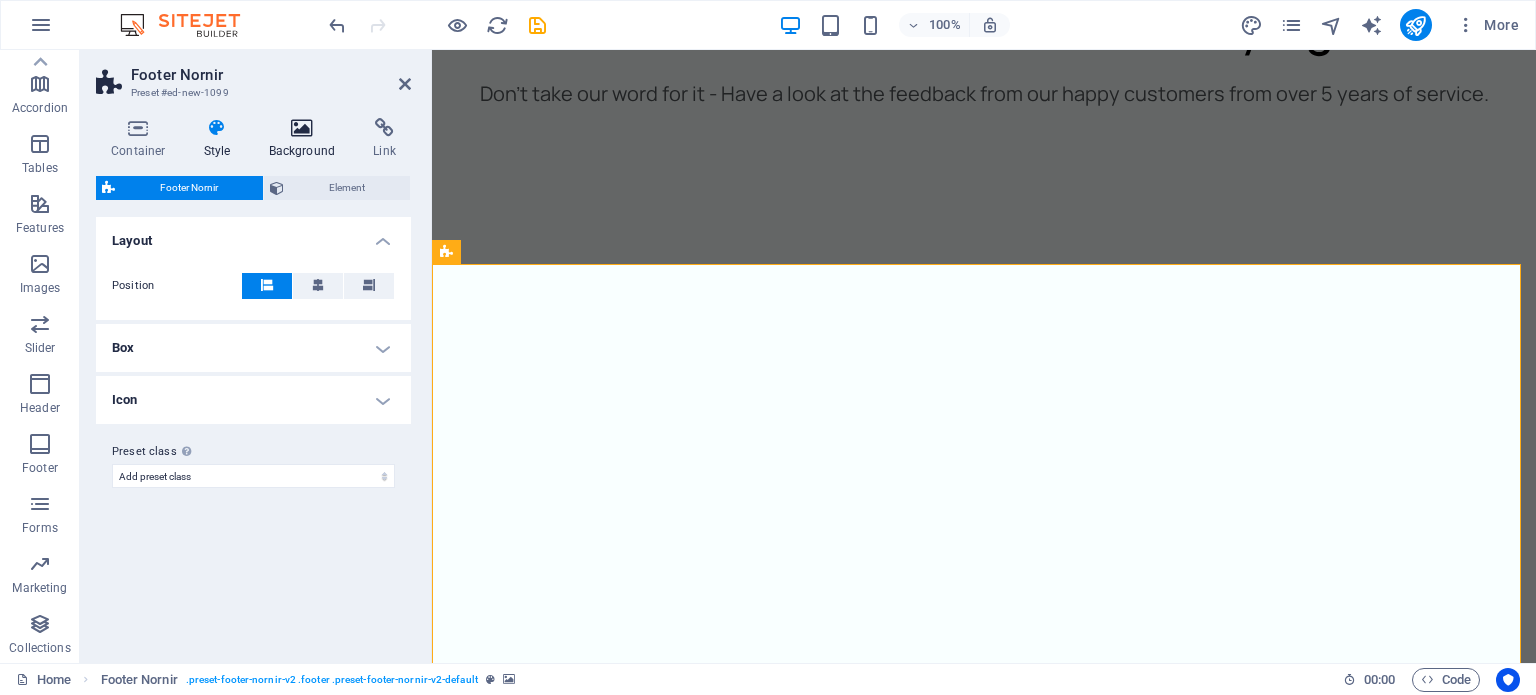 click at bounding box center [302, 128] 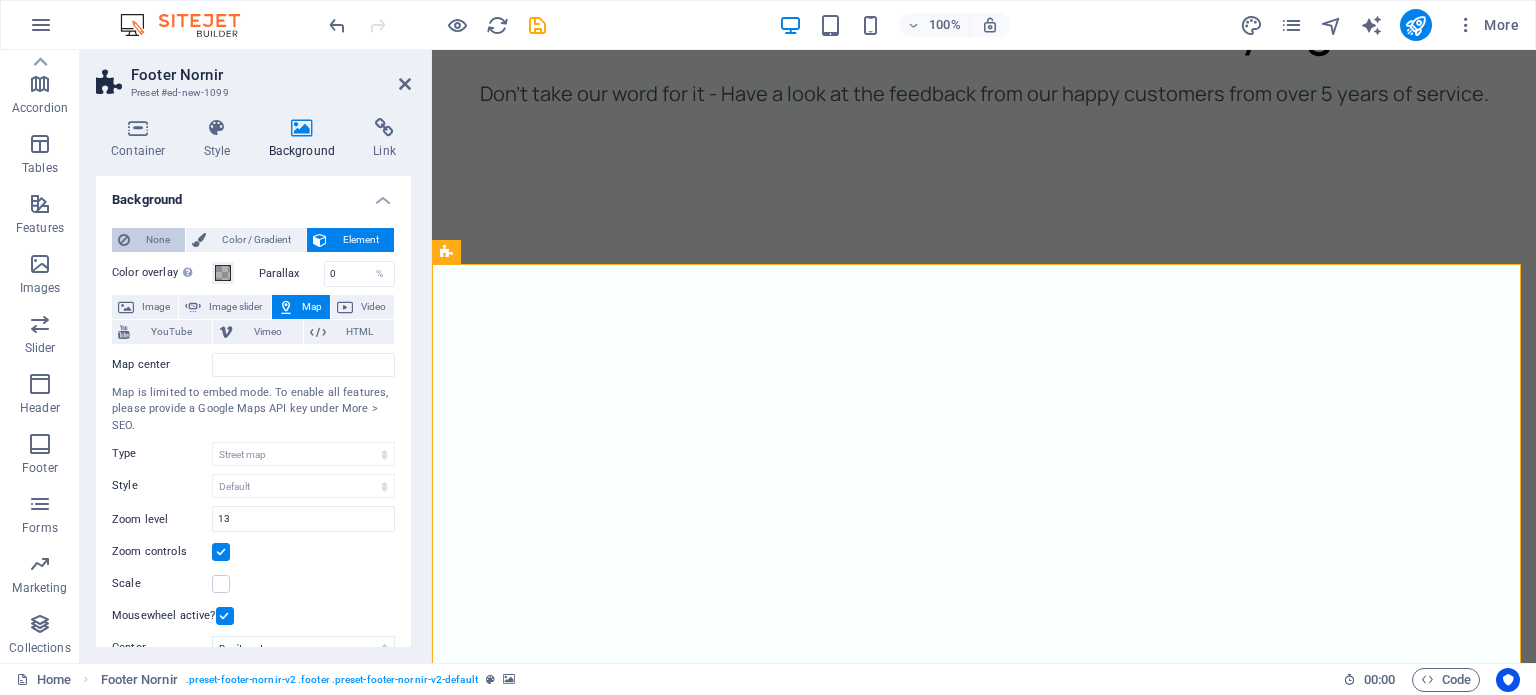 click on "None" at bounding box center [157, 240] 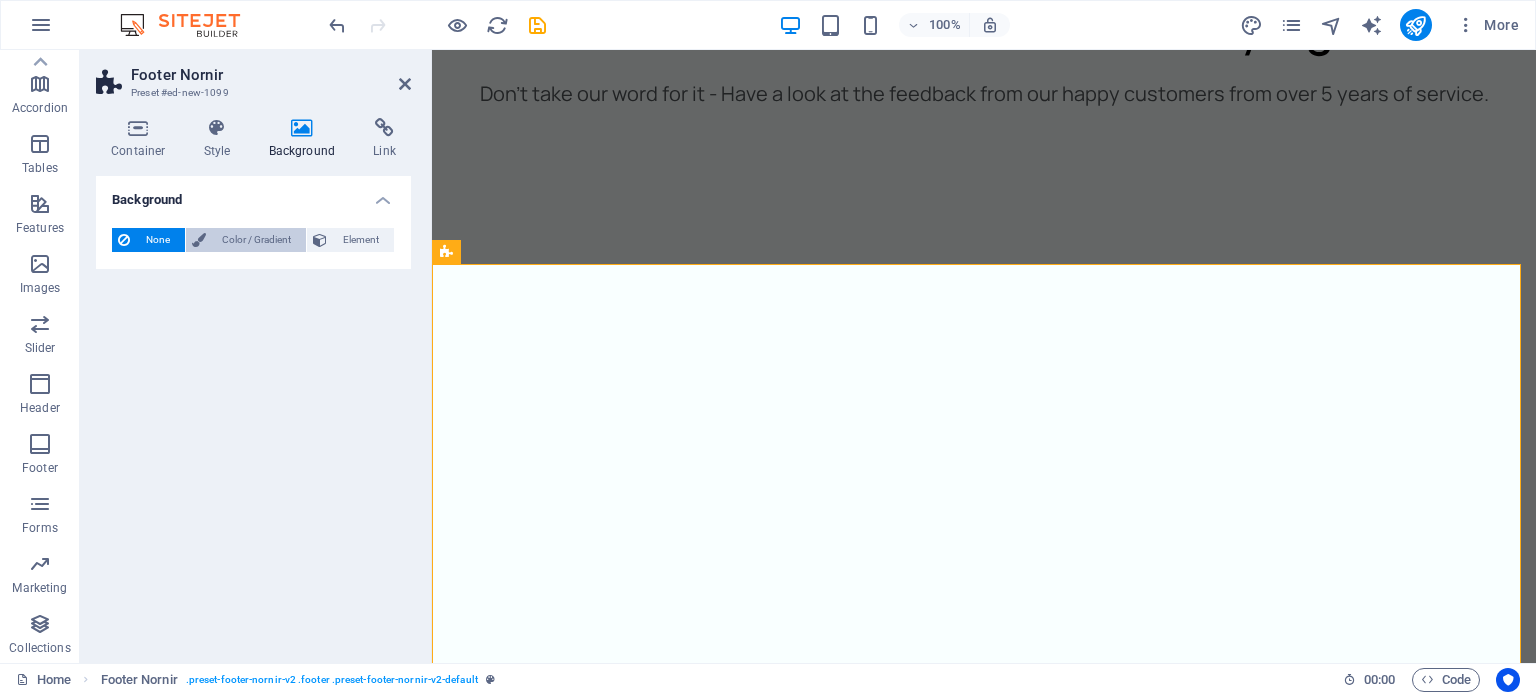 click on "Color / Gradient" at bounding box center (256, 240) 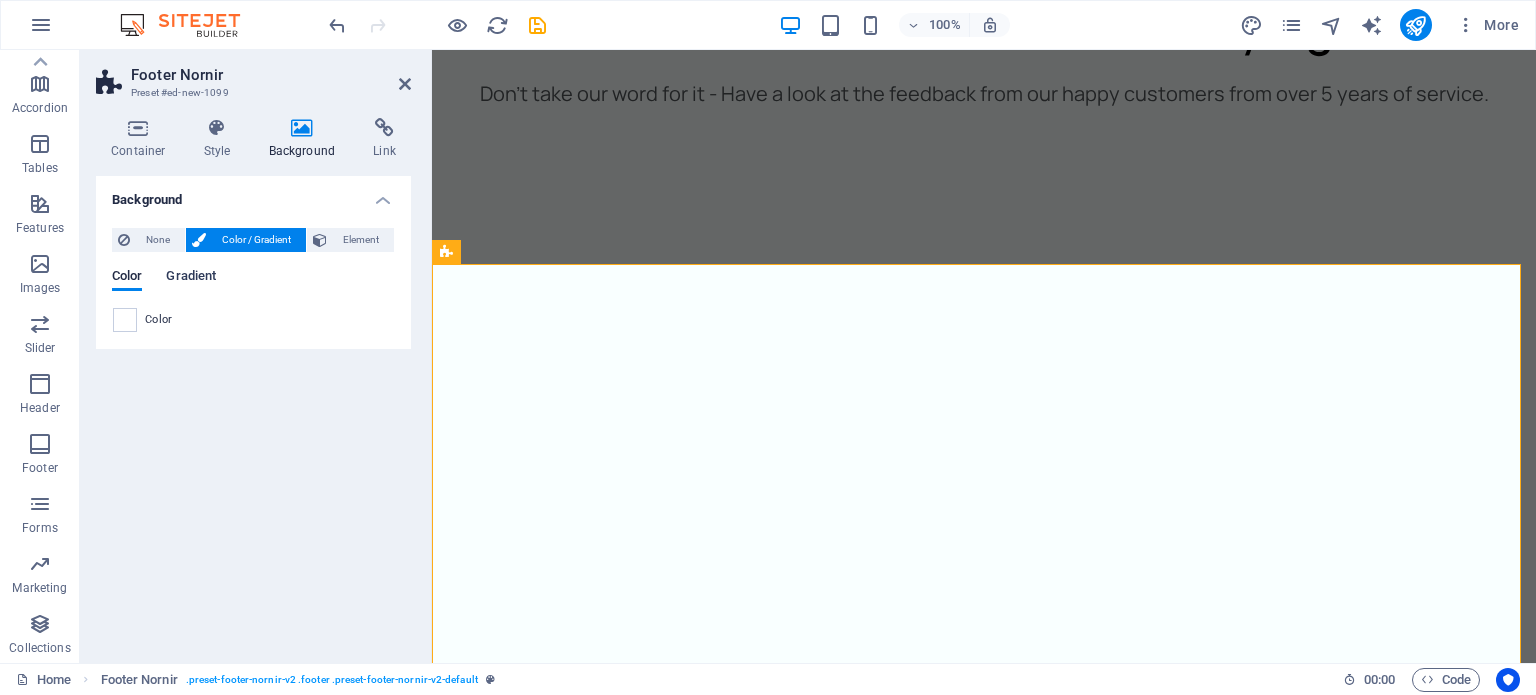 click on "Gradient" at bounding box center [191, 278] 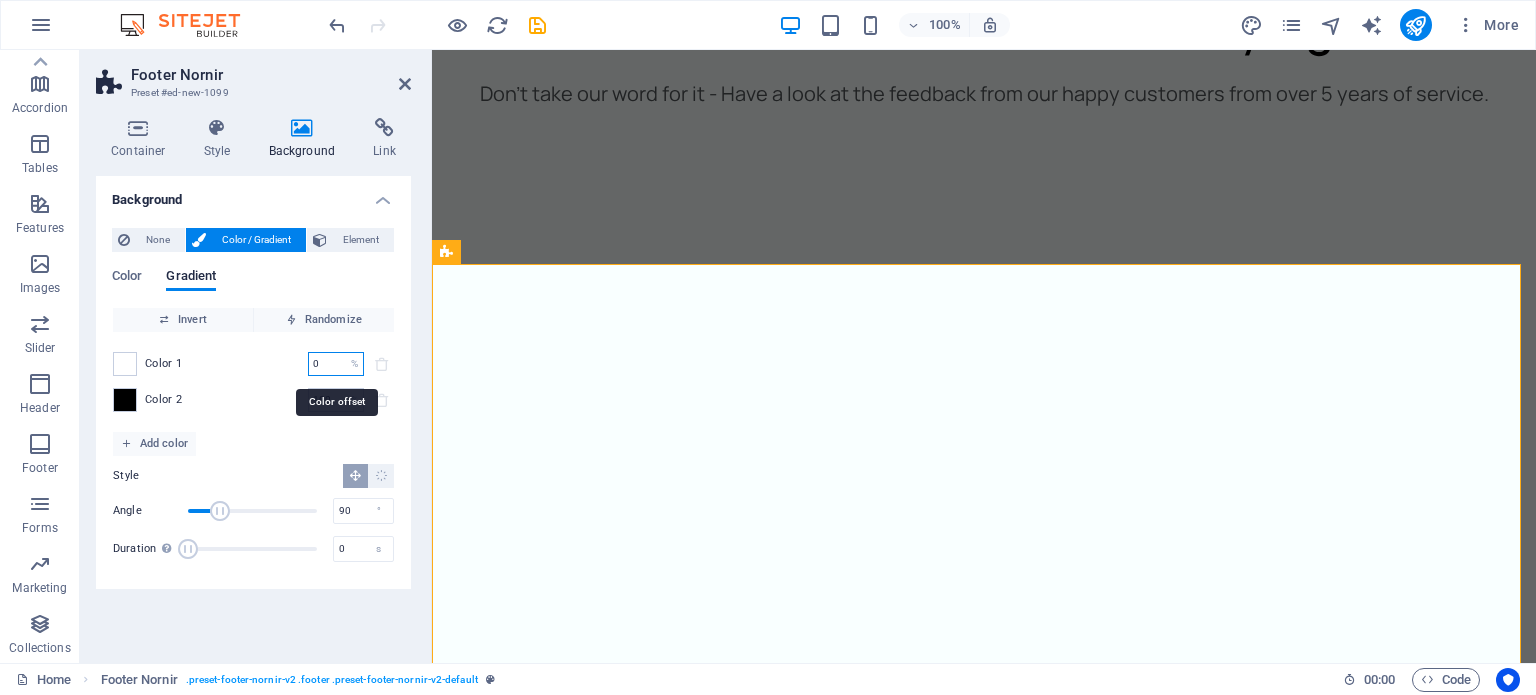 click on "0" at bounding box center (325, 364) 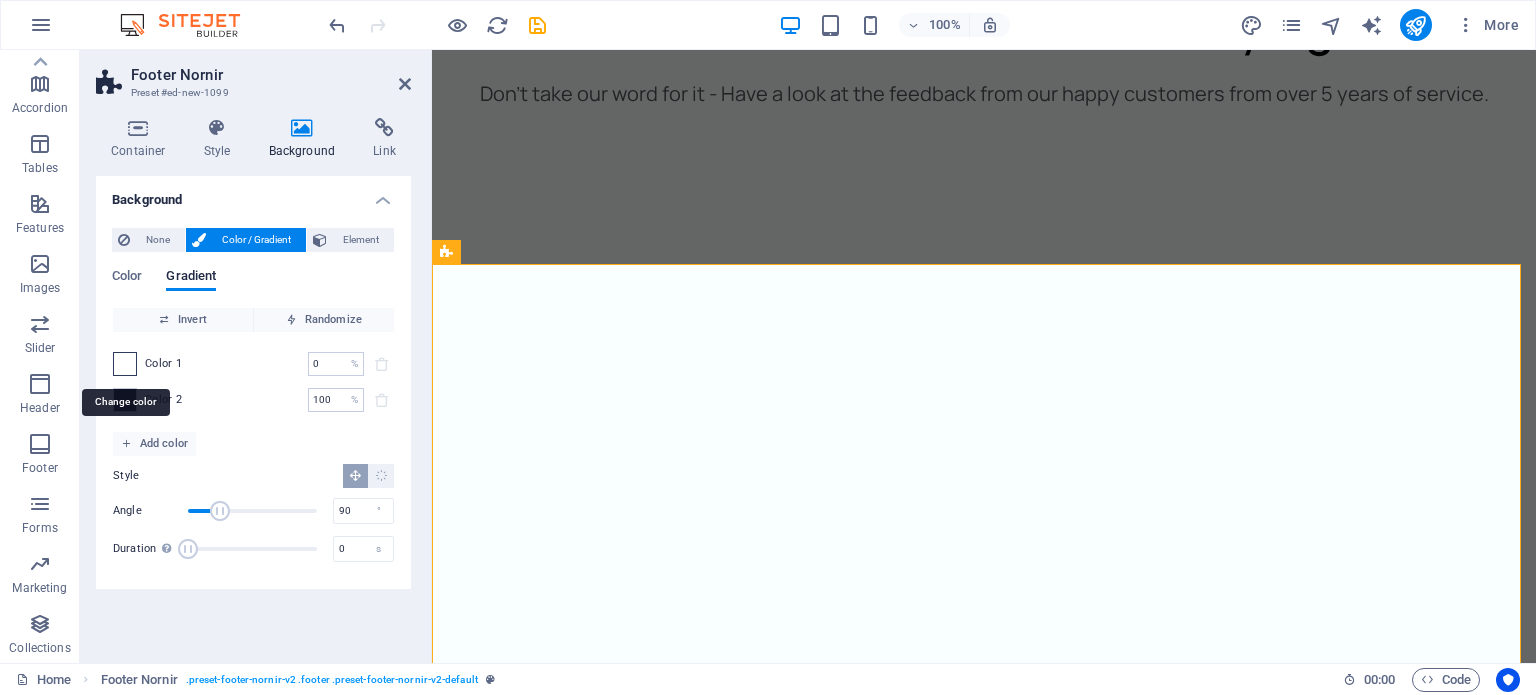 click at bounding box center (125, 364) 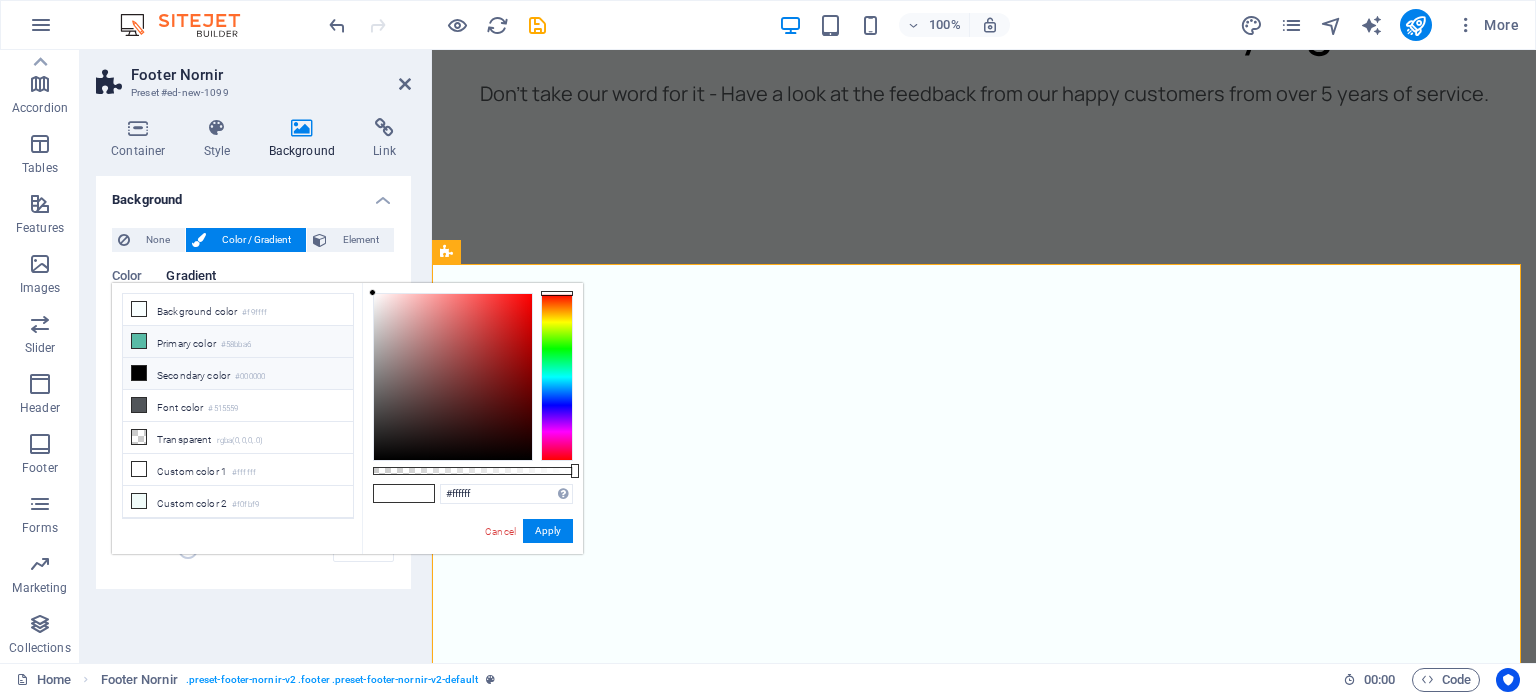click on "Primary color
#58bba6" at bounding box center (238, 342) 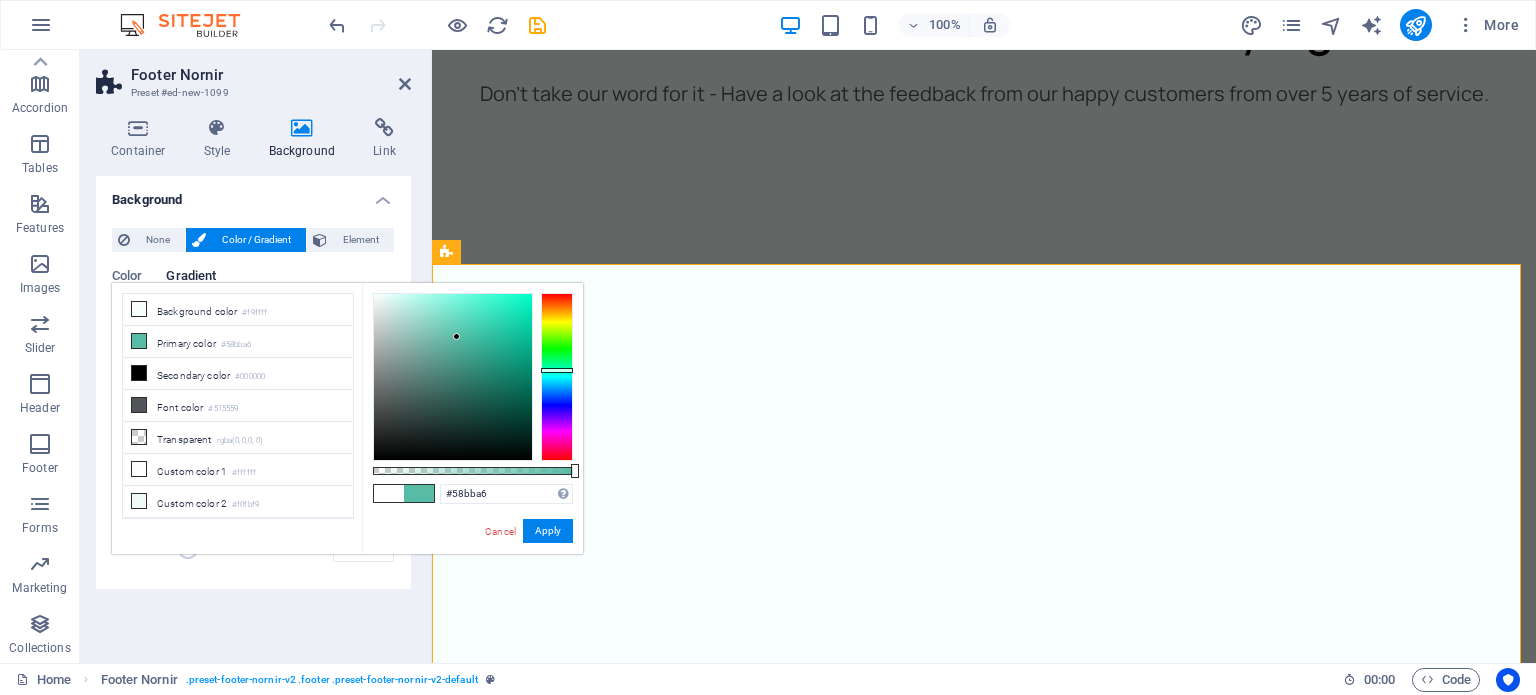 click on "Background None Color / Gradient Element Stretch background to full-width Color overlay Places an overlay over the background to colorize it Parallax 0 % Image Image slider Map Video YouTube Vimeo HTML Map center Map is limited to embed mode. To enable all features, please provide a Google Maps API key under More > SEO. Type Street map Satellite view Satellite view with streets Terrain map Style Default Colorize Pale Dawn Subtle Grayscale Shades of Grey Apple Maps Blue Water Midnight Commander Light Monochrome Paper Neutral Blue Hints of Gold Black &amp; White No labels Color Zoom level 13 Zoom controls Scale Mousewheel active? Center Don't center Center markers Center and zoom markers New marker To enable this feature, please provide a Google Maps API key in the website settings. Add Delete 1. Marker Drag files here, click to choose files or select files from Files or our free stock photos & videos Select files from the file manager, stock photos, or upload file(s) Upload Location Width auto px Info Opened?" at bounding box center (253, 411) 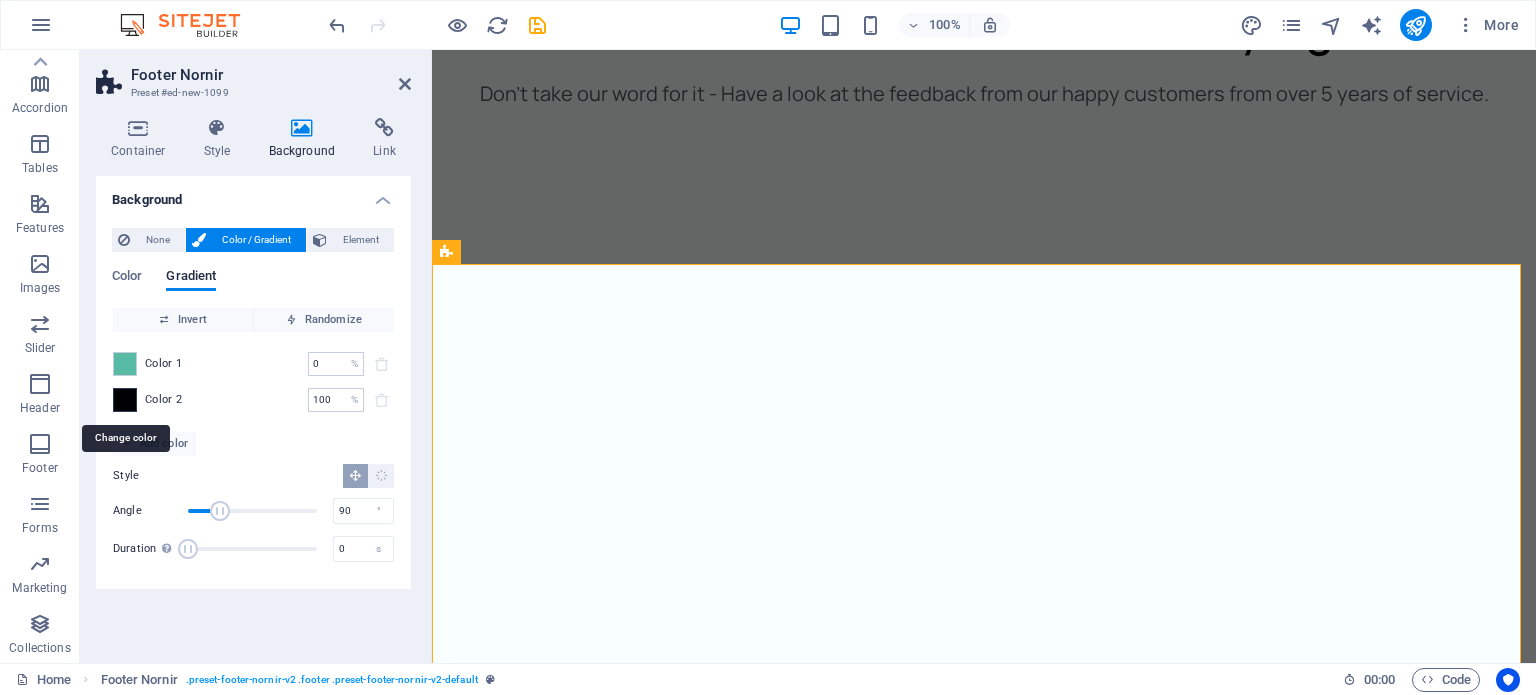 click at bounding box center [125, 400] 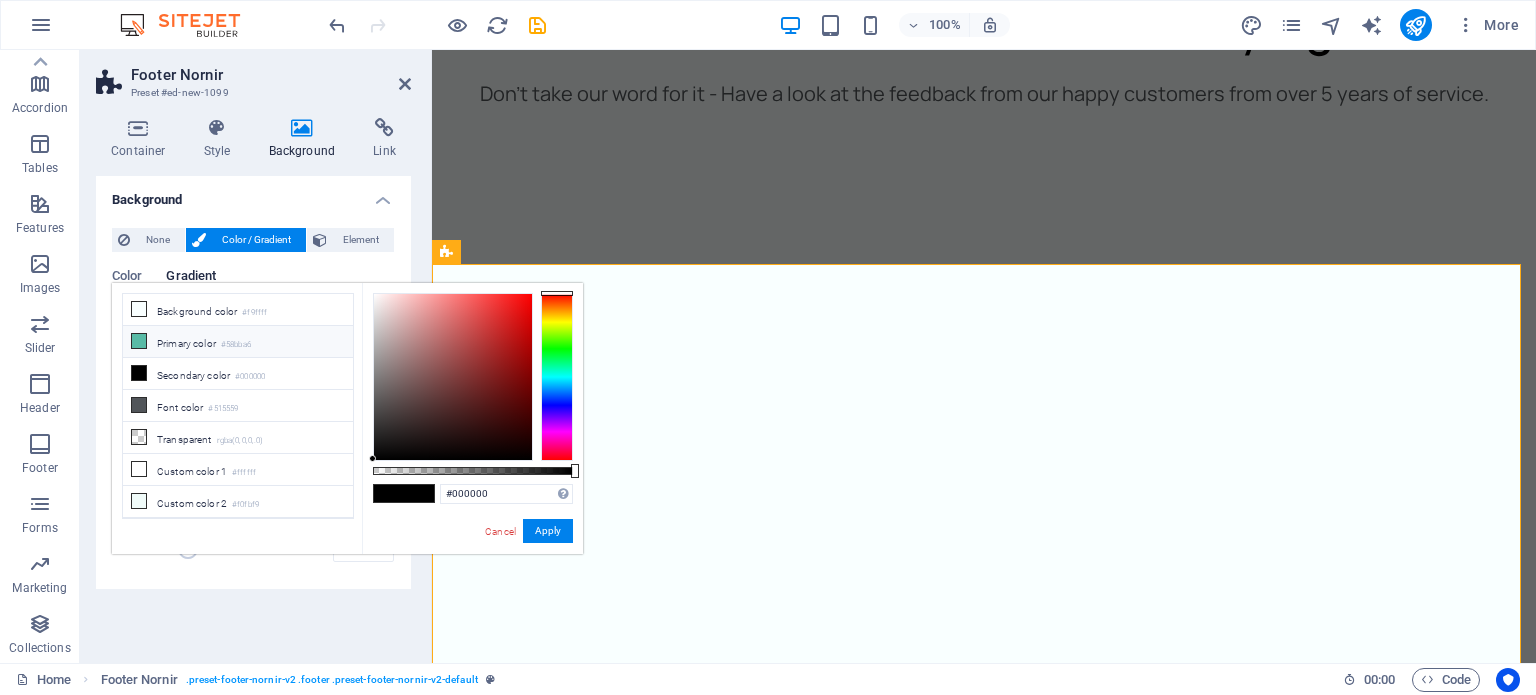 click on "Primary color
#58bba6" at bounding box center [238, 342] 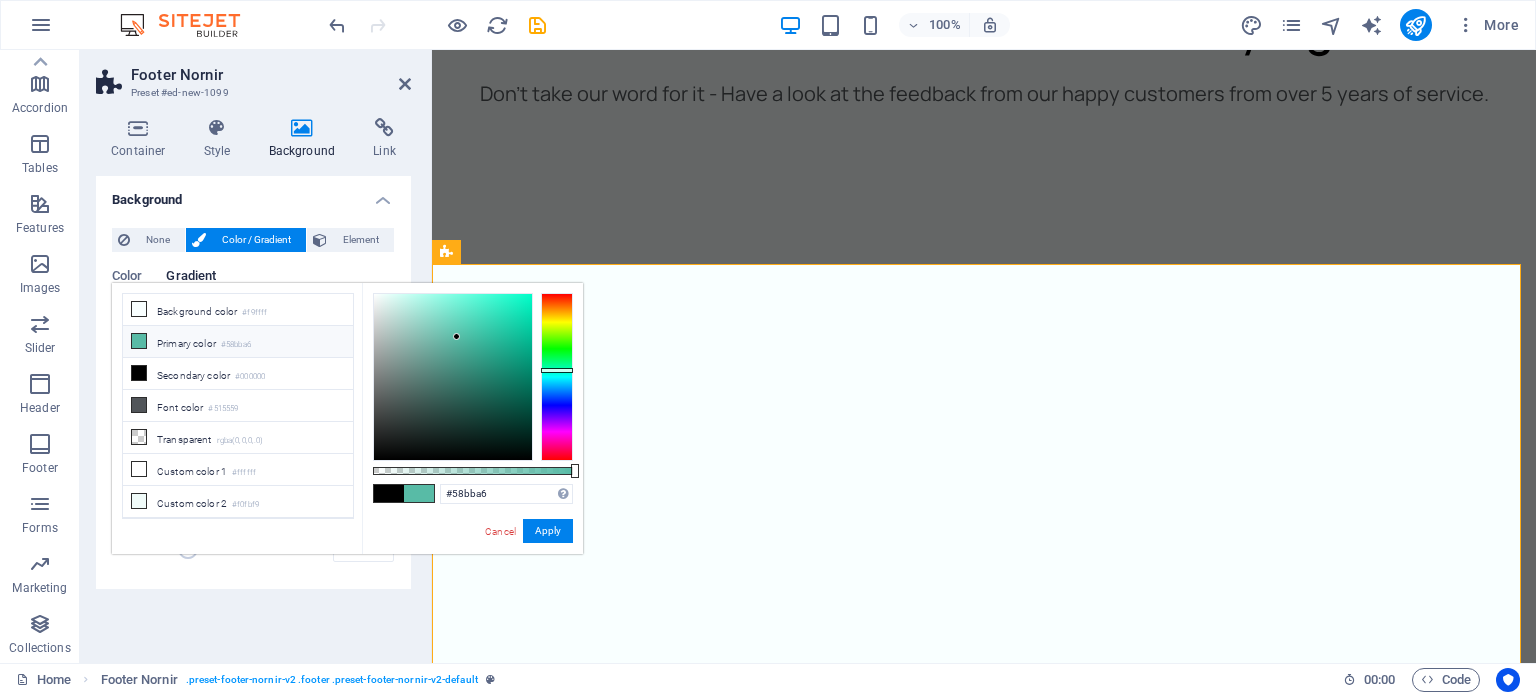 click on "Primary color
#58bba6" at bounding box center (238, 342) 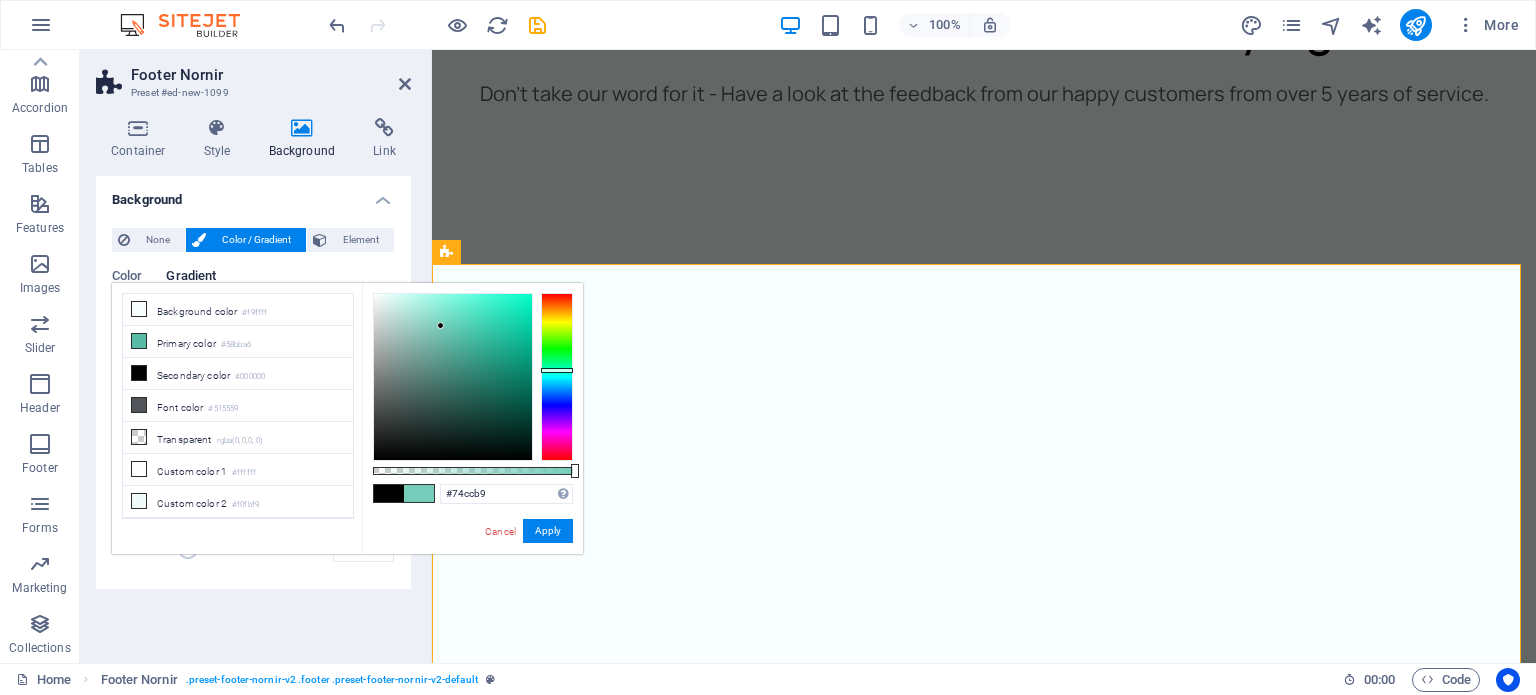 drag, startPoint x: 452, startPoint y: 332, endPoint x: 441, endPoint y: 326, distance: 12.529964 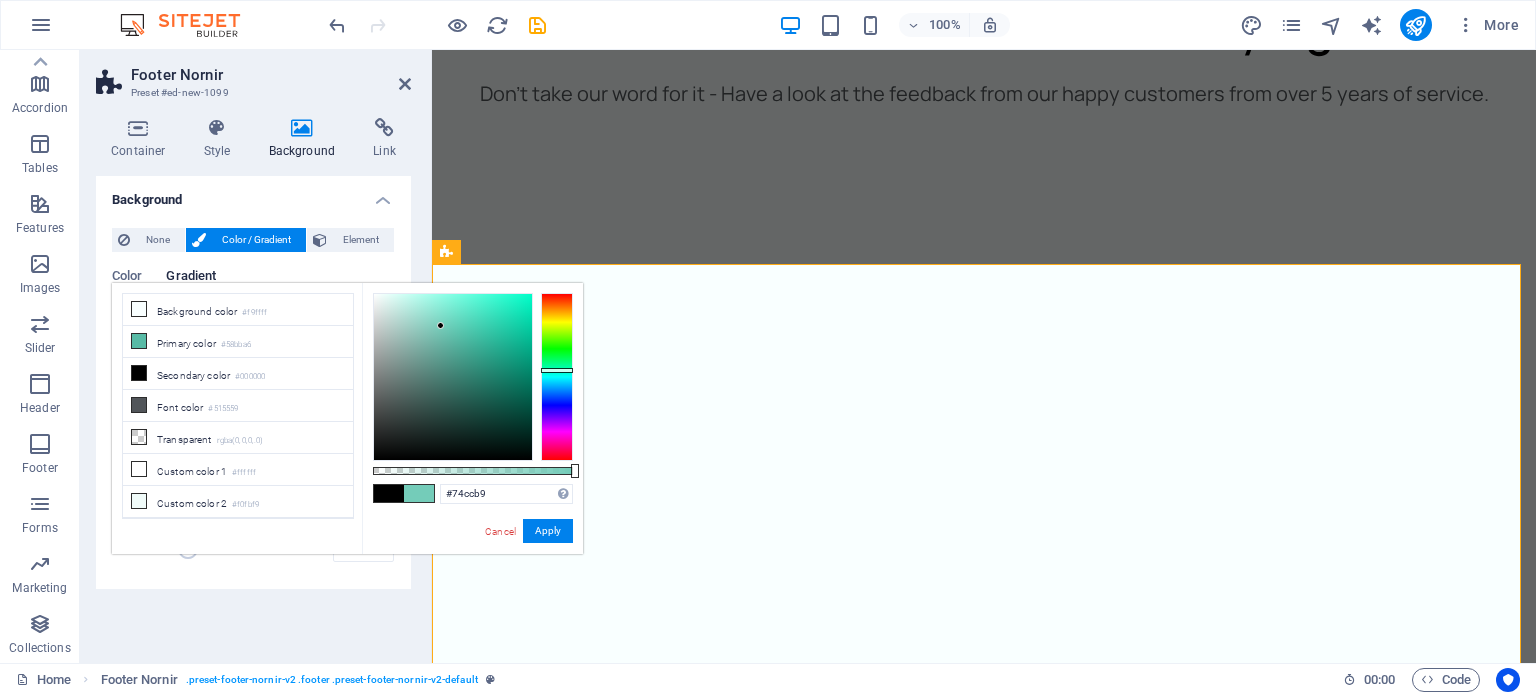 click on "Background None Color / Gradient Element Stretch background to full-width Color overlay Places an overlay over the background to colorize it Parallax 0 % Image Image slider Map Video YouTube Vimeo HTML Map center Map is limited to embed mode. To enable all features, please provide a Google Maps API key under More > SEO. Type Street map Satellite view Satellite view with streets Terrain map Style Default Colorize Pale Dawn Subtle Grayscale Shades of Grey Apple Maps Blue Water Midnight Commander Light Monochrome Paper Neutral Blue Hints of Gold Black &amp; White No labels Color Zoom level 13 Zoom controls Scale Mousewheel active? Center Don't center Center markers Center and zoom markers New marker To enable this feature, please provide a Google Maps API key in the website settings. Add Delete 1. Marker Drag files here, click to choose files or select files from Files or our free stock photos & videos Select files from the file manager, stock photos, or upload file(s) Upload Location Width auto px Info Opened?" at bounding box center (253, 411) 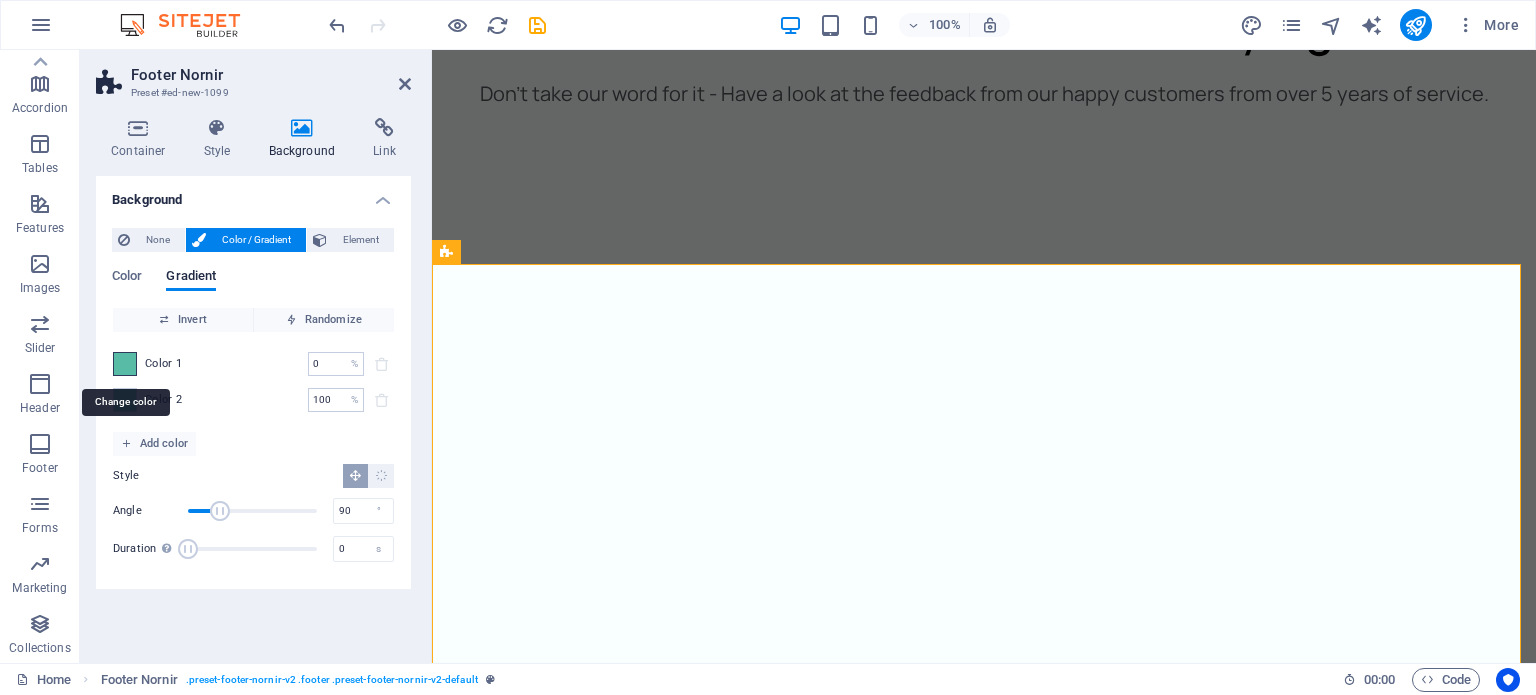 click at bounding box center (125, 364) 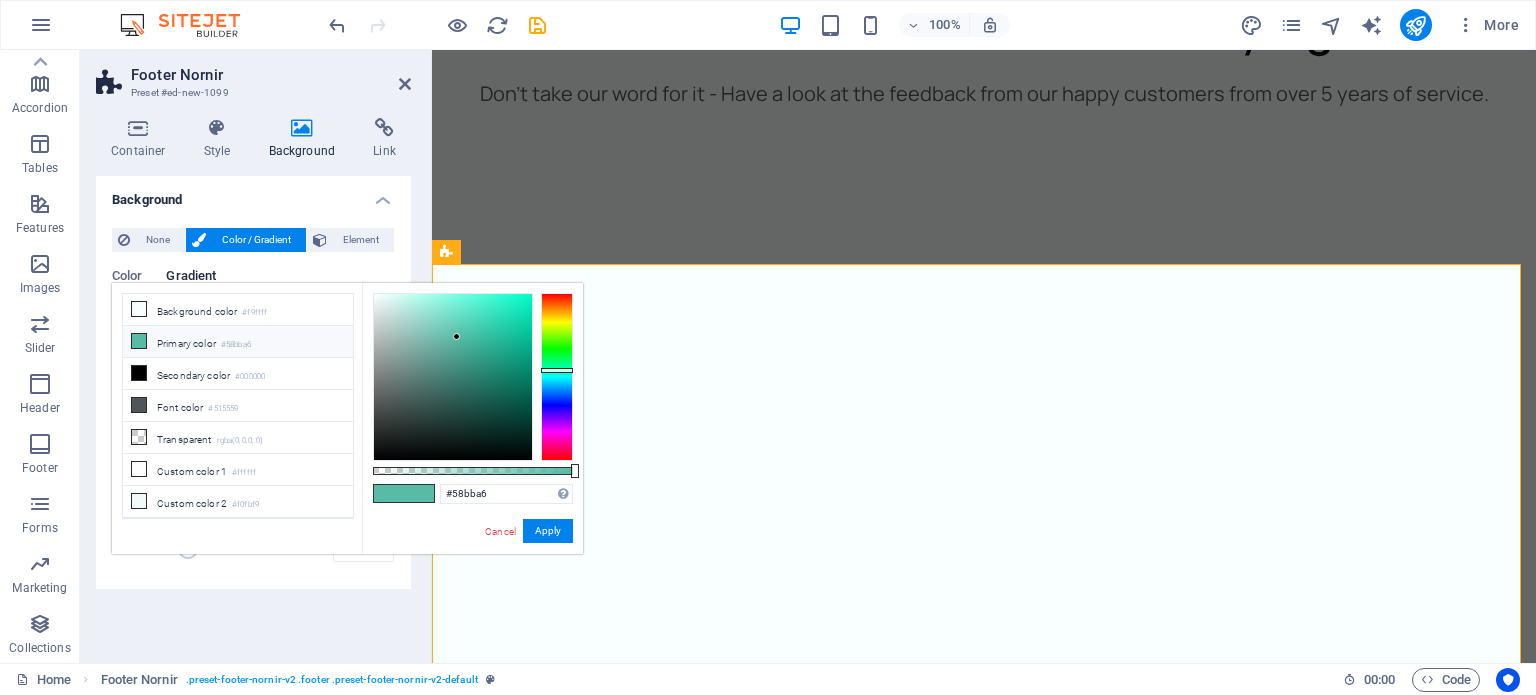 click on "Primary color
#58bba6" at bounding box center [238, 342] 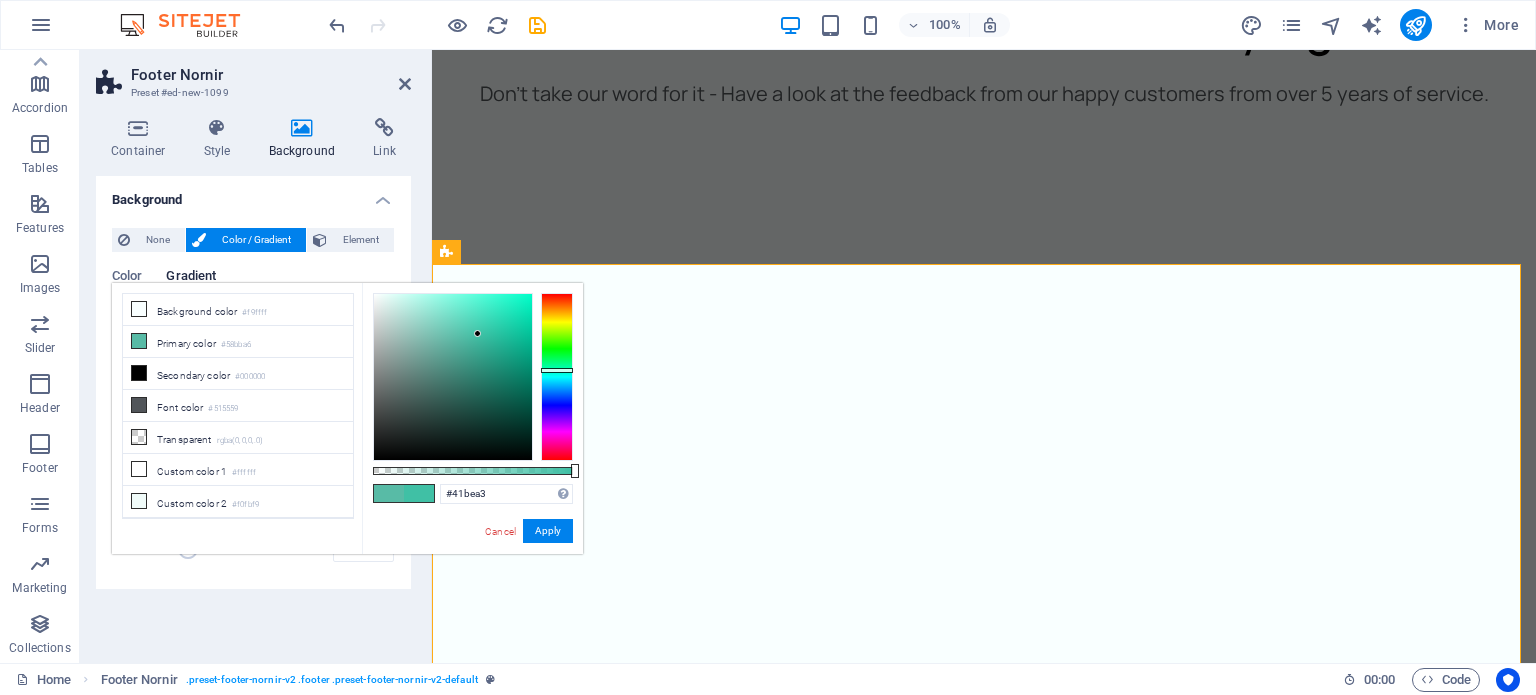 type on "#40bca2" 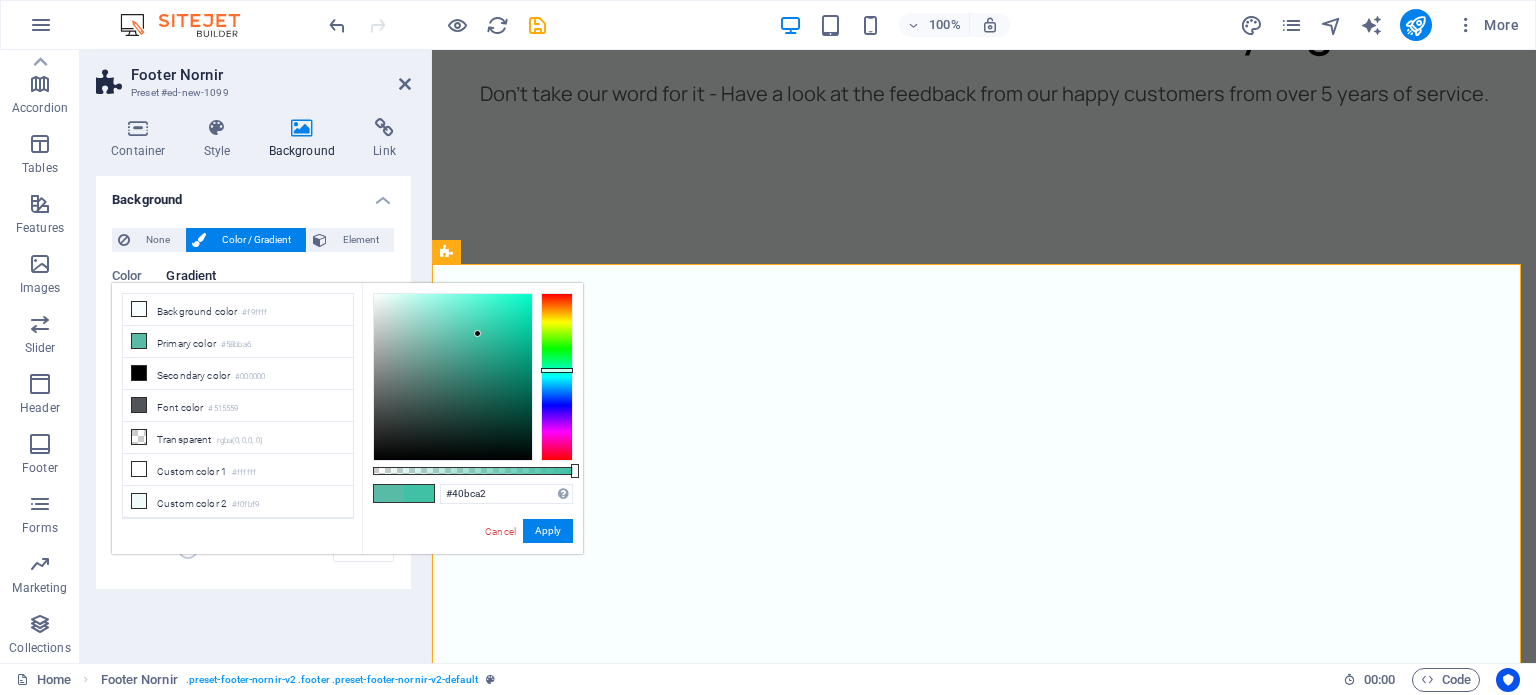 drag, startPoint x: 456, startPoint y: 332, endPoint x: 477, endPoint y: 336, distance: 21.377558 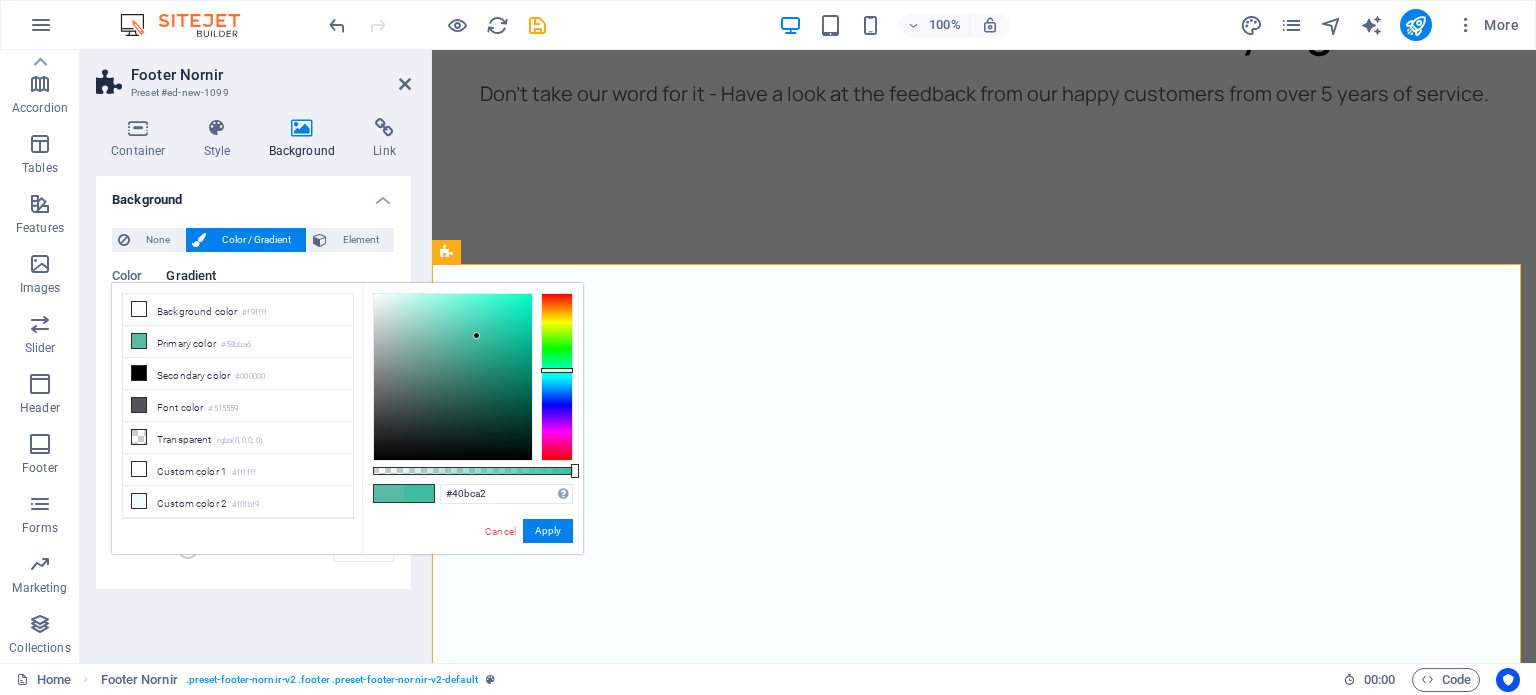 click on "Background None Color / Gradient Element Stretch background to full-width Color overlay Places an overlay over the background to colorize it Parallax 0 % Image Image slider Map Video YouTube Vimeo HTML Map center Map is limited to embed mode. To enable all features, please provide a Google Maps API key under More > SEO. Type Street map Satellite view Satellite view with streets Terrain map Style Default Colorize Pale Dawn Subtle Grayscale Shades of Grey Apple Maps Blue Water Midnight Commander Light Monochrome Paper Neutral Blue Hints of Gold Black &amp; White No labels Color Zoom level 13 Zoom controls Scale Mousewheel active? Center Don't center Center markers Center and zoom markers New marker To enable this feature, please provide a Google Maps API key in the website settings. Add Delete 1. Marker Drag files here, click to choose files or select files from Files or our free stock photos & videos Select files from the file manager, stock photos, or upload file(s) Upload Location Width auto px Info Opened?" at bounding box center (253, 411) 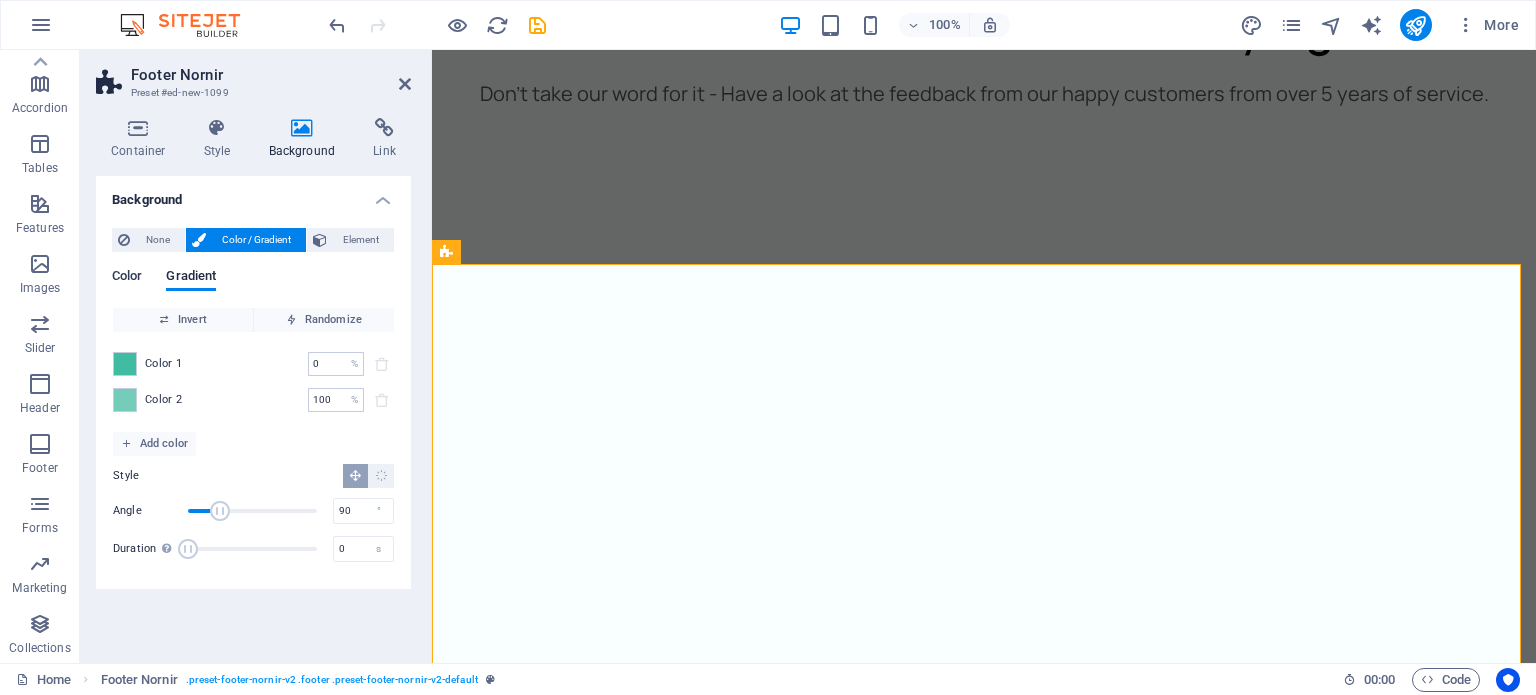 click on "Color" at bounding box center (127, 278) 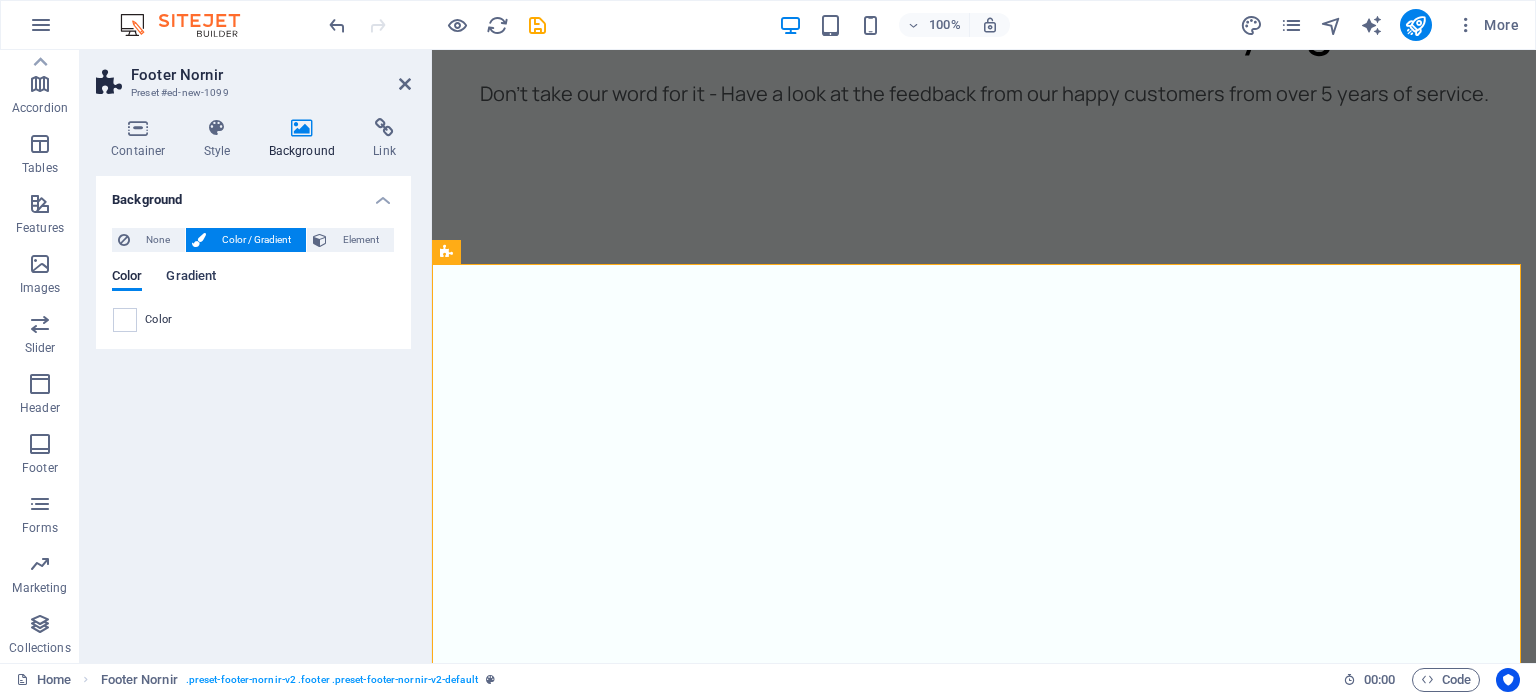 click on "Gradient" at bounding box center (191, 278) 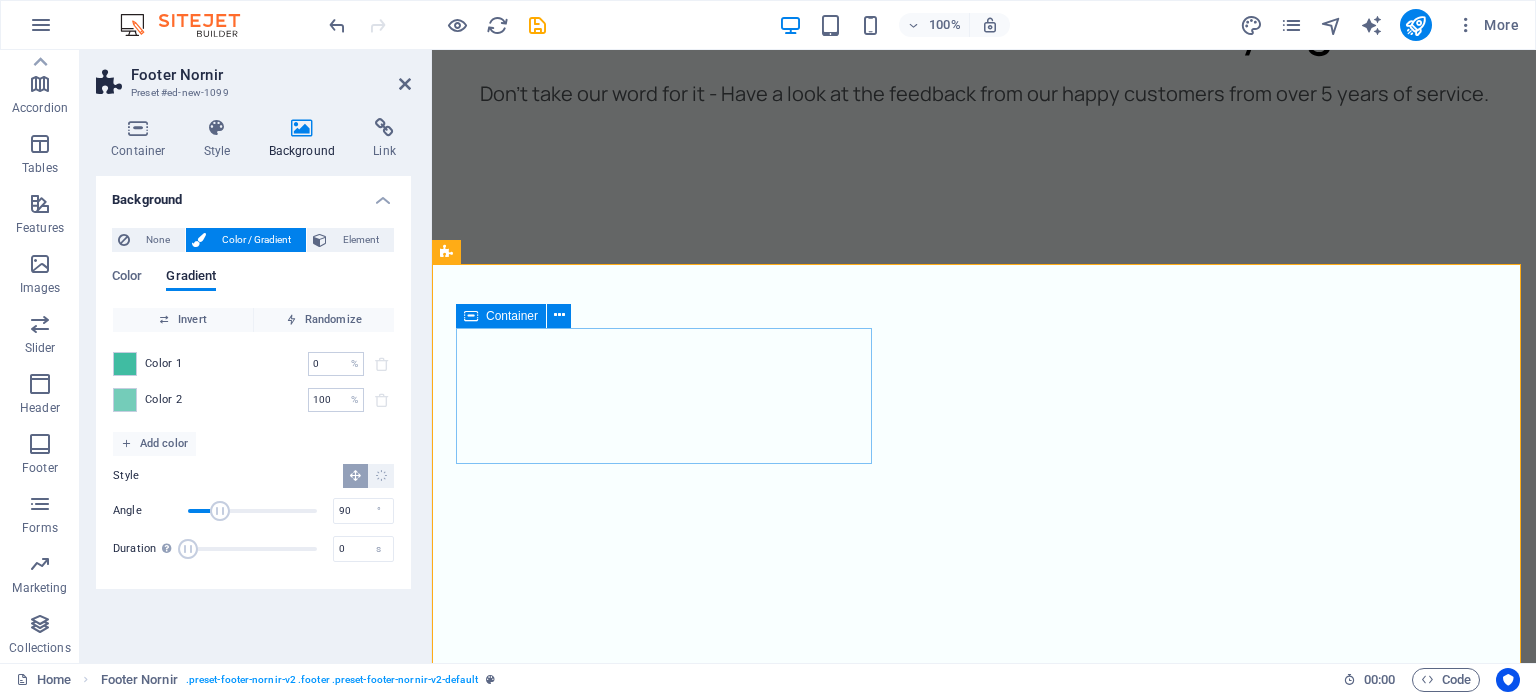 click on "Contact [EMAIL]" at bounding box center (984, 13363) 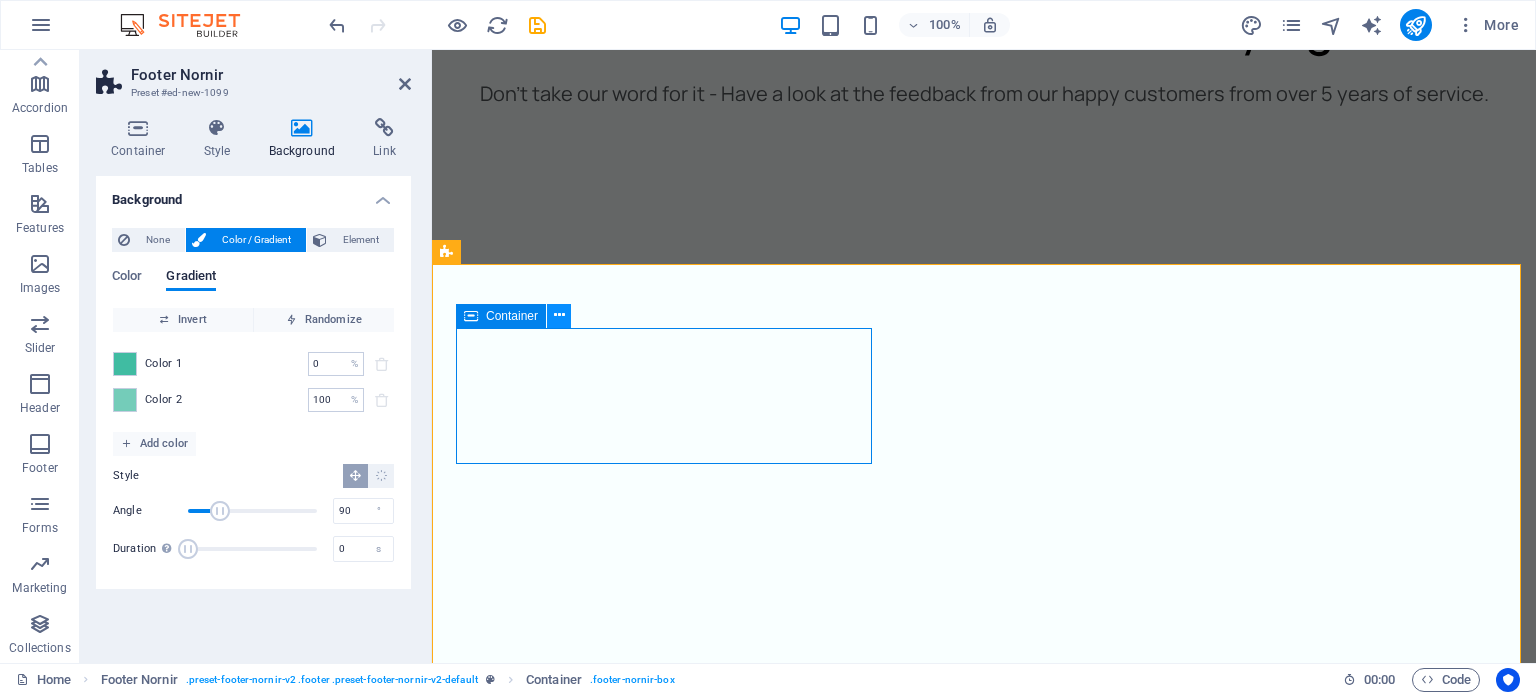 click at bounding box center (559, 316) 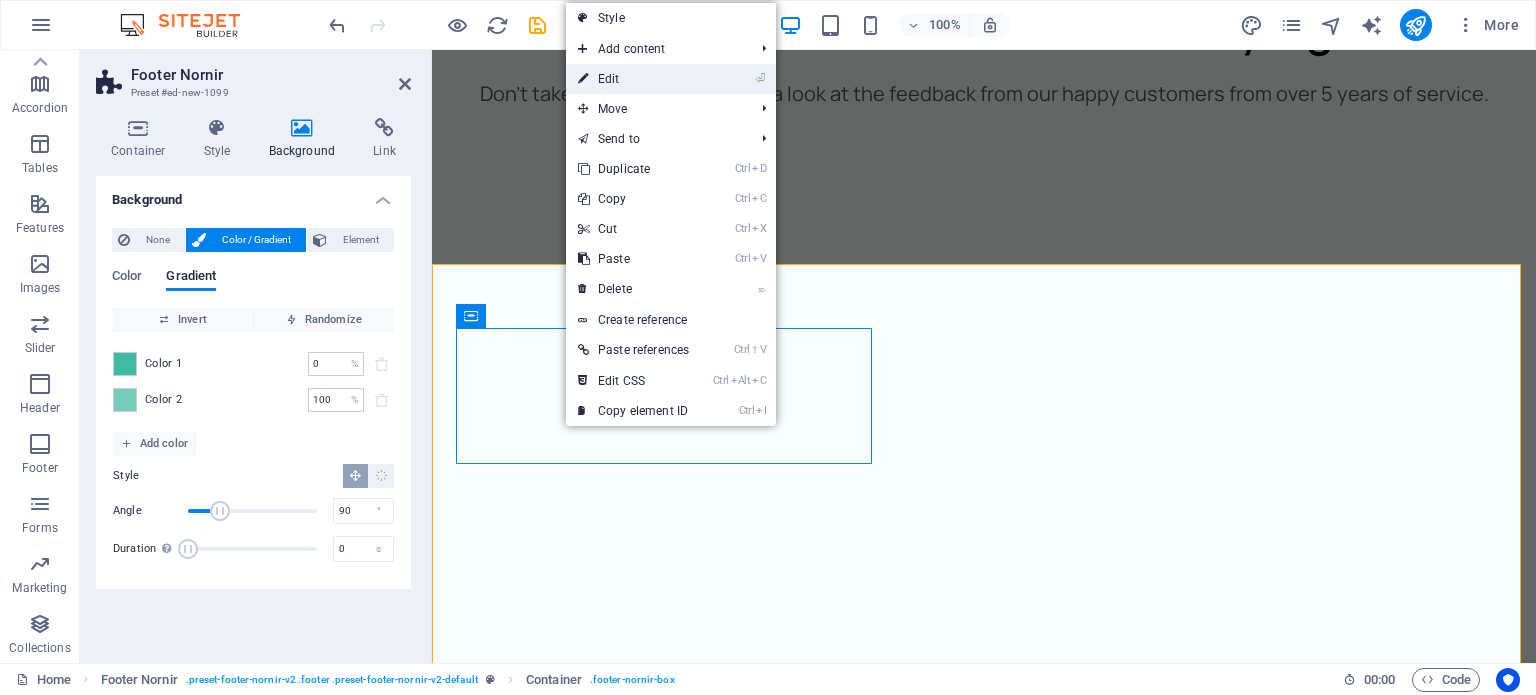click on "⏎  Edit" at bounding box center (633, 79) 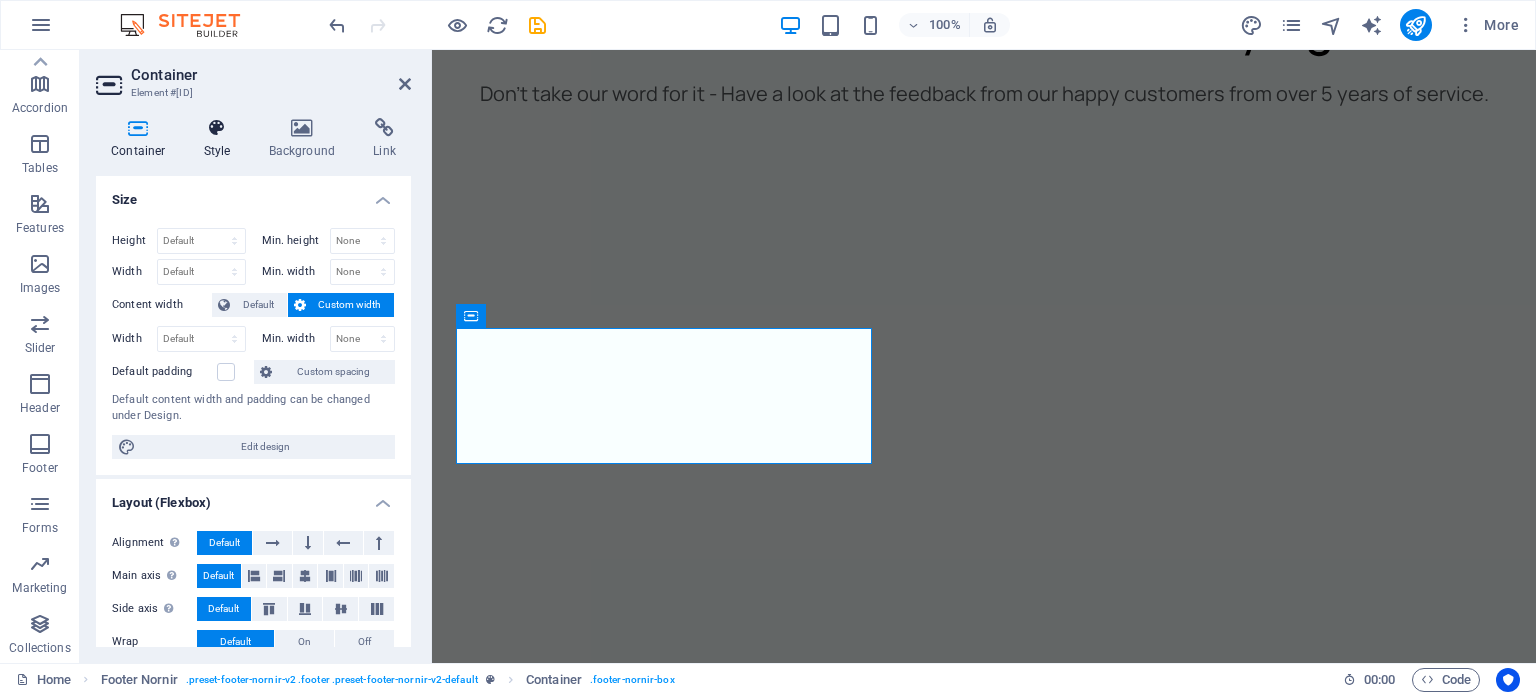 click at bounding box center [217, 128] 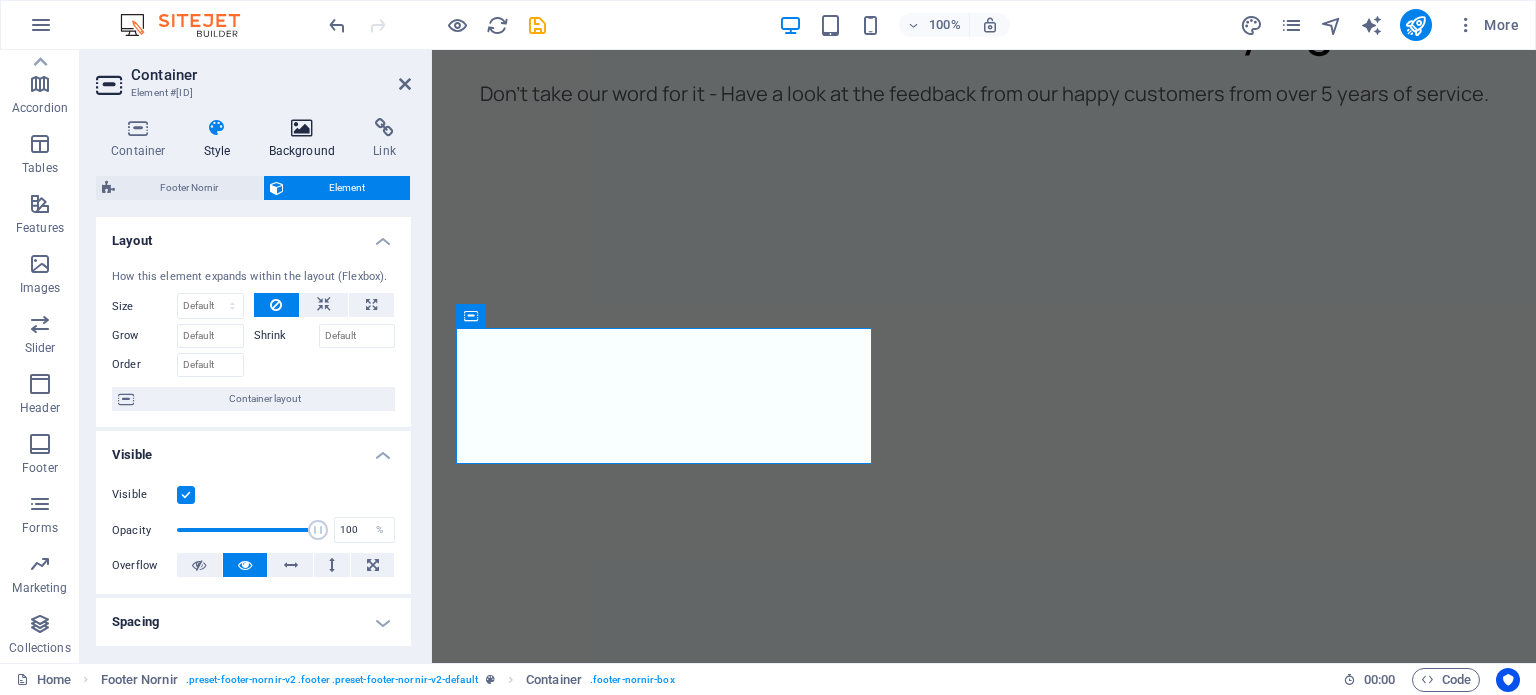 click on "Background" at bounding box center (306, 139) 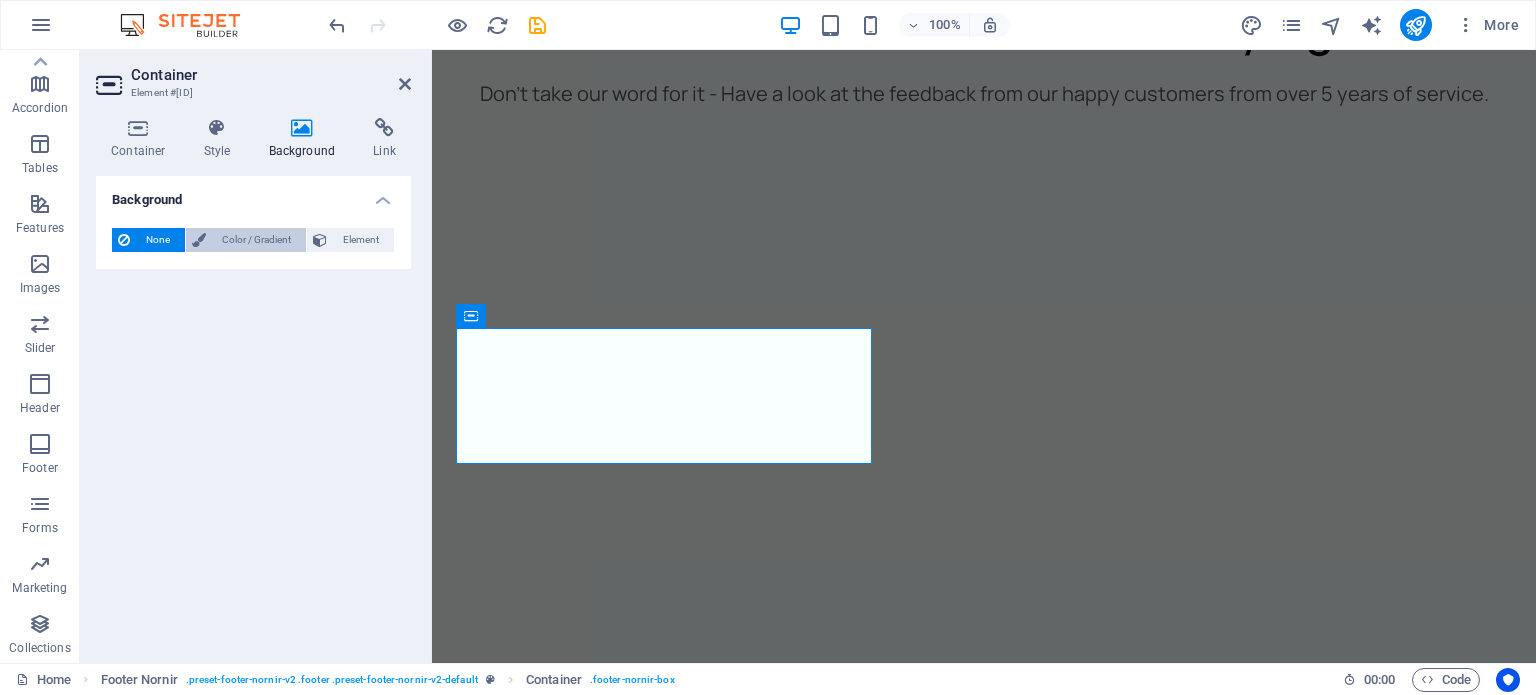 click on "Color / Gradient" at bounding box center [256, 240] 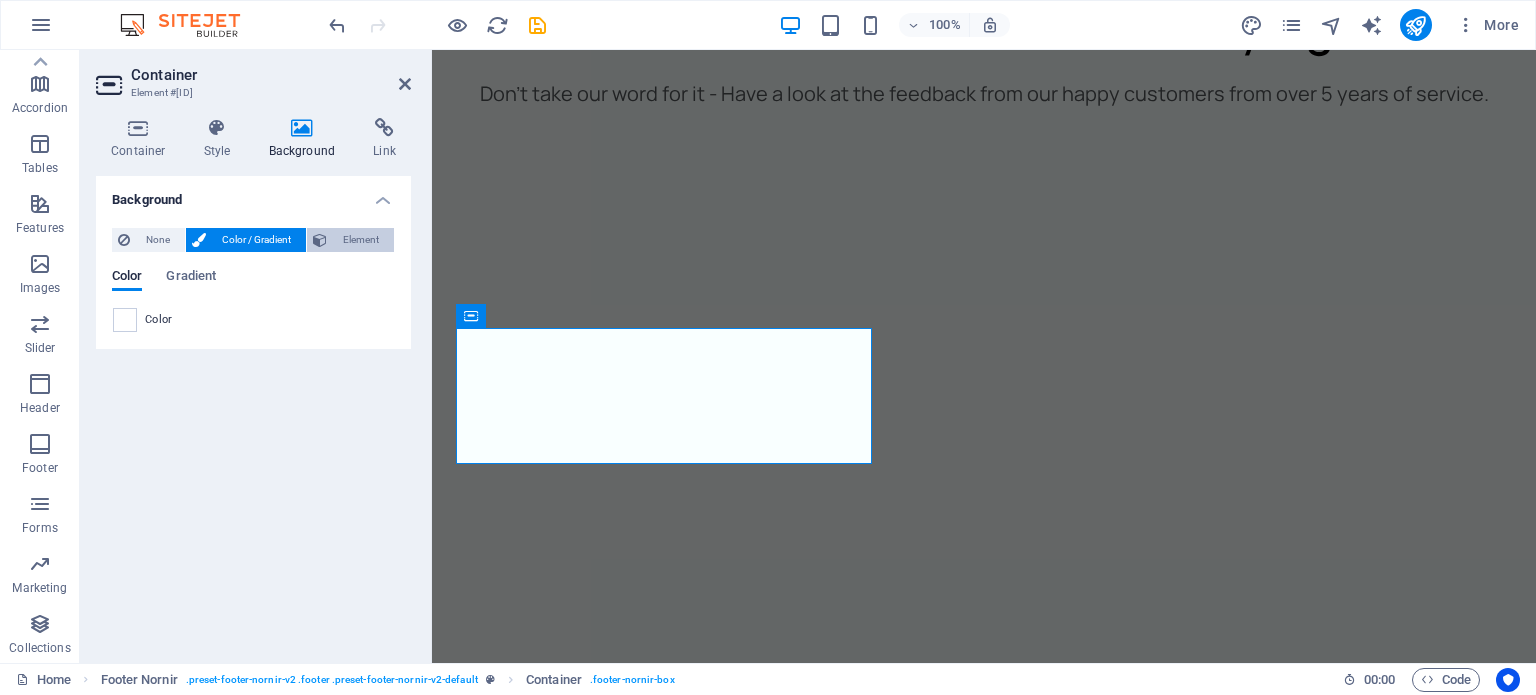 click on "Element" at bounding box center [350, 240] 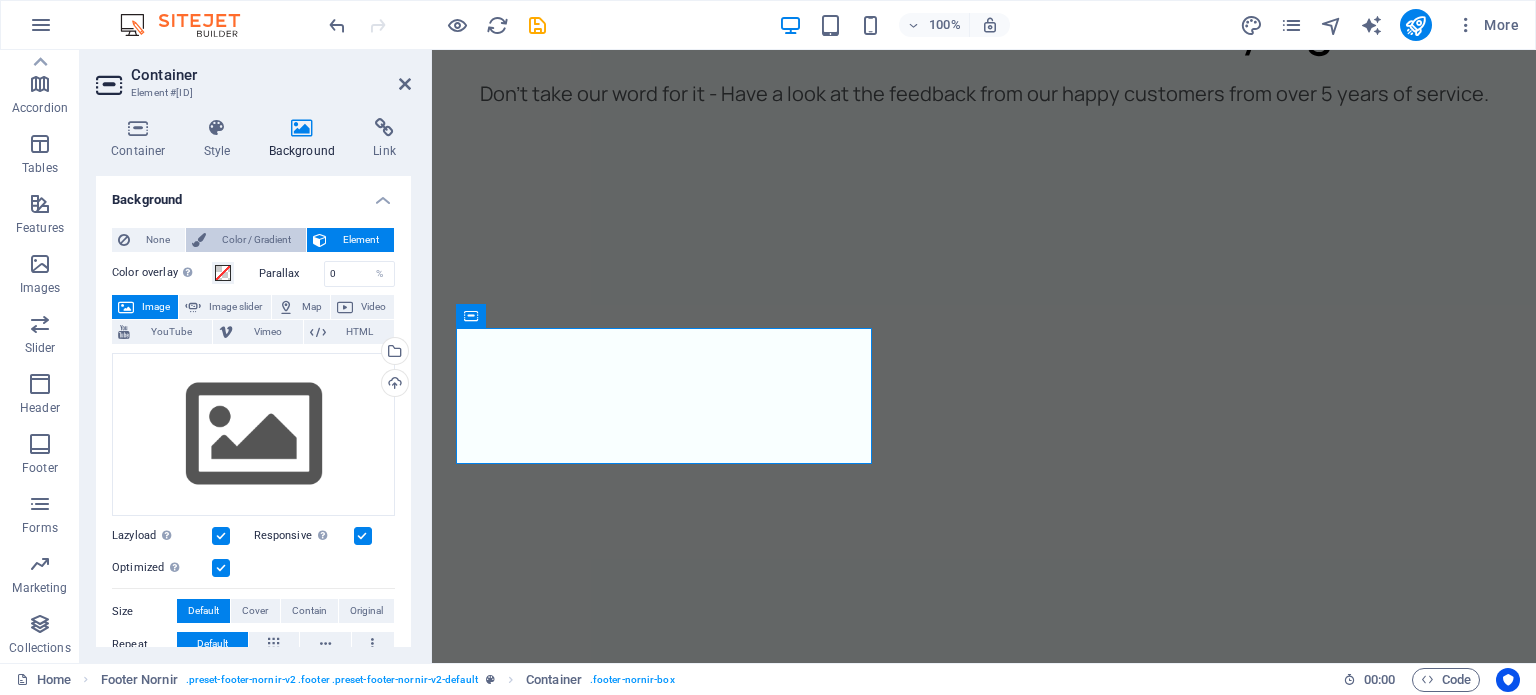 click on "Color / Gradient" at bounding box center [256, 240] 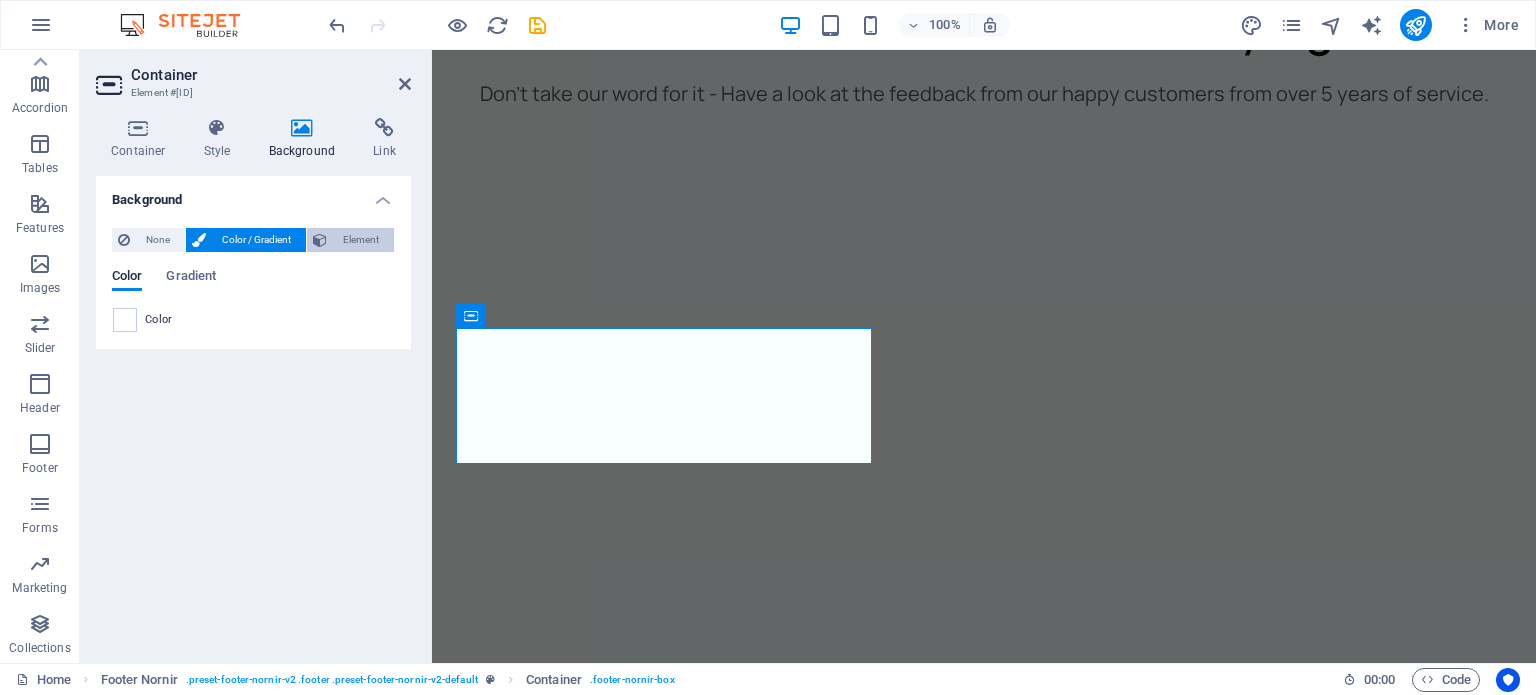 click on "Element" at bounding box center (360, 240) 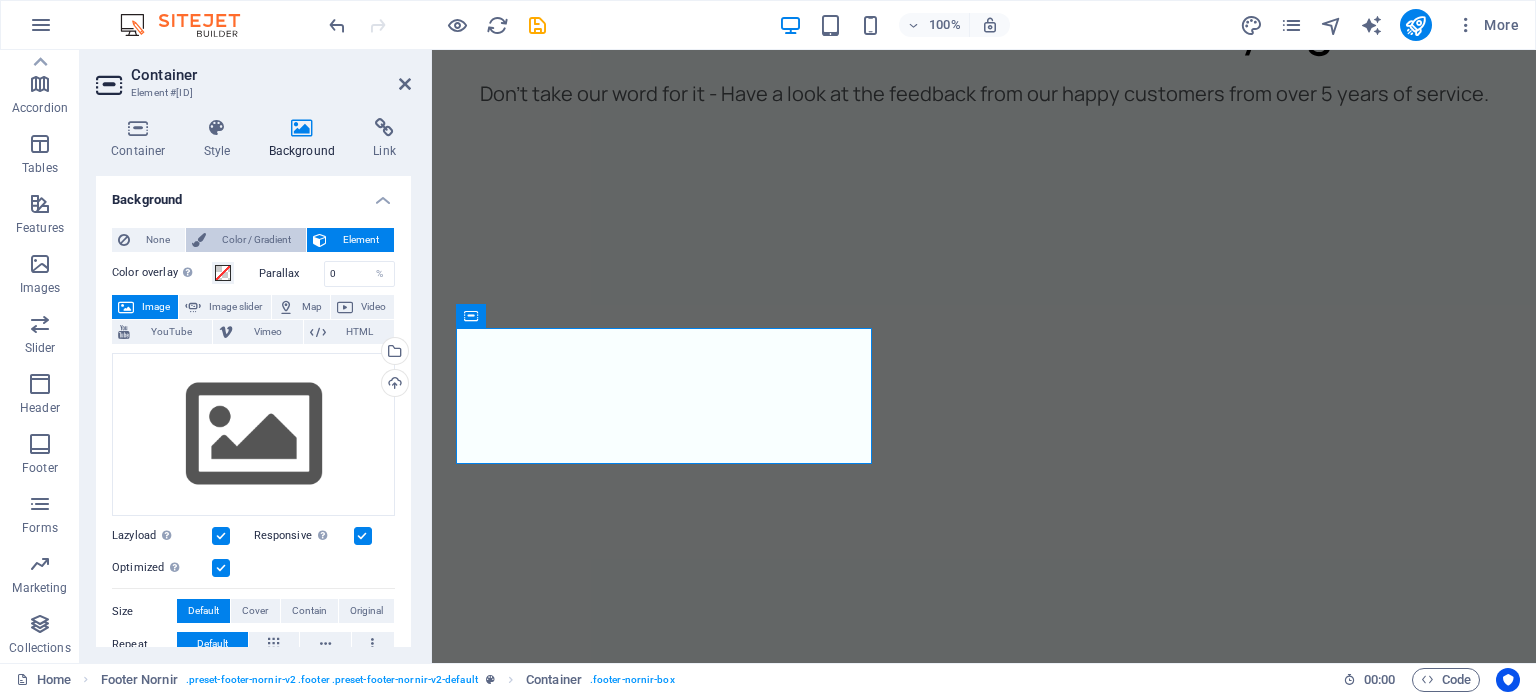 click on "Color / Gradient" at bounding box center (256, 240) 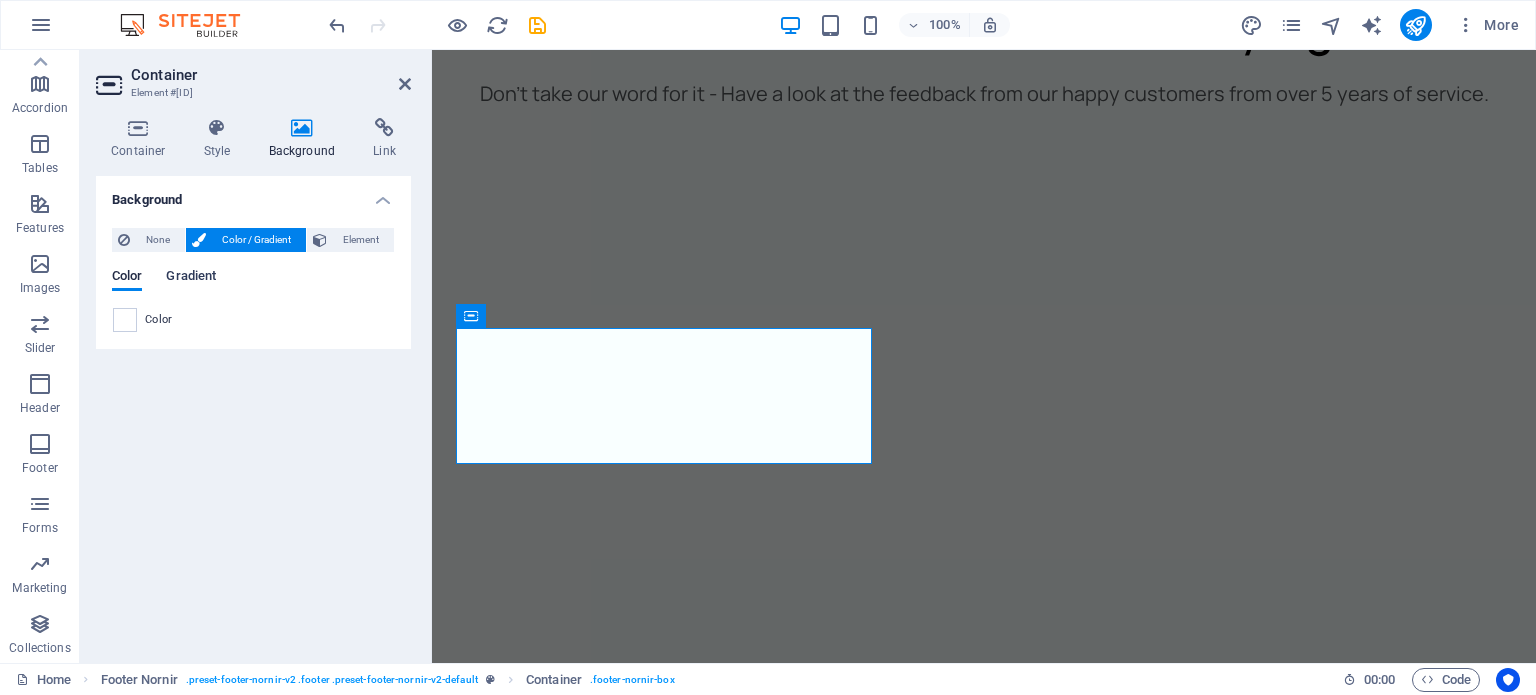 click on "Gradient" at bounding box center (191, 278) 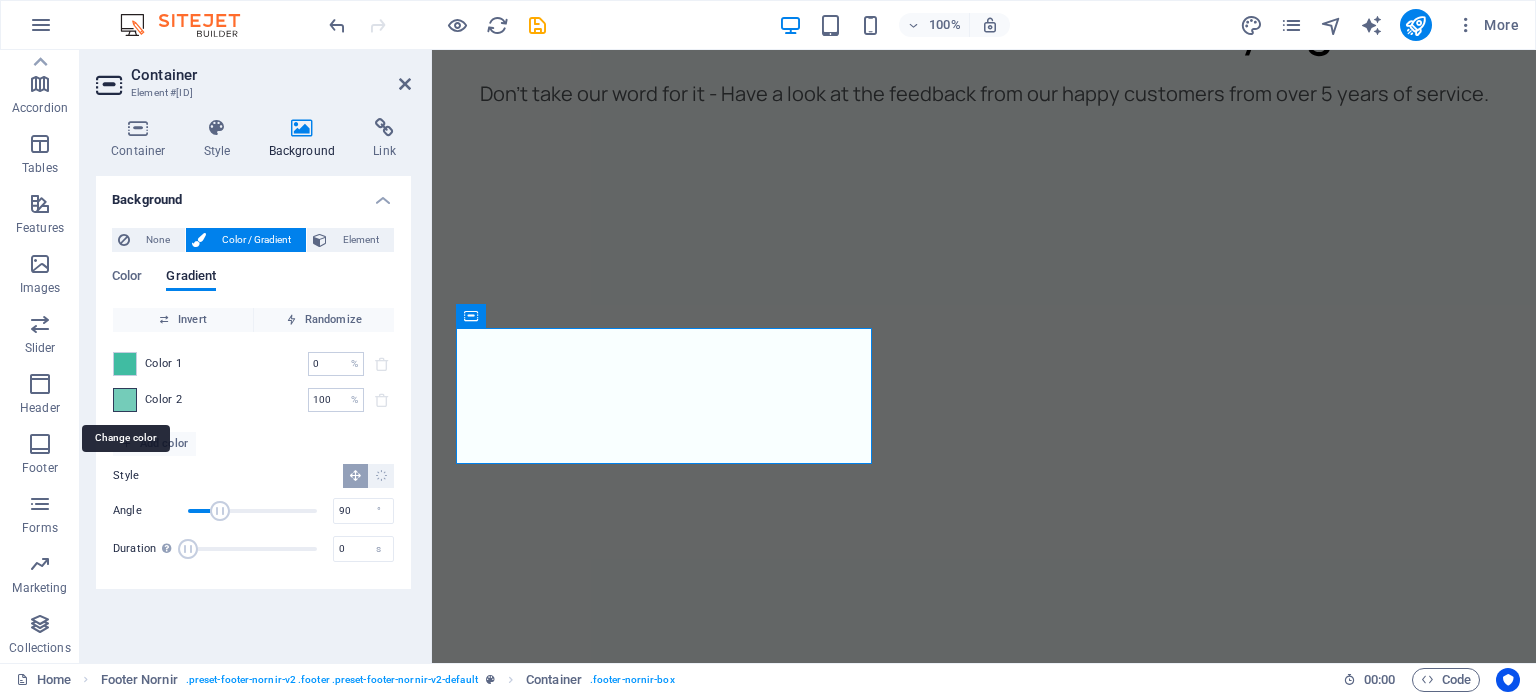 click at bounding box center [125, 400] 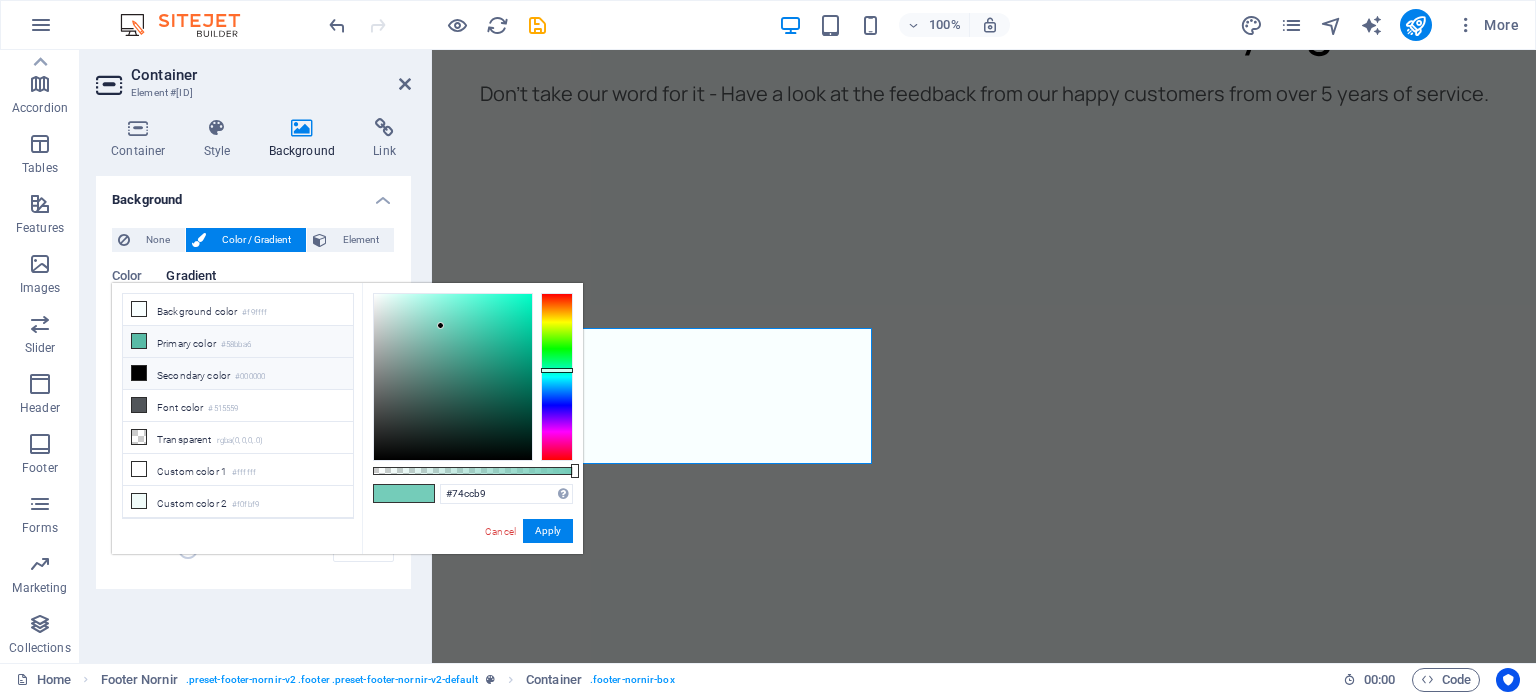 click at bounding box center [139, 341] 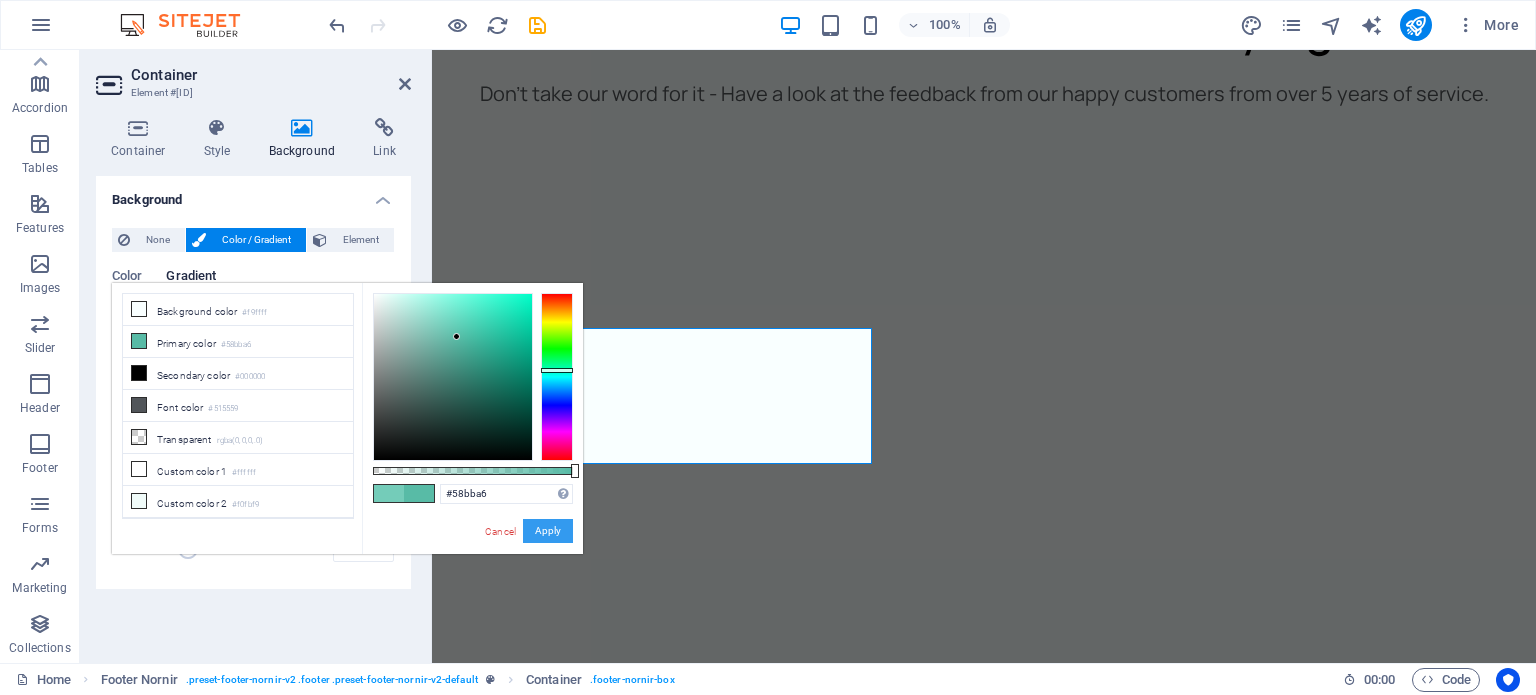 click on "Apply" at bounding box center [548, 531] 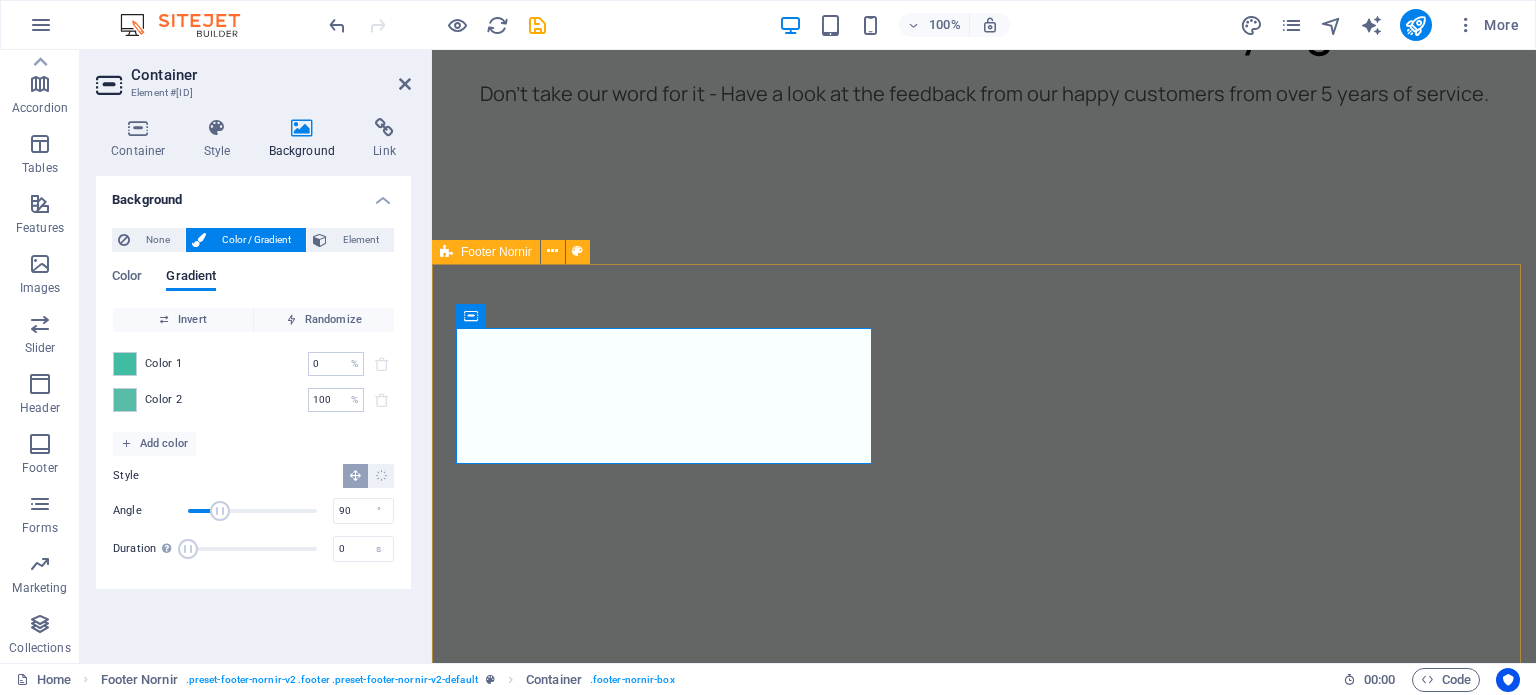 click on "Contact [EMAIL]" at bounding box center [984, 13415] 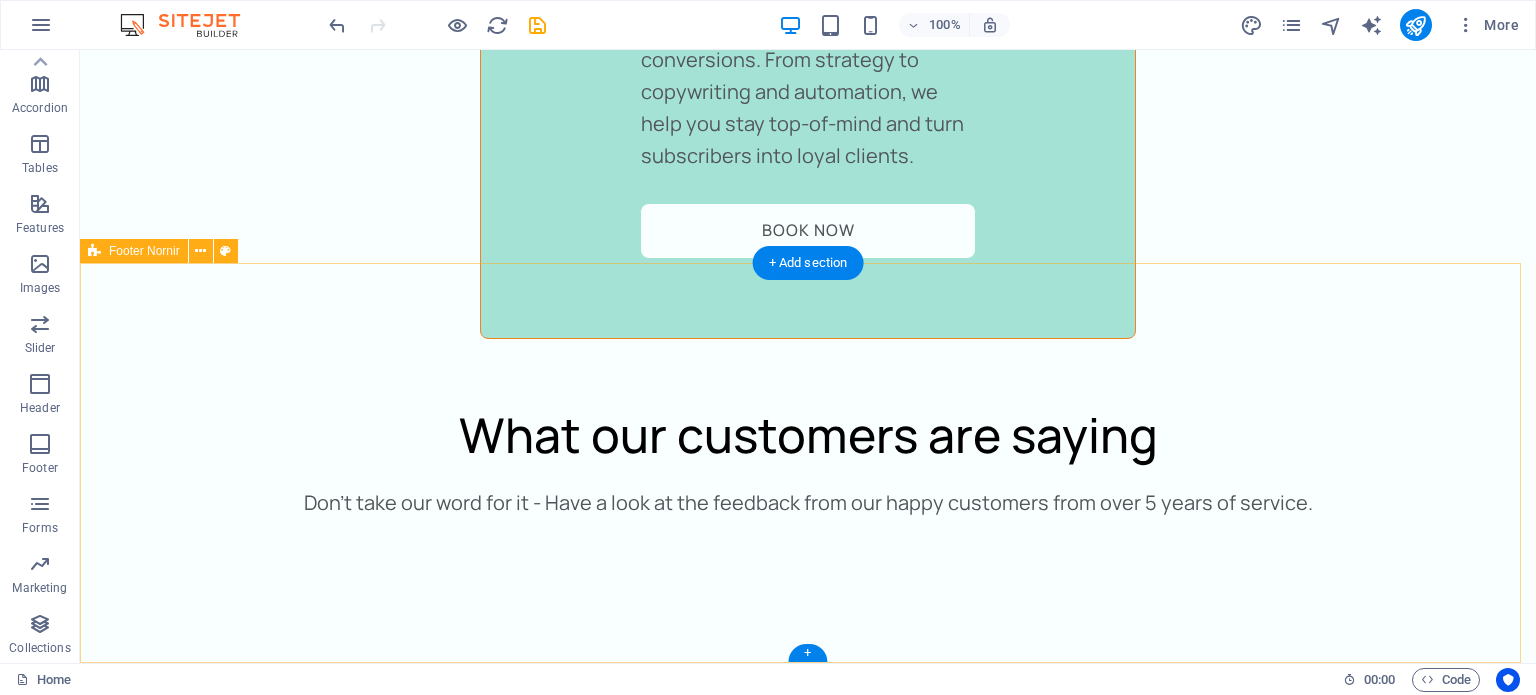 scroll, scrollTop: 5654, scrollLeft: 0, axis: vertical 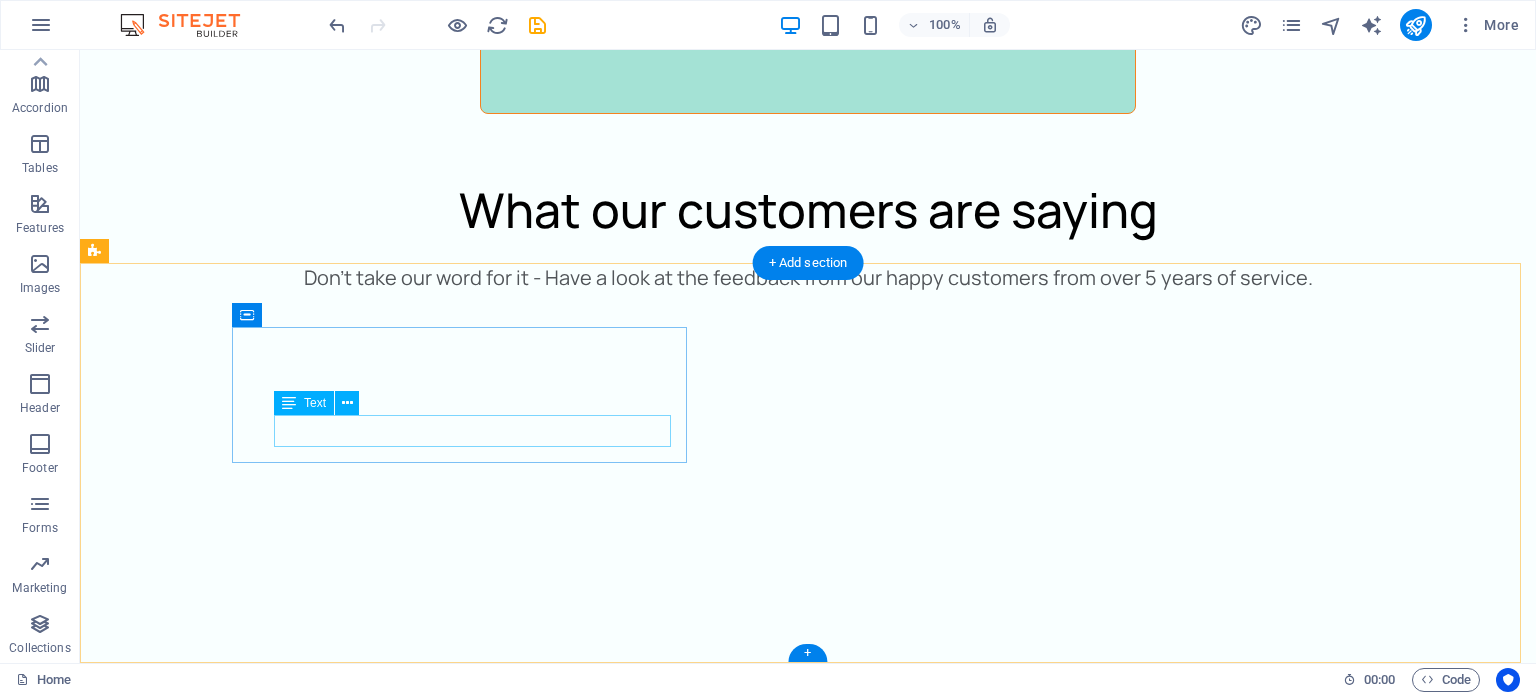 click on "[EMAIL]" at bounding box center (808, 12628) 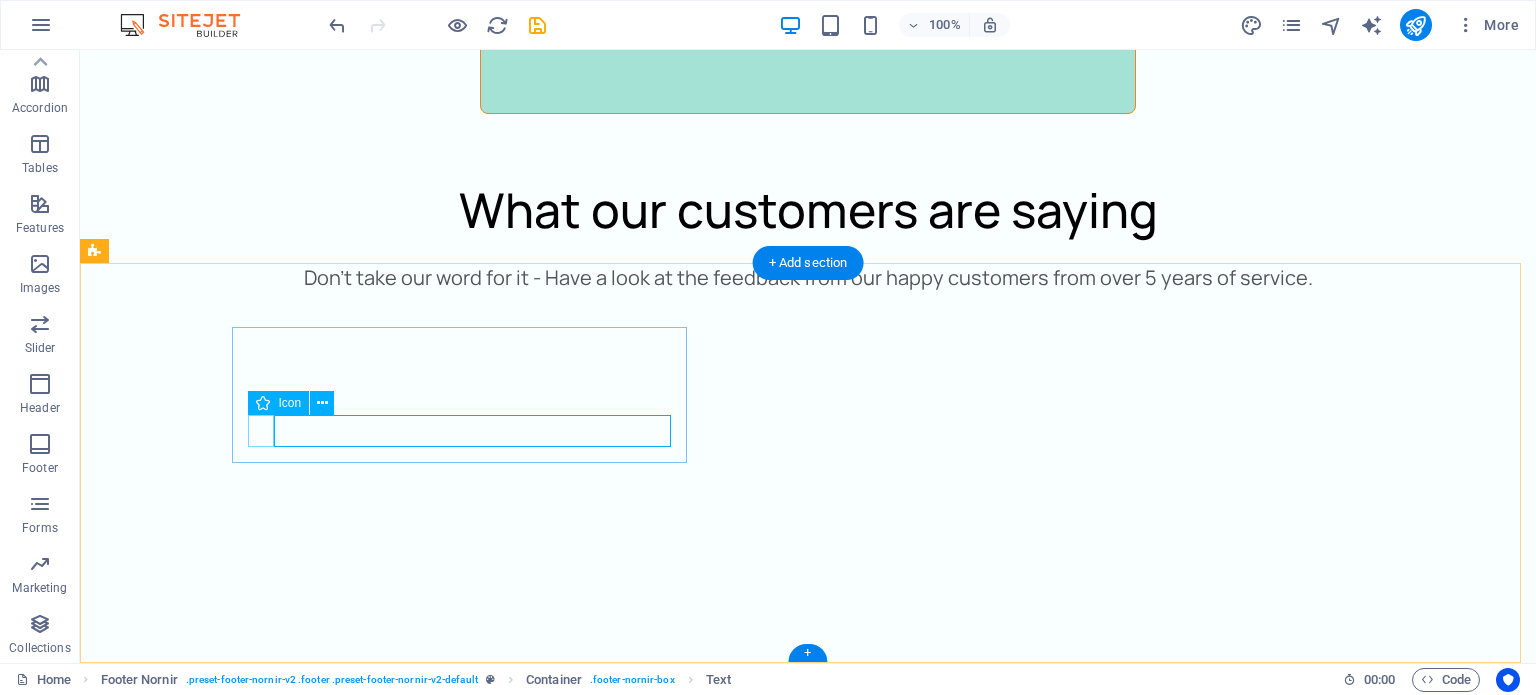 click at bounding box center (808, 12596) 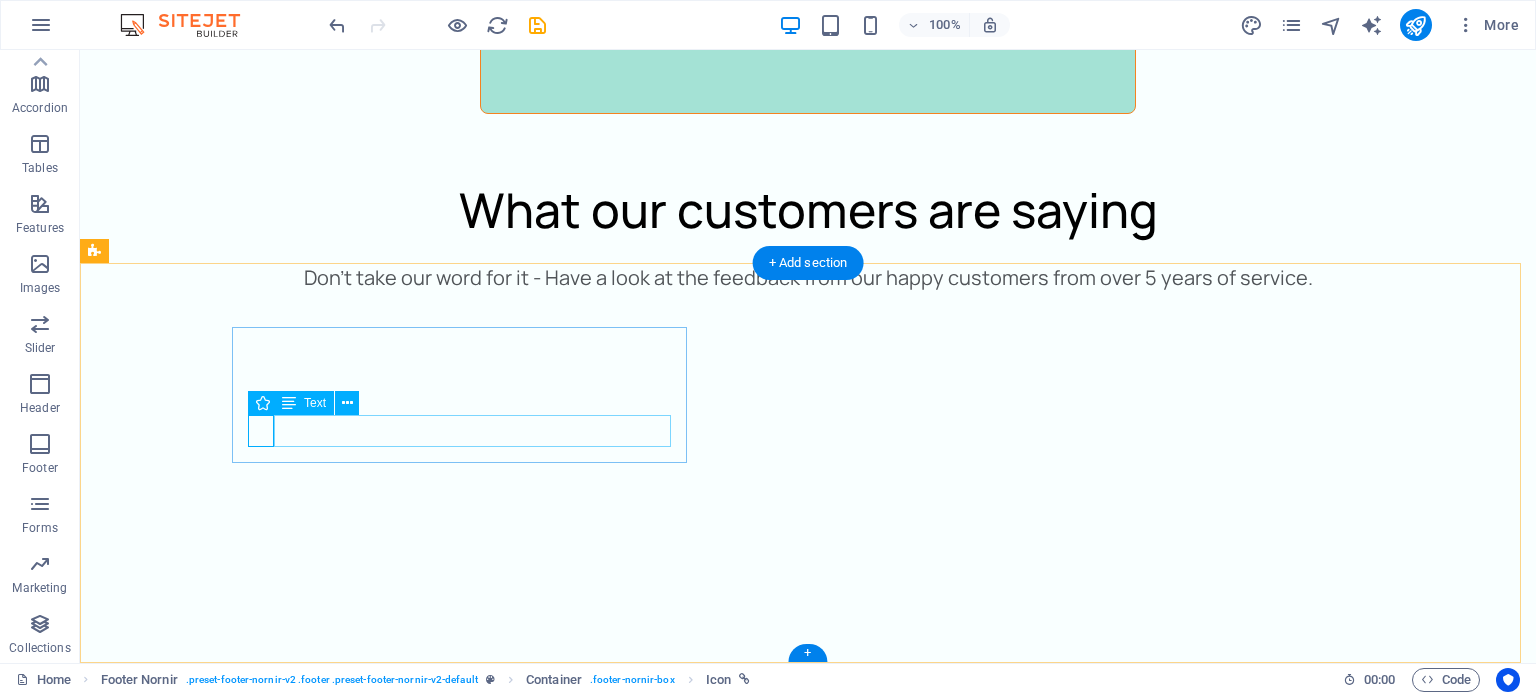 click on "[EMAIL]" at bounding box center (808, 12628) 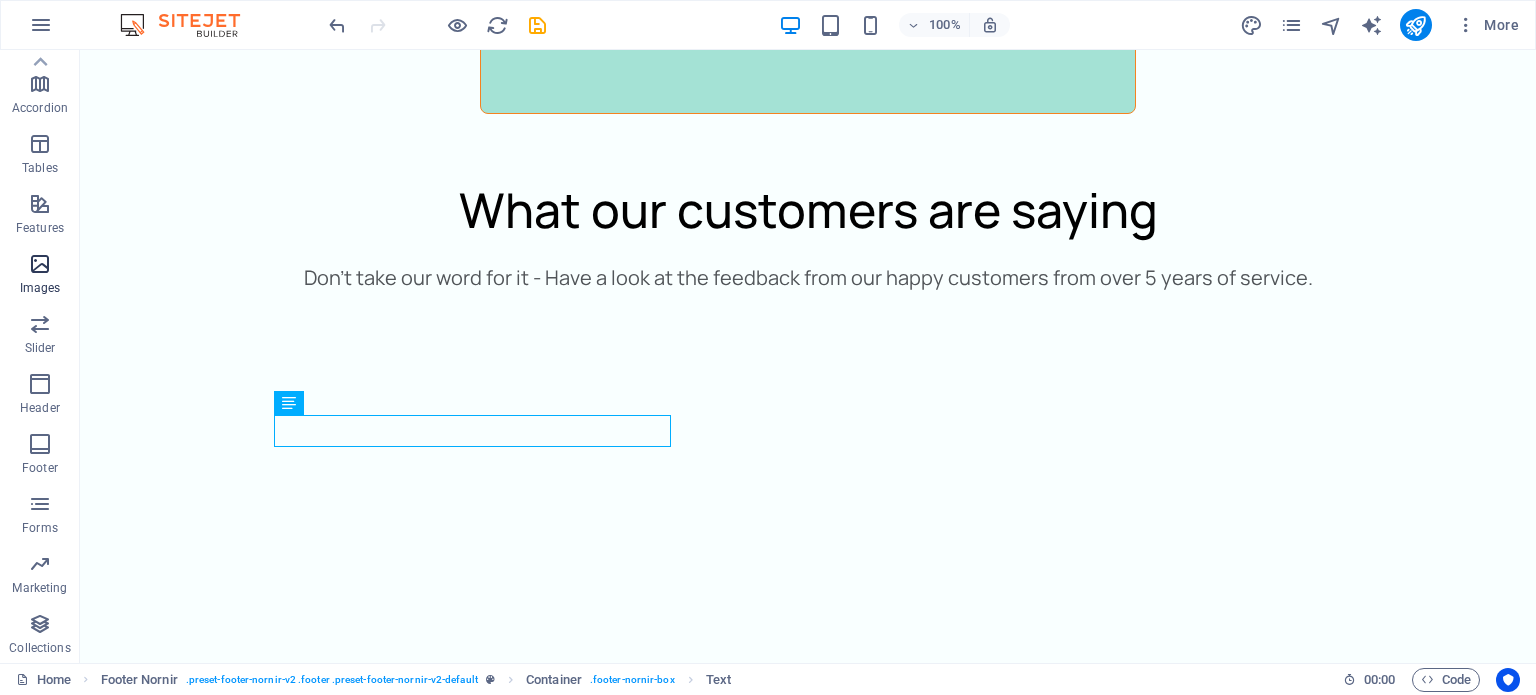 scroll, scrollTop: 0, scrollLeft: 0, axis: both 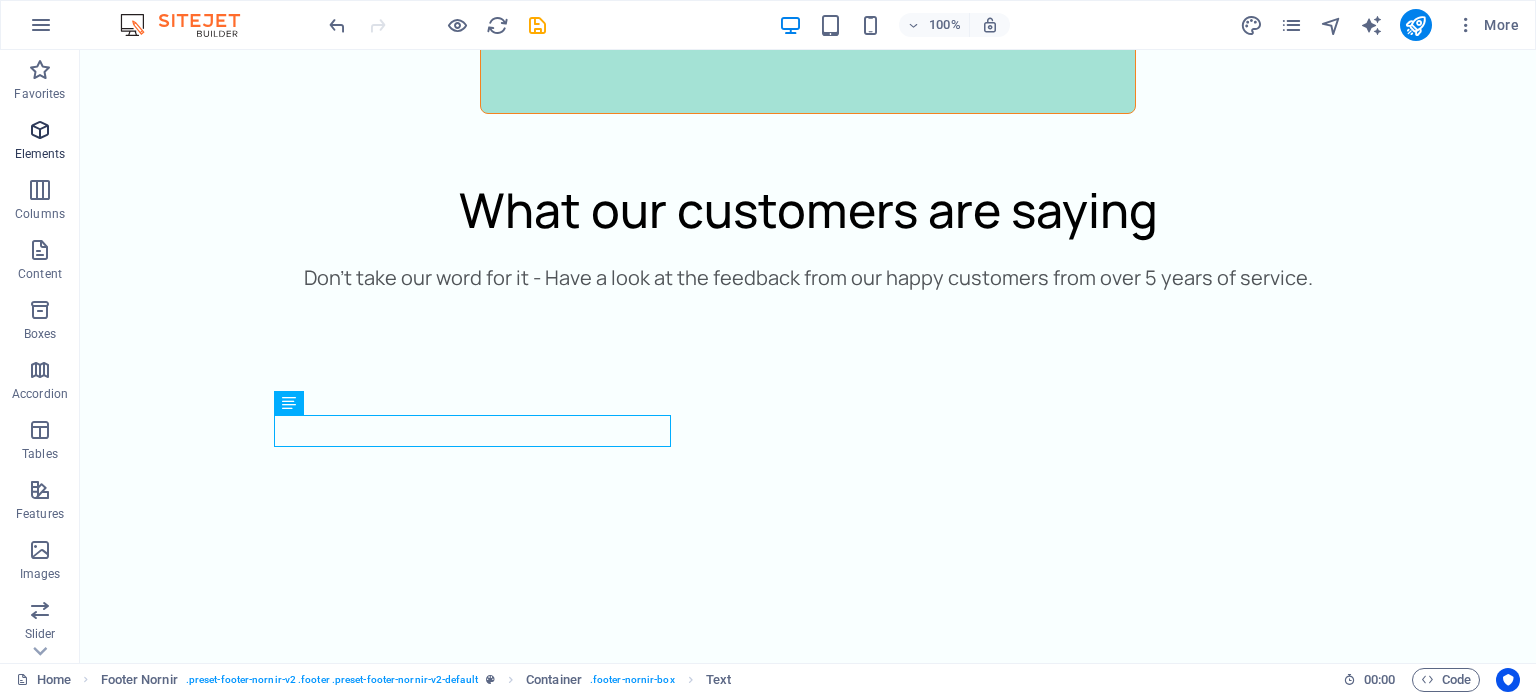 click on "Elements" at bounding box center [40, 154] 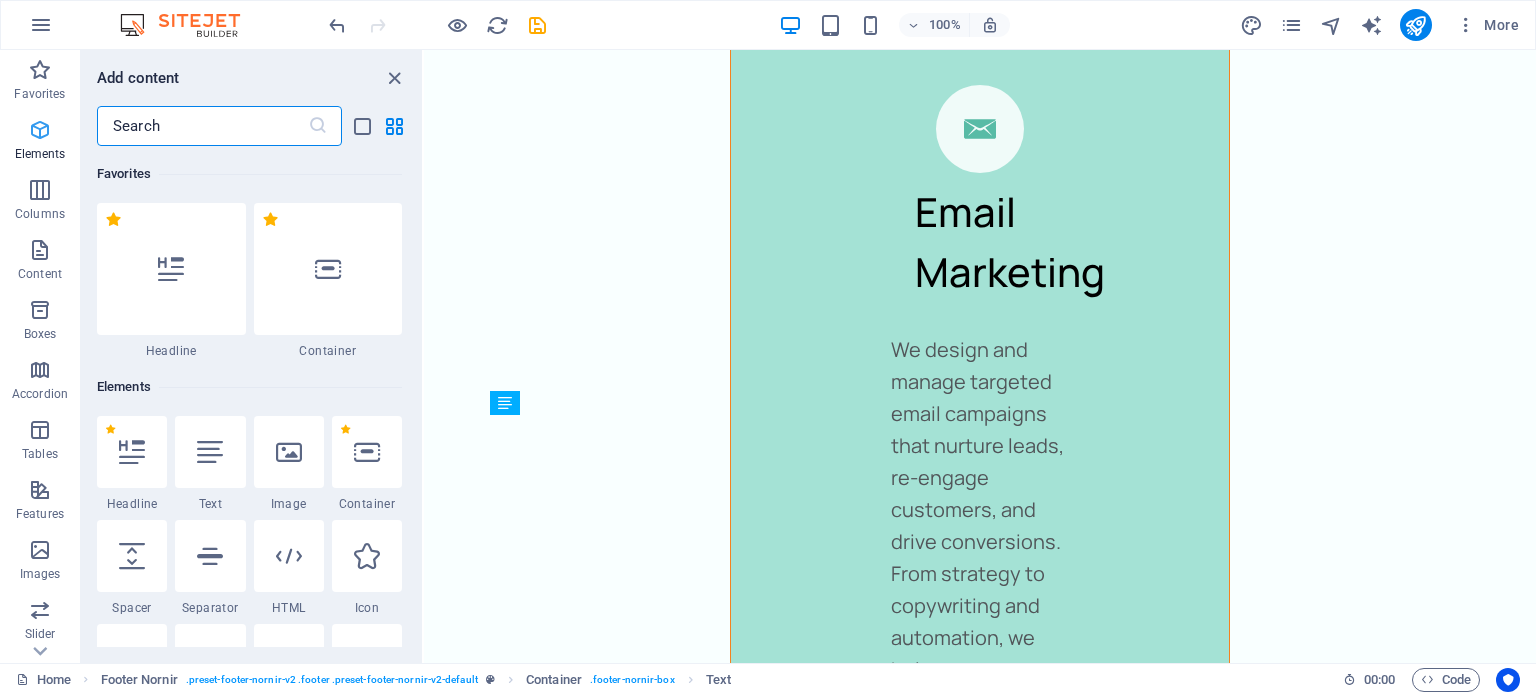 scroll, scrollTop: 6752, scrollLeft: 0, axis: vertical 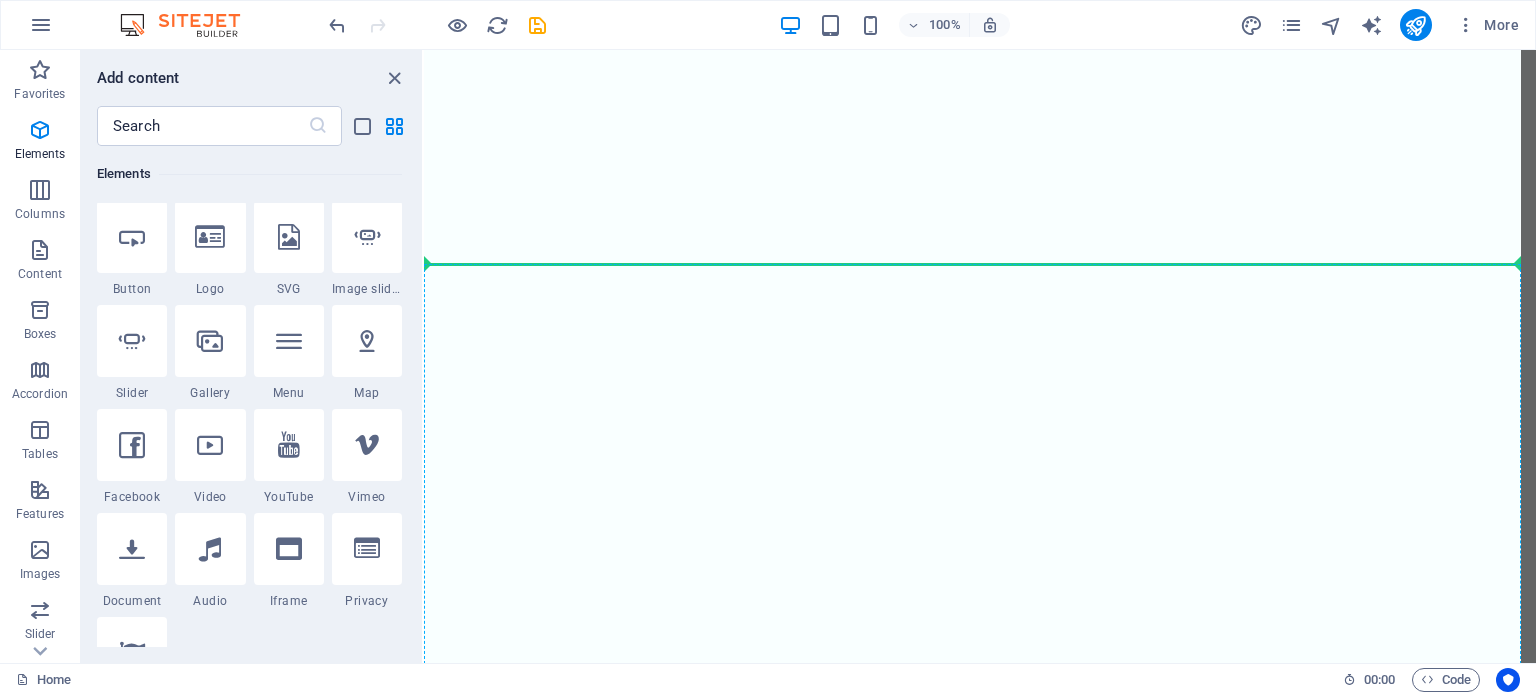 select on "%" 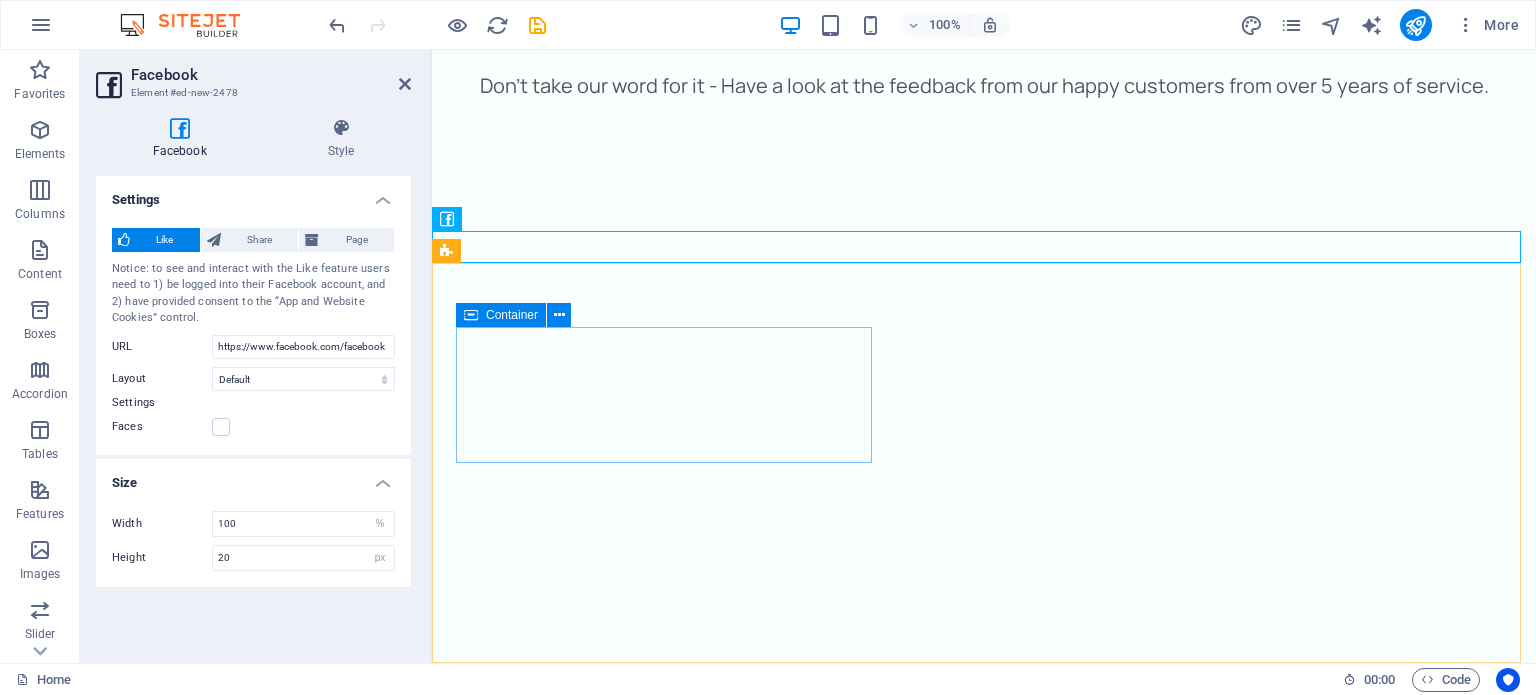 scroll, scrollTop: 6776, scrollLeft: 0, axis: vertical 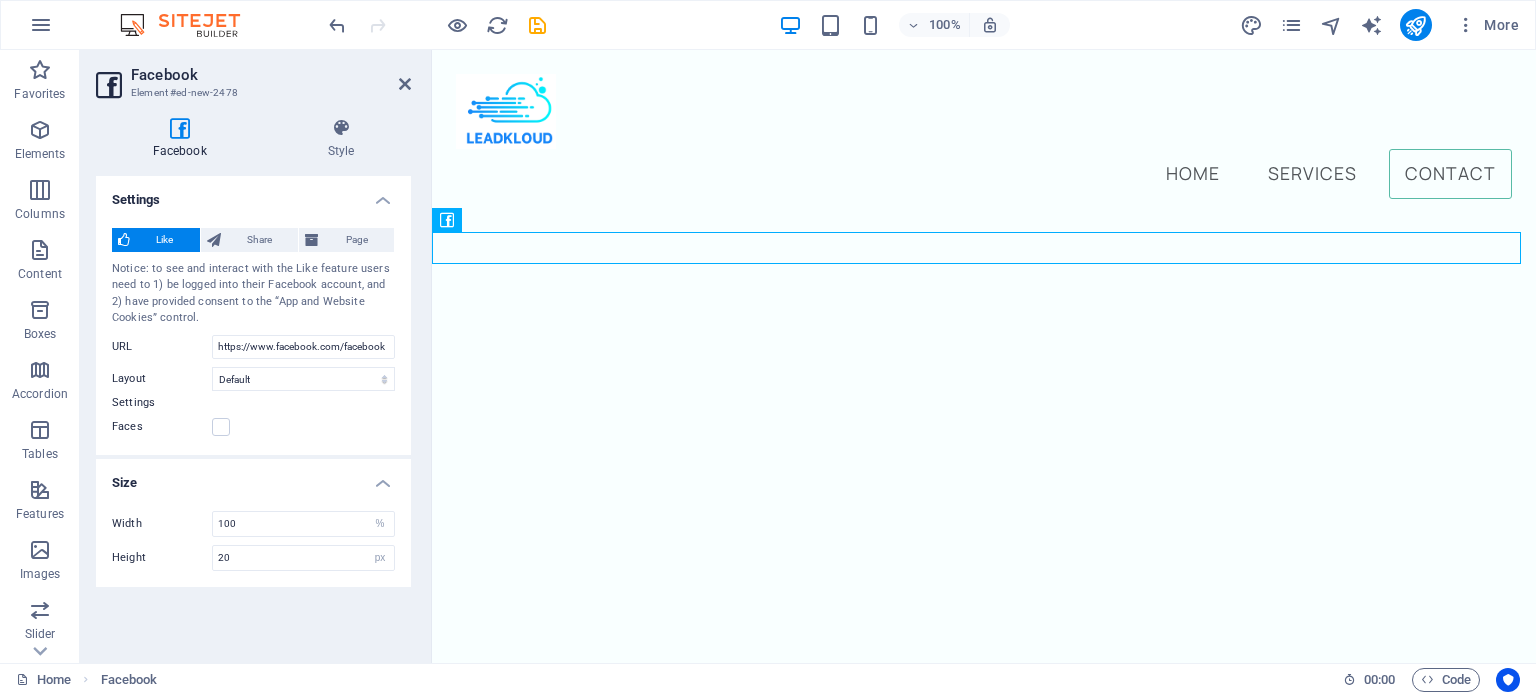 click at bounding box center (179, 128) 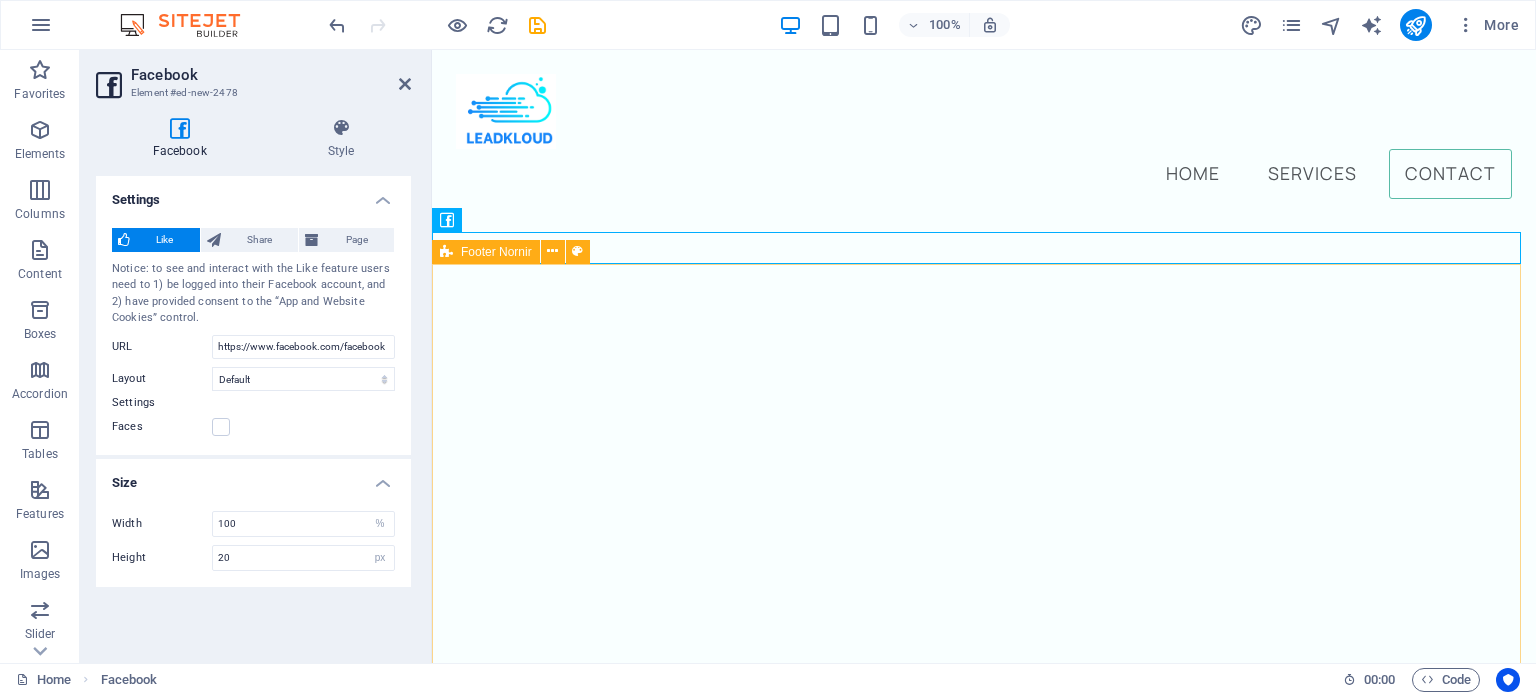 drag, startPoint x: 607, startPoint y: 171, endPoint x: 604, endPoint y: 479, distance: 308.01462 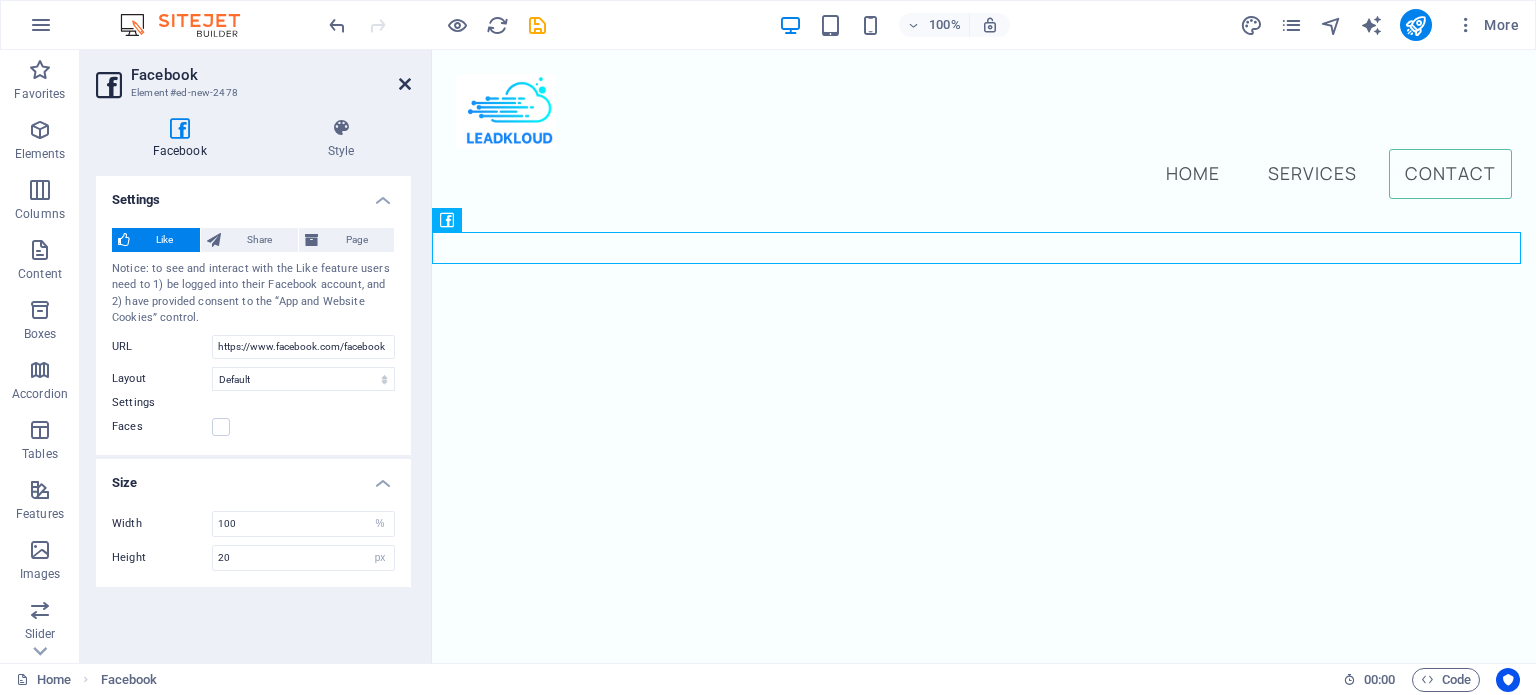 click at bounding box center [405, 84] 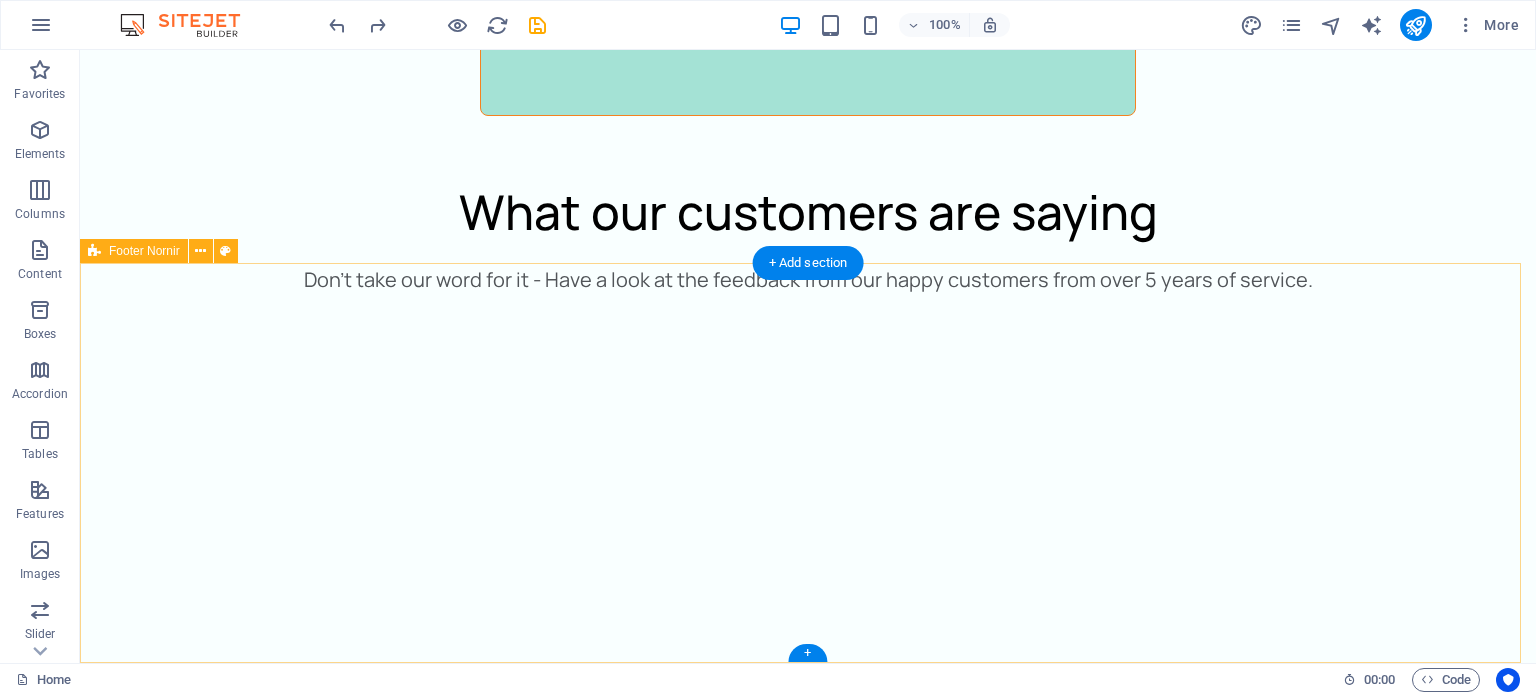 scroll, scrollTop: 5654, scrollLeft: 0, axis: vertical 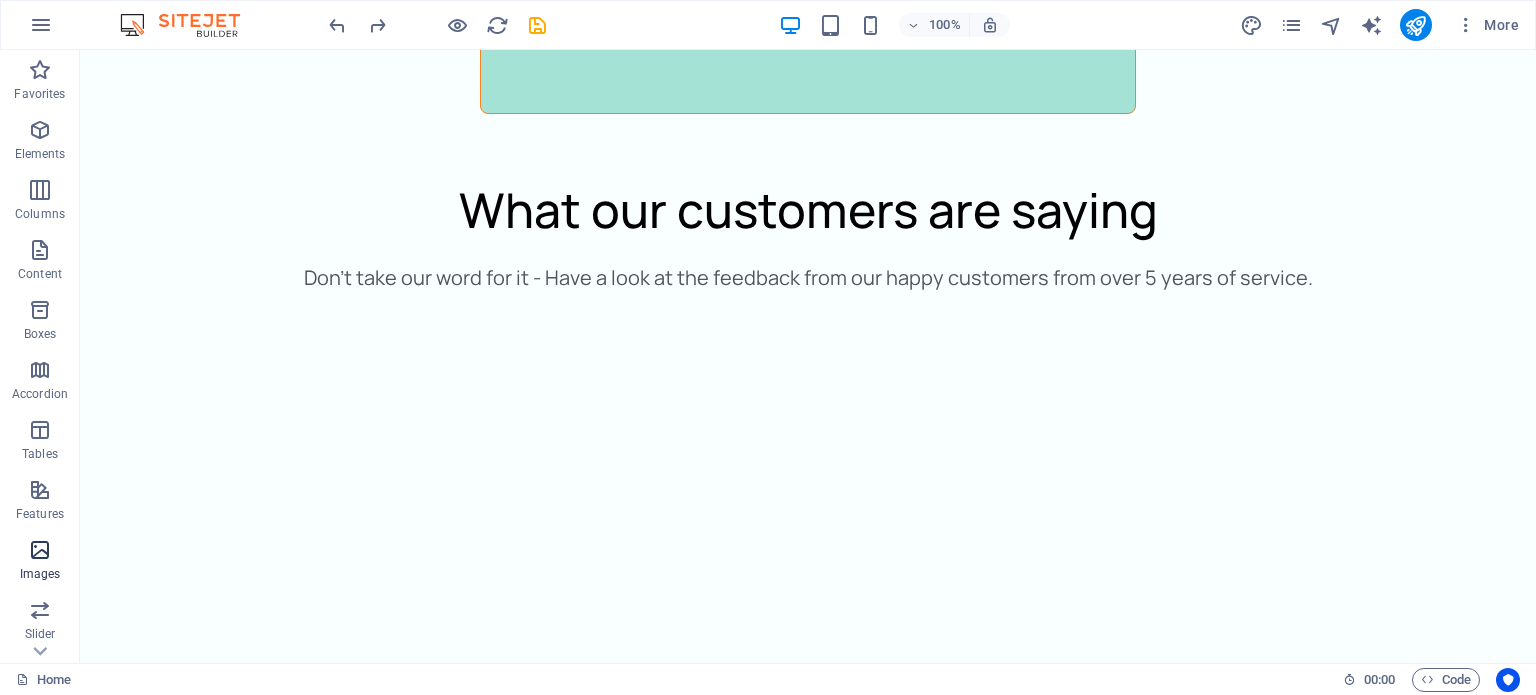 click at bounding box center [40, 550] 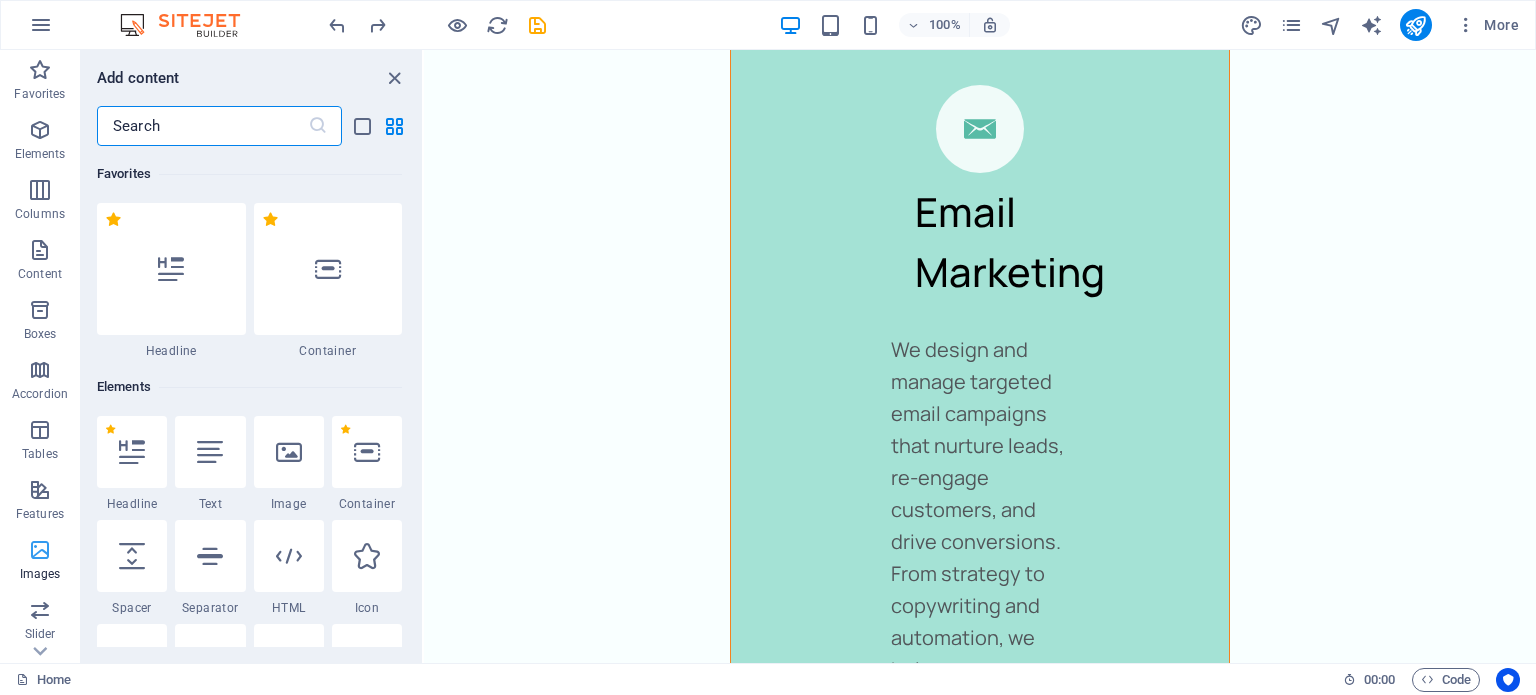 scroll, scrollTop: 6752, scrollLeft: 0, axis: vertical 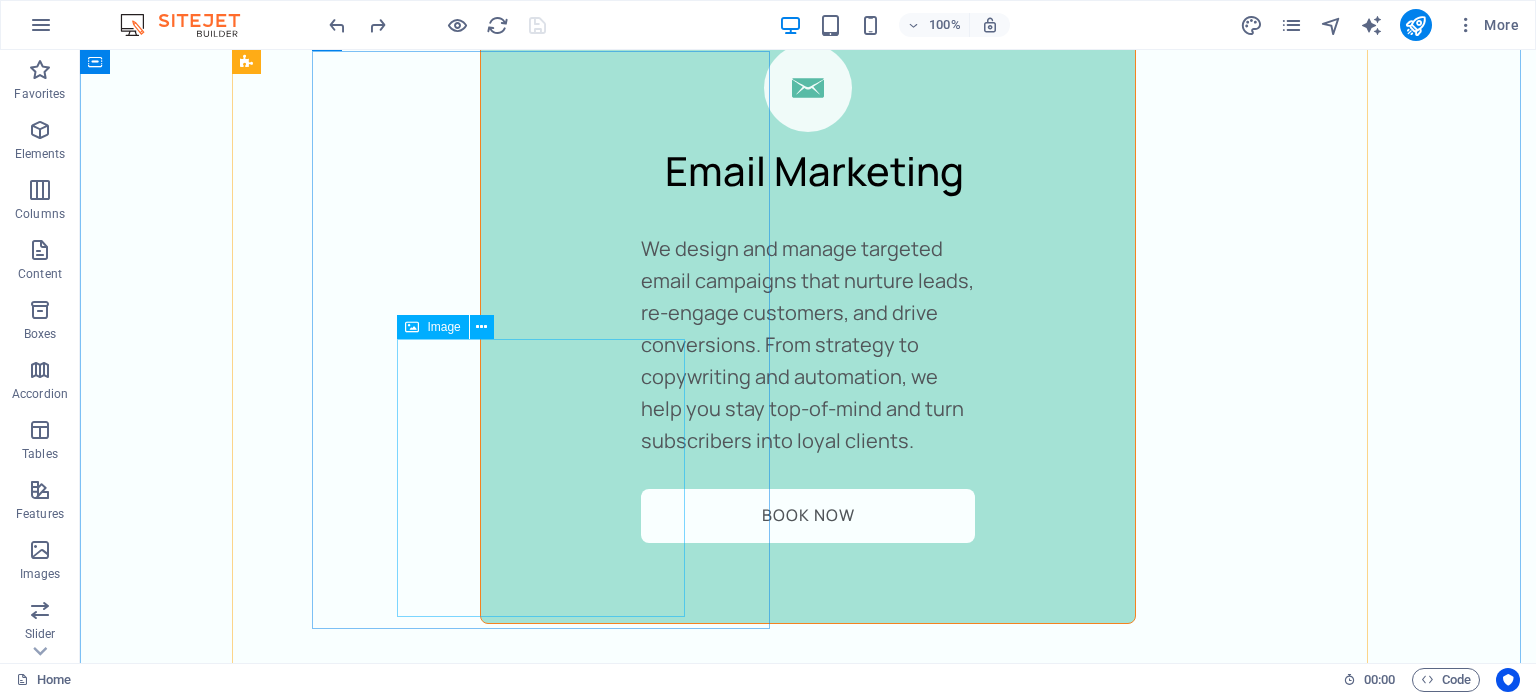 click at bounding box center [549, 12078] 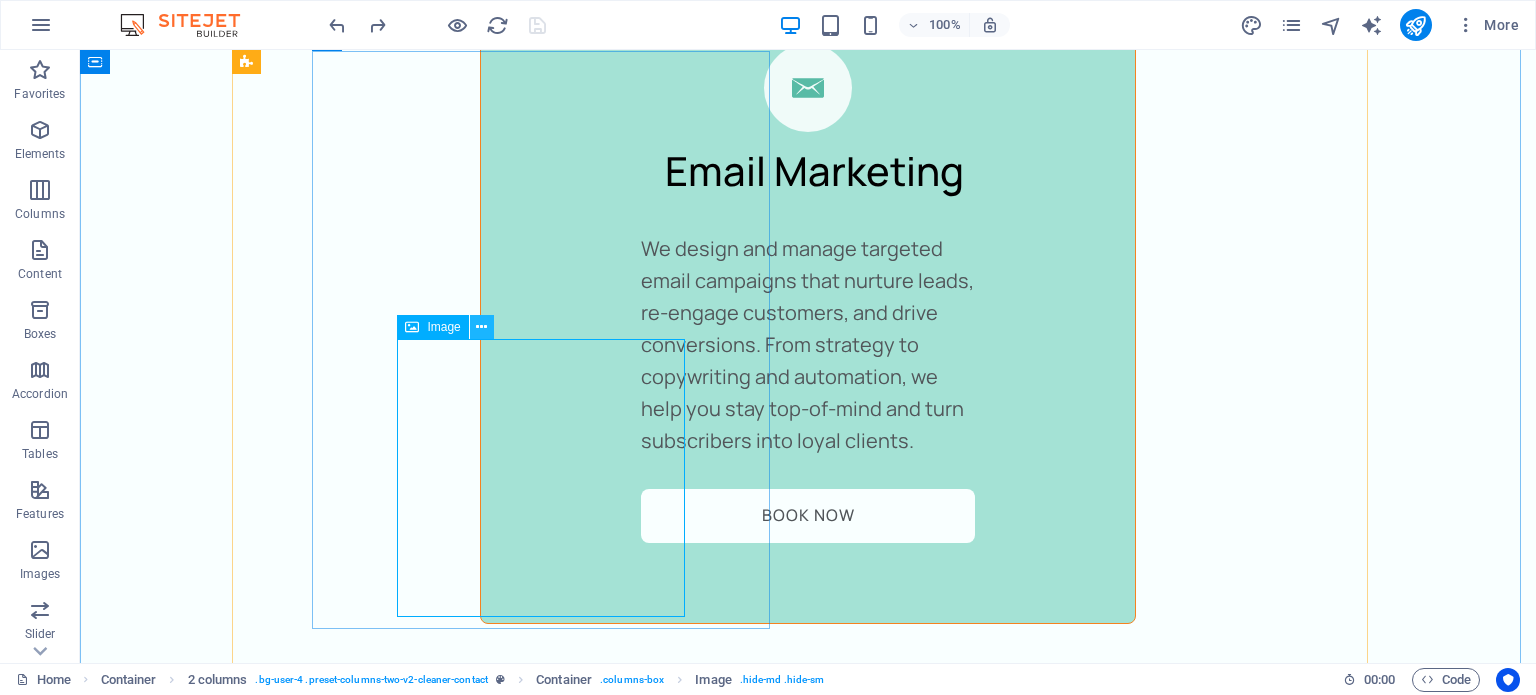 click at bounding box center [481, 327] 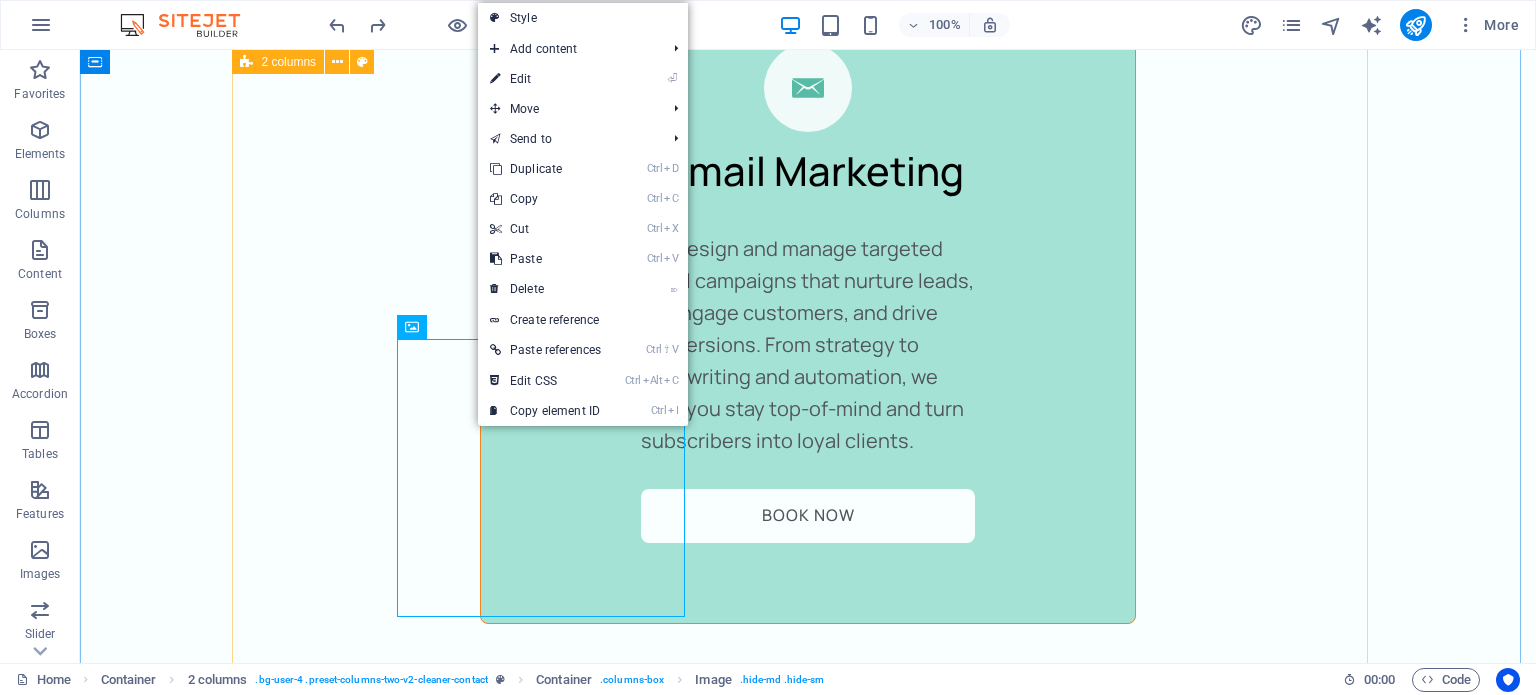 click on "Get in touch today! Book a free 20-minute strategy call with our team. Let’s discuss how we can bring in more leads and scale your business — no strings attached! Full name Email Message   I have read and understand the privacy policy. Unreadable? Load new Submit" at bounding box center (808, 12207) 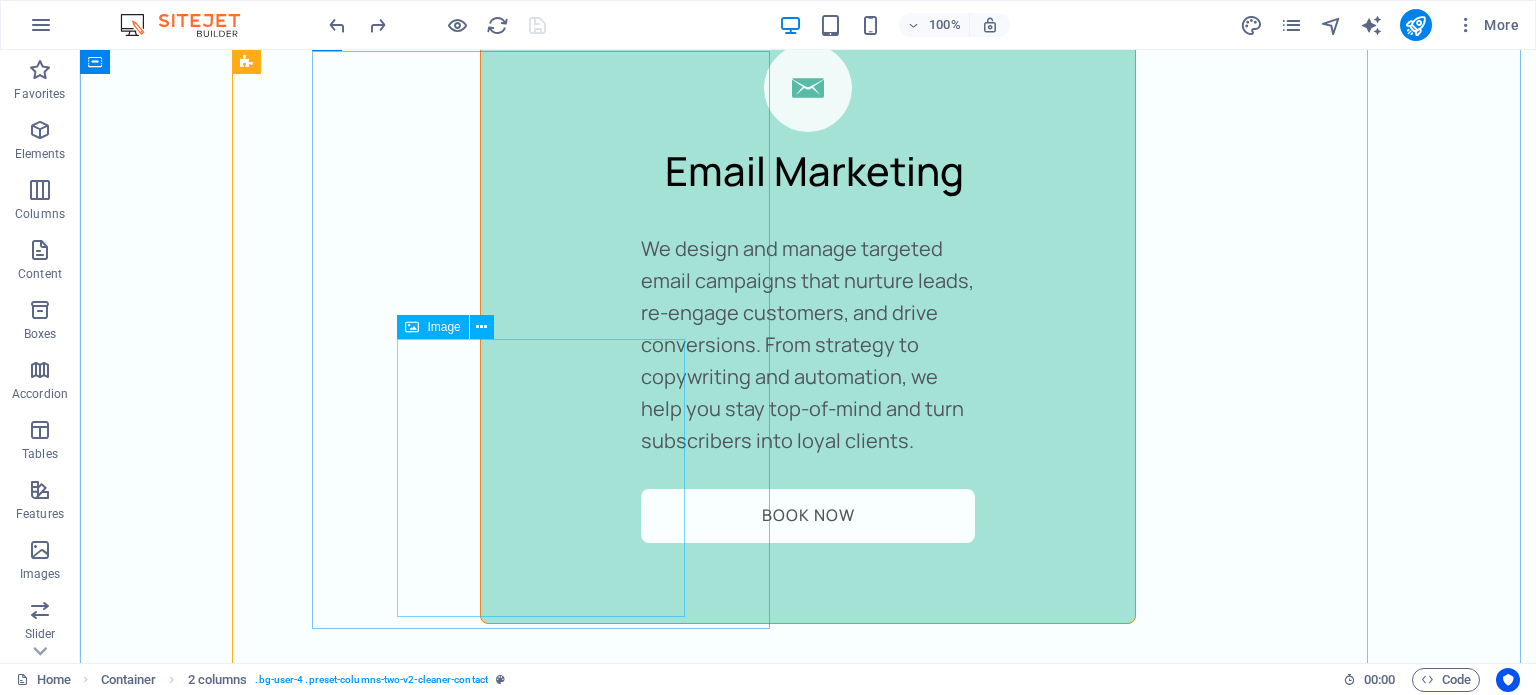 click at bounding box center (549, 12078) 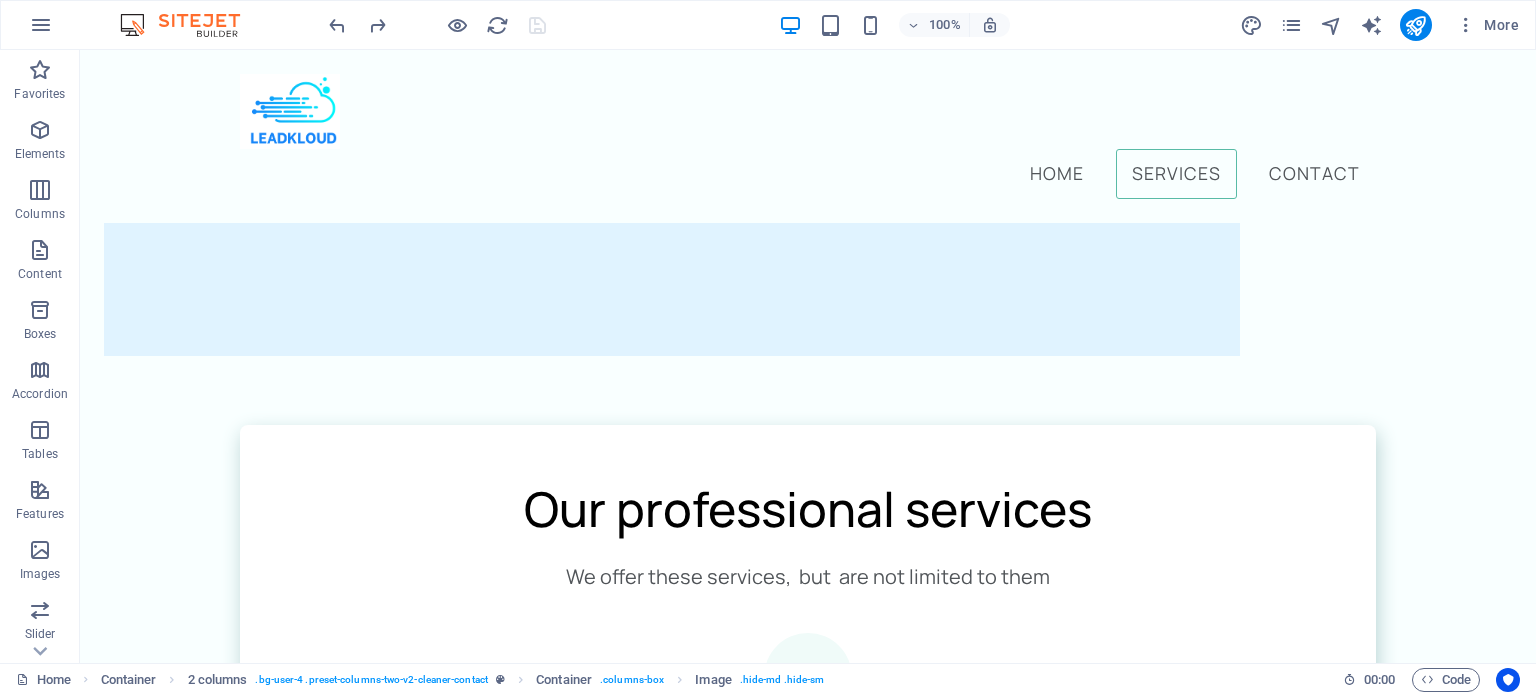 scroll, scrollTop: 0, scrollLeft: 0, axis: both 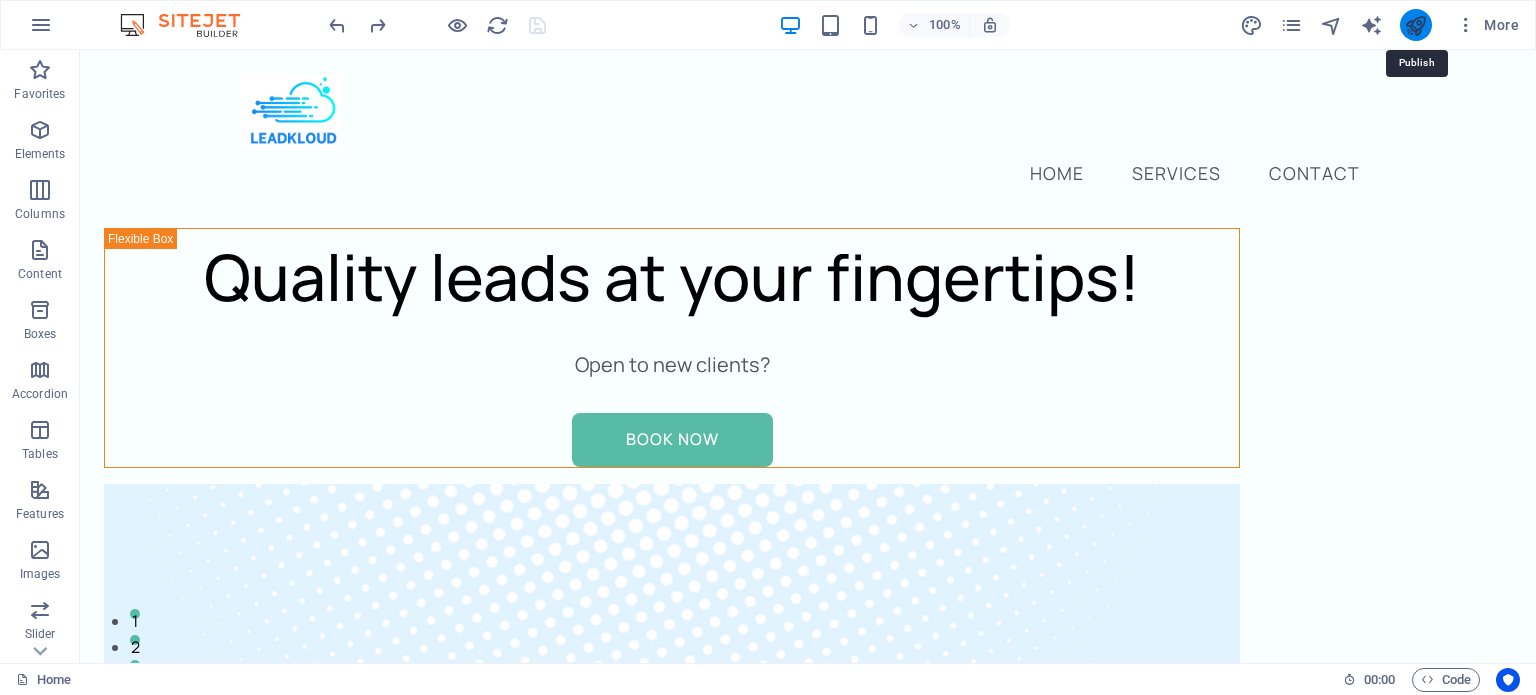 click at bounding box center [1415, 25] 